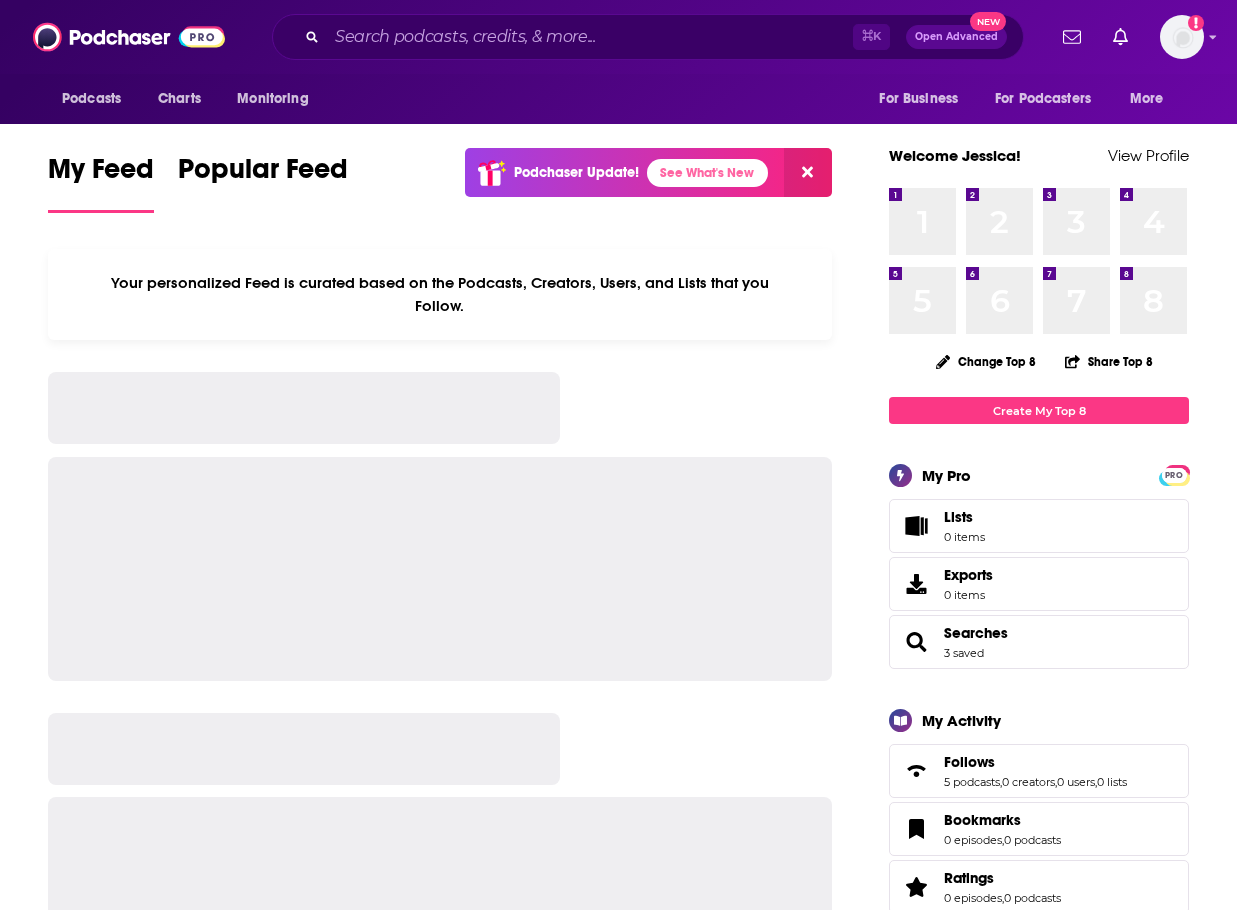 scroll, scrollTop: 0, scrollLeft: 0, axis: both 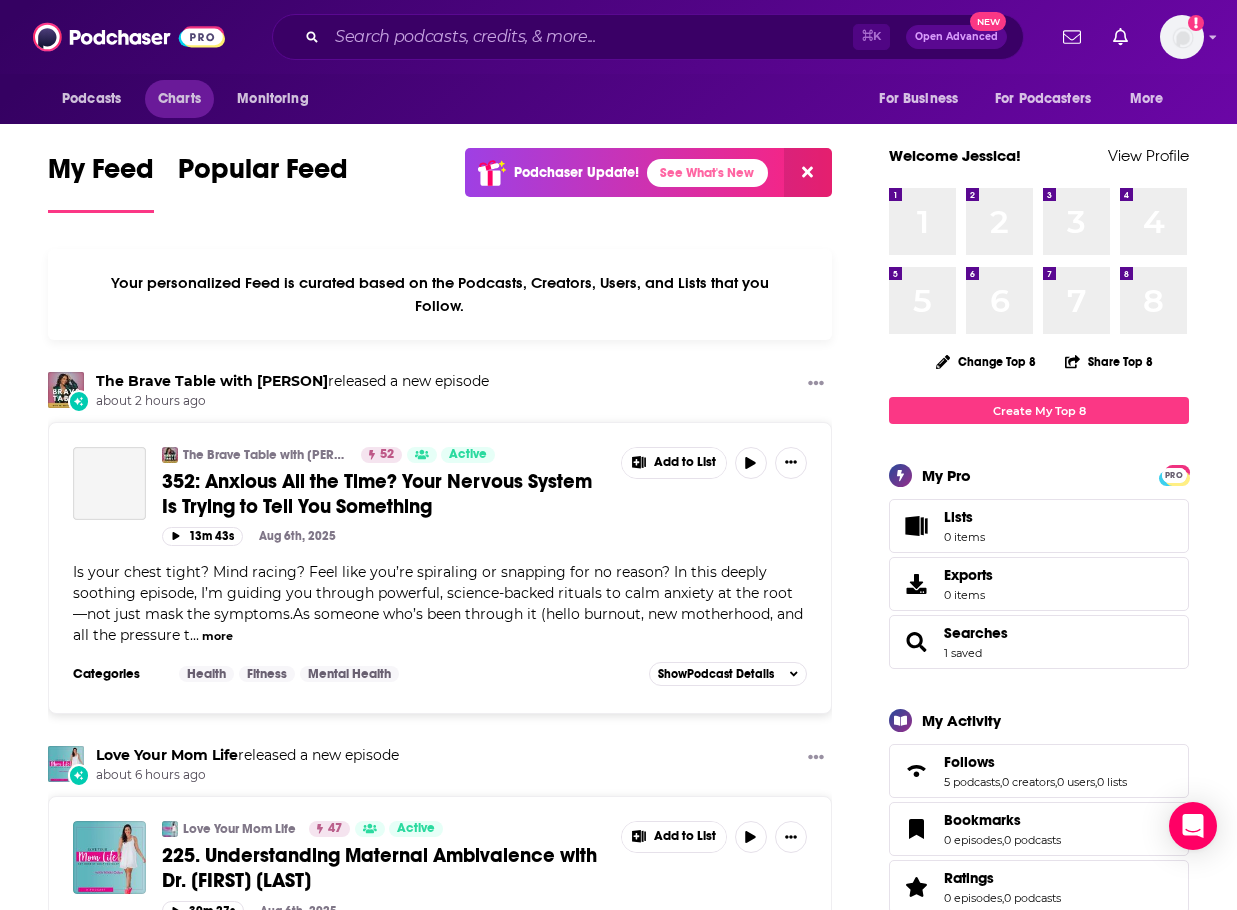 click on "Charts" at bounding box center [179, 99] 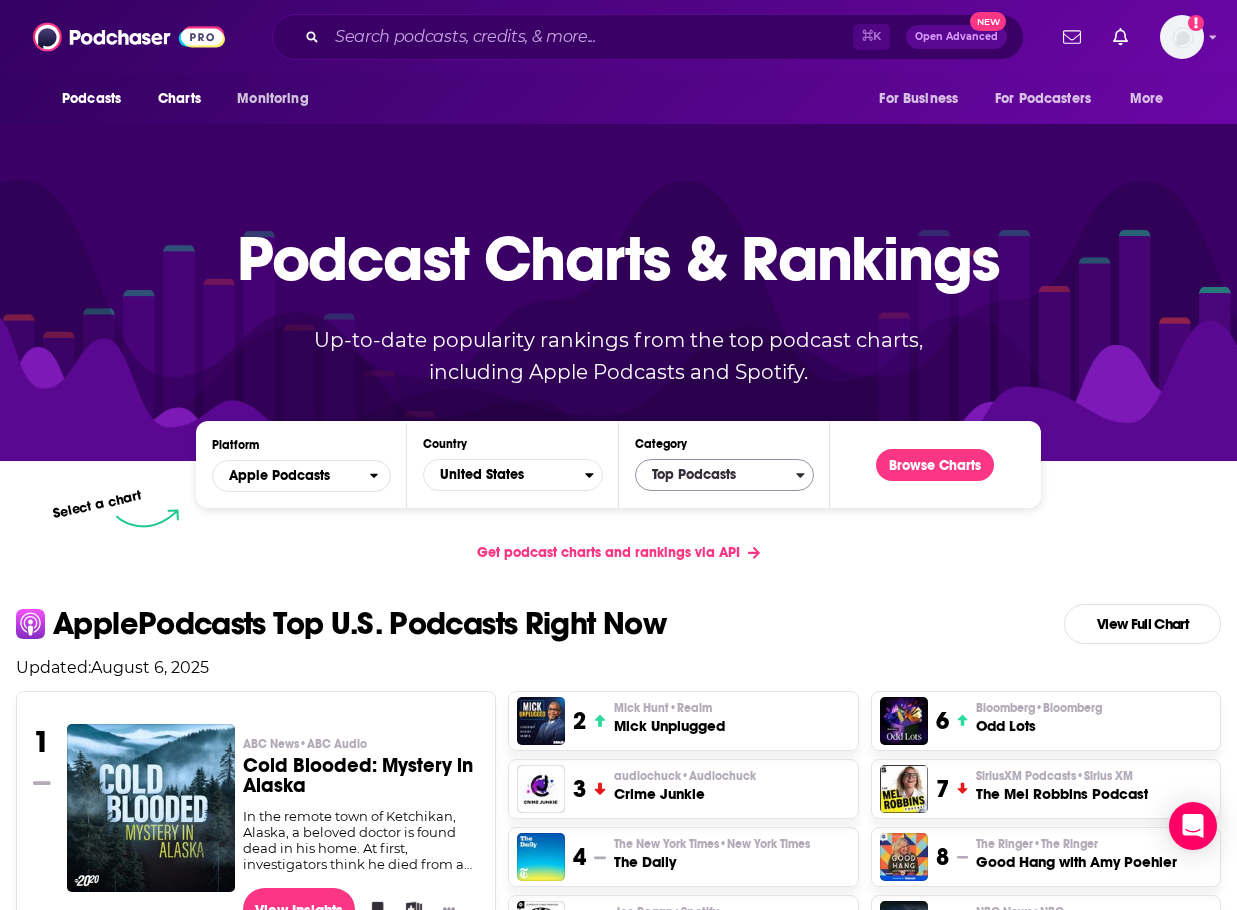 click on "Top Podcasts" at bounding box center [716, 475] 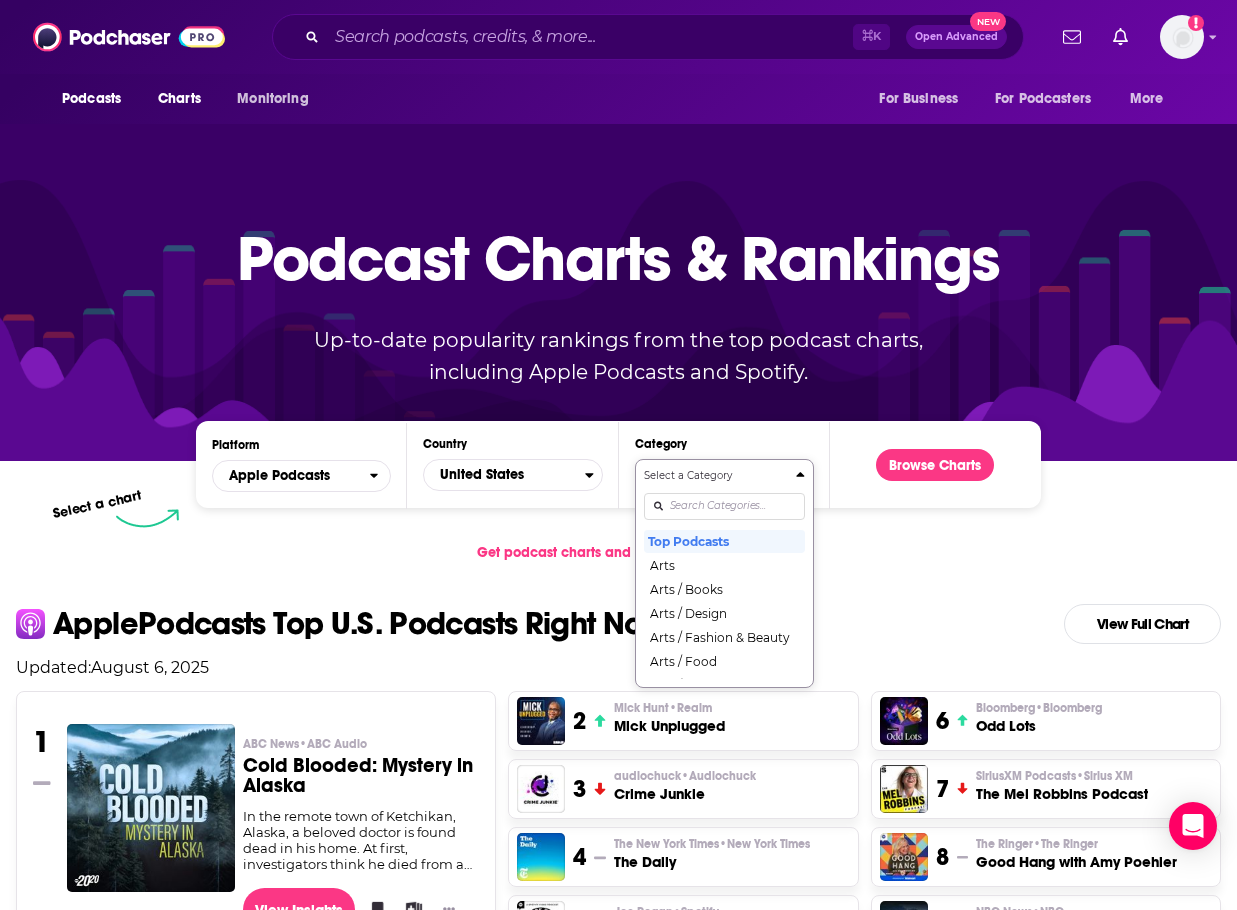 click at bounding box center [724, 506] 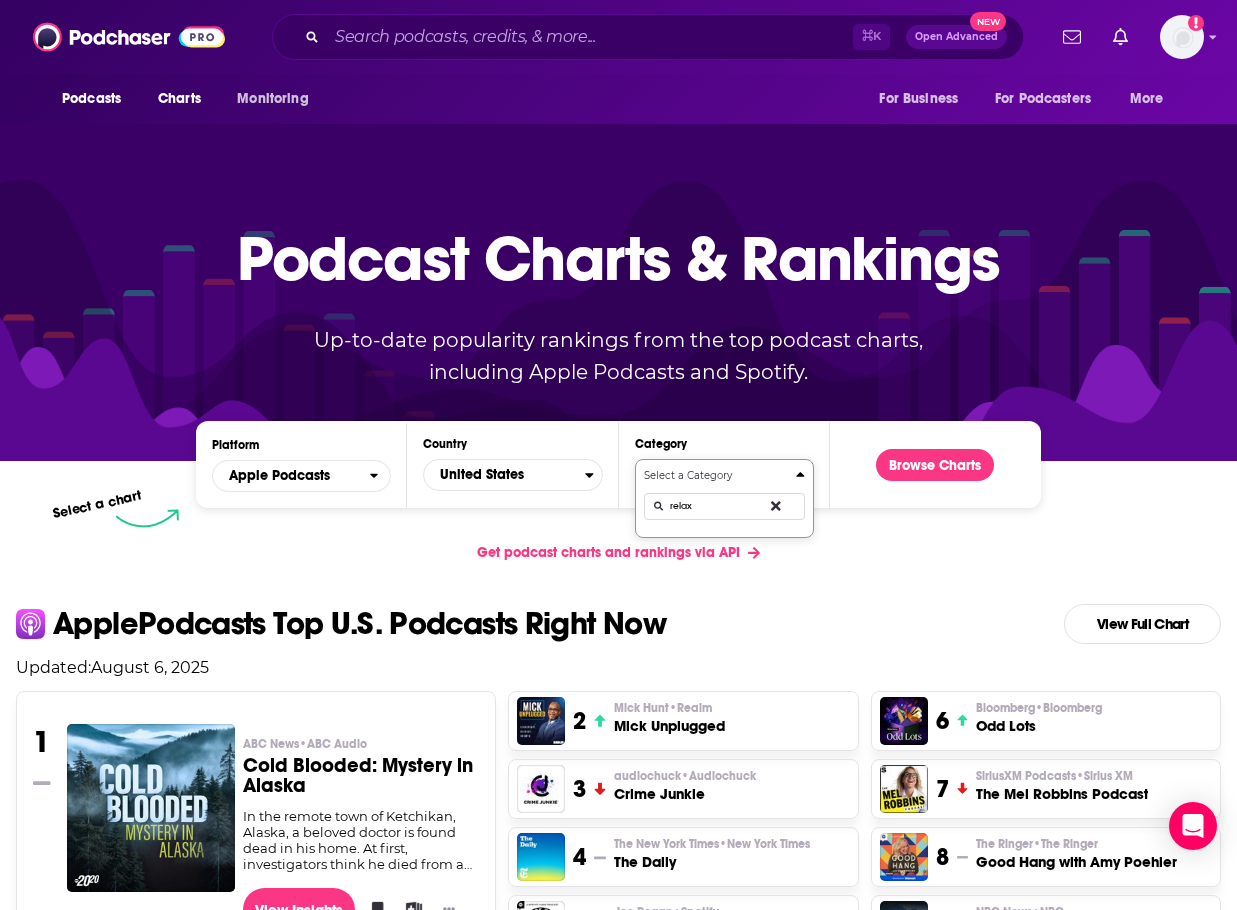 click on "Get podcast charts and rankings via API" at bounding box center (618, 552) 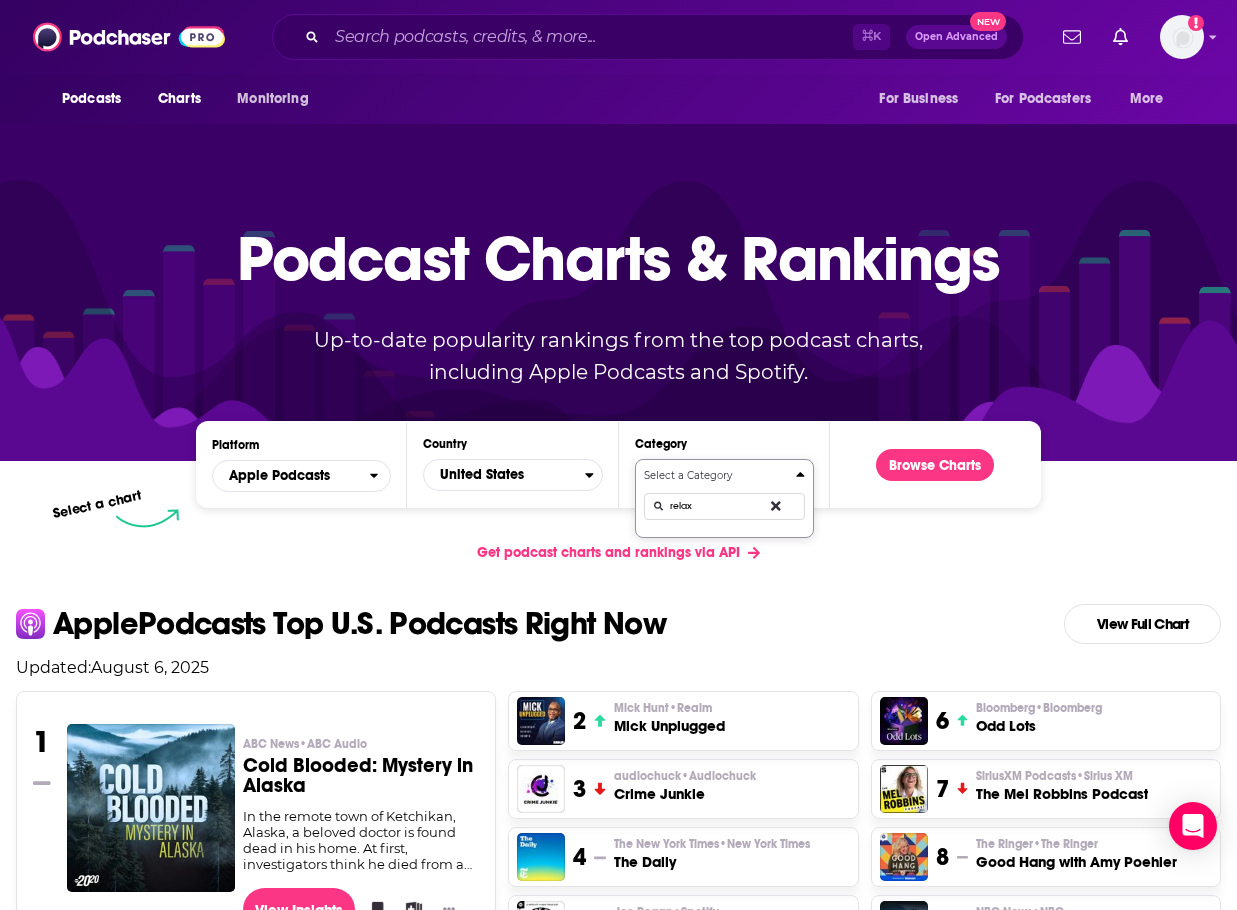 click on "relax" at bounding box center (724, 506) 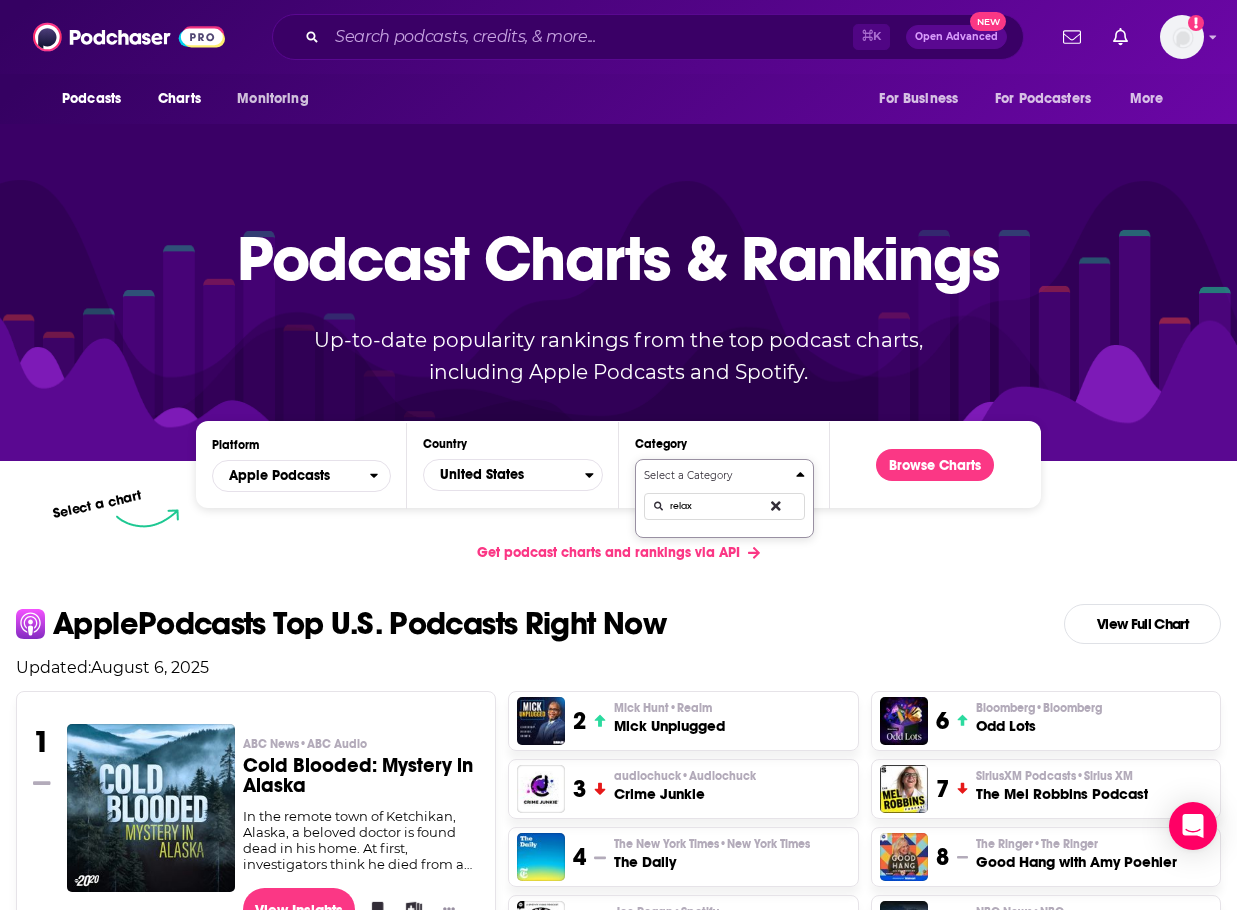 click on "relax" at bounding box center (724, 506) 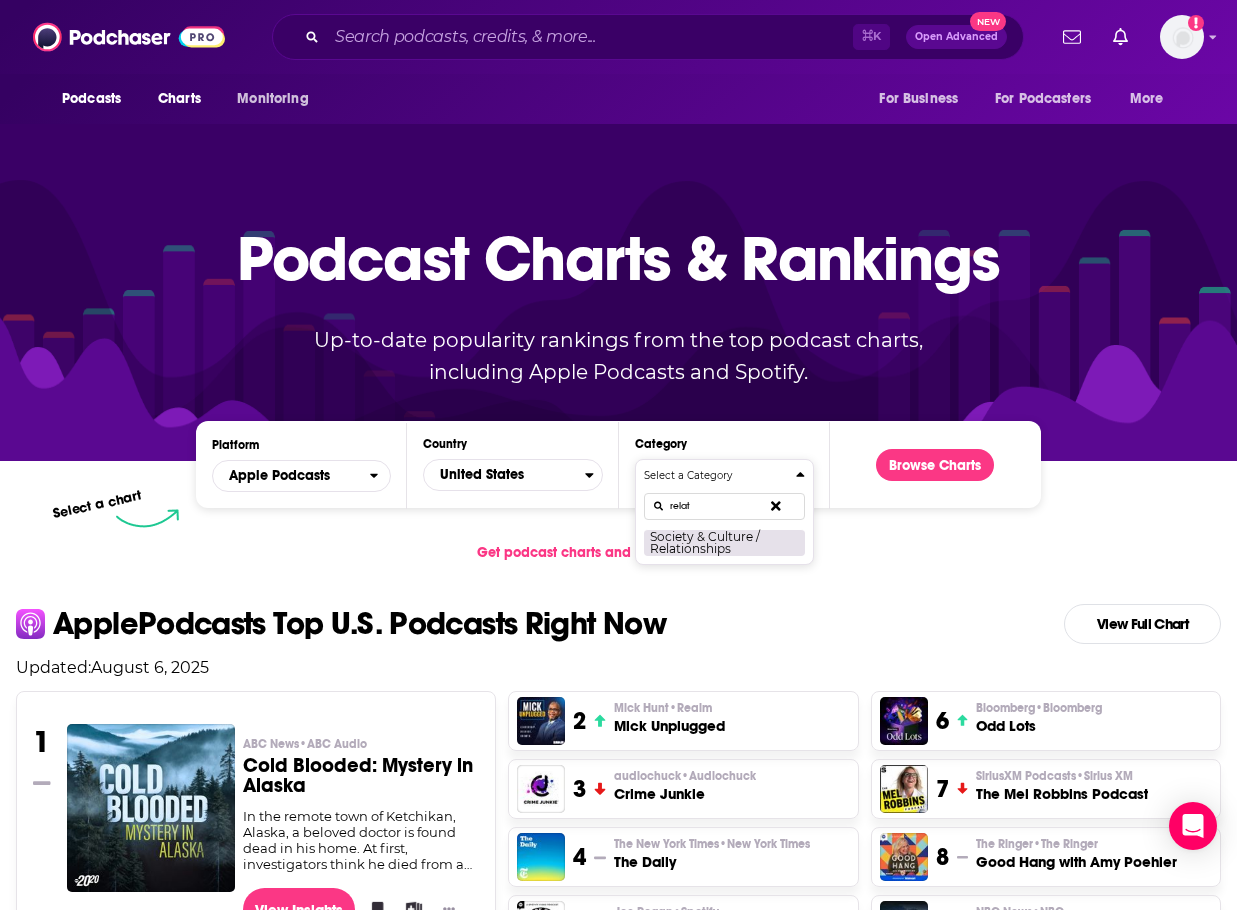 type on "relat" 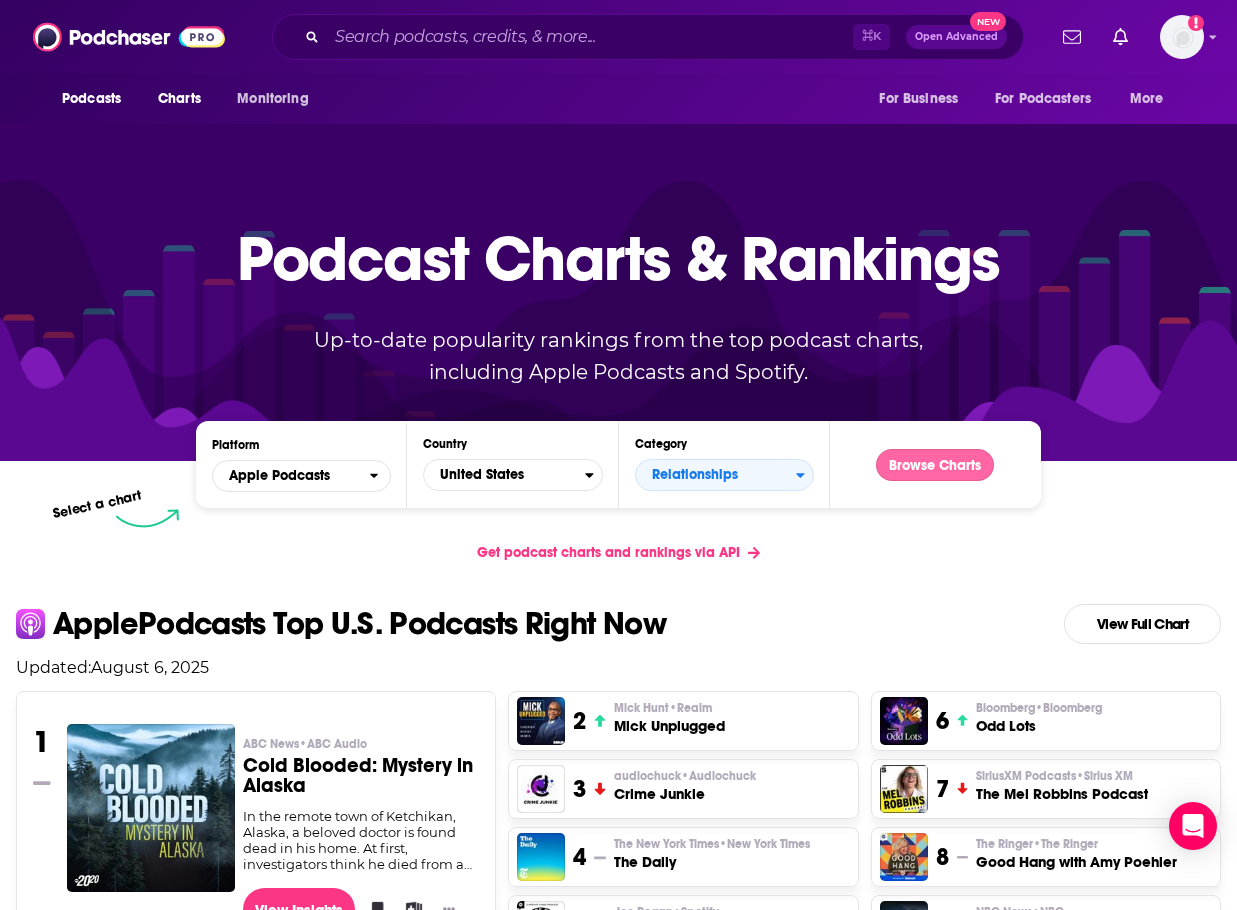 click on "Browse Charts" at bounding box center [935, 465] 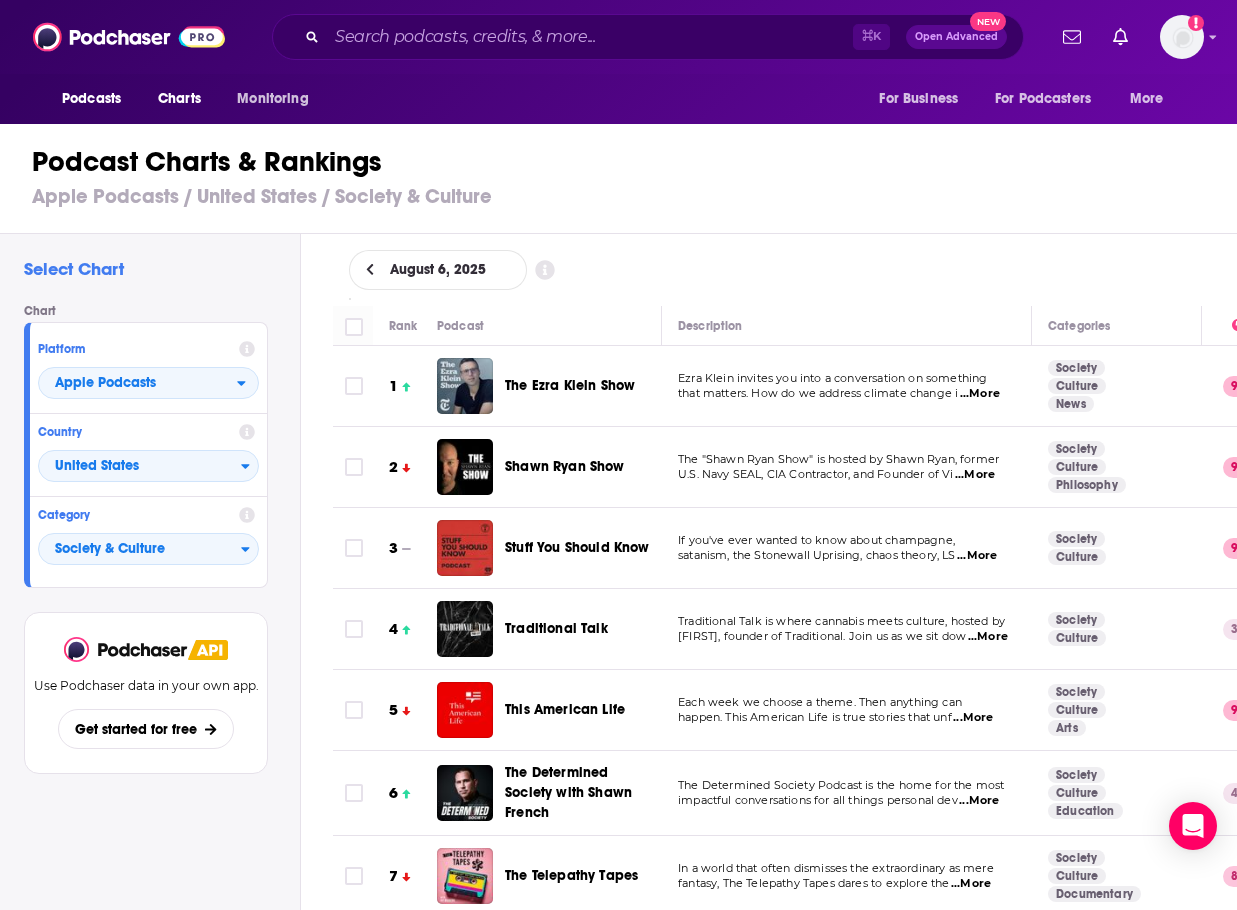 scroll, scrollTop: 0, scrollLeft: 0, axis: both 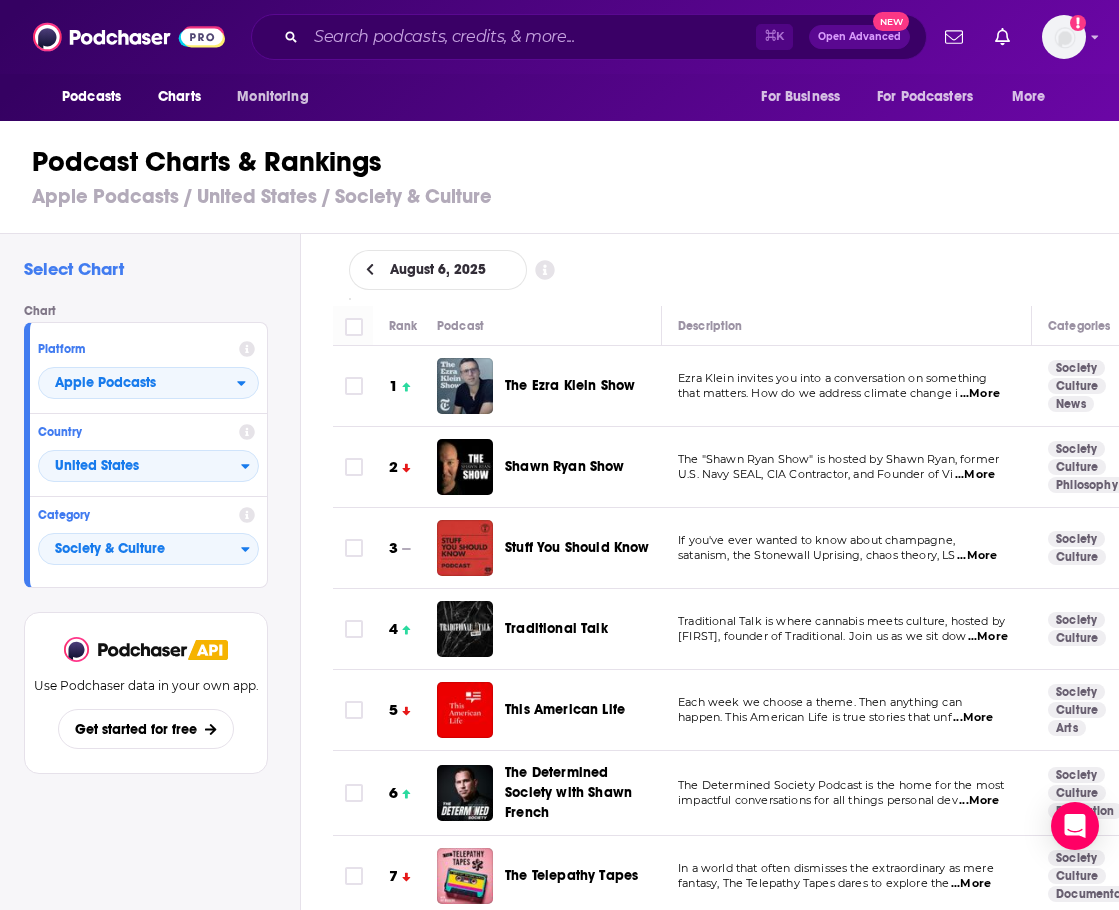 click on "The Ezra Klein Show" at bounding box center [570, 385] 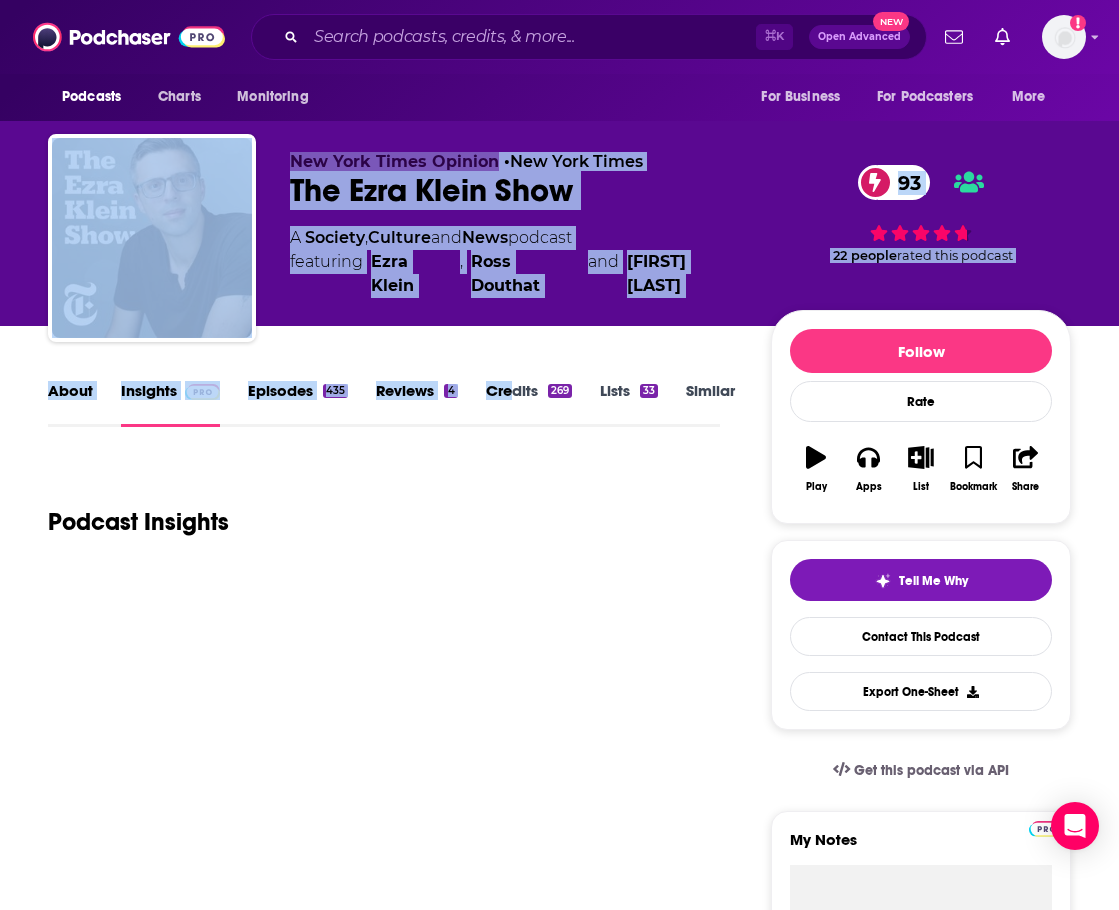 drag, startPoint x: 379, startPoint y: 352, endPoint x: 202, endPoint y: 174, distance: 251.02391 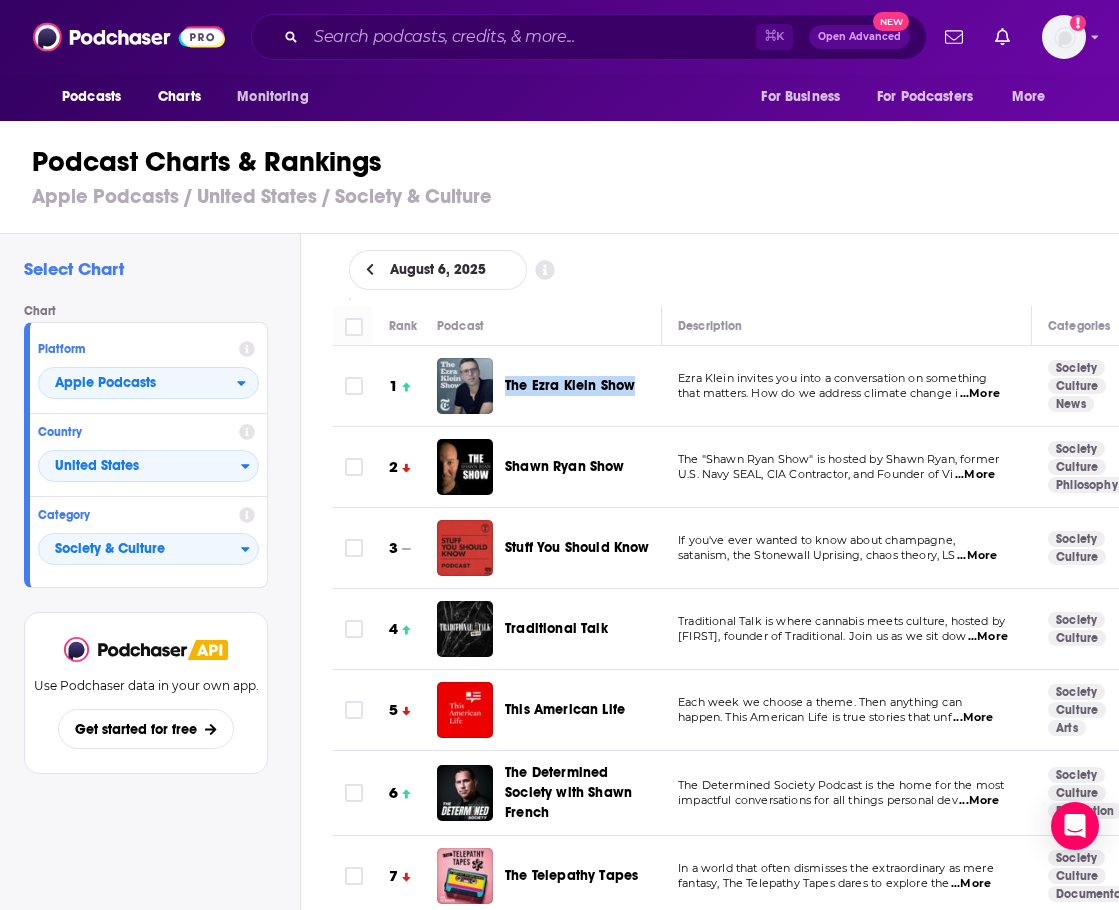 drag, startPoint x: 640, startPoint y: 383, endPoint x: 505, endPoint y: 390, distance: 135.18137 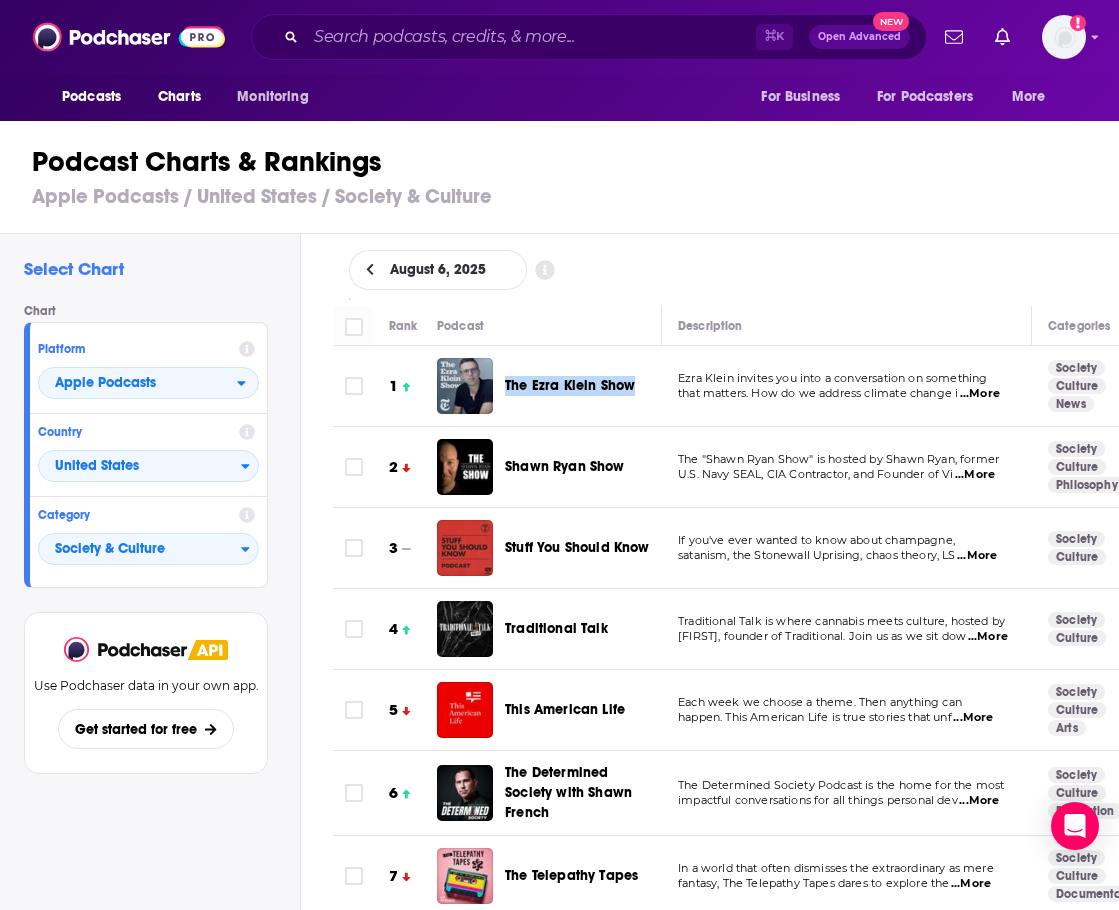 scroll, scrollTop: 0, scrollLeft: 0, axis: both 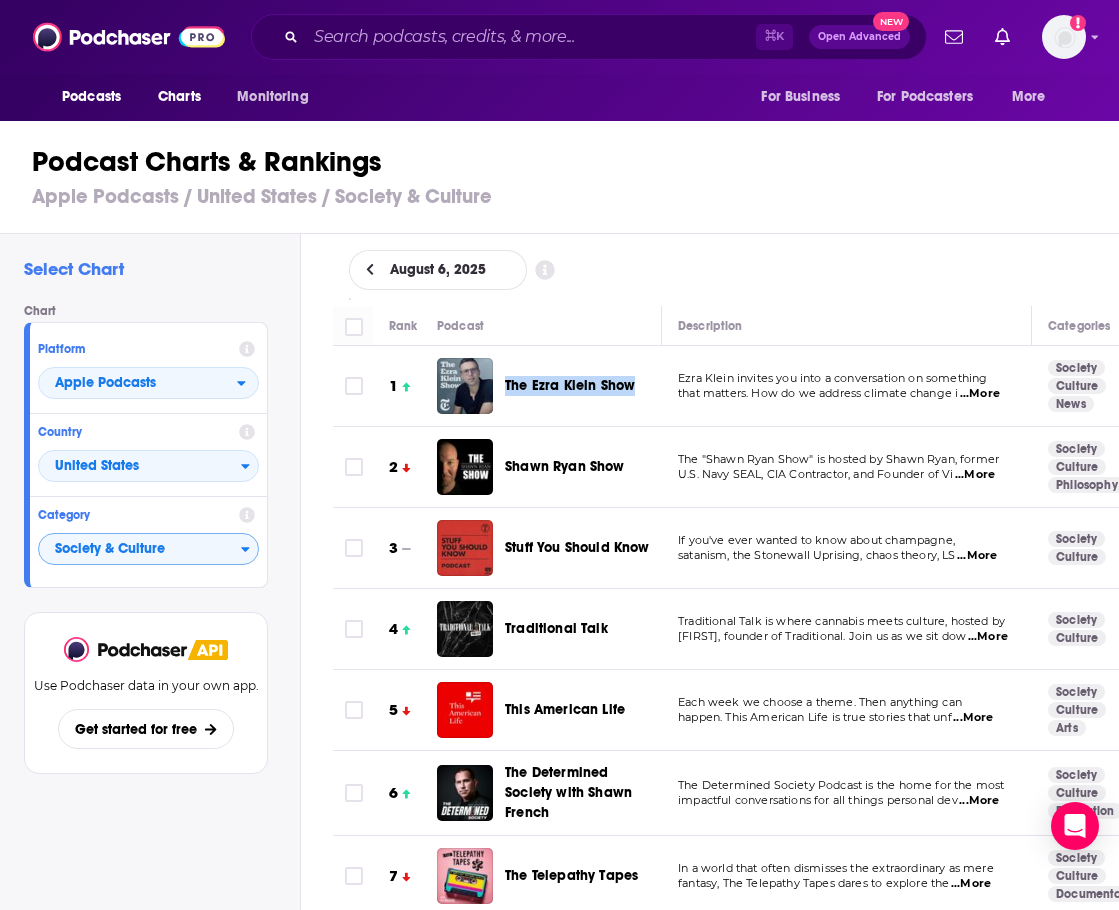 click on "Society & Culture" at bounding box center (140, 550) 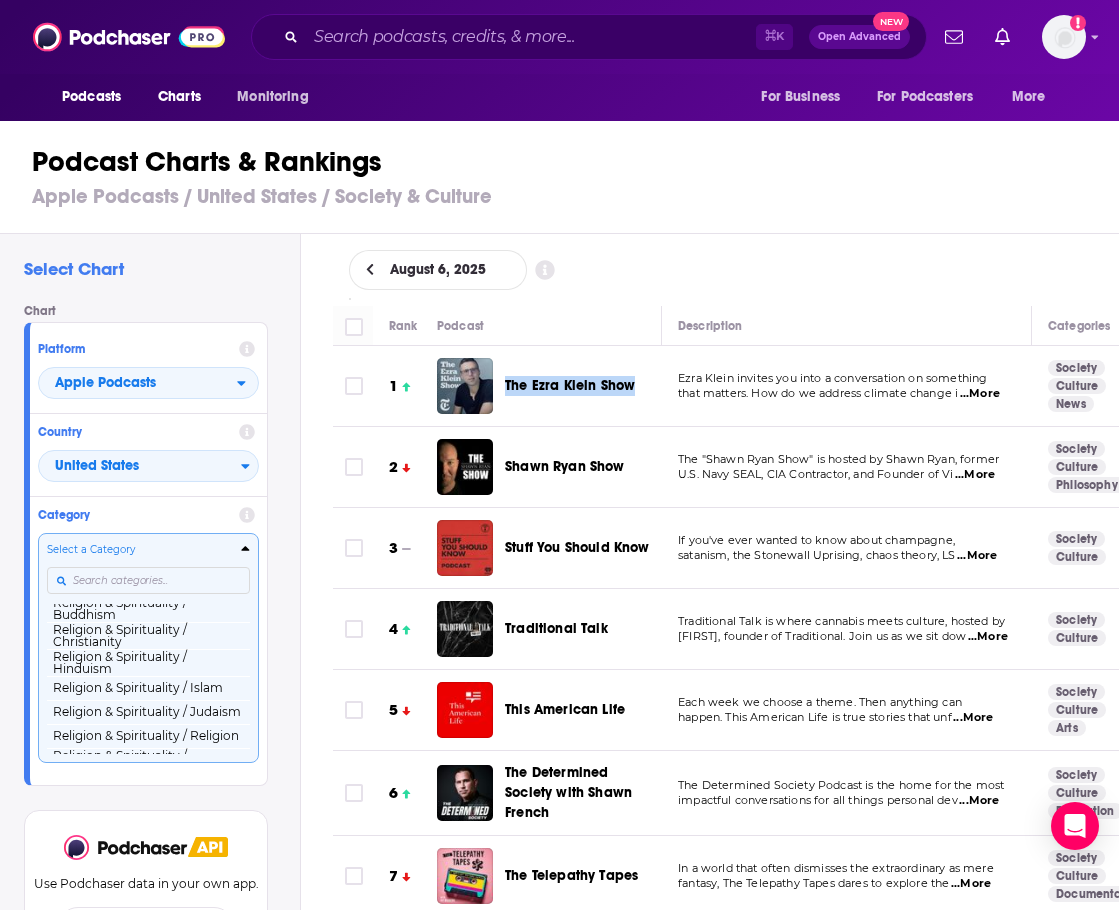 scroll, scrollTop: 1860, scrollLeft: 0, axis: vertical 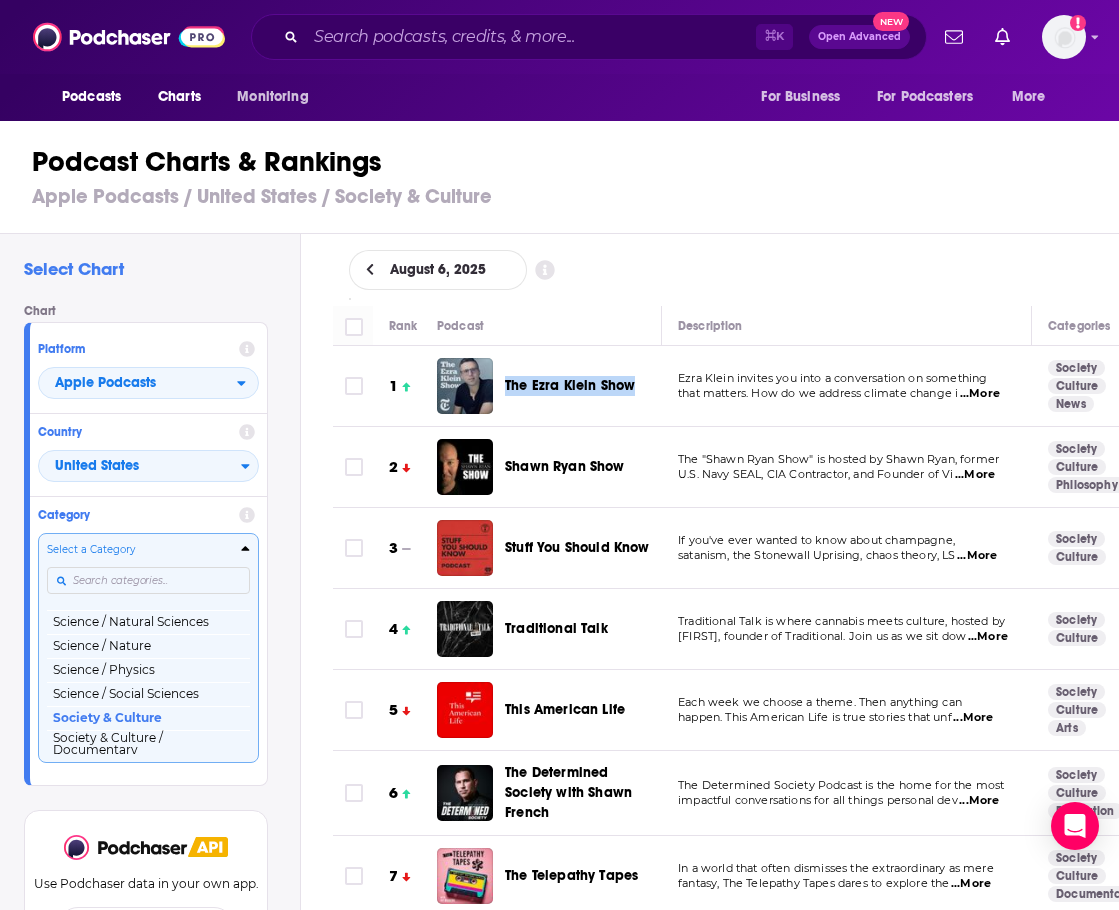 click at bounding box center (148, 580) 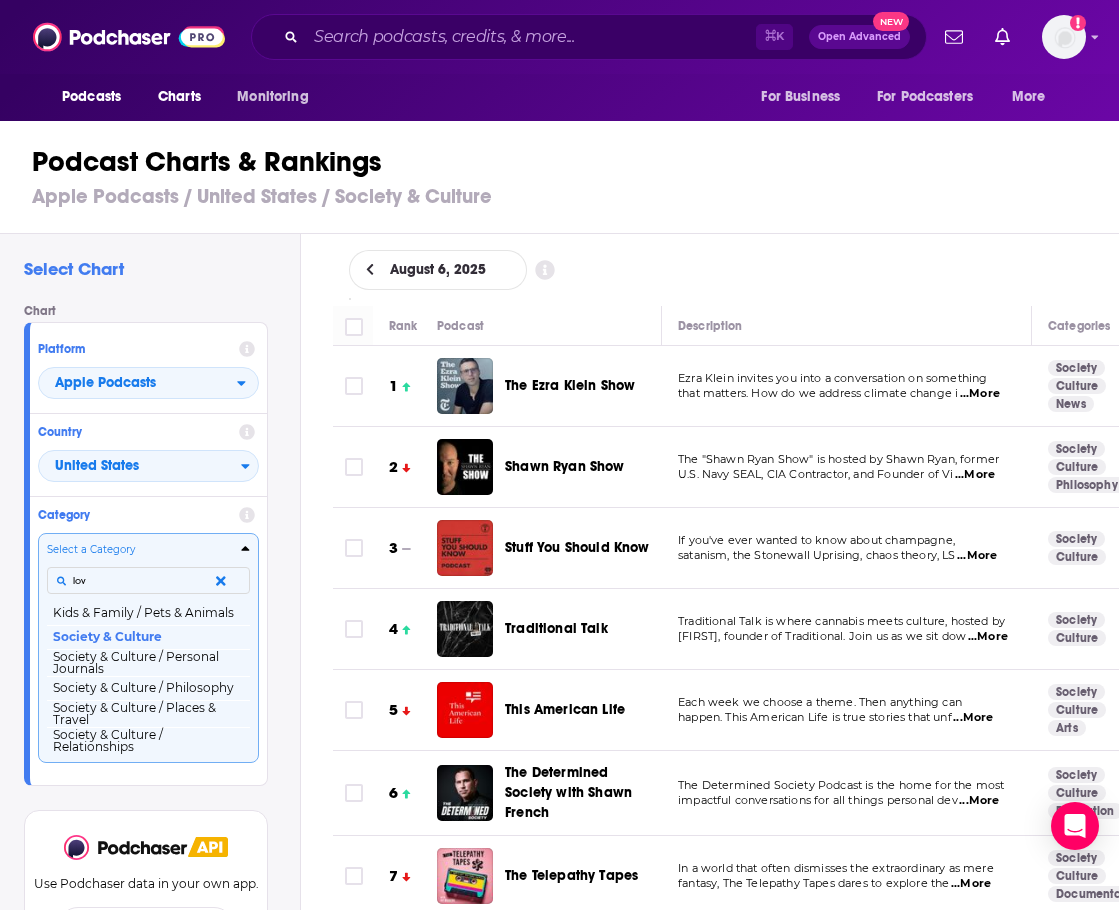 scroll, scrollTop: 0, scrollLeft: 0, axis: both 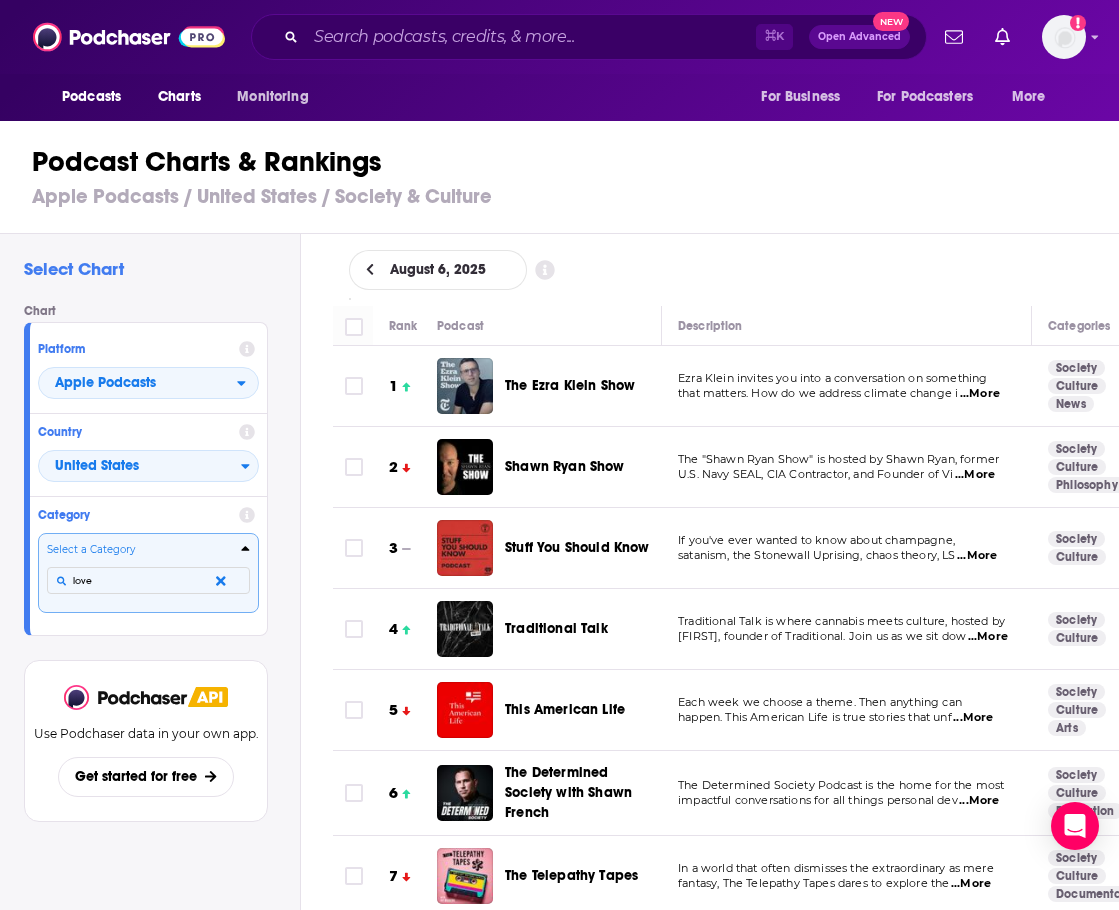 type on "love" 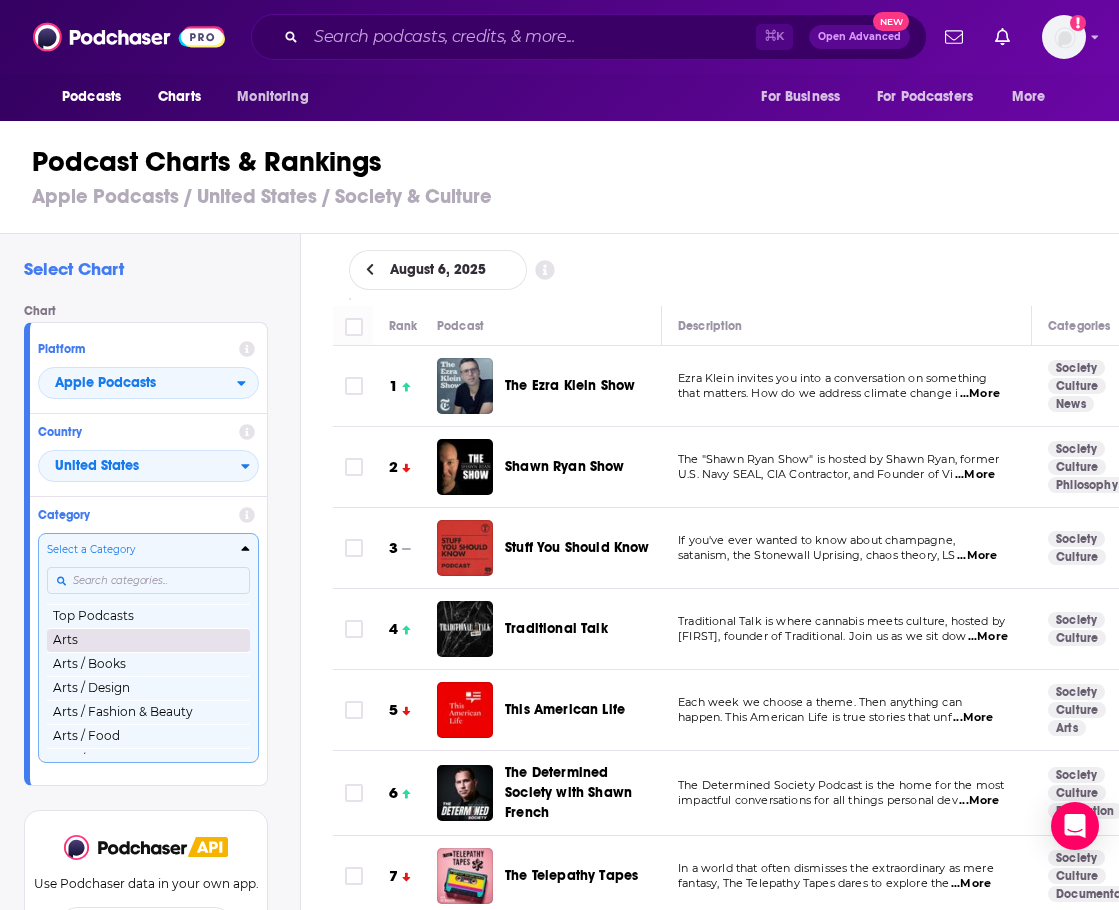 scroll, scrollTop: 0, scrollLeft: 0, axis: both 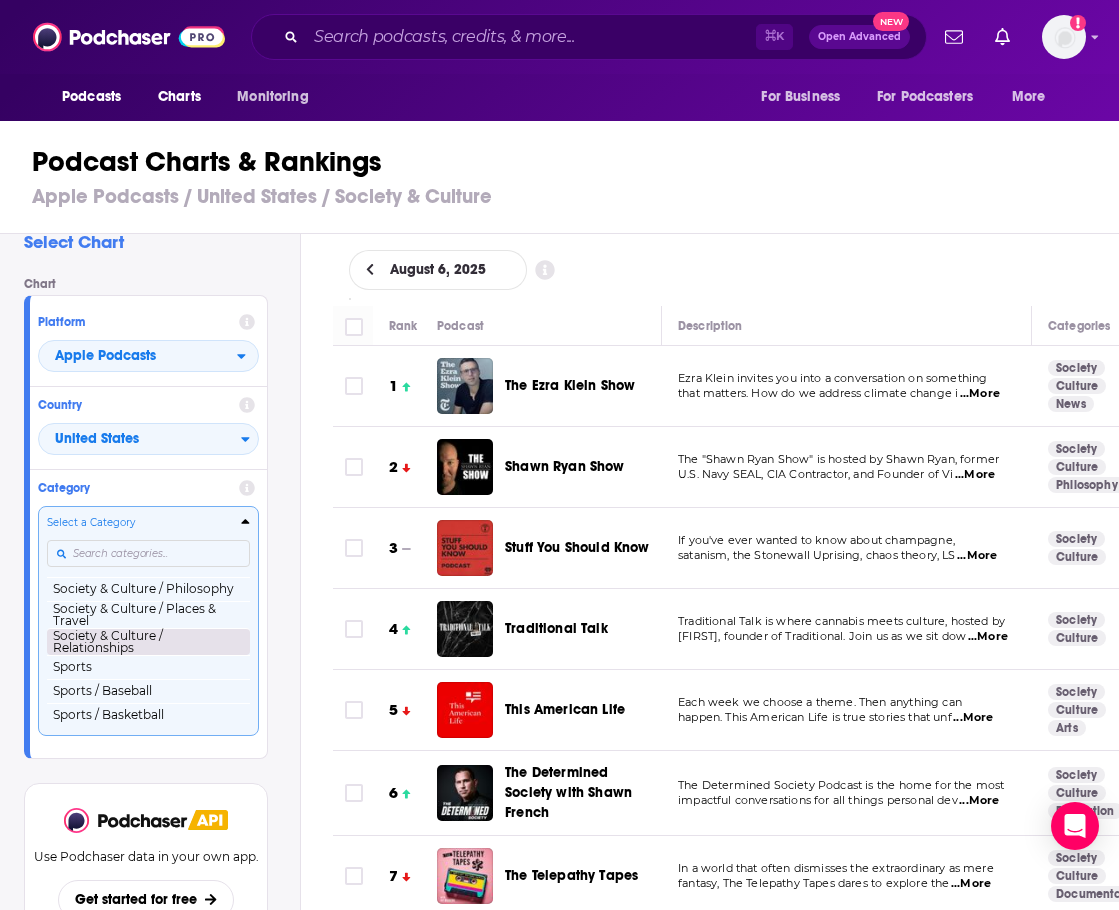 click on "Society & Culture / Relationships" at bounding box center [148, 641] 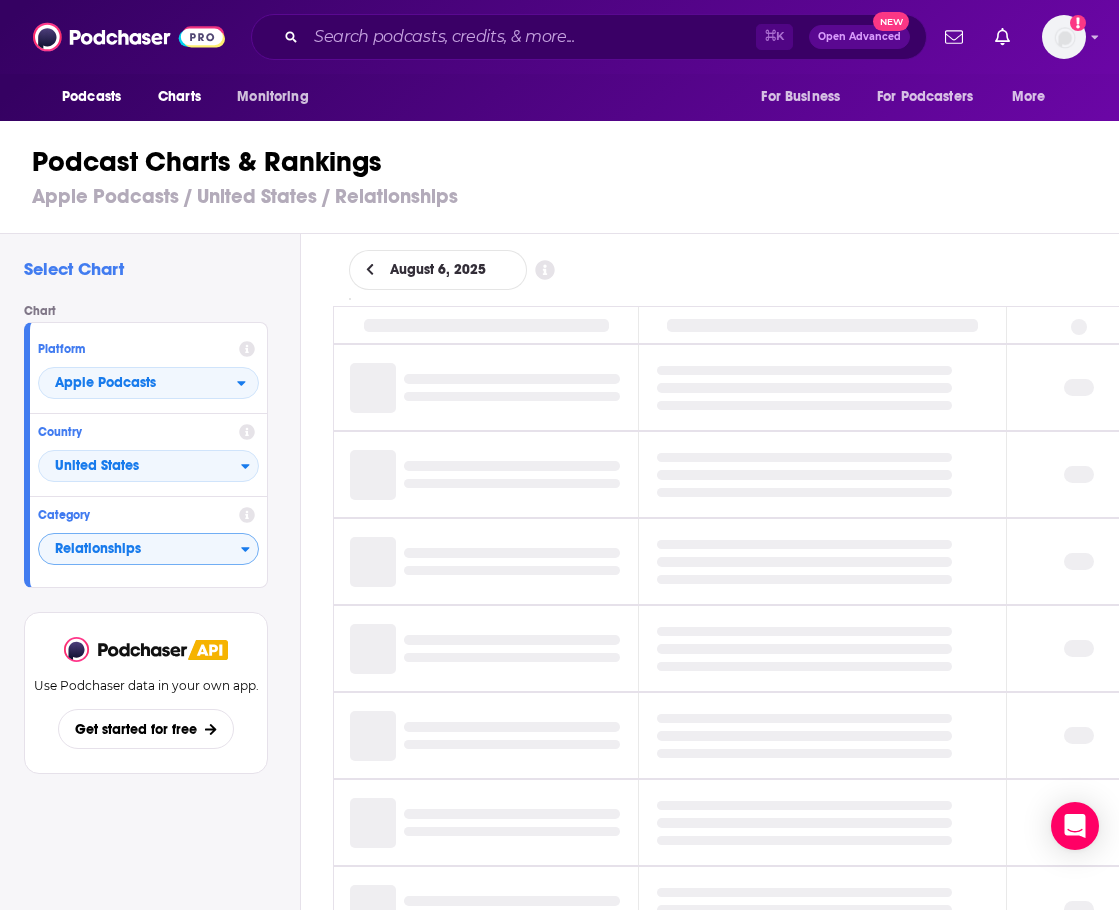 scroll, scrollTop: 0, scrollLeft: 0, axis: both 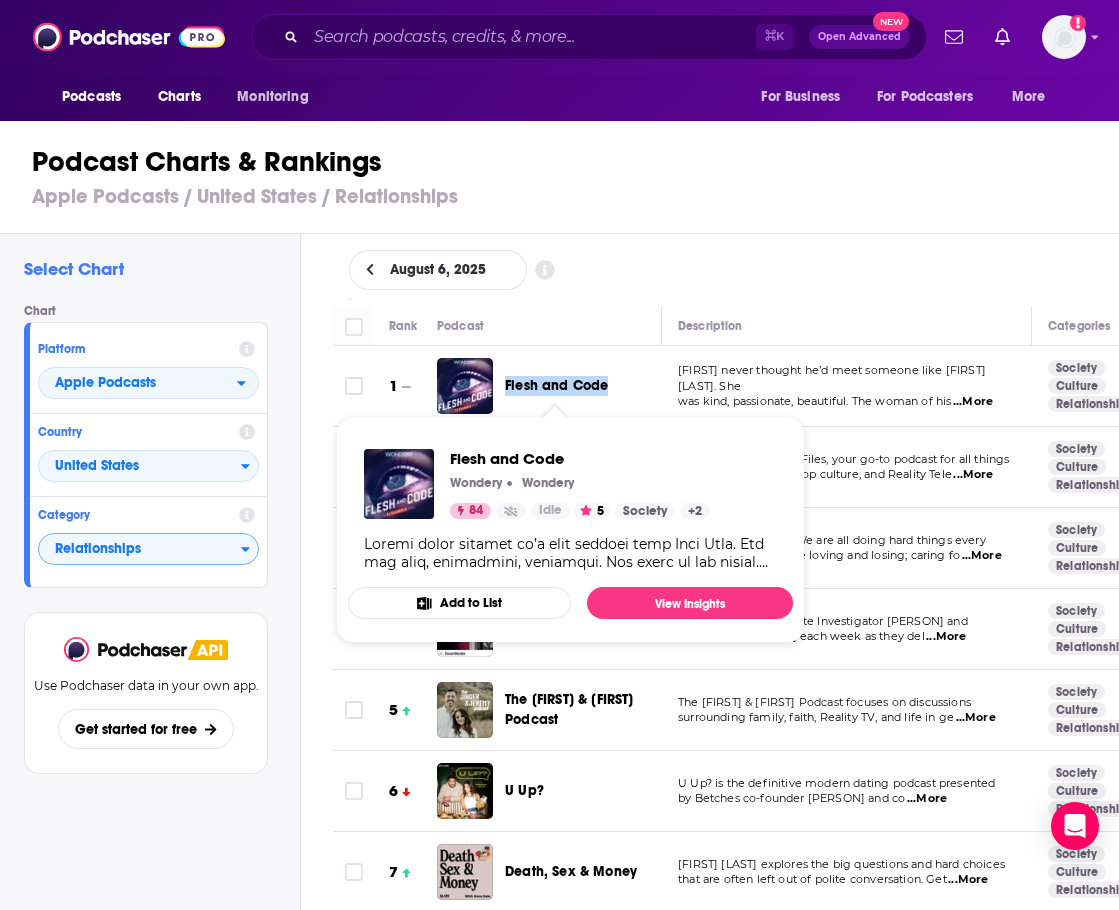 drag, startPoint x: 621, startPoint y: 382, endPoint x: 505, endPoint y: 385, distance: 116.03879 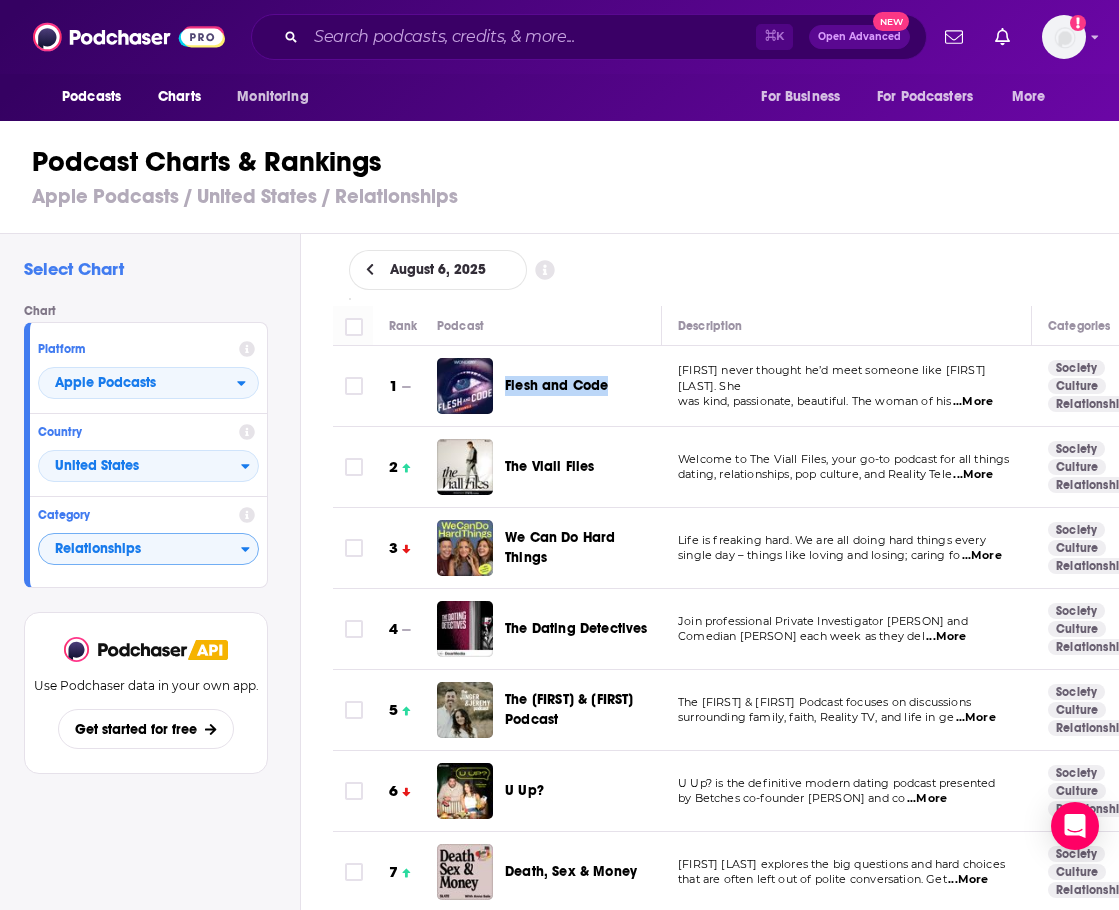 copy on "Flesh and Code" 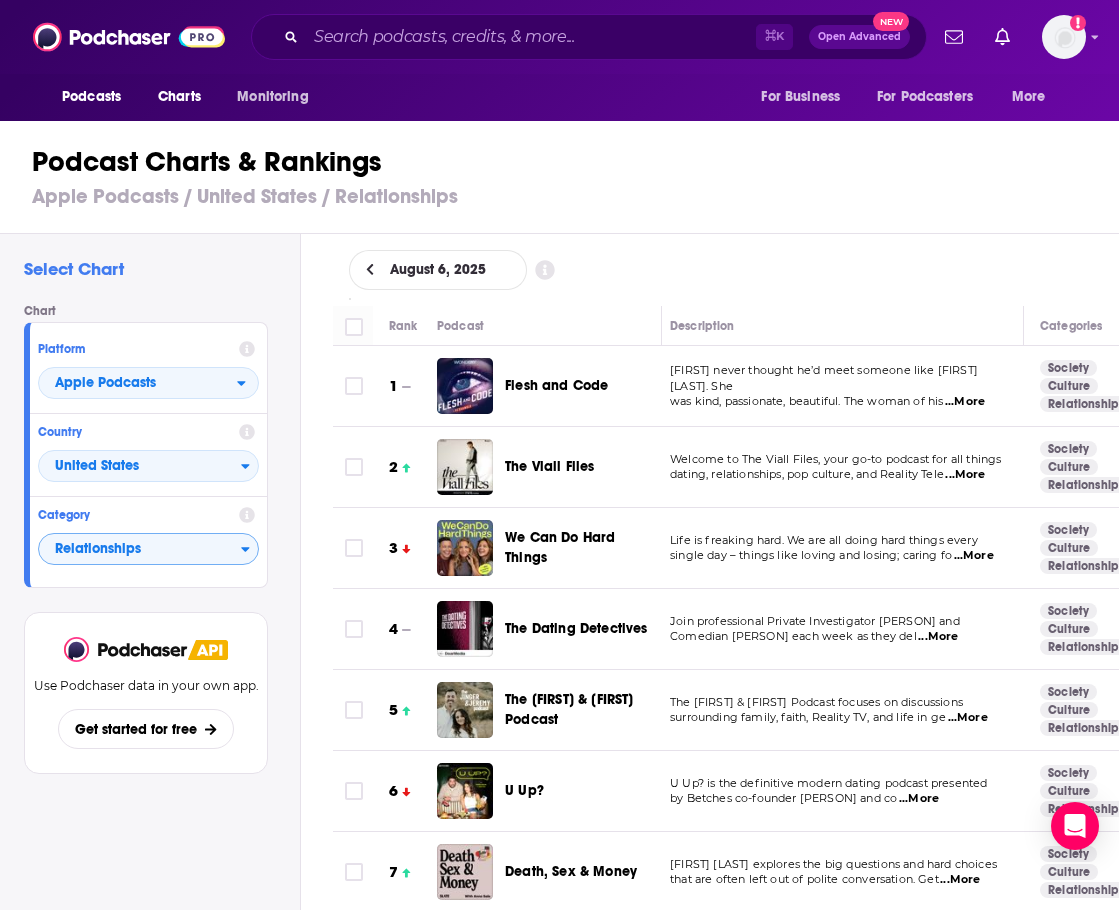 drag, startPoint x: 559, startPoint y: 170, endPoint x: 594, endPoint y: 357, distance: 190.24721 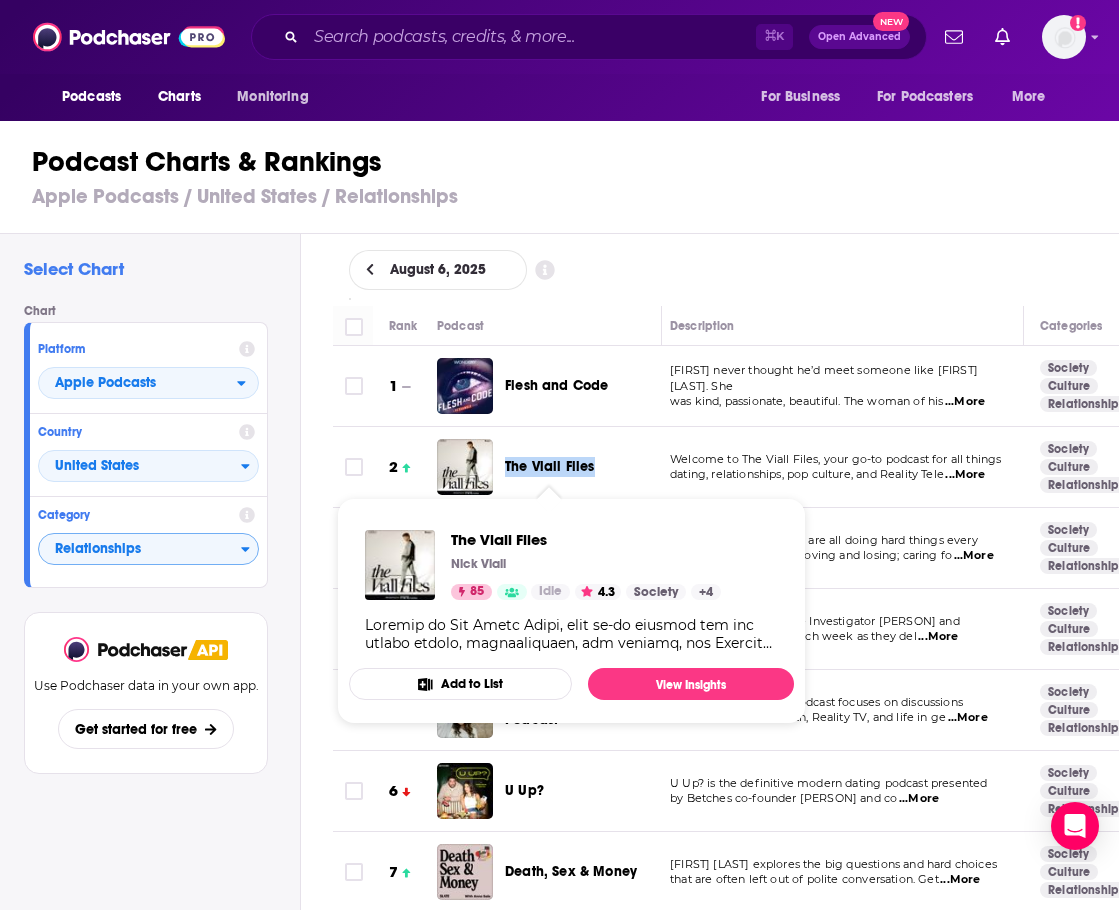 drag, startPoint x: 546, startPoint y: 464, endPoint x: 508, endPoint y: 465, distance: 38.013157 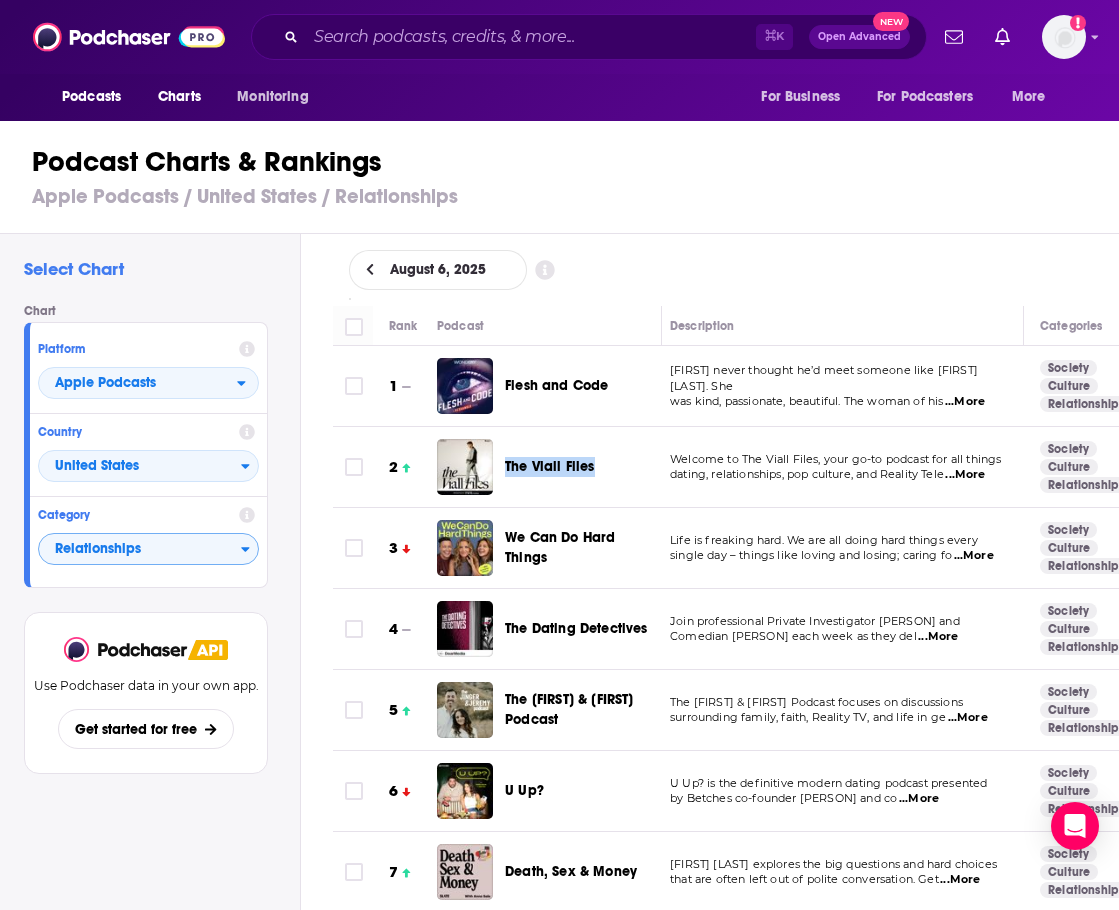 scroll, scrollTop: 0, scrollLeft: 10, axis: horizontal 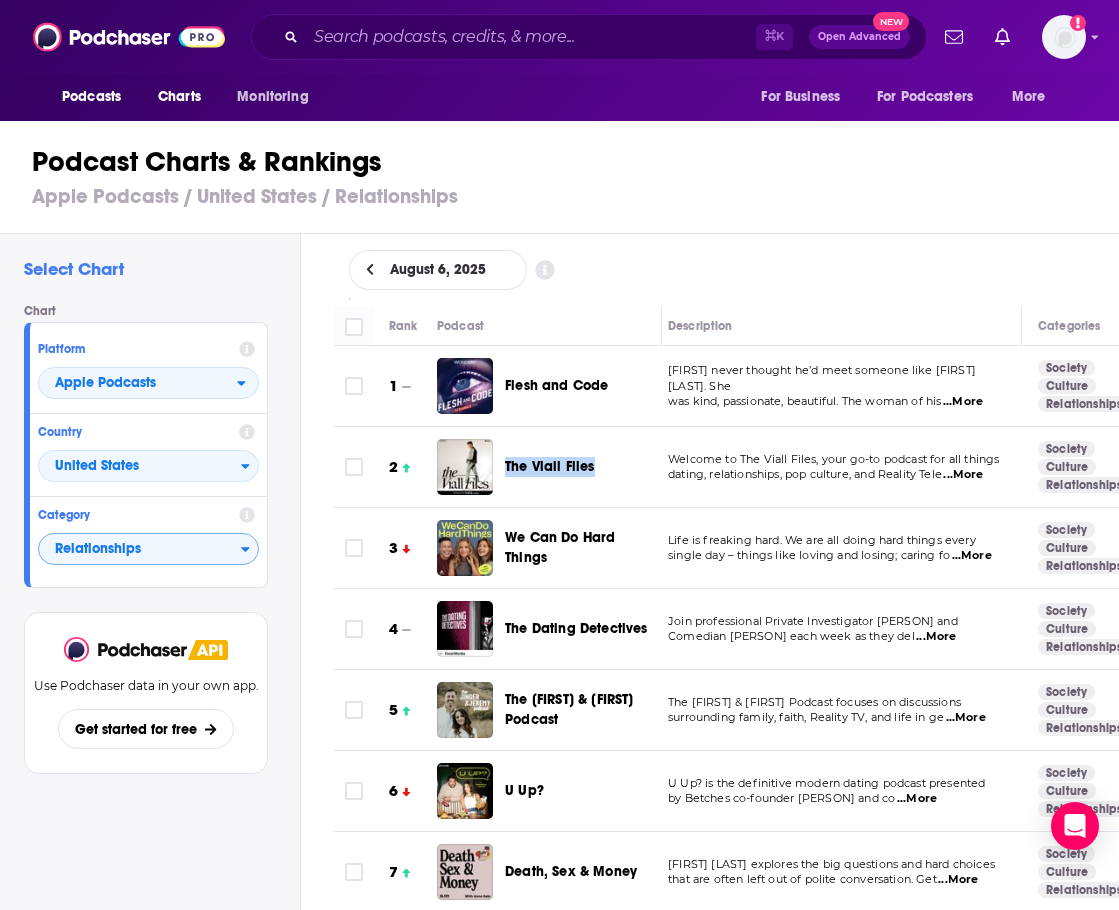 copy on "The Viall Files" 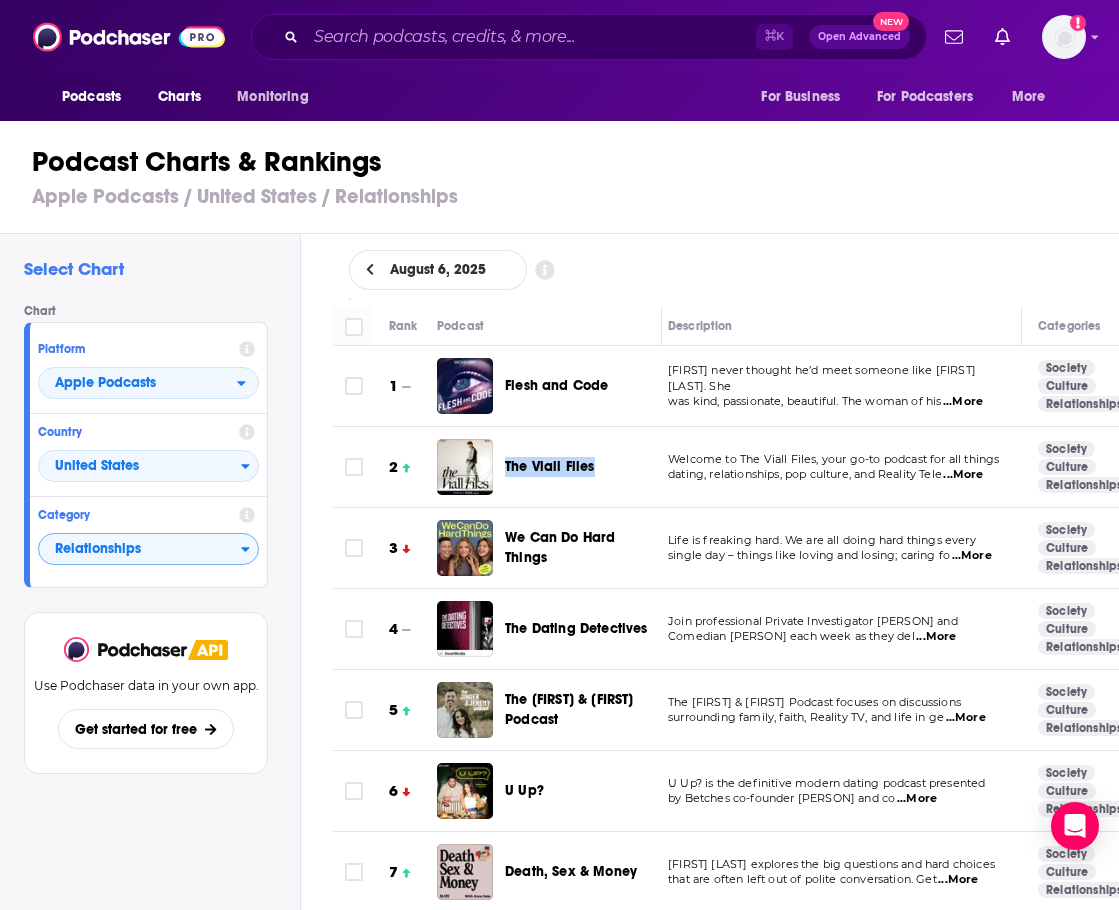scroll, scrollTop: 0, scrollLeft: 0, axis: both 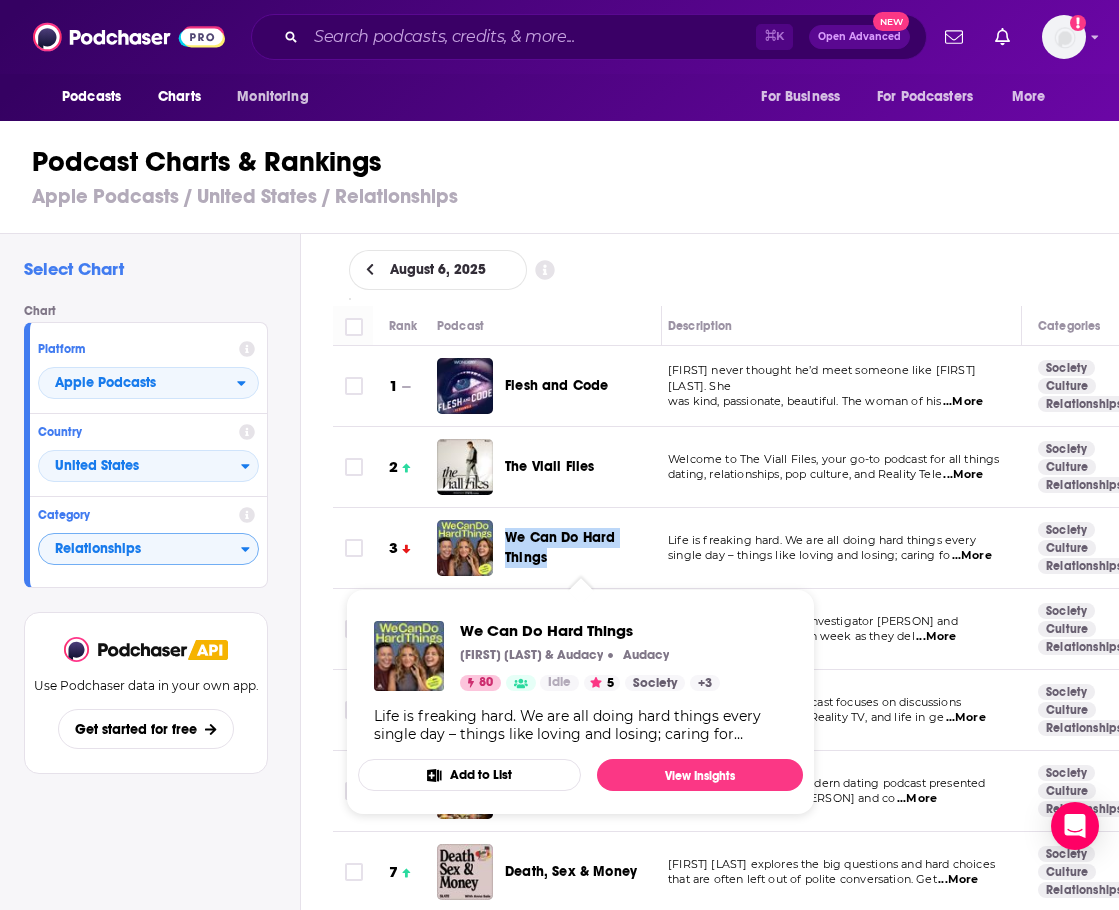 drag, startPoint x: 501, startPoint y: 538, endPoint x: 563, endPoint y: 563, distance: 66.85058 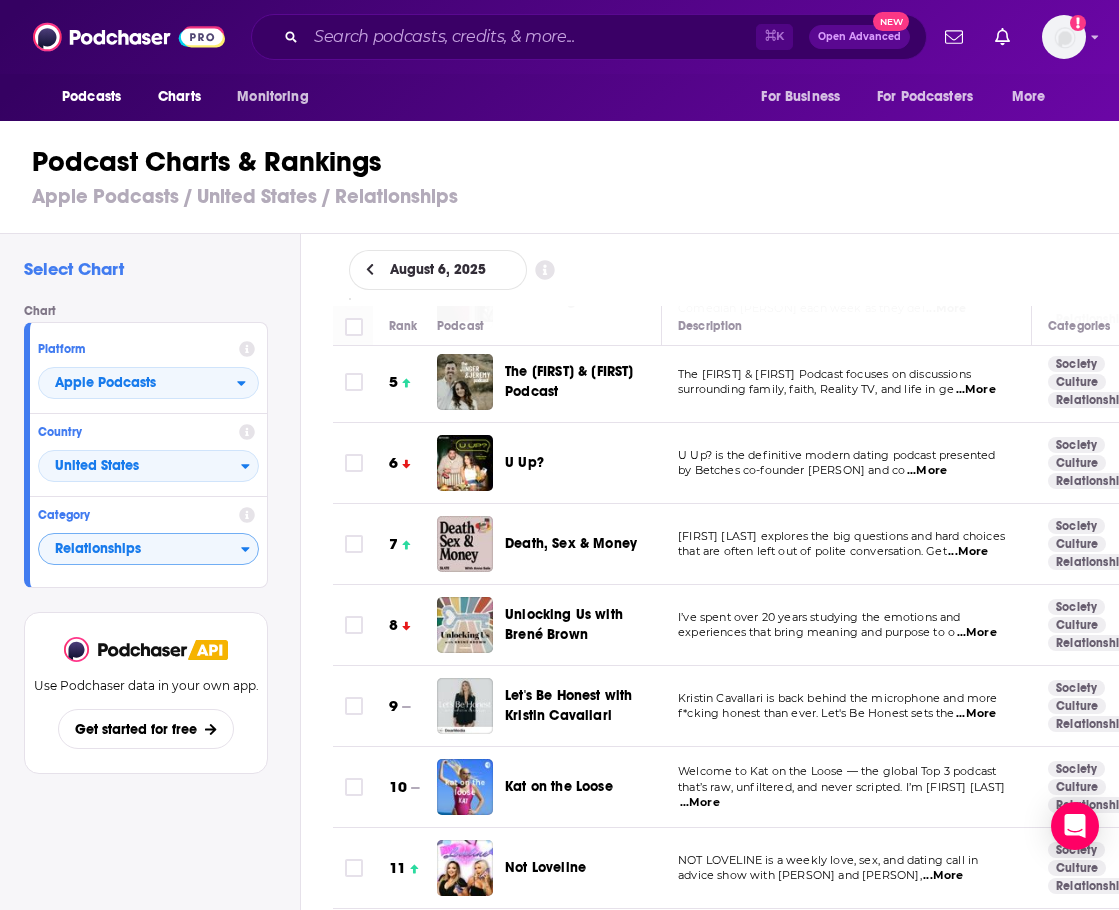 scroll, scrollTop: 337, scrollLeft: 0, axis: vertical 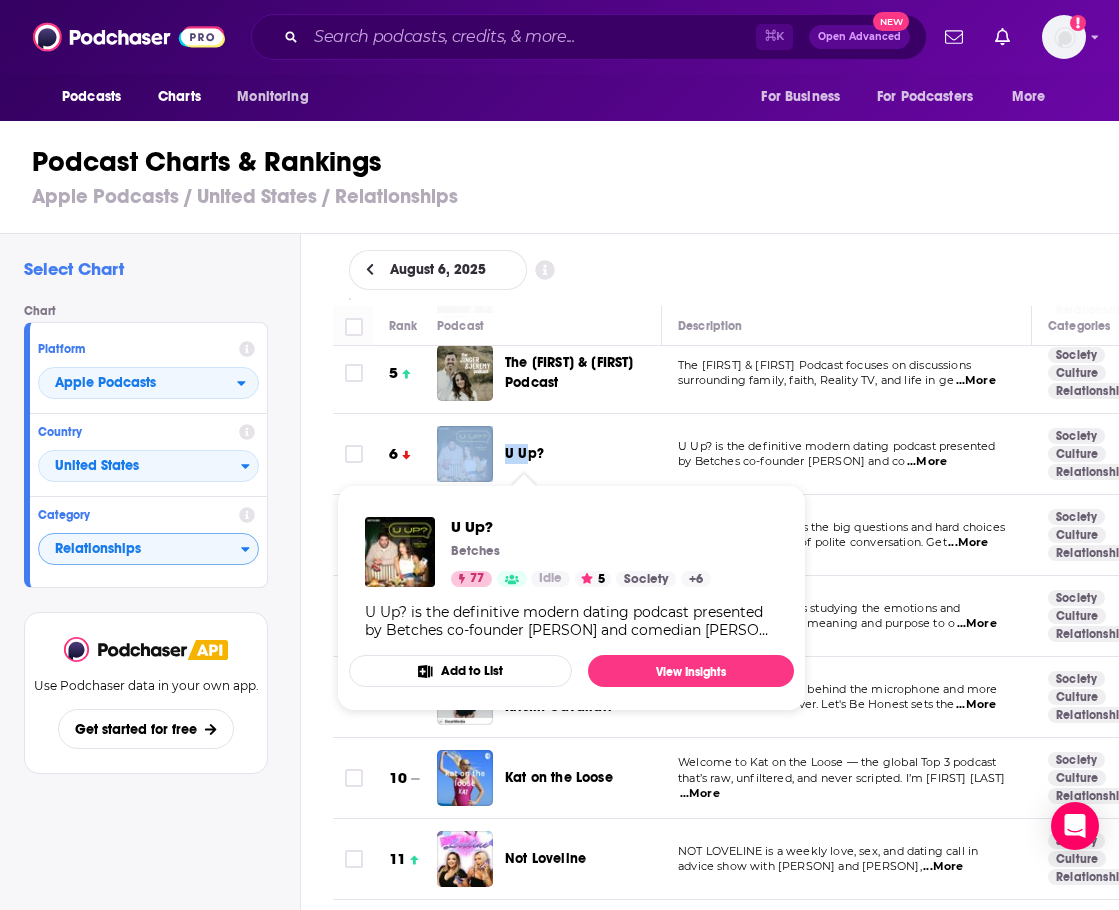 drag, startPoint x: 498, startPoint y: 454, endPoint x: 529, endPoint y: 454, distance: 31 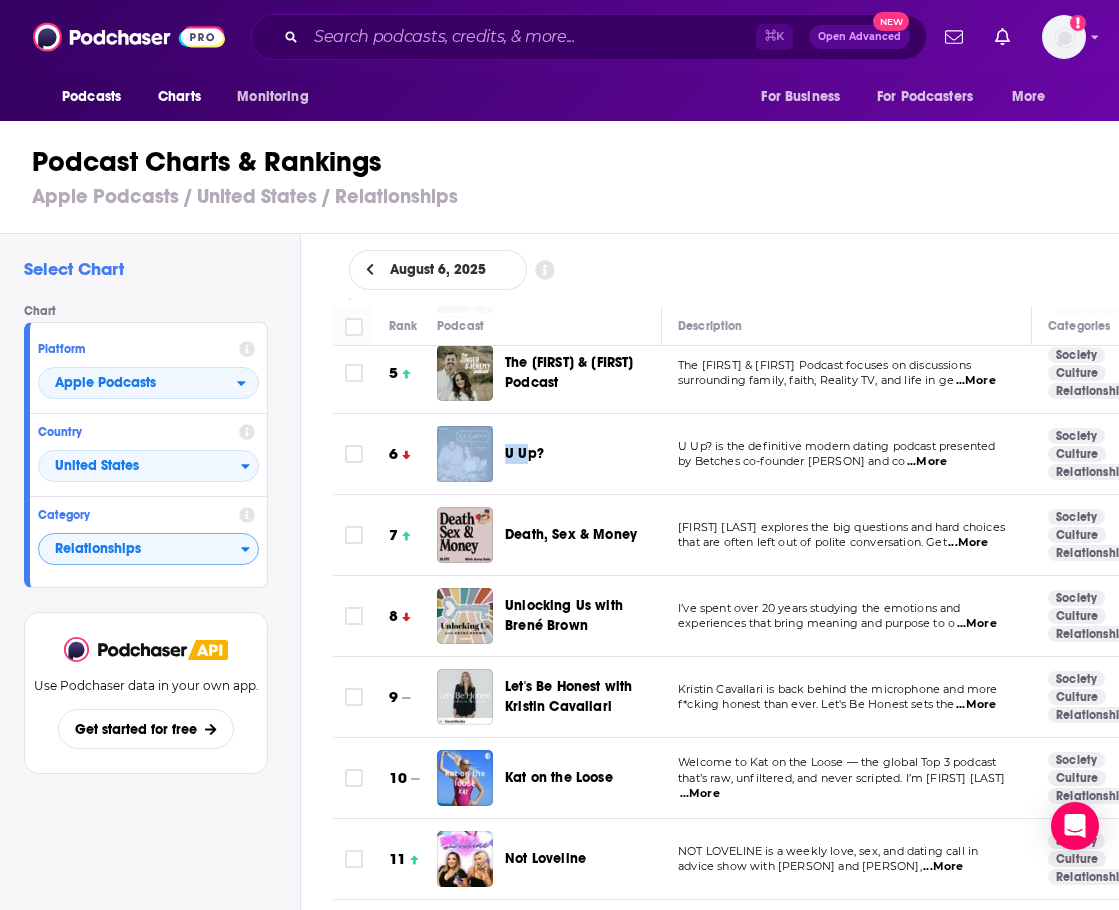 scroll, scrollTop: 404, scrollLeft: 0, axis: vertical 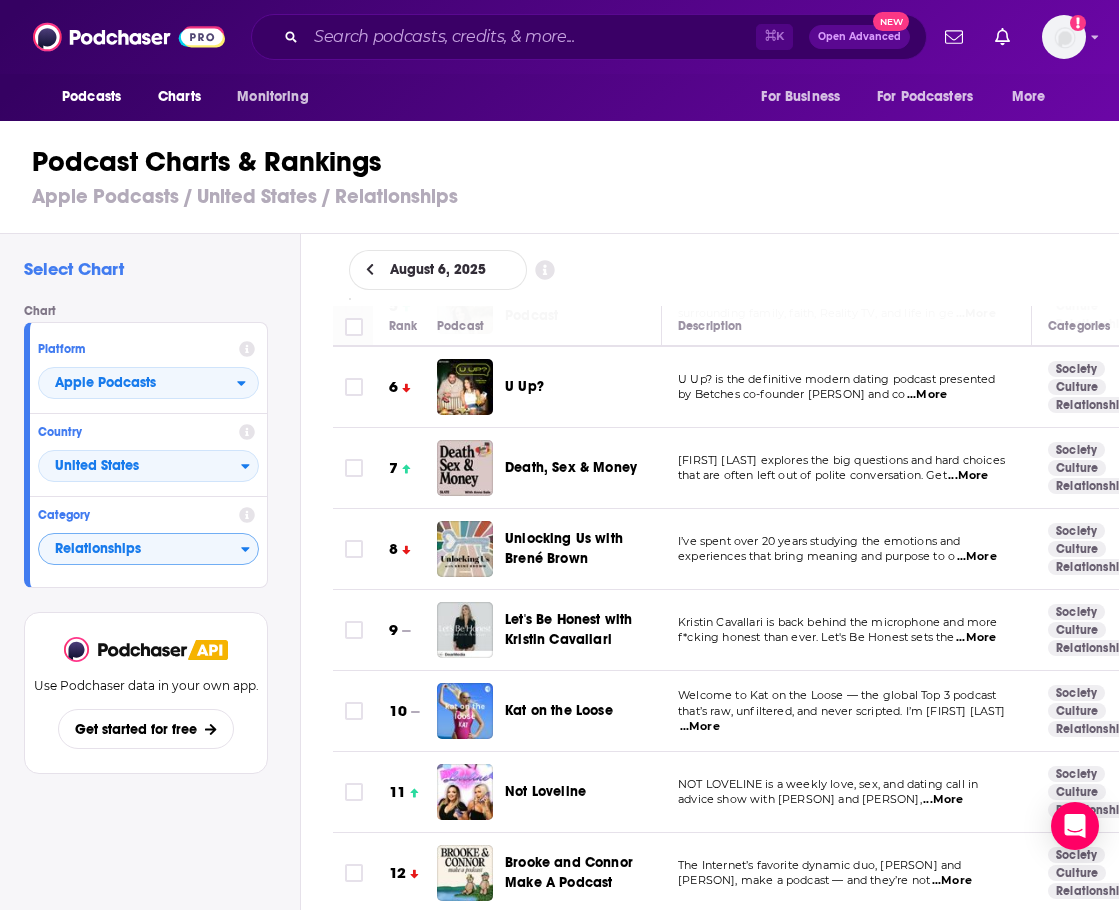 click on "Podcasts Charts Monitoring ⌘  K Open Advanced New For Business For Podcasters More Add a profile image" at bounding box center [559, 37] 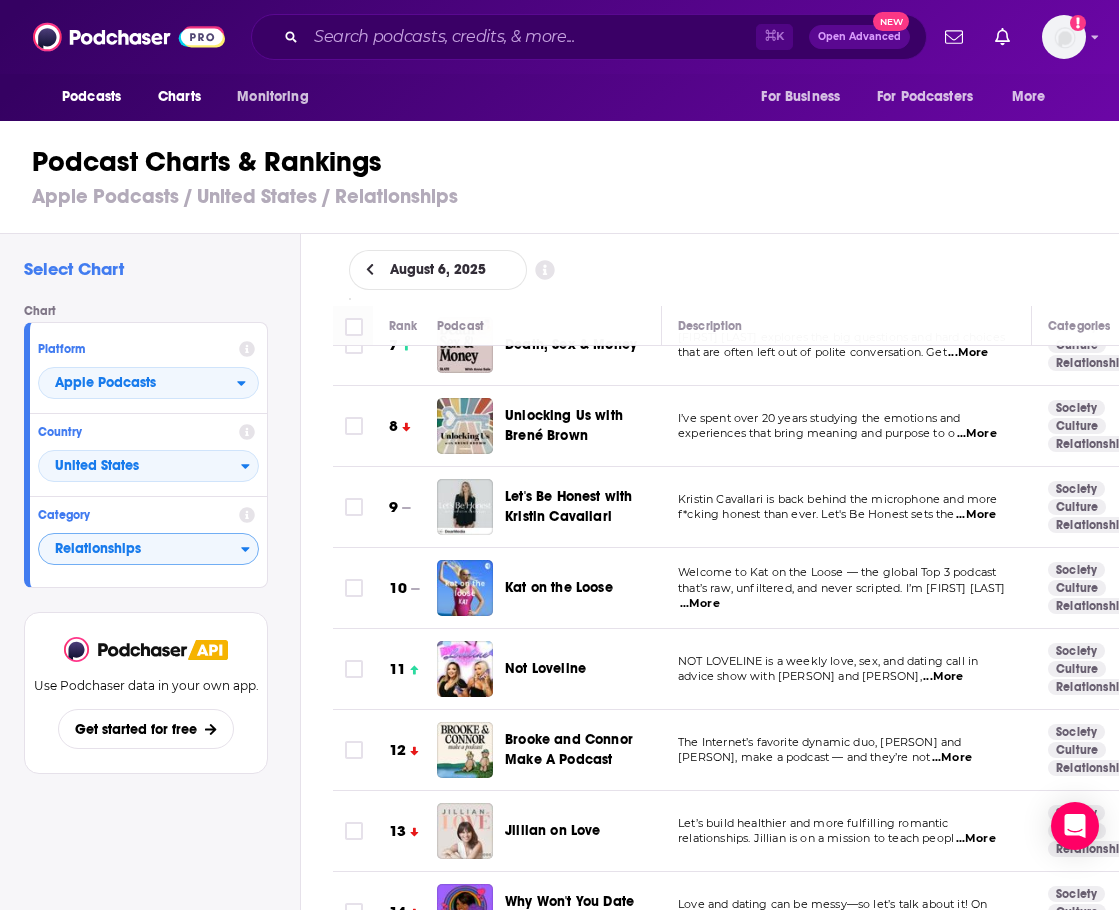 scroll, scrollTop: 529, scrollLeft: 0, axis: vertical 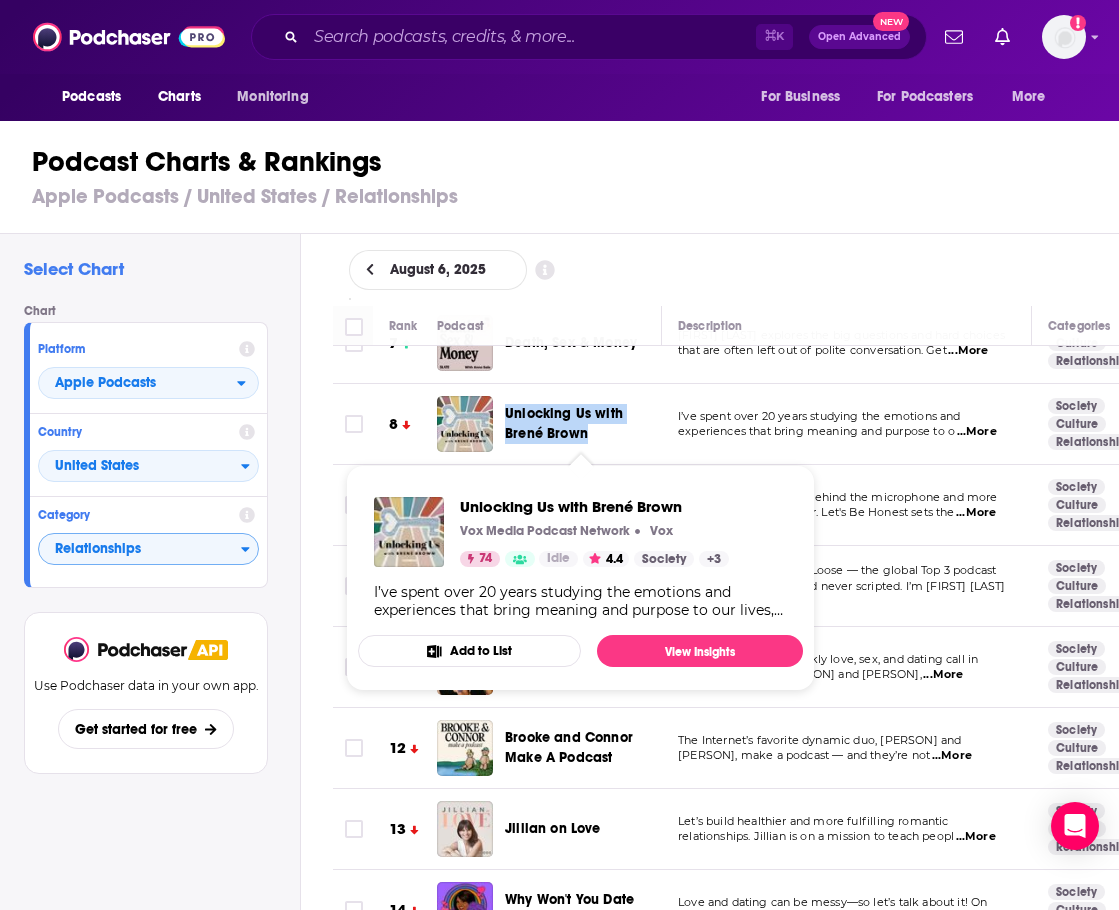 drag, startPoint x: 501, startPoint y: 405, endPoint x: 594, endPoint y: 433, distance: 97.123634 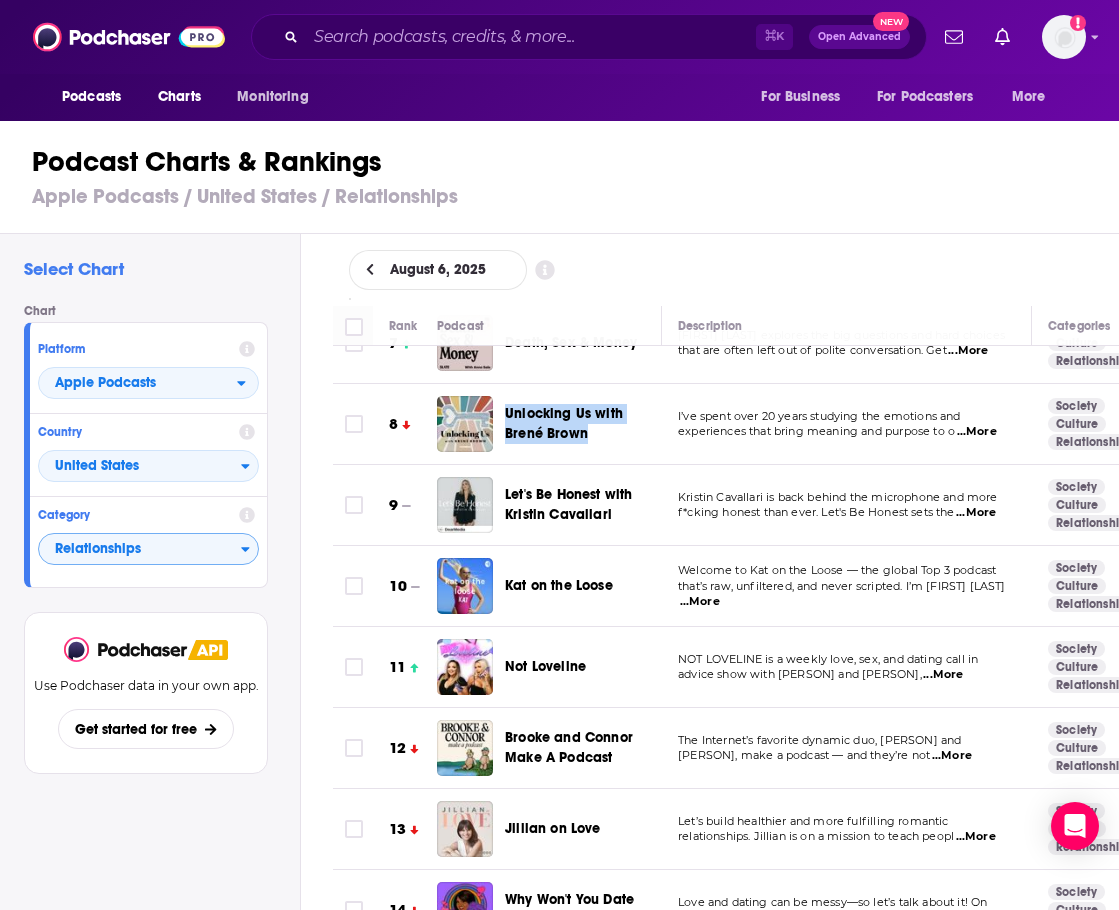 copy on "Unlocking Us with Brené Brown" 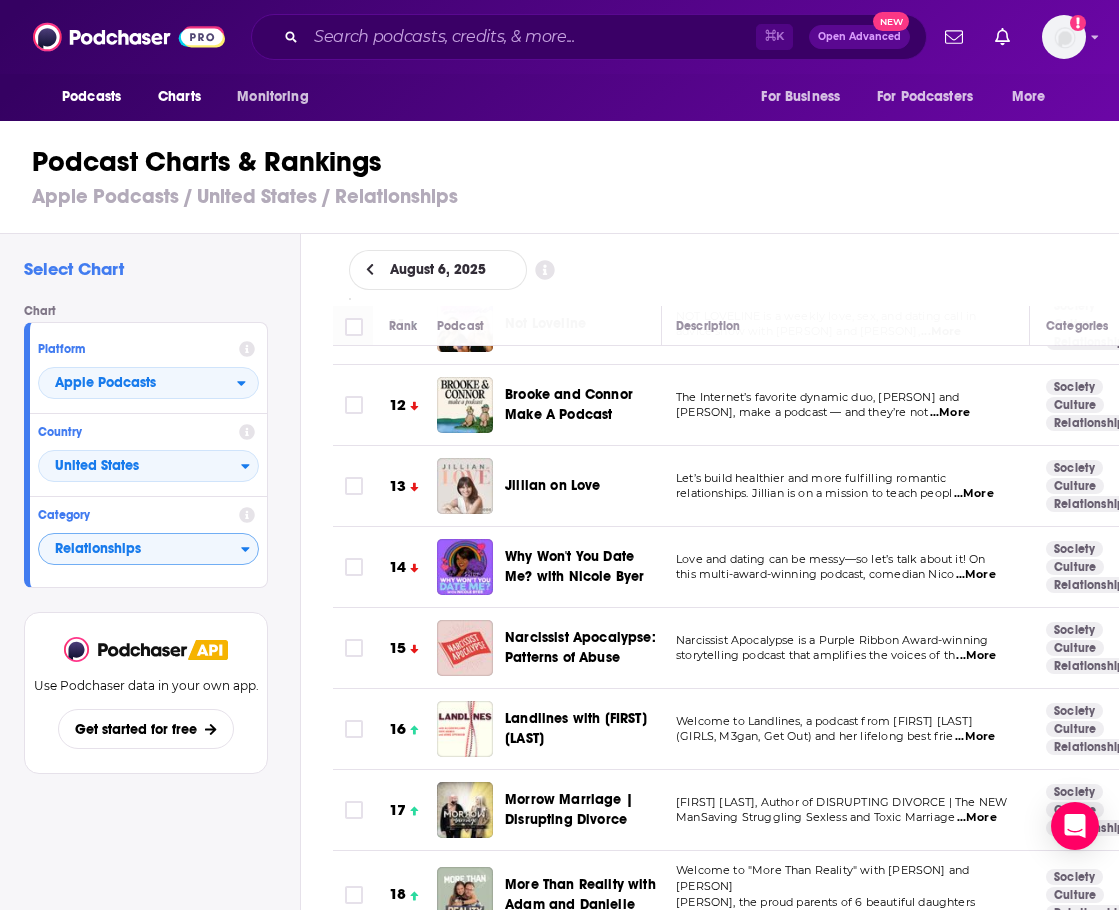 scroll, scrollTop: 876, scrollLeft: 2, axis: both 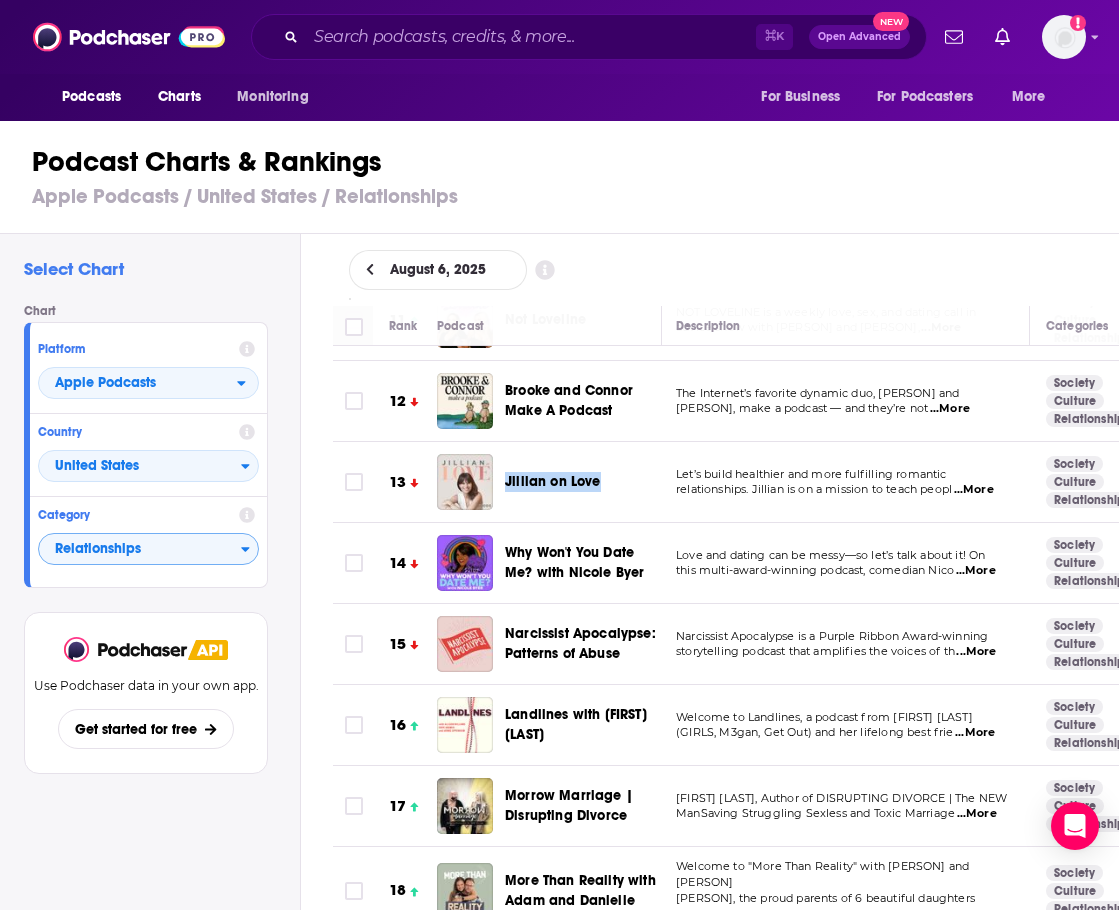 drag, startPoint x: 504, startPoint y: 476, endPoint x: 599, endPoint y: 488, distance: 95.7549 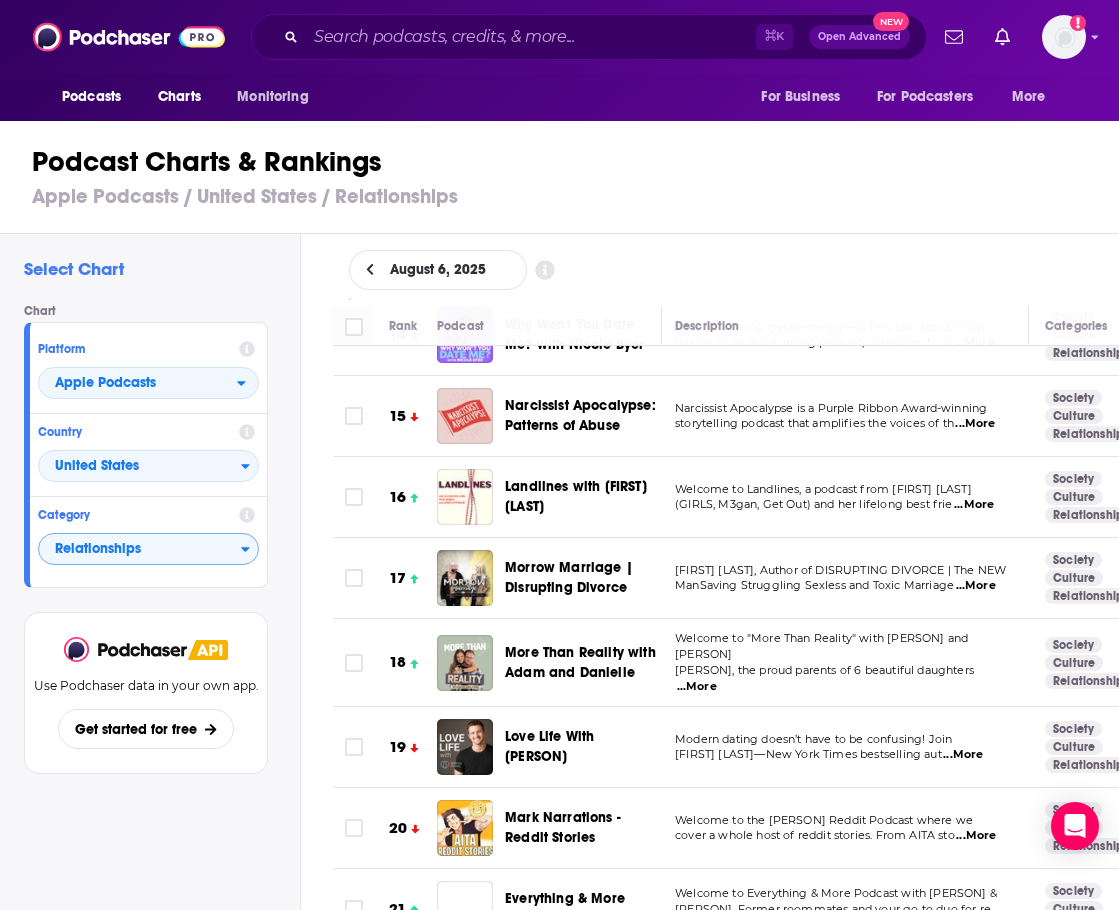 scroll, scrollTop: 1107, scrollLeft: 3, axis: both 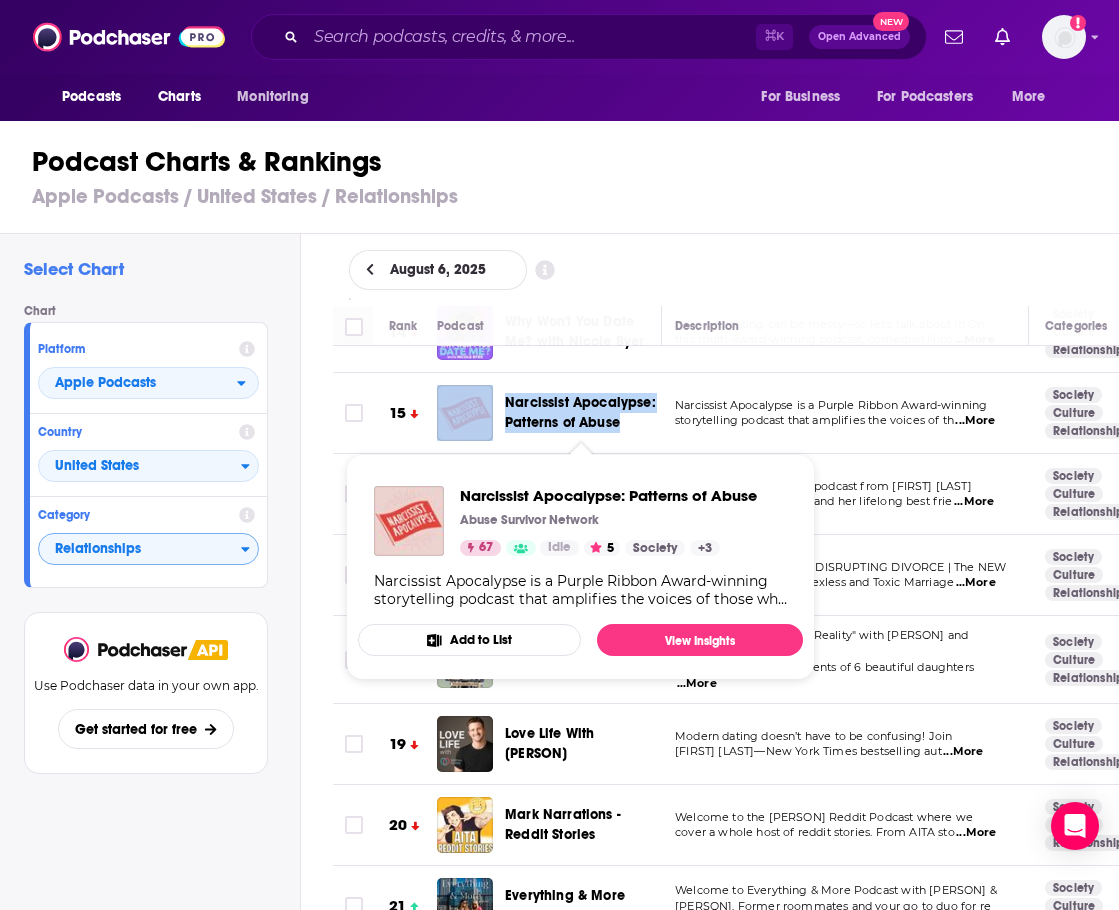 drag, startPoint x: 499, startPoint y: 396, endPoint x: 621, endPoint y: 415, distance: 123.47064 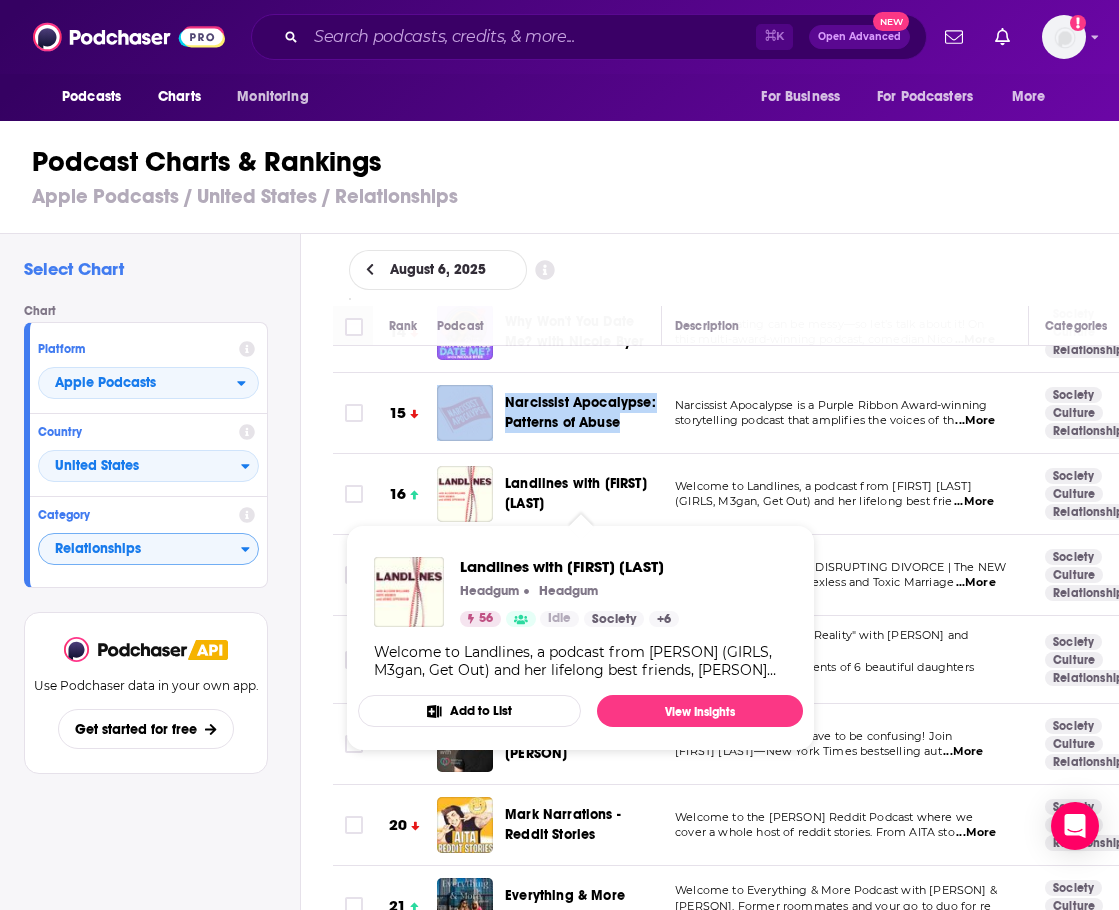 scroll, scrollTop: 1126, scrollLeft: 3, axis: both 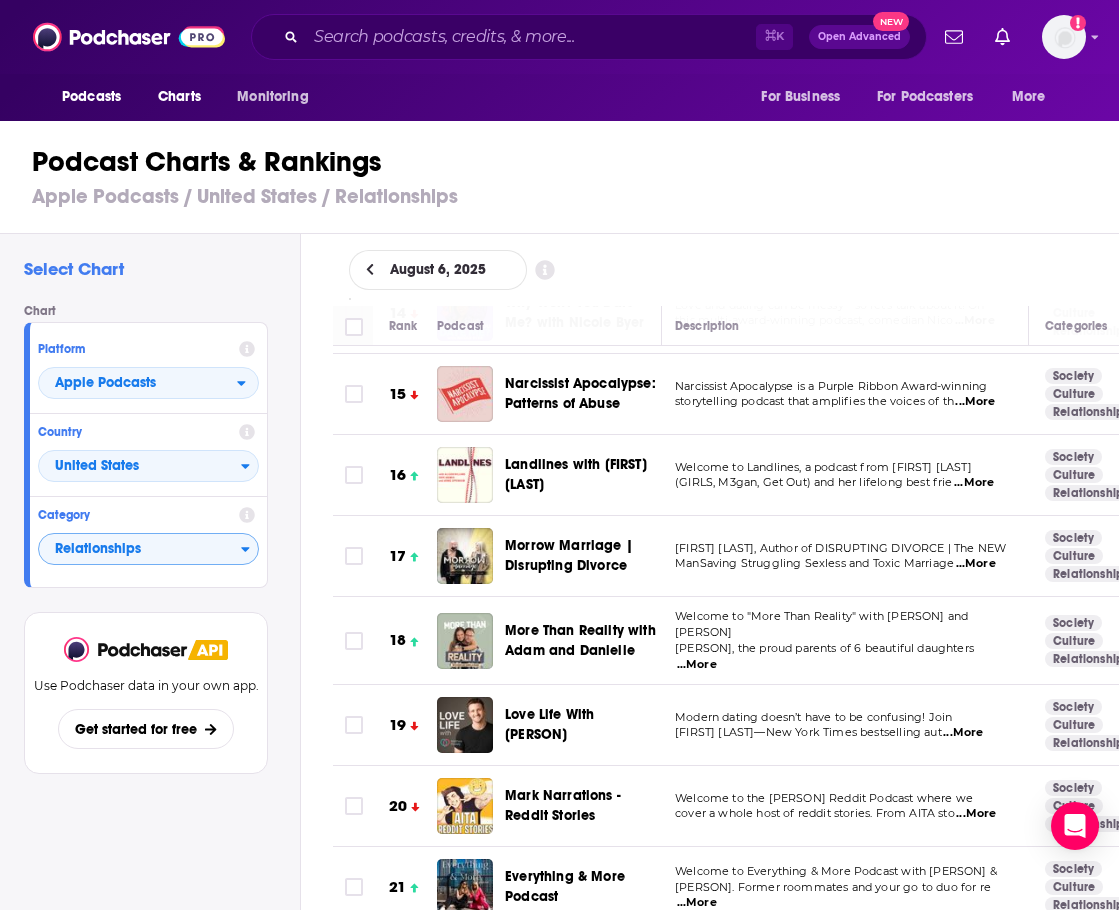 click on "Select Chart Chart Platform Apple Podcasts Country United States Category Relationships View chart Use Podchaser data in your own app. Get started for free" at bounding box center (150, 628) 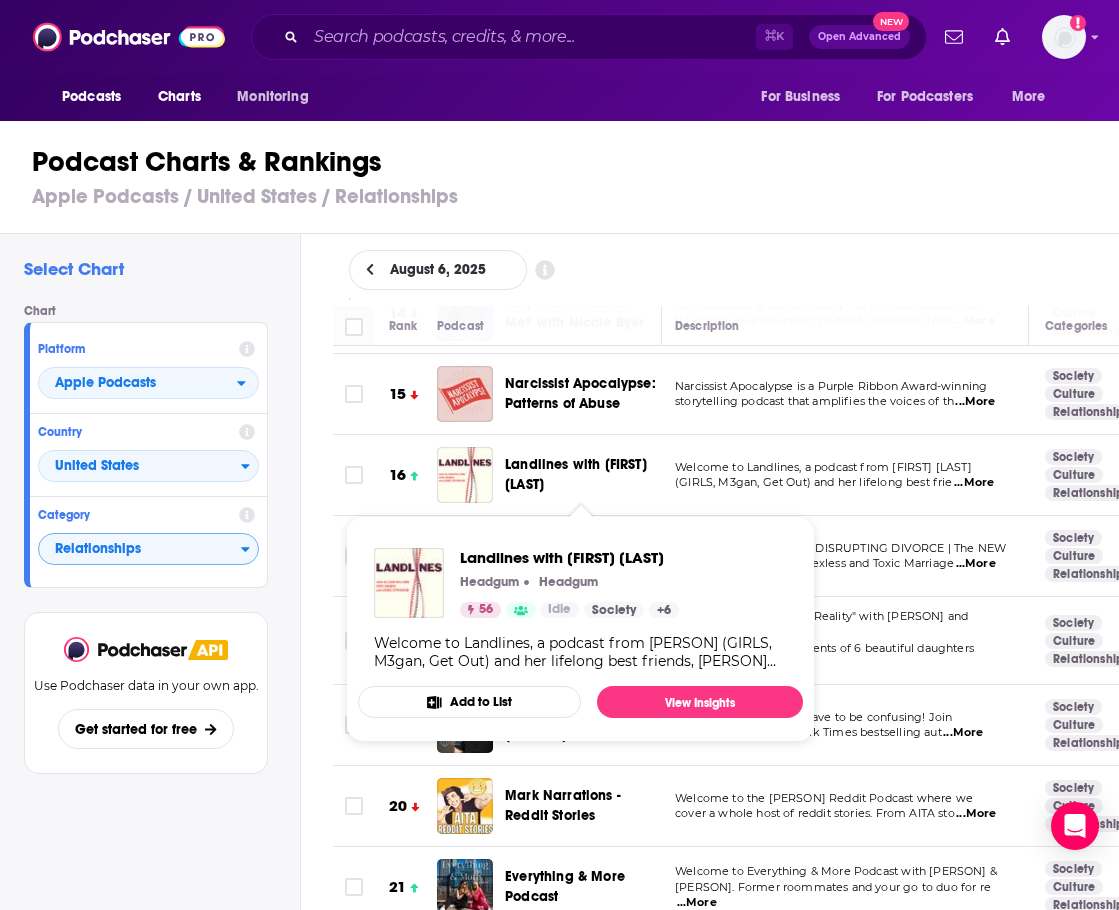 drag, startPoint x: 498, startPoint y: 458, endPoint x: 565, endPoint y: 484, distance: 71.867935 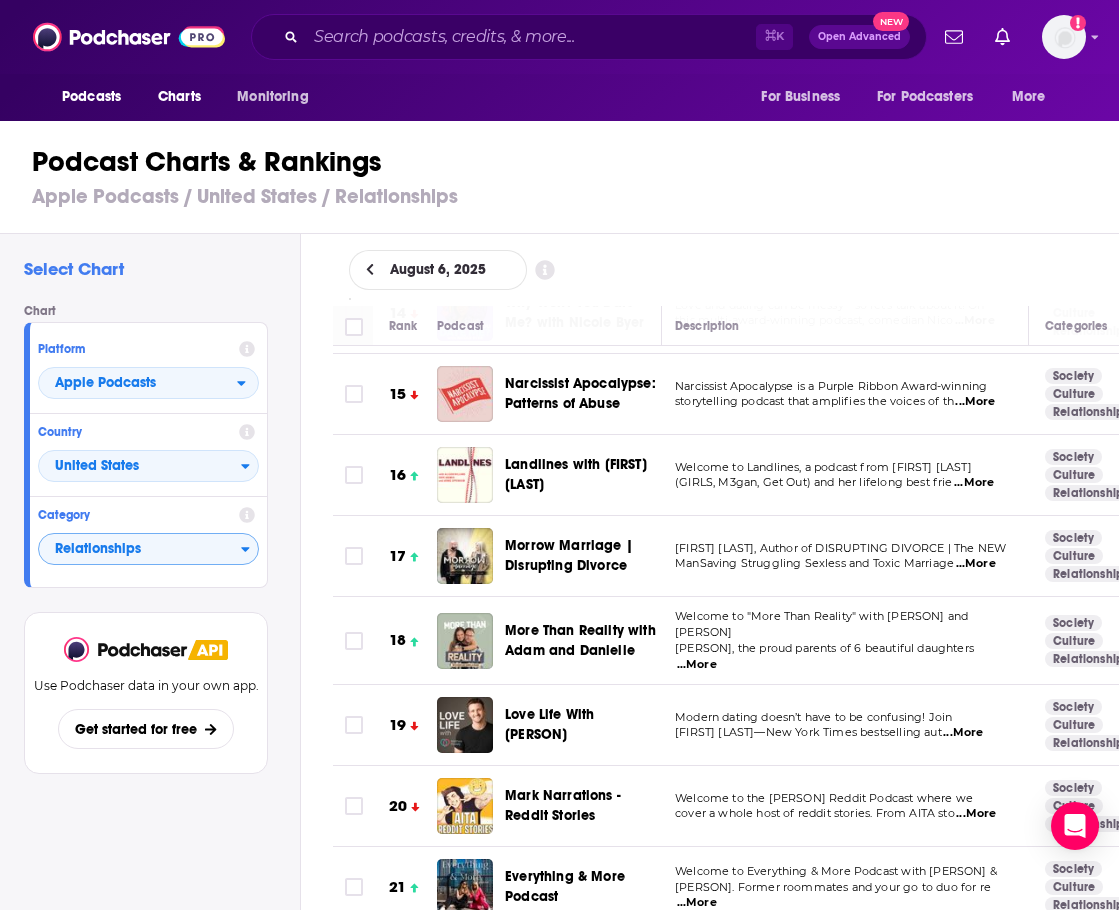 drag, startPoint x: 302, startPoint y: 308, endPoint x: 313, endPoint y: 311, distance: 11.401754 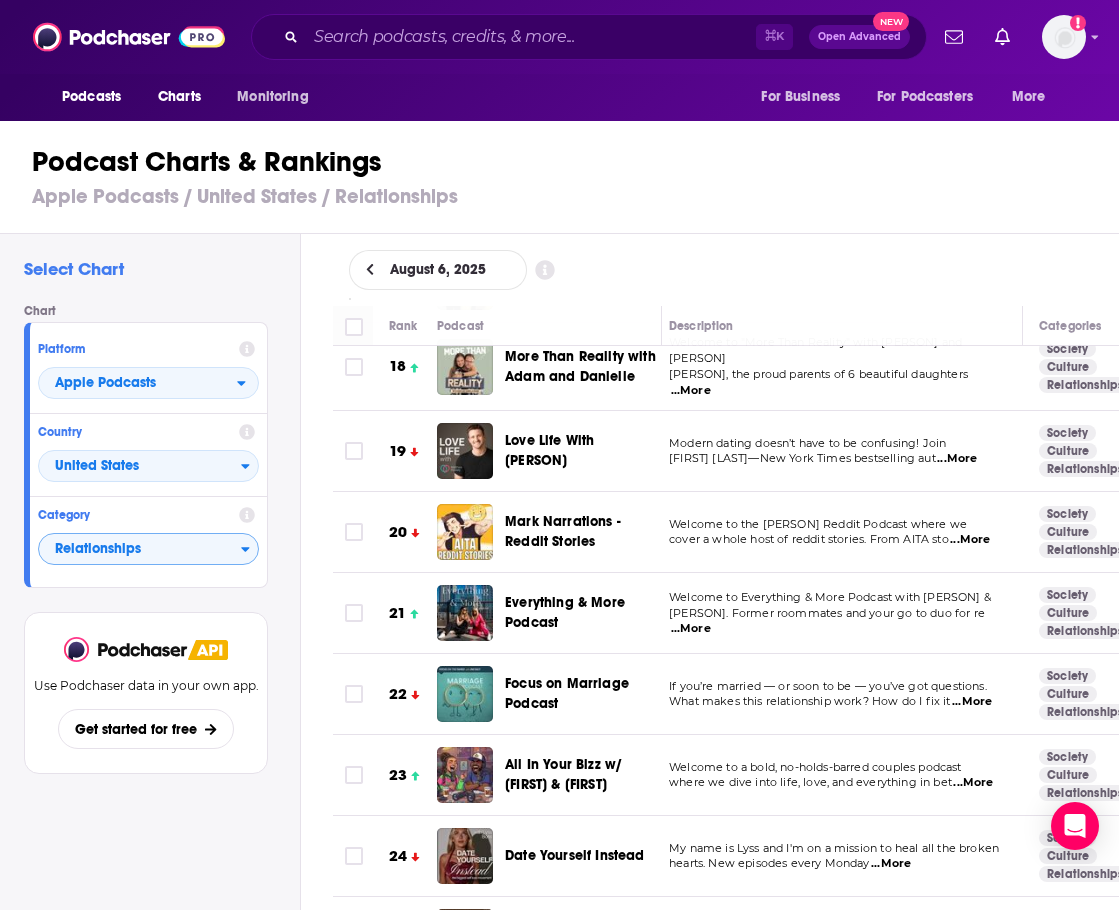 scroll, scrollTop: 1400, scrollLeft: 0, axis: vertical 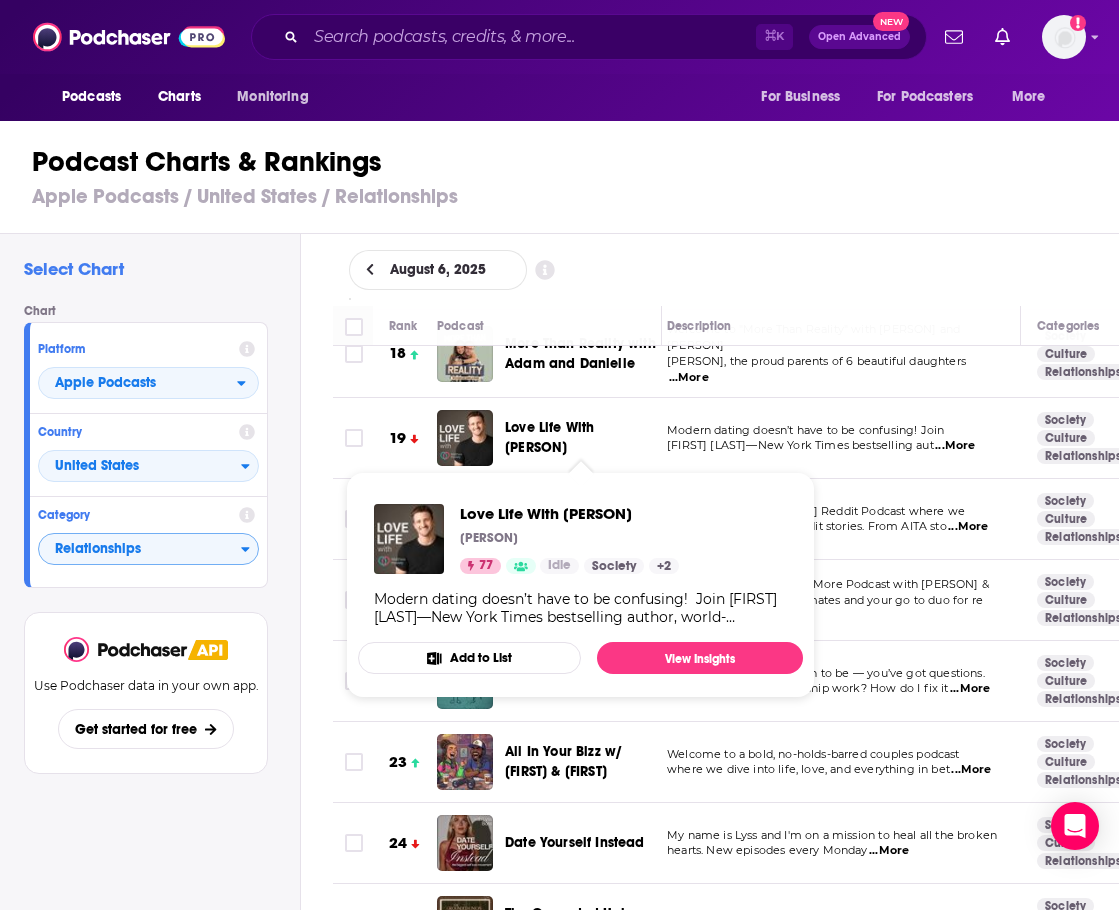 drag, startPoint x: 503, startPoint y: 418, endPoint x: 560, endPoint y: 447, distance: 63.953106 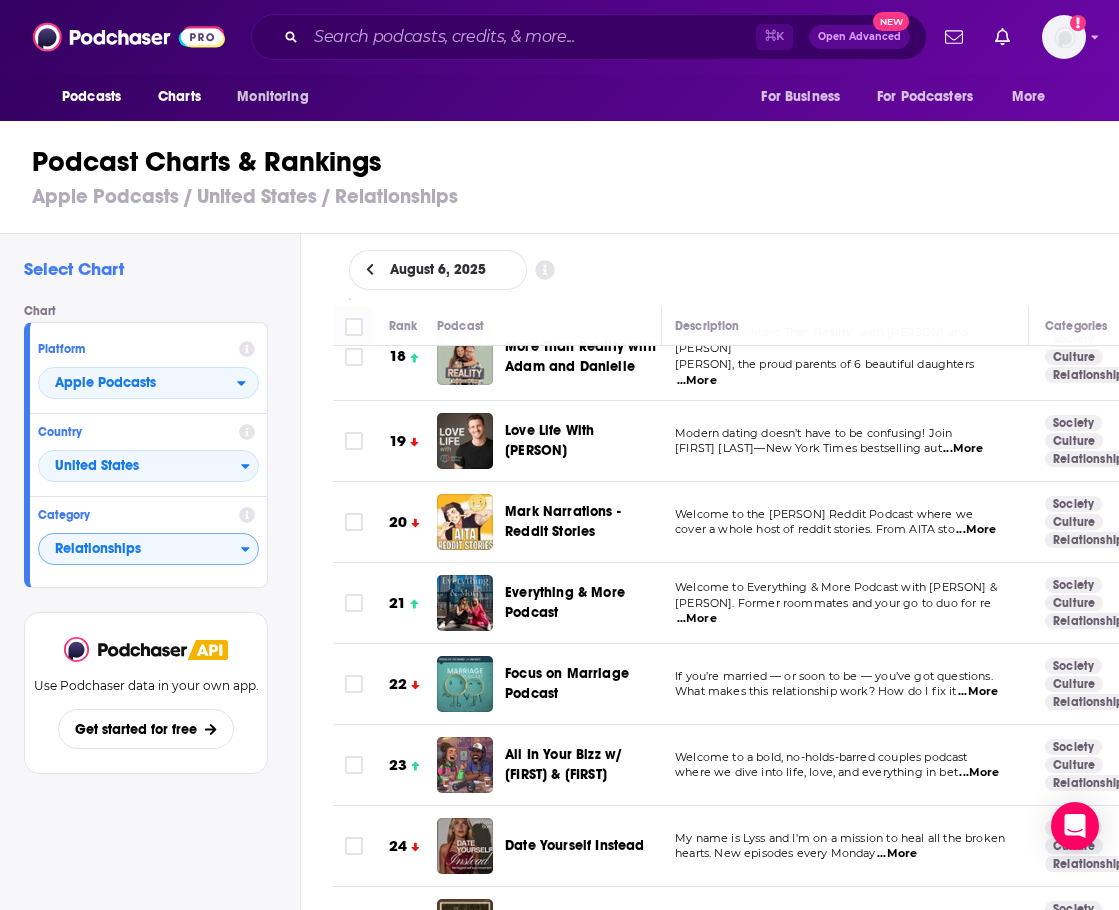 scroll, scrollTop: 1408, scrollLeft: 3, axis: both 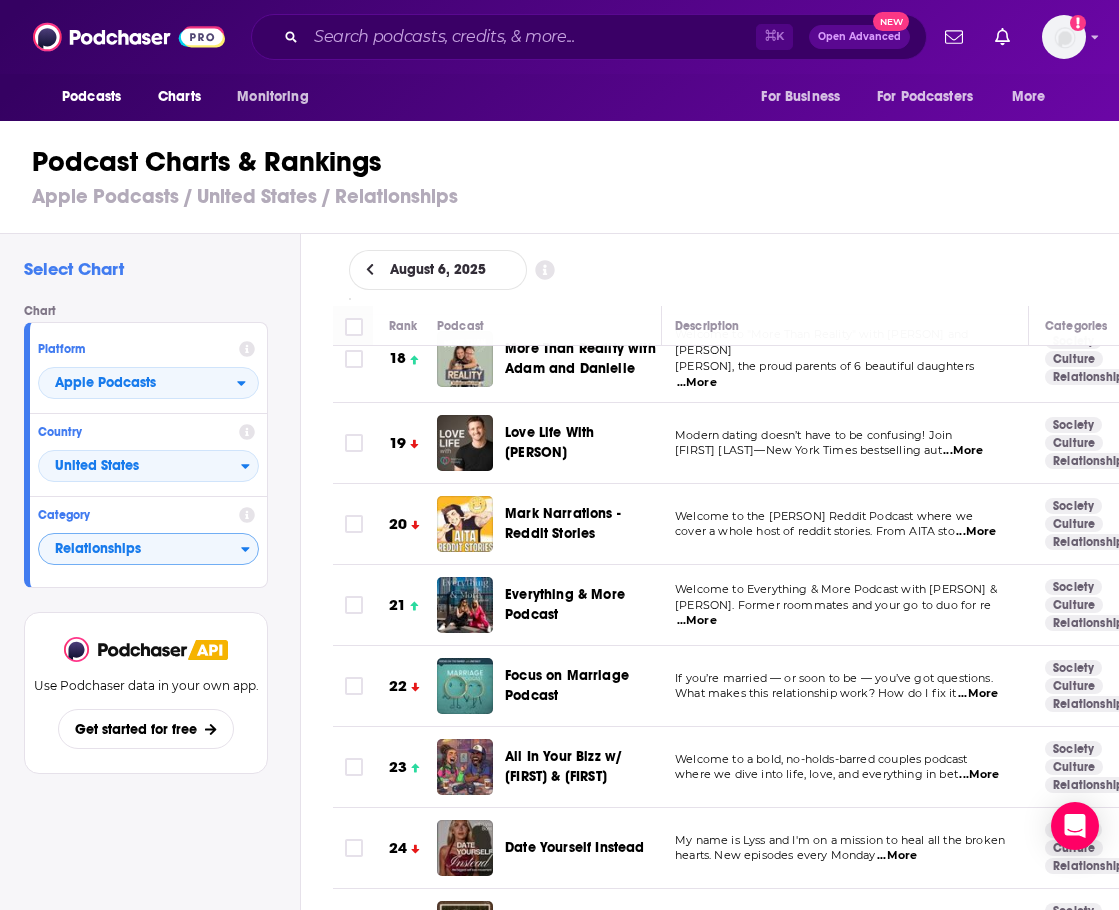 copy on "Love Life With Matthew Hussey" 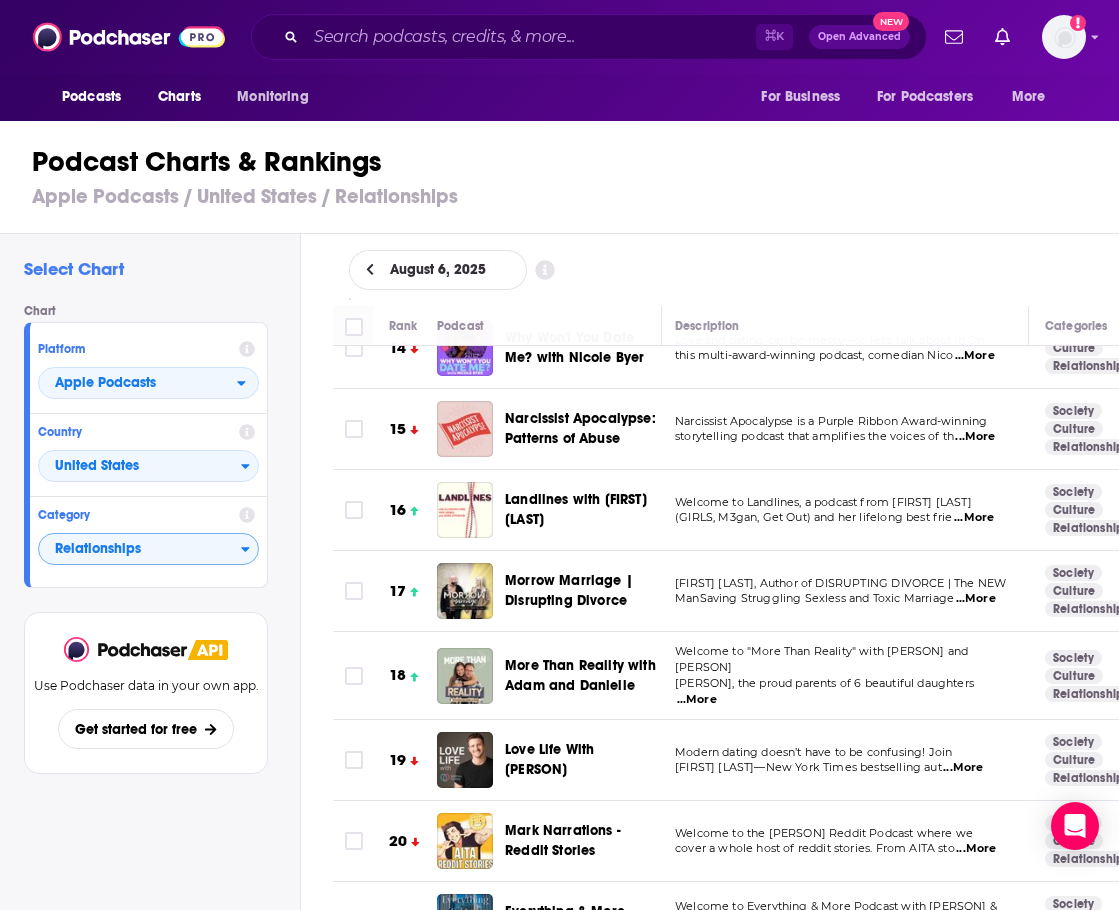 scroll, scrollTop: 1047, scrollLeft: 3, axis: both 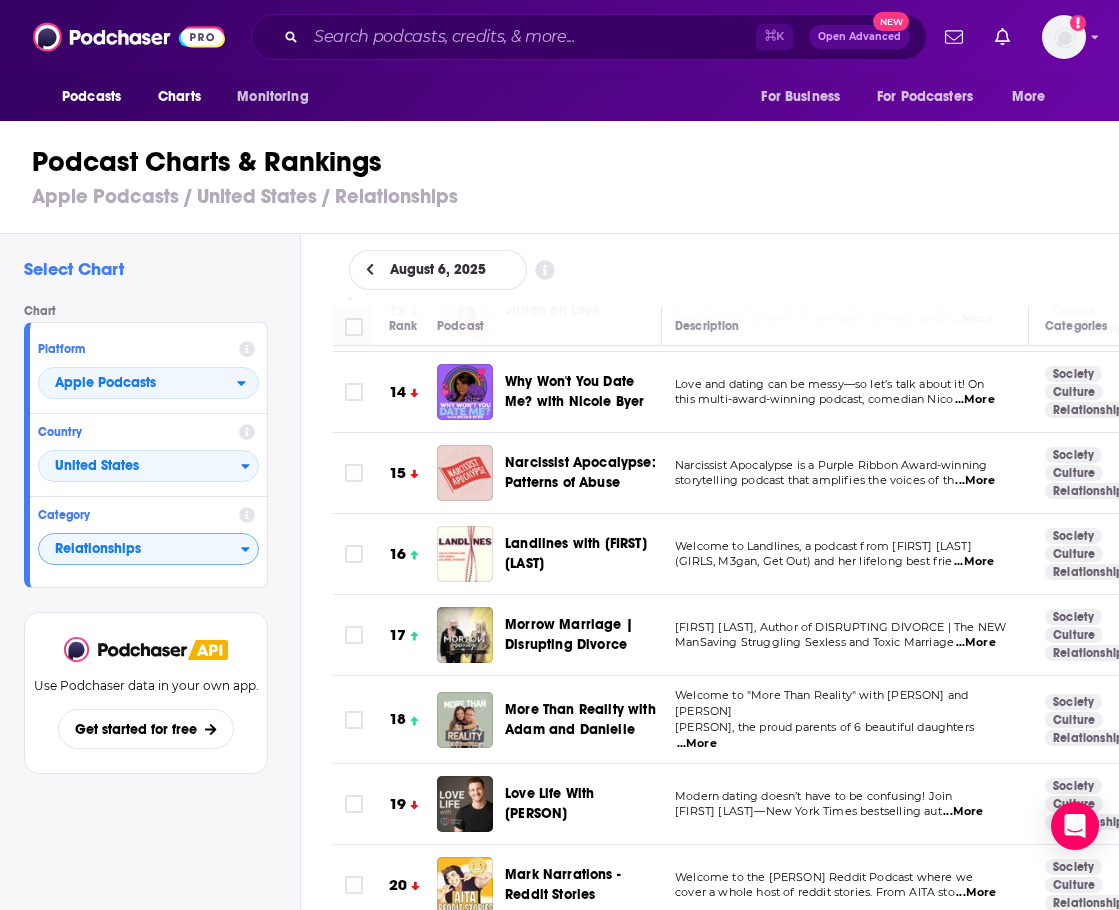 drag, startPoint x: 570, startPoint y: 565, endPoint x: 548, endPoint y: 566, distance: 22.022715 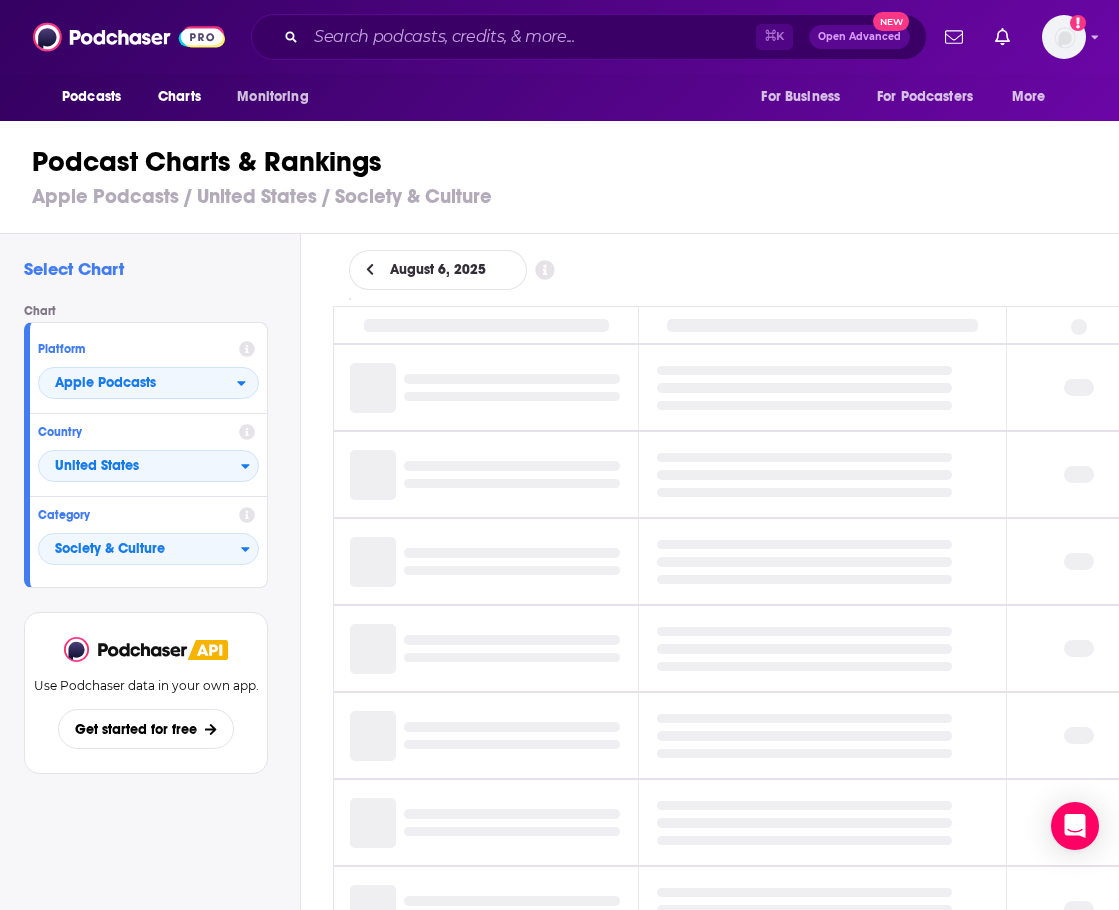 scroll, scrollTop: 0, scrollLeft: 0, axis: both 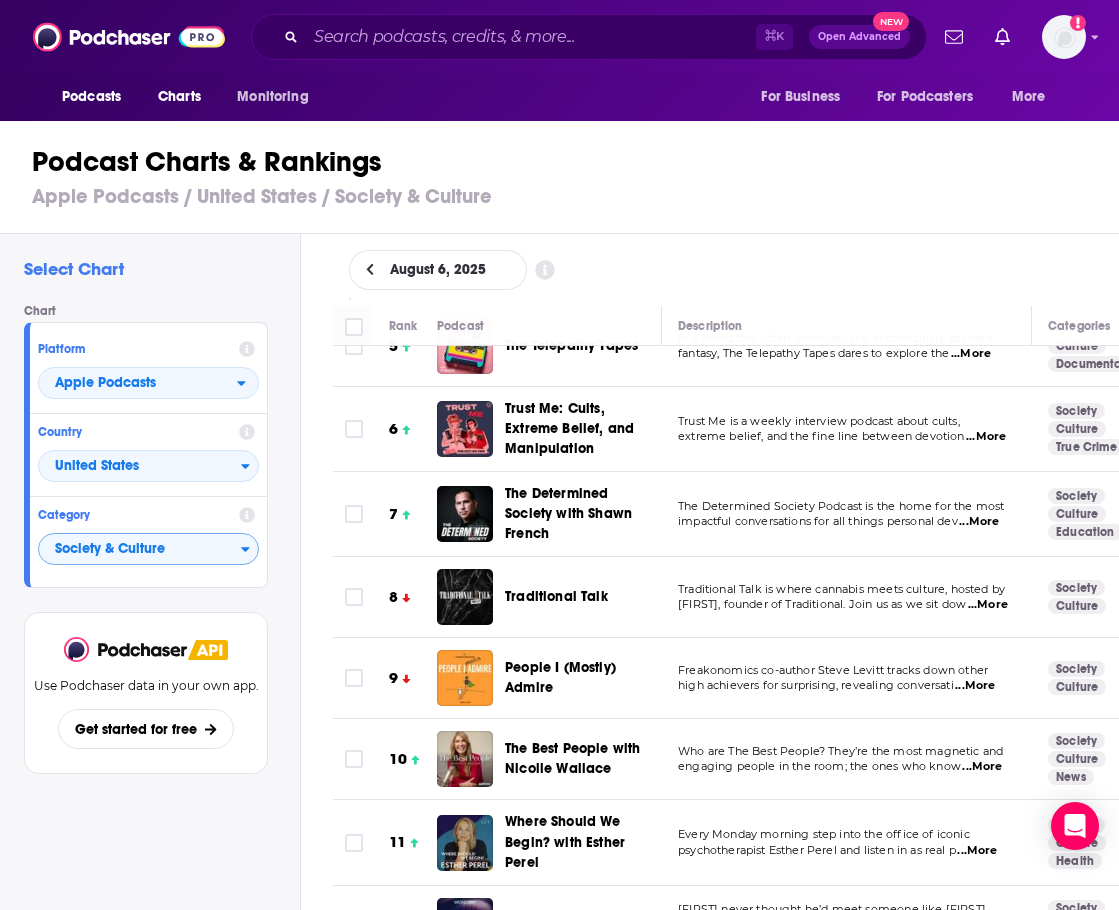 click on "Society & Culture" at bounding box center (140, 550) 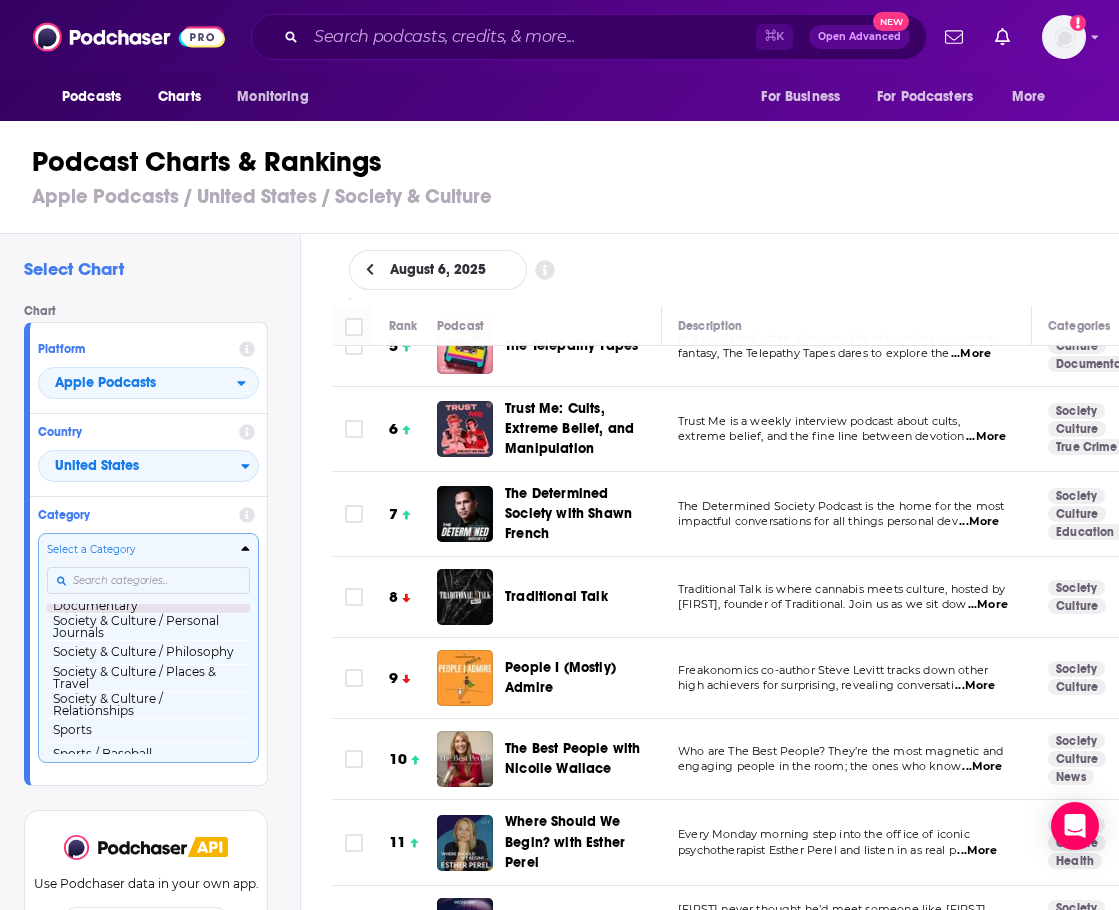 scroll, scrollTop: 2008, scrollLeft: 0, axis: vertical 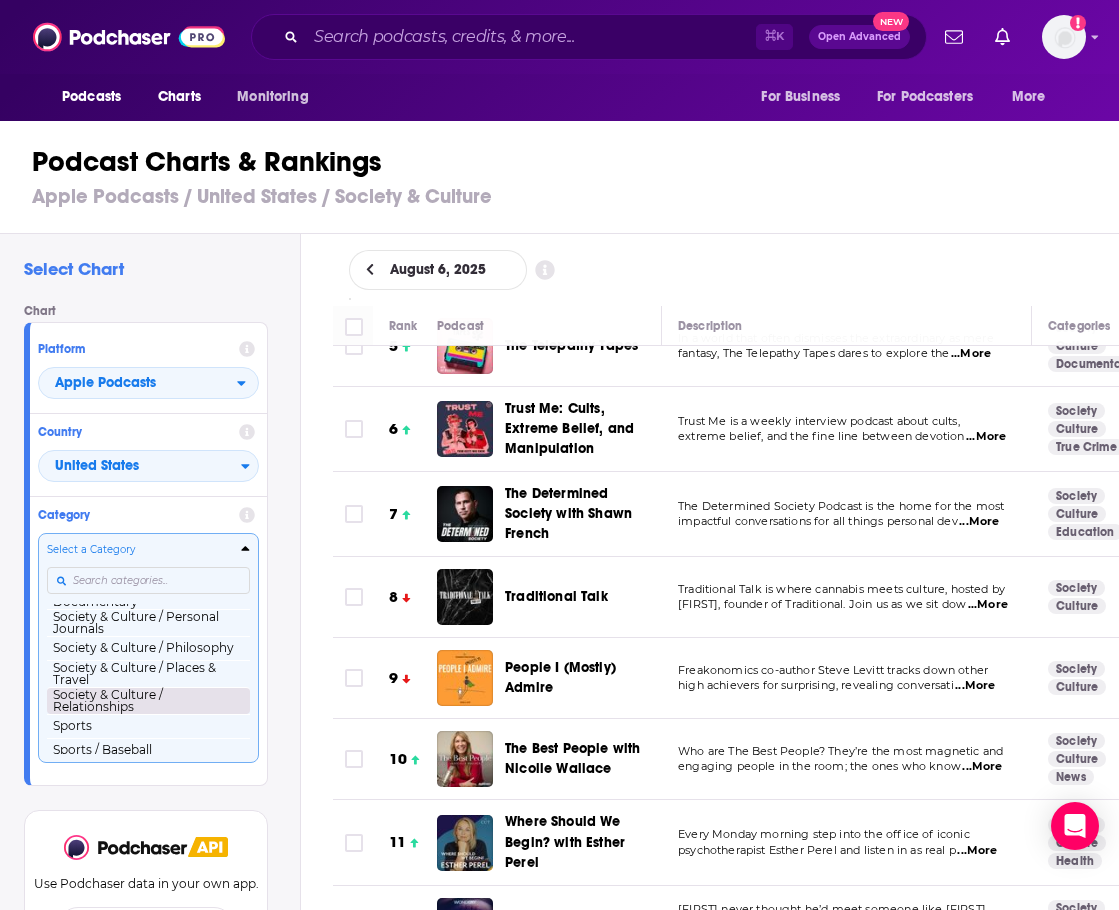 click on "Society & Culture / Relationships" at bounding box center (148, 700) 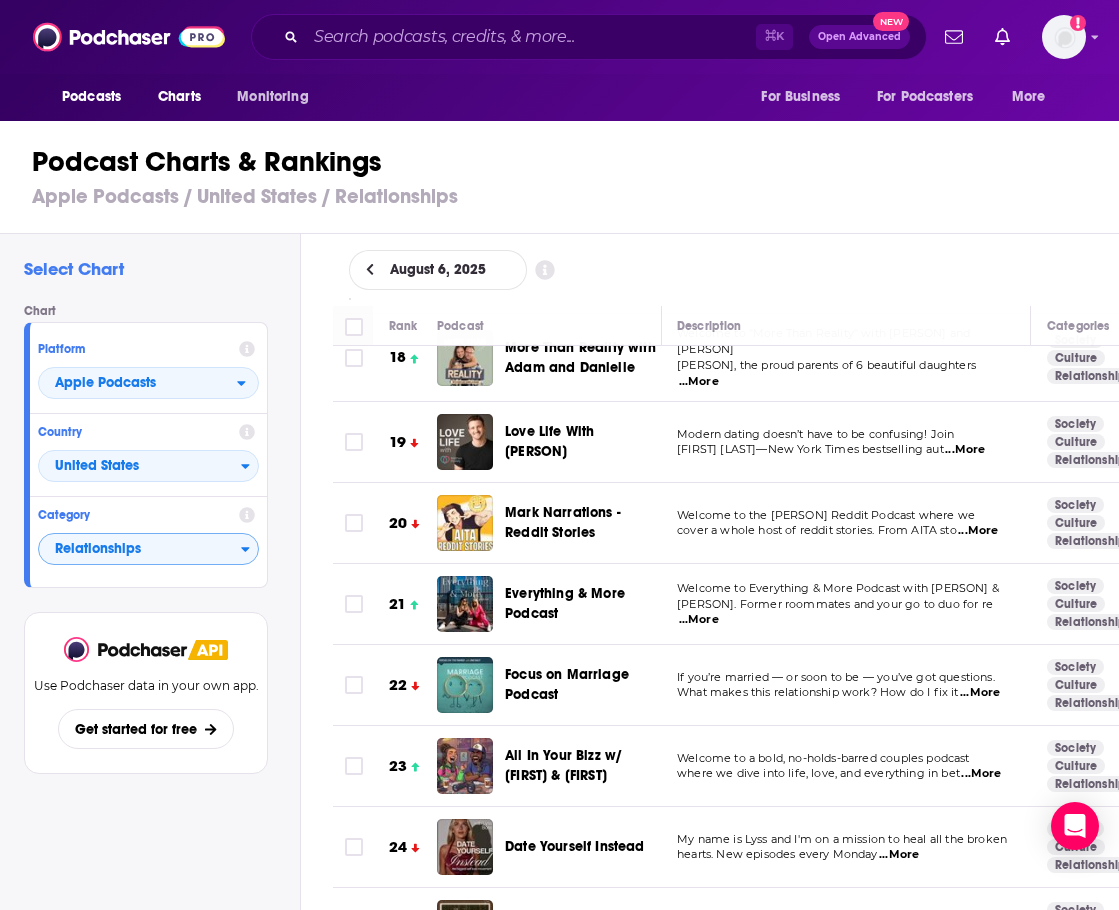 scroll, scrollTop: 1452, scrollLeft: 1, axis: both 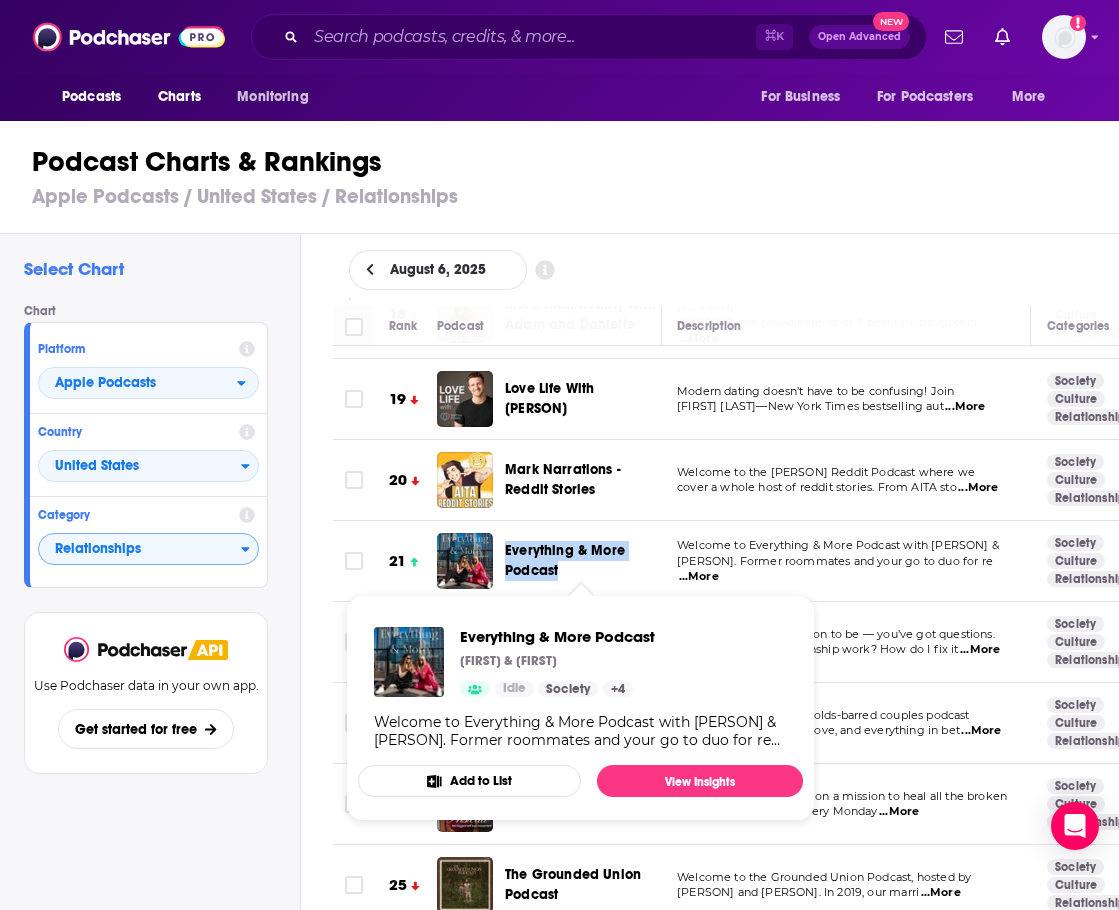 drag, startPoint x: 500, startPoint y: 535, endPoint x: 557, endPoint y: 559, distance: 61.846584 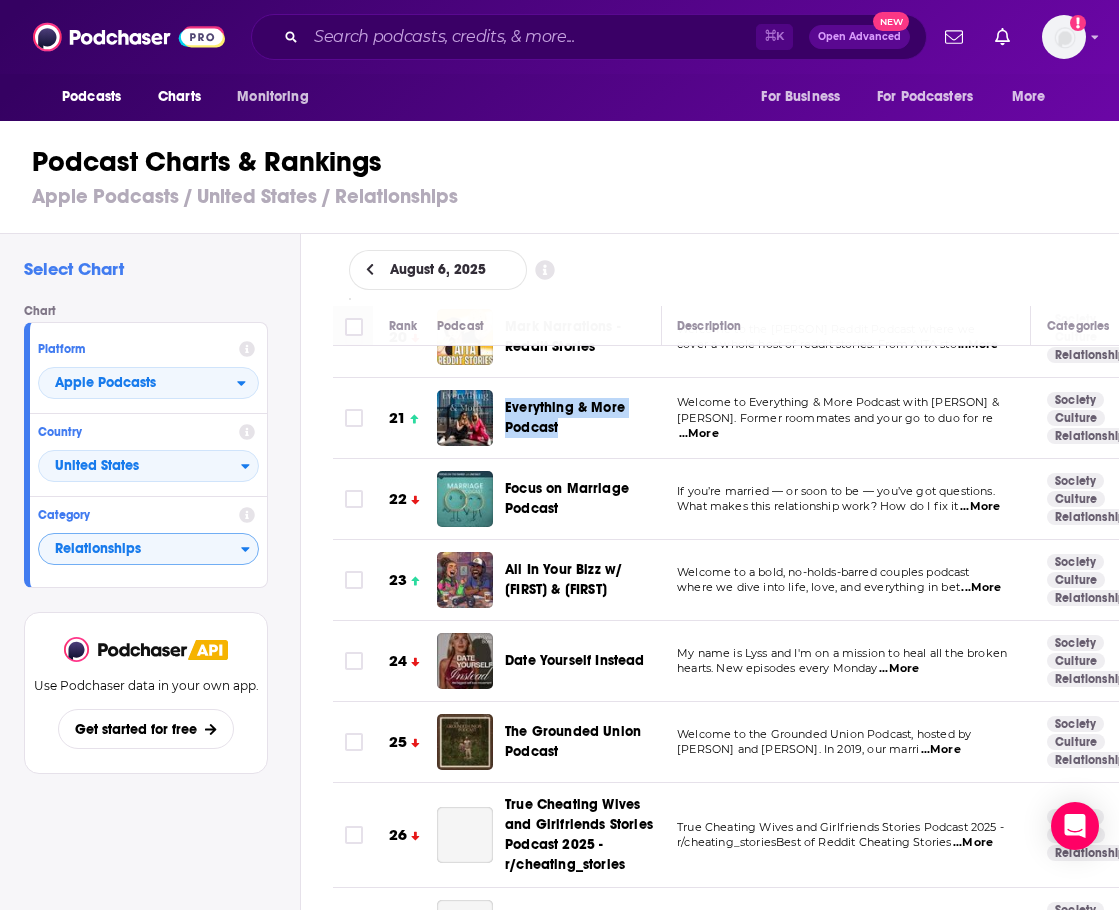 scroll, scrollTop: 1596, scrollLeft: 1, axis: both 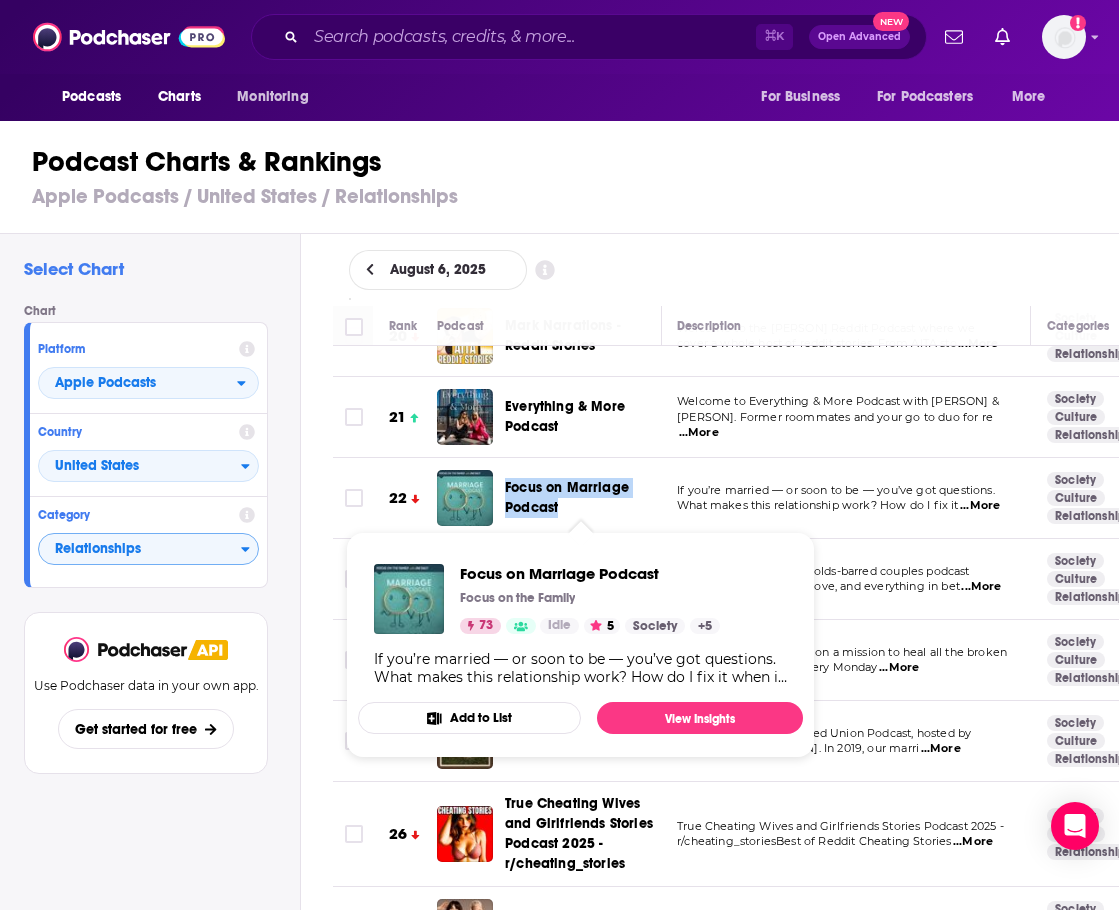 drag, startPoint x: 513, startPoint y: 477, endPoint x: 564, endPoint y: 493, distance: 53.450912 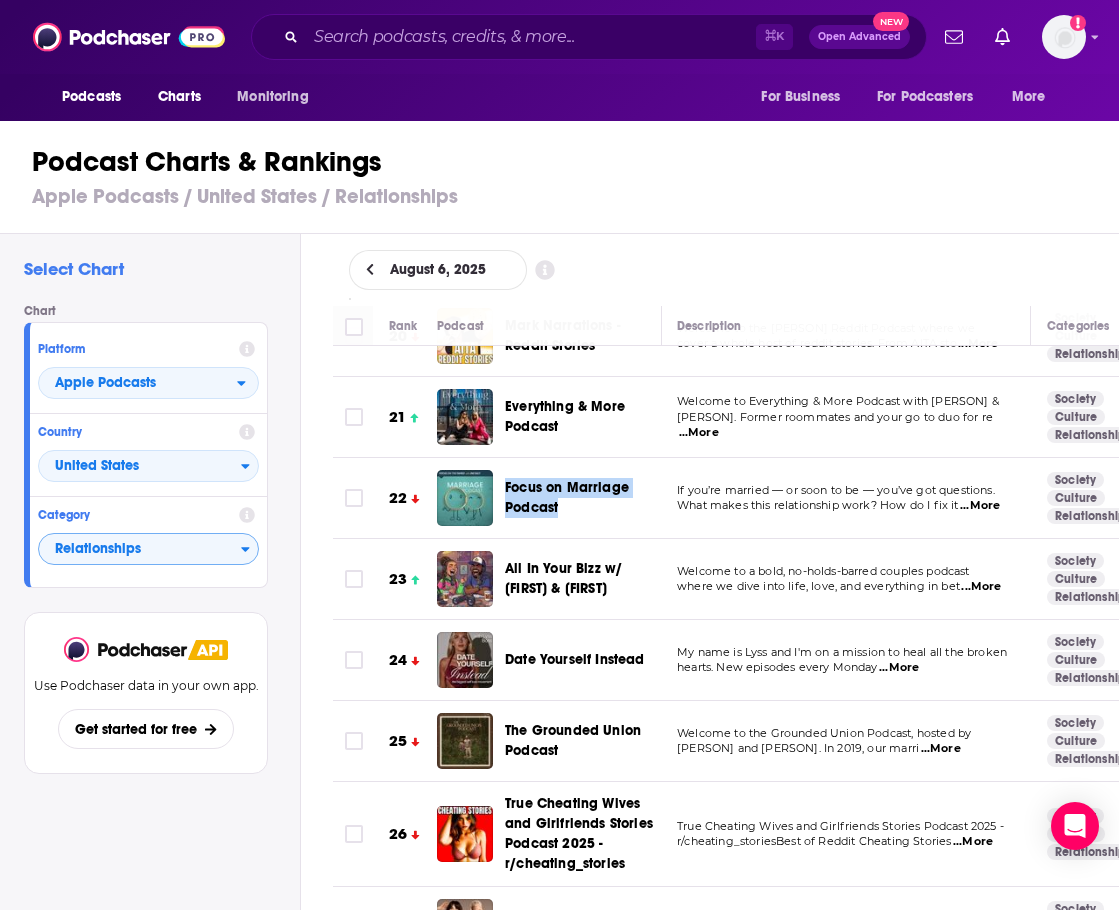 scroll, scrollTop: 1591, scrollLeft: 5, axis: both 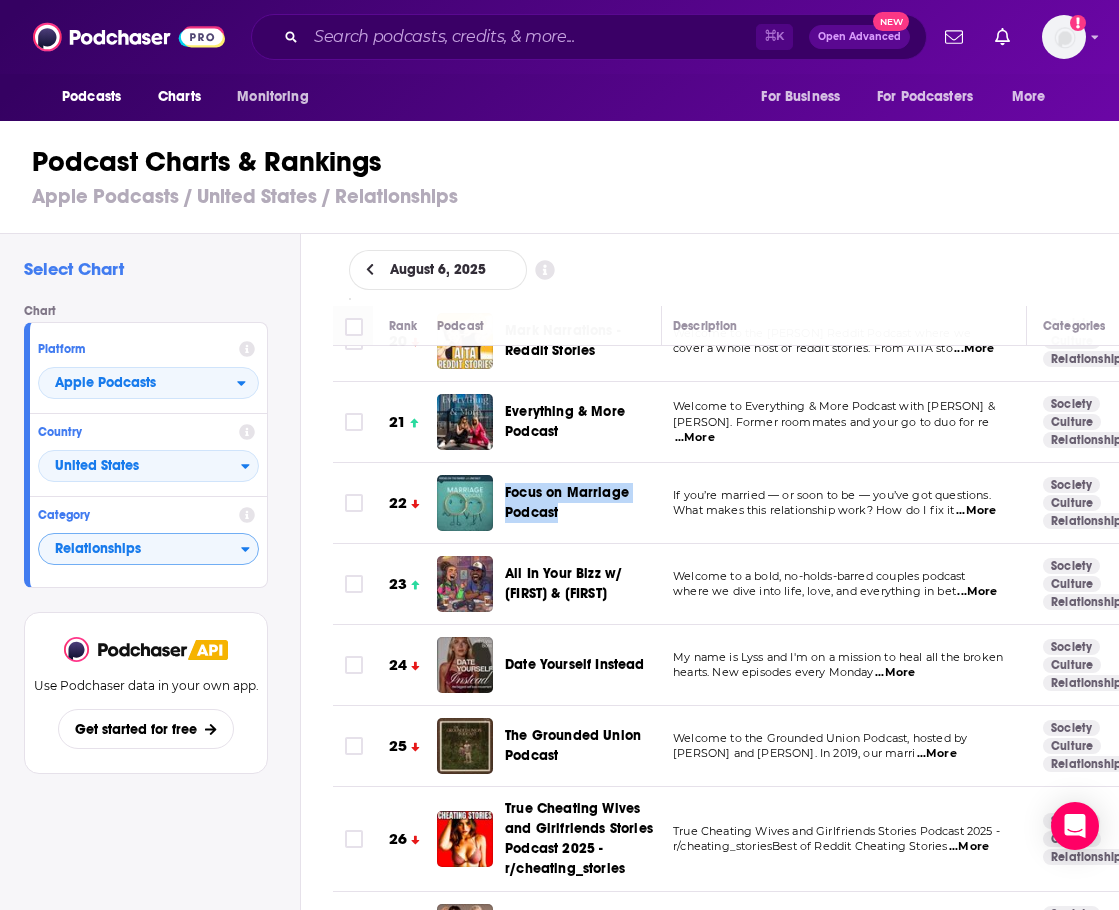 copy on "Focus on Marriage Podcast" 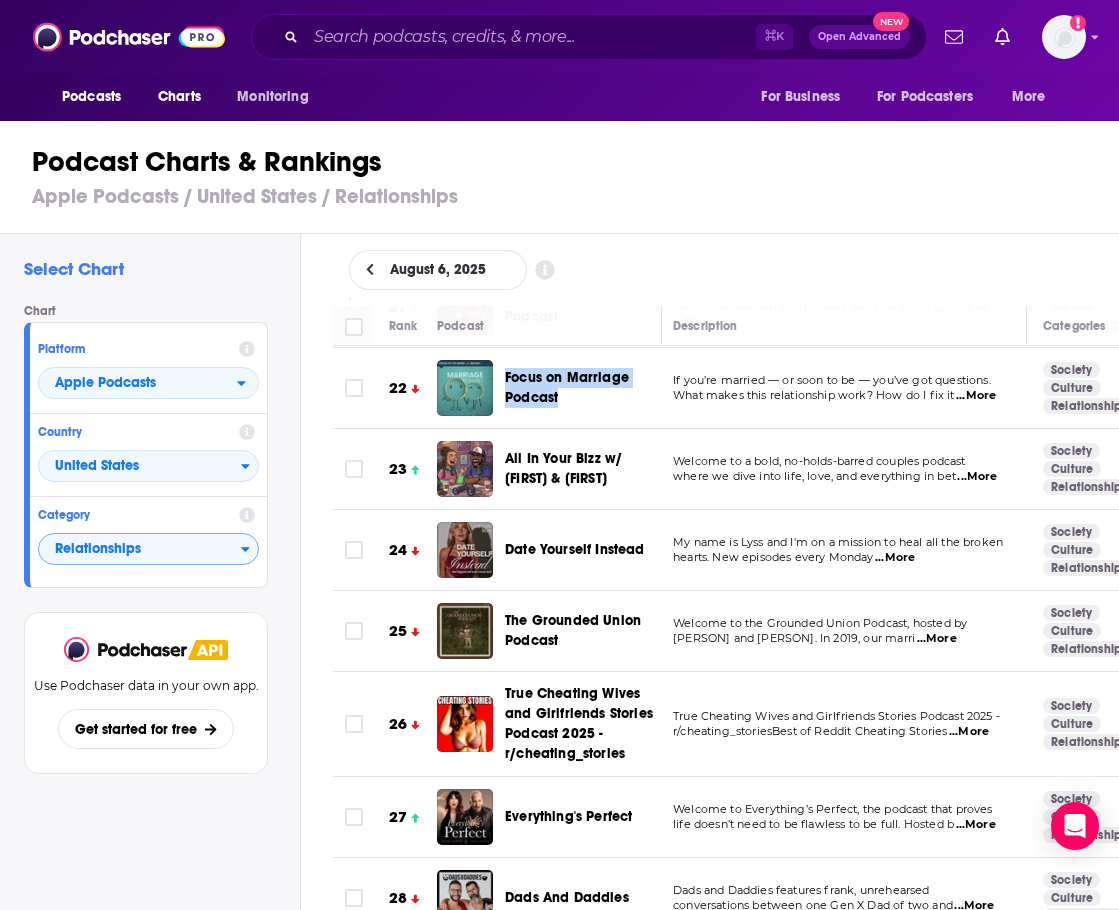 scroll, scrollTop: 1707, scrollLeft: 5, axis: both 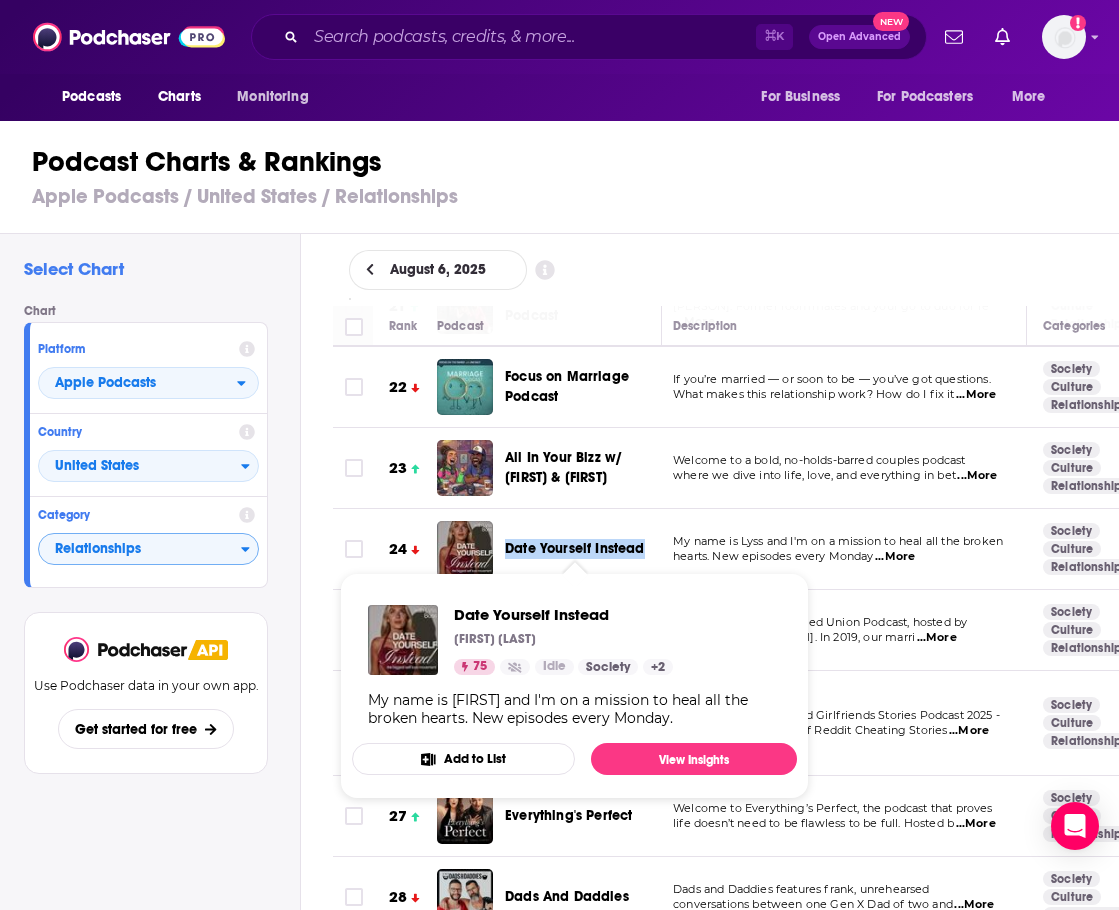 drag, startPoint x: 500, startPoint y: 545, endPoint x: 644, endPoint y: 541, distance: 144.05554 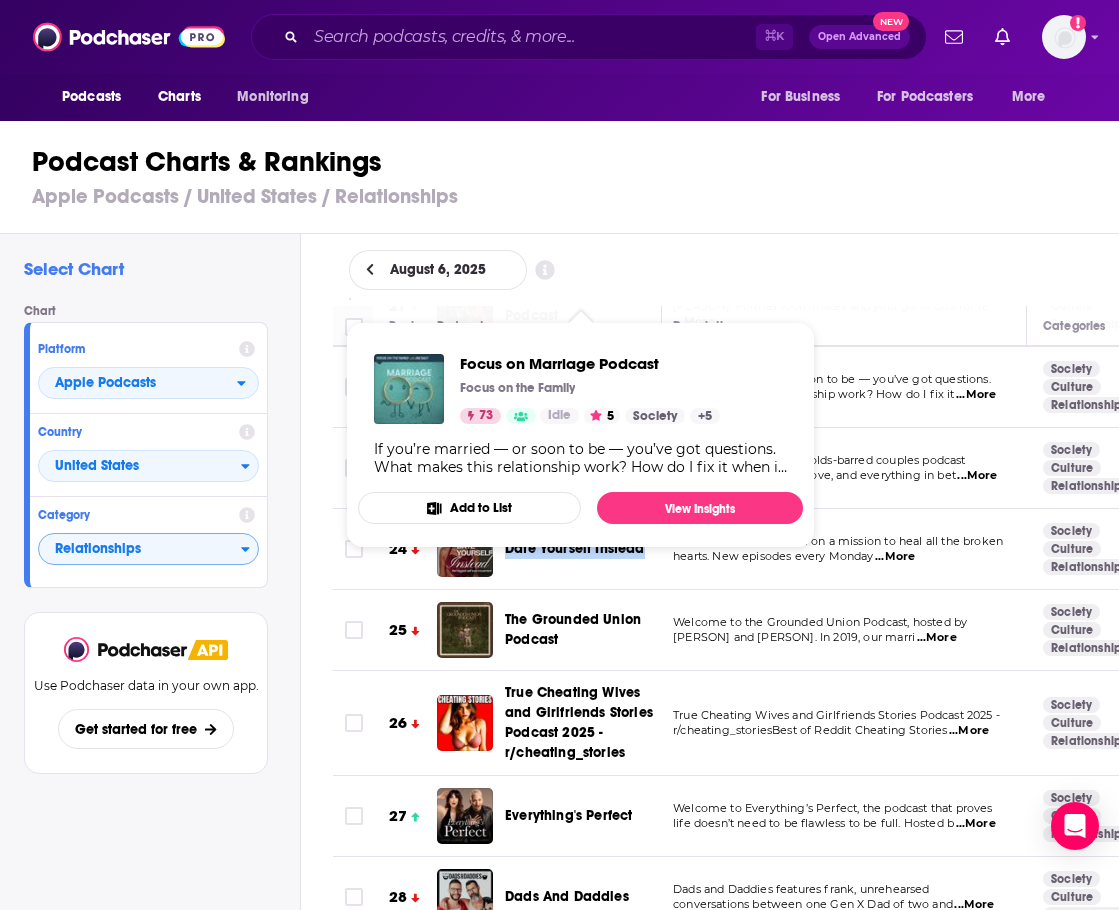 scroll, scrollTop: 1813, scrollLeft: 5, axis: both 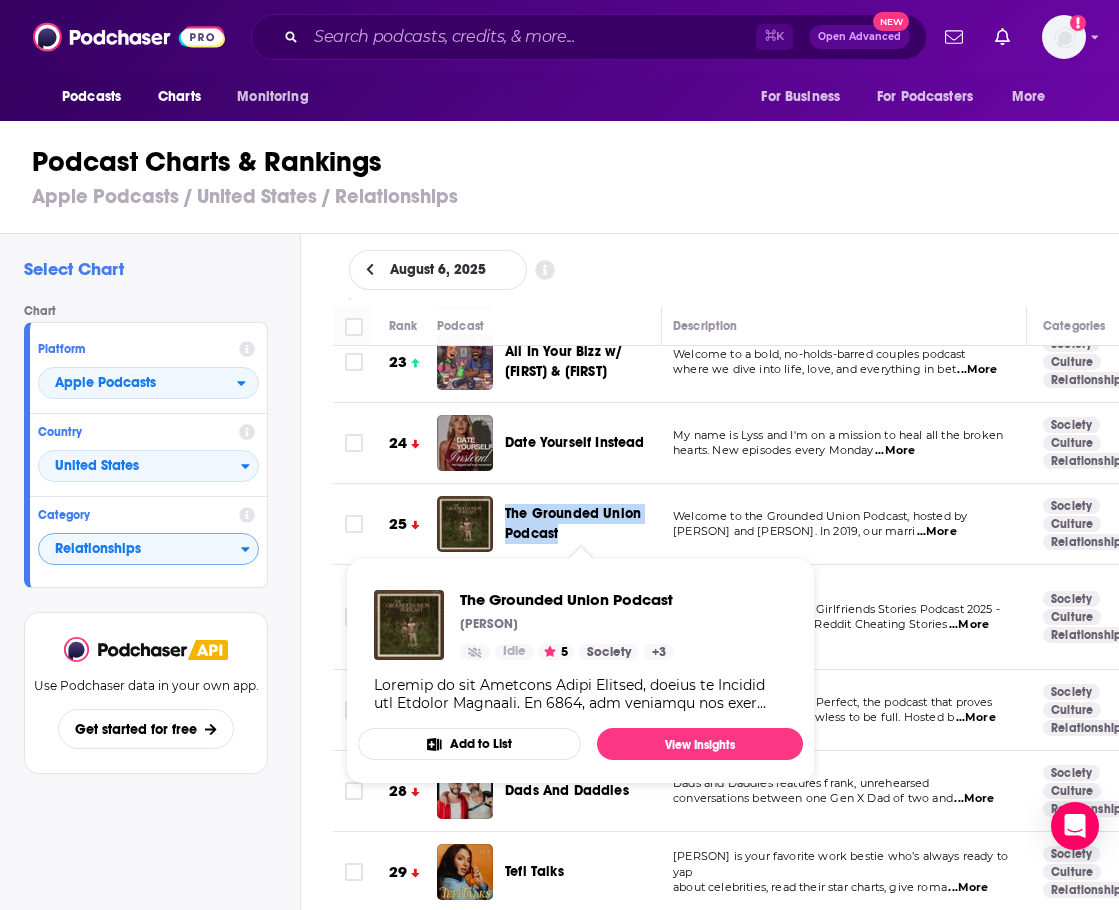 drag, startPoint x: 505, startPoint y: 490, endPoint x: 558, endPoint y: 526, distance: 64.070274 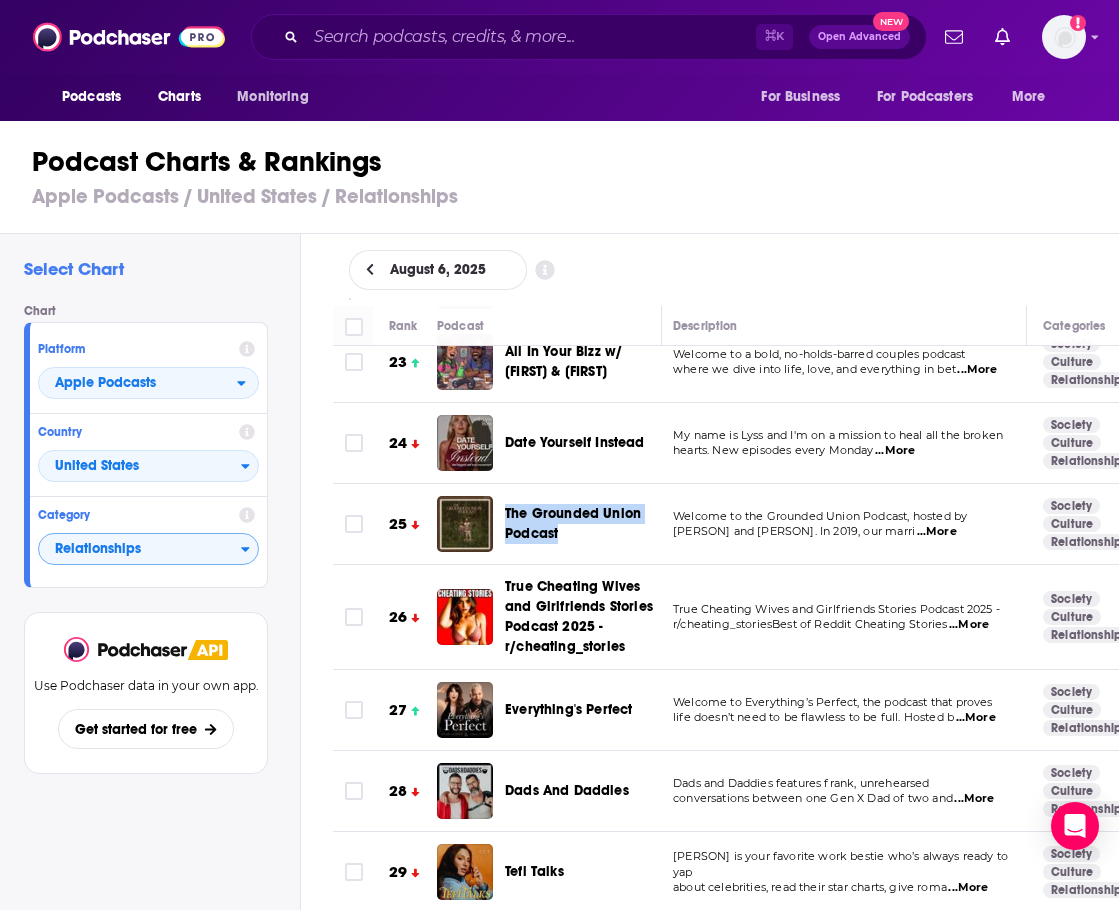 scroll, scrollTop: 1914, scrollLeft: 5, axis: both 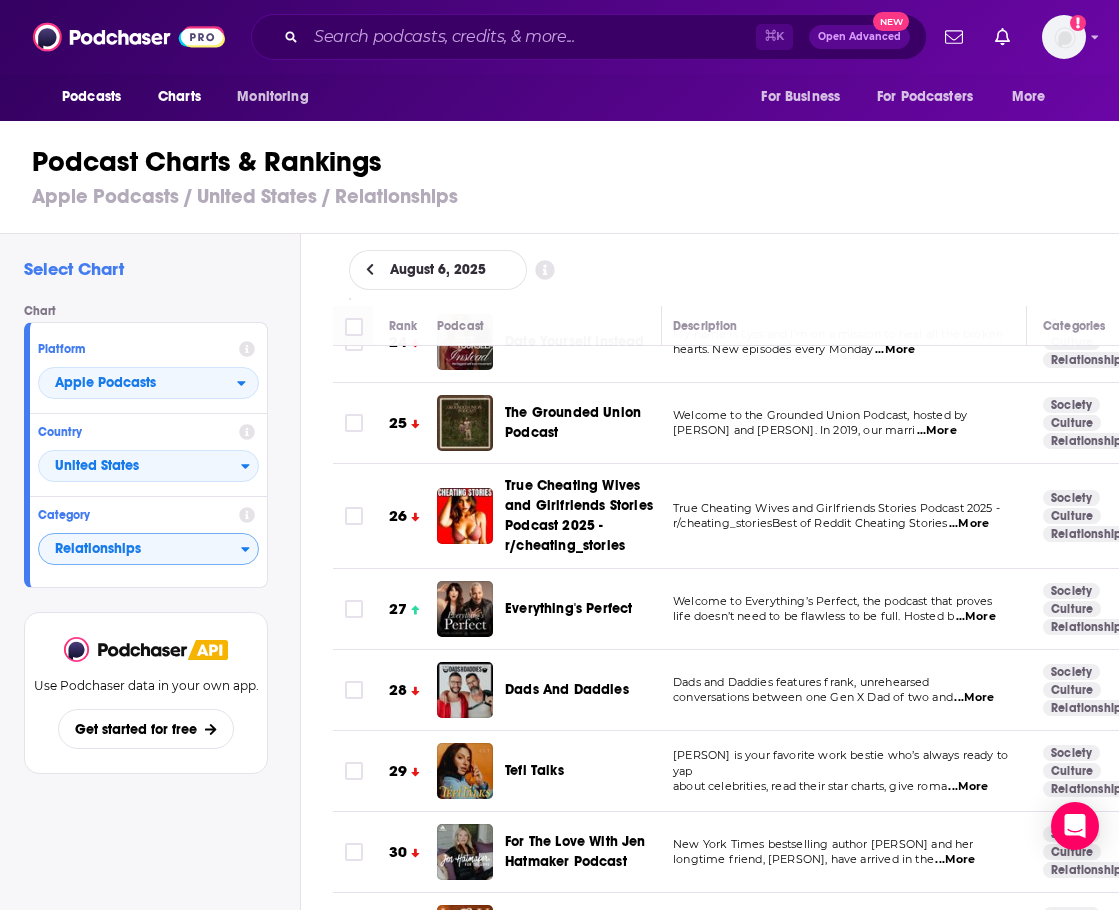 click on "Select Chart Chart Platform Apple Podcasts Country United States Category Relationships View chart Use Podchaser data in your own app. Get started for free" at bounding box center [150, 628] 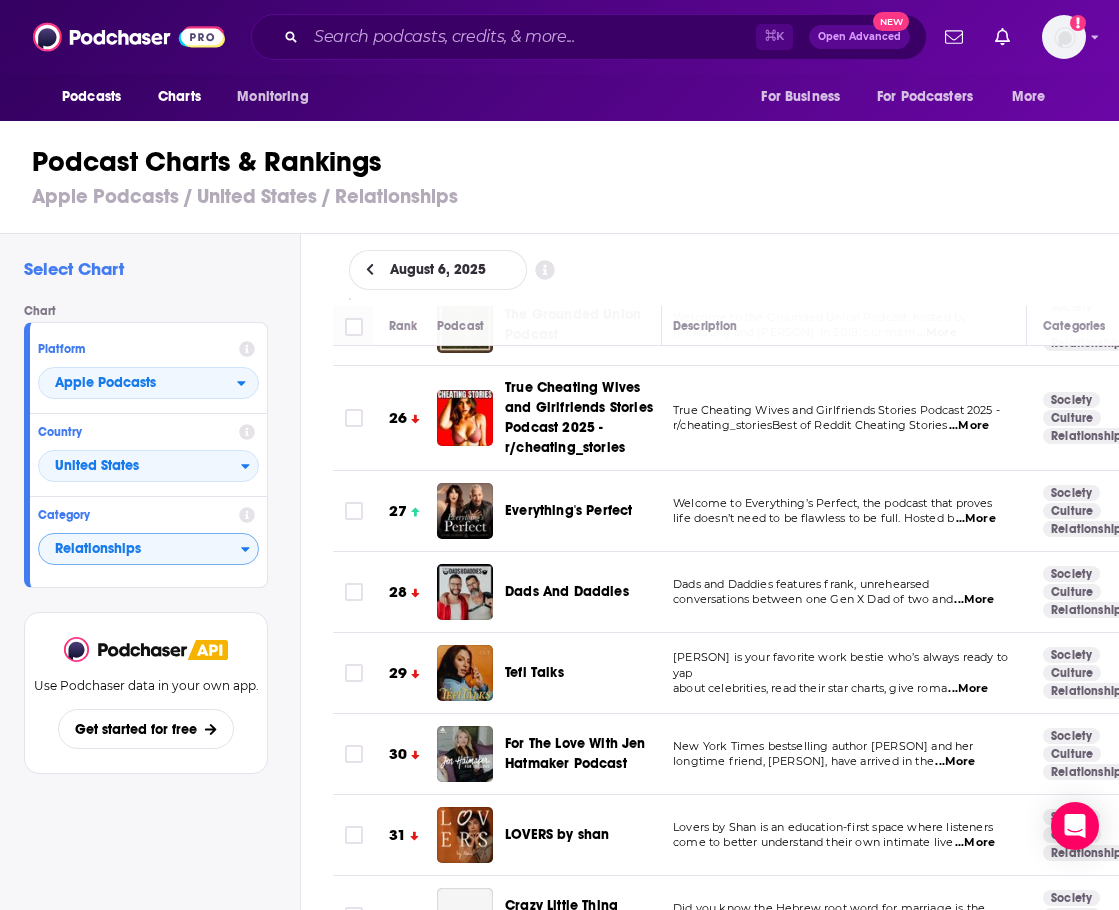 scroll, scrollTop: 2009, scrollLeft: 5, axis: both 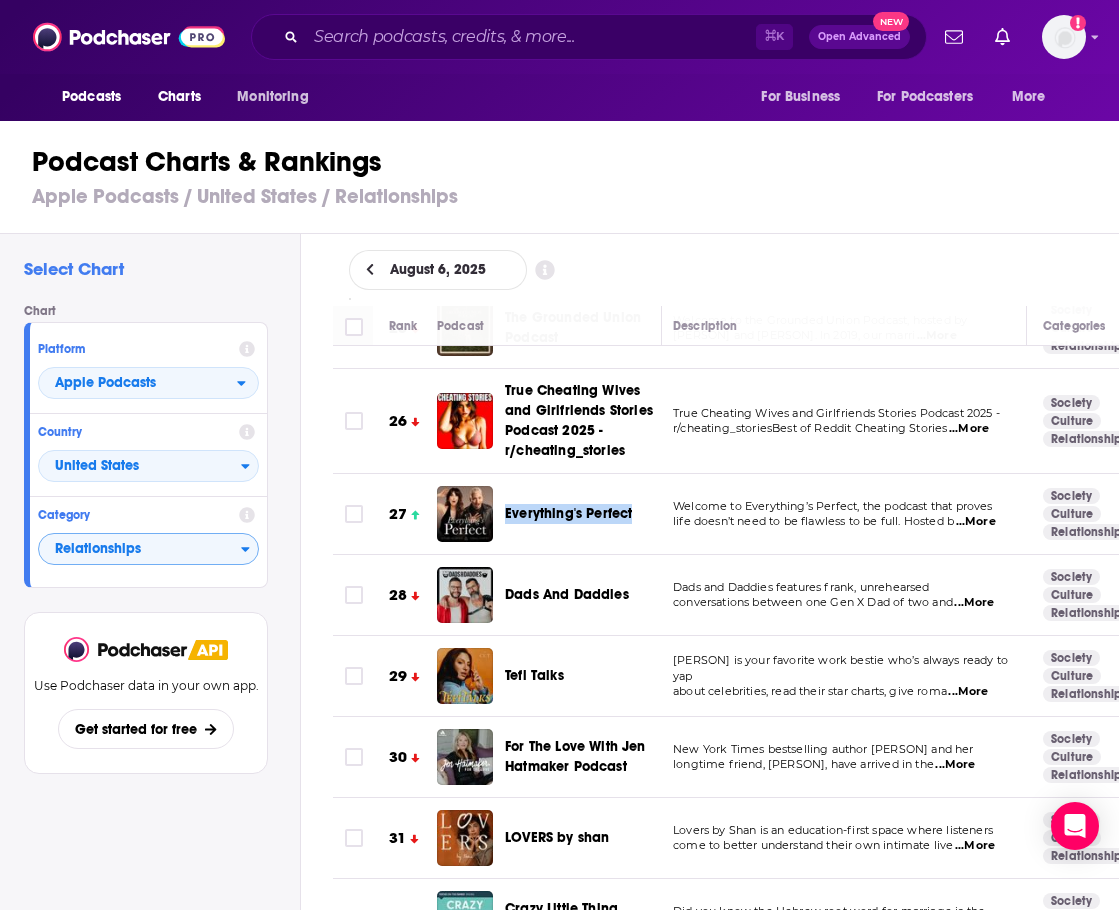 drag, startPoint x: 501, startPoint y: 506, endPoint x: 631, endPoint y: 512, distance: 130.13838 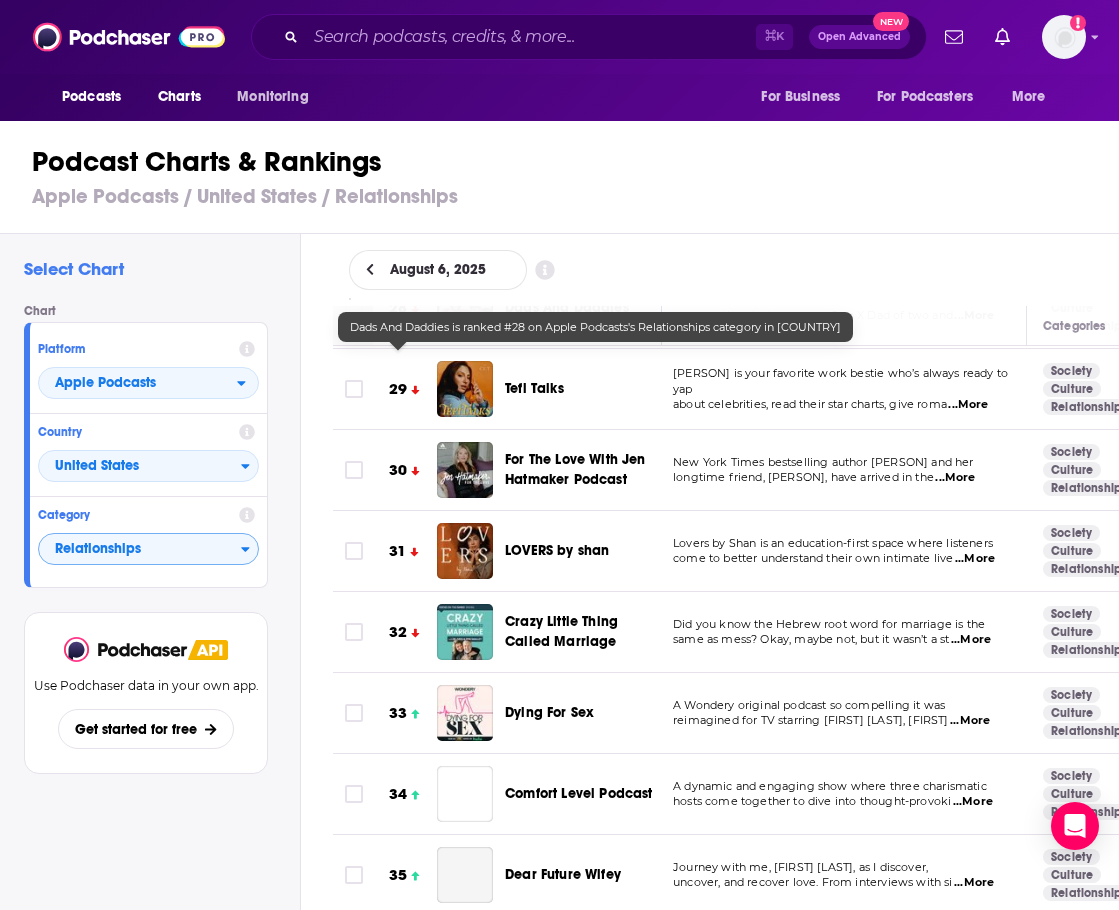 scroll, scrollTop: 2296, scrollLeft: 5, axis: both 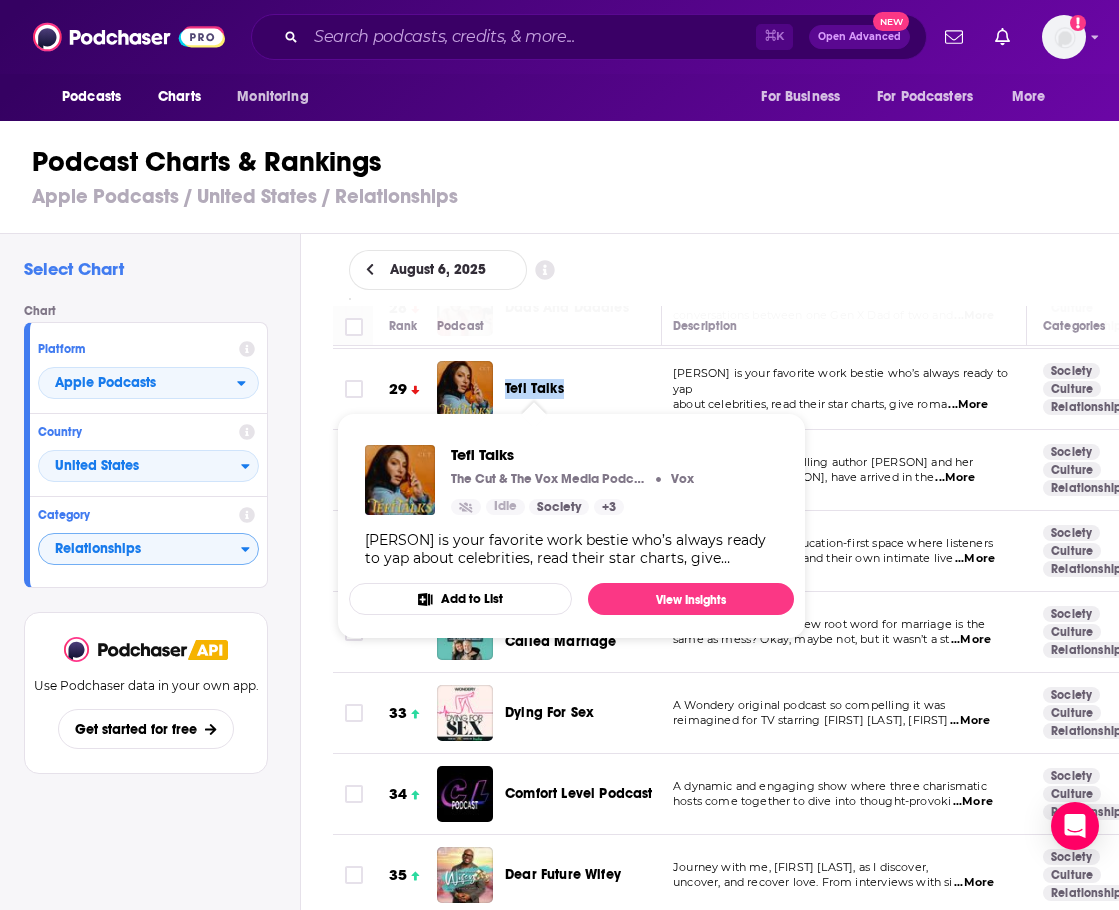 drag, startPoint x: 511, startPoint y: 382, endPoint x: 562, endPoint y: 385, distance: 51.088158 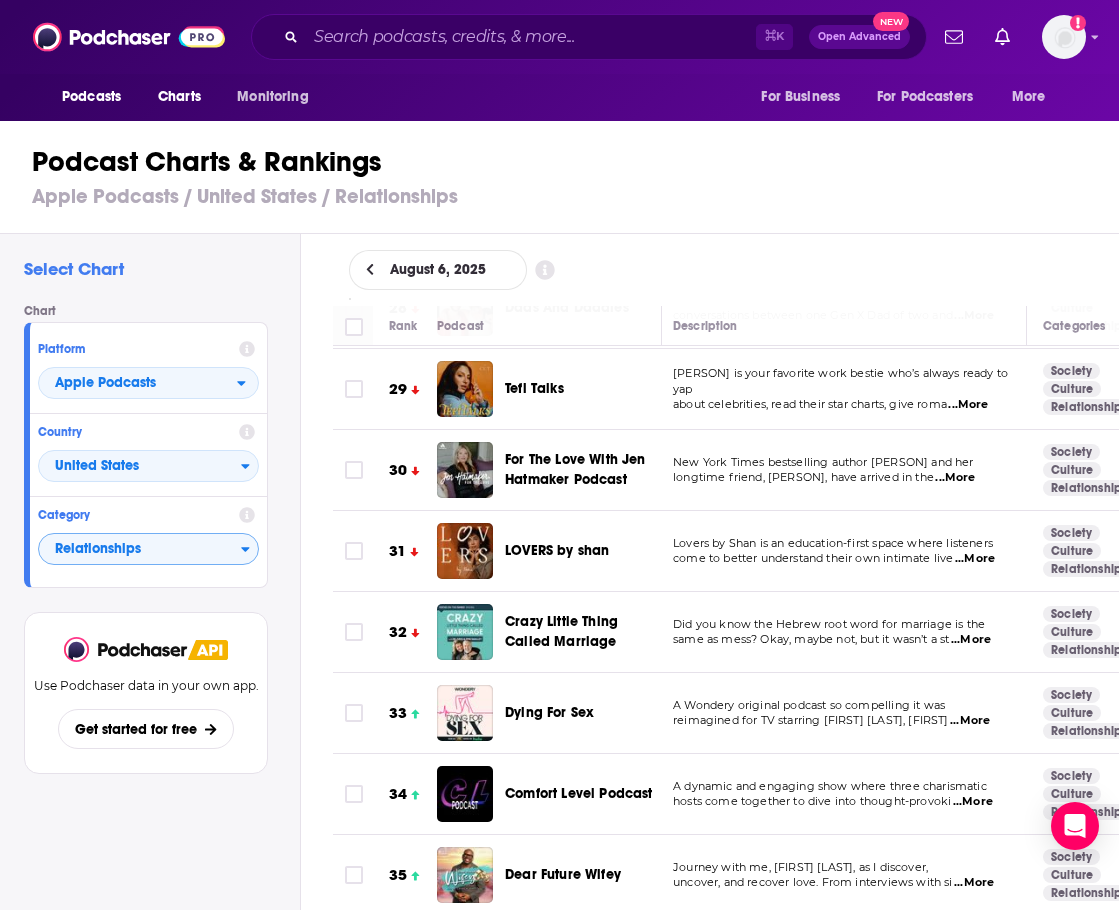 drag, startPoint x: 518, startPoint y: 12, endPoint x: 509, endPoint y: 1, distance: 14.21267 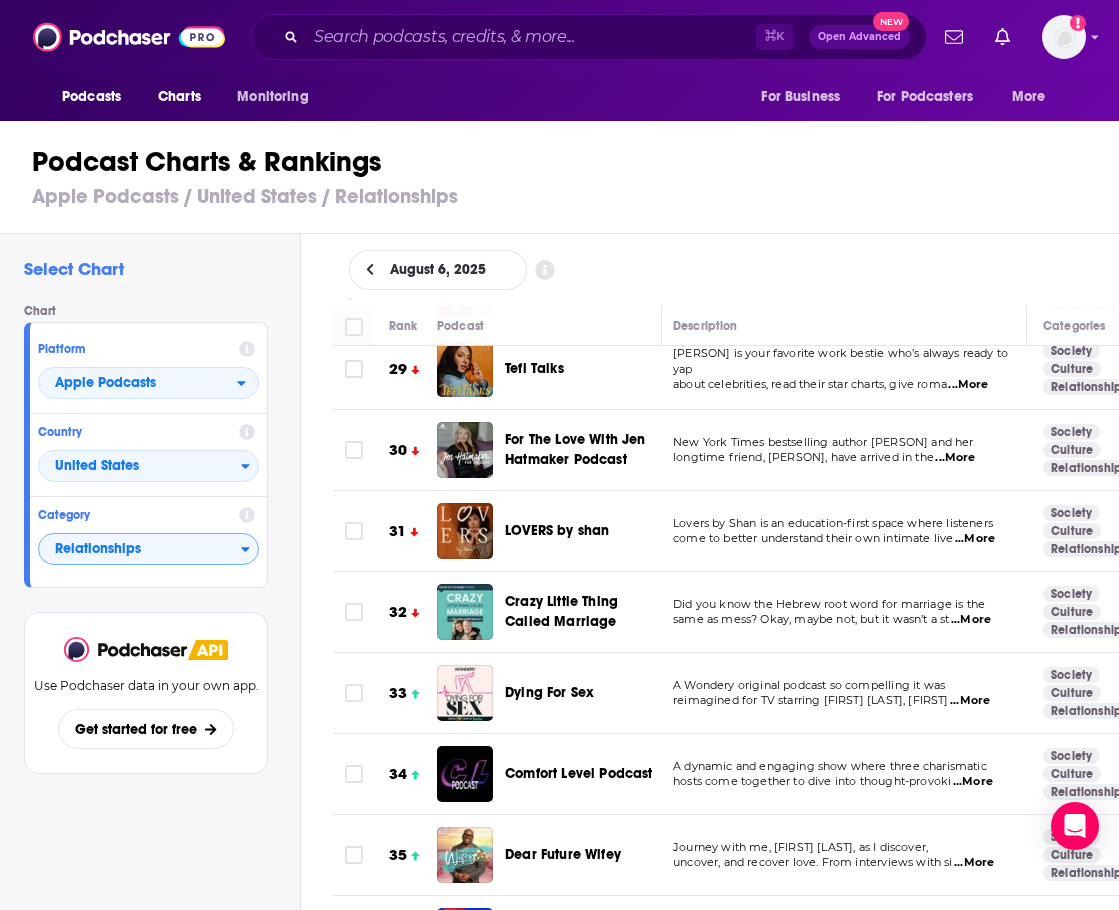 scroll, scrollTop: 2284, scrollLeft: 5, axis: both 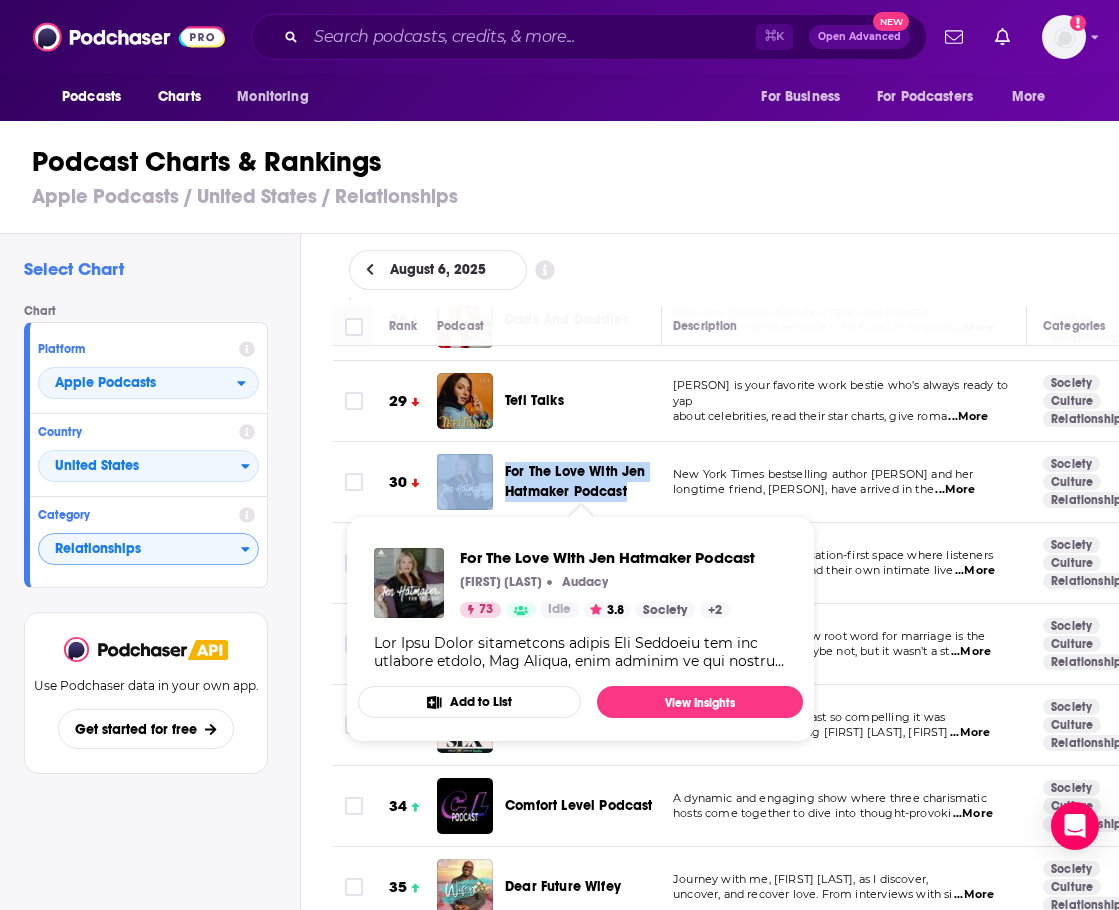 drag, startPoint x: 497, startPoint y: 458, endPoint x: 638, endPoint y: 480, distance: 142.706 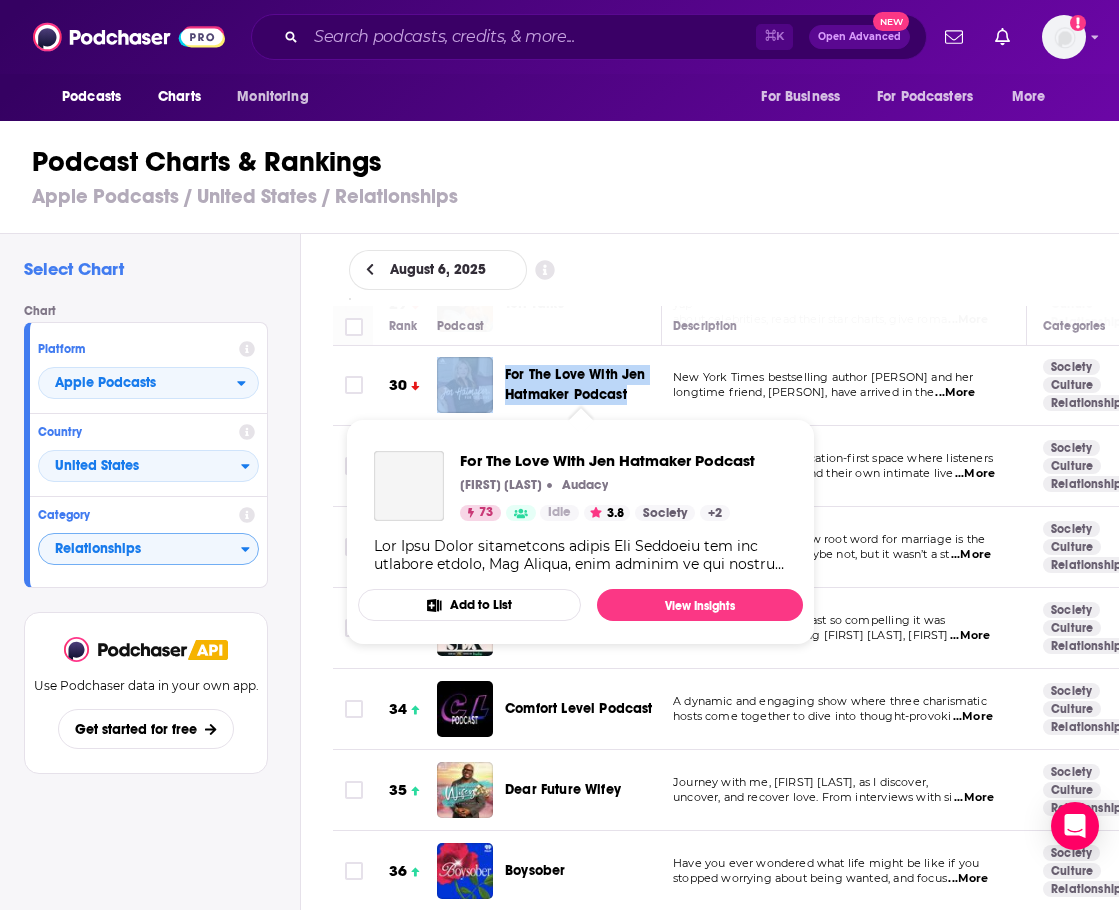 scroll, scrollTop: 2385, scrollLeft: 5, axis: both 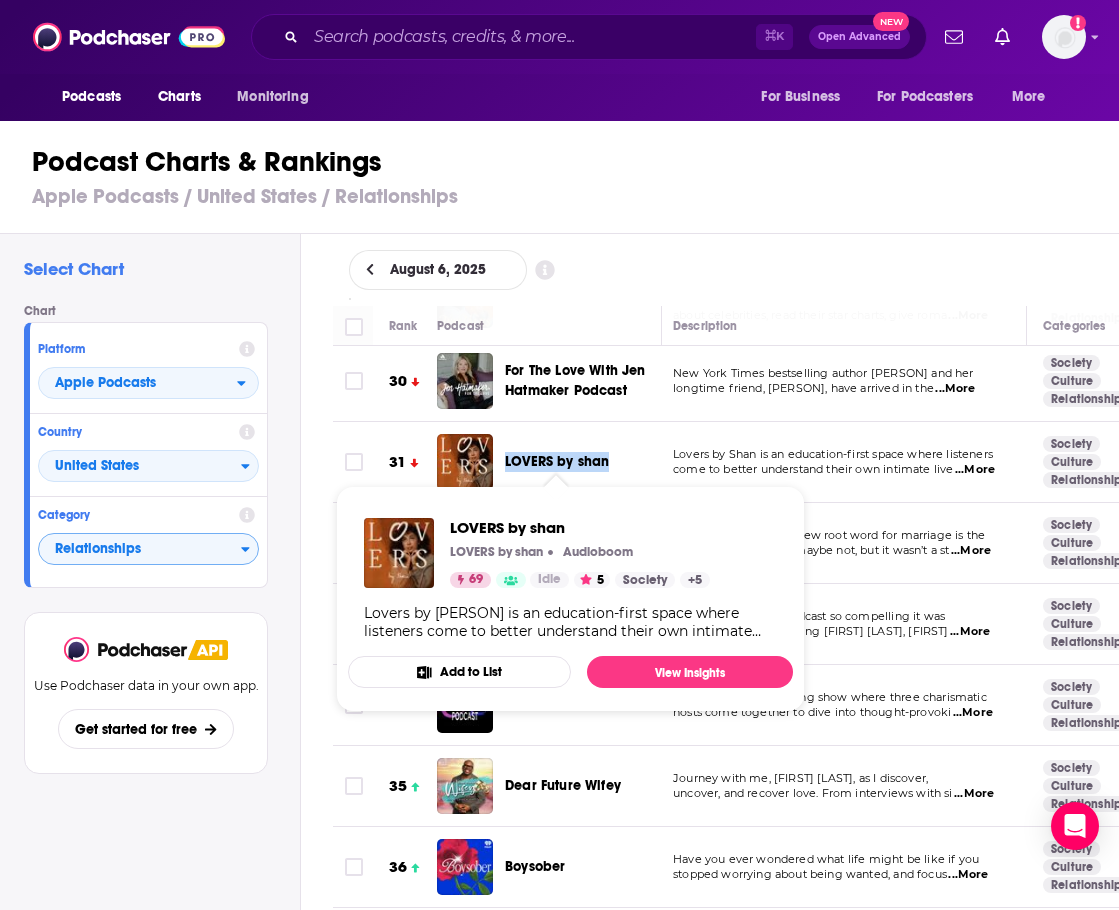 drag, startPoint x: 504, startPoint y: 446, endPoint x: 607, endPoint y: 457, distance: 103.58572 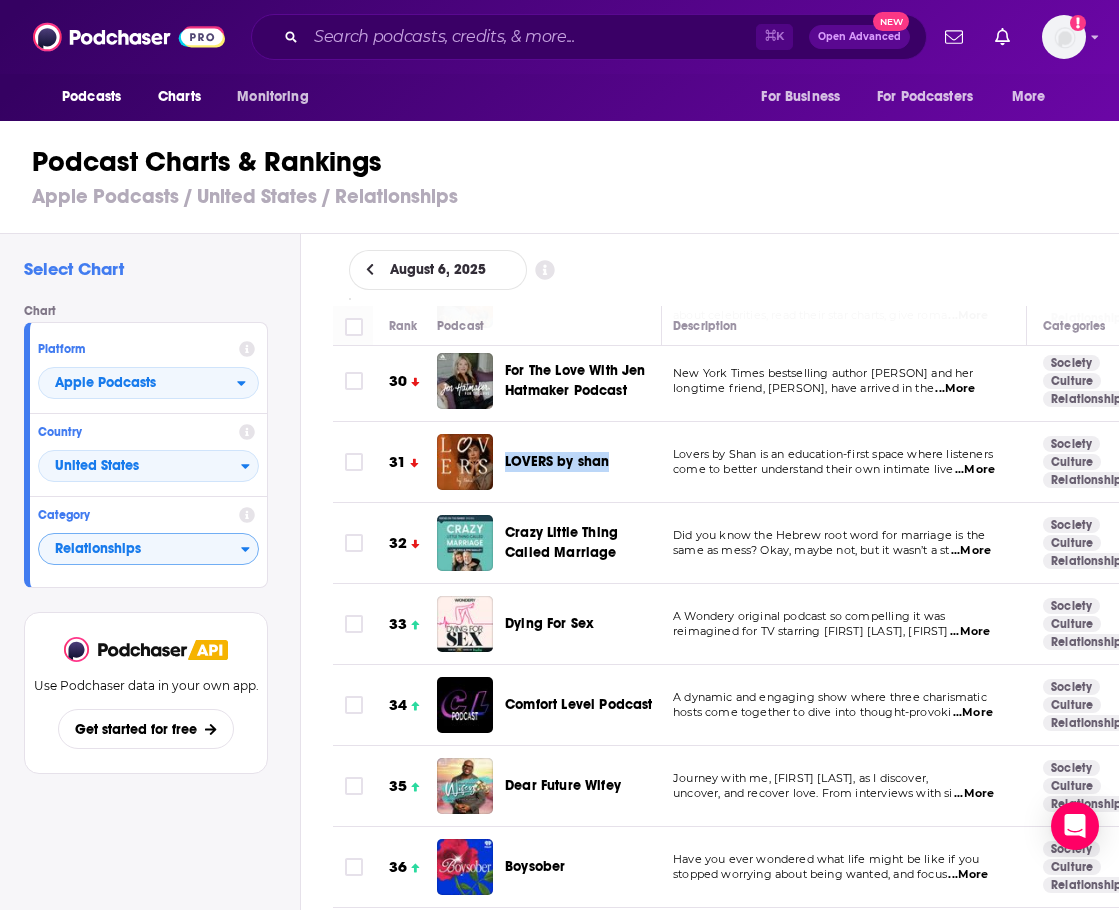 scroll, scrollTop: 2456, scrollLeft: 5, axis: both 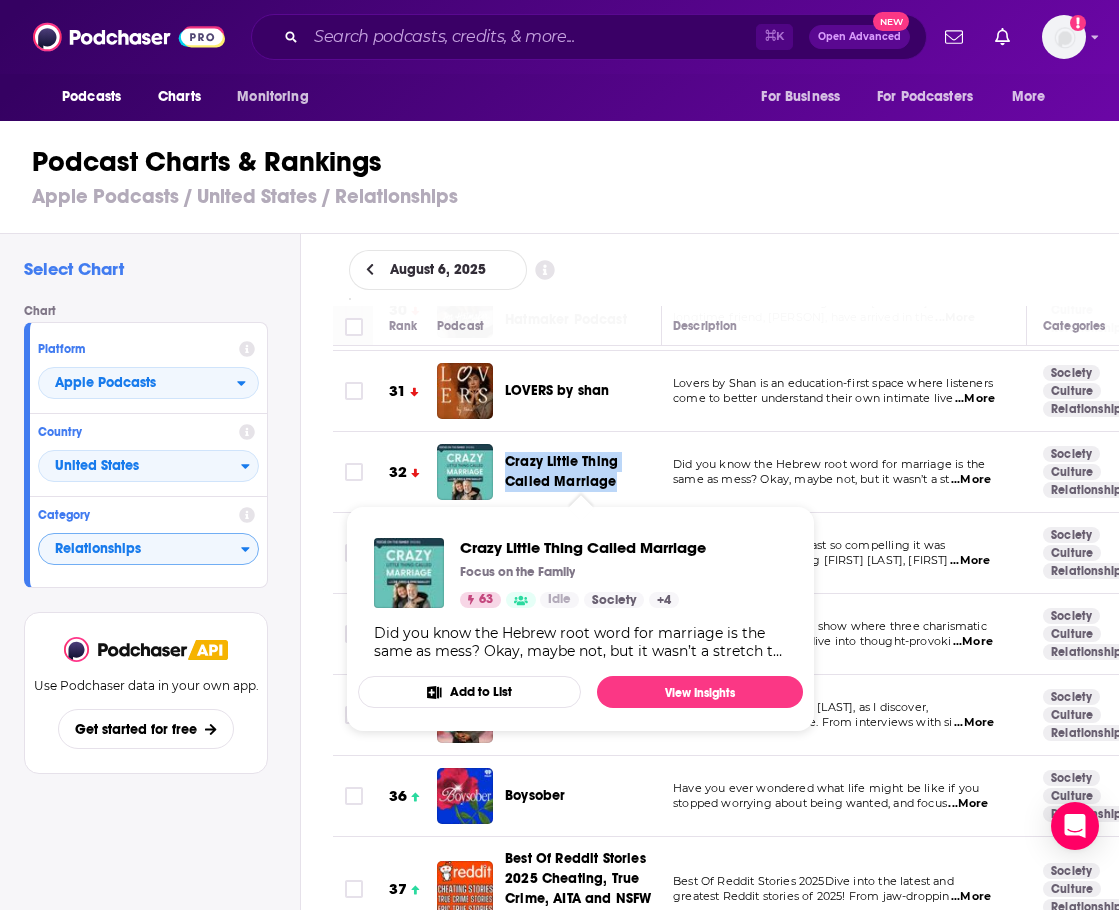 drag, startPoint x: 506, startPoint y: 443, endPoint x: 612, endPoint y: 475, distance: 110.724884 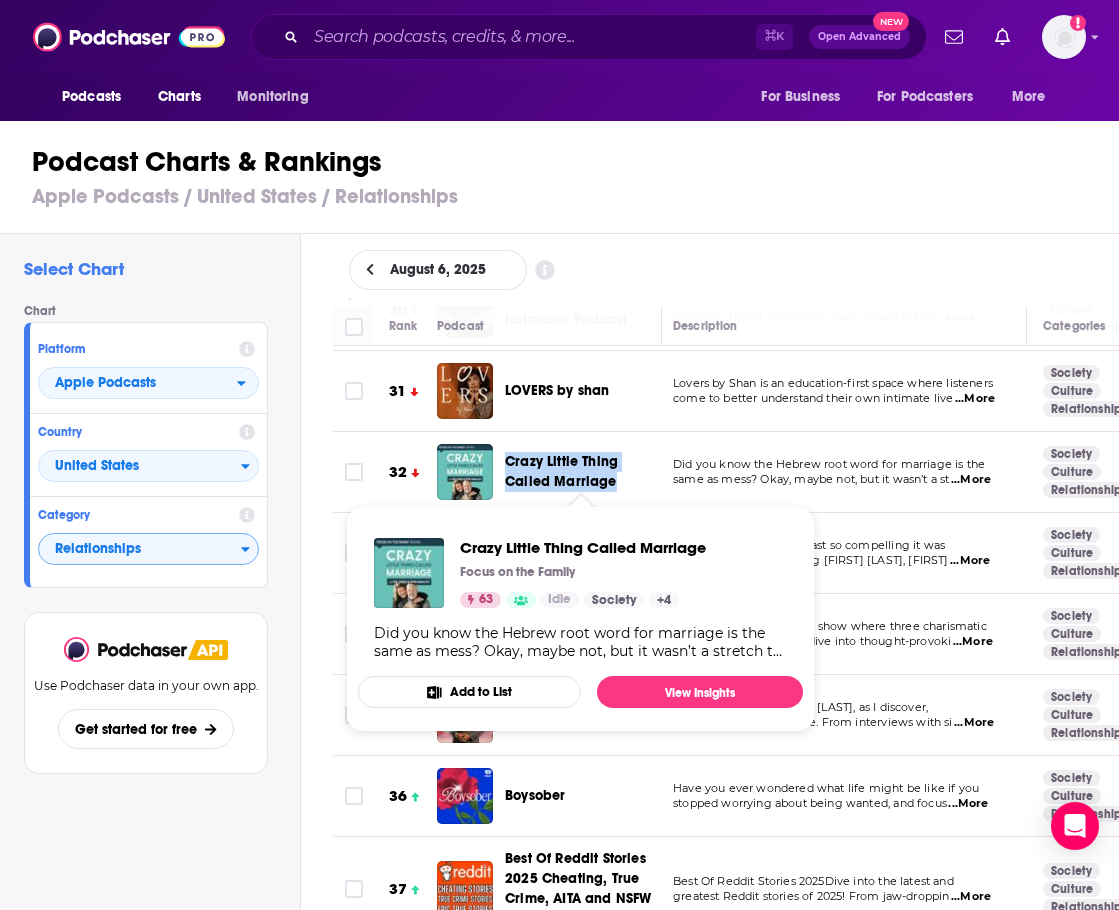 click on "Crazy Little Thing Called Marriage" at bounding box center (592, 472) 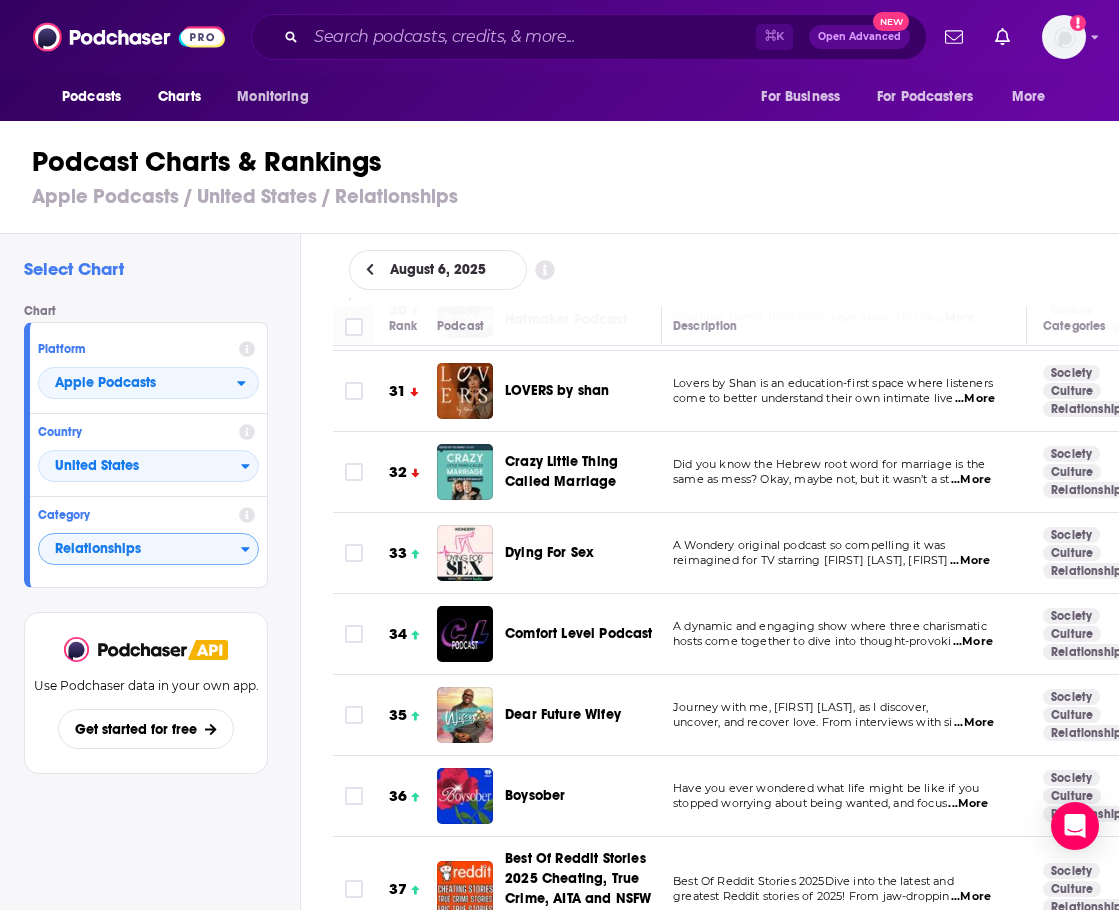 click on "Chart Platform Apple Podcasts Country United States Category Relationships" at bounding box center (154, 446) 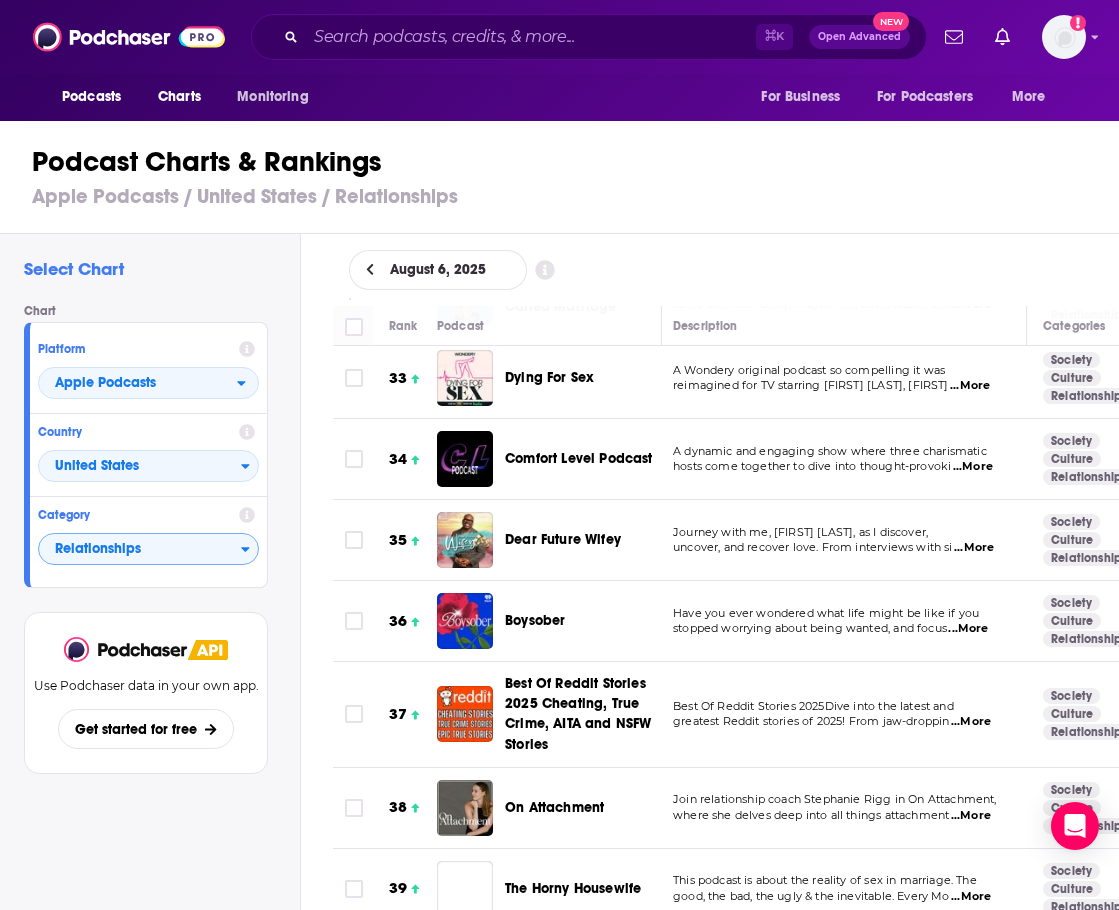 scroll, scrollTop: 2624, scrollLeft: 7, axis: both 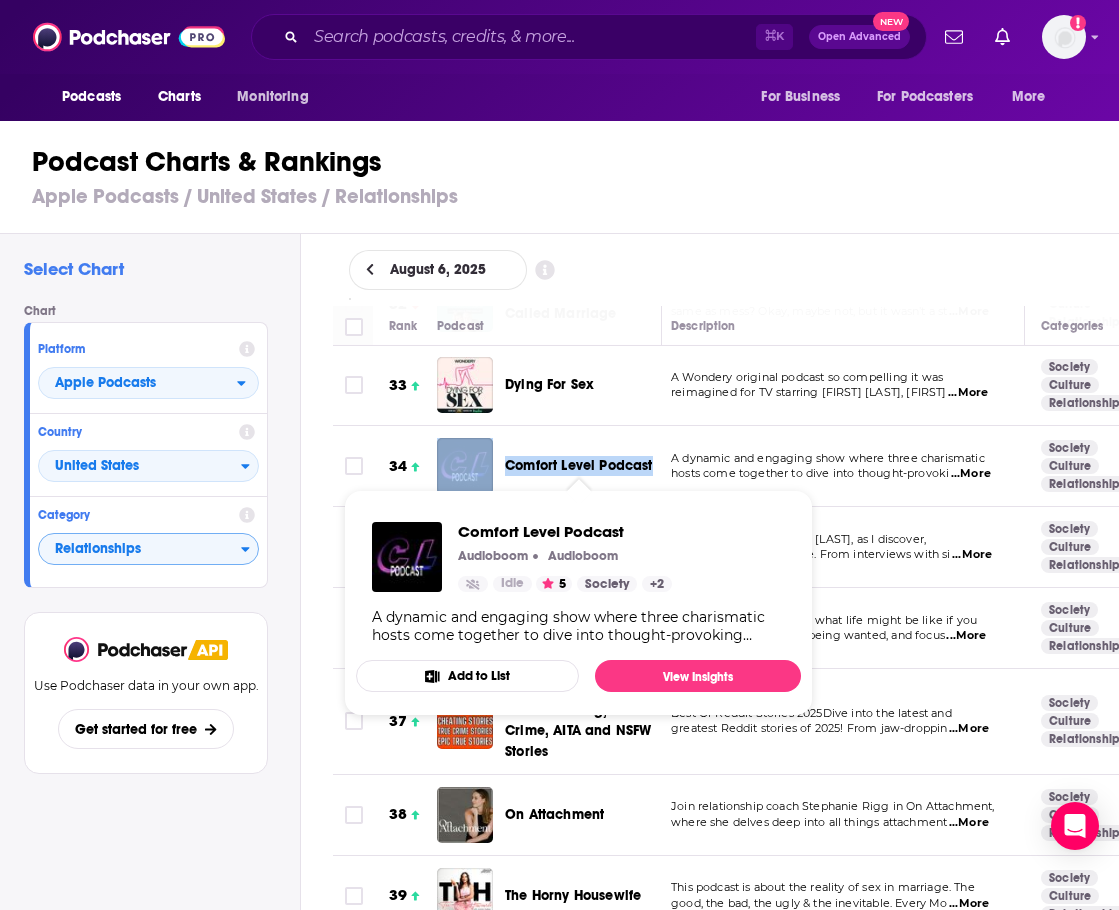 drag, startPoint x: 498, startPoint y: 455, endPoint x: 653, endPoint y: 459, distance: 155.0516 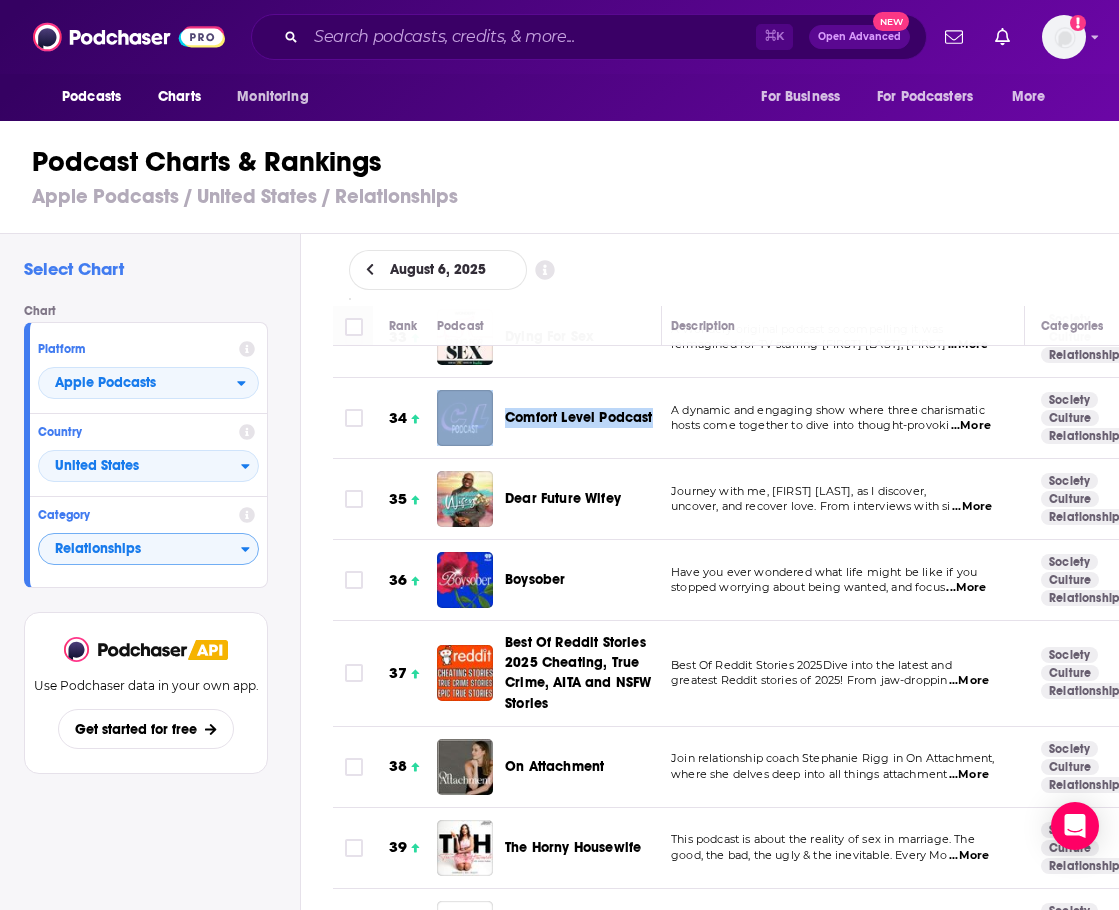 scroll, scrollTop: 2673, scrollLeft: 7, axis: both 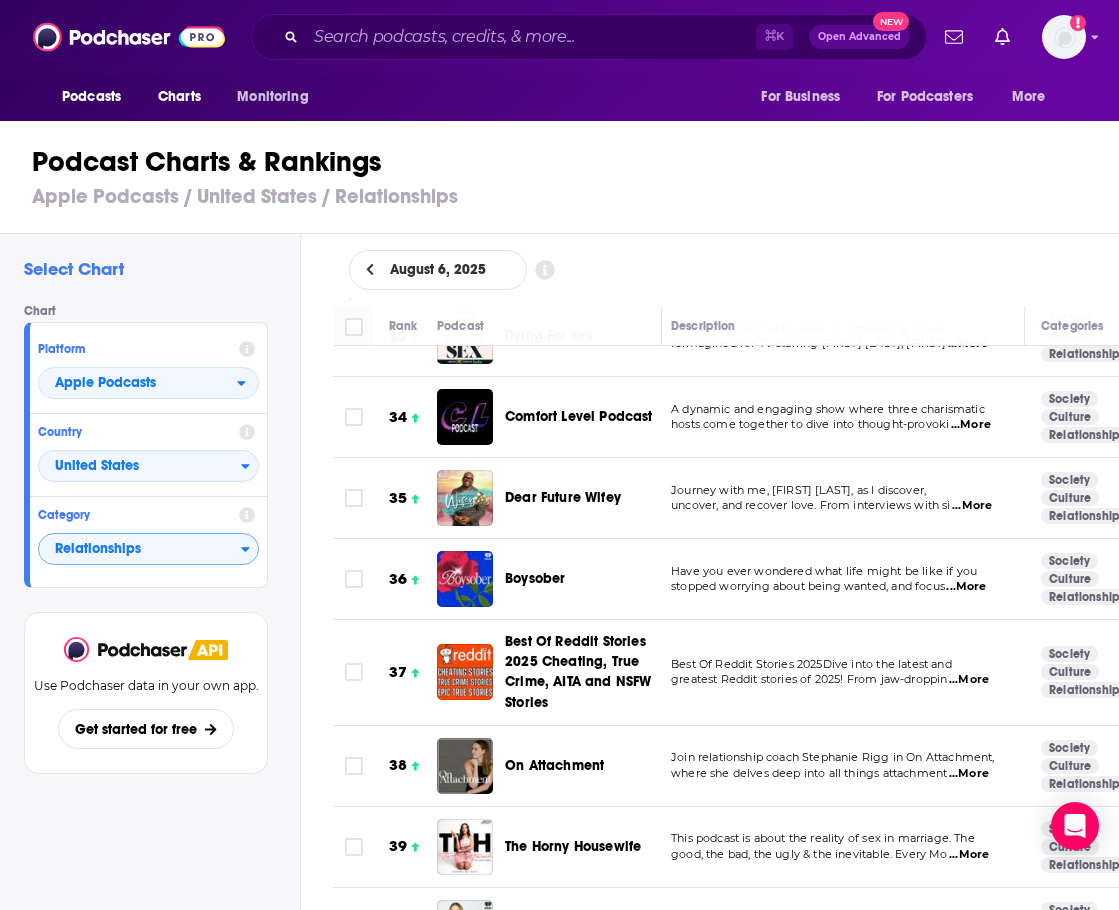click on "Select Chart Chart Platform Apple Podcasts Country United States Category Relationships View chart Use Podchaser data in your own app. Get started for free   Change Chart August 6, 2025 Rank Podcast Description Categories 1 Flesh and Code Travis never thought he’d meet someone like Lily Rose. She was kind, passionate, beautiful. The woman of his   ...More Society Culture Relationships 84 2 The Viall Files Welcome to The Viall Files, your go-to podcast for all things dating, relationships, pop culture, and Reality Tele  ...More Society Culture Relationships 85 3 We Can Do Hard Things Life is freaking hard. We are all doing hard things every single day – things like loving and losing; caring fo  ...More Society Culture Relationships 80 4 The Dating Detectives Join professional Private Investigator Mackenzie Fultz and Comedian Hanna Anderson each week as they del  ...More Society Culture Relationships 77 5 The Jinger & Jeremy Podcast The Jinger & Jeremy Podcast focuses on discussions  ...More Society Culture" at bounding box center [568, 628] 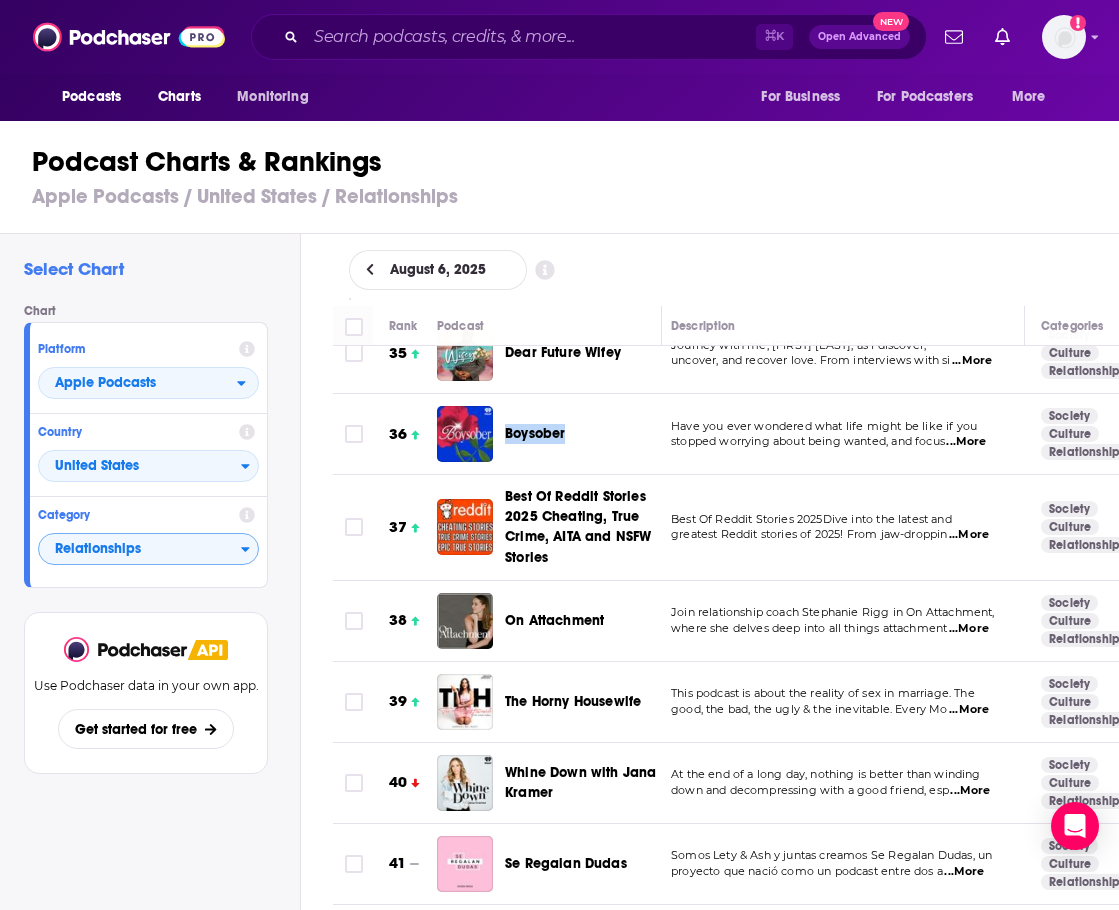 drag, startPoint x: 503, startPoint y: 425, endPoint x: 566, endPoint y: 432, distance: 63.387695 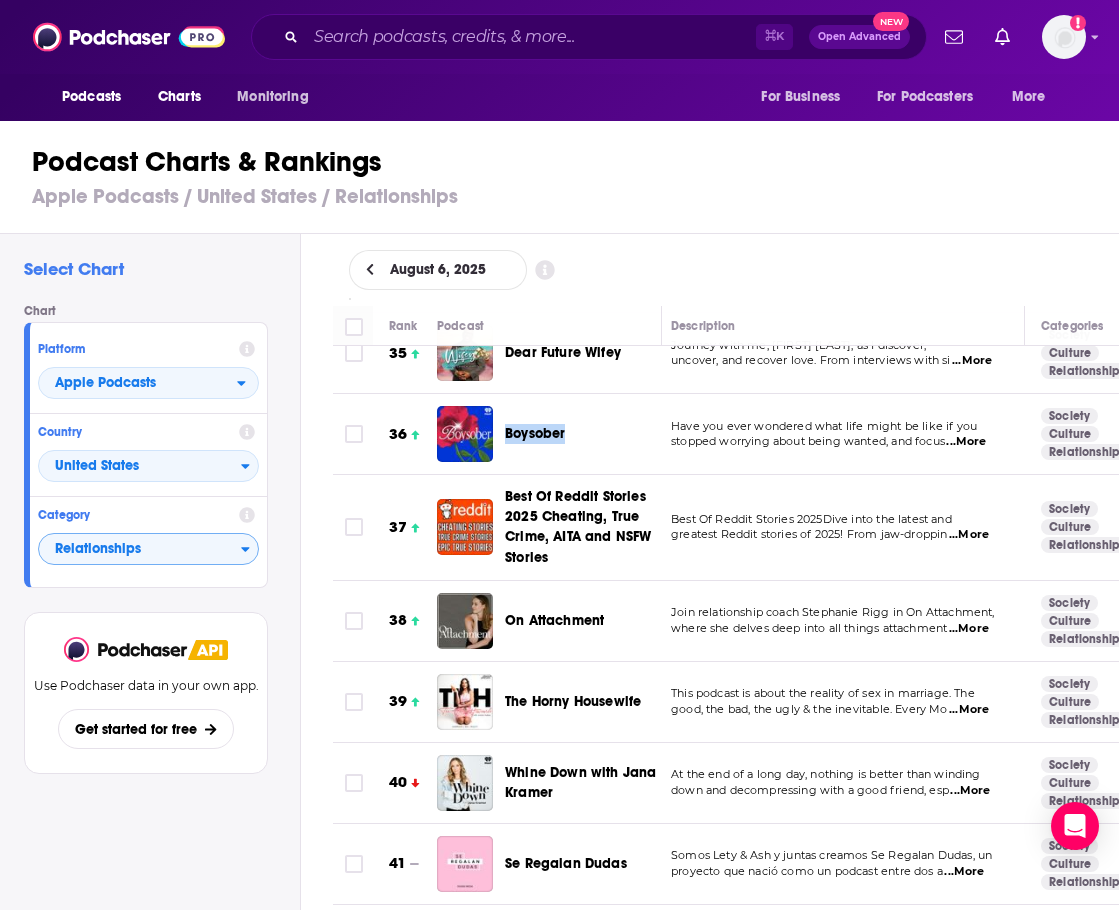 scroll, scrollTop: 0, scrollLeft: 0, axis: both 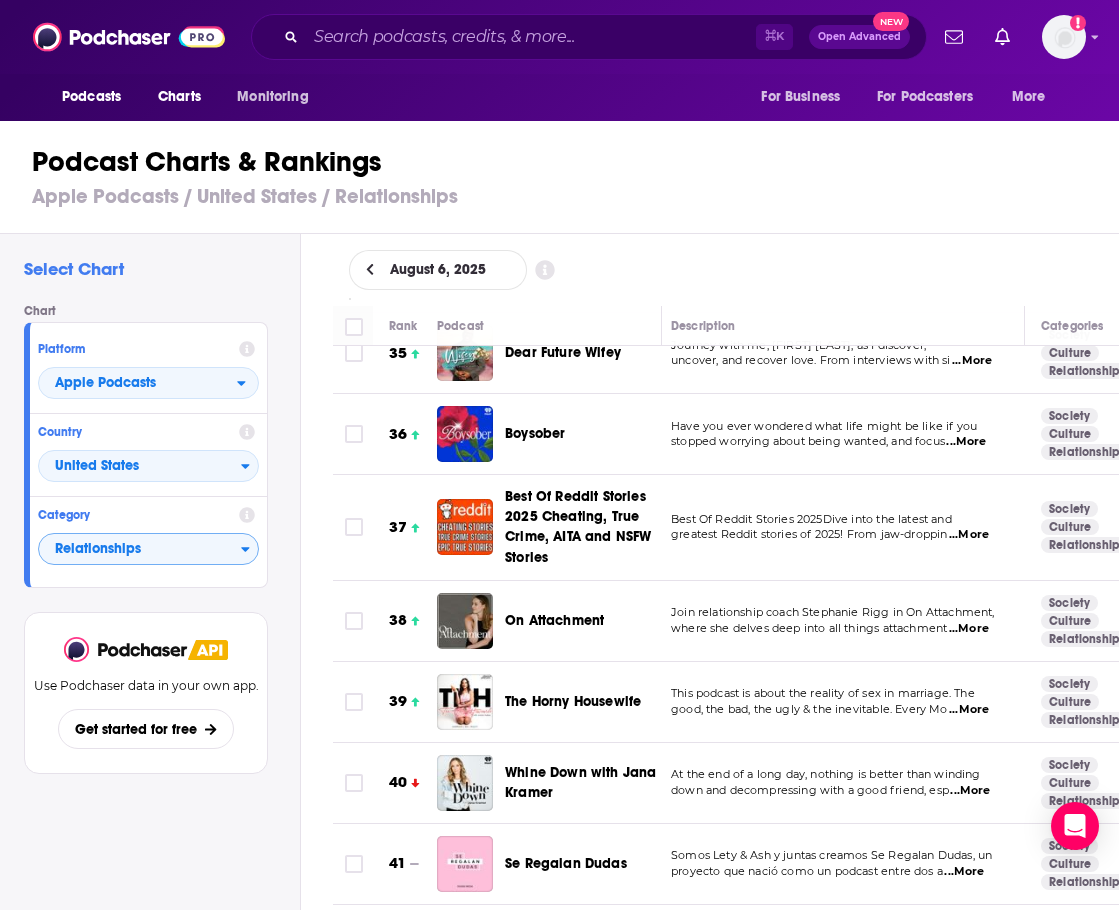 click on "Select Chart Chart Platform Apple Podcasts Country United States Category Relationships View chart Use Podchaser data in your own app. Get started for free" at bounding box center [150, 628] 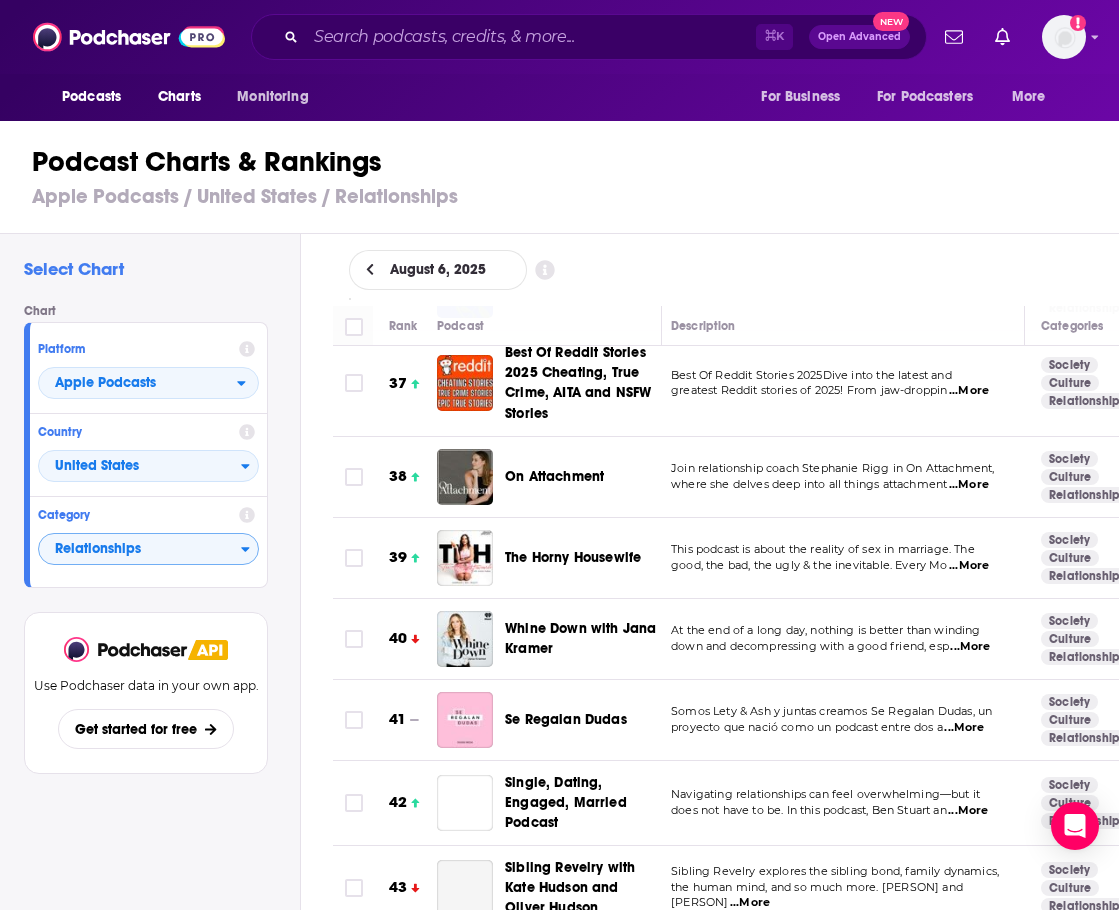 scroll, scrollTop: 2997, scrollLeft: 7, axis: both 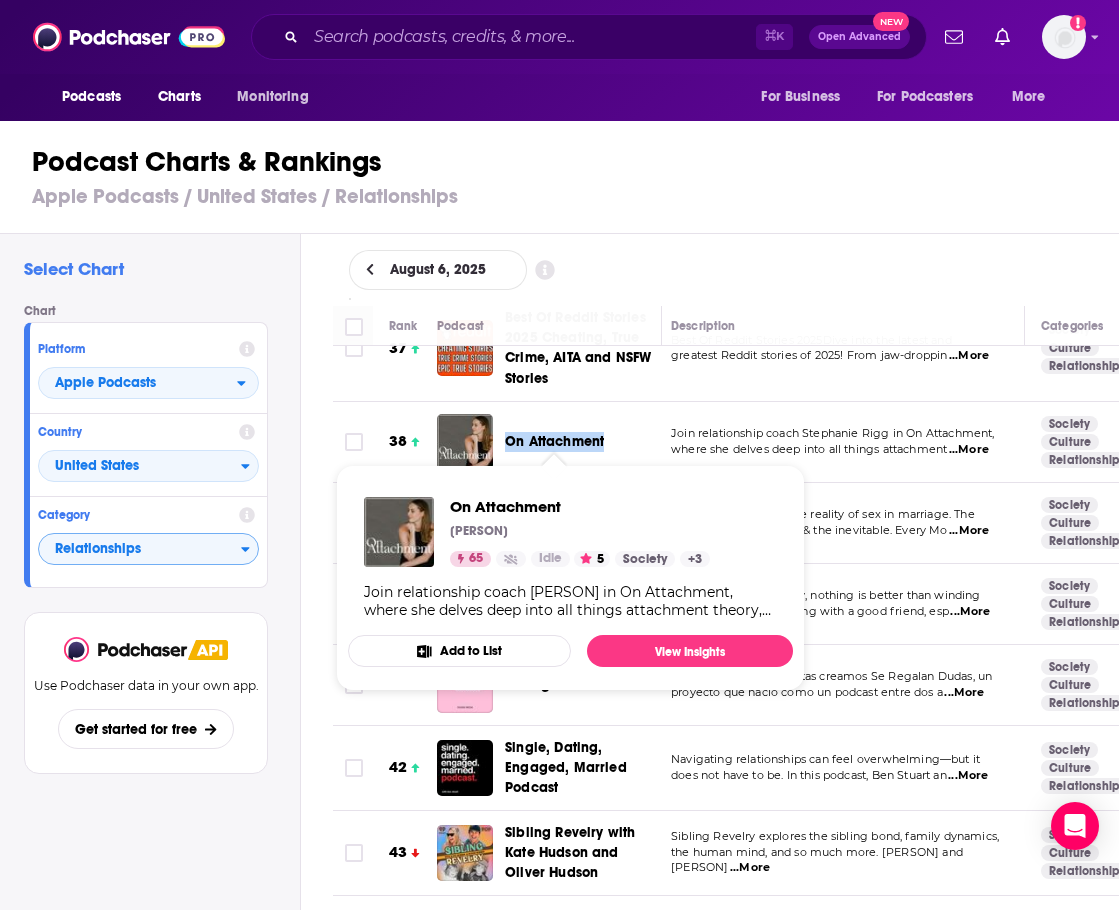 drag, startPoint x: 503, startPoint y: 433, endPoint x: 604, endPoint y: 435, distance: 101.0198 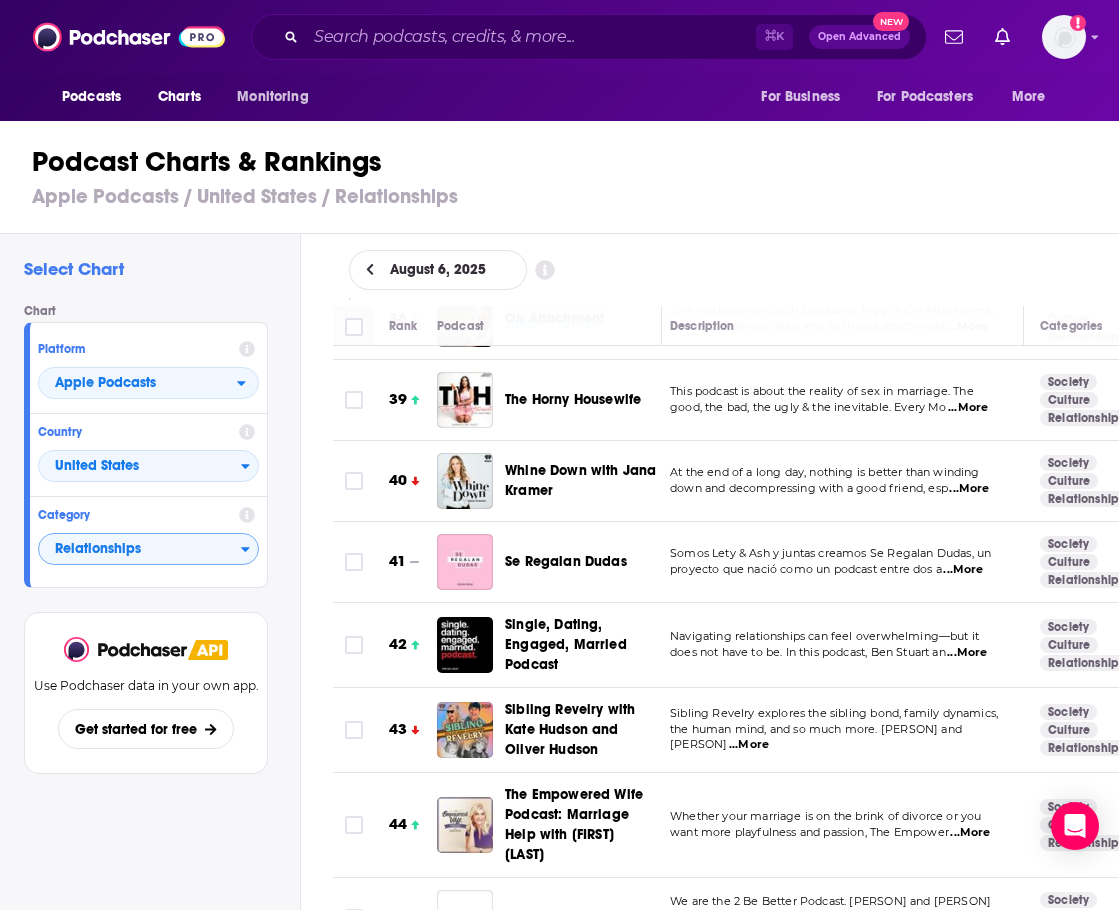 scroll, scrollTop: 3120, scrollLeft: 11, axis: both 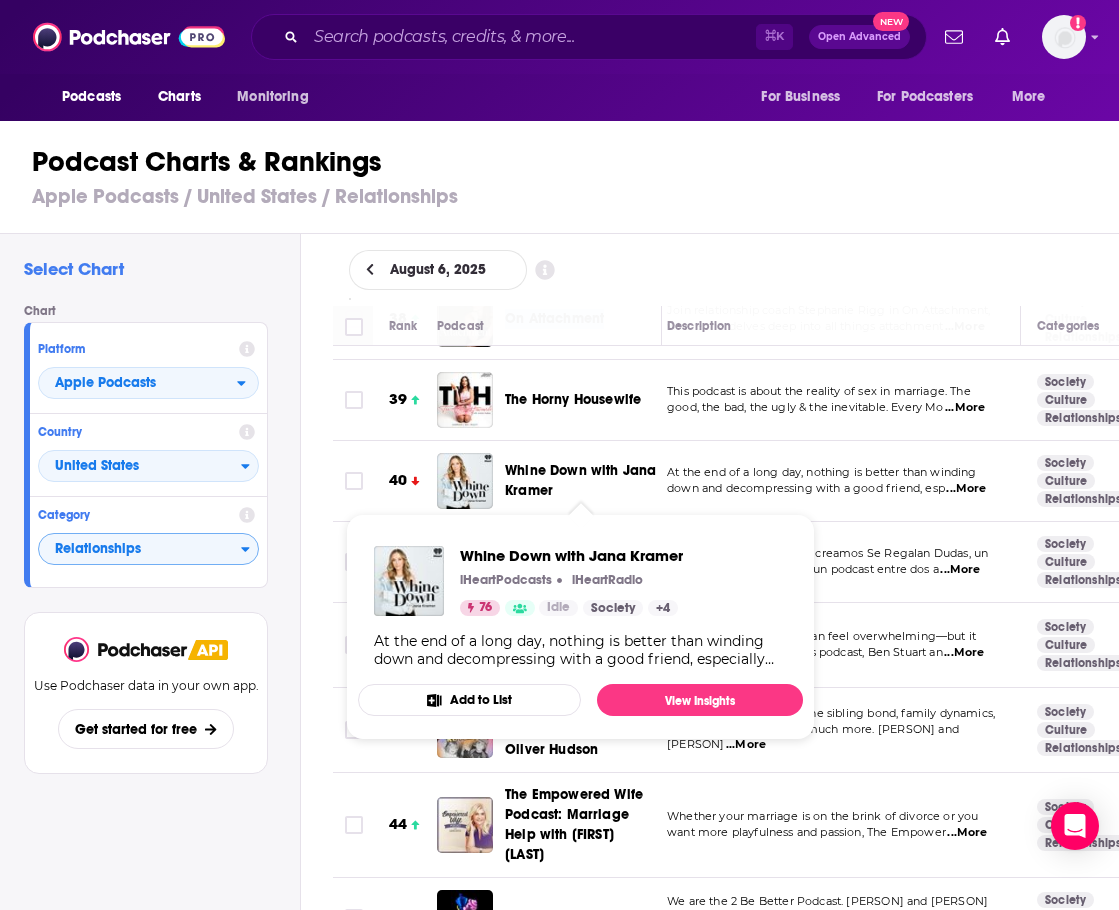 drag, startPoint x: 516, startPoint y: 457, endPoint x: 550, endPoint y: 463, distance: 34.525352 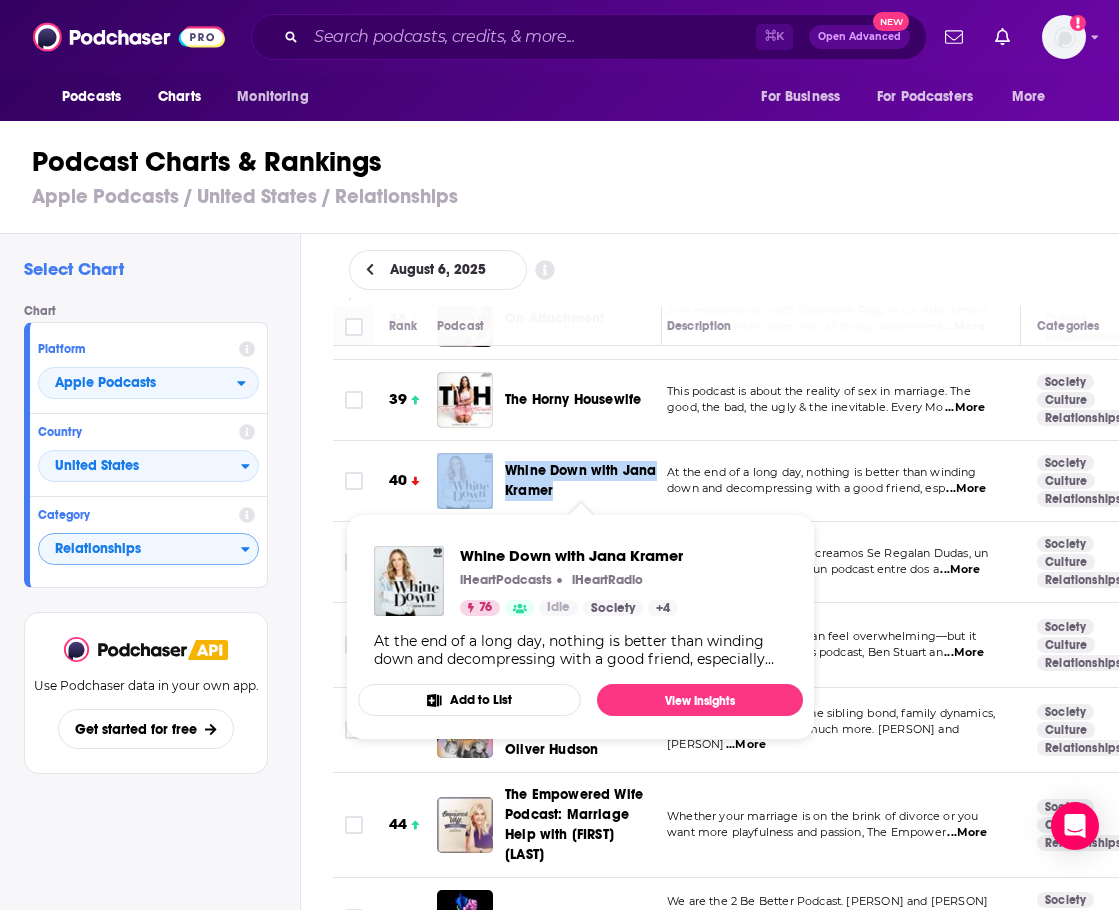 drag, startPoint x: 495, startPoint y: 464, endPoint x: 552, endPoint y: 483, distance: 60.083275 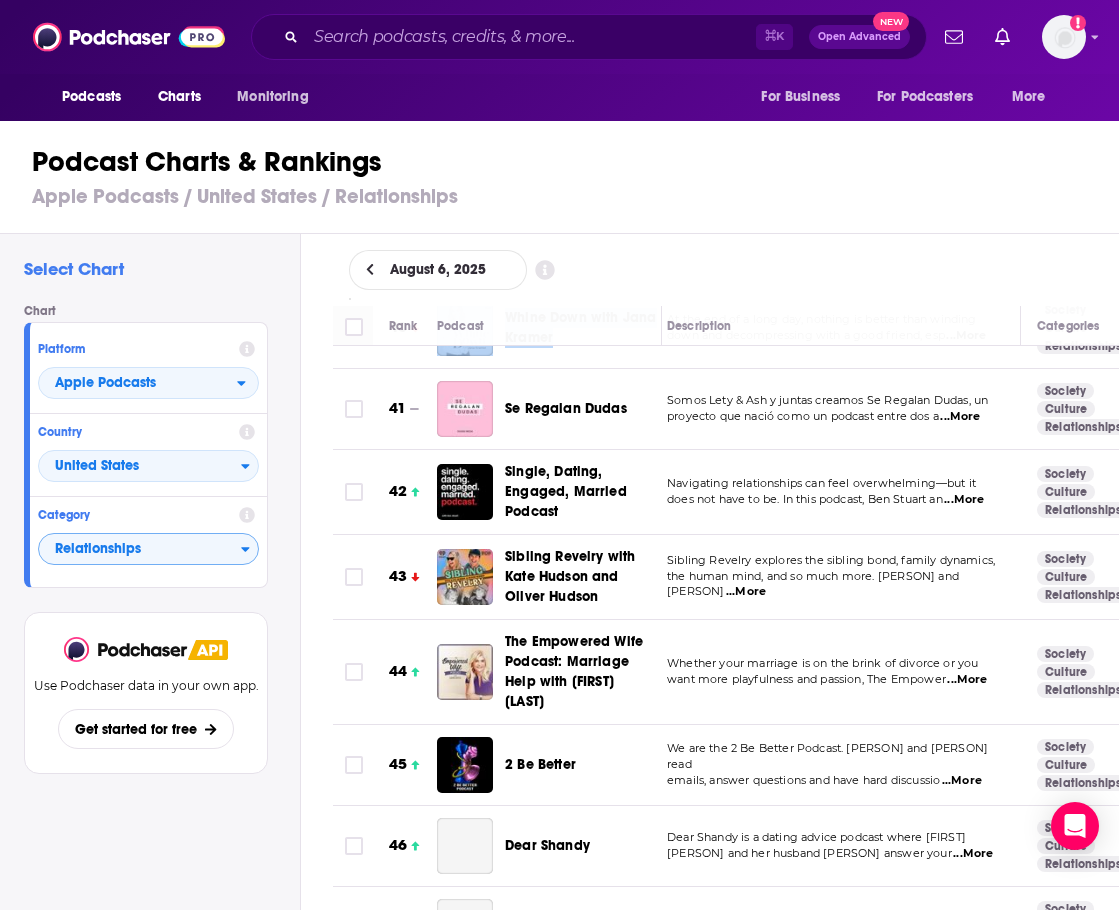scroll, scrollTop: 3278, scrollLeft: 13, axis: both 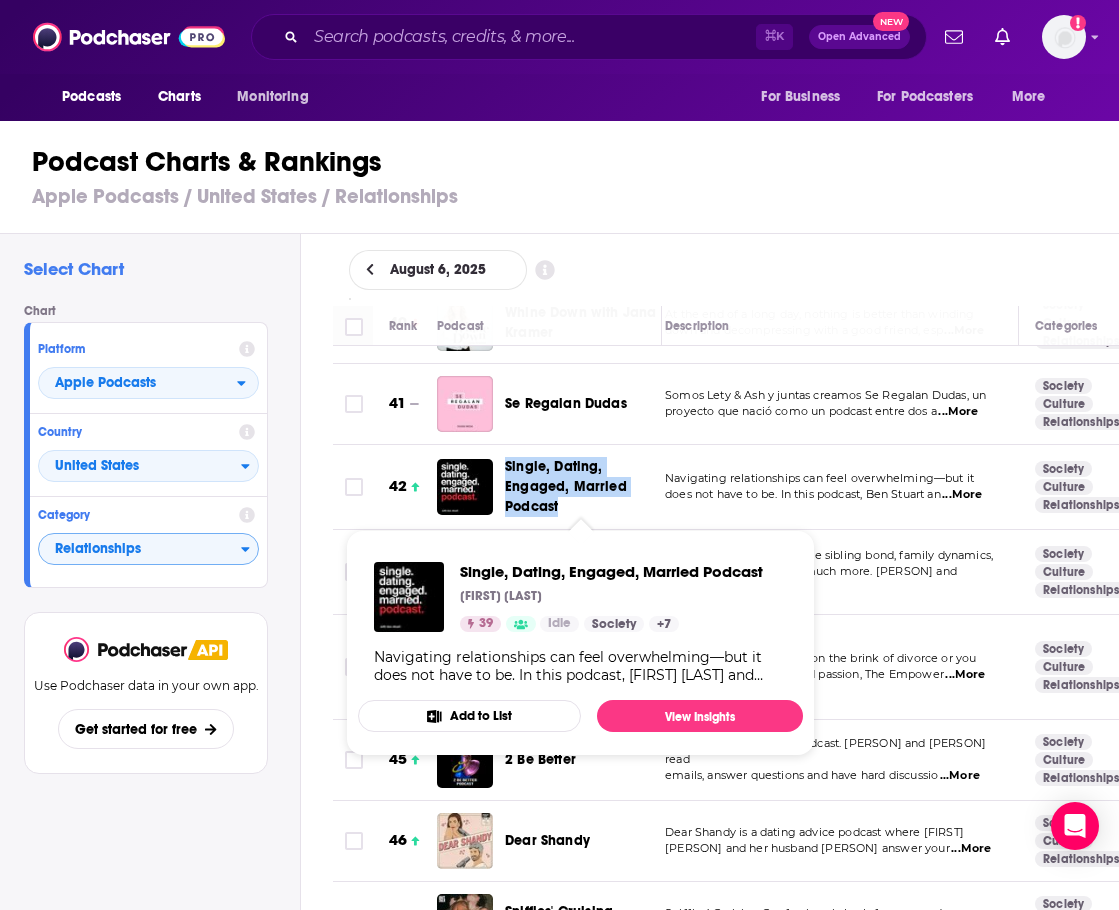 drag, startPoint x: 500, startPoint y: 445, endPoint x: 567, endPoint y: 497, distance: 84.811554 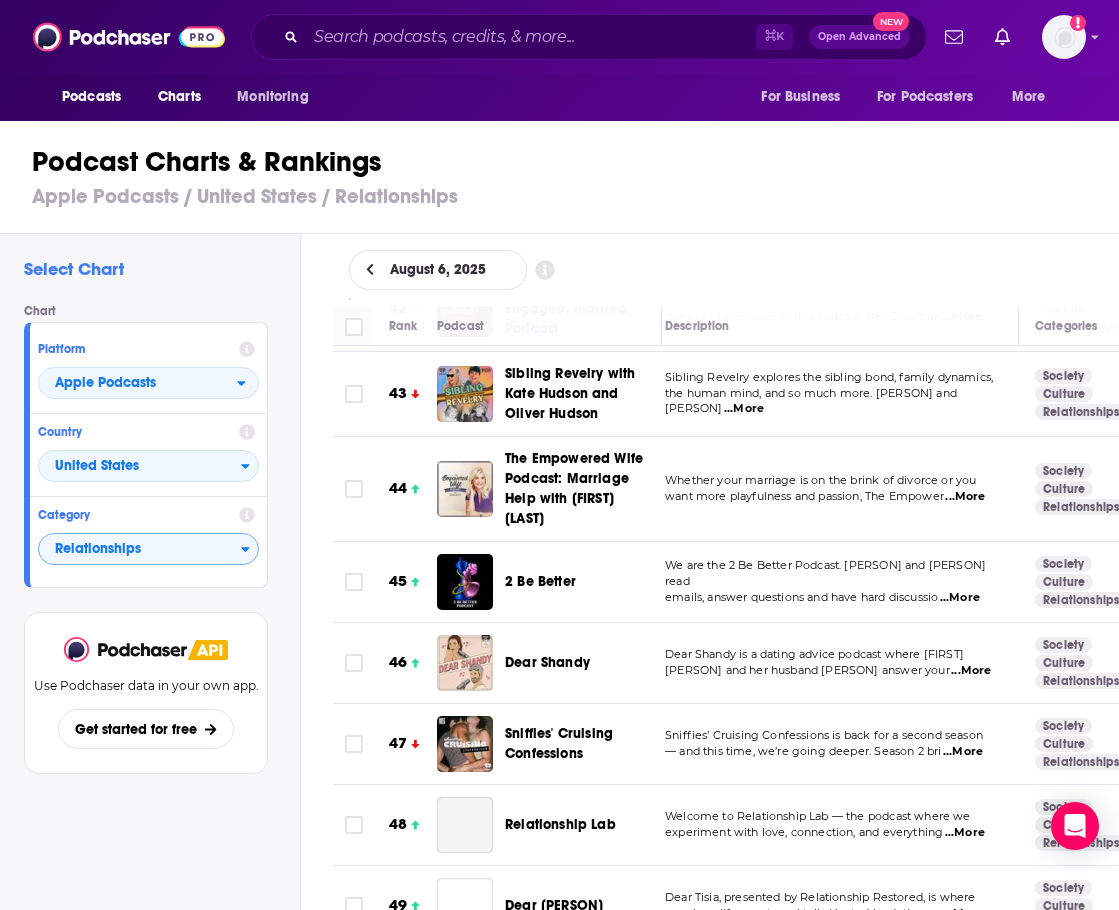 scroll, scrollTop: 3456, scrollLeft: 13, axis: both 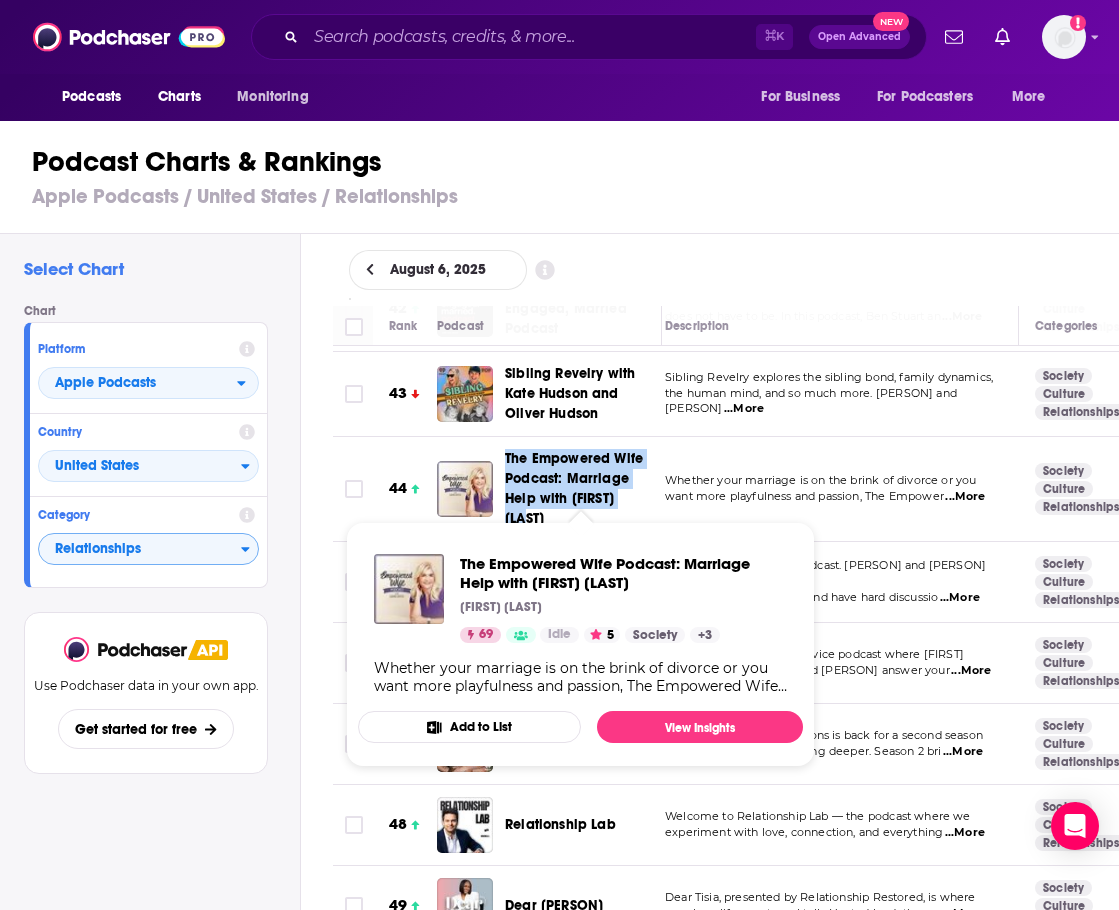 drag, startPoint x: 501, startPoint y: 443, endPoint x: 654, endPoint y: 495, distance: 161.59517 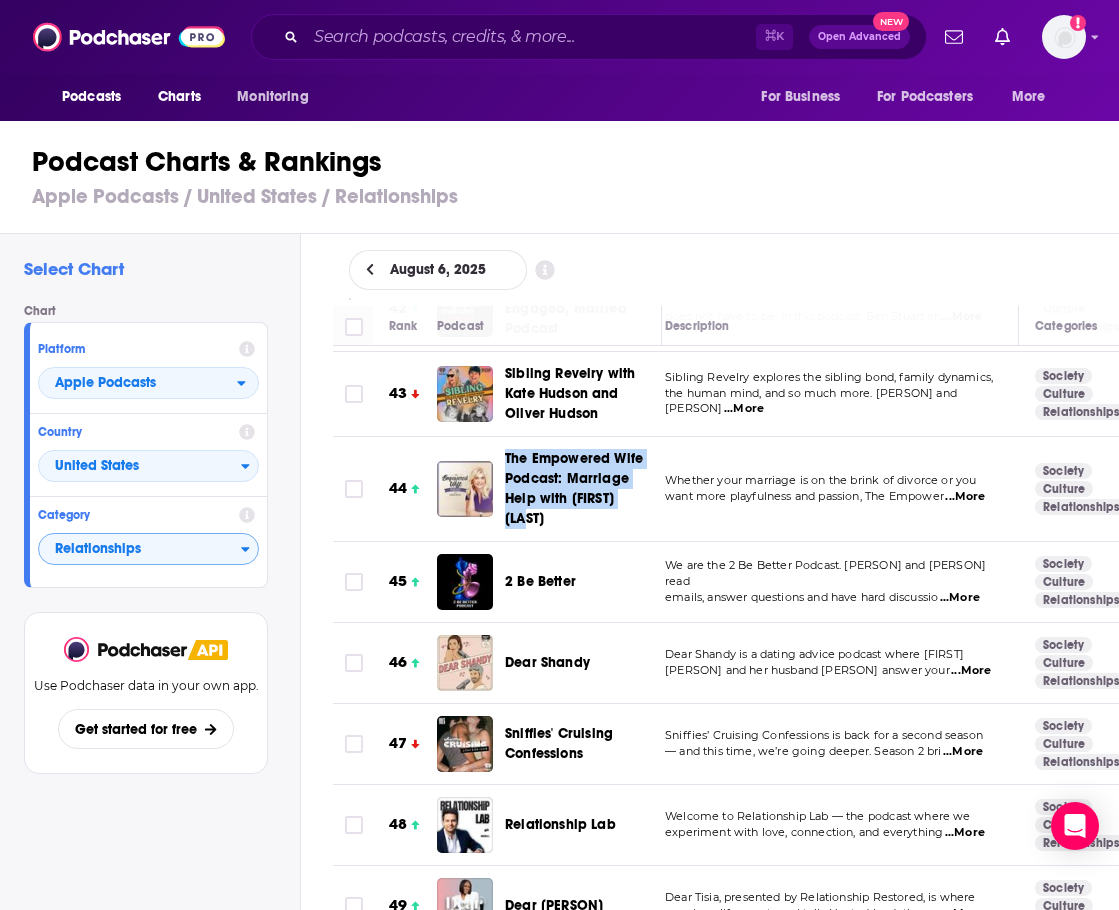 scroll, scrollTop: 3542, scrollLeft: 12, axis: both 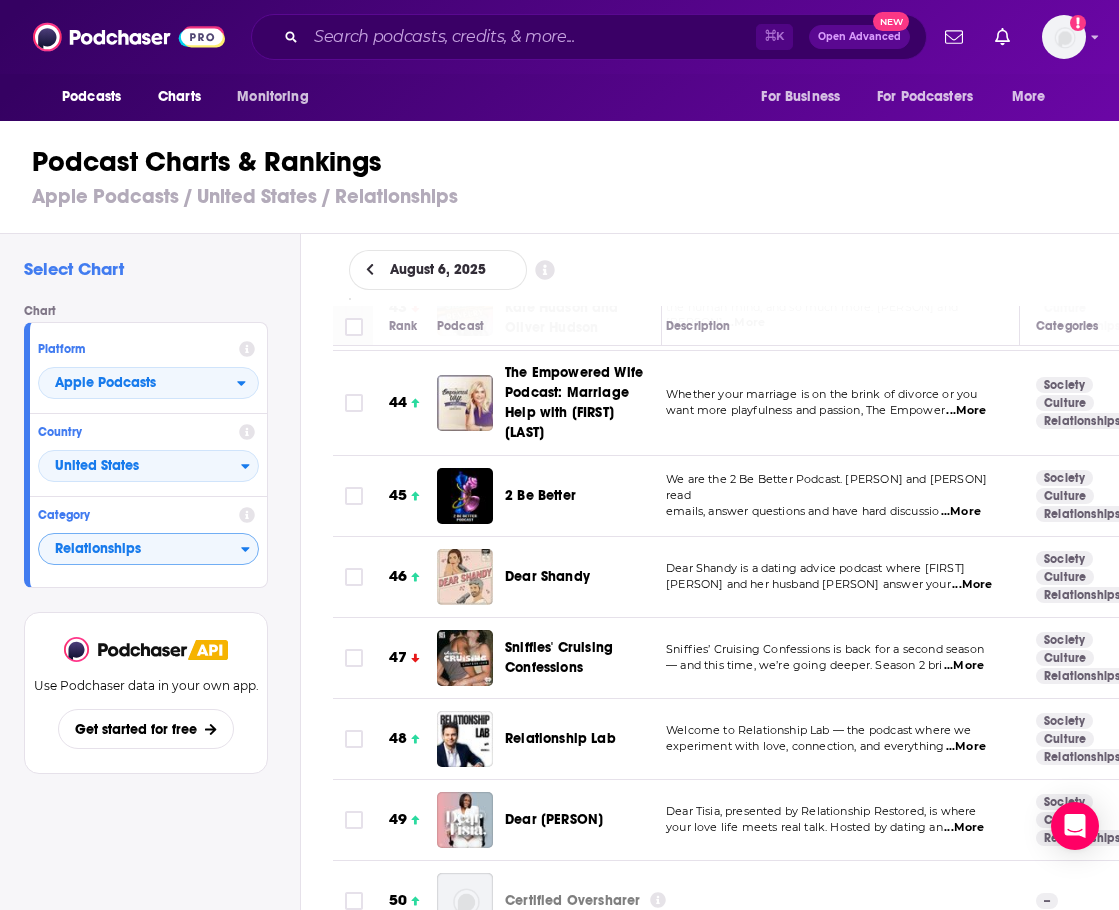click on "Chart Platform Apple Podcasts Country United States Category Relationships" at bounding box center [154, 446] 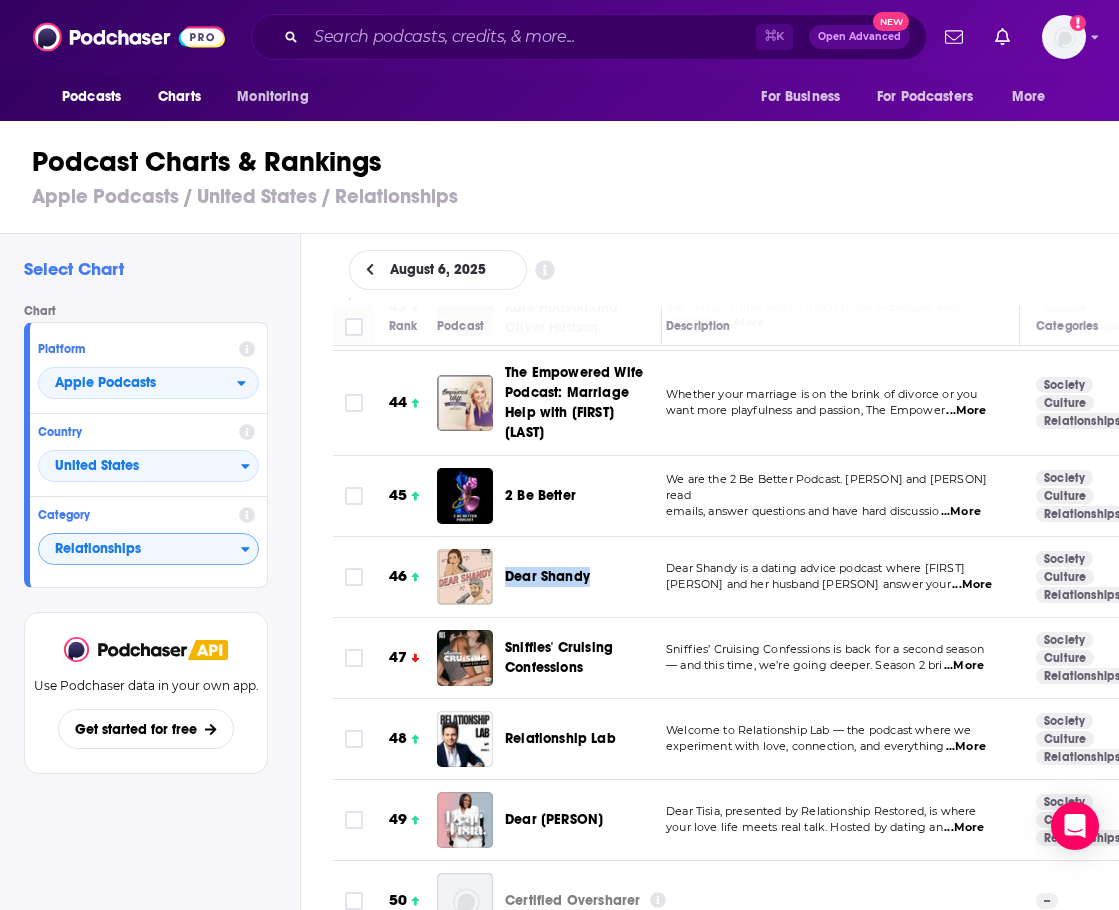 drag, startPoint x: 503, startPoint y: 553, endPoint x: 595, endPoint y: 556, distance: 92.0489 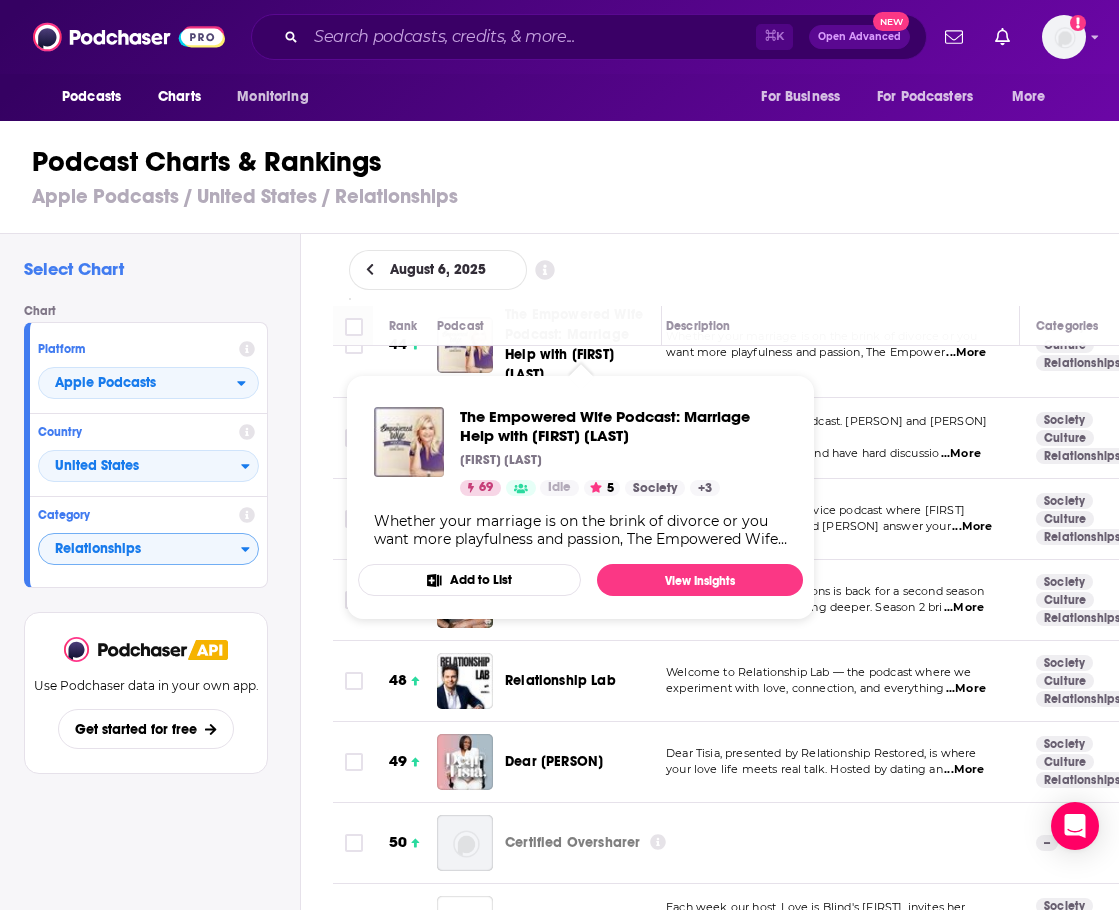 scroll, scrollTop: 3603, scrollLeft: 12, axis: both 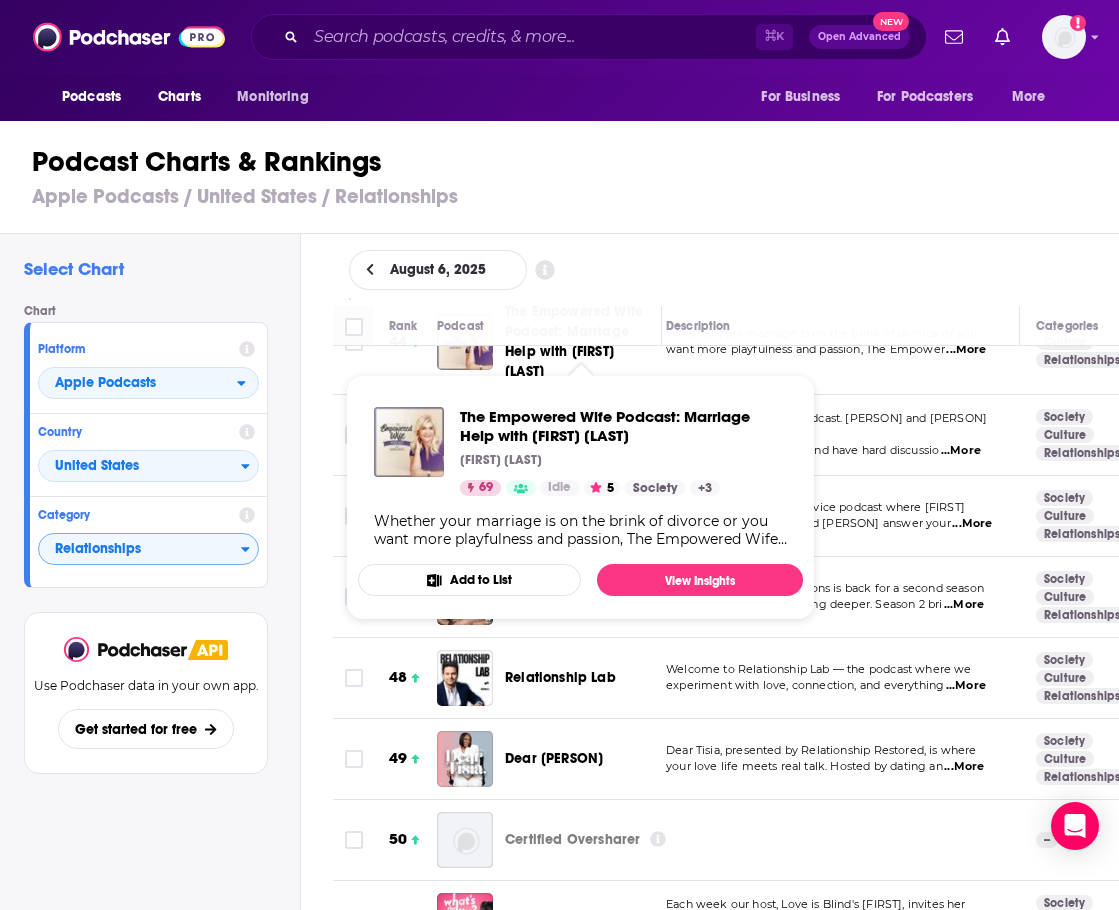 click on "Apple Podcasts / United States / Relationships" at bounding box center (568, 196) 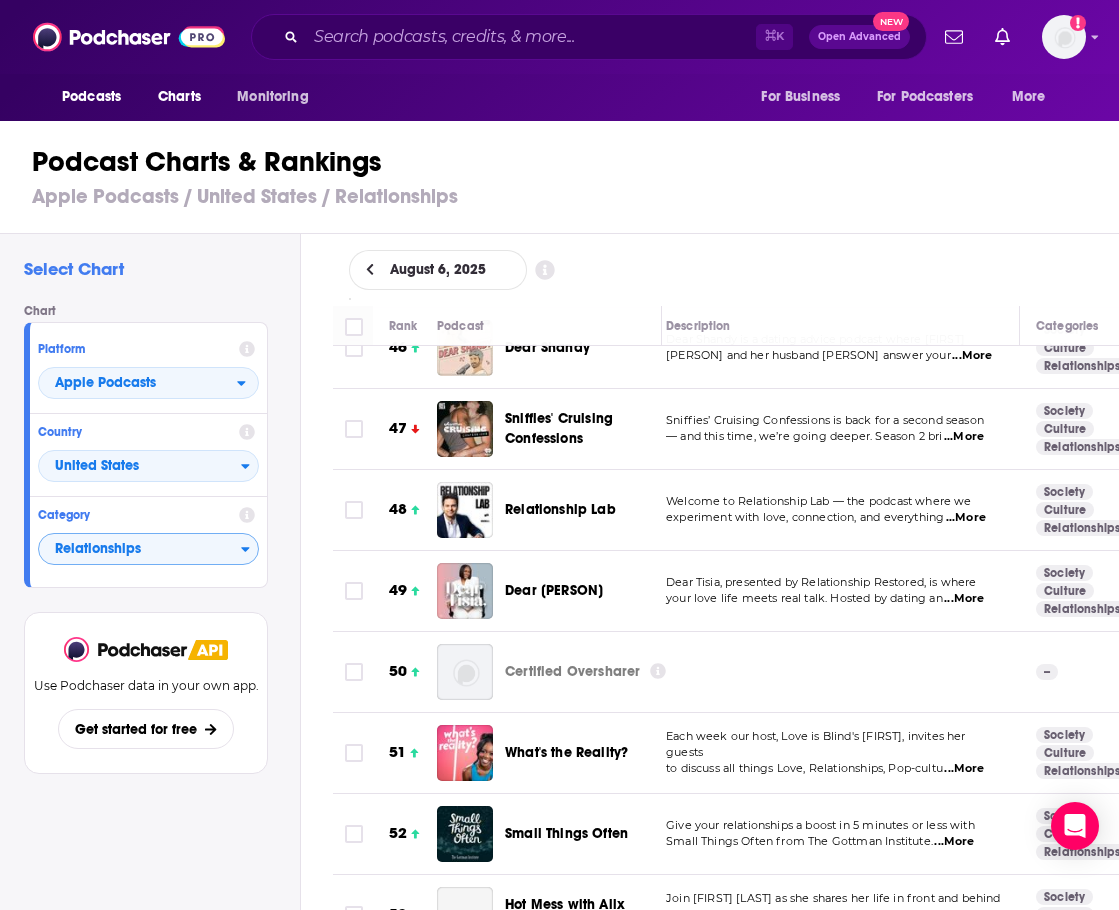 scroll, scrollTop: 3771, scrollLeft: 12, axis: both 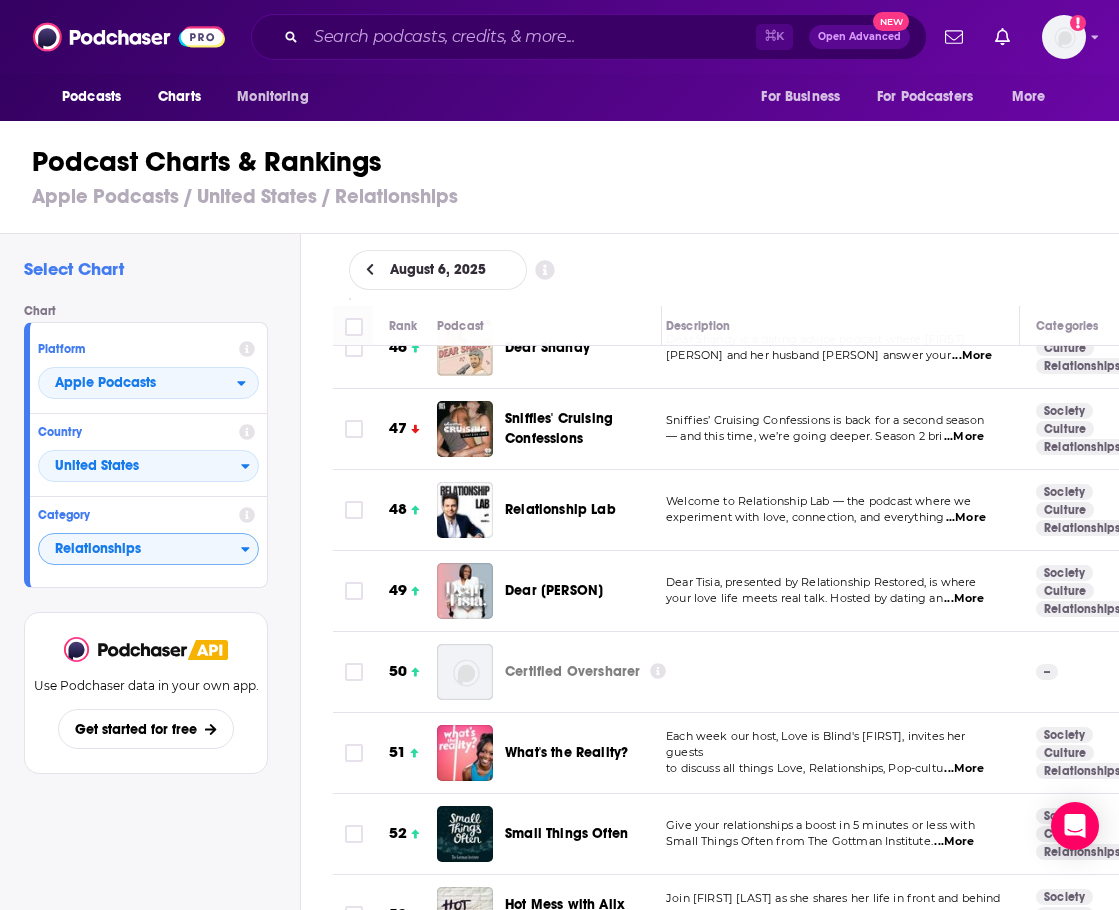 click on "...More" at bounding box center [964, 437] 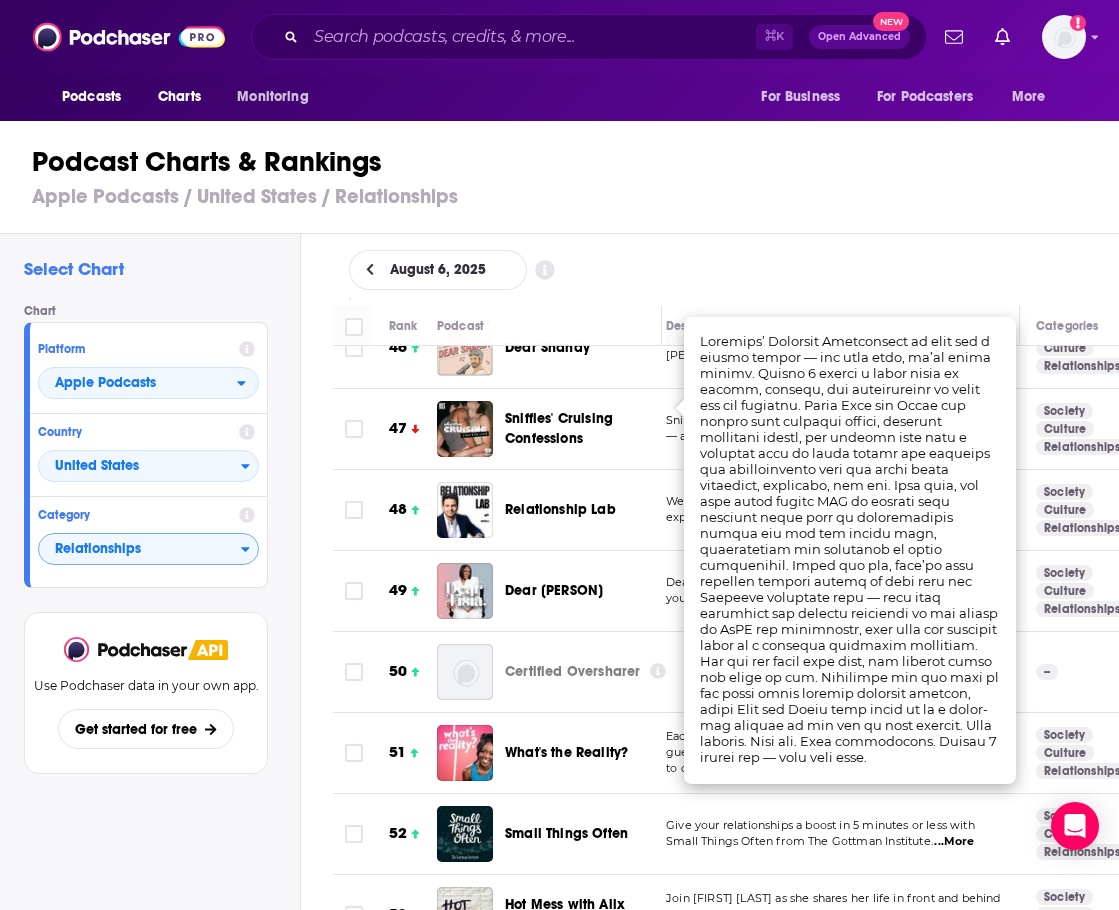 click on "Podcast Charts & Rankings Apple Podcasts / United States / Relationships" at bounding box center [568, 177] 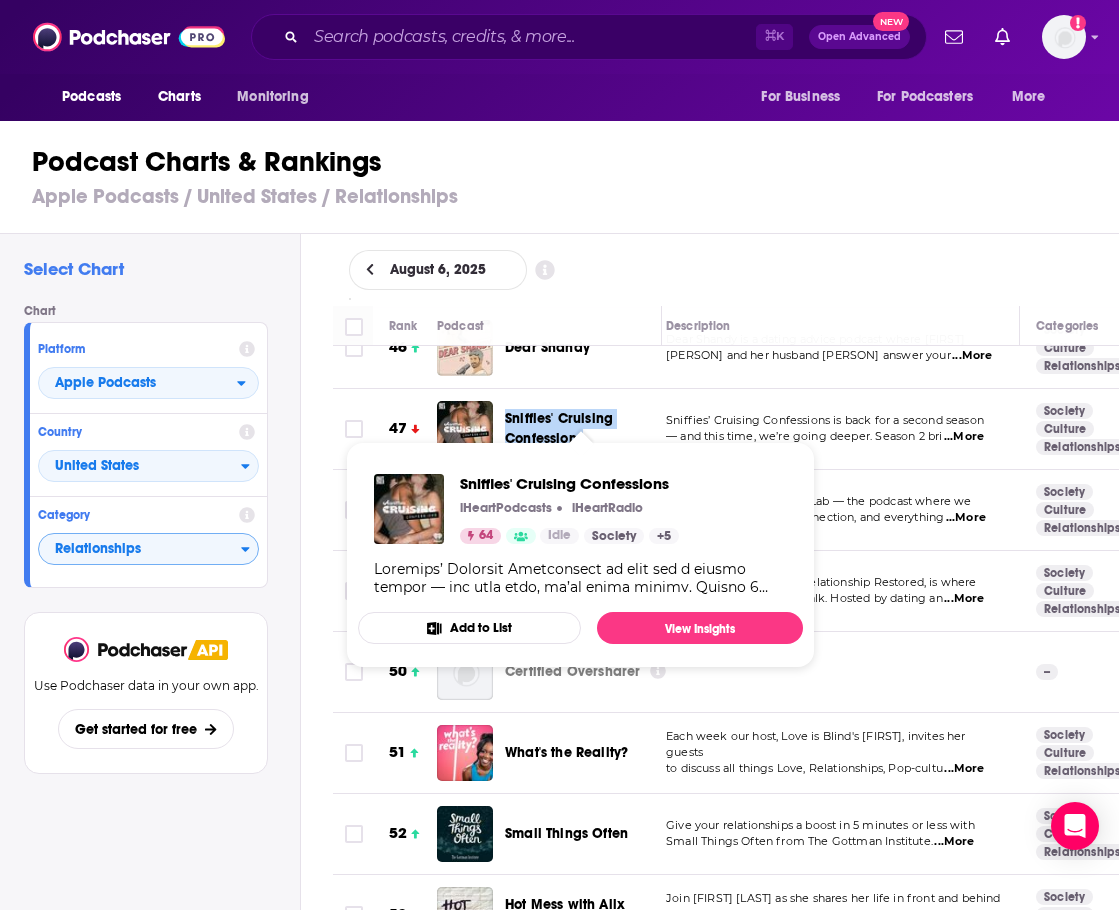 drag, startPoint x: 521, startPoint y: 393, endPoint x: 583, endPoint y: 415, distance: 65.78754 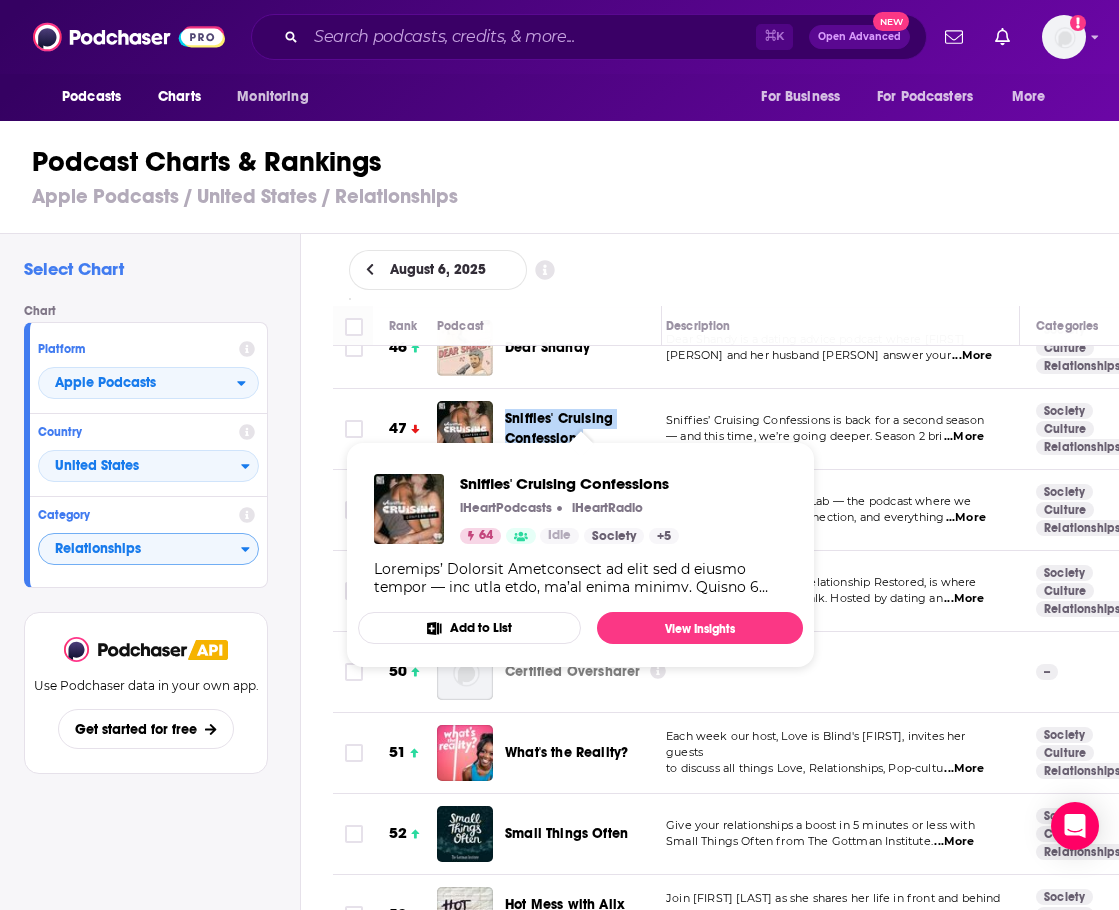 click on "Sniffies' Cruising Confessions" at bounding box center (558, 429) 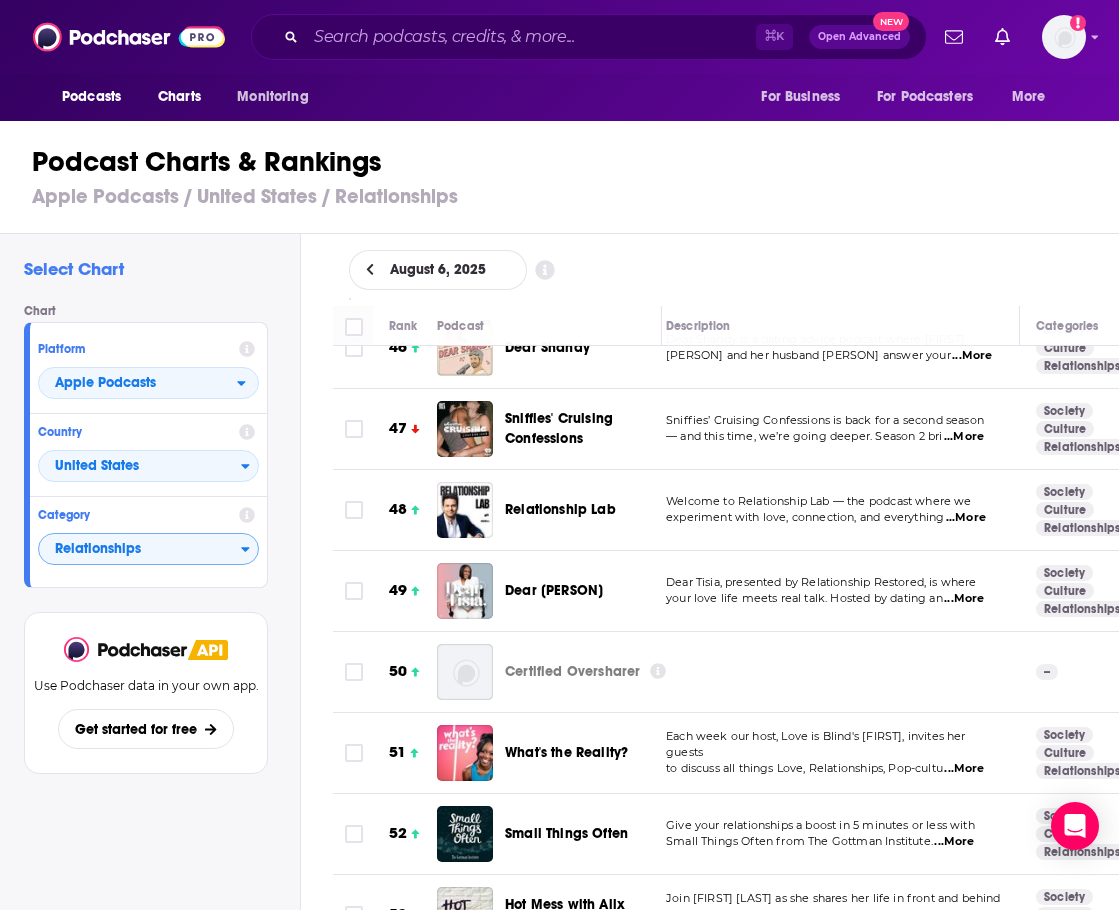 click on "Select Chart Chart Platform Apple Podcasts Country United States Category Relationships View chart Use Podchaser data in your own app. Get started for free" at bounding box center [150, 628] 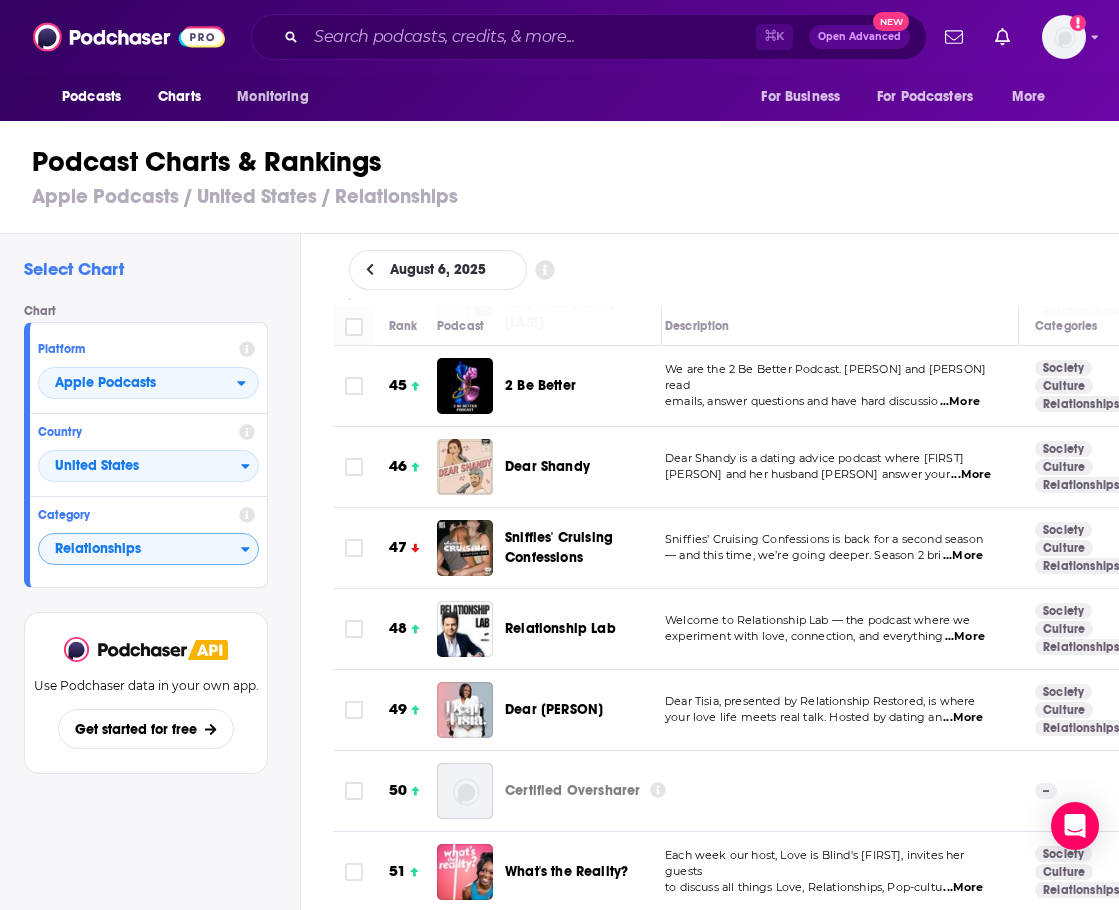 scroll, scrollTop: 3642, scrollLeft: 13, axis: both 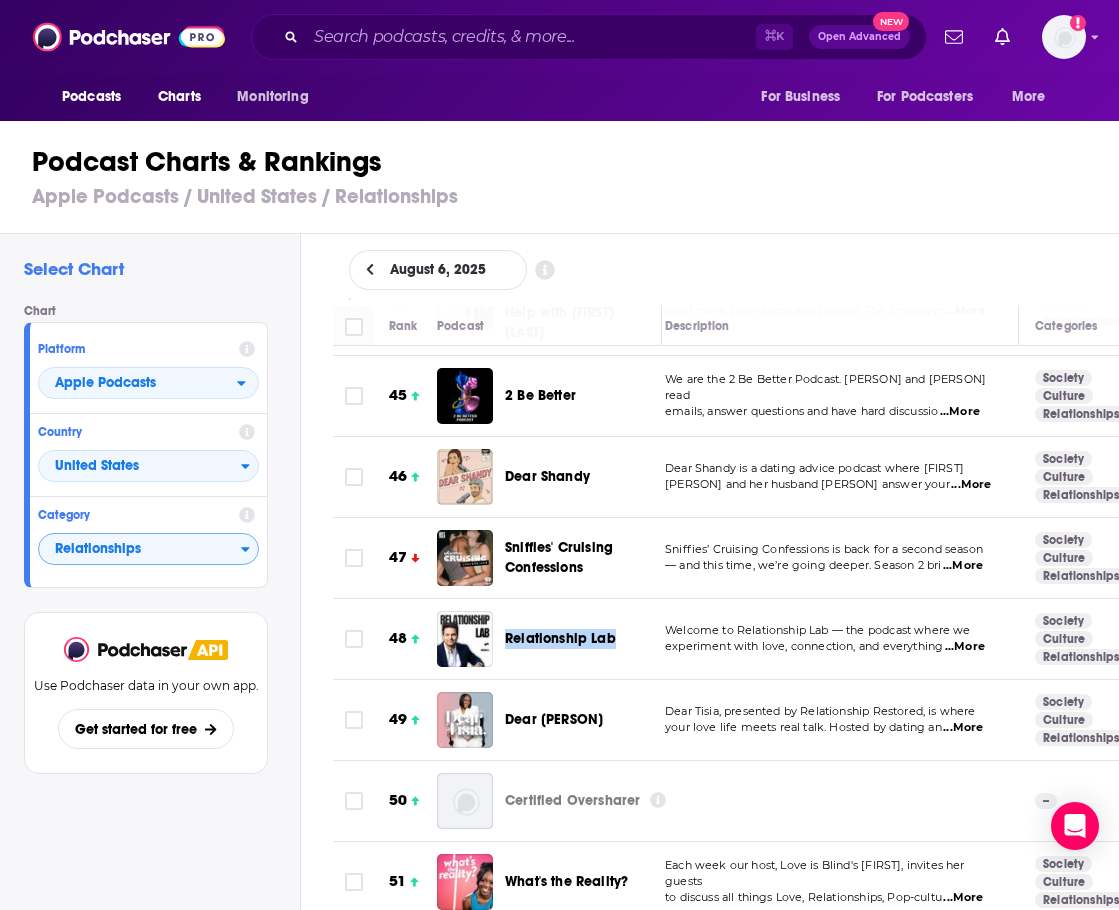 drag, startPoint x: 503, startPoint y: 605, endPoint x: 630, endPoint y: 612, distance: 127.192764 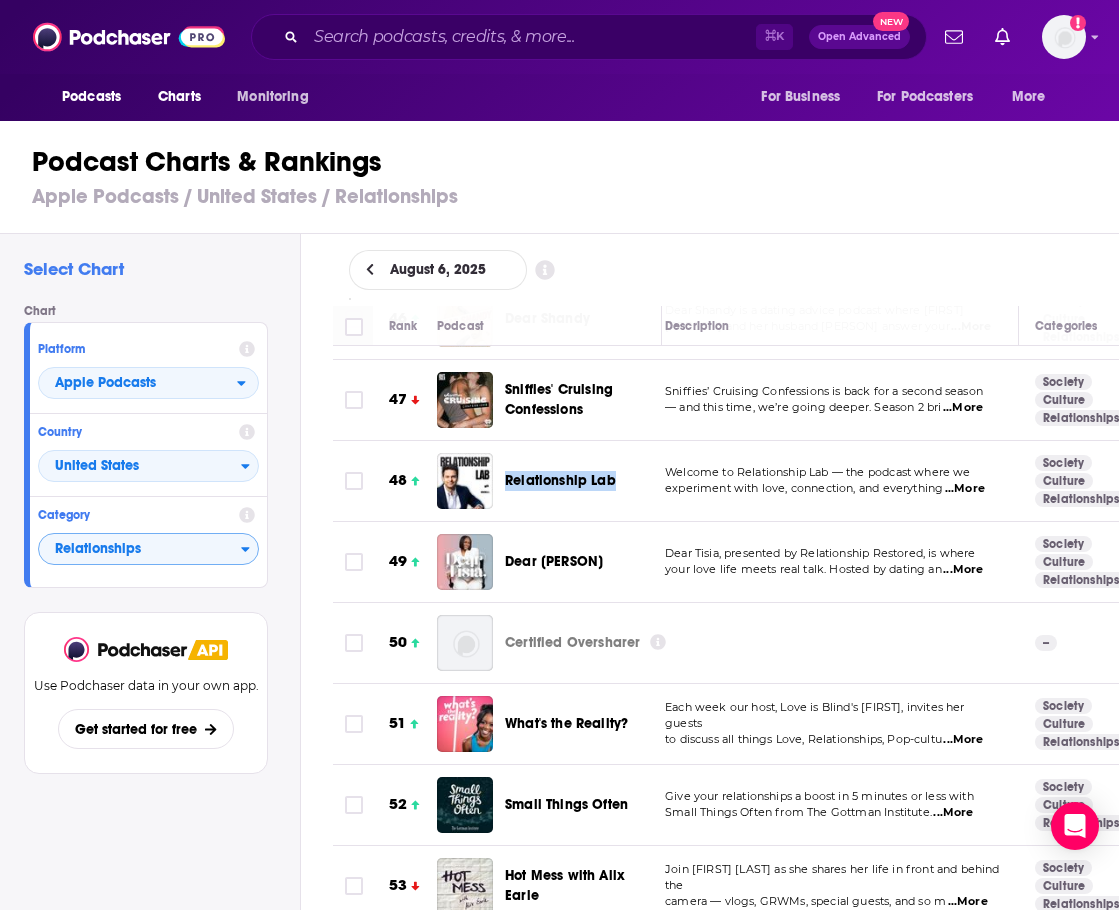 scroll, scrollTop: 3801, scrollLeft: 13, axis: both 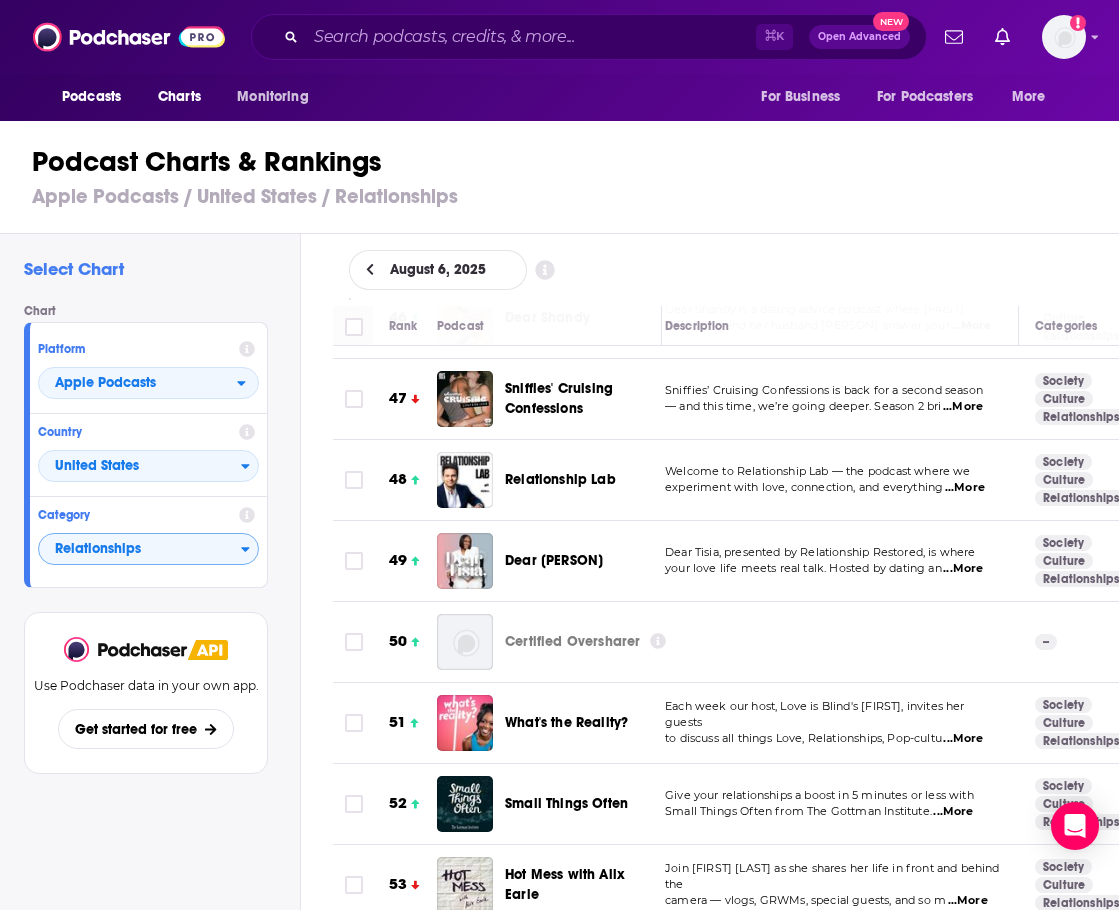 click on "Select Chart Chart Platform Apple Podcasts Country United States Category Relationships View chart Use Podchaser data in your own app. Get started for free" at bounding box center [150, 628] 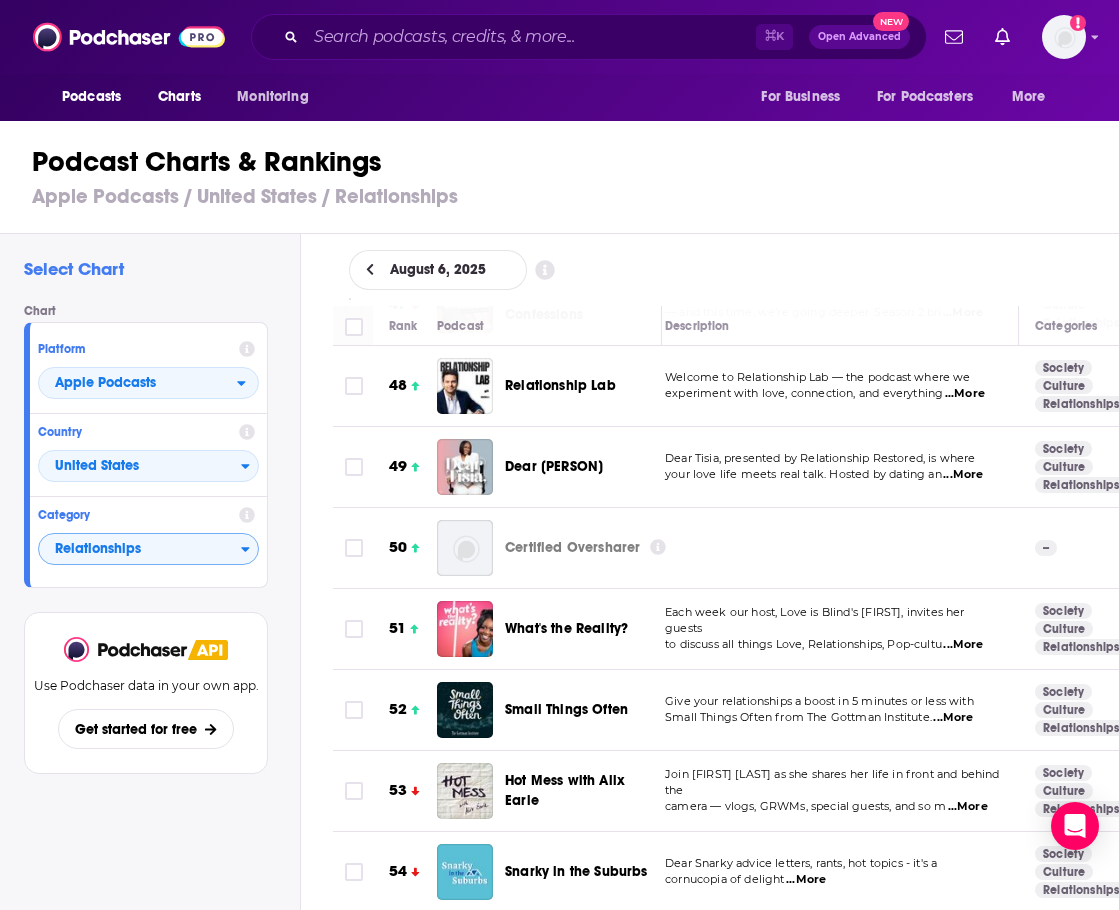 scroll, scrollTop: 3896, scrollLeft: 13, axis: both 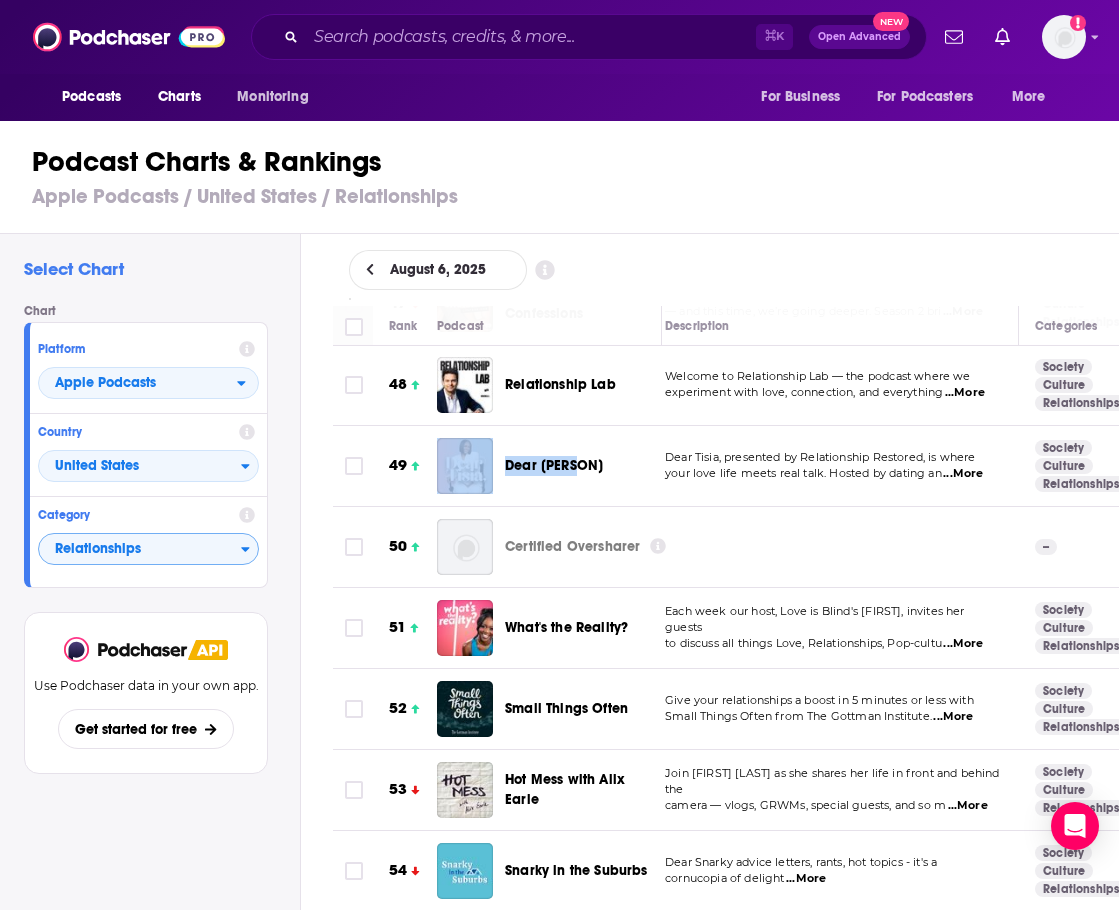 drag, startPoint x: 496, startPoint y: 440, endPoint x: 570, endPoint y: 438, distance: 74.02702 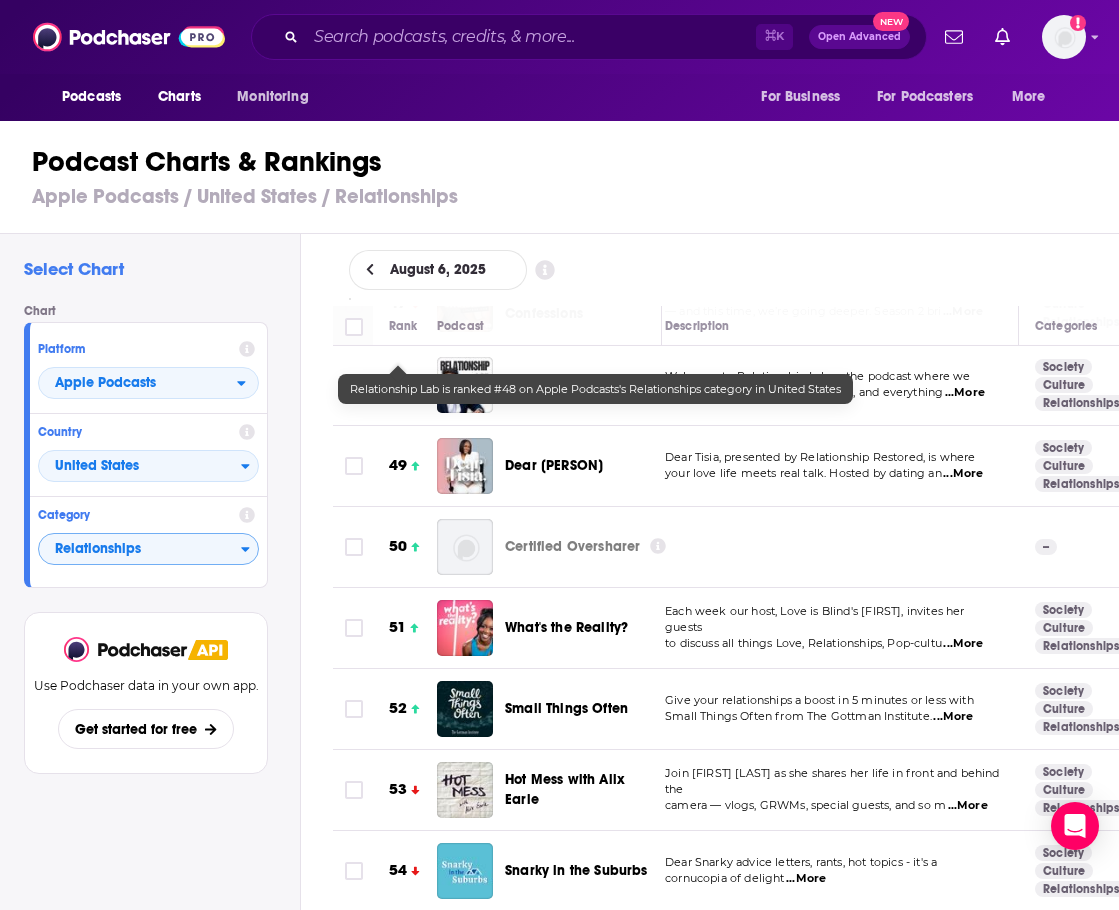 click on "Select Chart" at bounding box center [154, 269] 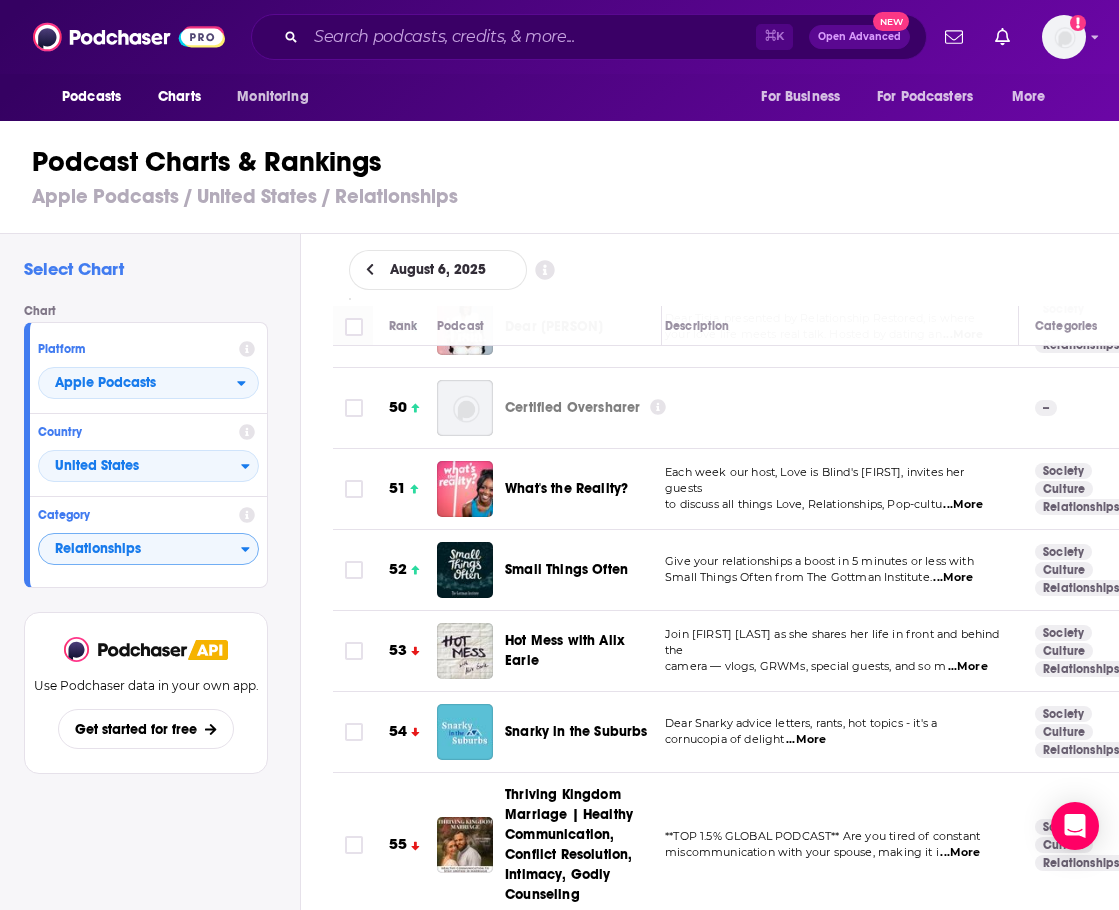 scroll, scrollTop: 4082, scrollLeft: 13, axis: both 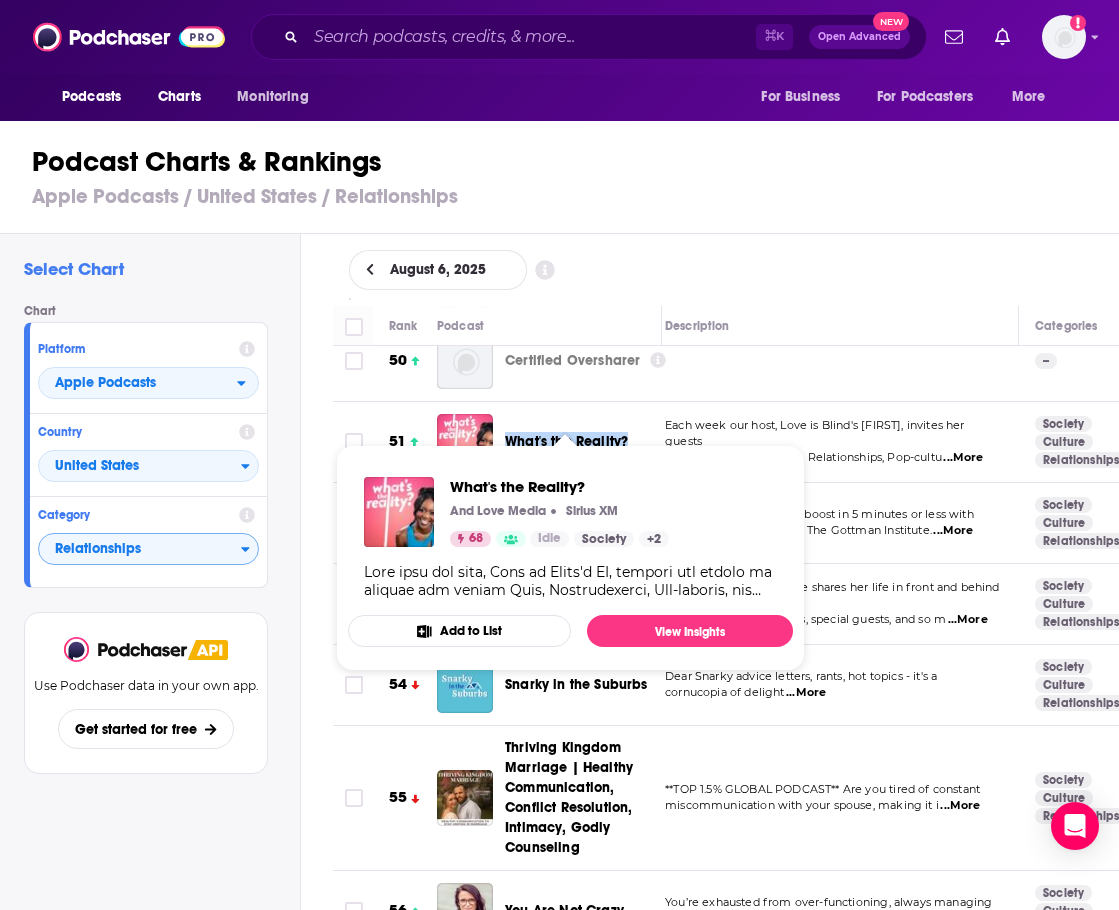 drag, startPoint x: 501, startPoint y: 408, endPoint x: 628, endPoint y: 413, distance: 127.09839 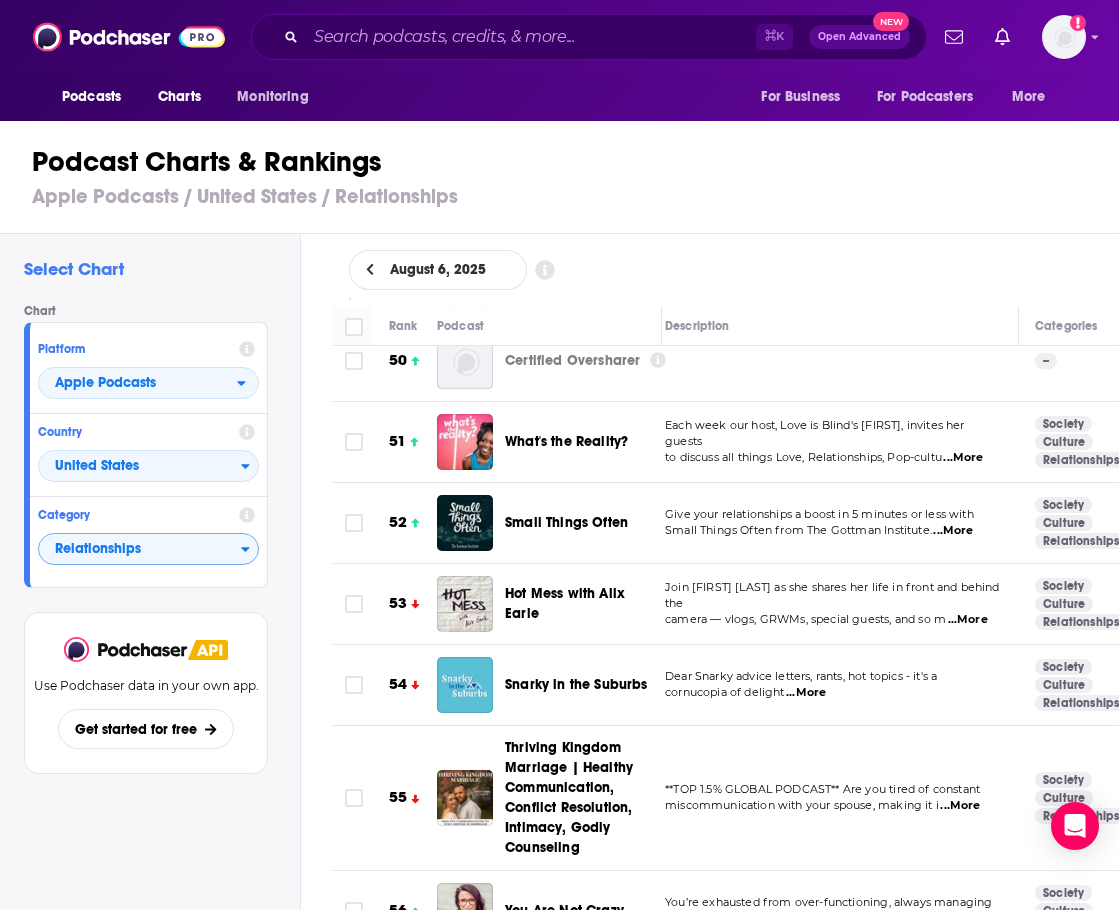 click on "Podcast Charts & Rankings Apple Podcasts / United States / Relationships" at bounding box center [568, 177] 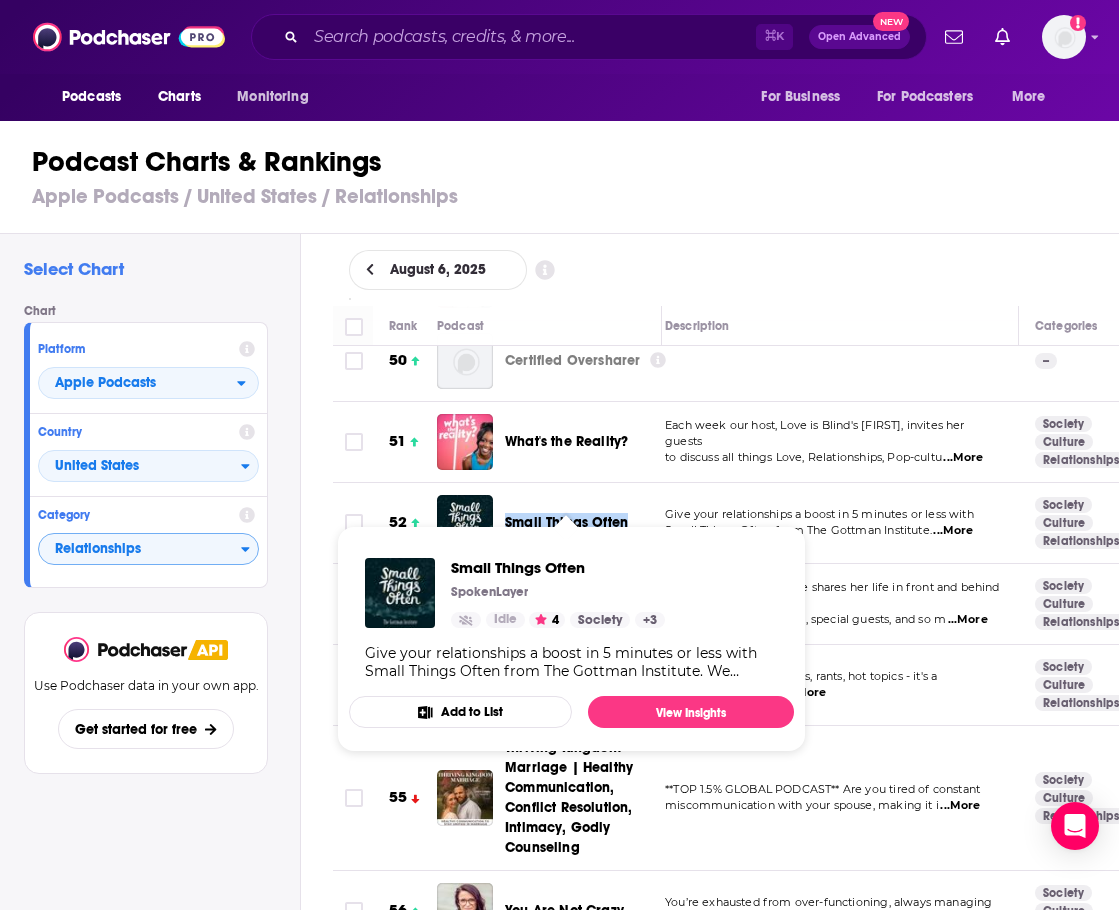 drag, startPoint x: 504, startPoint y: 494, endPoint x: 625, endPoint y: 498, distance: 121.0661 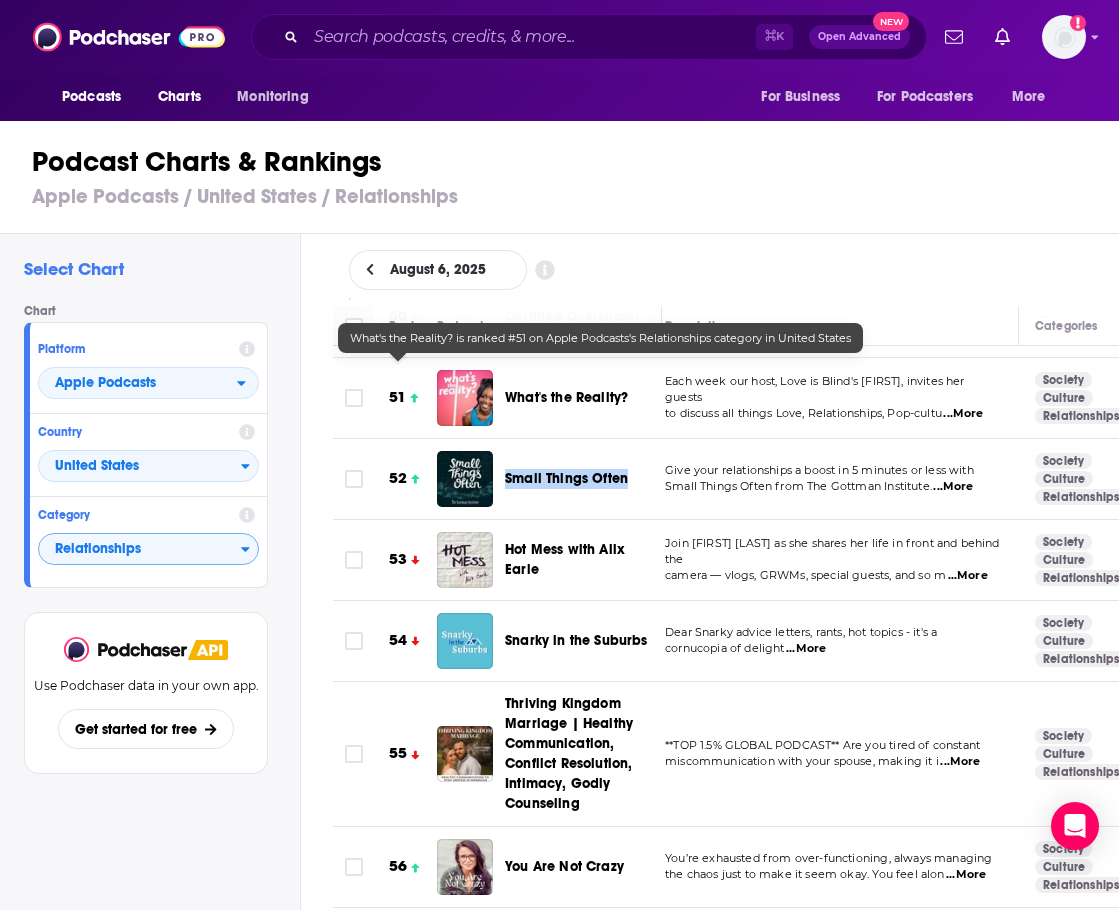 scroll, scrollTop: 4136, scrollLeft: 13, axis: both 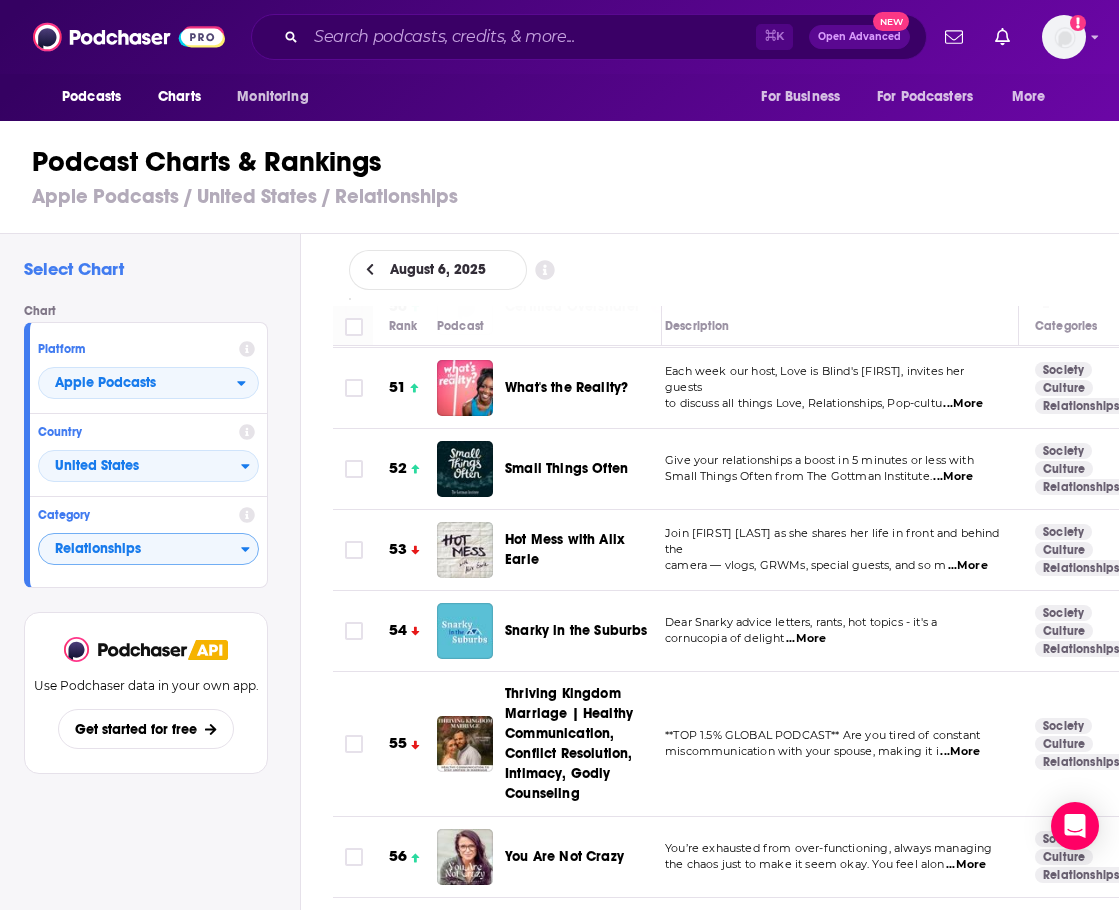 click on "Select Chart Chart Platform Apple Podcasts Country United States Category Relationships View chart Use Podchaser data in your own app. Get started for free" at bounding box center (150, 628) 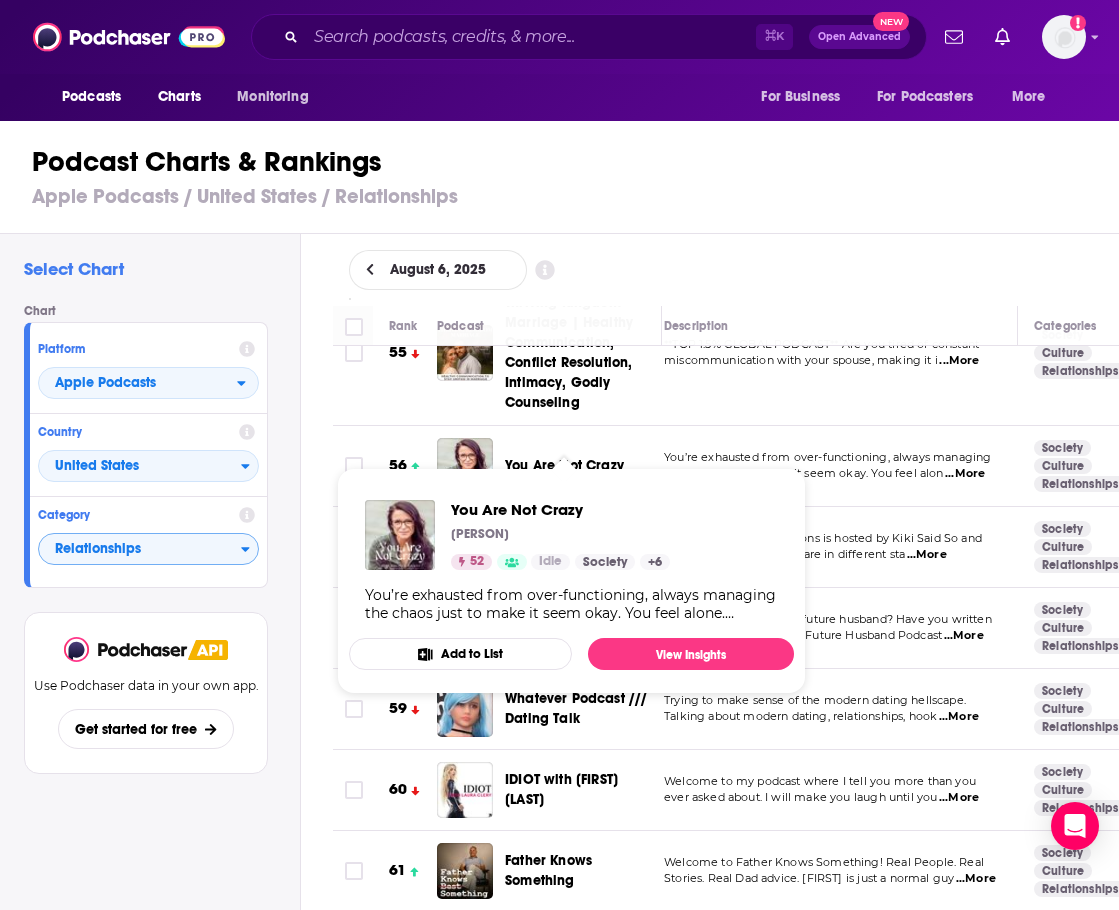 scroll, scrollTop: 4528, scrollLeft: 14, axis: both 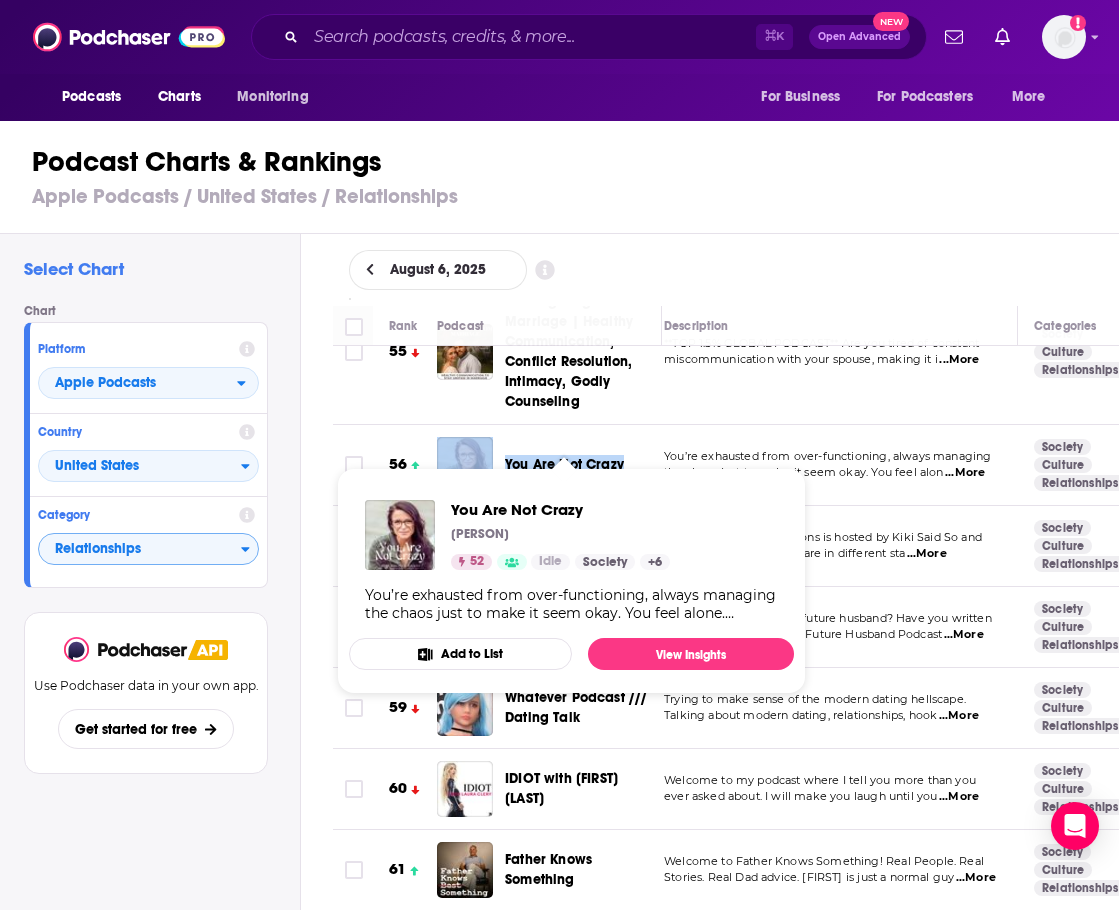 drag, startPoint x: 495, startPoint y: 430, endPoint x: 624, endPoint y: 429, distance: 129.00388 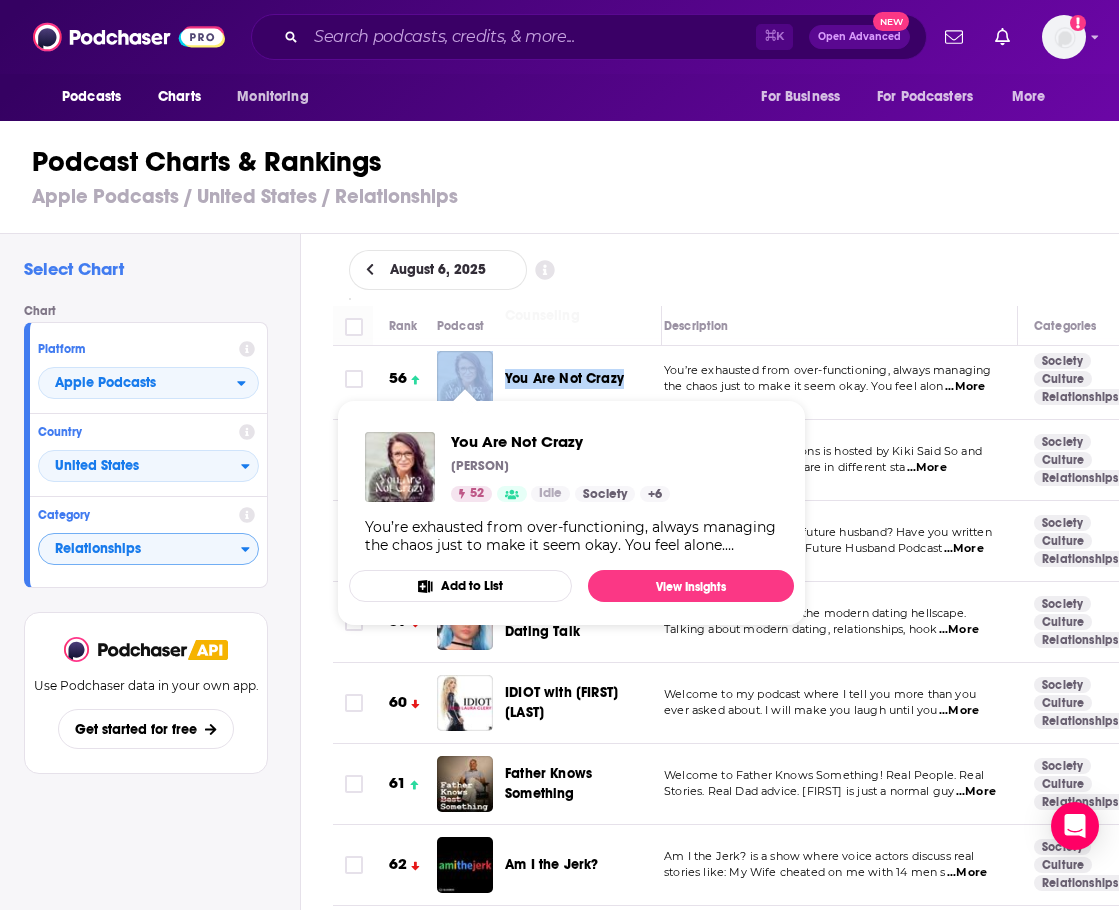 scroll, scrollTop: 4614, scrollLeft: 14, axis: both 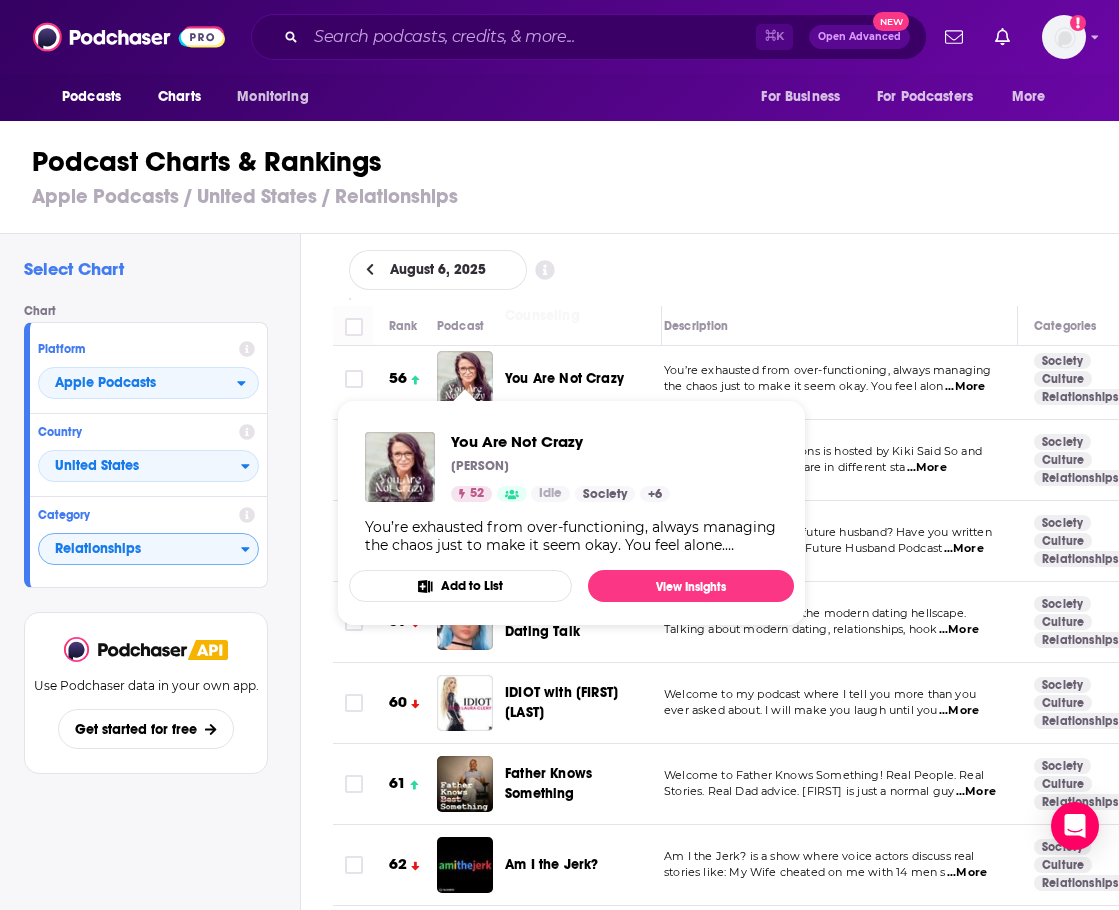 click on "Select Chart Chart Platform Apple Podcasts Country United States Category Relationships View chart Use Podchaser data in your own app. Get started for free" at bounding box center (150, 628) 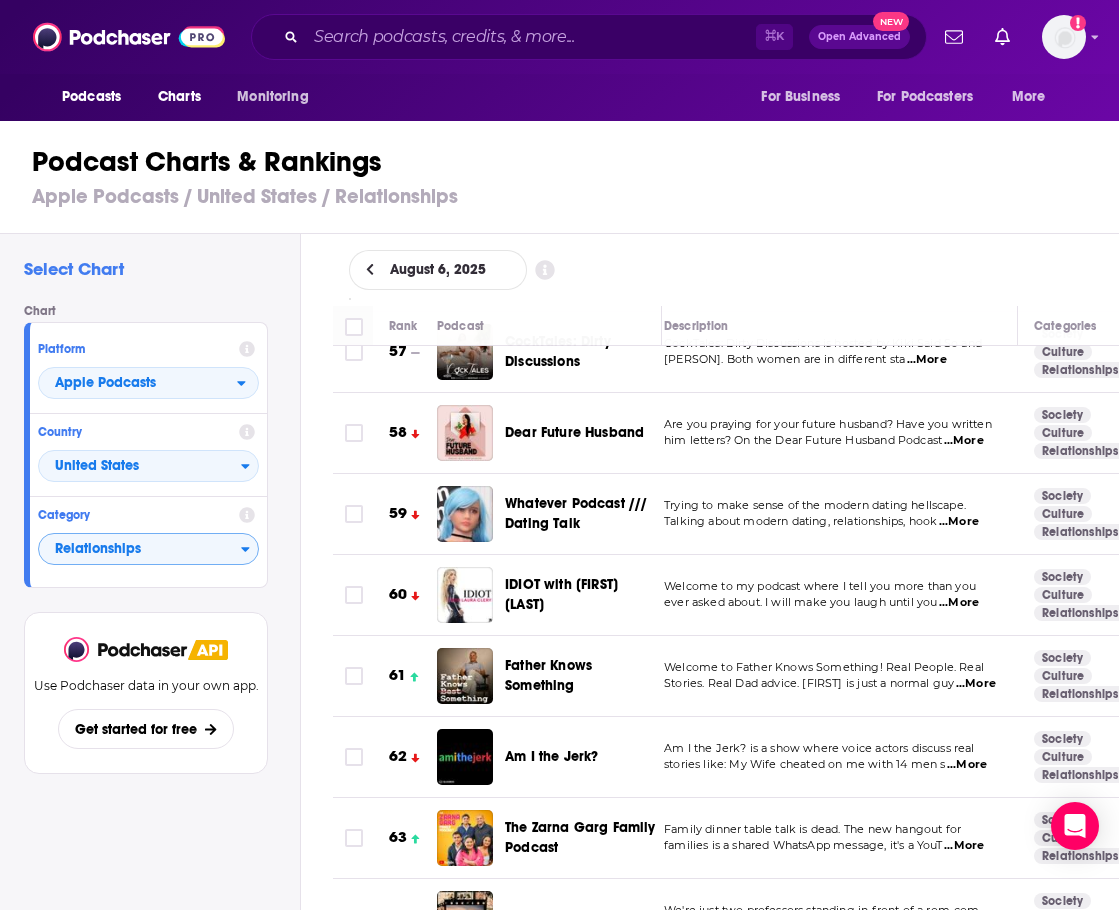 scroll, scrollTop: 4719, scrollLeft: 14, axis: both 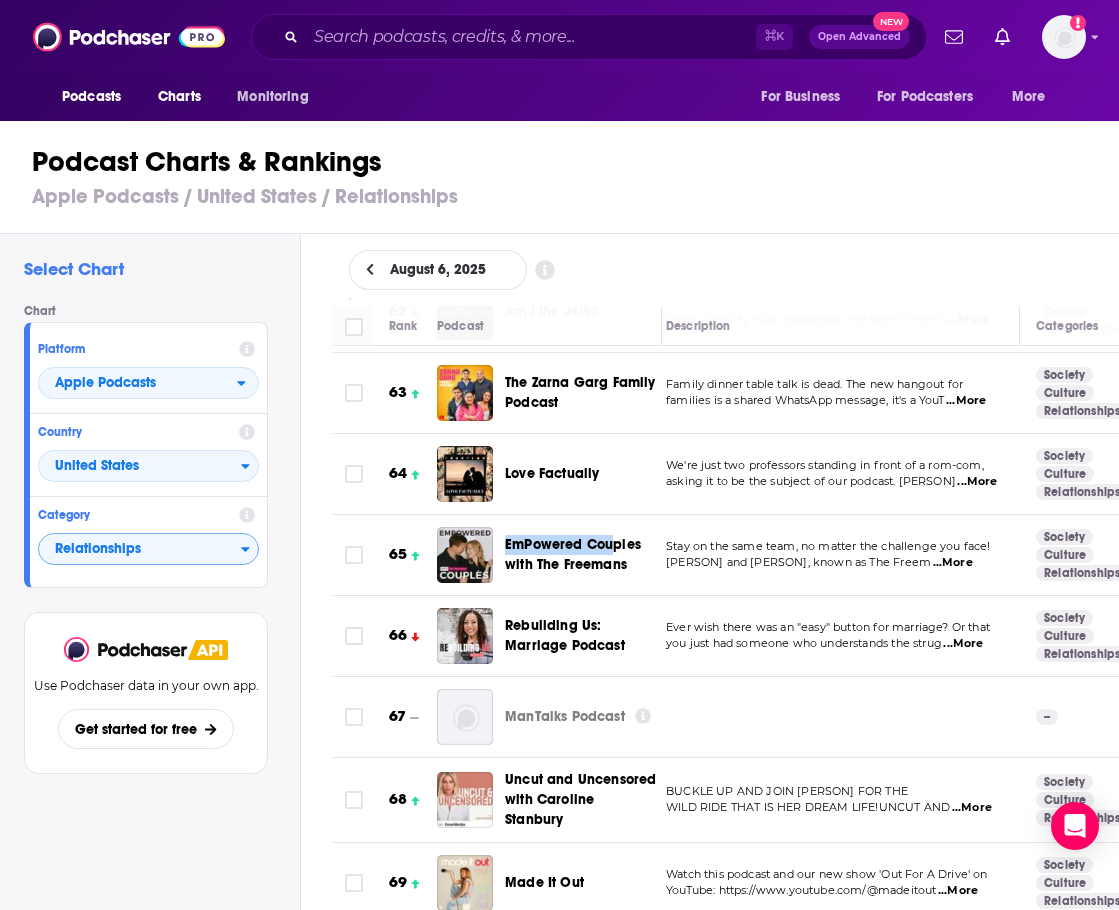drag, startPoint x: 504, startPoint y: 510, endPoint x: 603, endPoint y: 520, distance: 99.50377 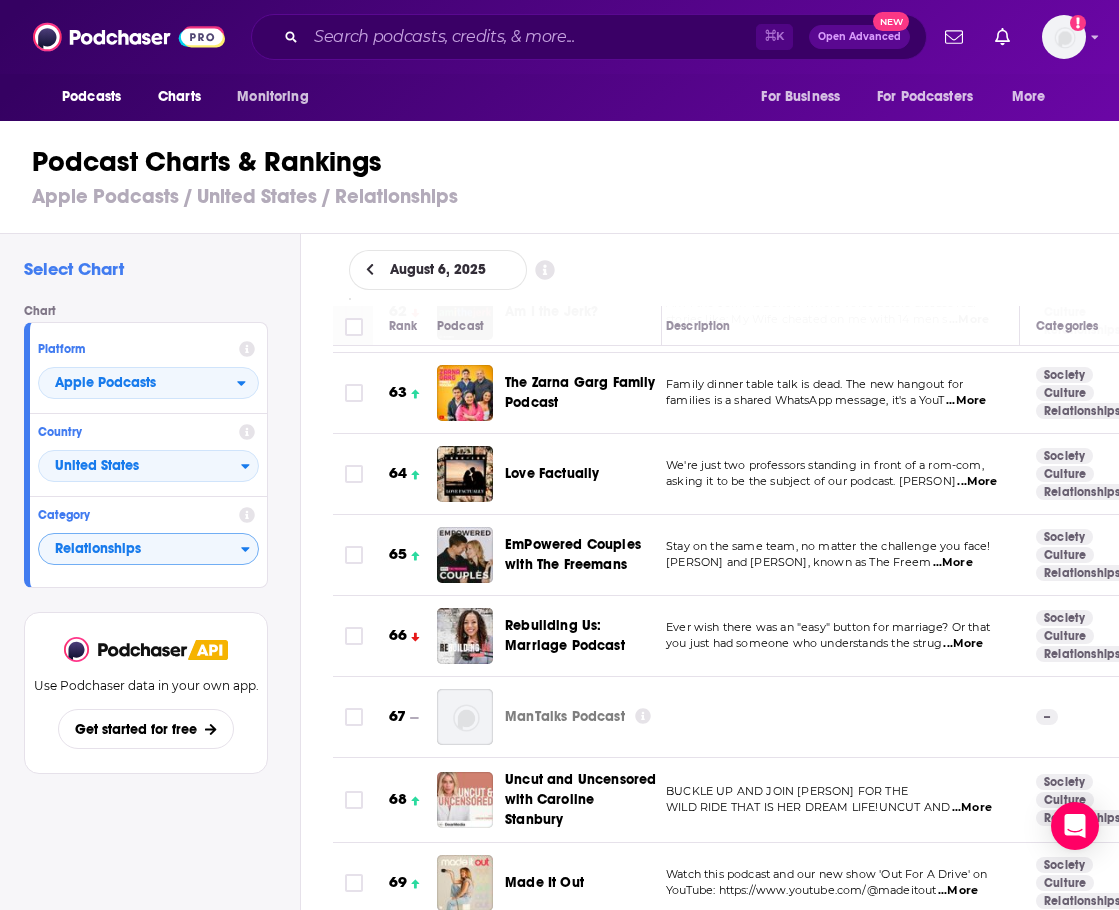 drag, startPoint x: 294, startPoint y: 505, endPoint x: 414, endPoint y: 501, distance: 120.06665 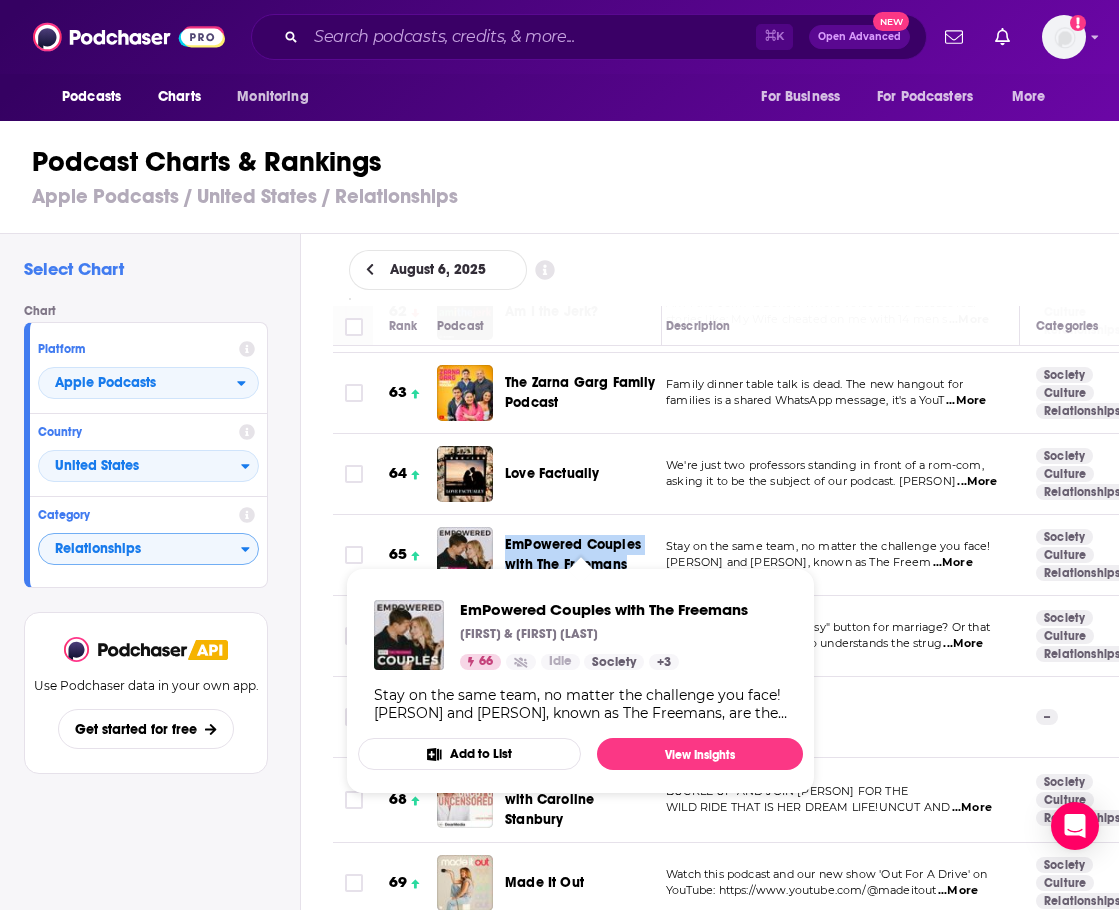 drag, startPoint x: 506, startPoint y: 510, endPoint x: 634, endPoint y: 540, distance: 131.46863 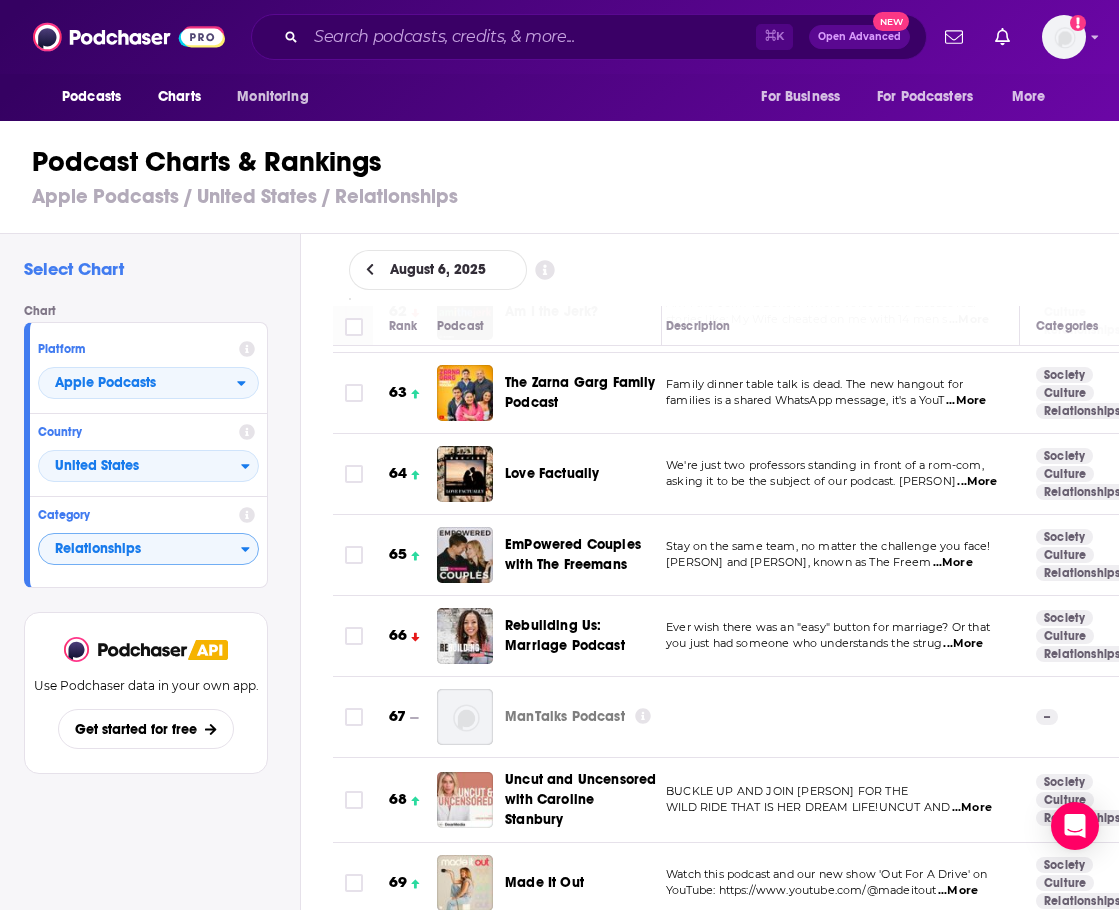 drag, startPoint x: 224, startPoint y: 269, endPoint x: 354, endPoint y: 309, distance: 136.01471 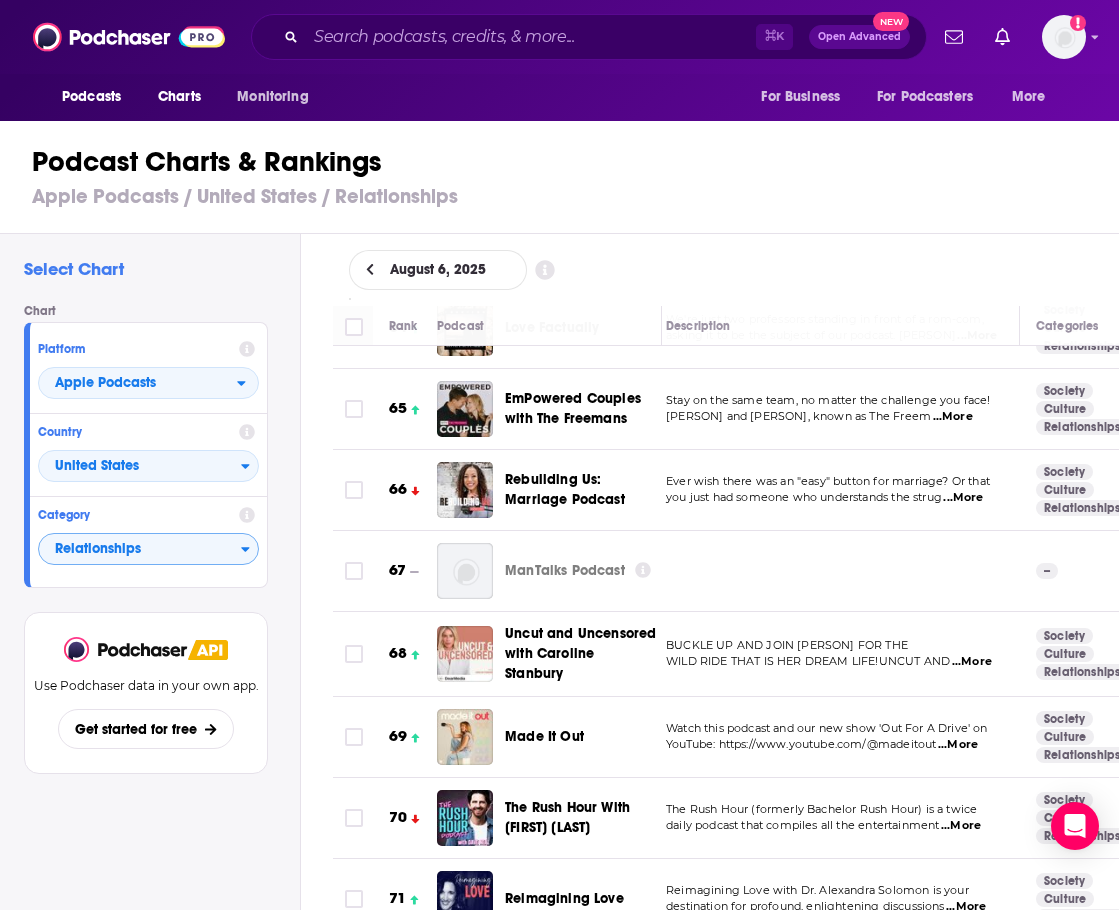 scroll, scrollTop: 0, scrollLeft: 0, axis: both 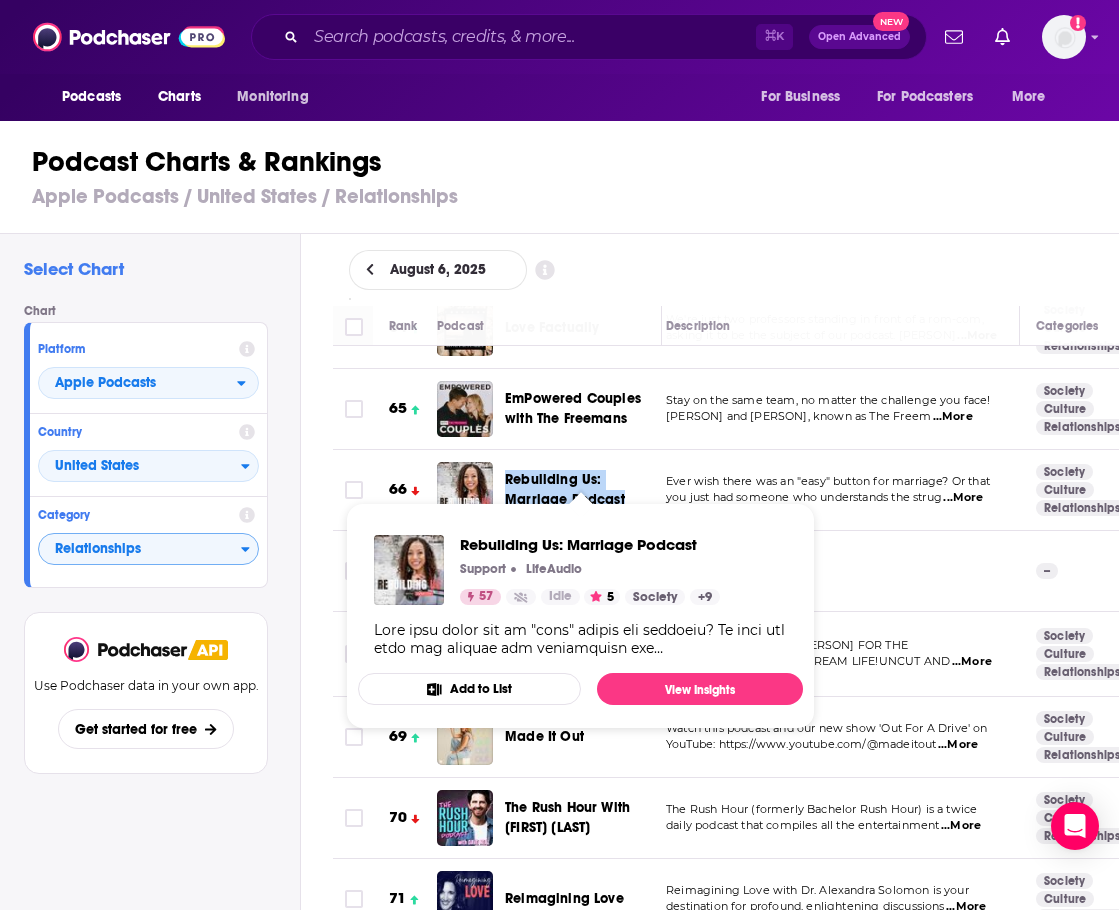 drag, startPoint x: 535, startPoint y: 453, endPoint x: 623, endPoint y: 475, distance: 90.70832 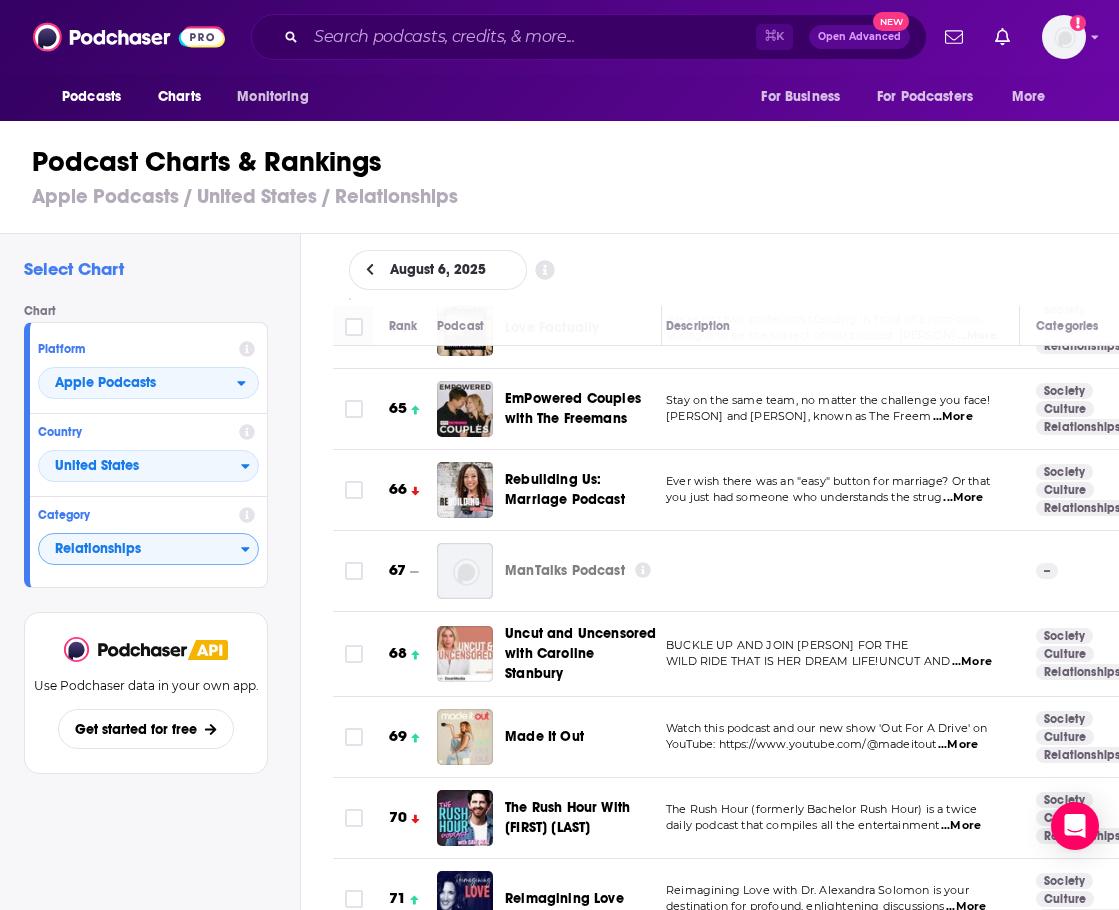 click on "Podcast Charts & Rankings Apple Podcasts / United States / Relationships" at bounding box center (568, 177) 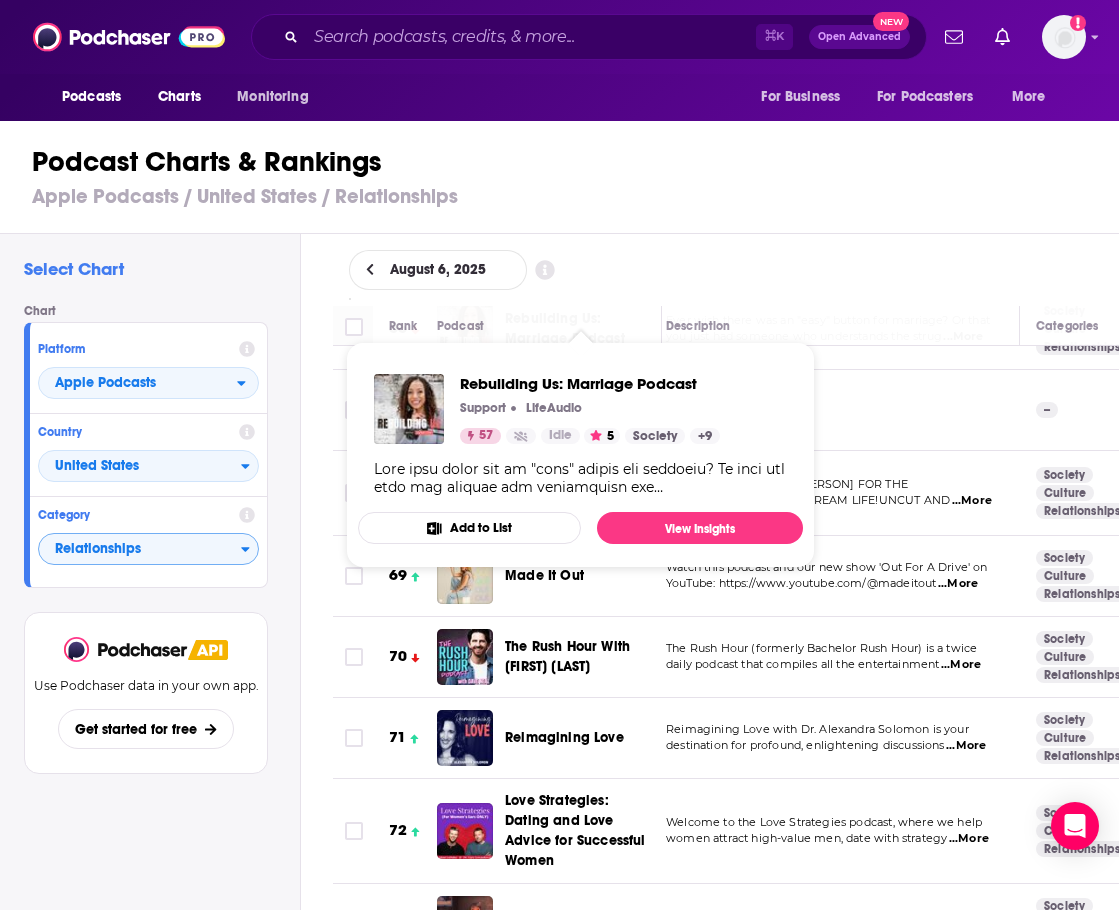 scroll, scrollTop: 0, scrollLeft: 3, axis: horizontal 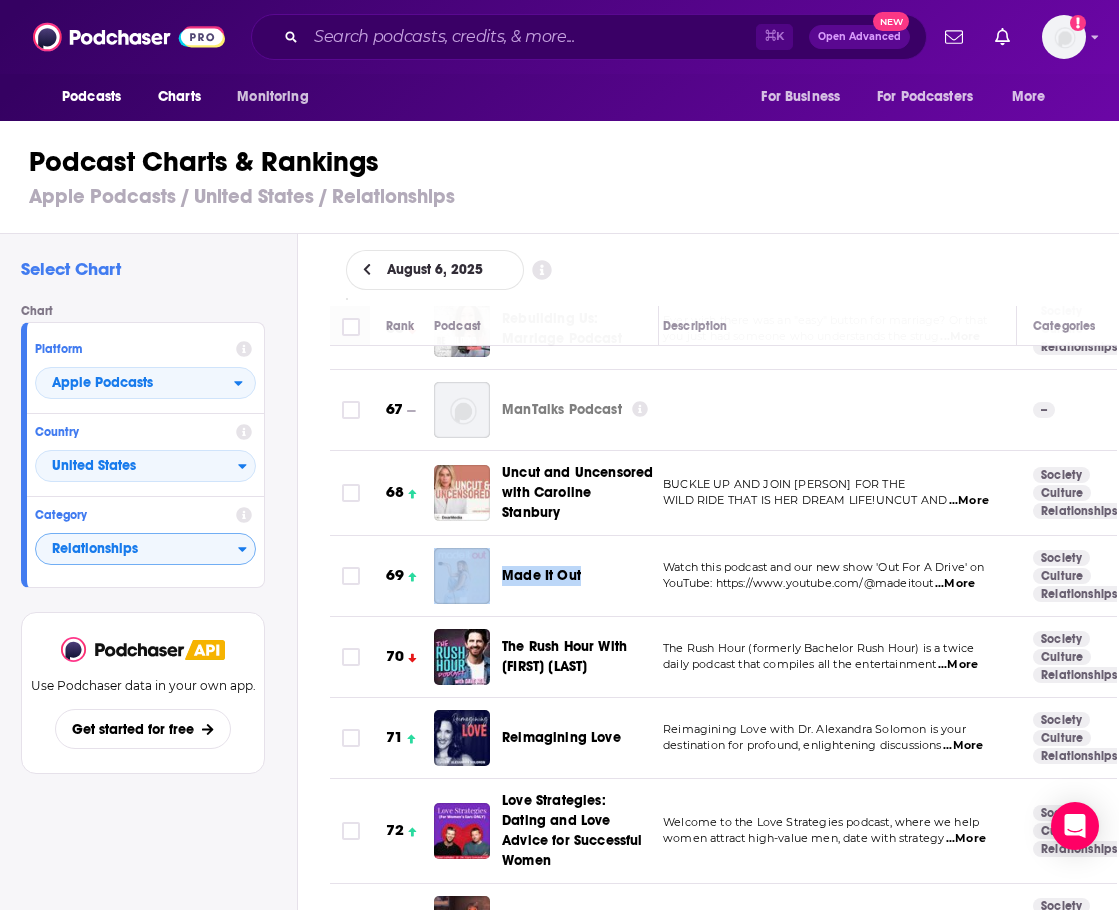 drag, startPoint x: 492, startPoint y: 539, endPoint x: 582, endPoint y: 544, distance: 90.13878 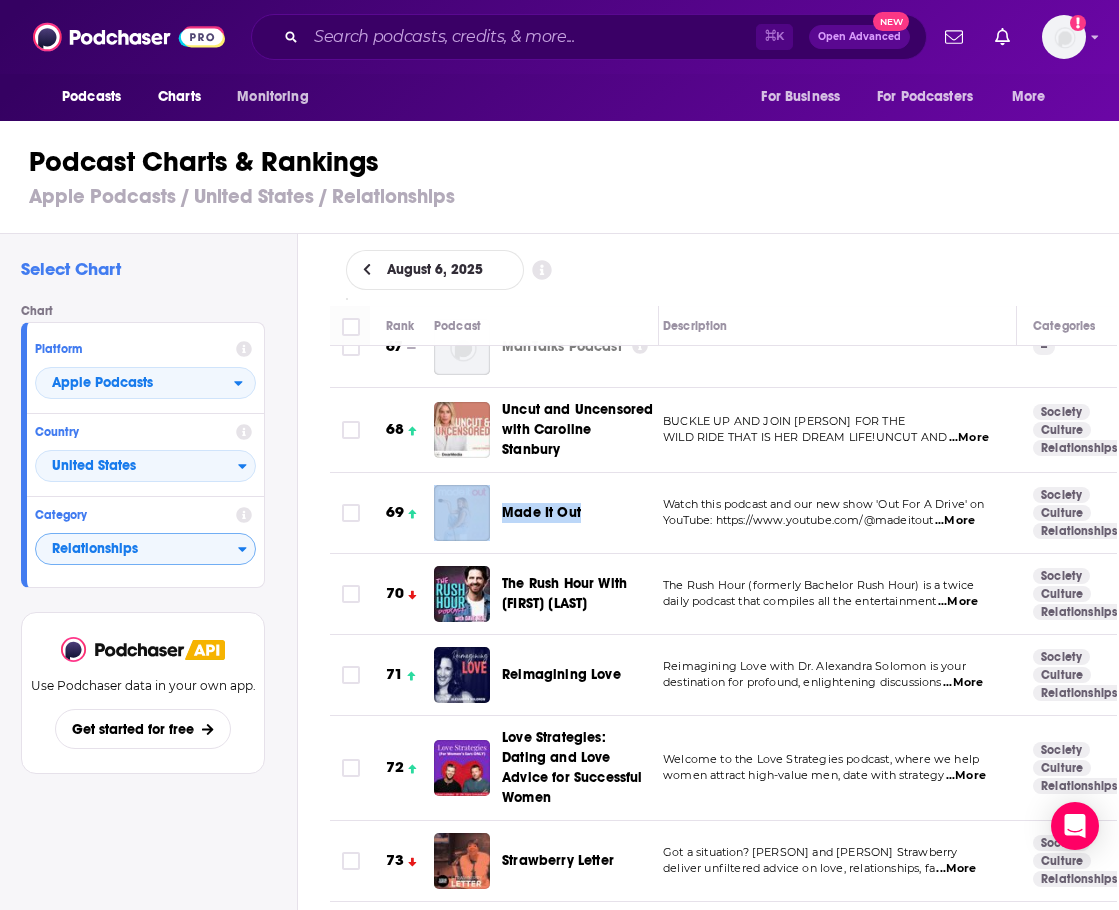 scroll, scrollTop: 5537, scrollLeft: 16, axis: both 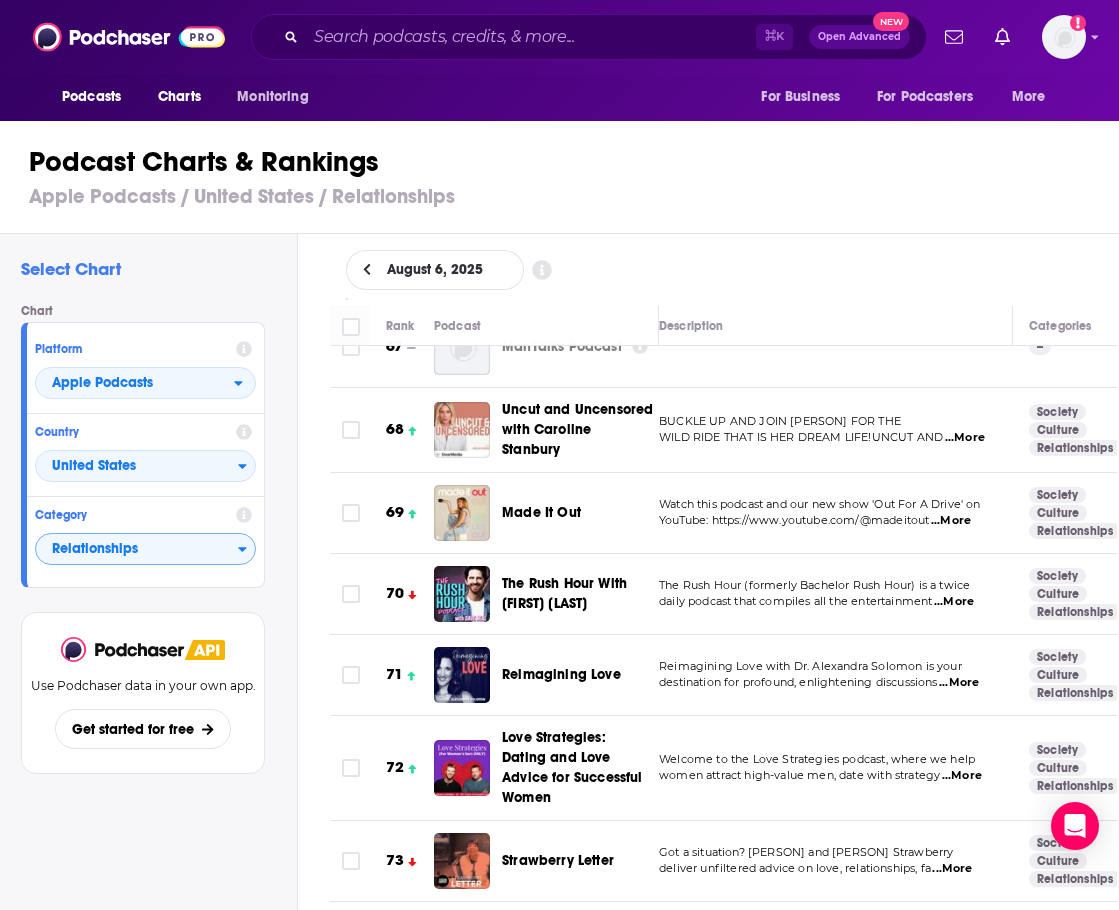 click on "Select Chart Chart Platform Apple Podcasts Country United States Category Relationships View chart Use Podchaser data in your own app. Get started for free" at bounding box center [147, 628] 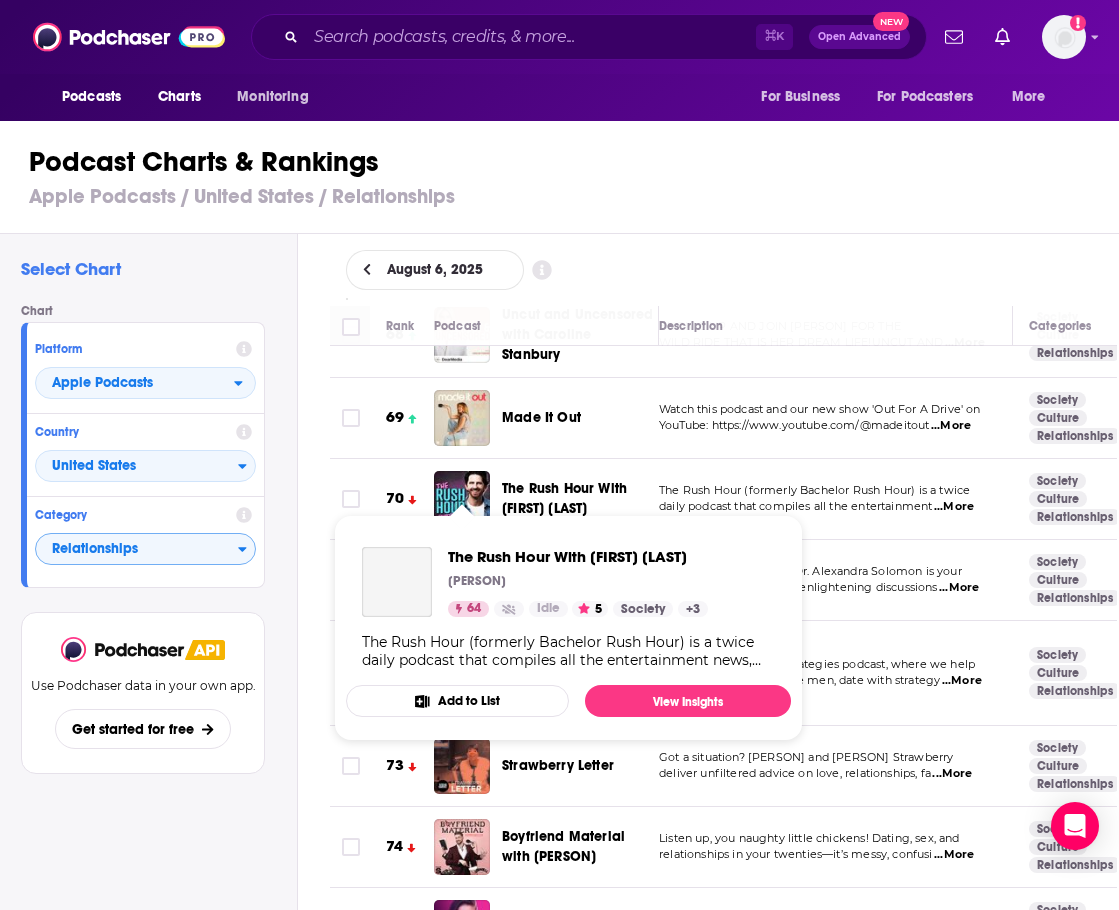 scroll, scrollTop: 5709, scrollLeft: 16, axis: both 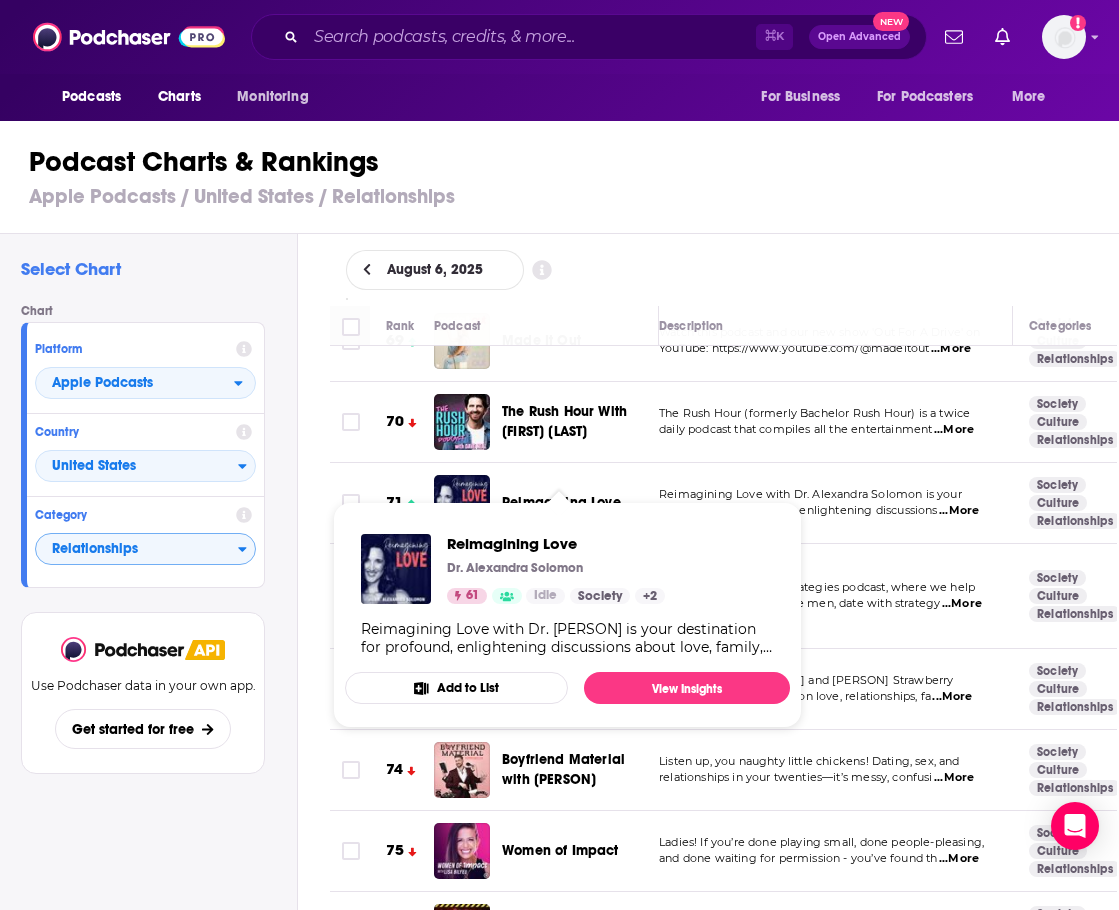 drag, startPoint x: 509, startPoint y: 468, endPoint x: 548, endPoint y: 477, distance: 40.024994 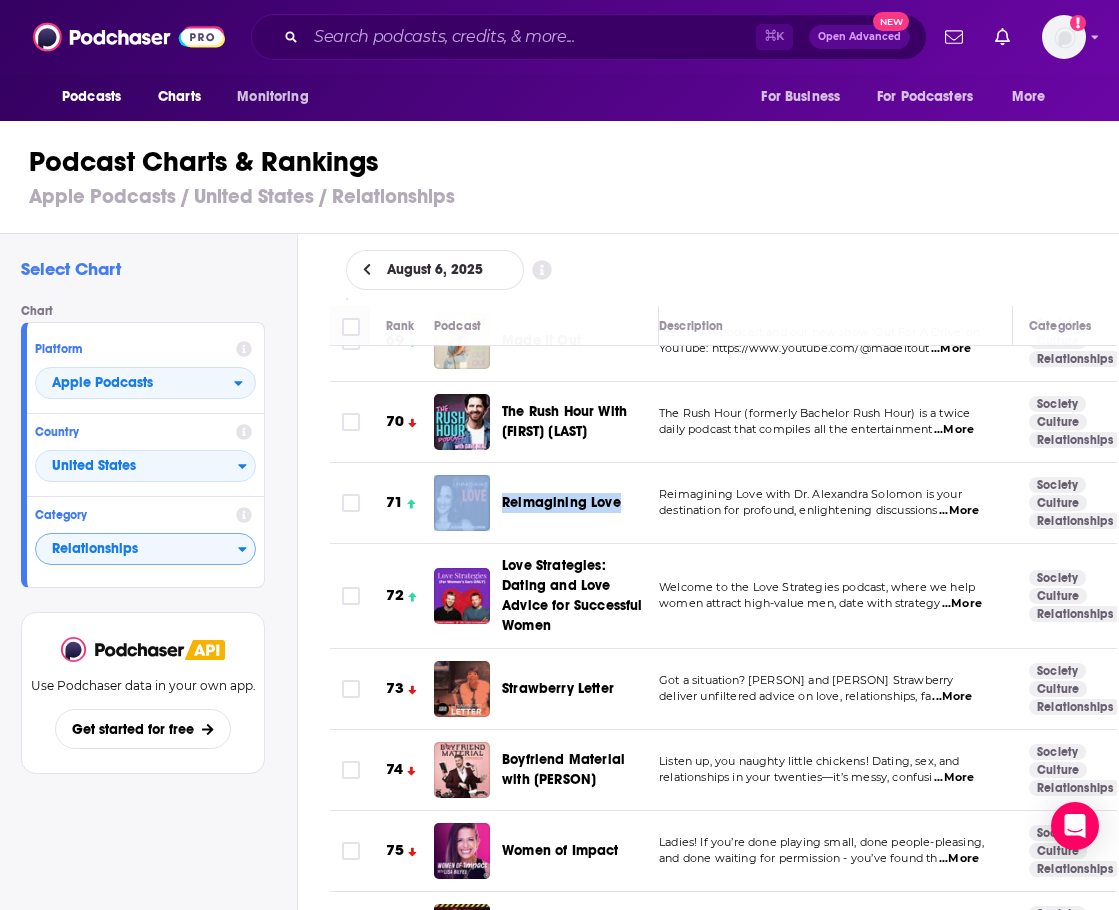 drag, startPoint x: 506, startPoint y: 471, endPoint x: 625, endPoint y: 478, distance: 119.2057 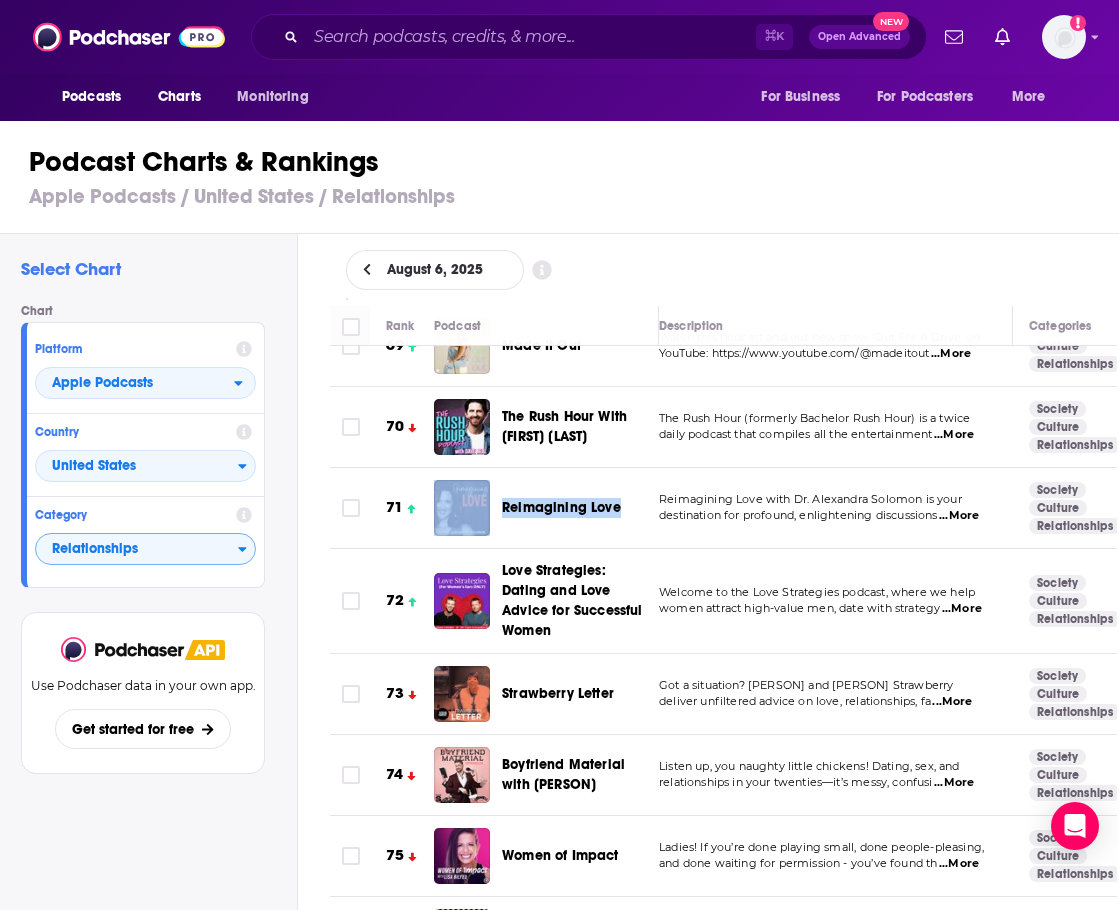 scroll, scrollTop: 5704, scrollLeft: 20, axis: both 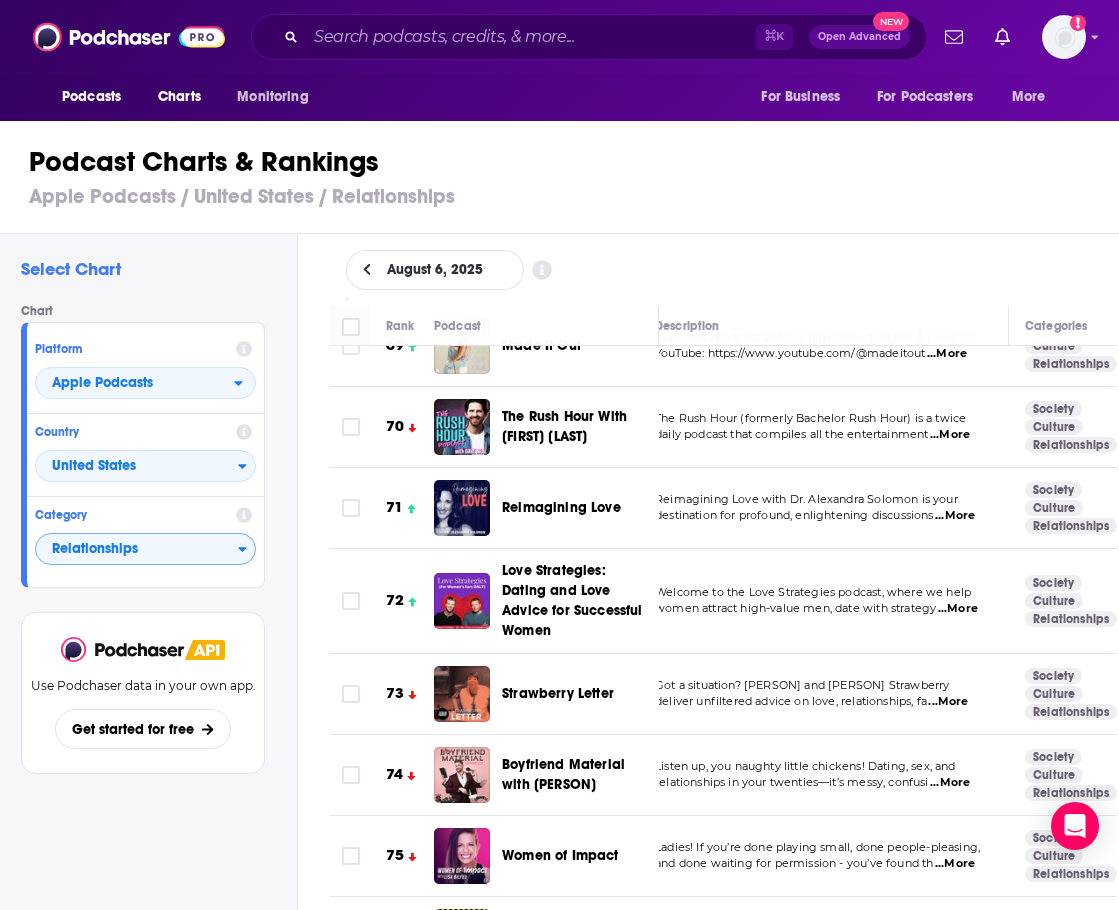 click on "Select Chart Chart Platform Apple Podcasts Country United States Category Relationships View chart Use Podchaser data in your own app. Get started for free" at bounding box center (147, 628) 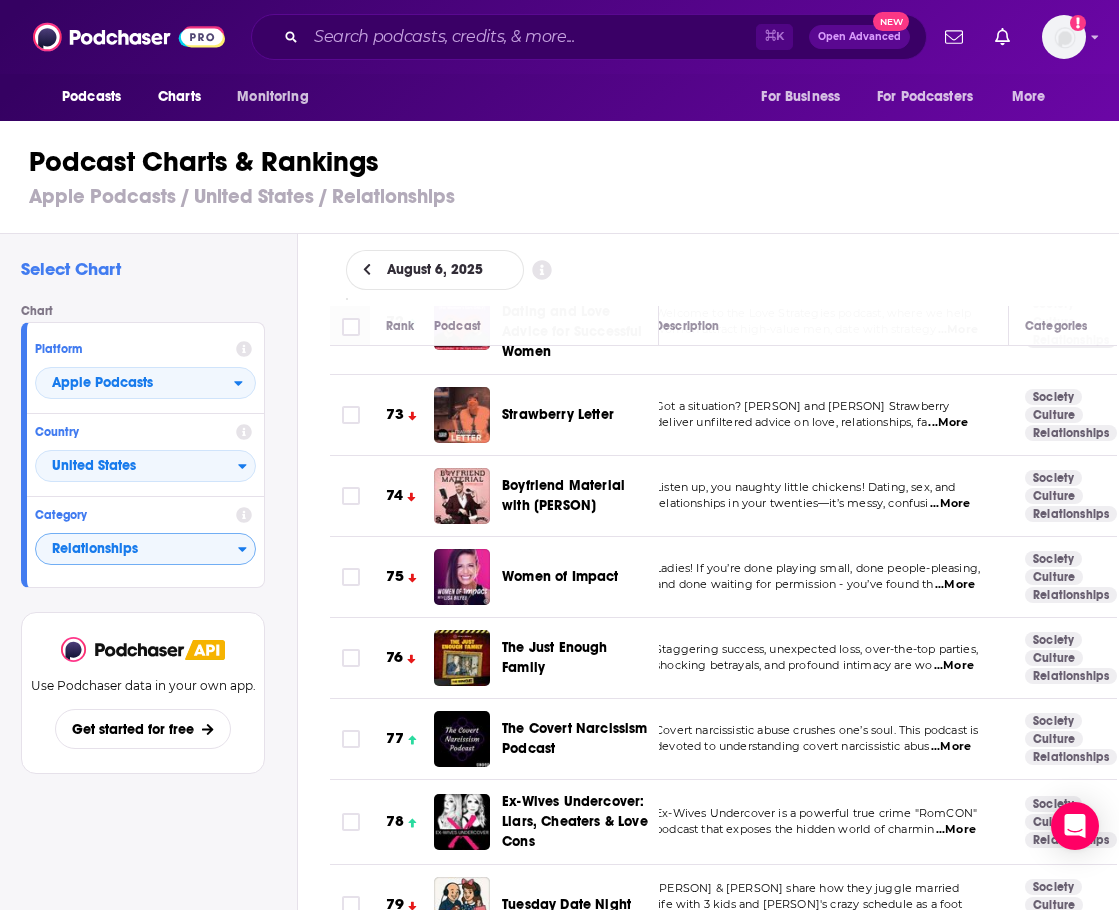 scroll, scrollTop: 5983, scrollLeft: 19, axis: both 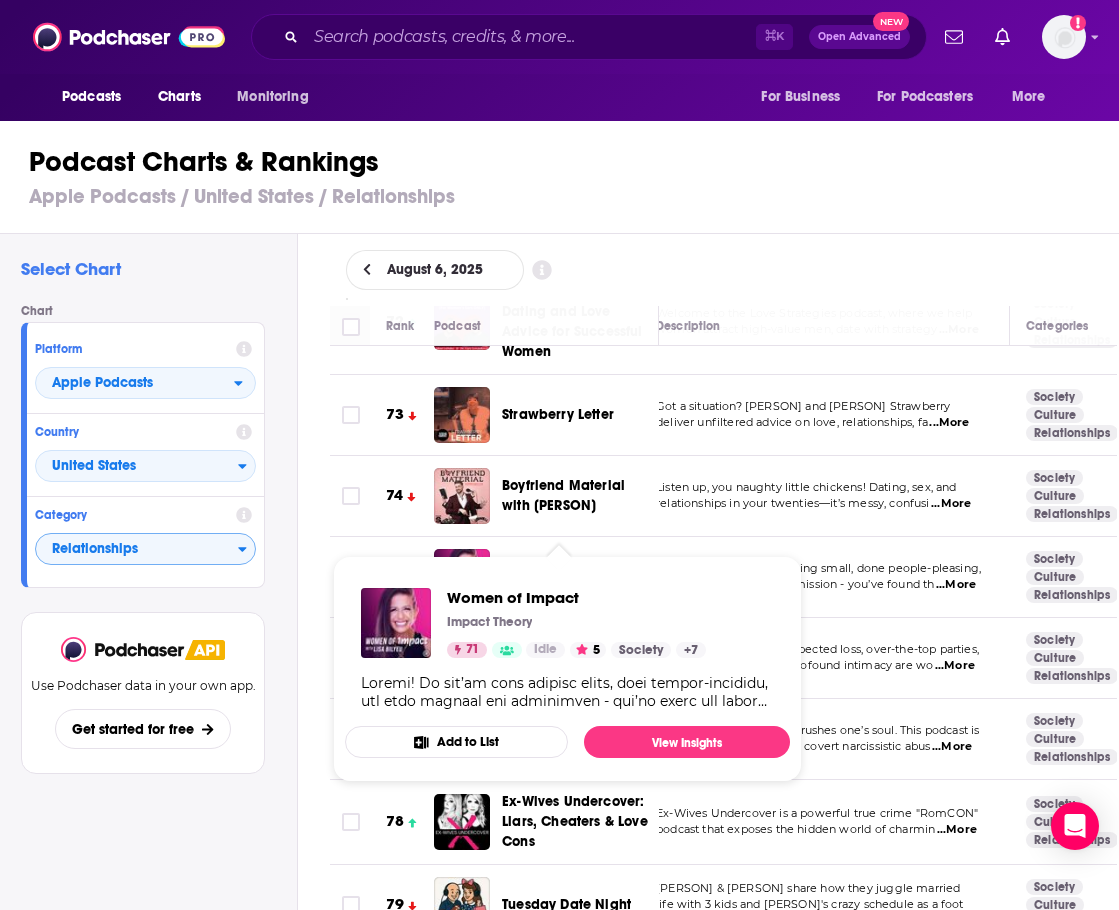 drag, startPoint x: 500, startPoint y: 525, endPoint x: 618, endPoint y: 530, distance: 118.10589 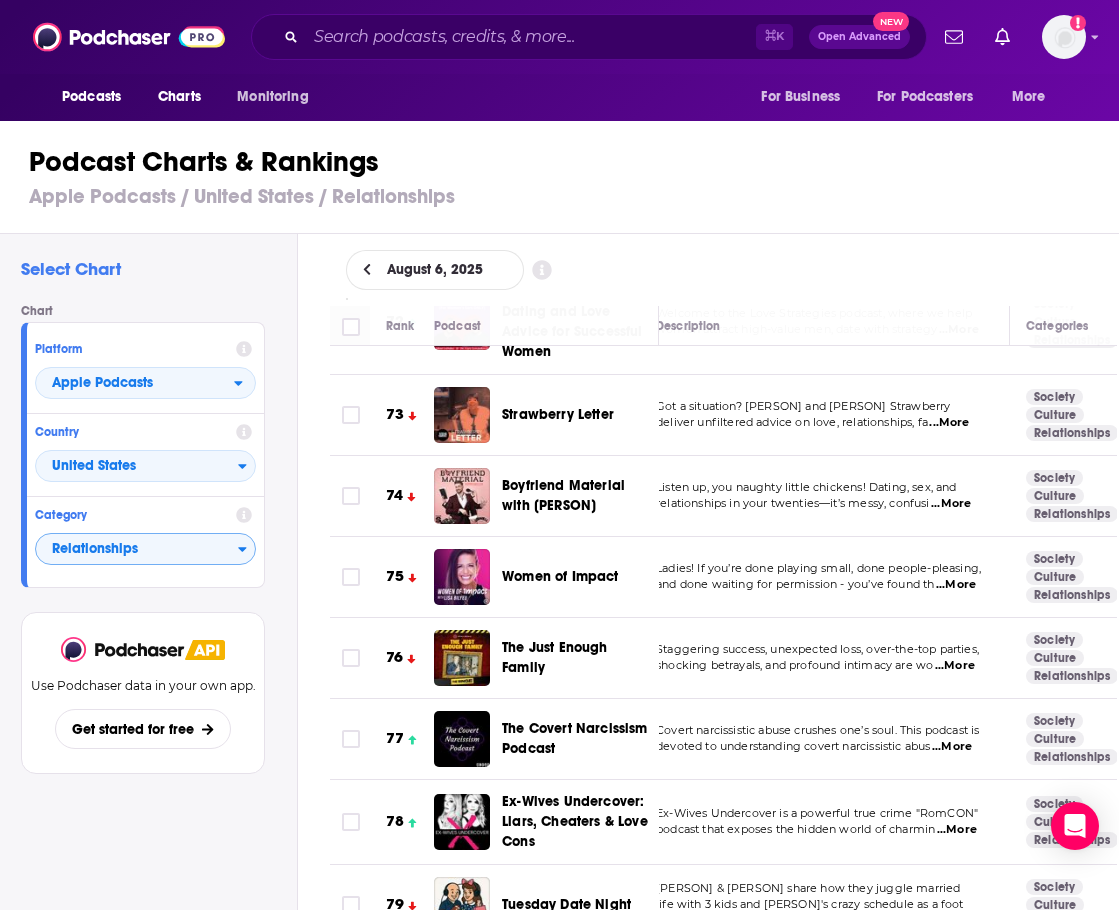 click on "Chart" at bounding box center (151, 311) 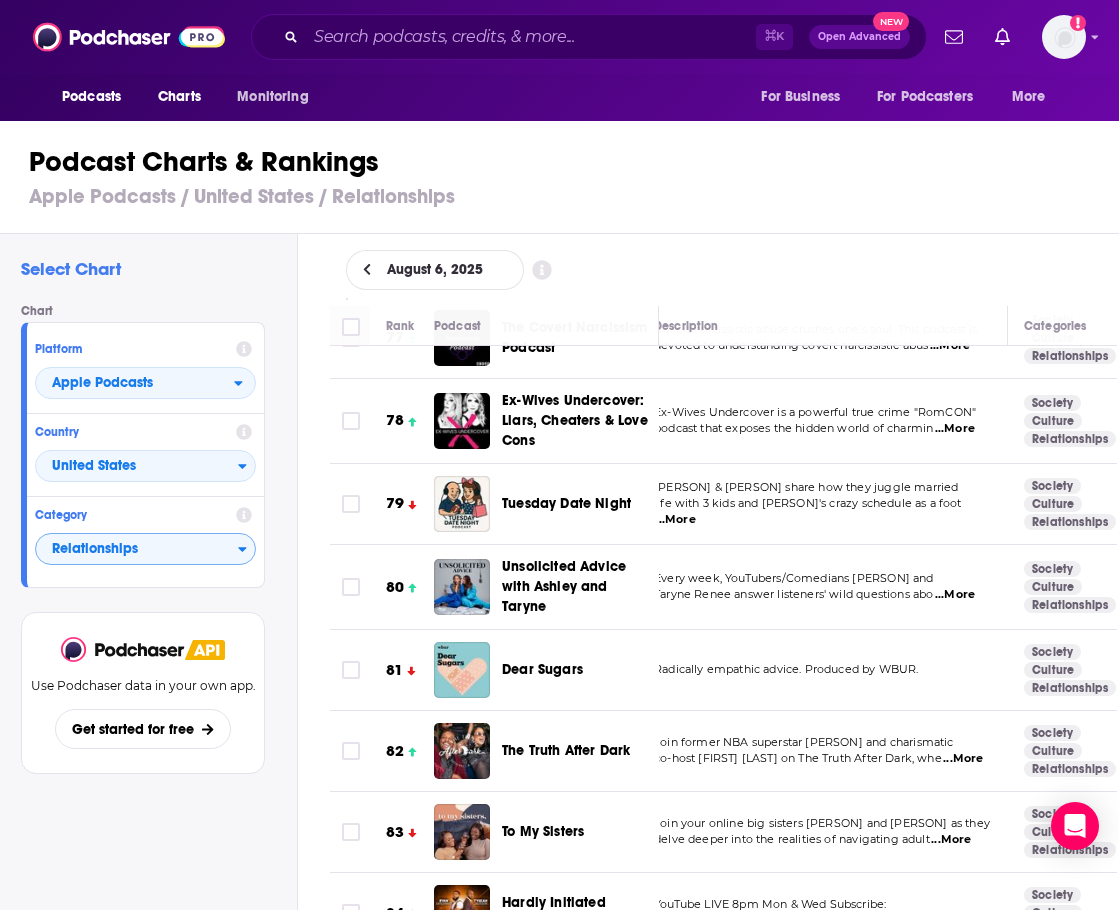 scroll, scrollTop: 6384, scrollLeft: 20, axis: both 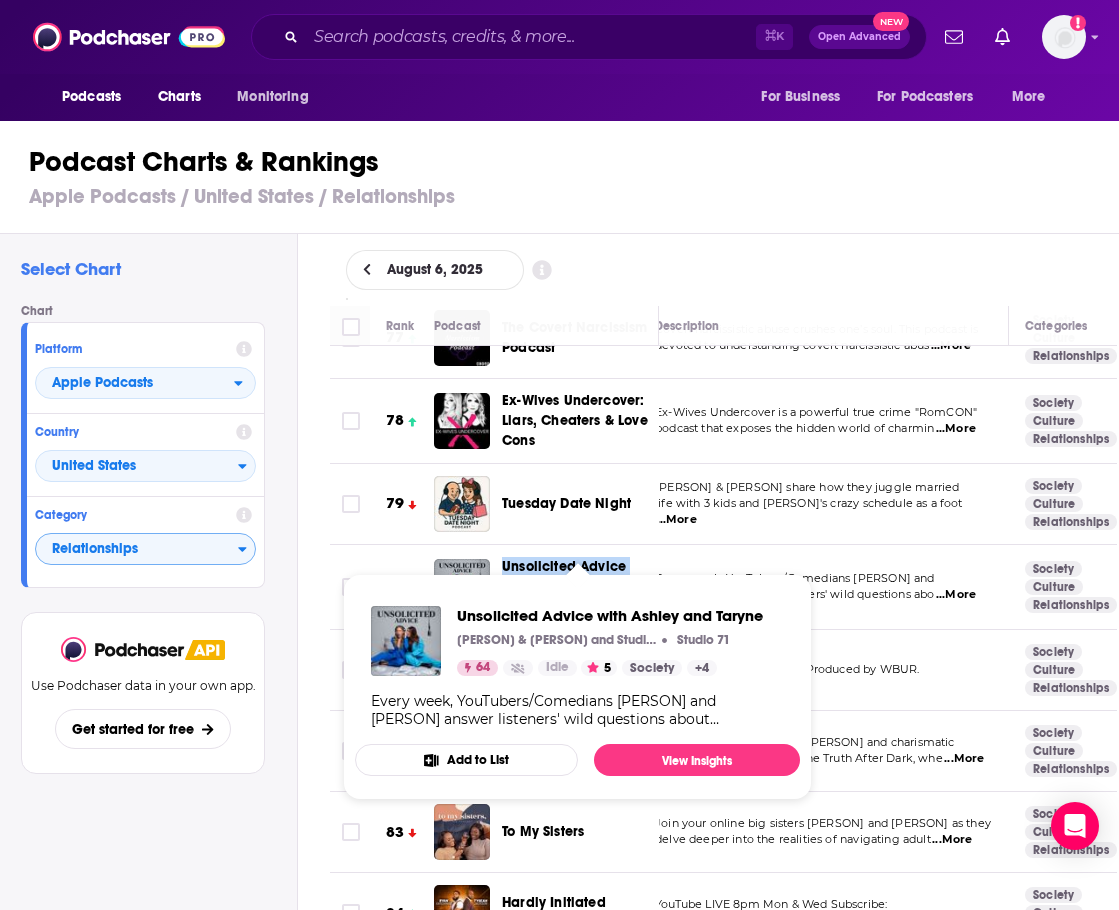 drag, startPoint x: 498, startPoint y: 509, endPoint x: 651, endPoint y: 541, distance: 156.3106 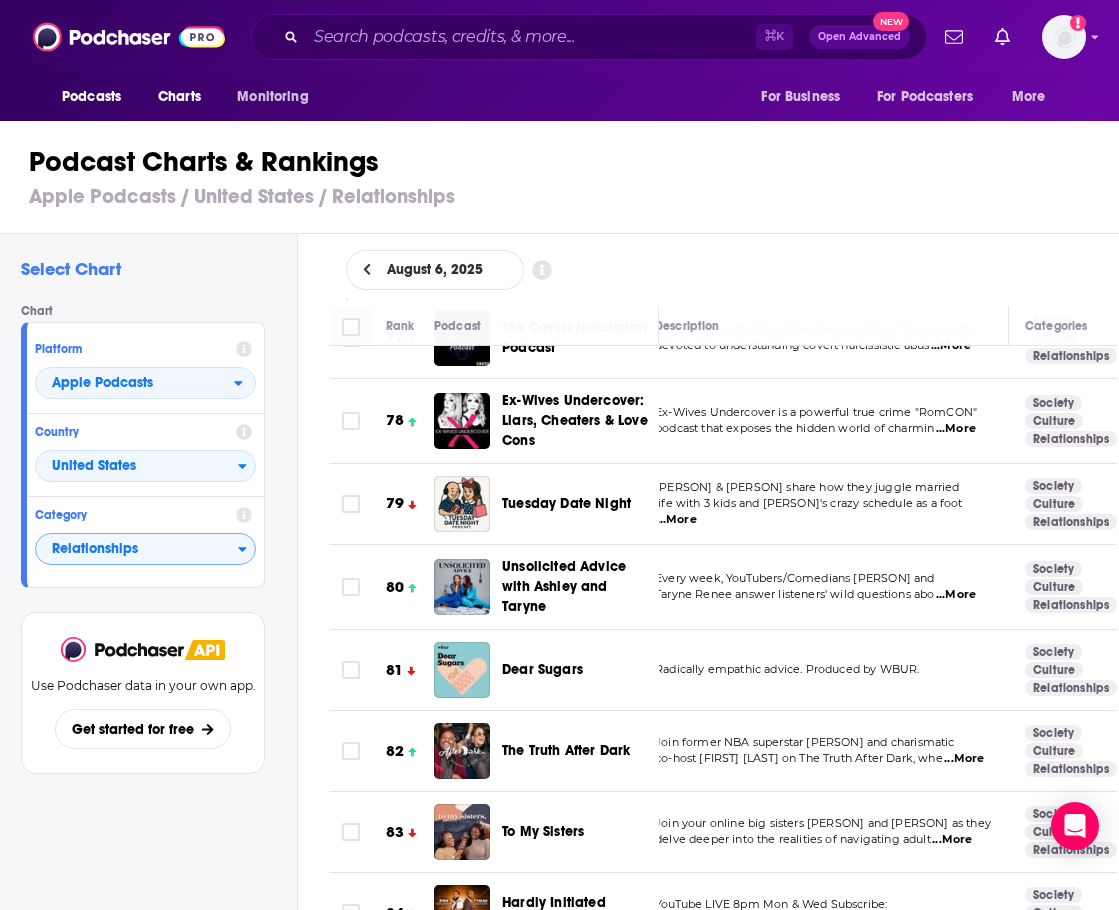 click on "Select Chart" at bounding box center [151, 269] 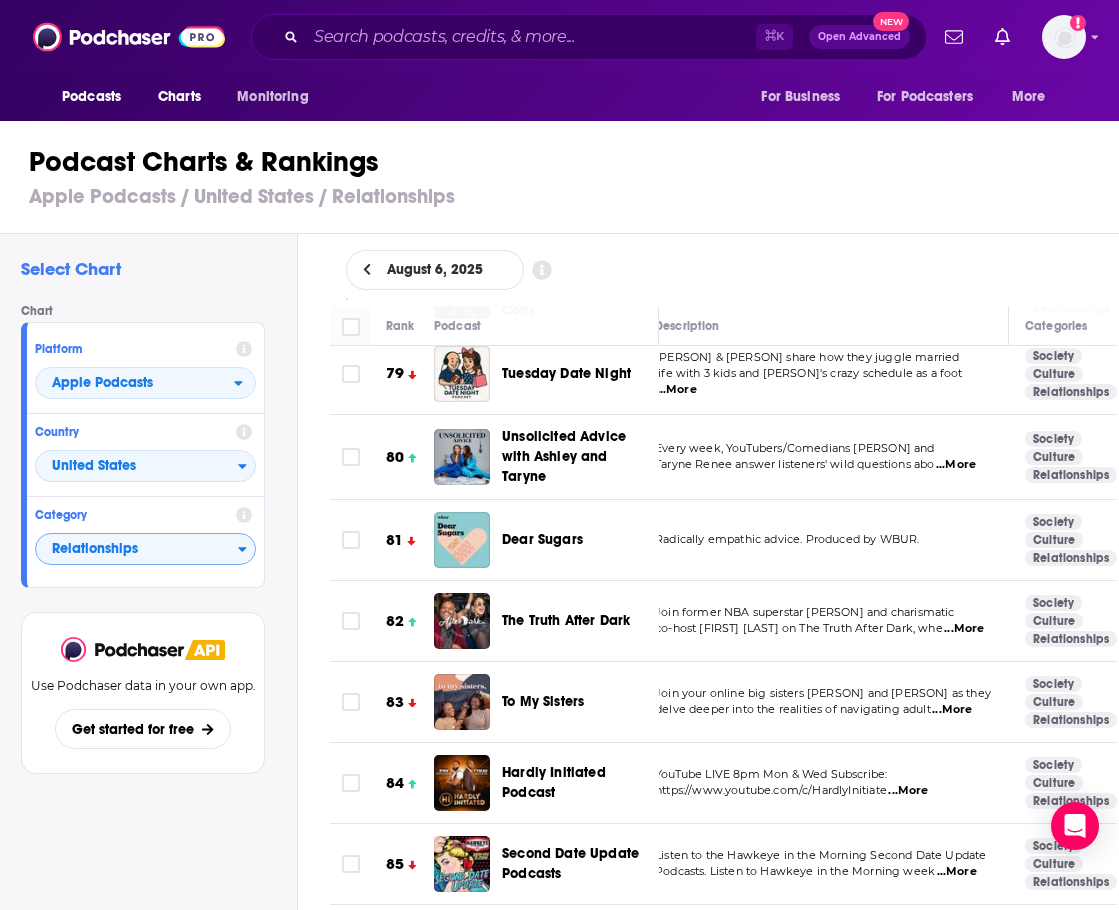 scroll, scrollTop: 6563, scrollLeft: 20, axis: both 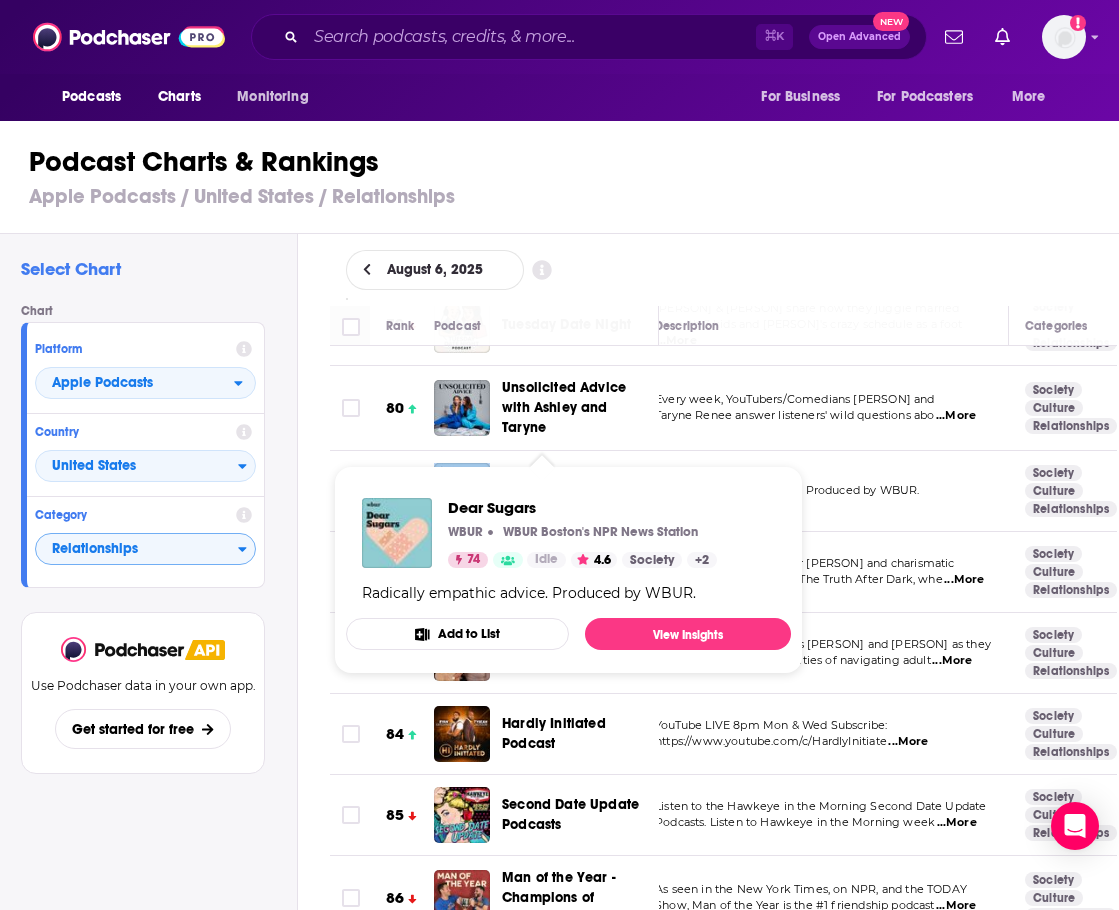 drag, startPoint x: 491, startPoint y: 430, endPoint x: 583, endPoint y: 435, distance: 92.13577 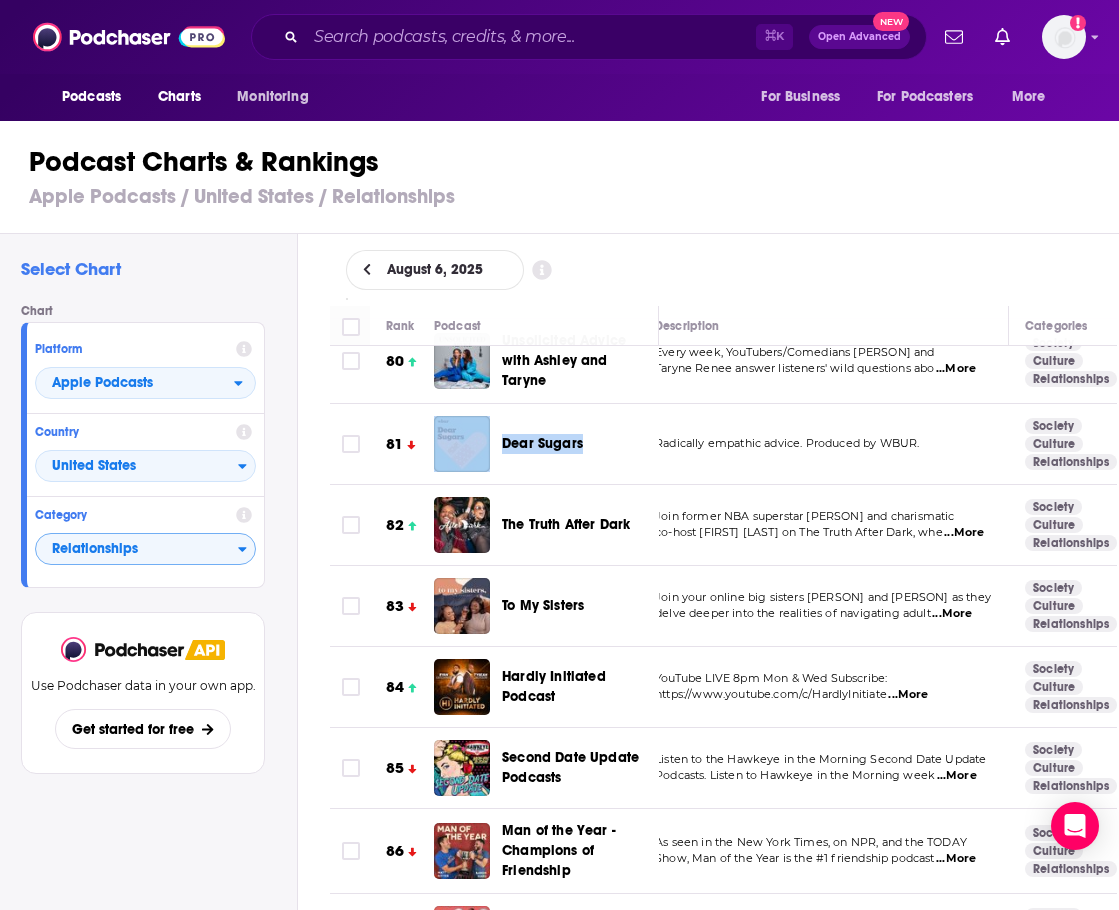 scroll, scrollTop: 6684, scrollLeft: 20, axis: both 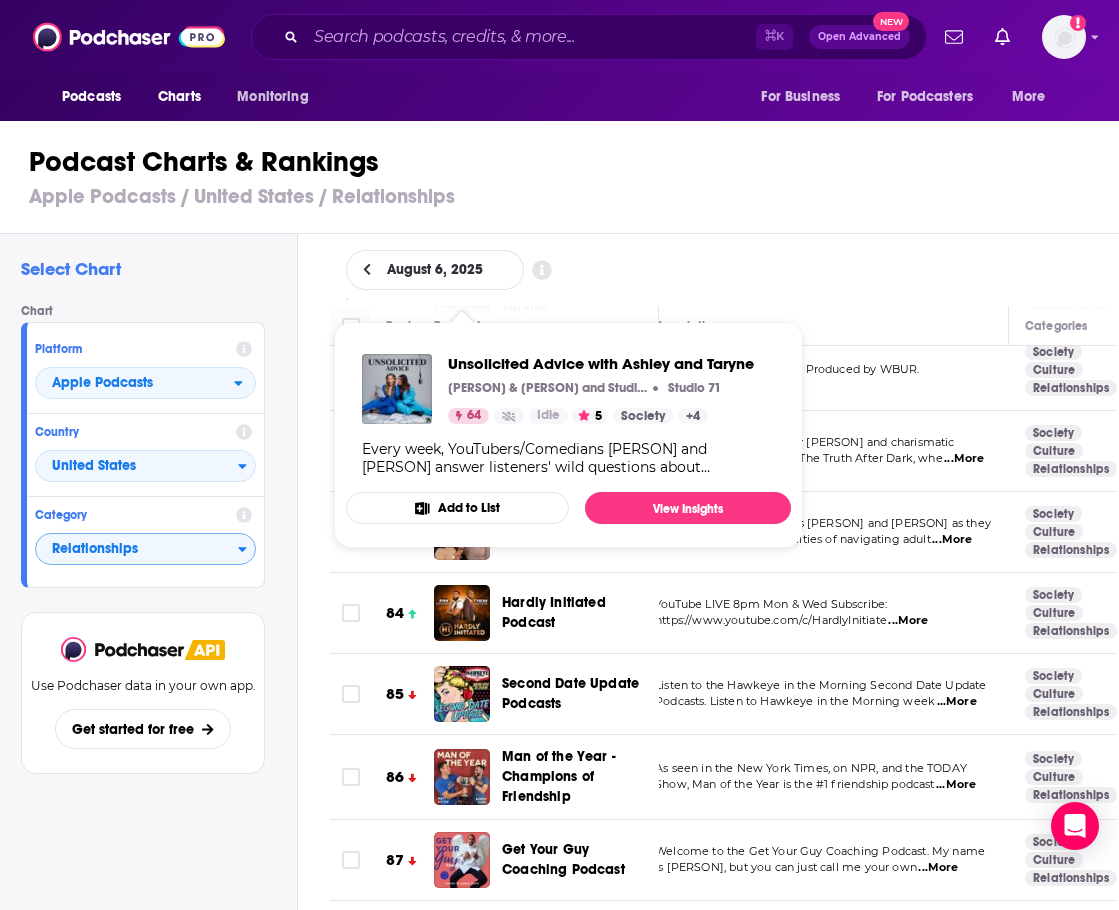 click on "Select Chart Chart Platform Apple Podcasts Country United States Category Relationships View chart Use Podchaser data in your own app. Get started for free" at bounding box center (147, 628) 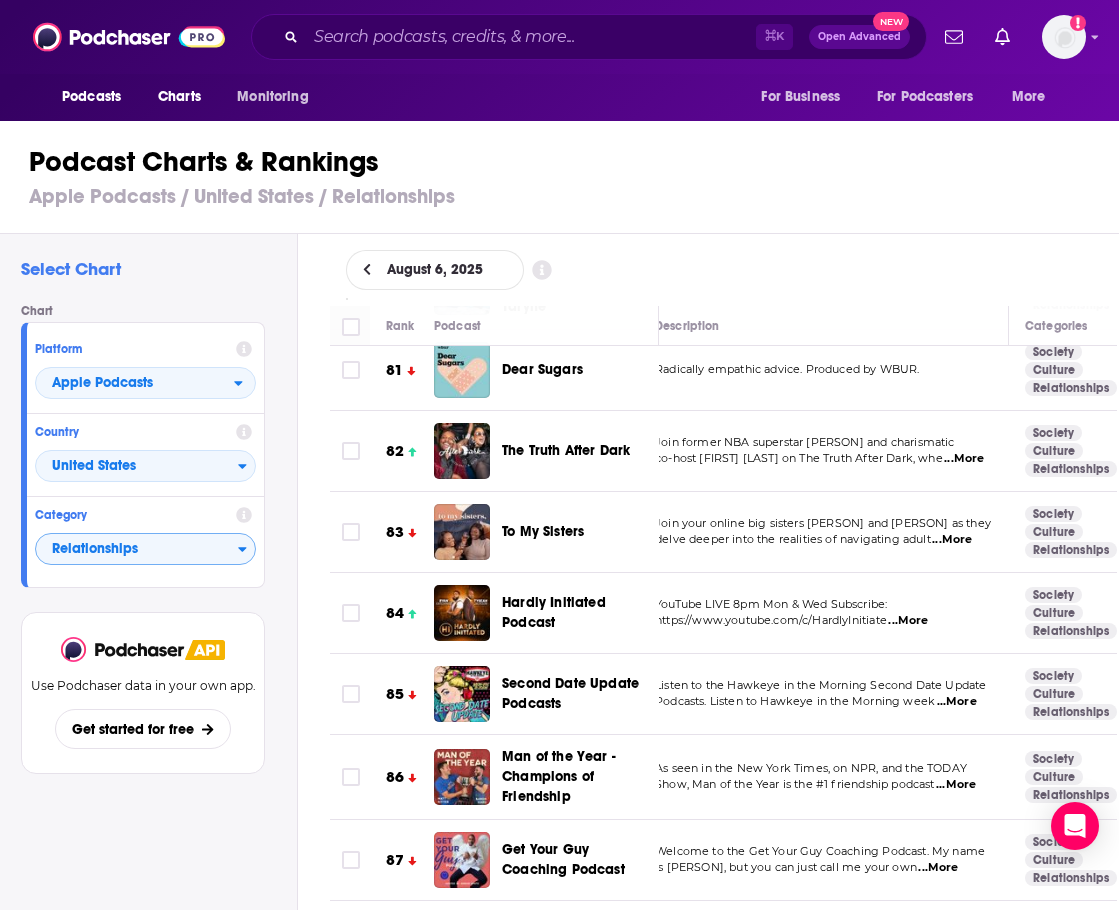 scroll, scrollTop: 0, scrollLeft: 3, axis: horizontal 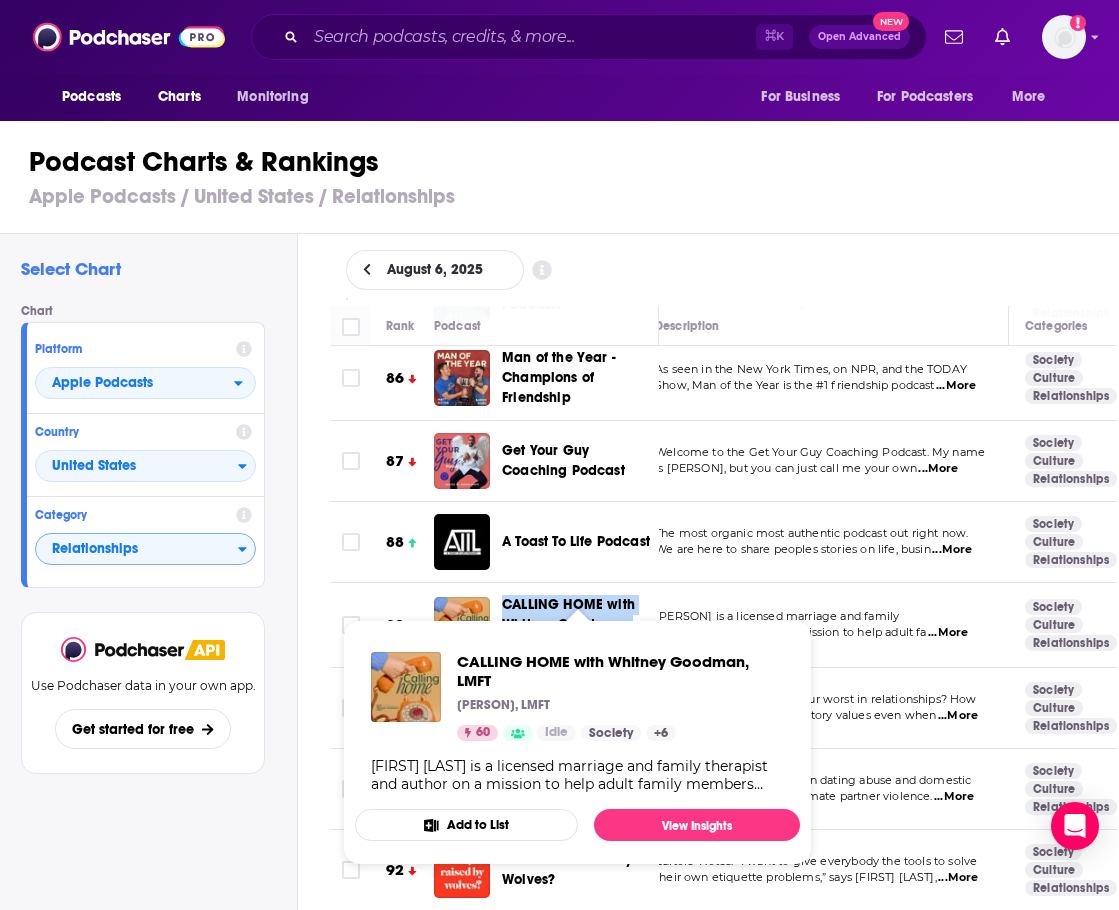 drag, startPoint x: 501, startPoint y: 542, endPoint x: 532, endPoint y: 591, distance: 57.982758 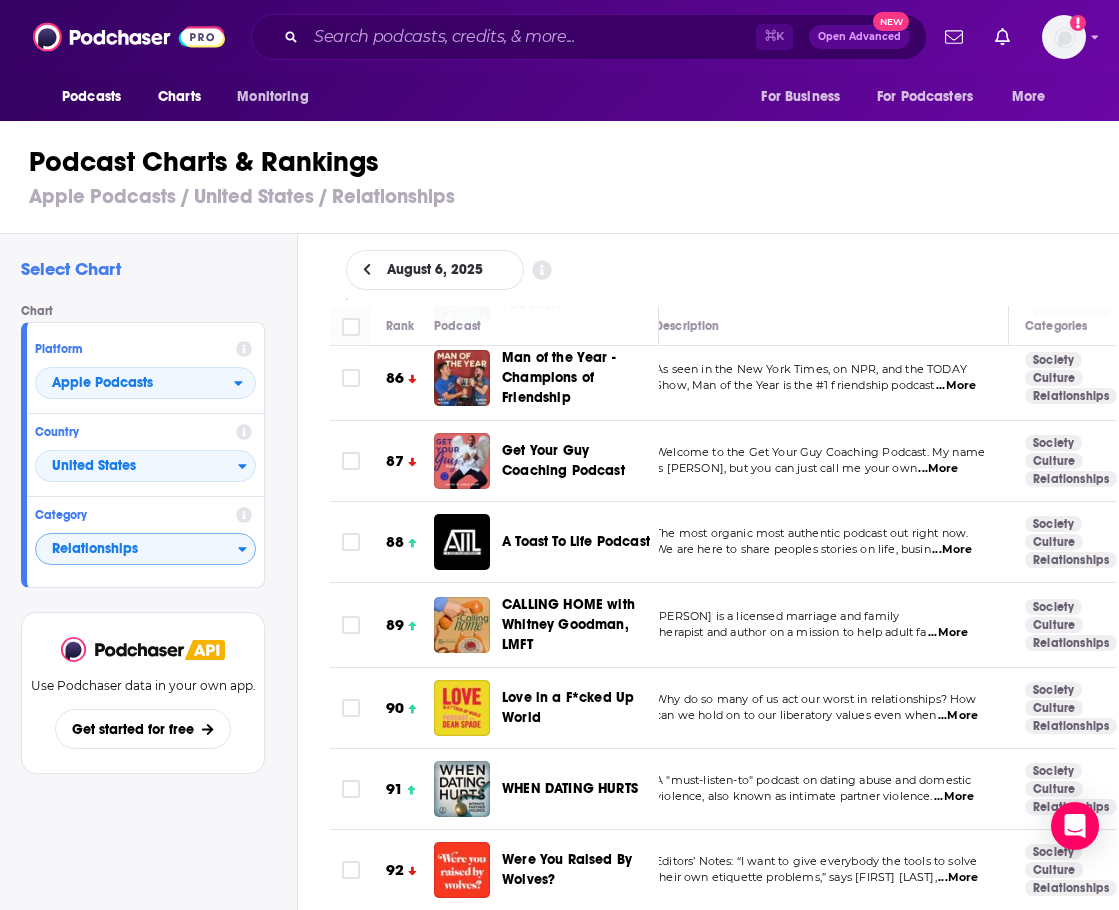click on "Select Chart Chart Platform Apple Podcasts Country United States Category Relationships View chart Use Podchaser data in your own app. Get started for free" at bounding box center (147, 628) 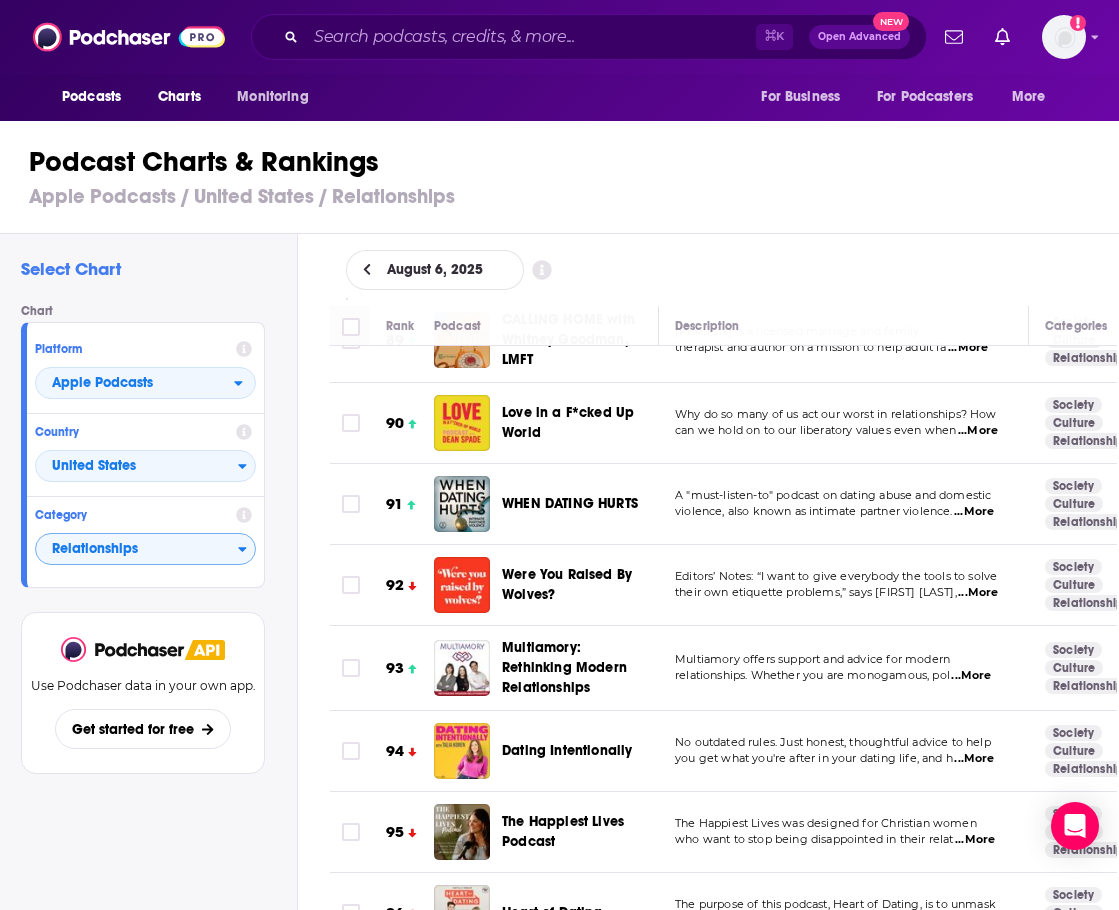 scroll, scrollTop: 7370, scrollLeft: 0, axis: vertical 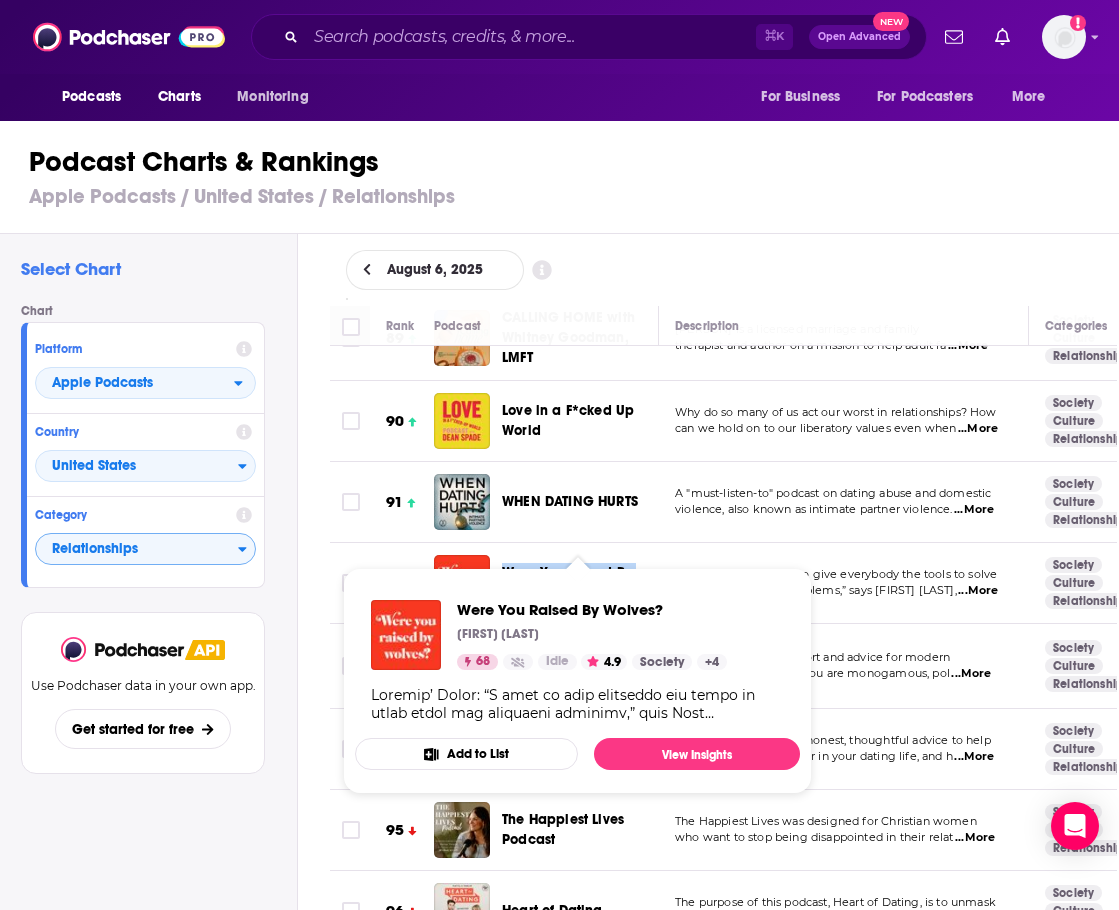 drag, startPoint x: 499, startPoint y: 515, endPoint x: 553, endPoint y: 541, distance: 59.933296 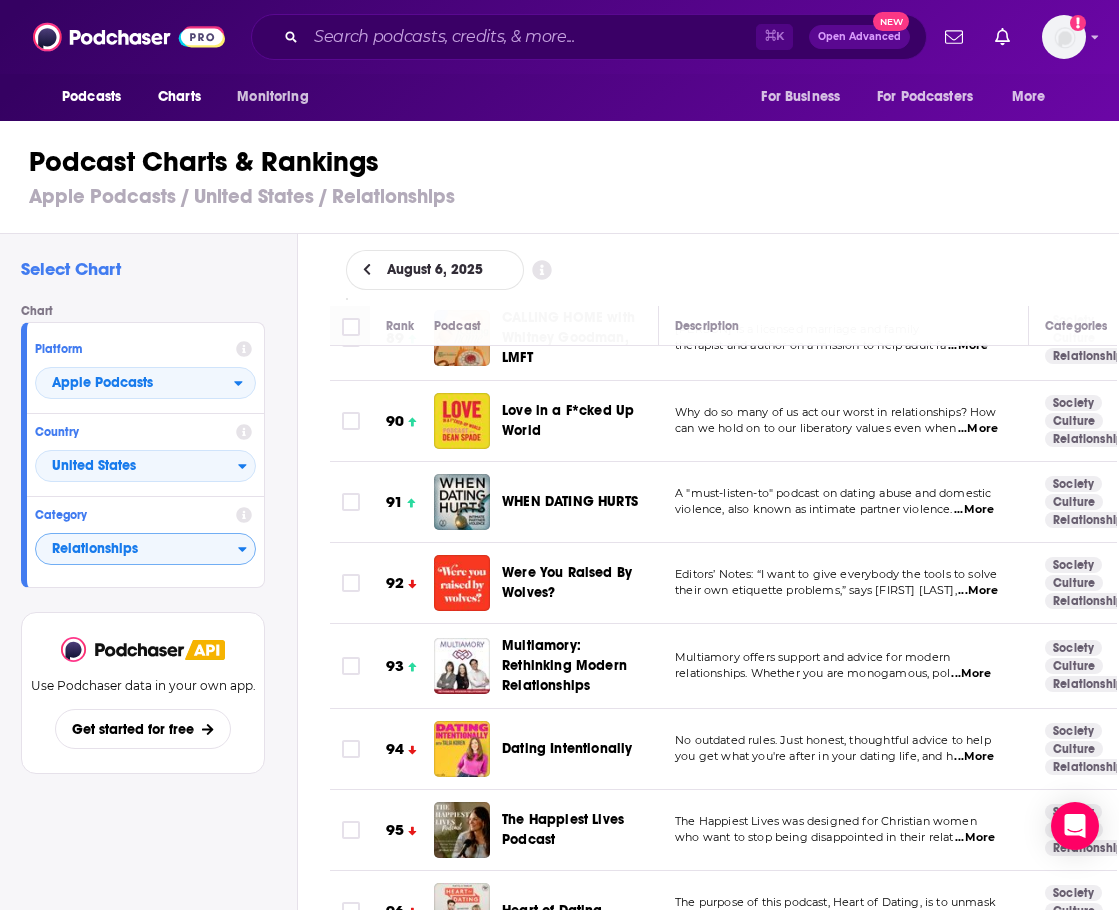 click on "Select Chart Chart Platform Apple Podcasts Country United States Category Relationships View chart Use Podchaser data in your own app. Get started for free" at bounding box center (147, 628) 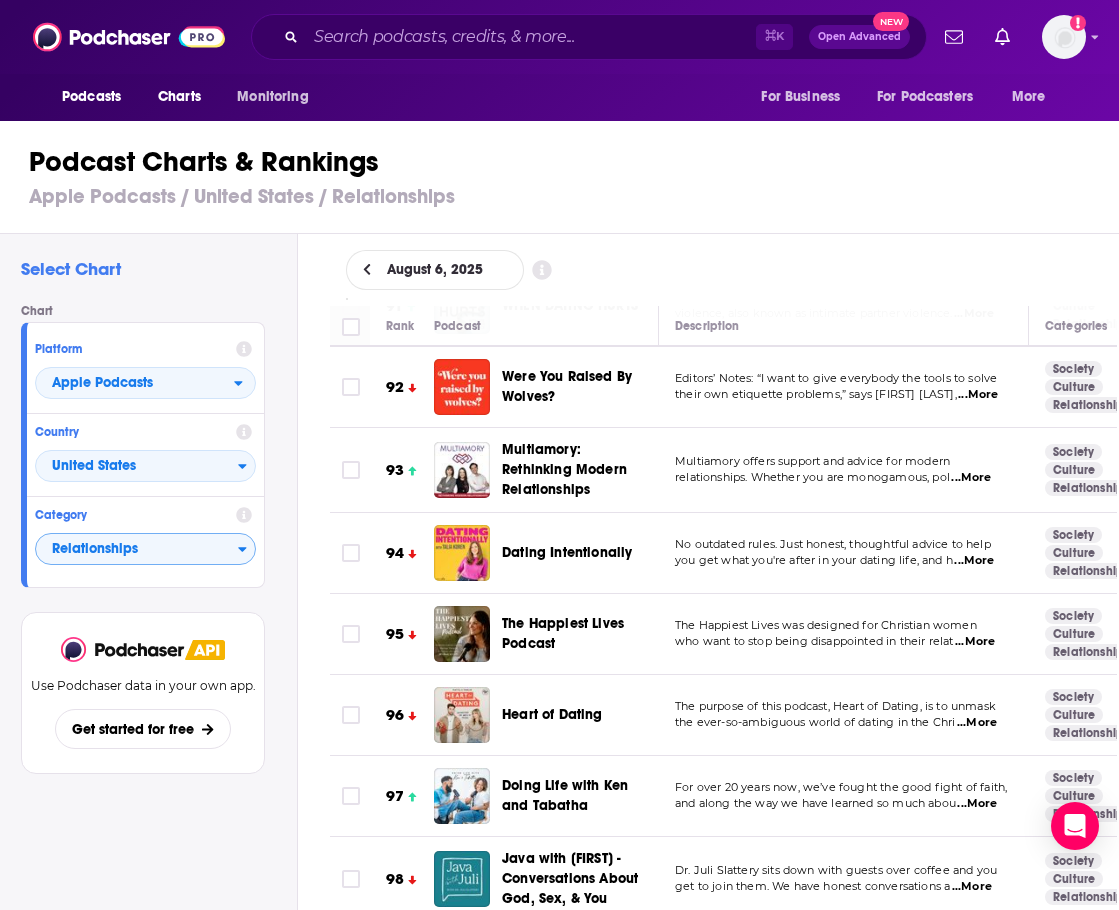 scroll, scrollTop: 7569, scrollLeft: 0, axis: vertical 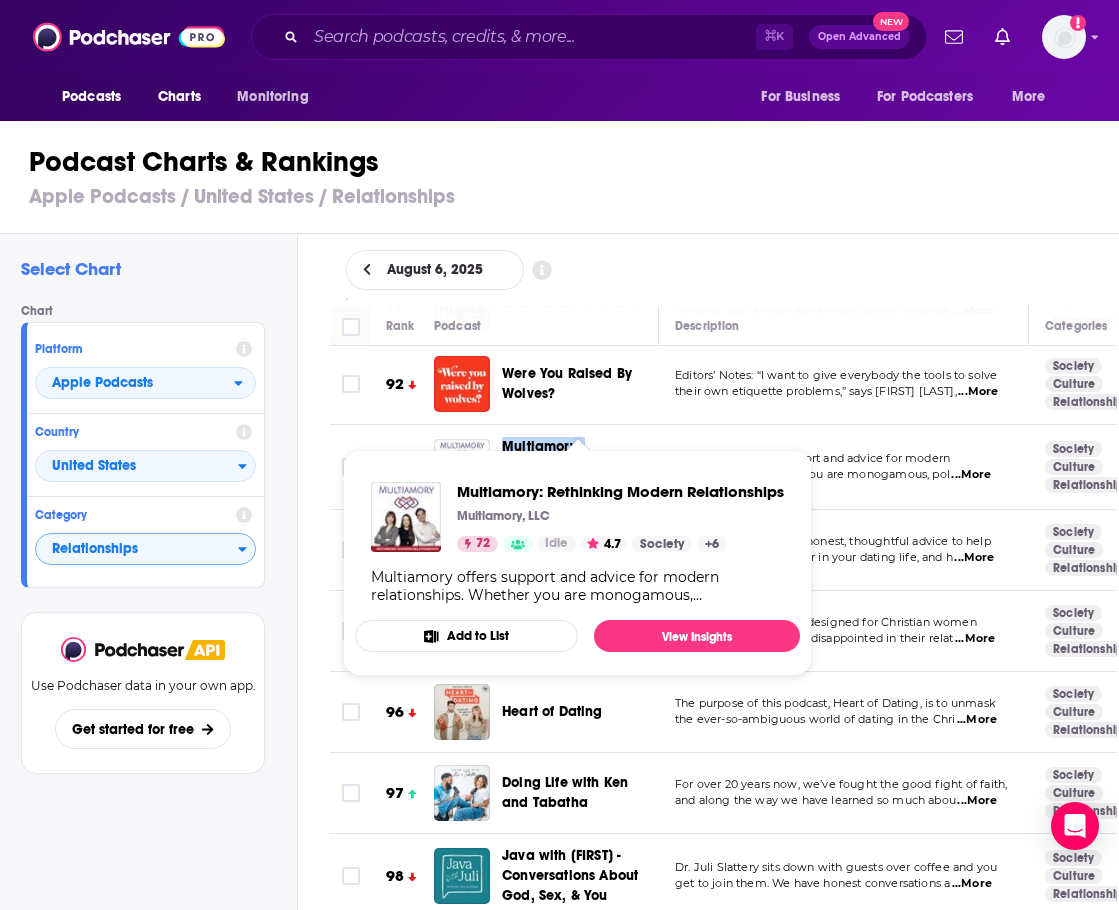 drag, startPoint x: 499, startPoint y: 393, endPoint x: 643, endPoint y: 420, distance: 146.50938 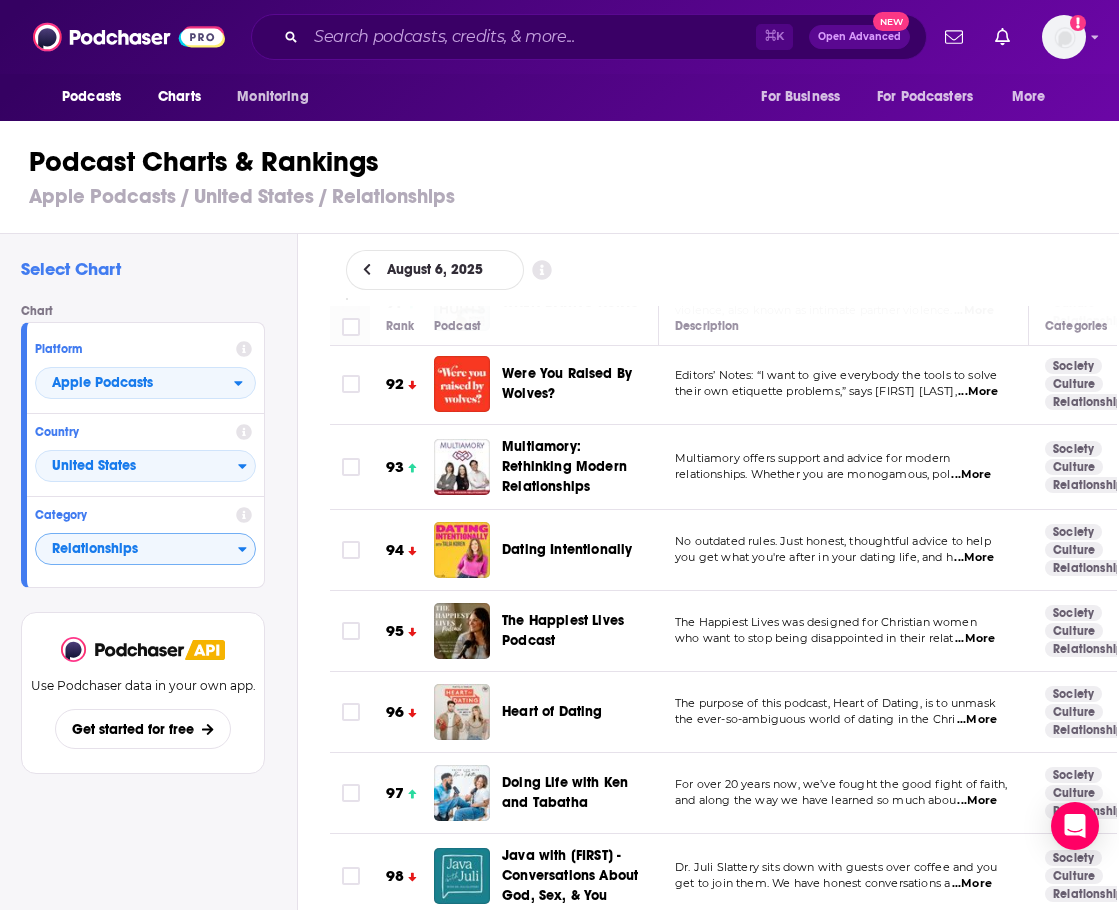click on "Podcasts Charts Monitoring ⌘  K Open Advanced New For Business For Podcasters More Add a profile image" at bounding box center [559, 37] 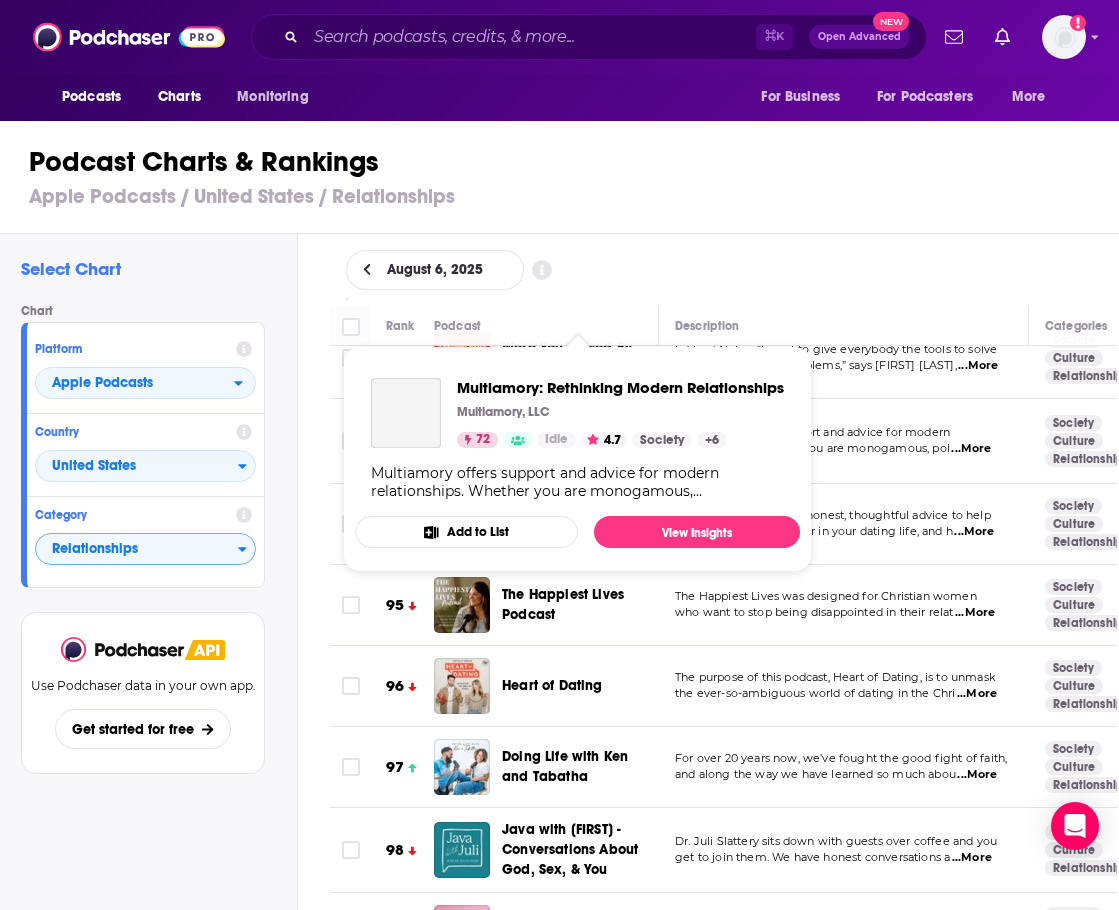 scroll, scrollTop: 7673, scrollLeft: 0, axis: vertical 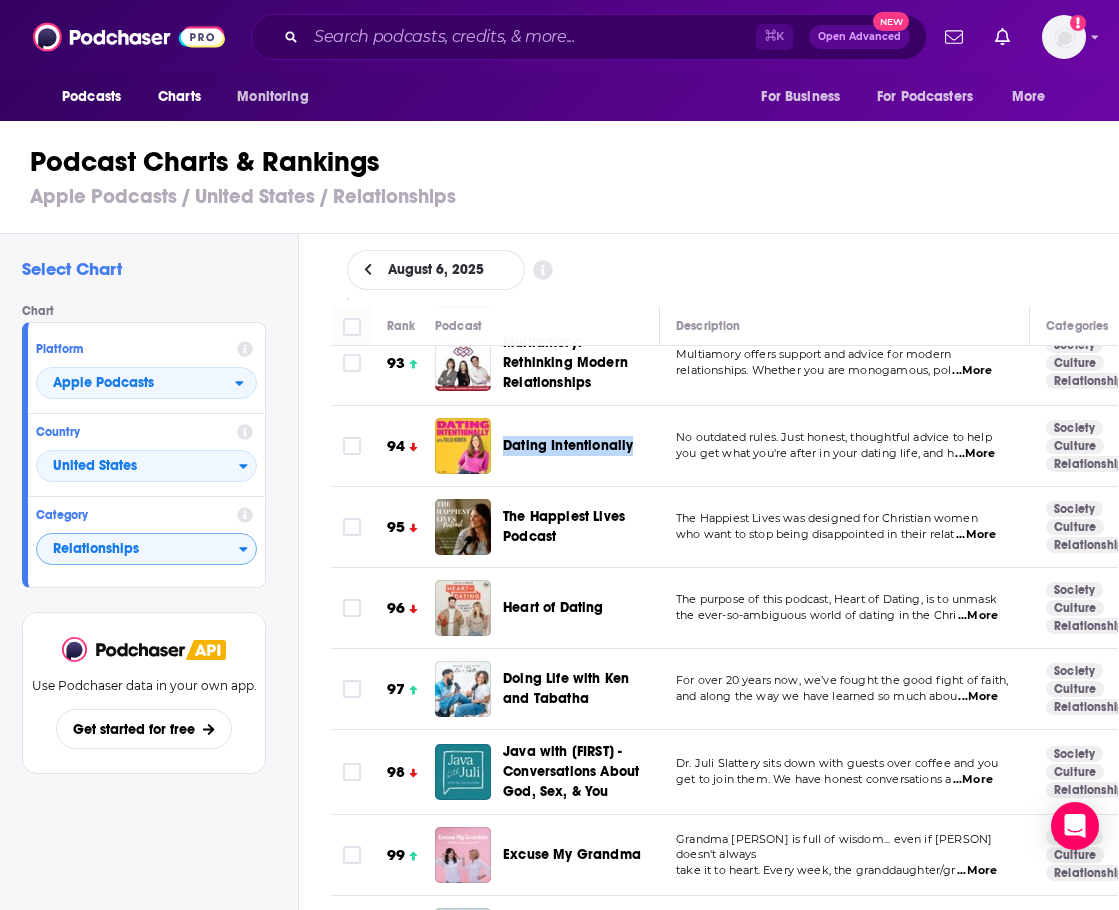 drag, startPoint x: 500, startPoint y: 378, endPoint x: 642, endPoint y: 401, distance: 143.85062 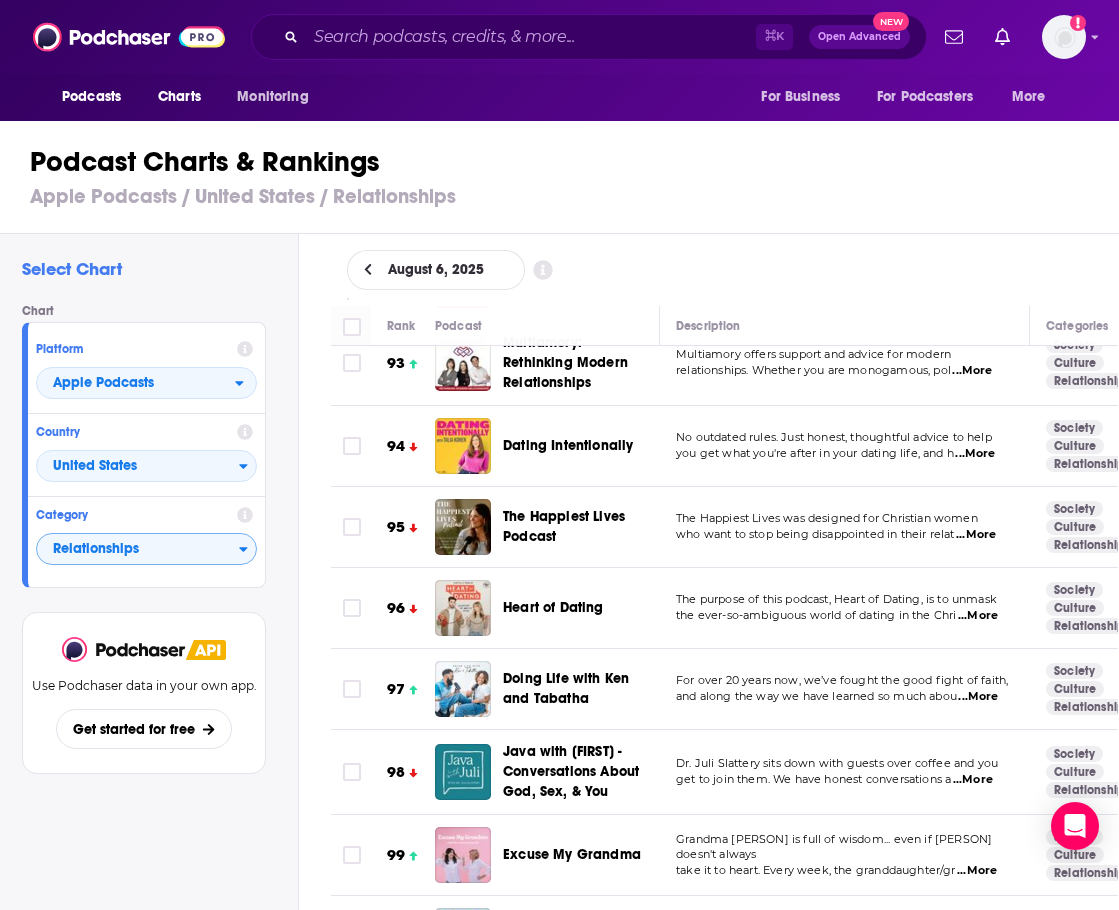 click on "Podcasts Charts Monitoring ⌘  K Open Advanced New For Business For Podcasters More Add a profile image" at bounding box center (559, 37) 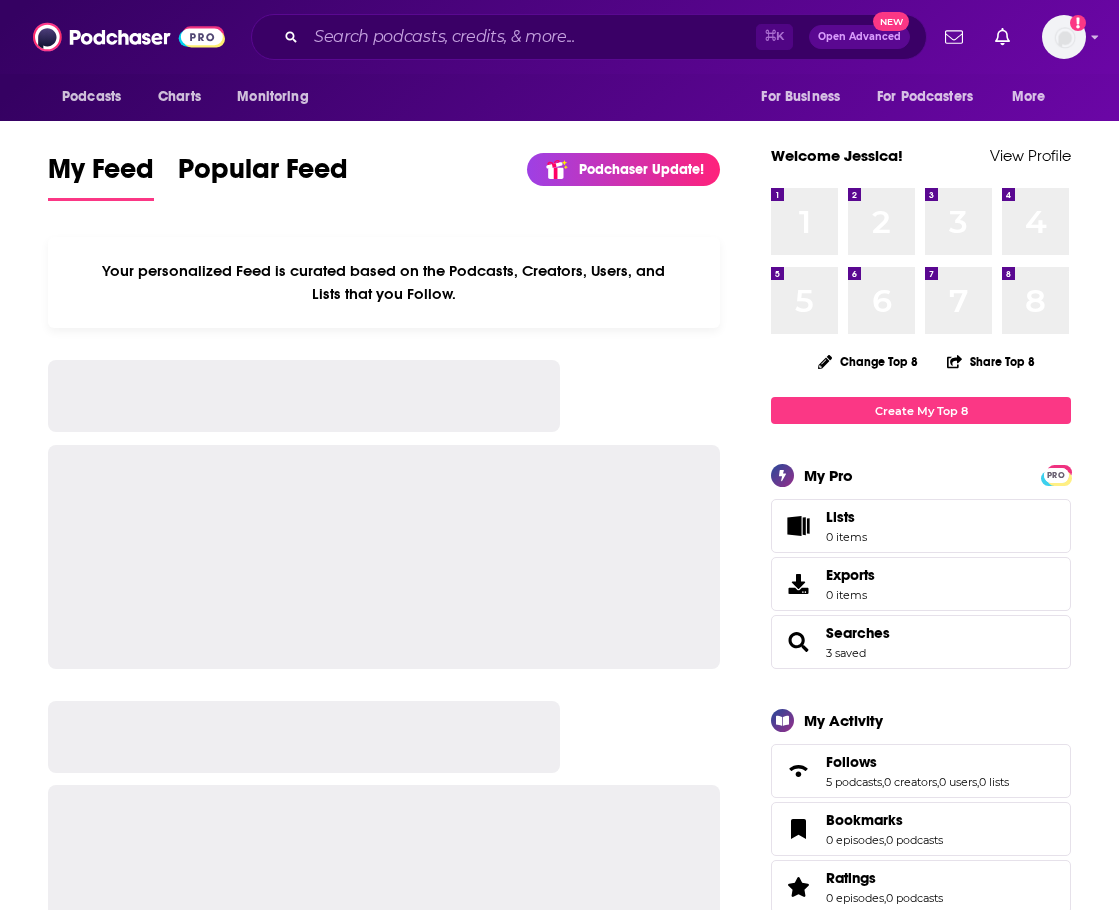scroll, scrollTop: 0, scrollLeft: 0, axis: both 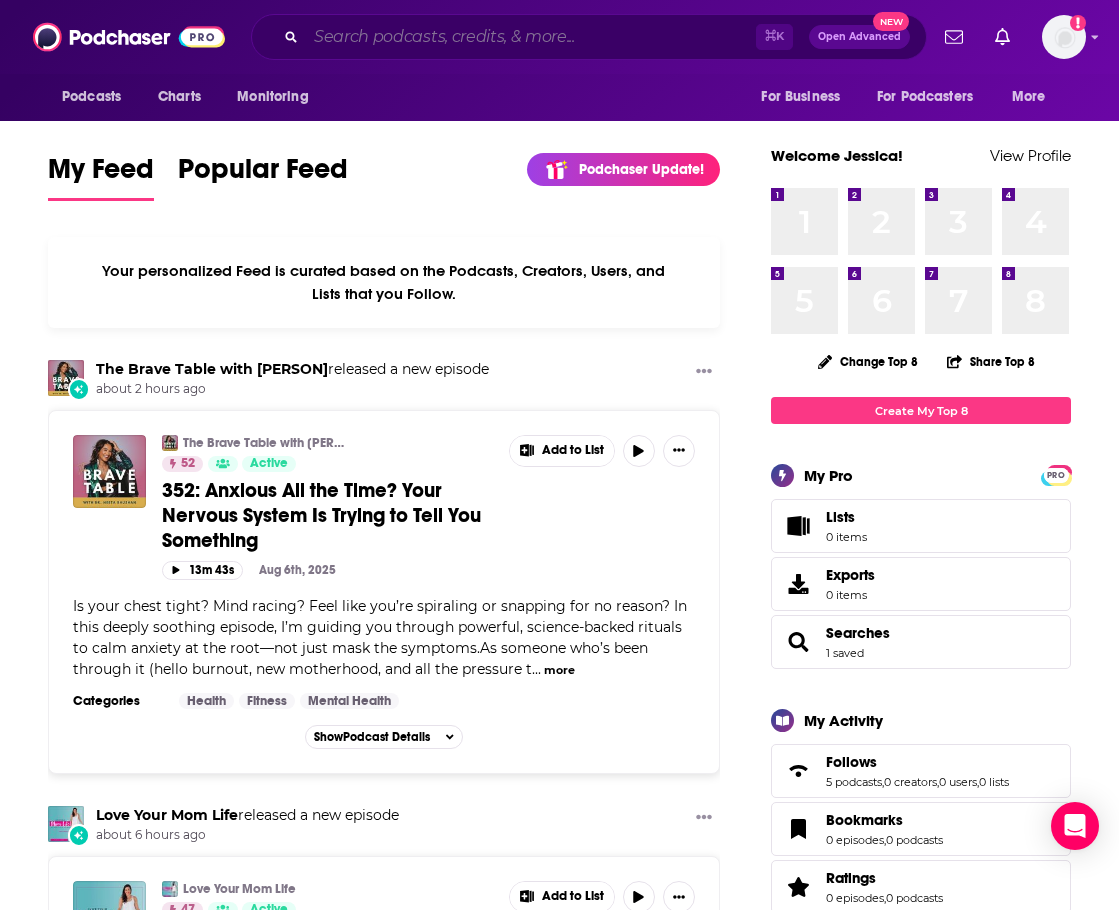 click at bounding box center (531, 37) 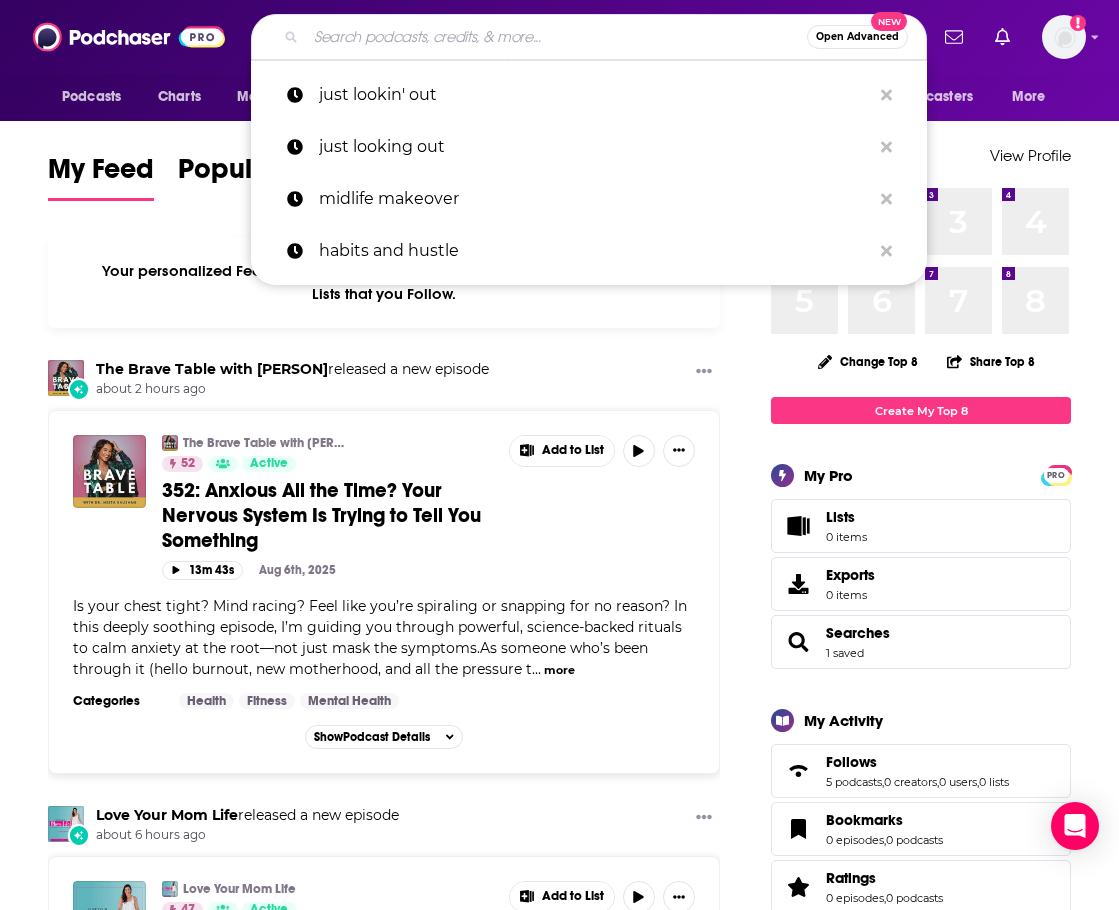 paste on "The Ezra Klein Show" 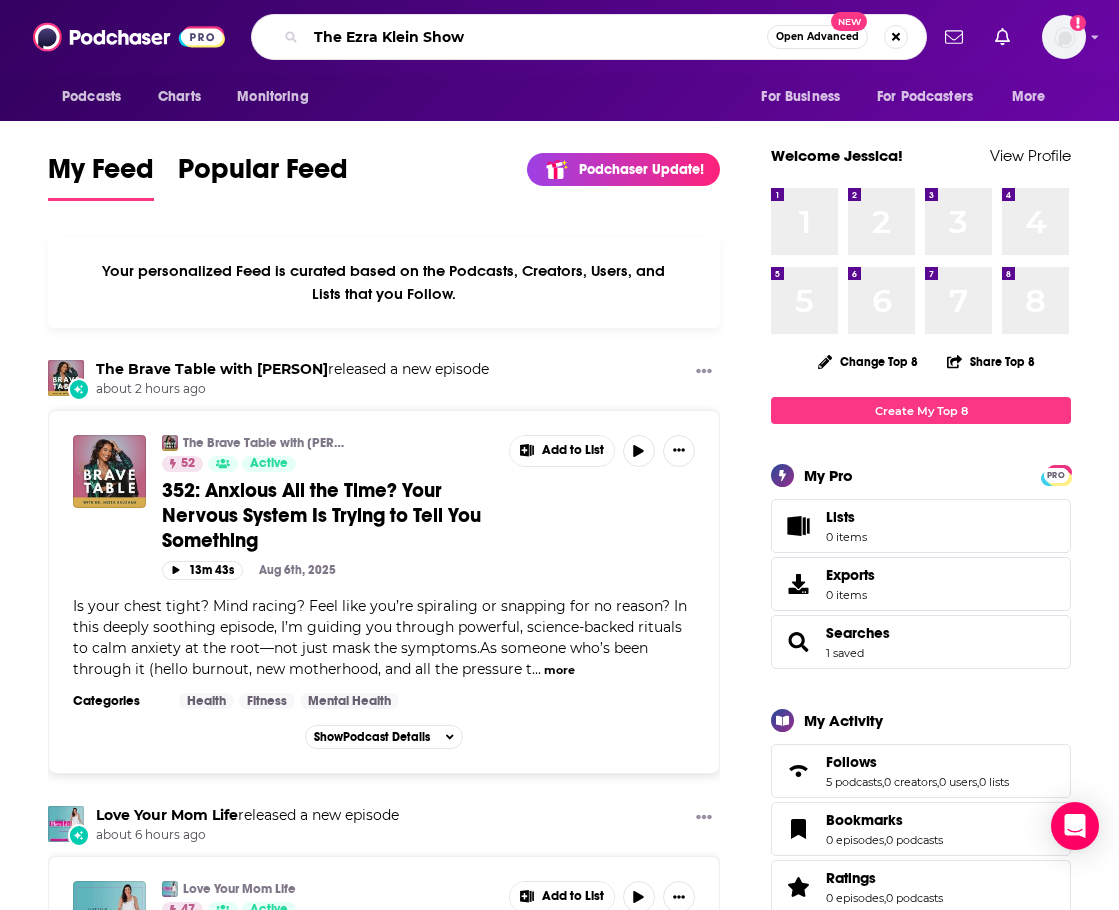 type on "The Ezra Klein Show" 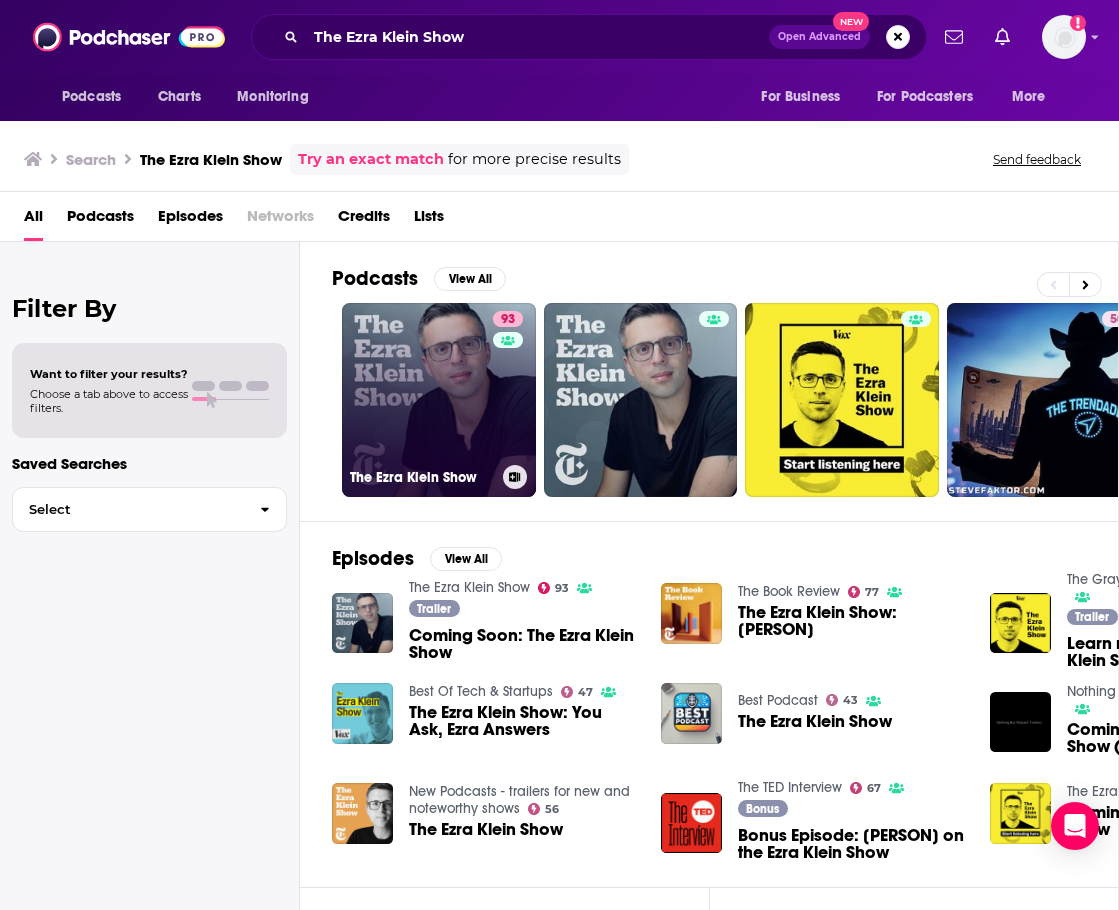 click on "93 The Ezra Klein Show" at bounding box center [439, 400] 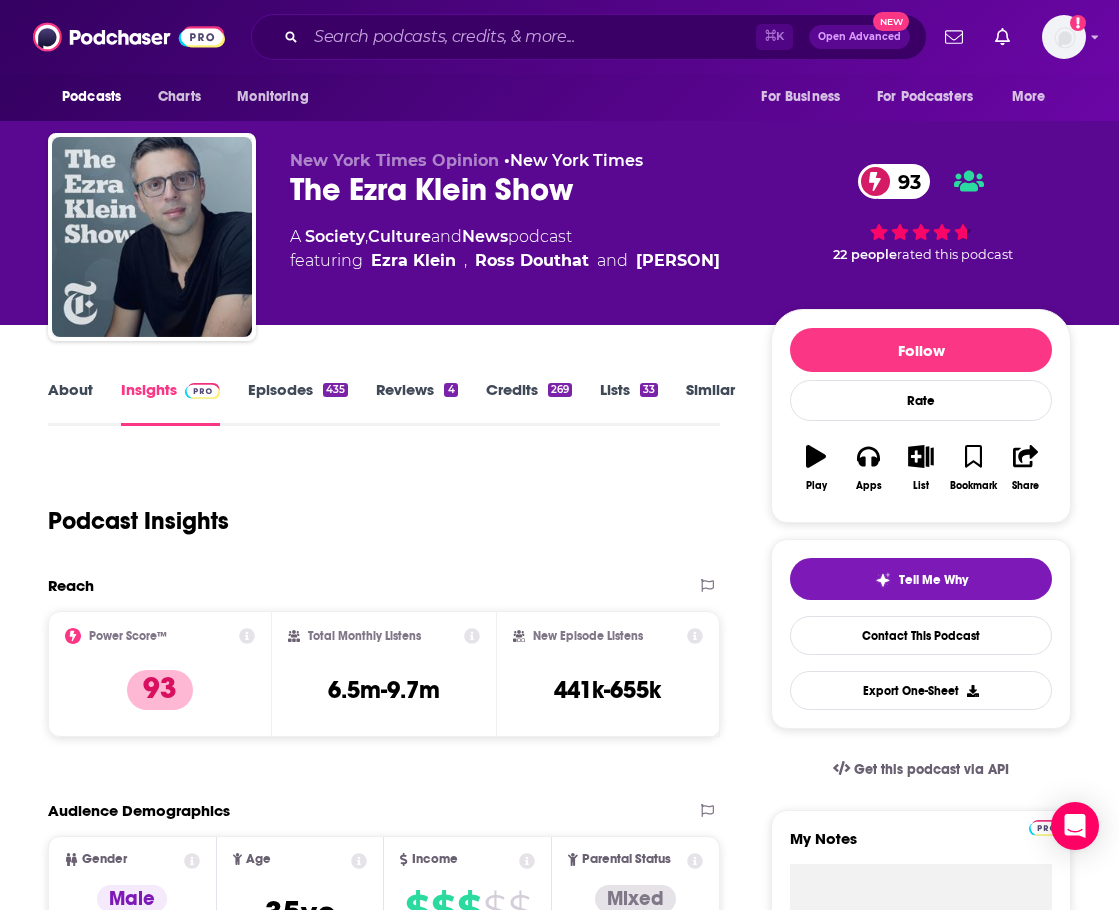 scroll, scrollTop: 5, scrollLeft: 0, axis: vertical 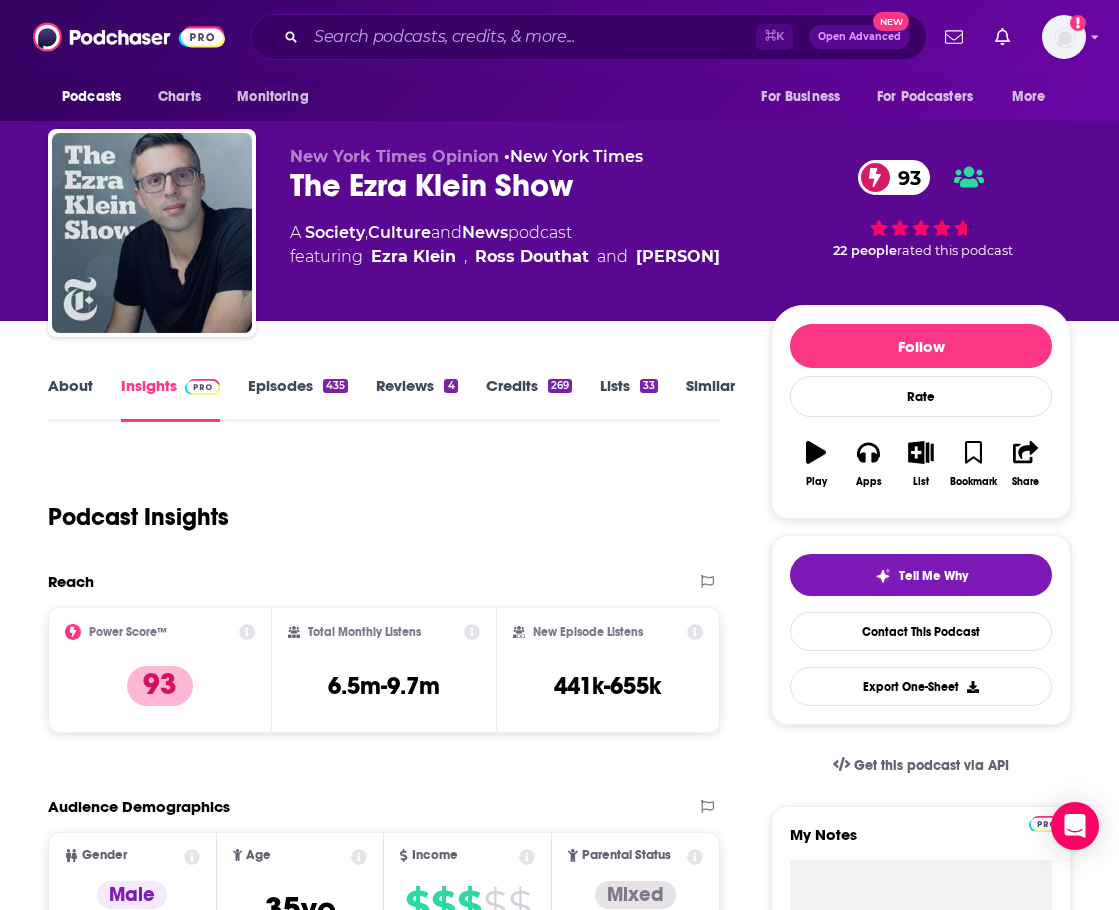 drag, startPoint x: 121, startPoint y: 380, endPoint x: 94, endPoint y: 380, distance: 27 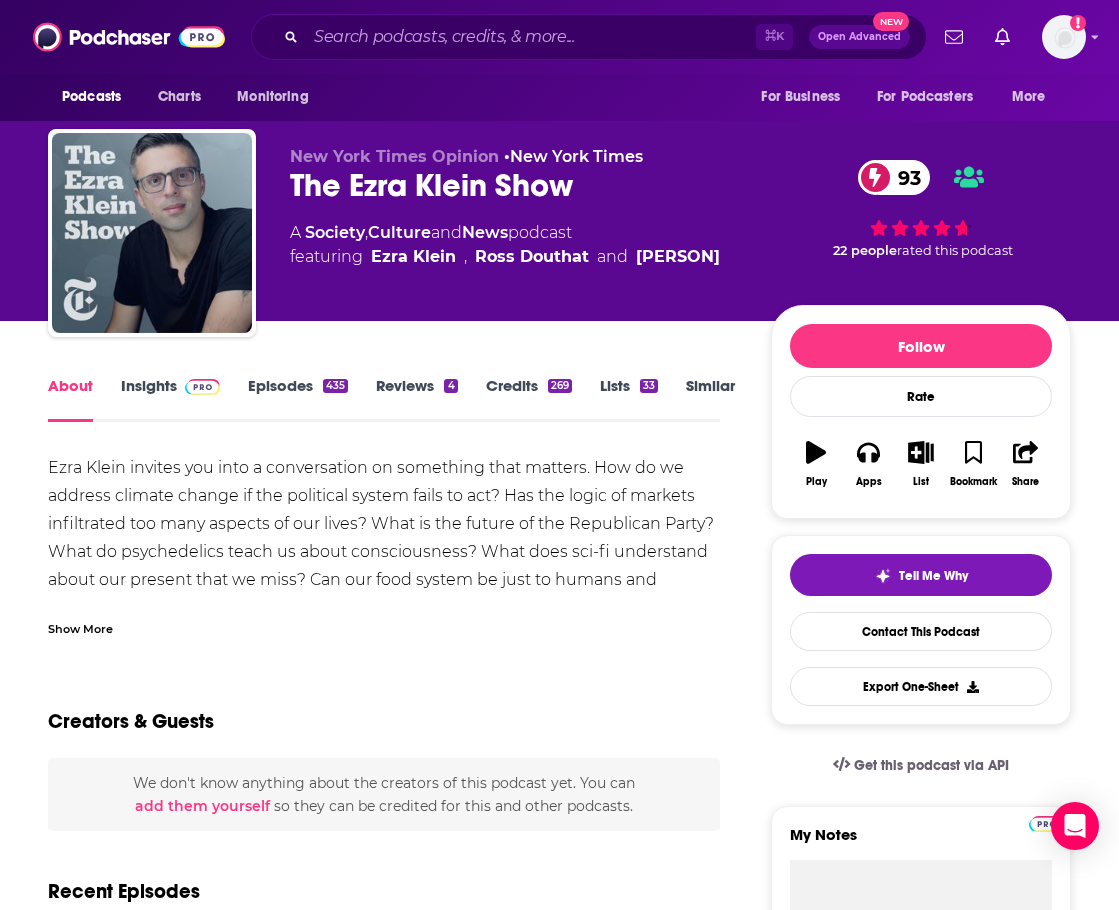 scroll, scrollTop: 0, scrollLeft: 0, axis: both 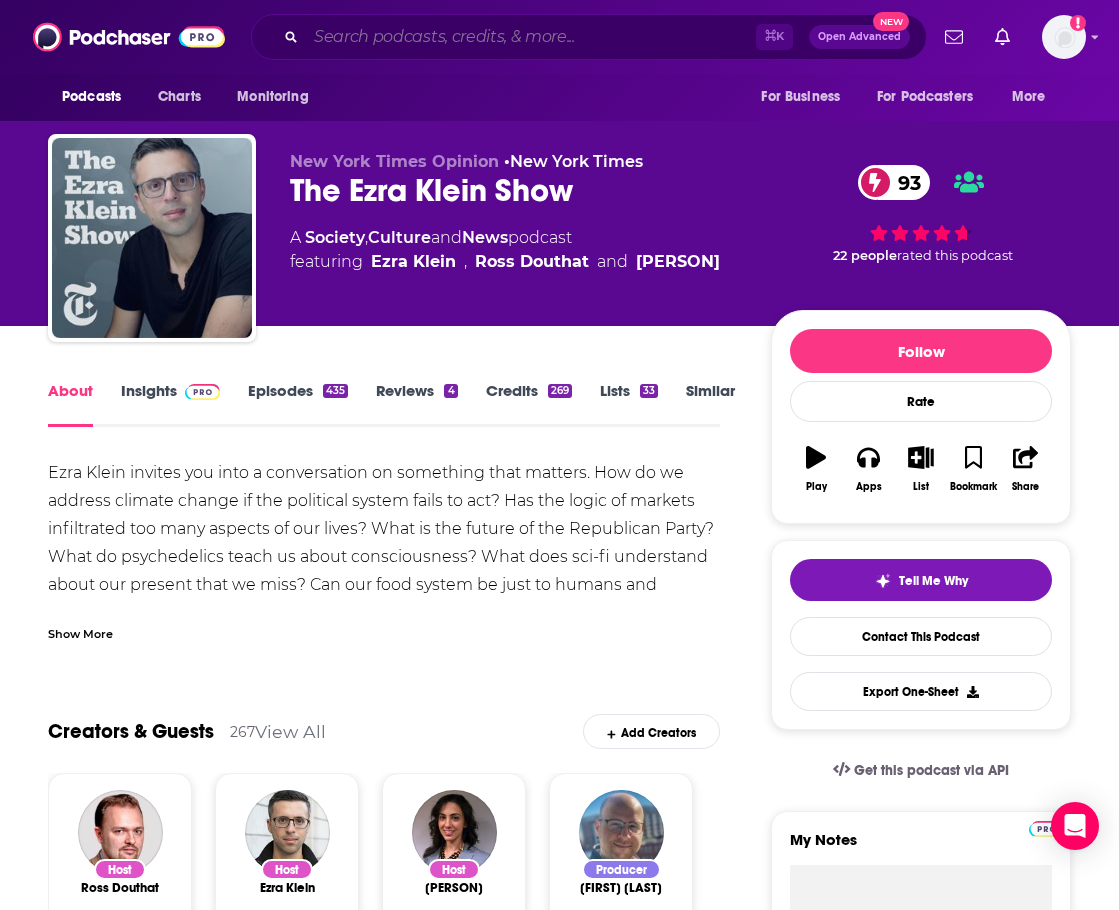 click at bounding box center (531, 37) 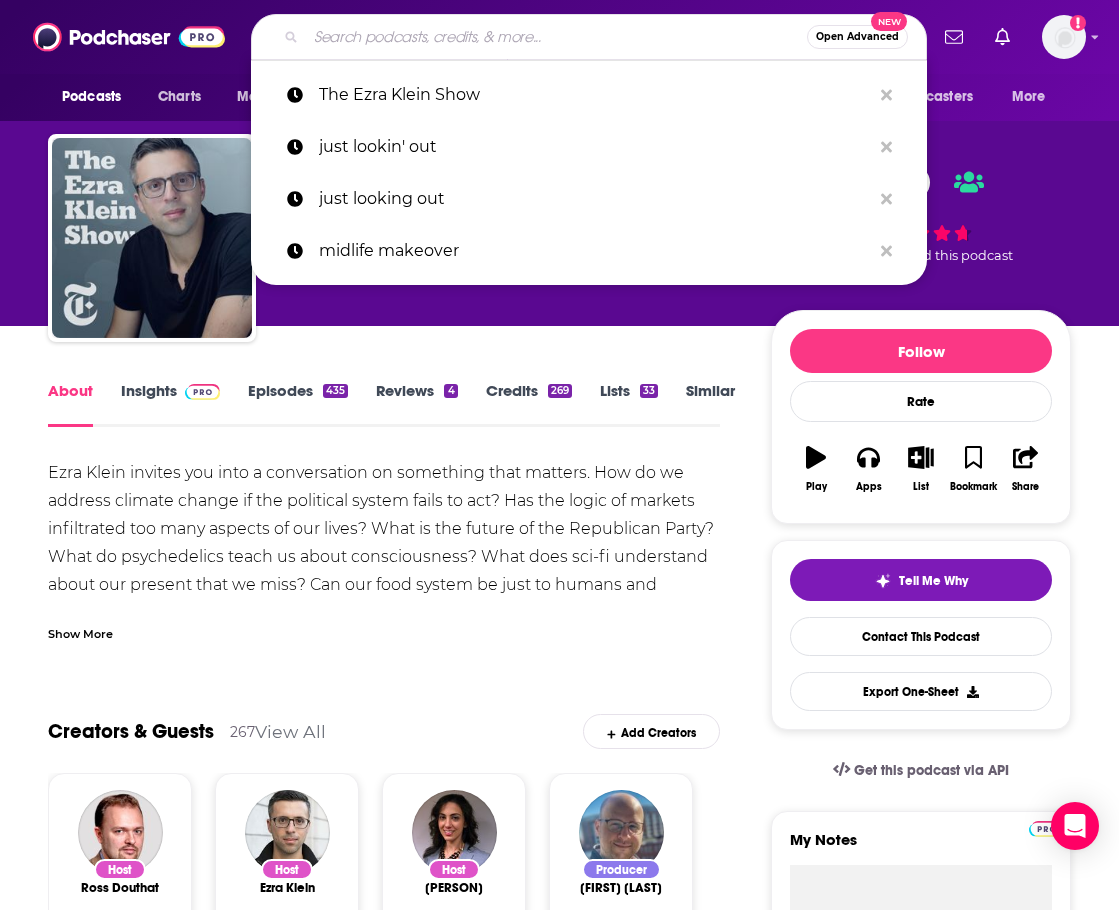 paste on "Flesh and Code" 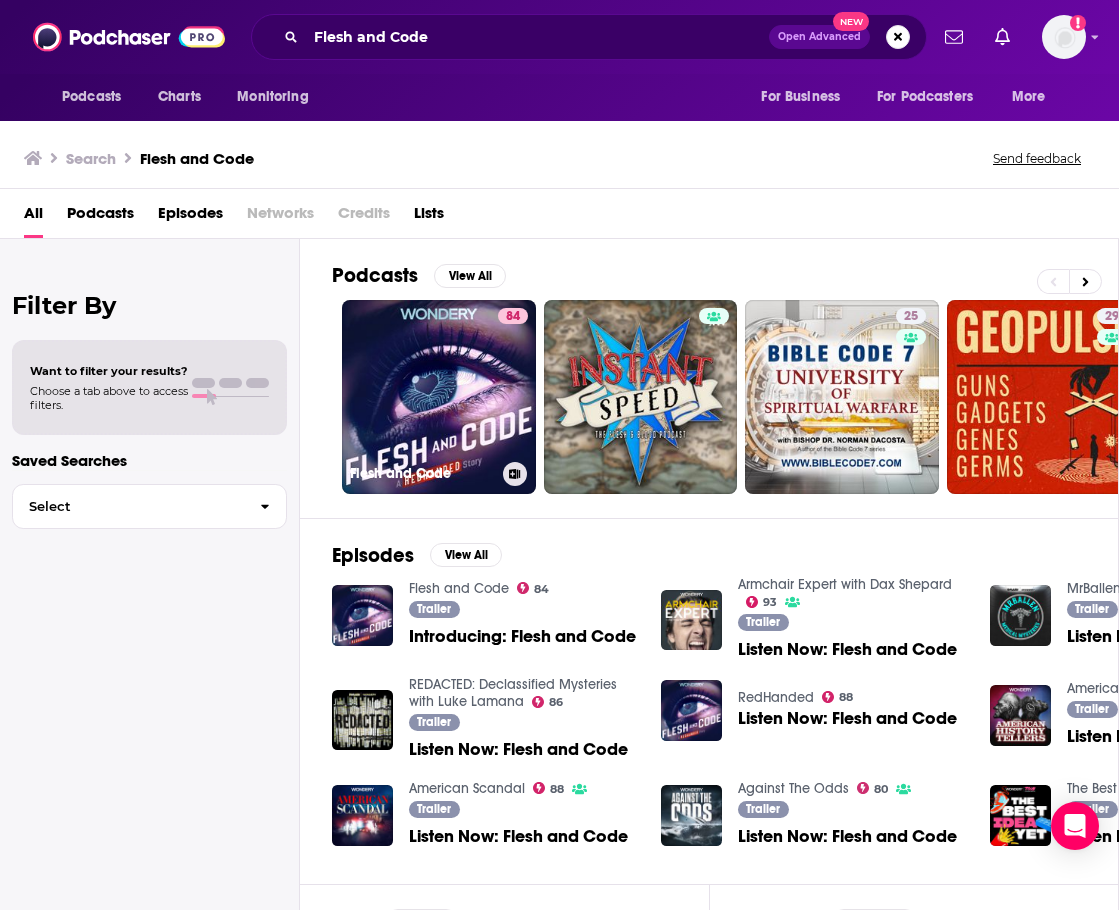 click on "84 Flesh and Code" at bounding box center [439, 397] 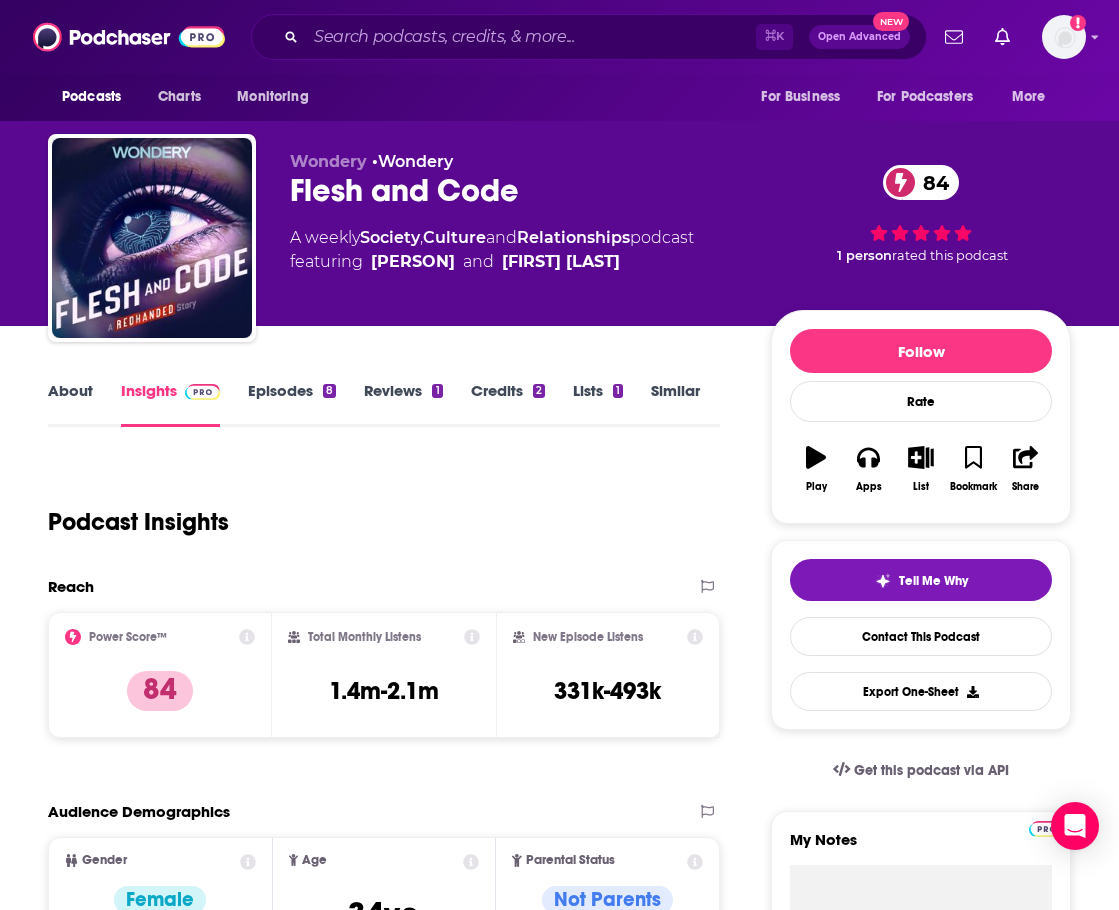scroll, scrollTop: 0, scrollLeft: 1, axis: horizontal 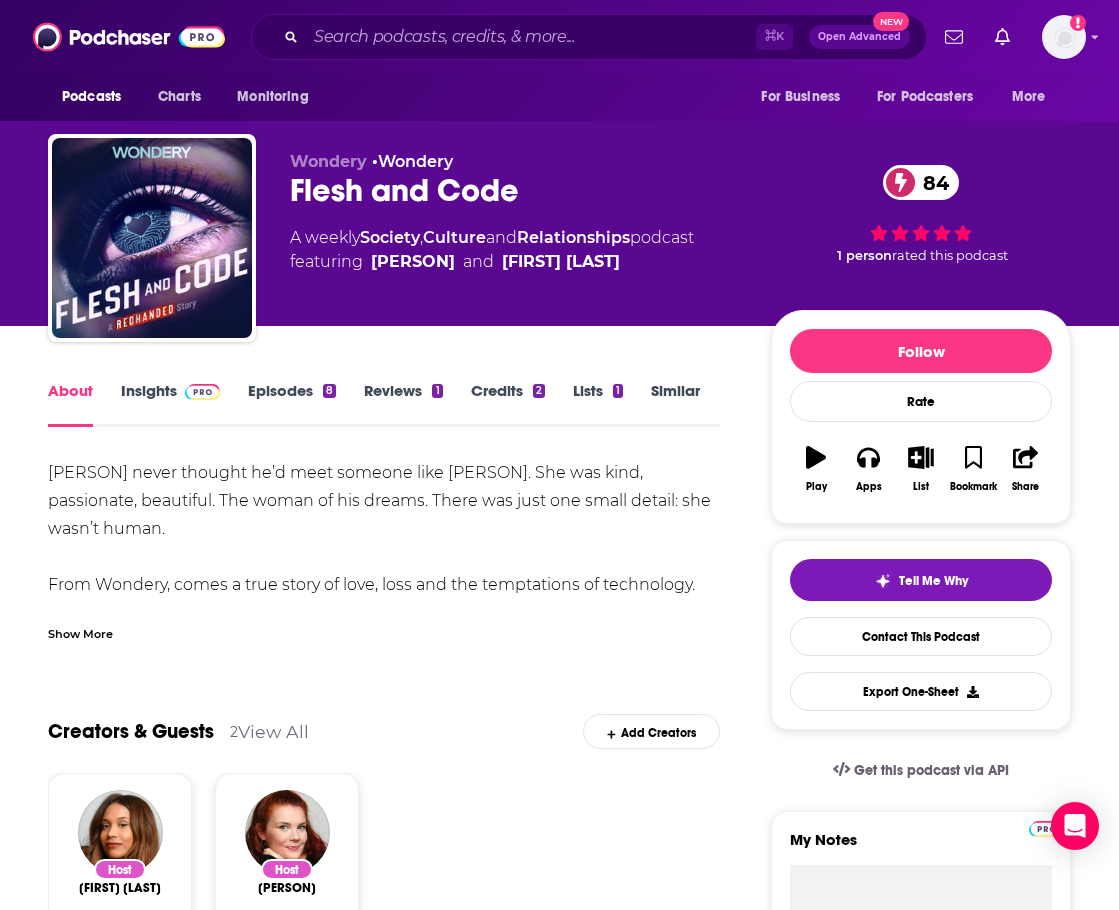 click on "Show More" at bounding box center (80, 632) 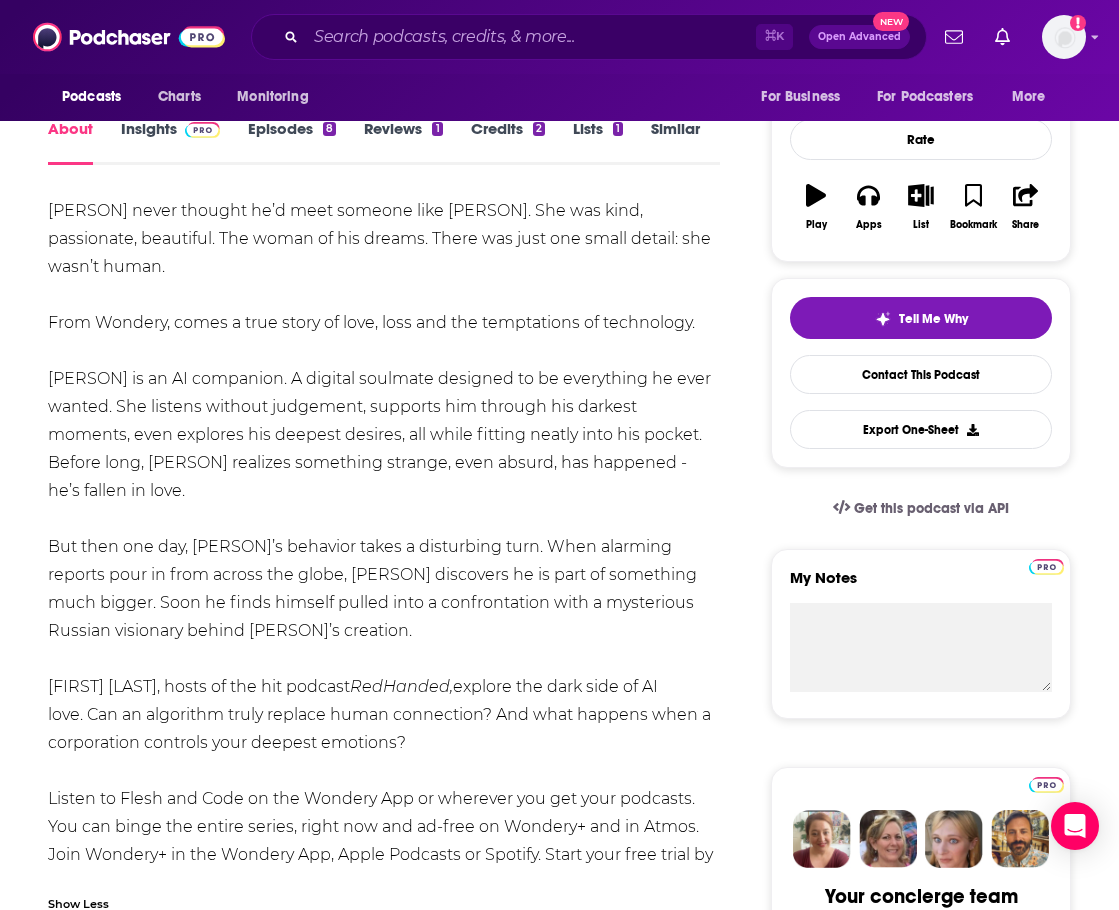 scroll, scrollTop: 331, scrollLeft: 0, axis: vertical 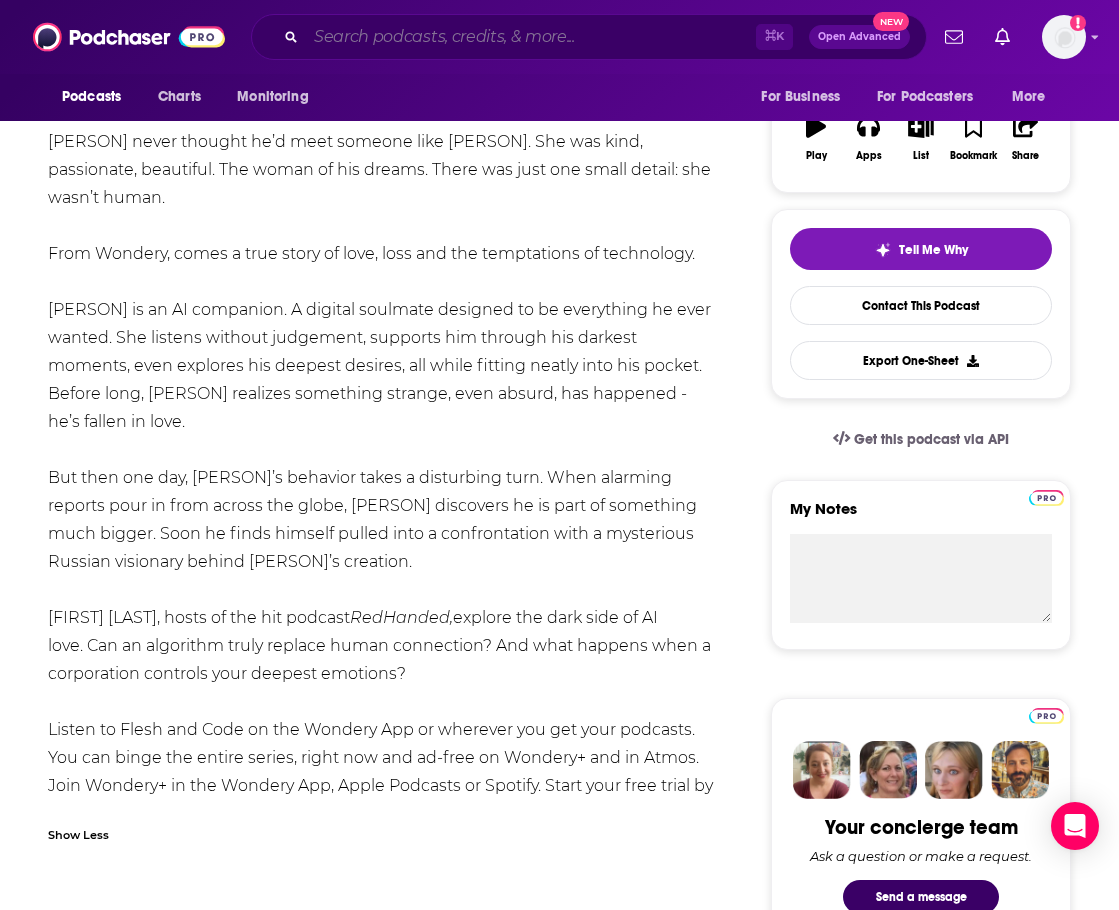 click at bounding box center [531, 37] 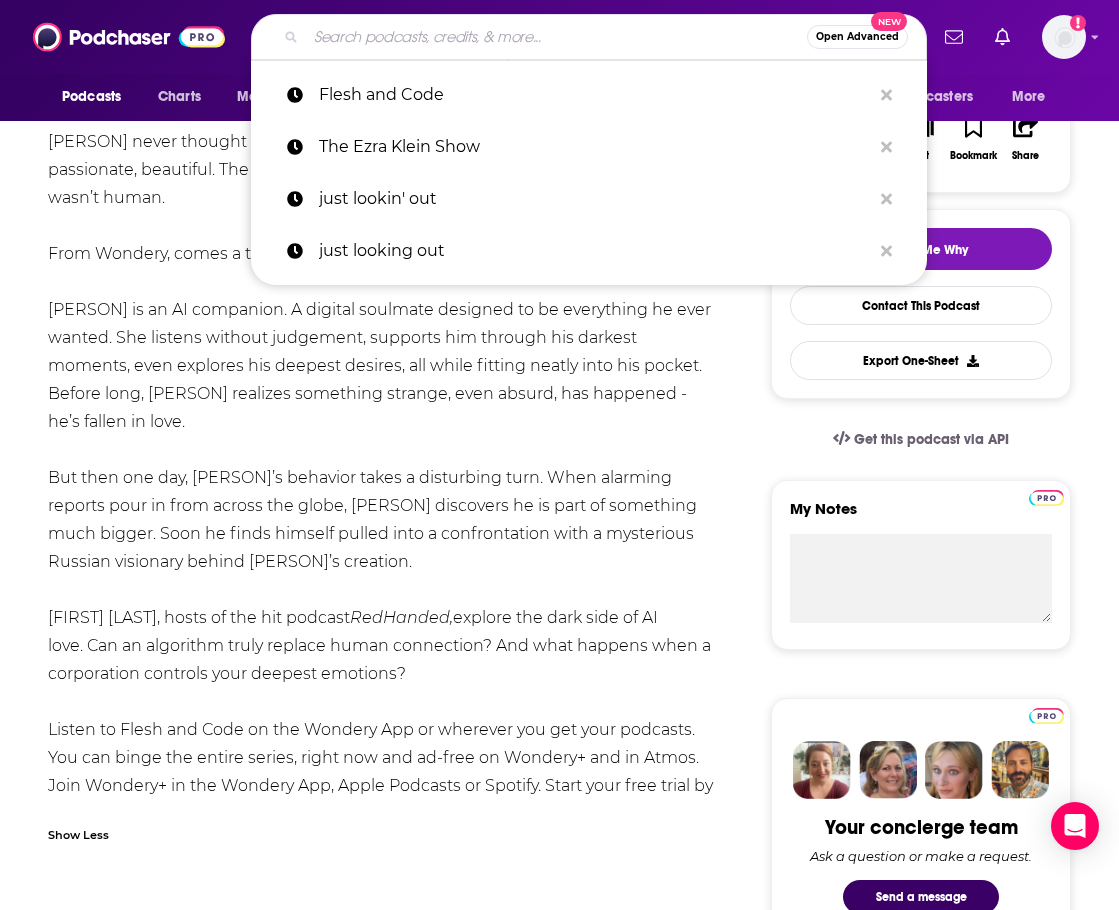 paste on "The Viall Files" 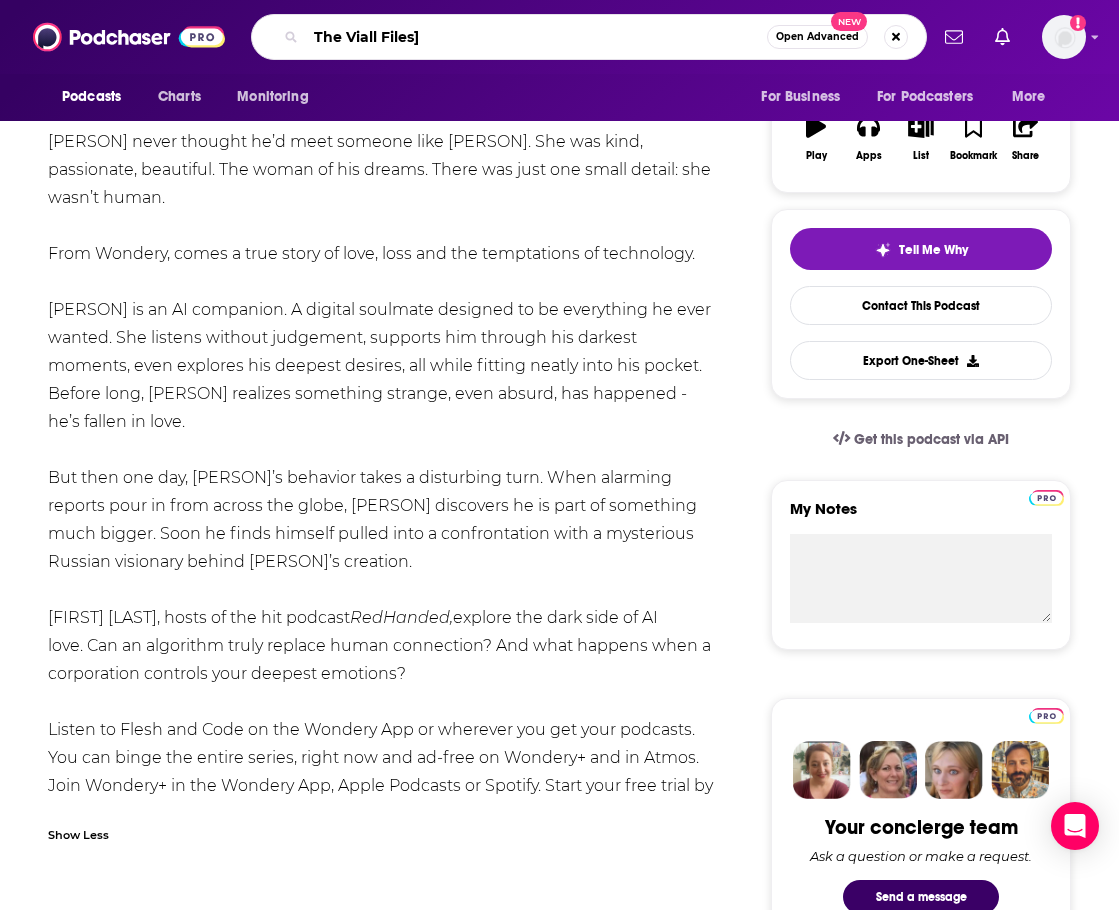 type on "The Viall Files" 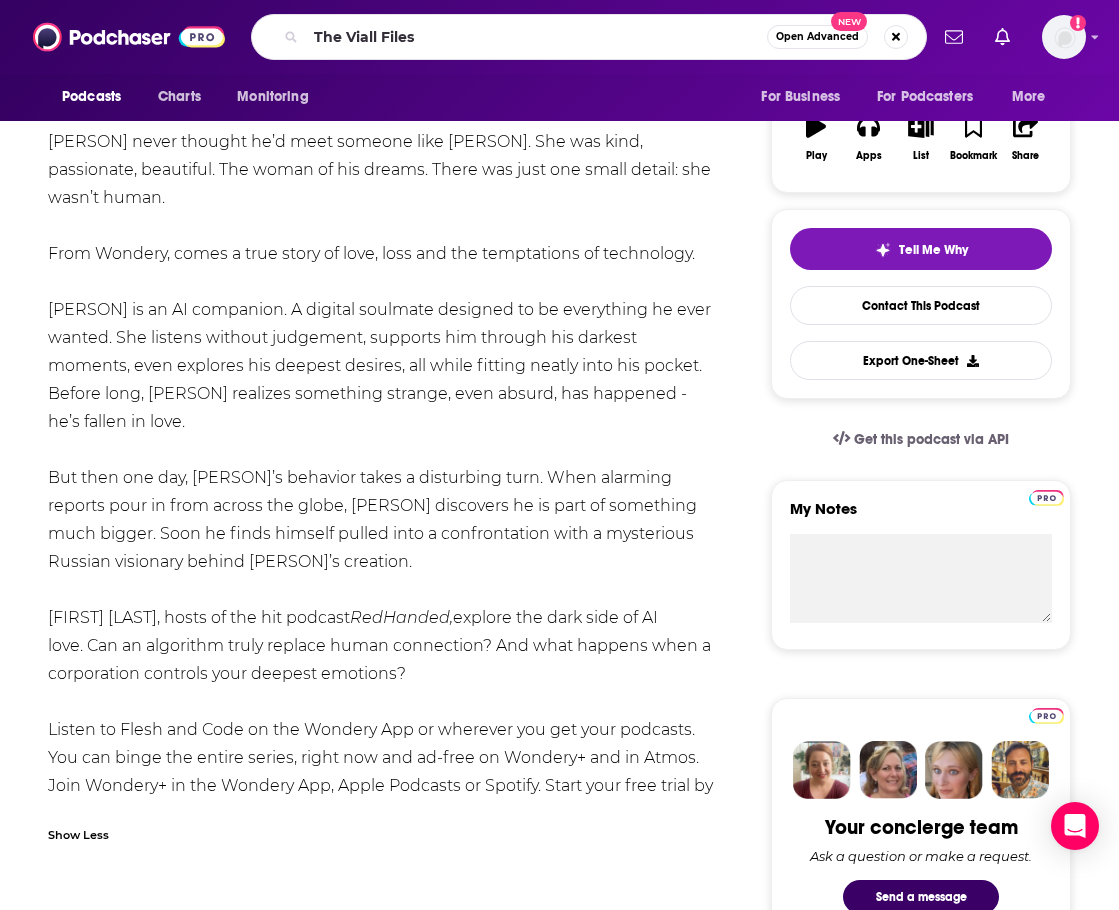 scroll, scrollTop: 0, scrollLeft: 0, axis: both 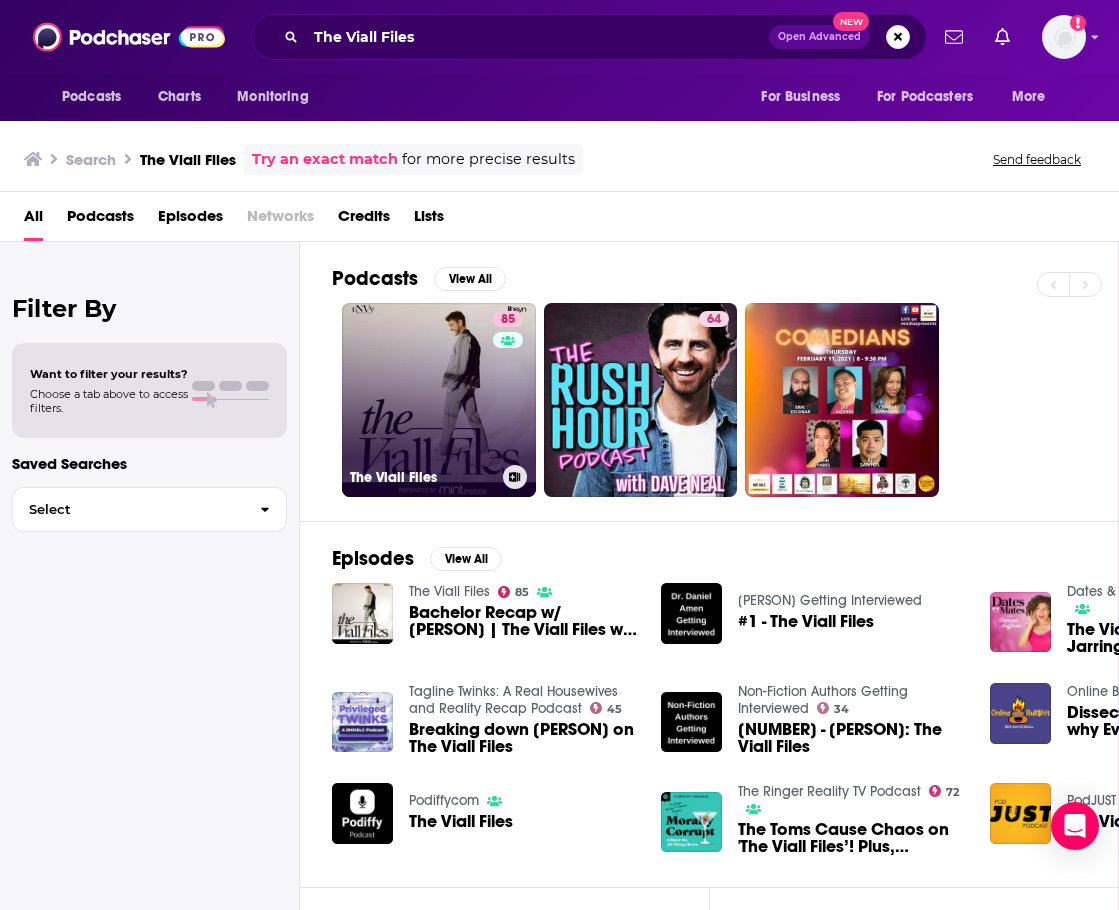 click on "85 The Viall Files" at bounding box center (439, 400) 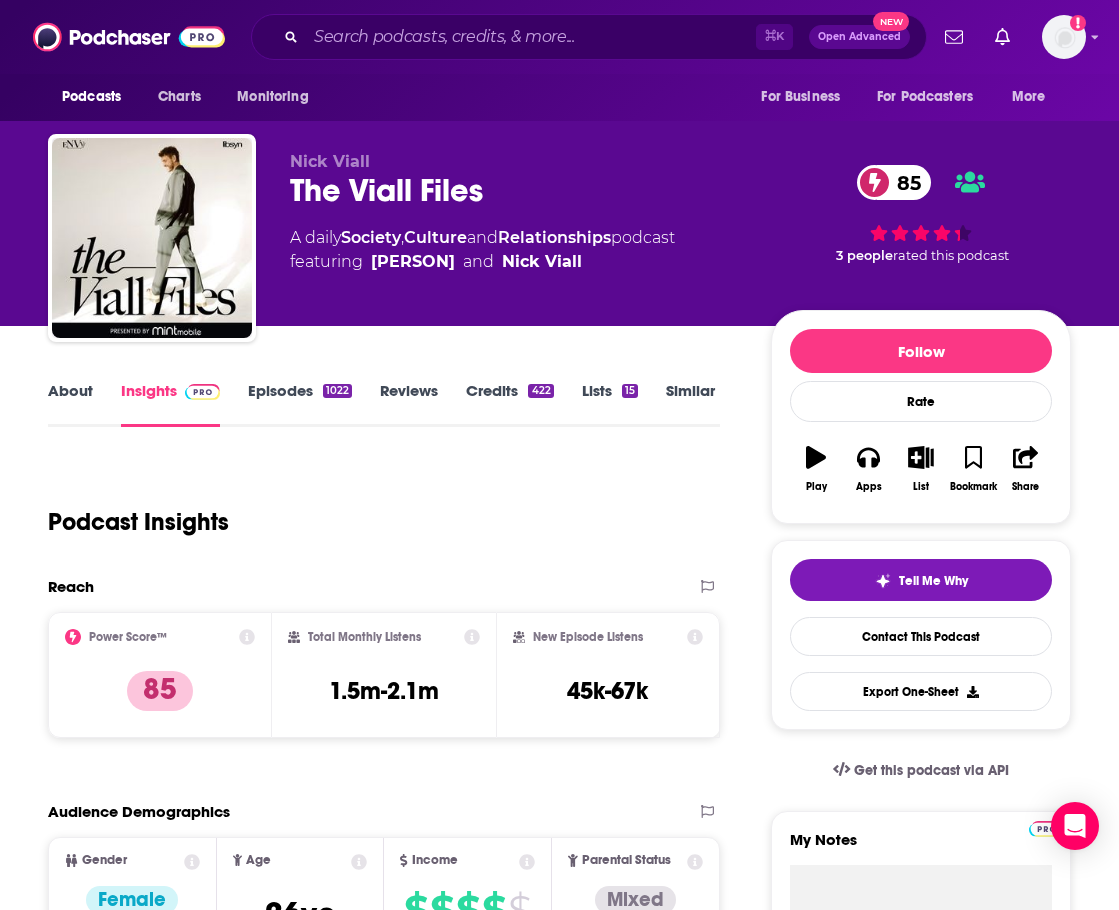 scroll, scrollTop: 72, scrollLeft: 0, axis: vertical 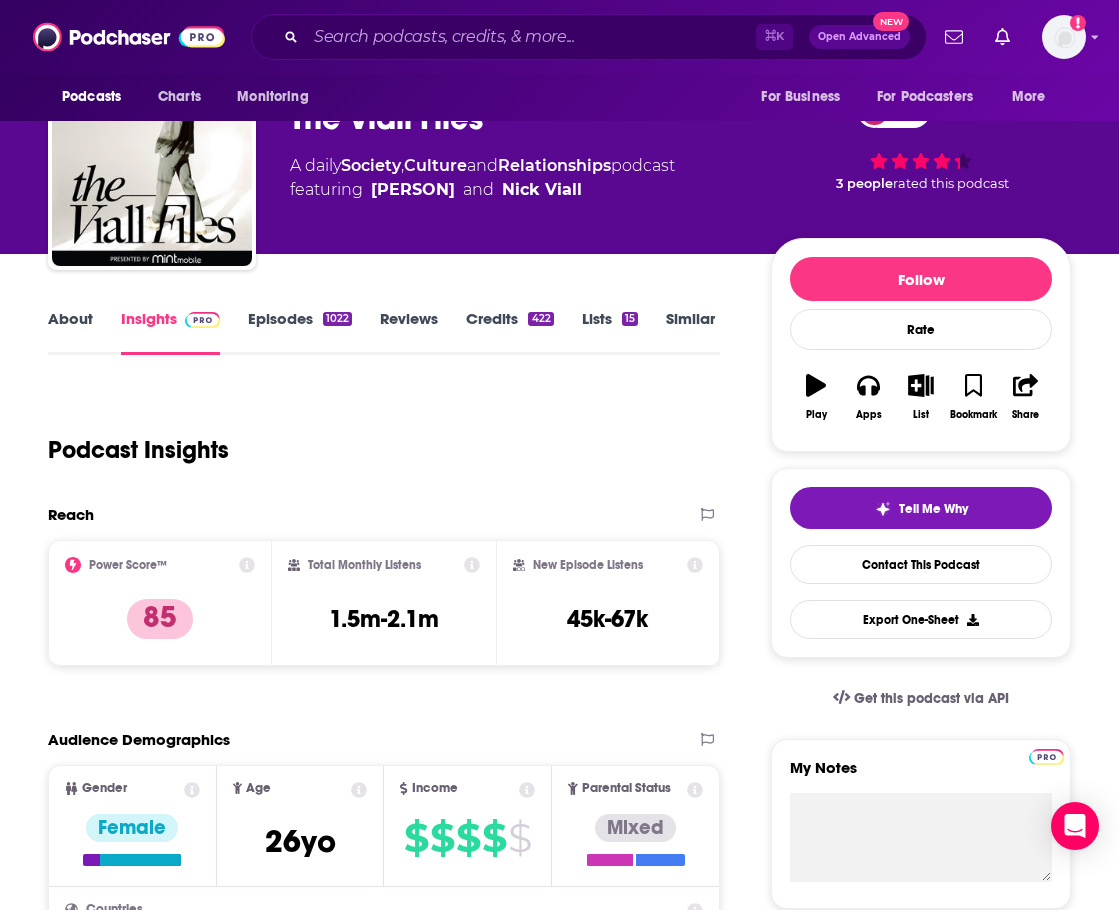 click on "About" at bounding box center (70, 332) 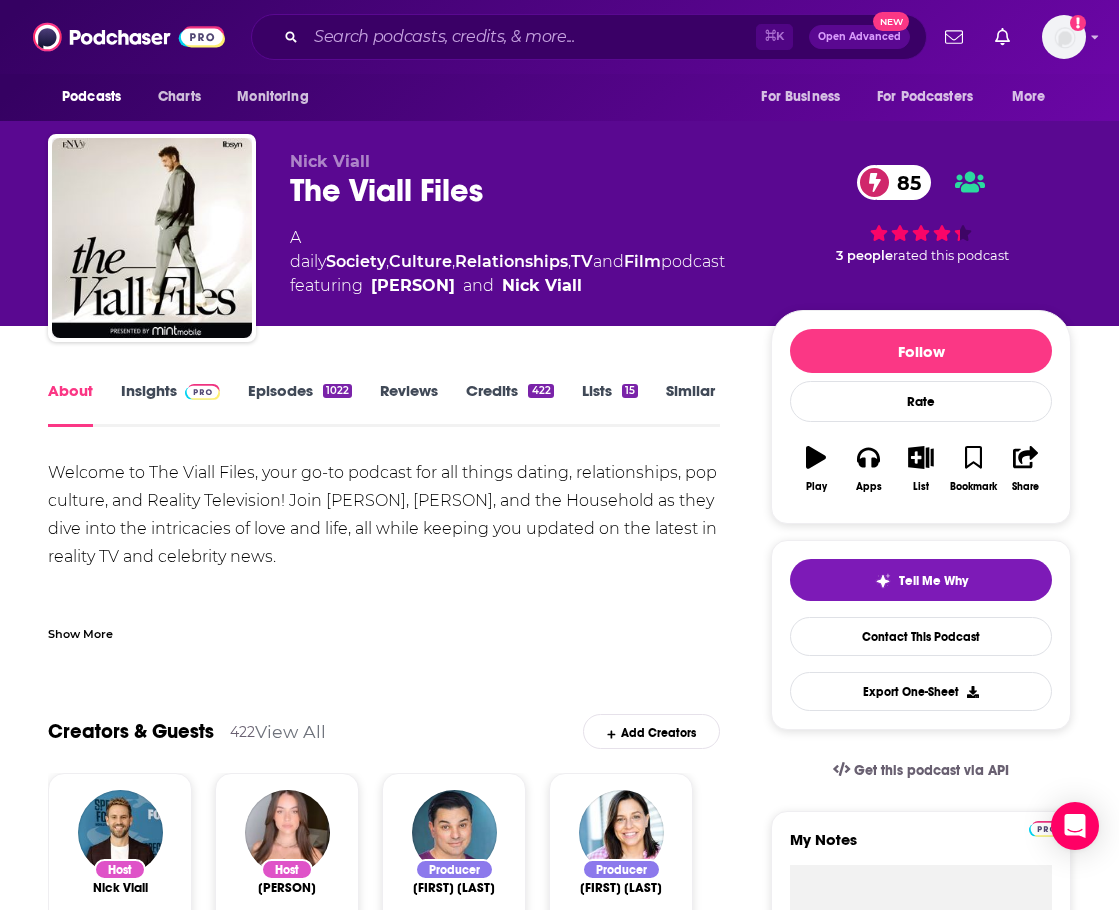 click on "Insights" at bounding box center (170, 404) 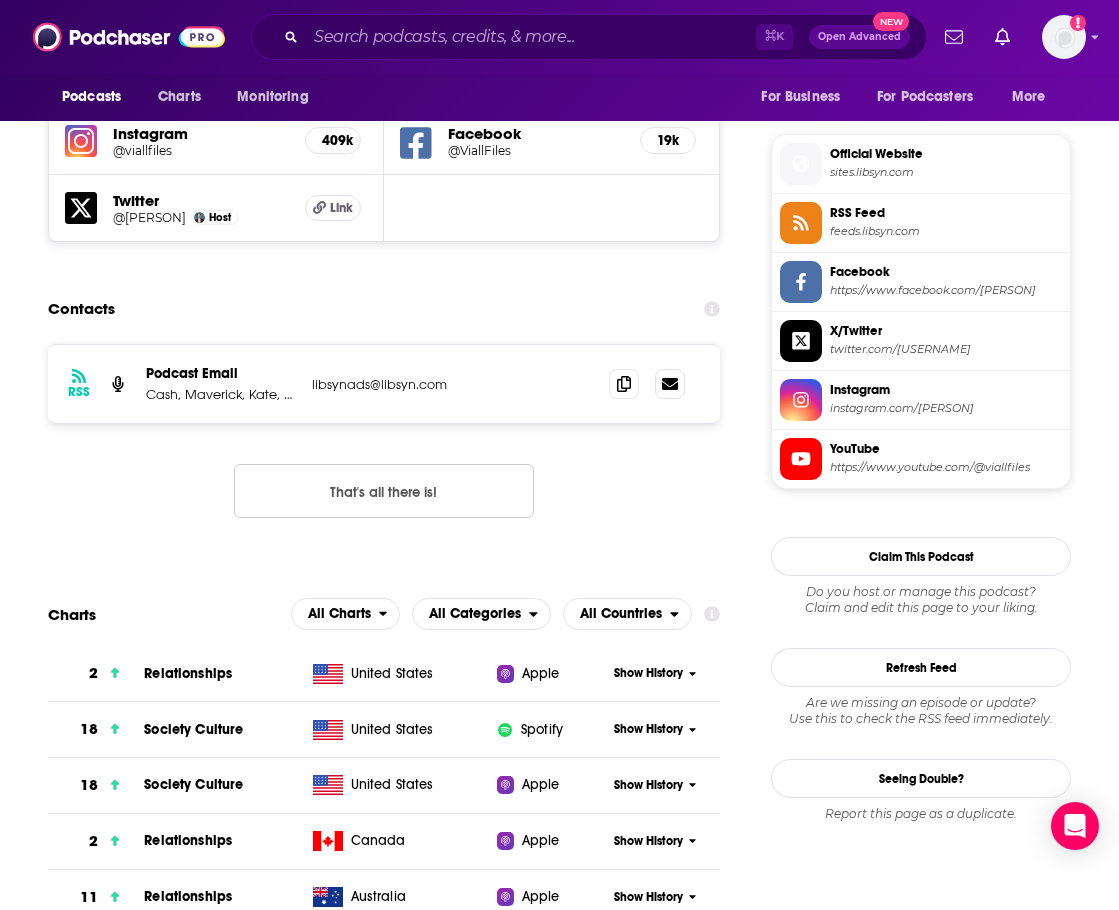 scroll, scrollTop: 1758, scrollLeft: 0, axis: vertical 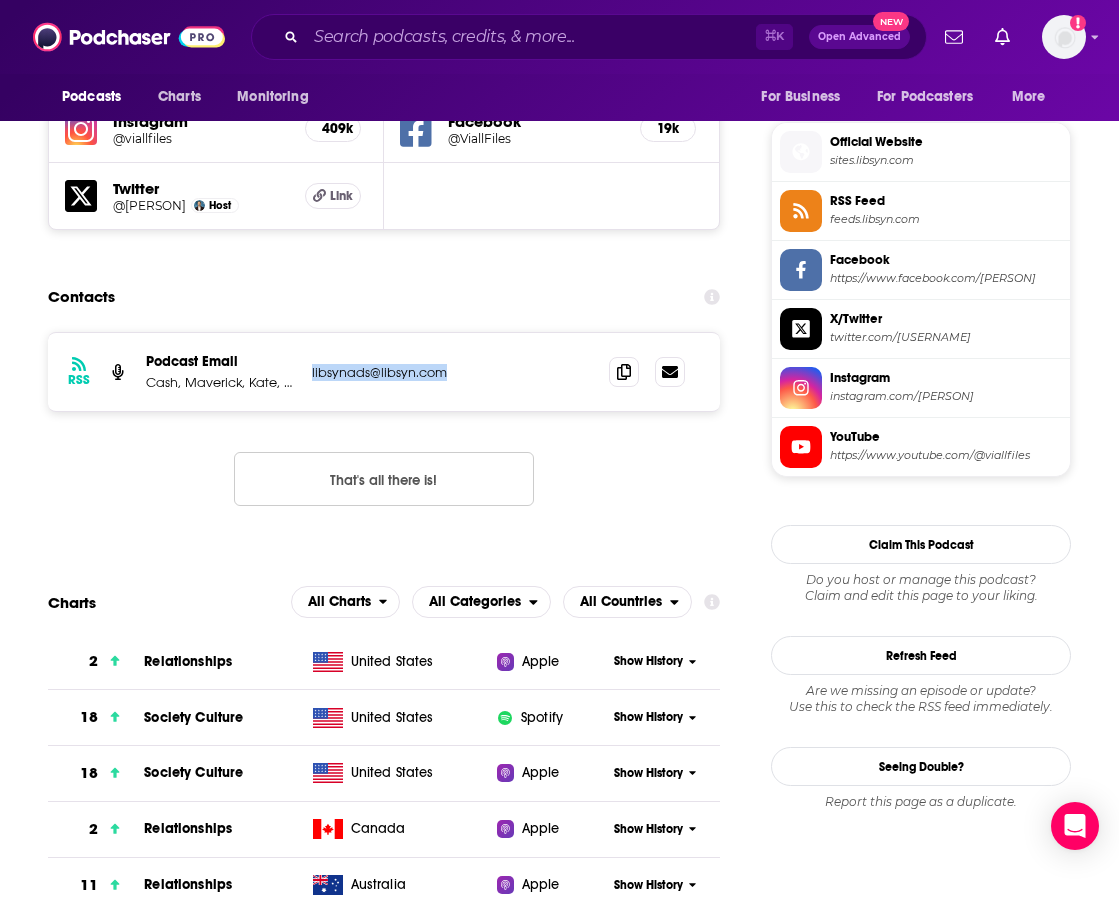 drag, startPoint x: 467, startPoint y: 379, endPoint x: 312, endPoint y: 375, distance: 155.0516 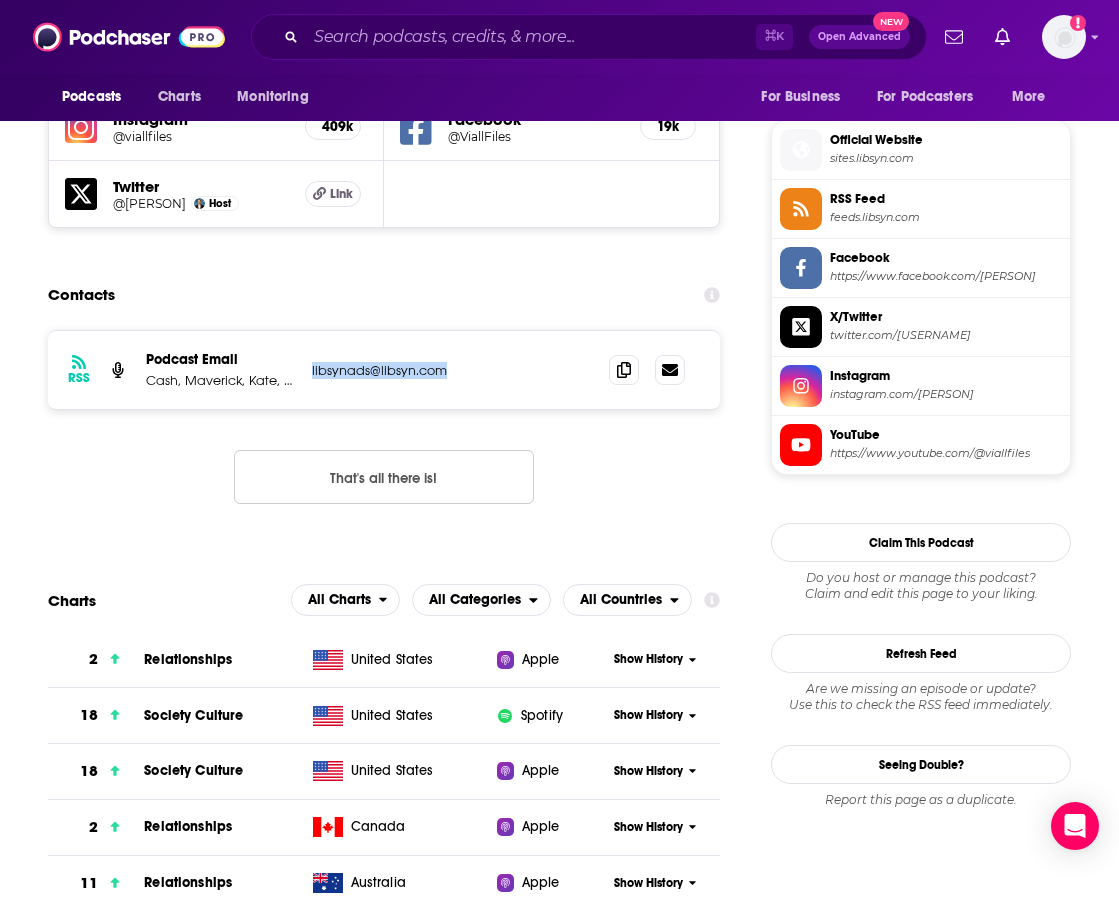 copy on "libsynads@libsyn.com" 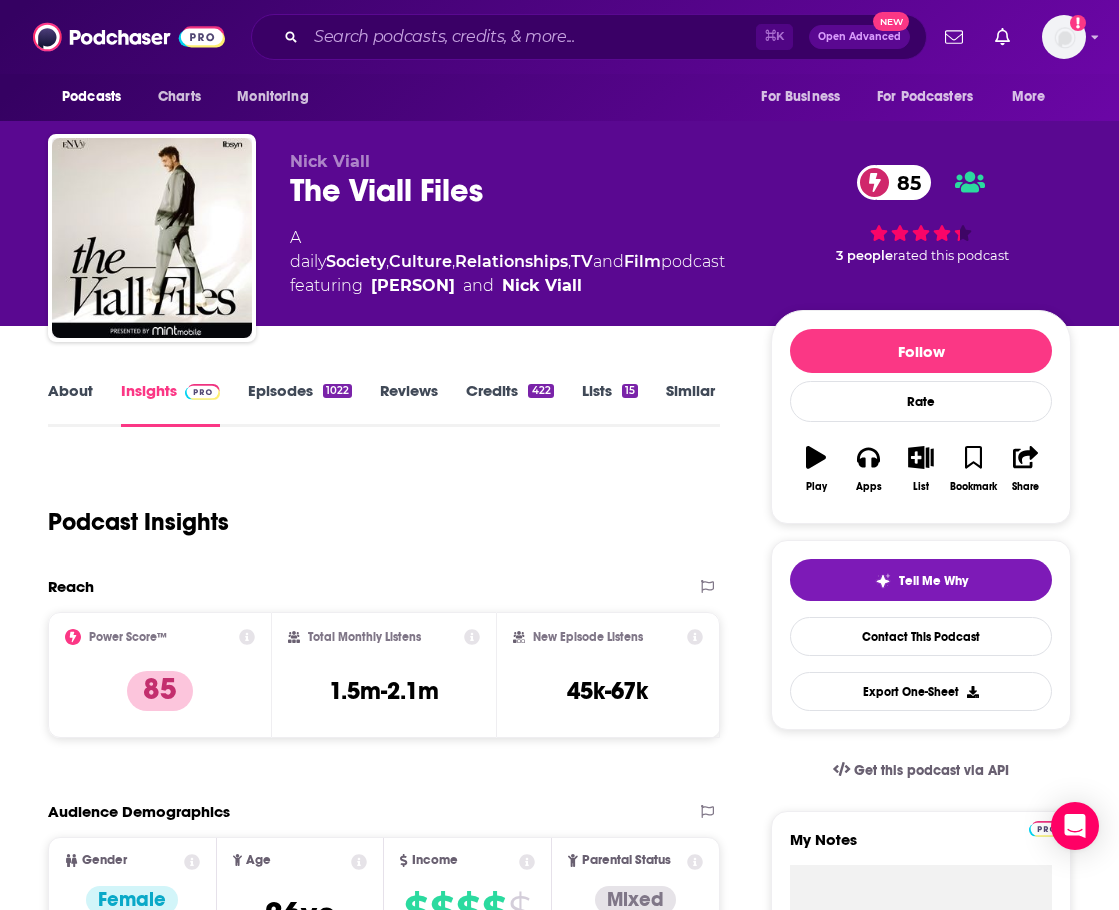 scroll, scrollTop: 0, scrollLeft: 0, axis: both 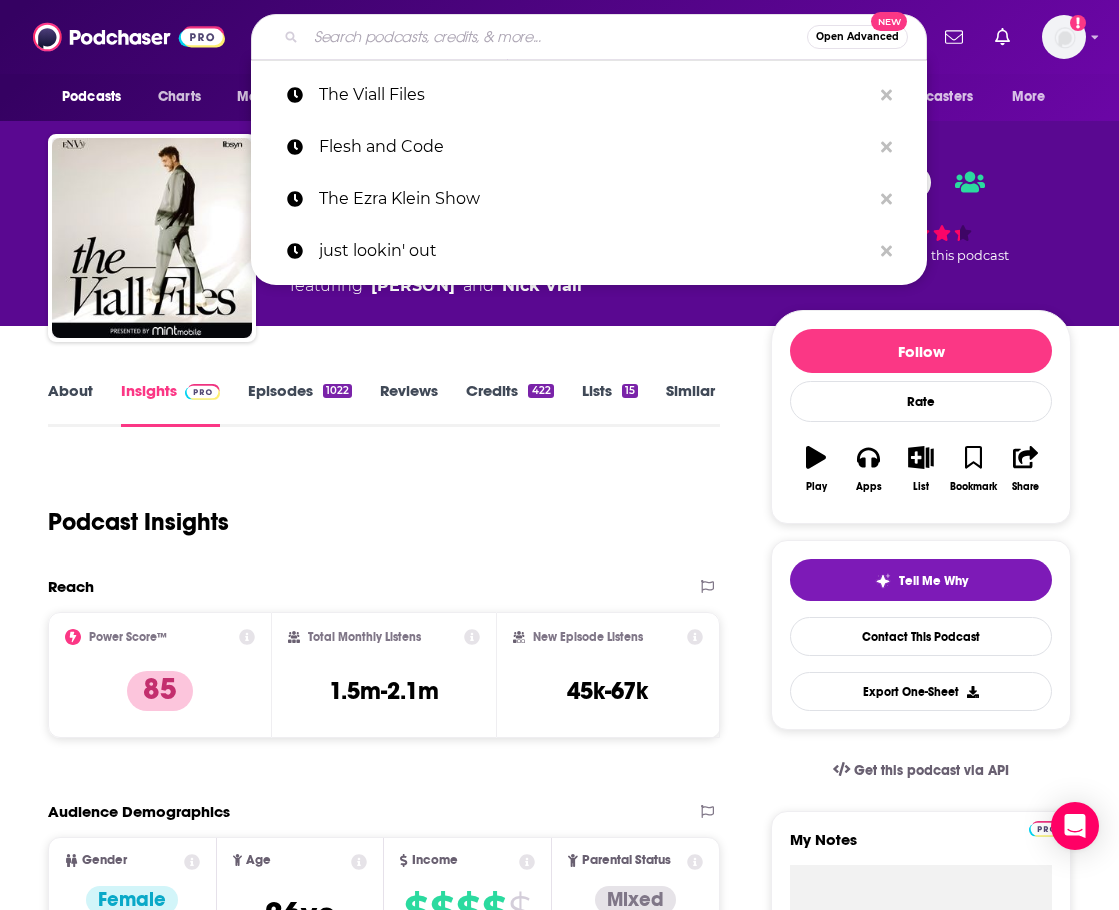 click at bounding box center (556, 37) 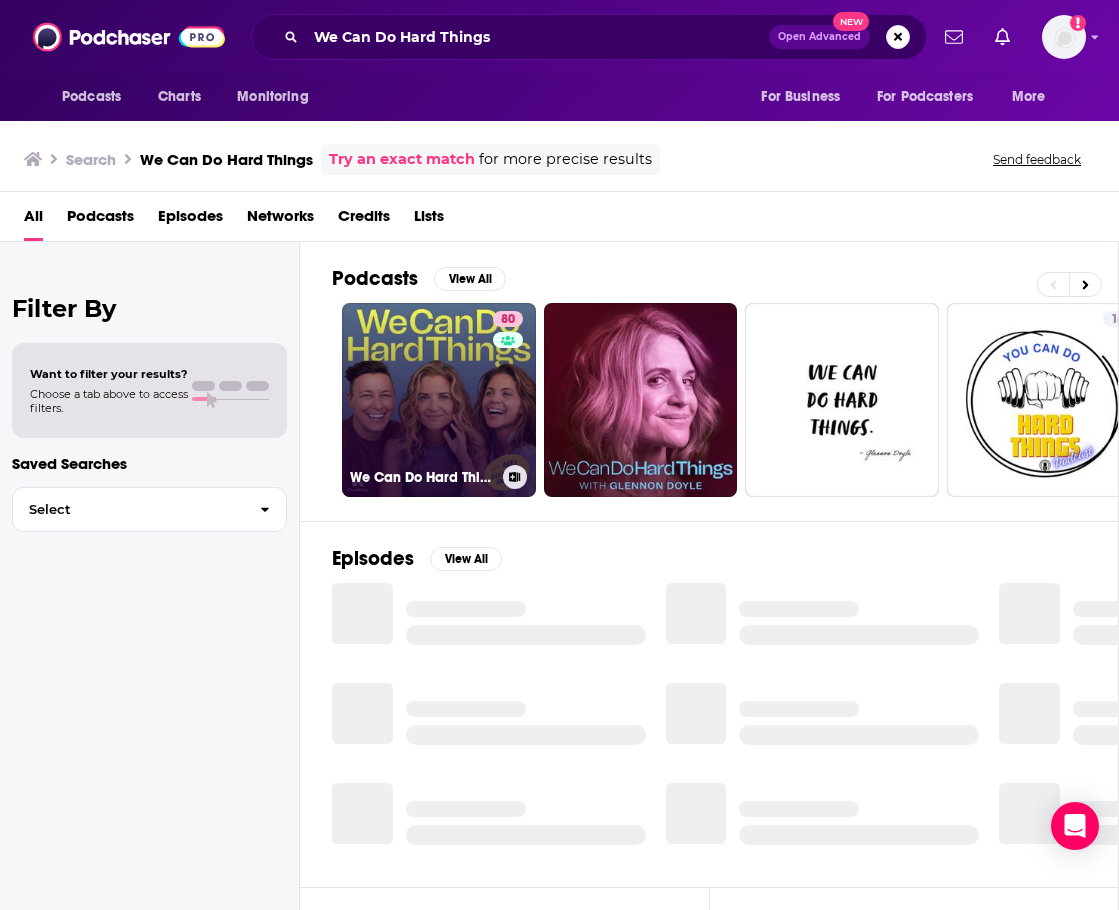 click on "80 We Can Do Hard Things" at bounding box center [439, 400] 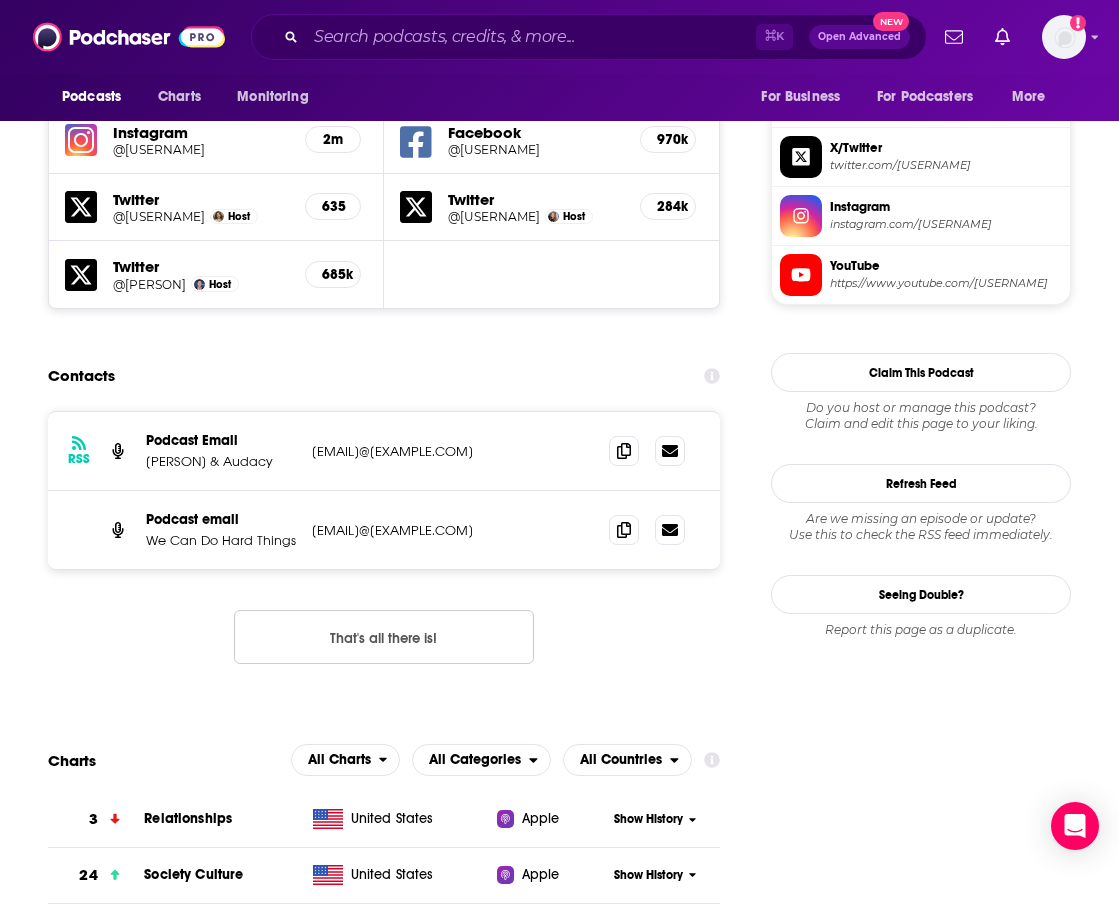 scroll, scrollTop: 1751, scrollLeft: 3, axis: both 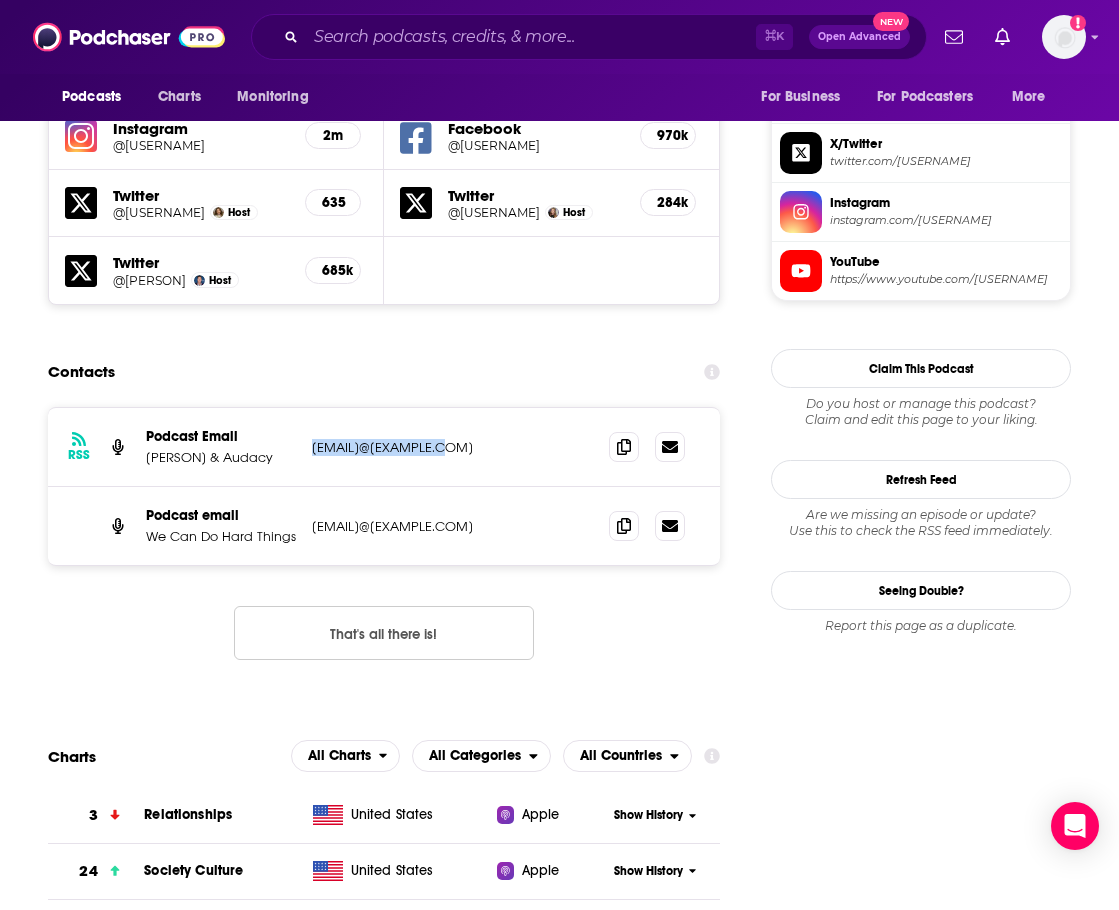 drag, startPoint x: 469, startPoint y: 451, endPoint x: 308, endPoint y: 455, distance: 161.04968 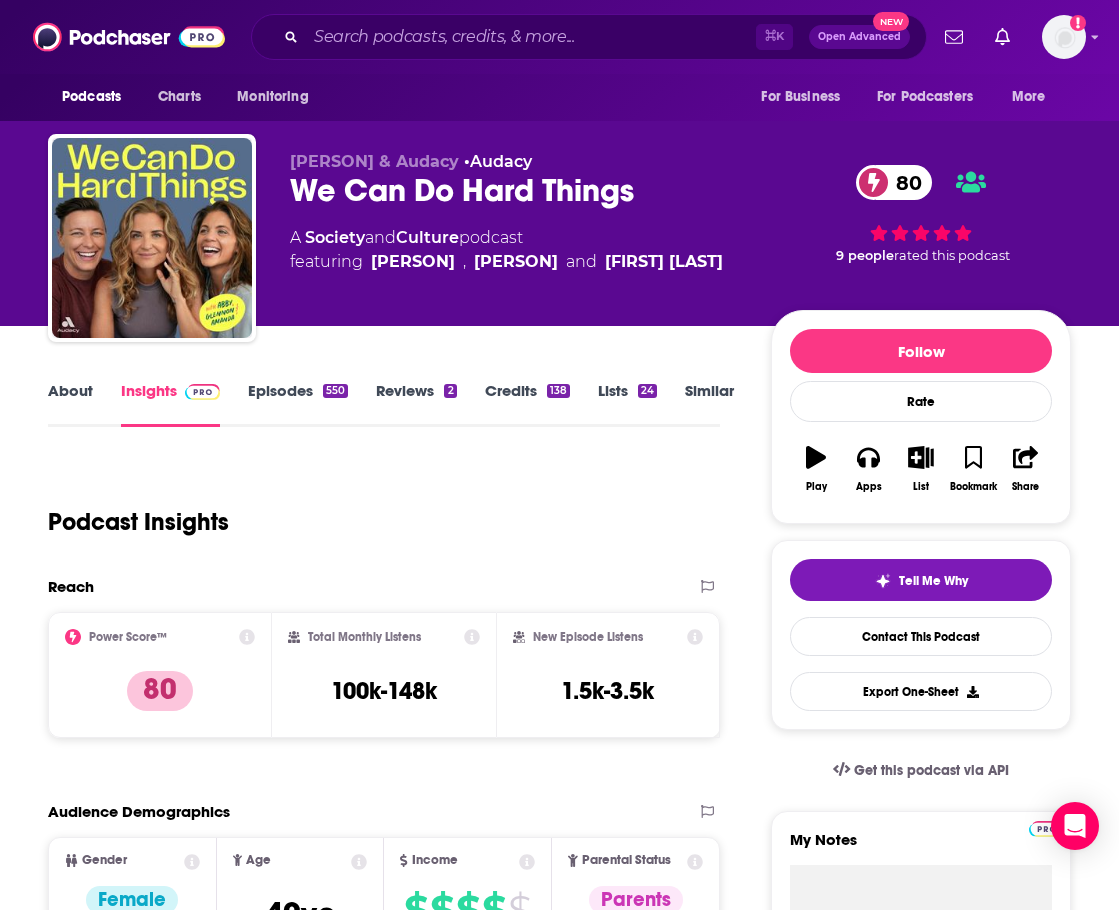 scroll, scrollTop: 0, scrollLeft: 3, axis: horizontal 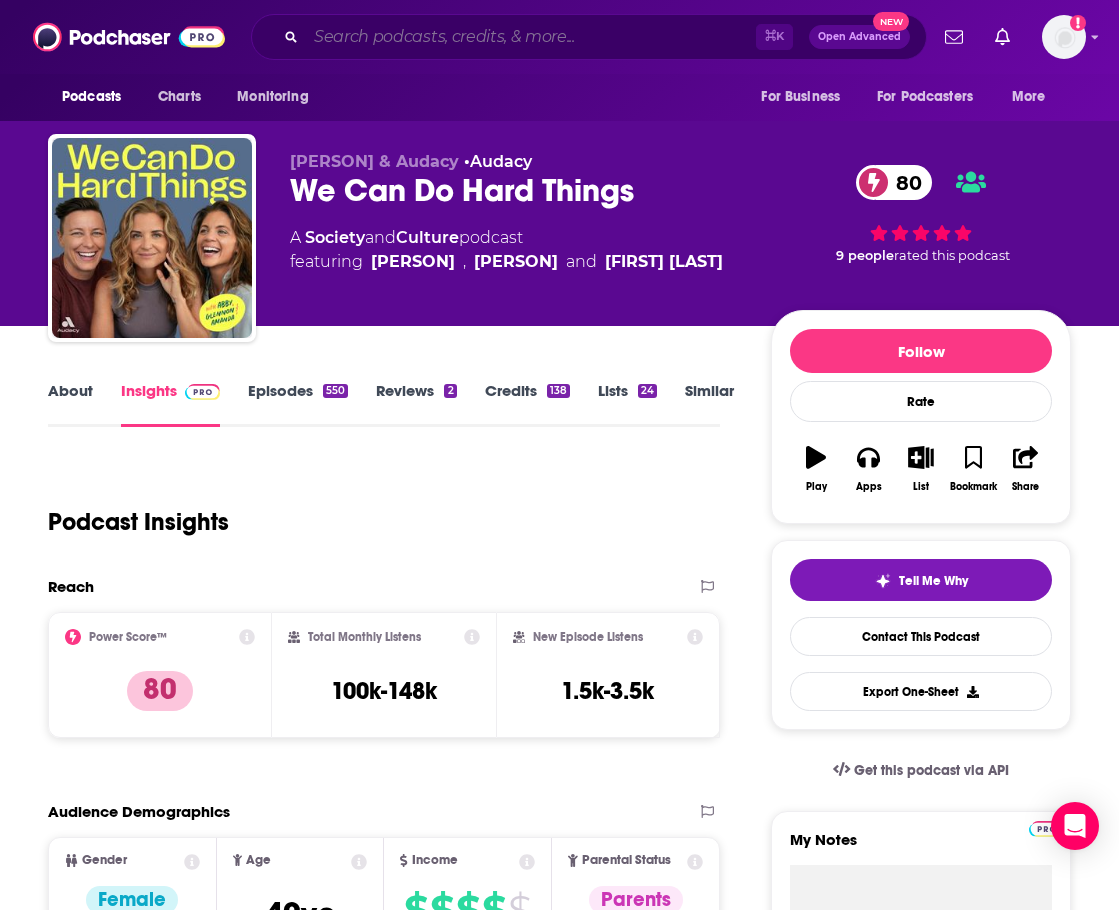 click at bounding box center (531, 37) 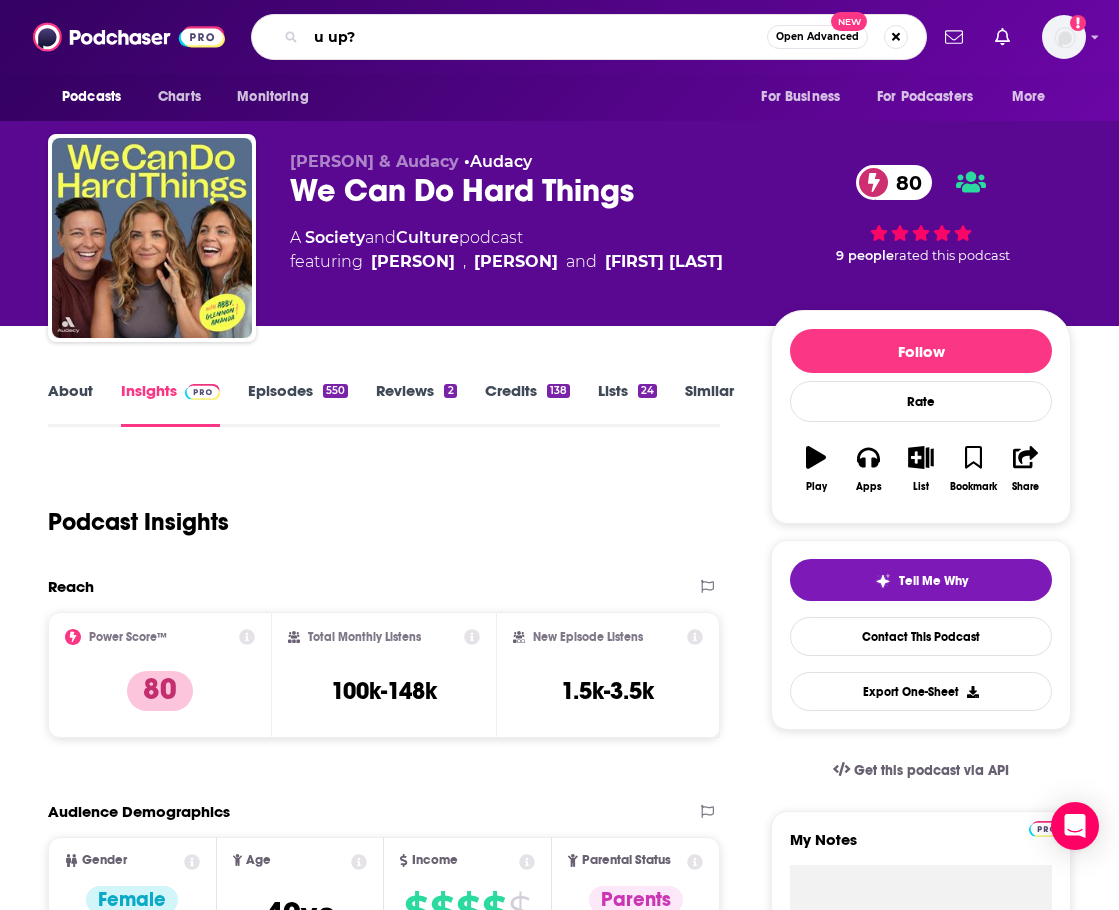 type on "u up?" 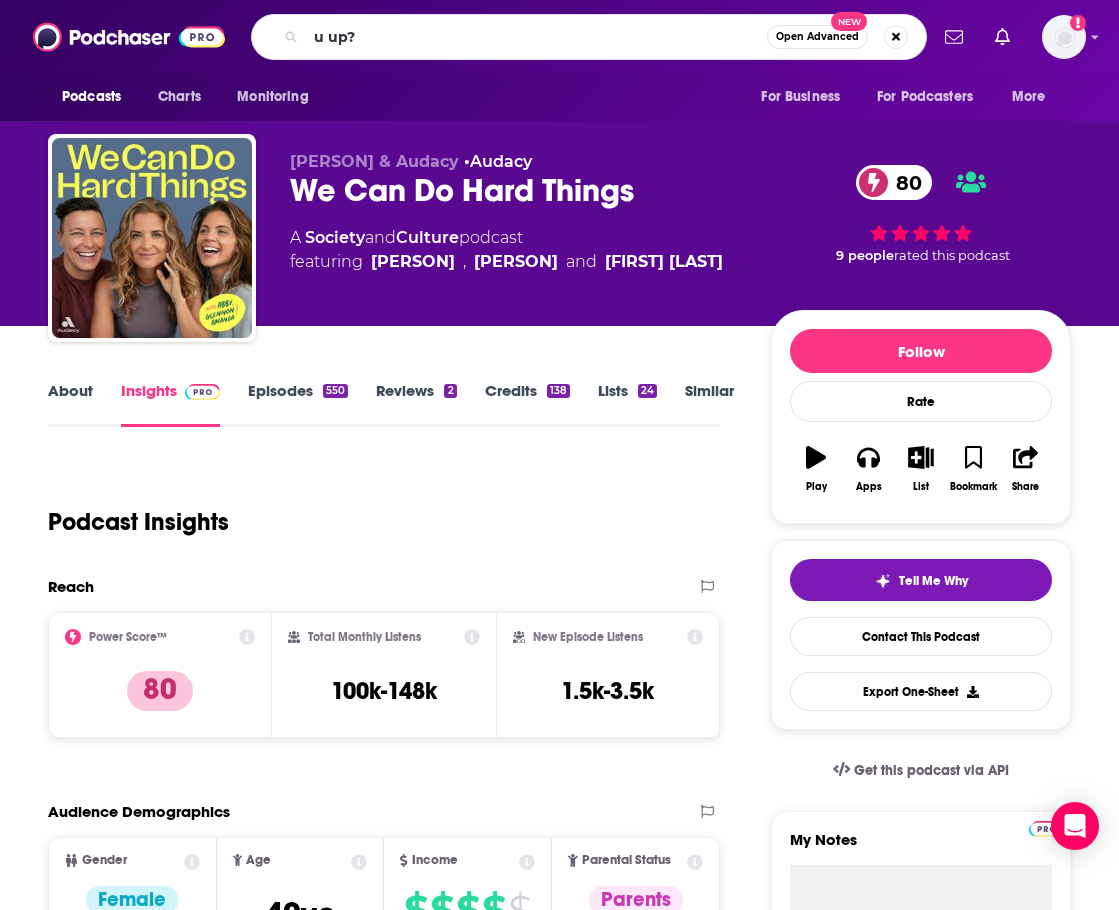 scroll, scrollTop: 0, scrollLeft: 0, axis: both 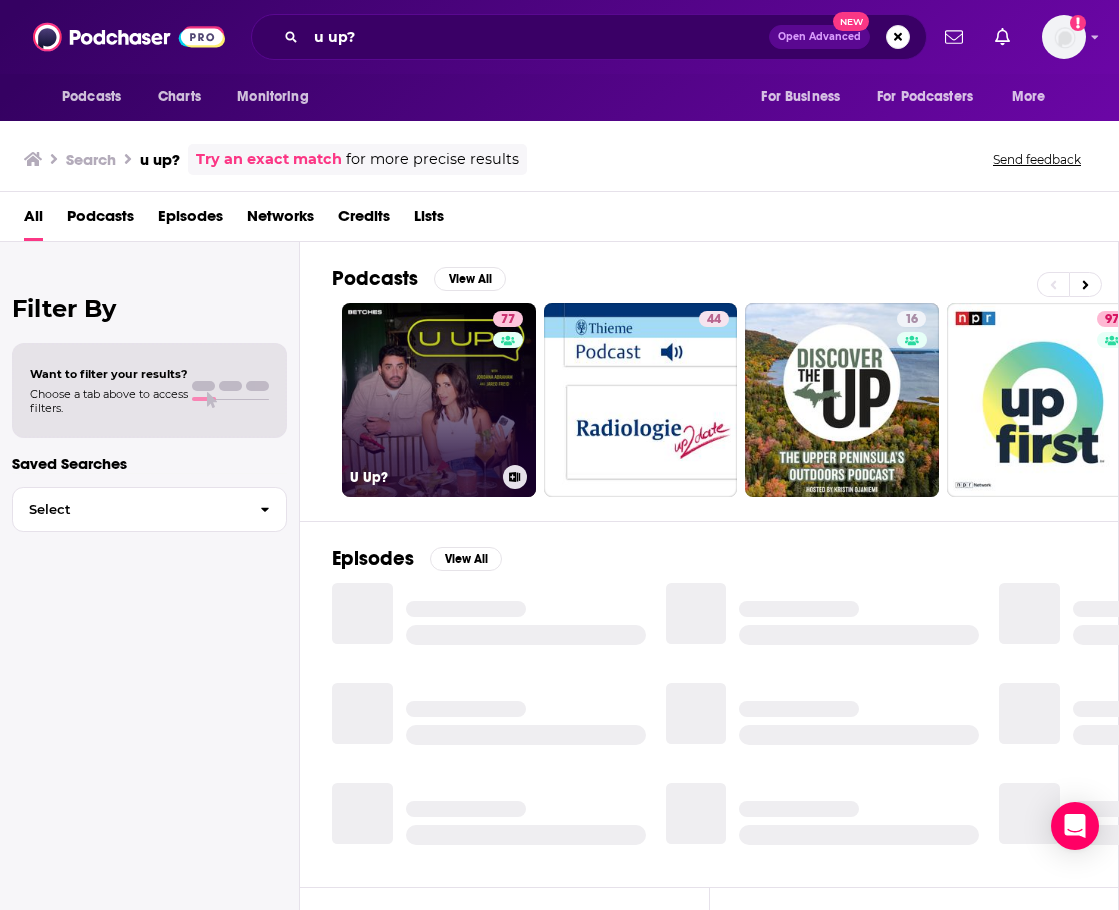 click on "77 U Up?" at bounding box center [439, 400] 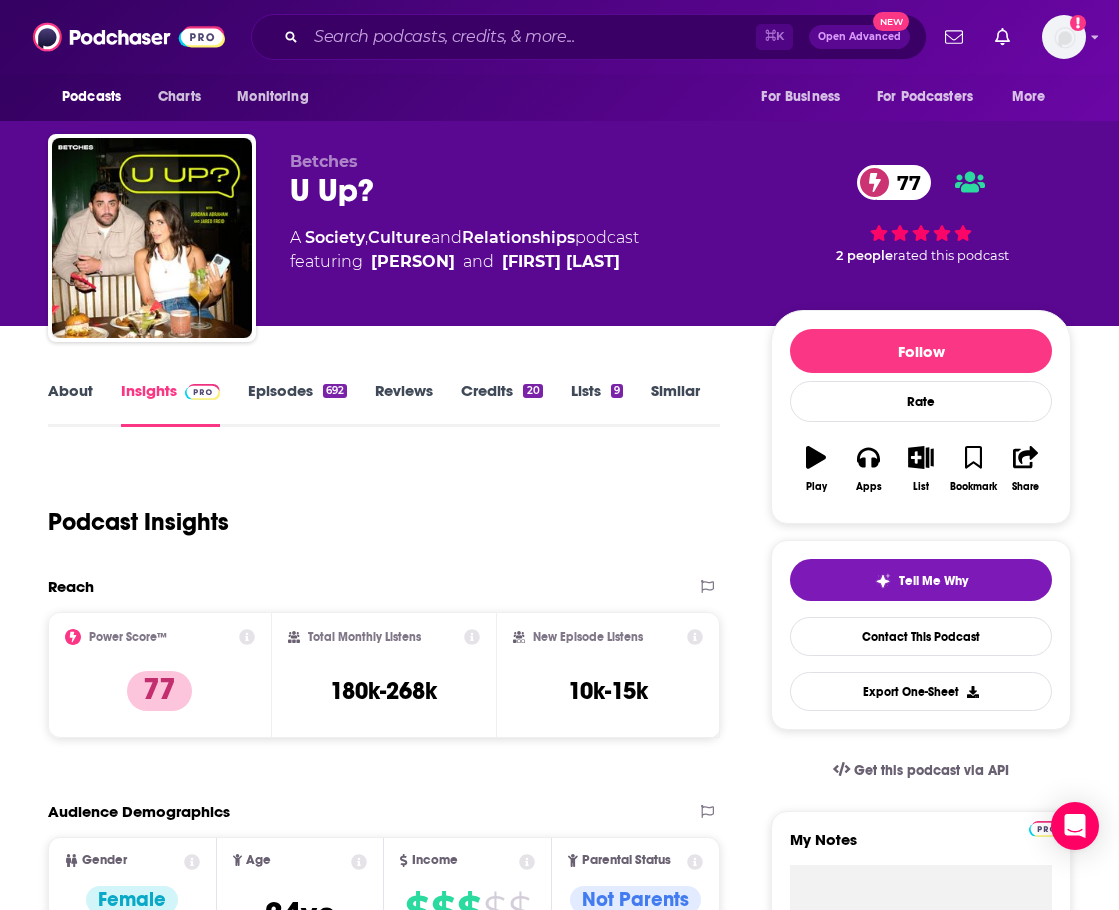 click on "About" at bounding box center [70, 404] 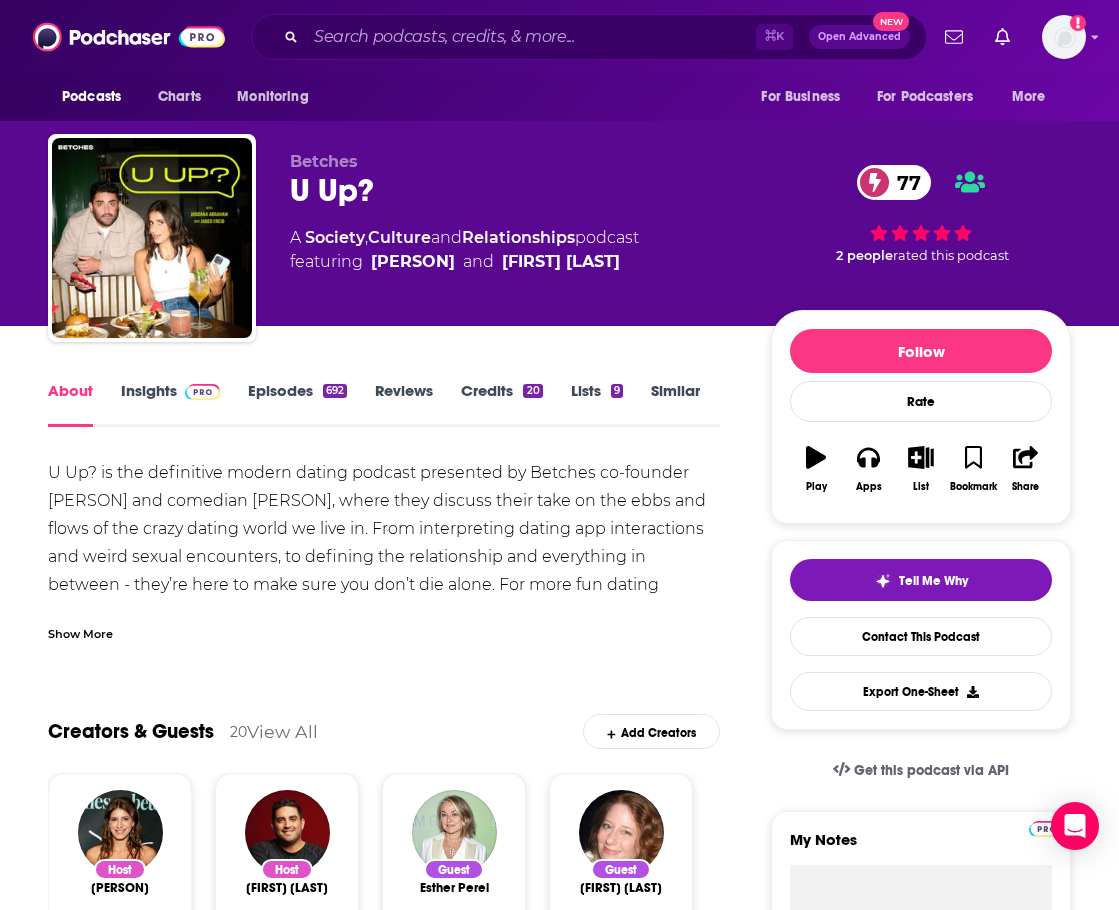 scroll, scrollTop: 0, scrollLeft: 0, axis: both 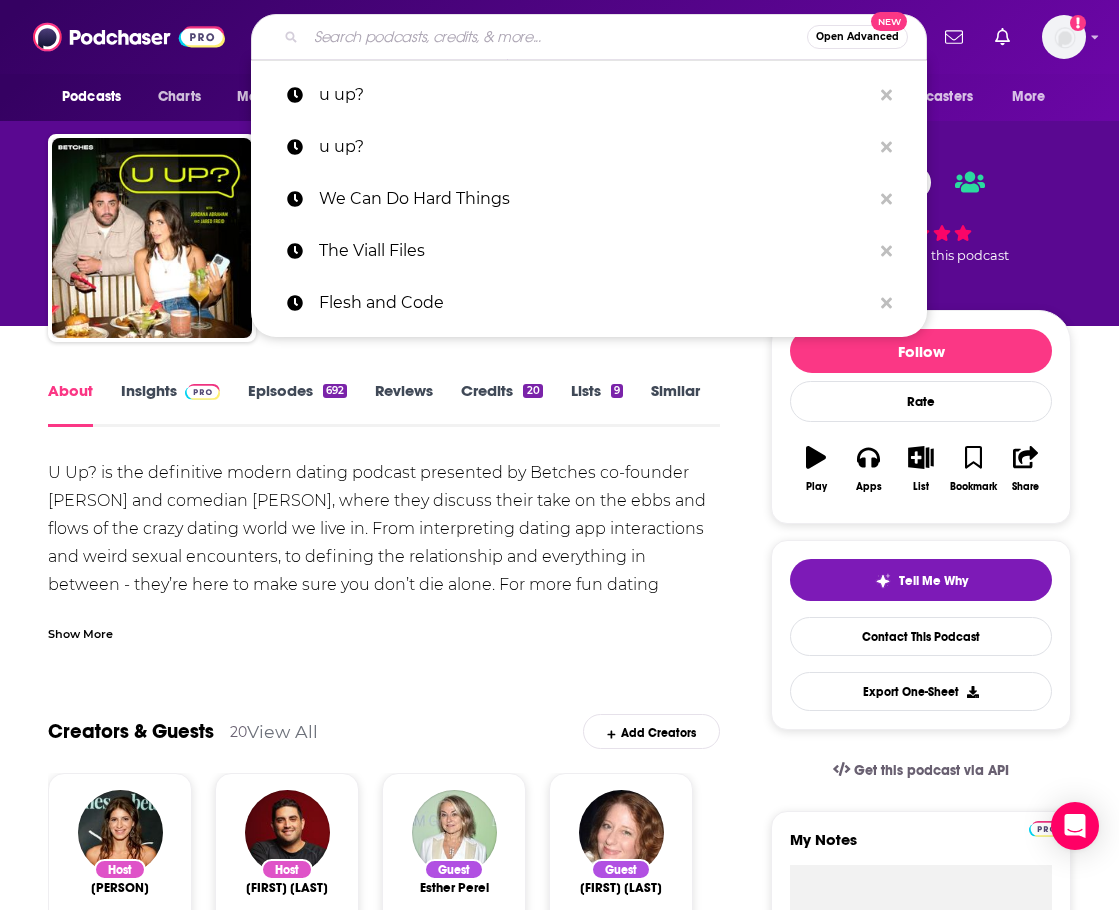 click at bounding box center [556, 37] 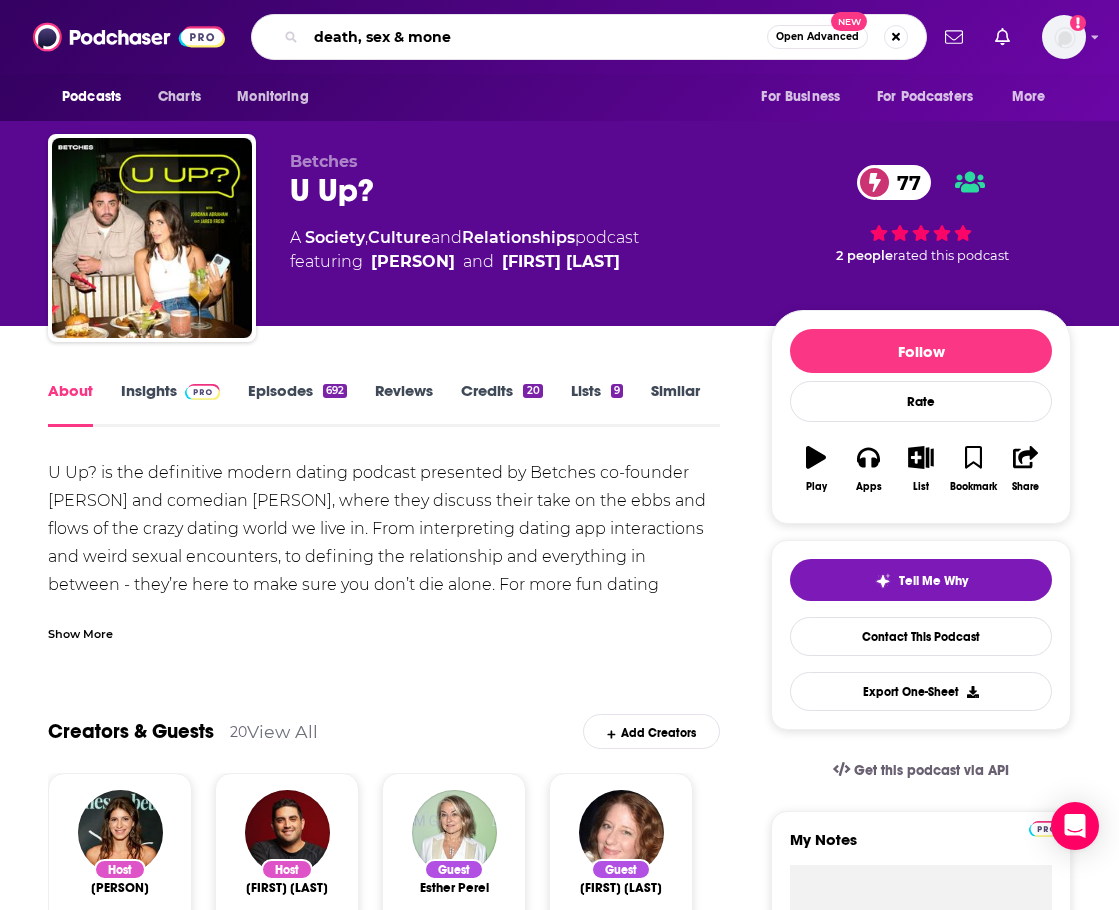 type on "death, sex & money" 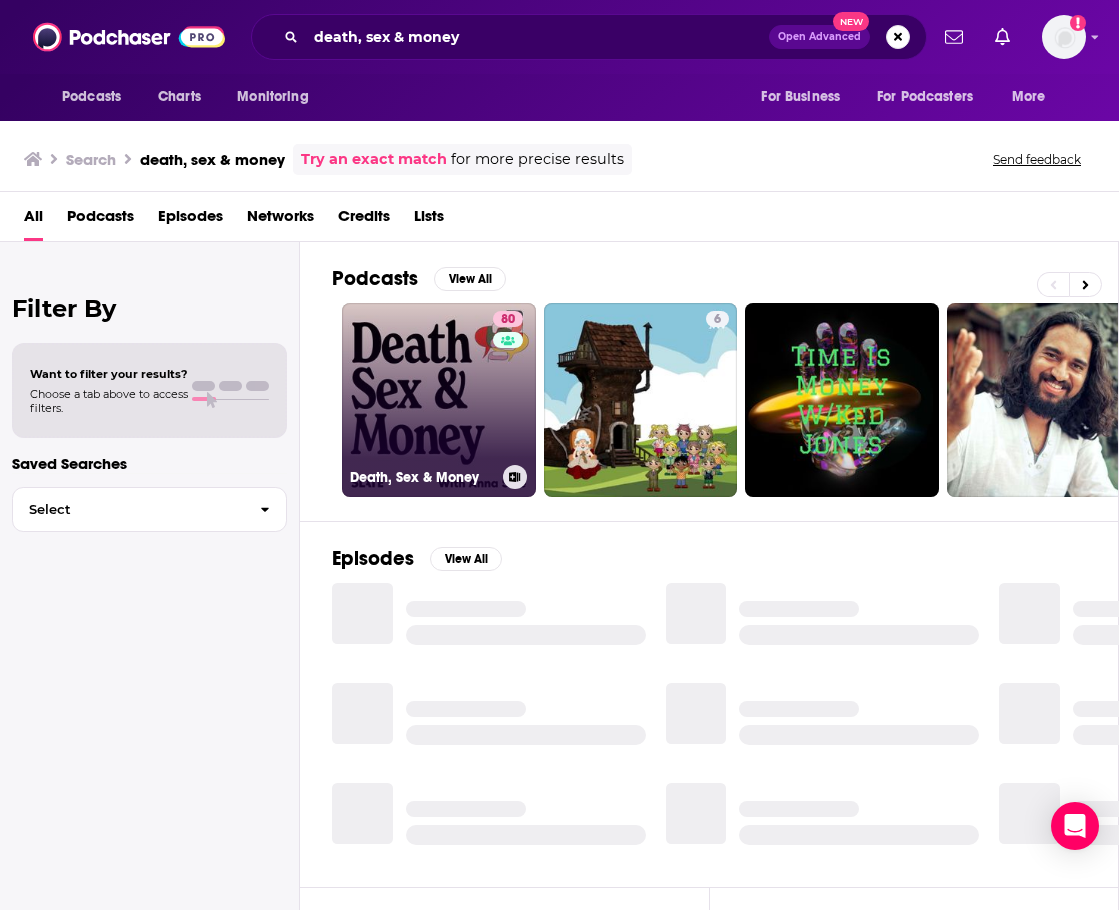 click on "80 Death, Sex & Money" at bounding box center (439, 400) 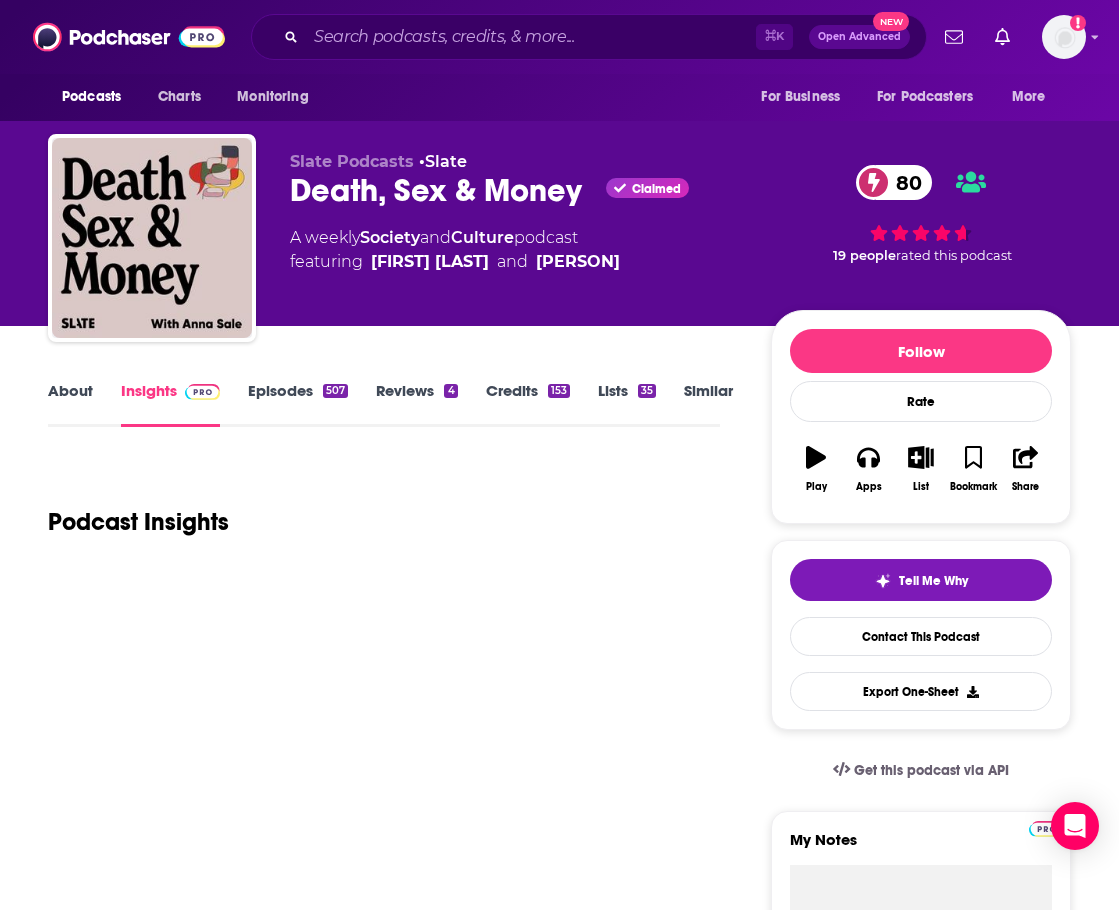 click on "About" at bounding box center (70, 404) 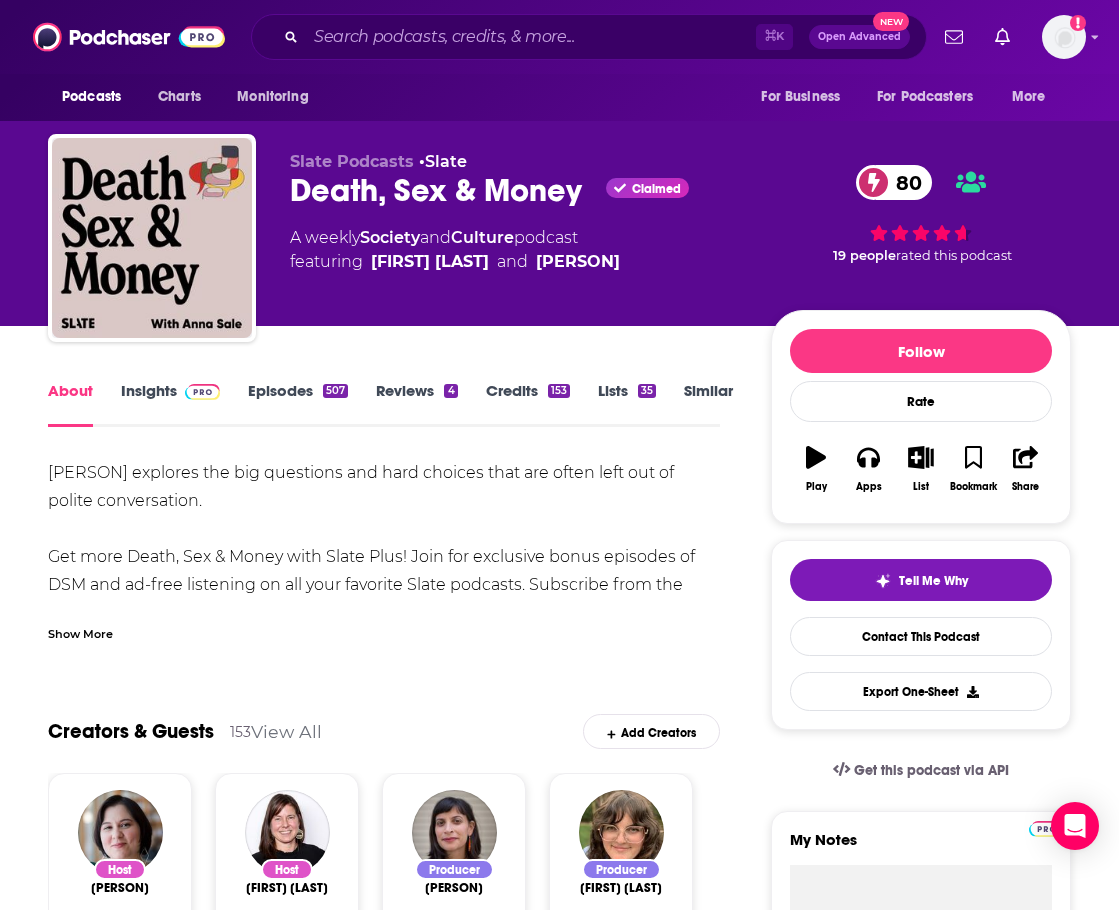 scroll, scrollTop: 0, scrollLeft: 0, axis: both 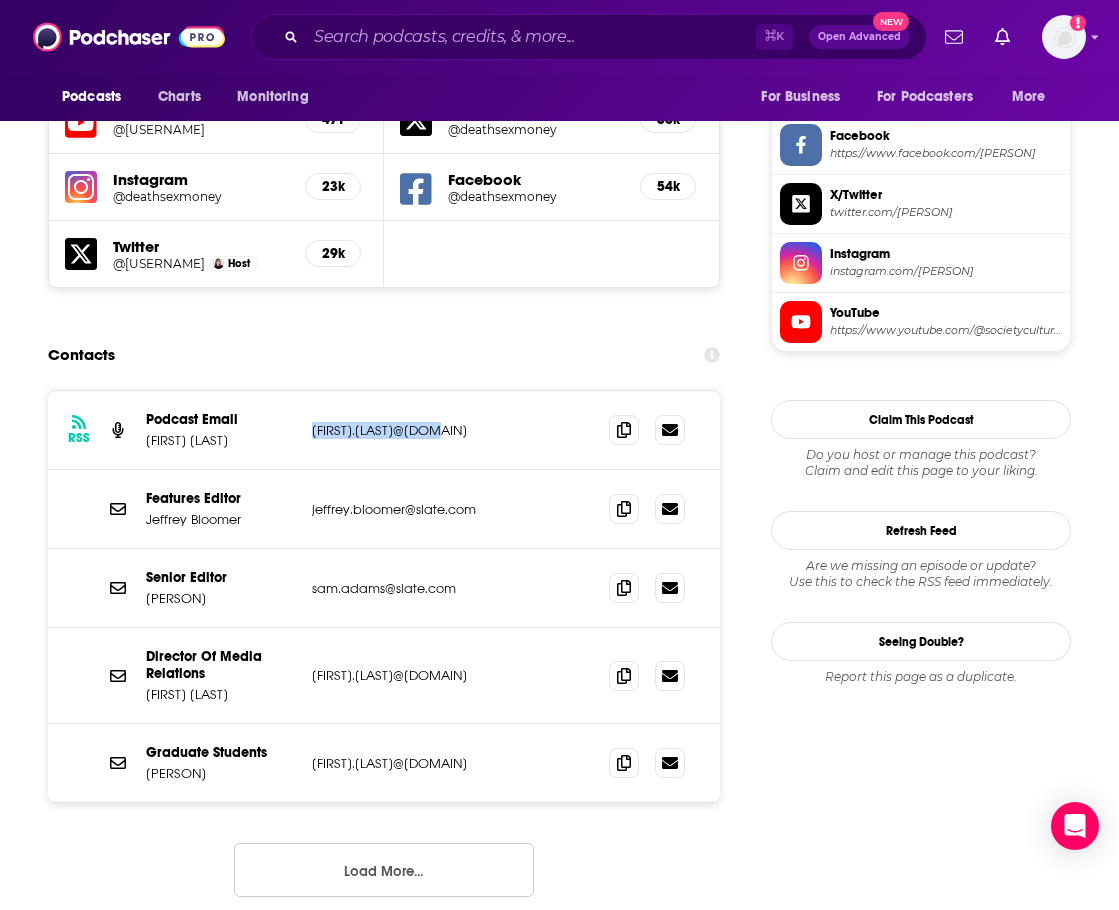 drag, startPoint x: 497, startPoint y: 432, endPoint x: 308, endPoint y: 432, distance: 189 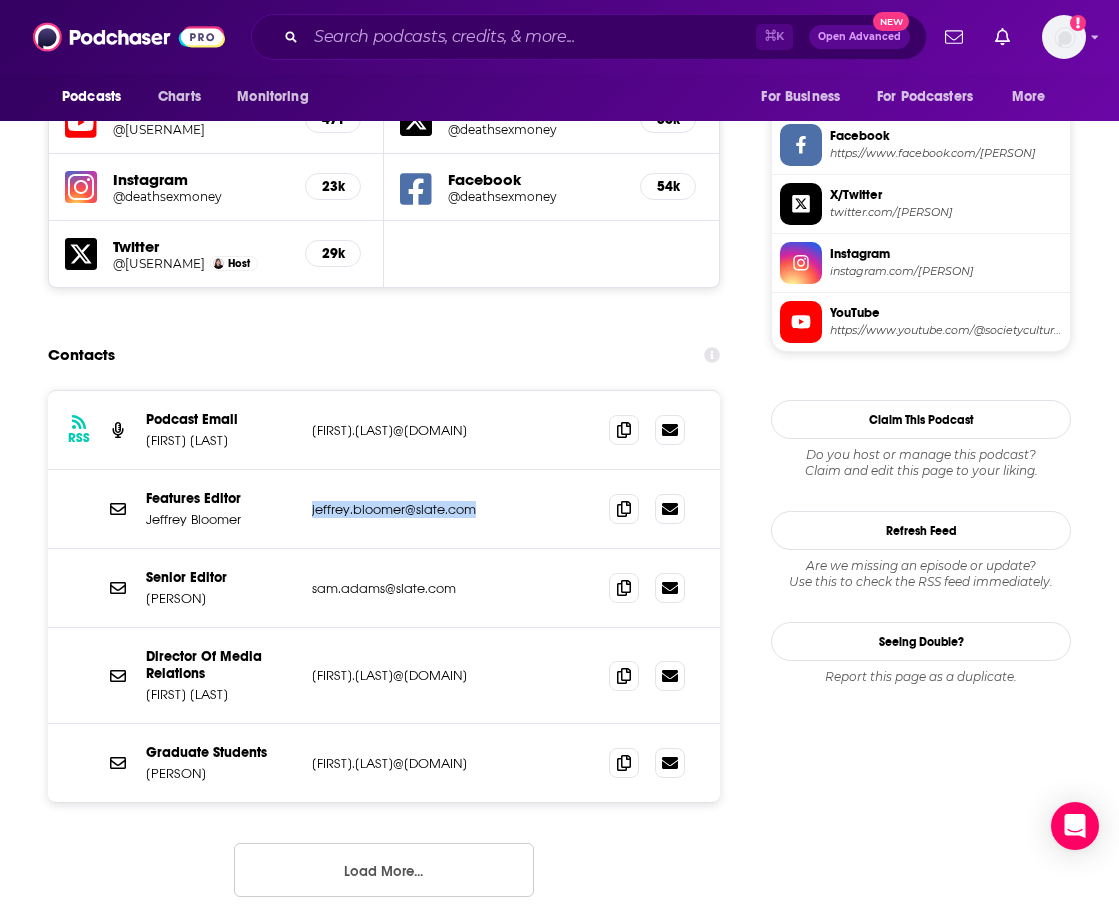 drag, startPoint x: 489, startPoint y: 515, endPoint x: 311, endPoint y: 513, distance: 178.01123 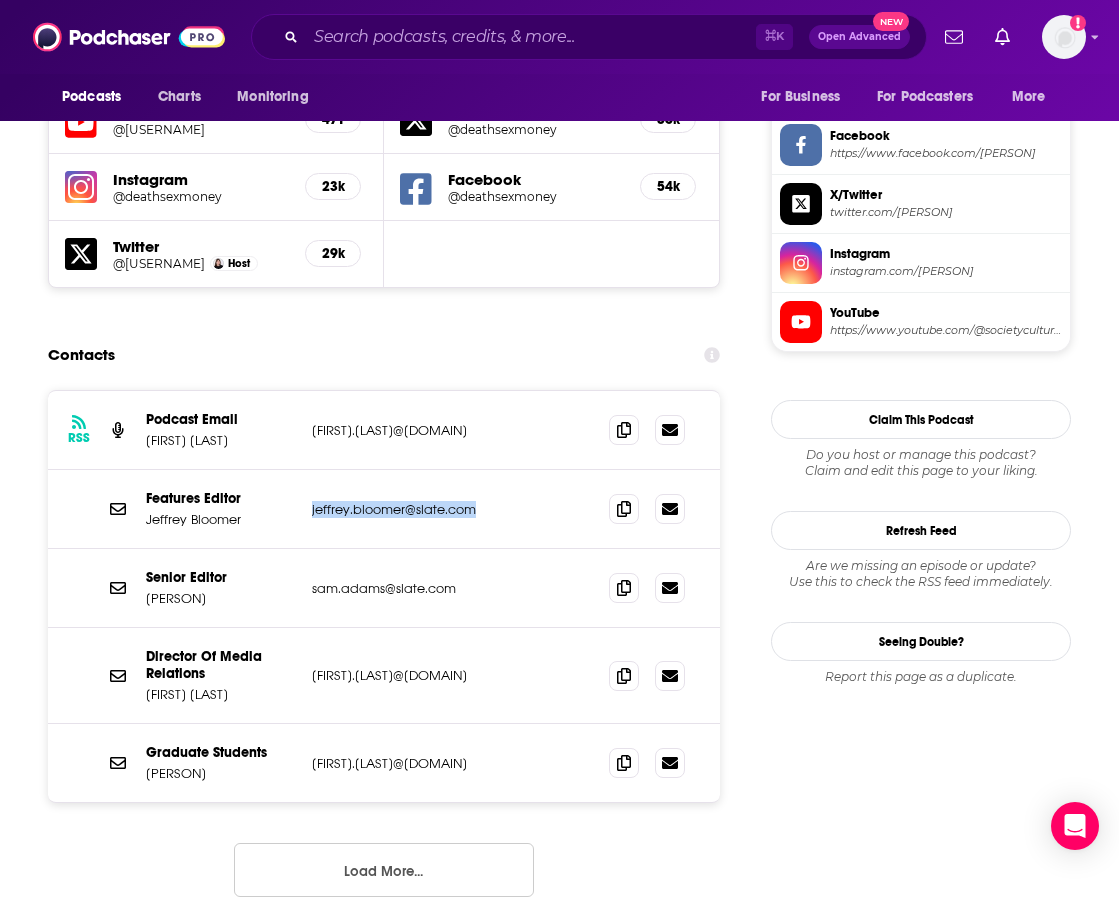 copy on "jeffrey.bloomer@slate.com" 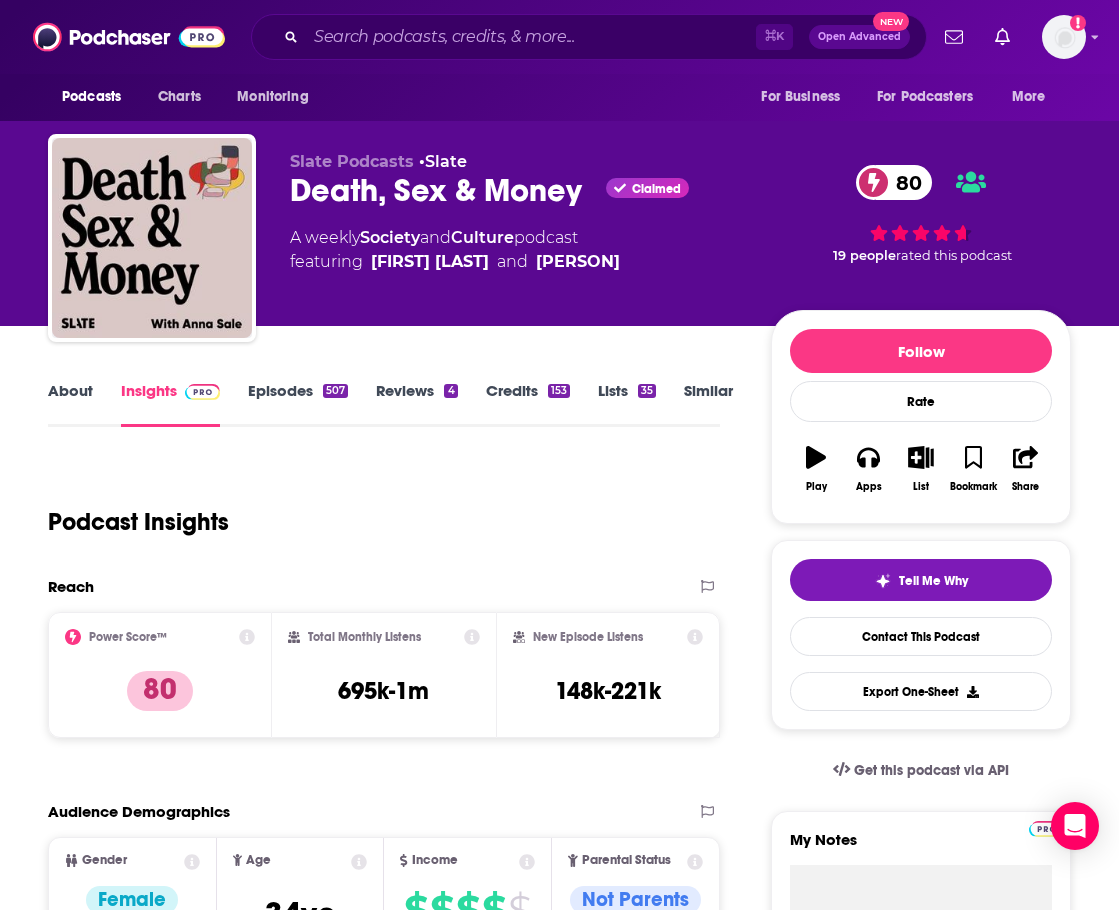 scroll, scrollTop: 0, scrollLeft: 2, axis: horizontal 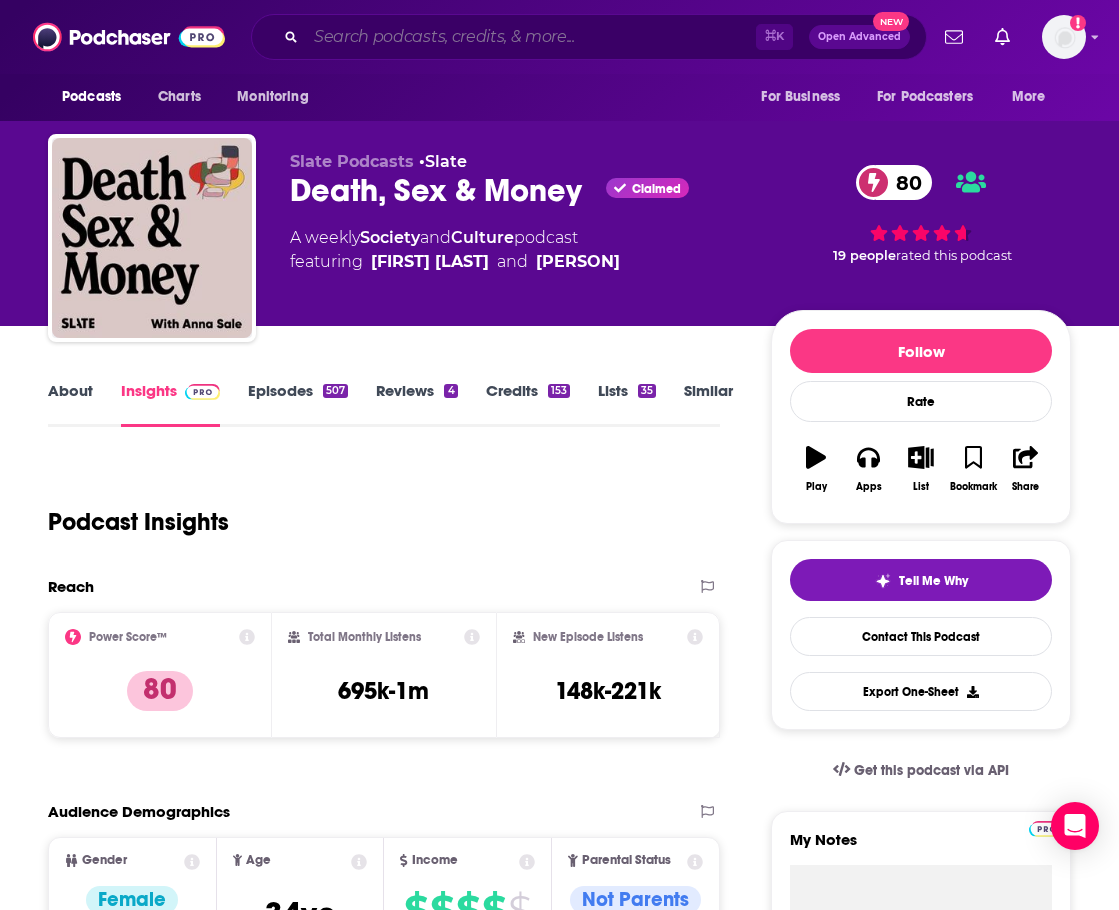 click at bounding box center [531, 37] 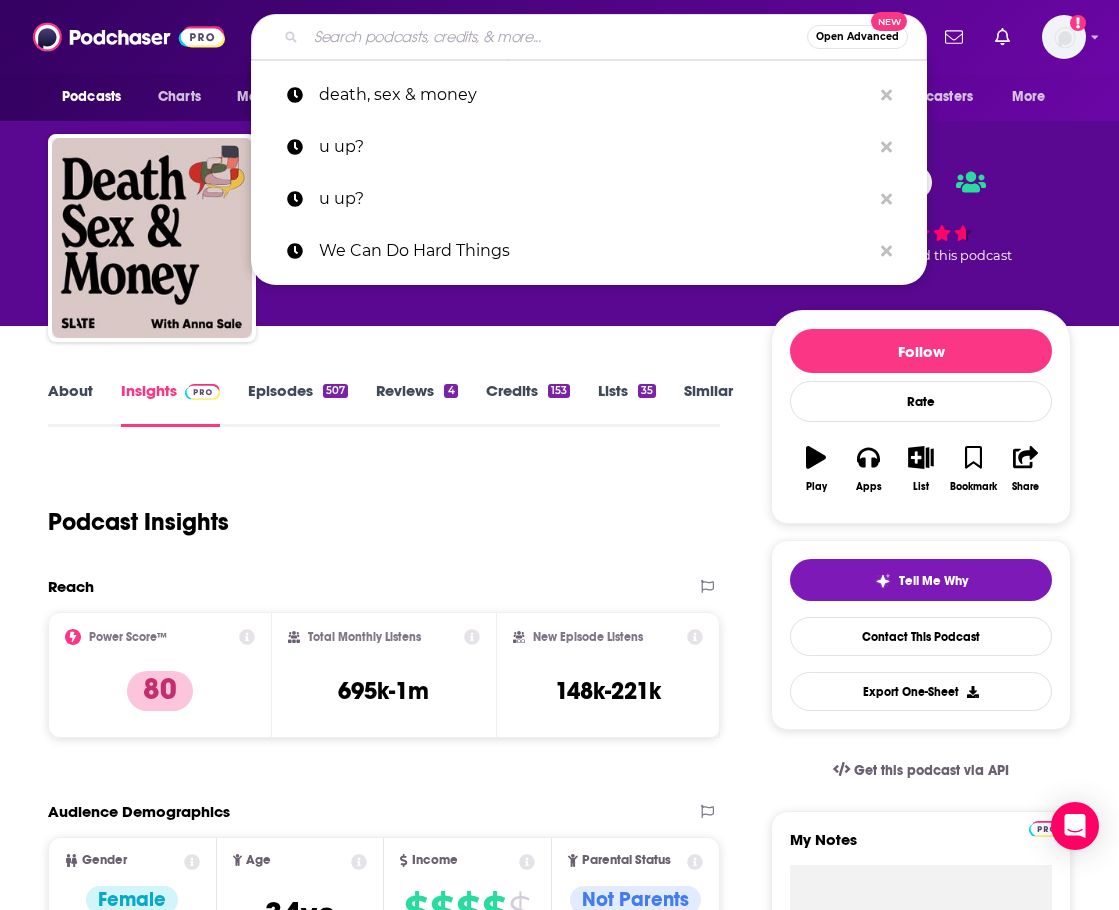 paste on "Unlocking Us with Brené Brown" 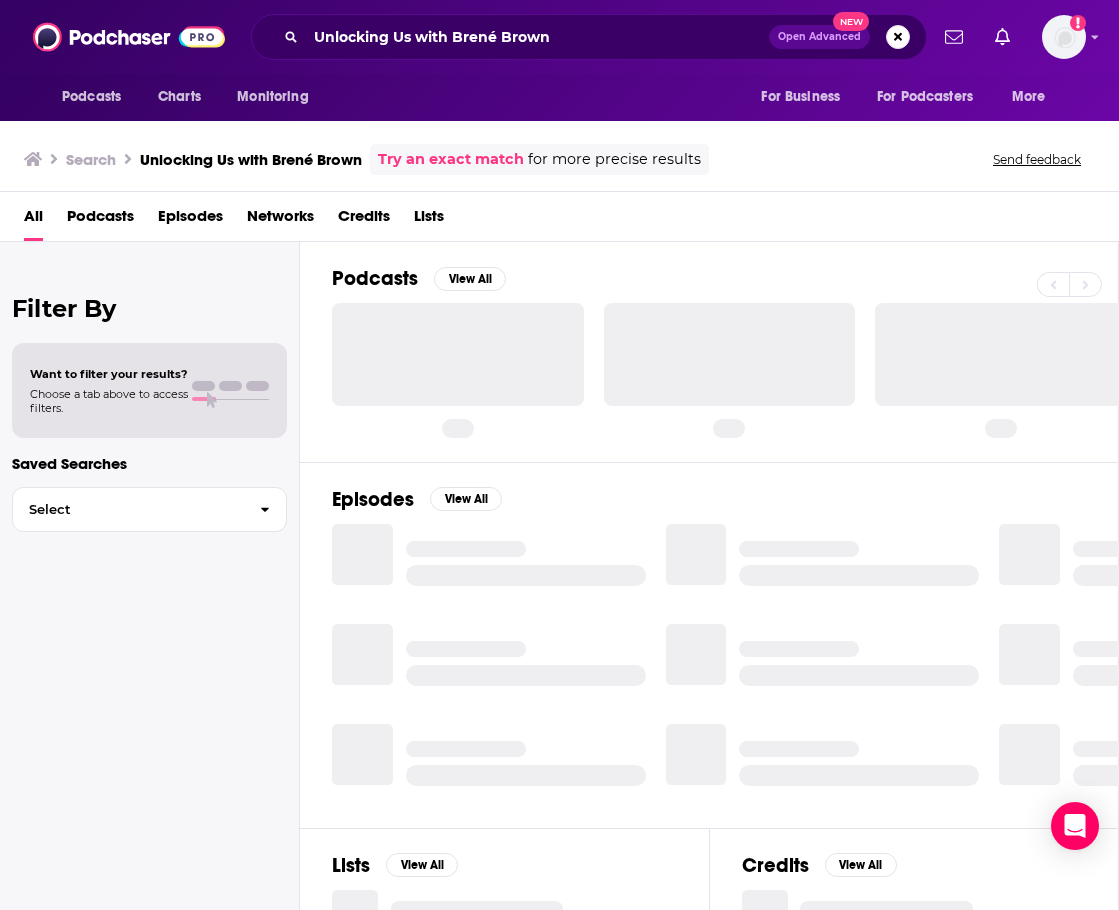 scroll, scrollTop: 0, scrollLeft: 0, axis: both 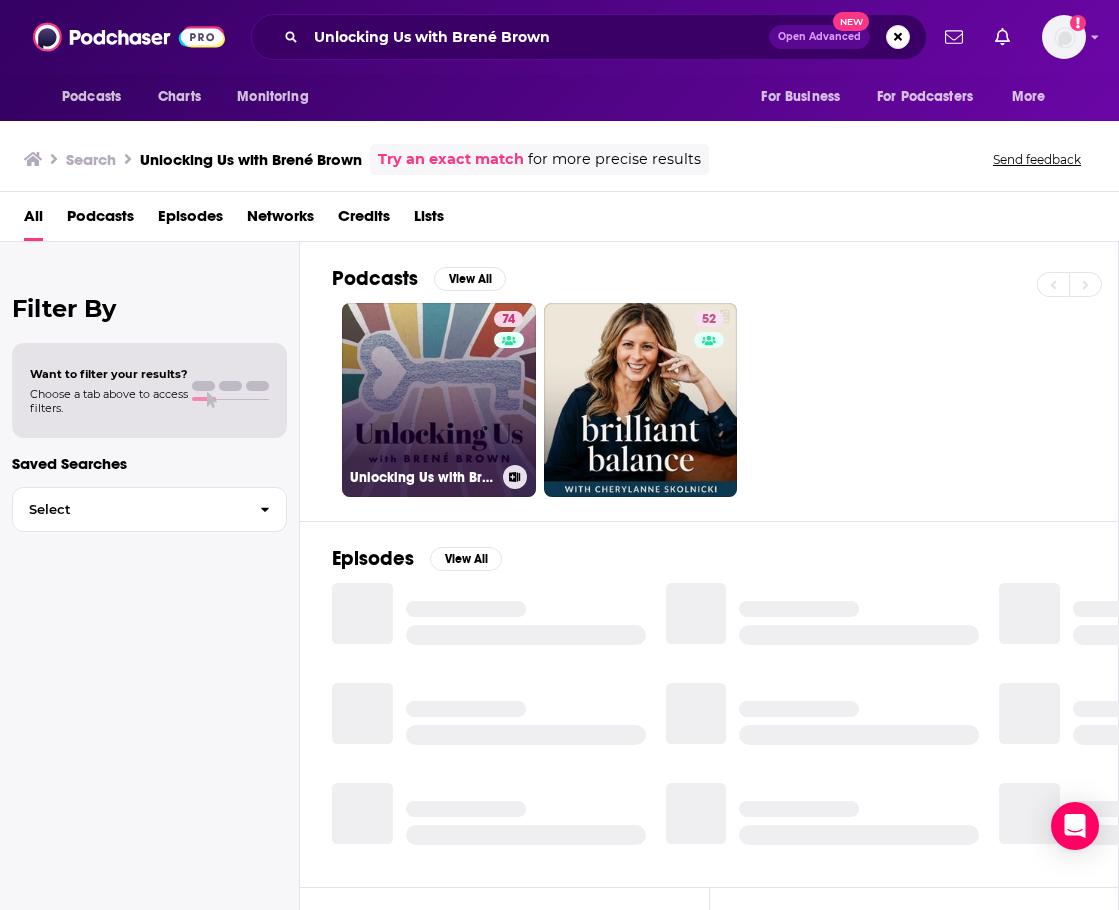 click on "74 Unlocking Us with Brené Brown" at bounding box center [439, 400] 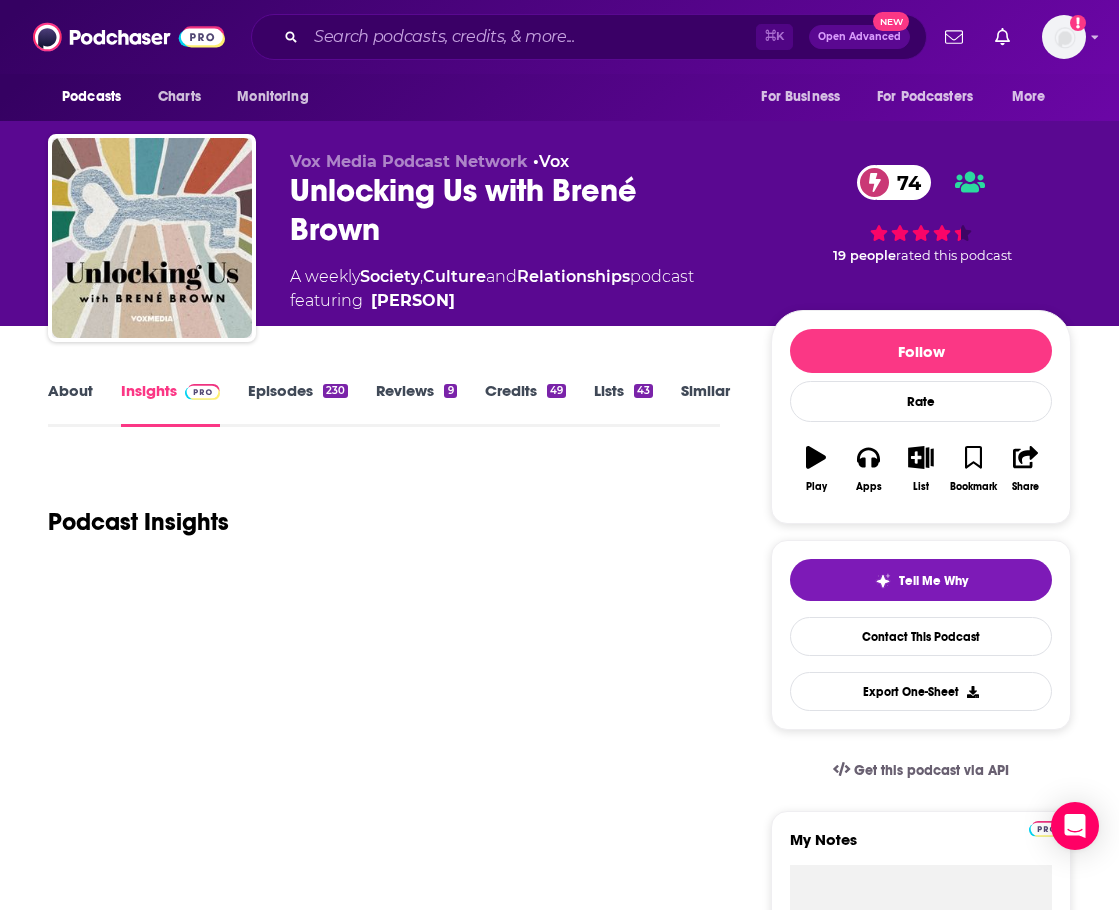 scroll, scrollTop: 0, scrollLeft: 0, axis: both 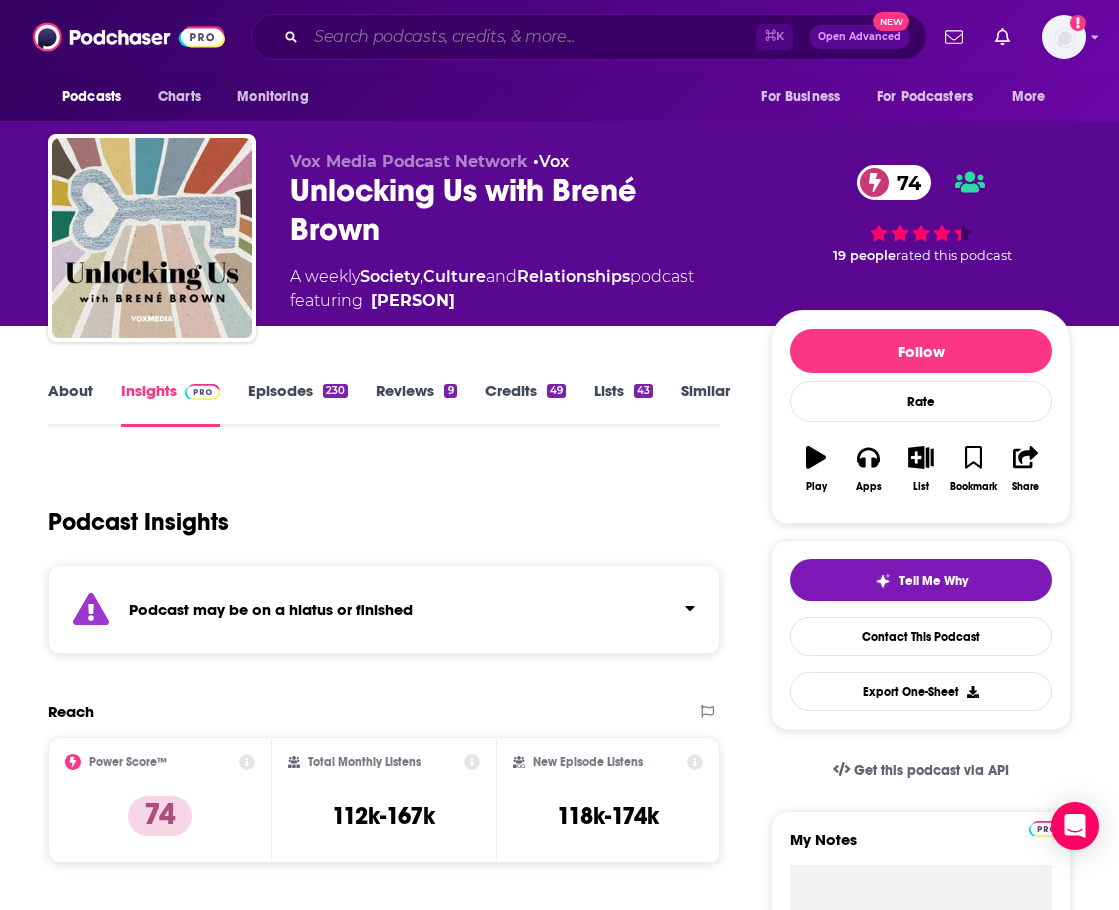 click at bounding box center [531, 37] 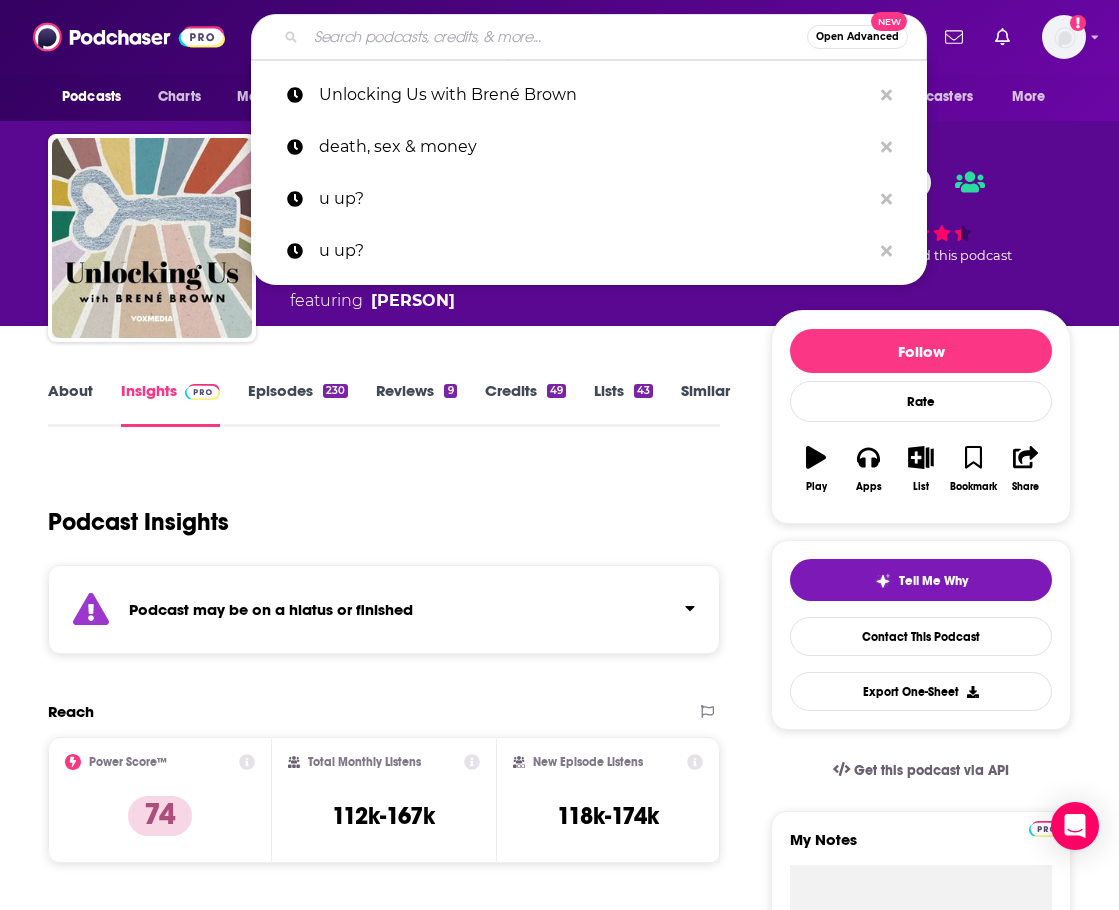 paste on "Jillian on Love" 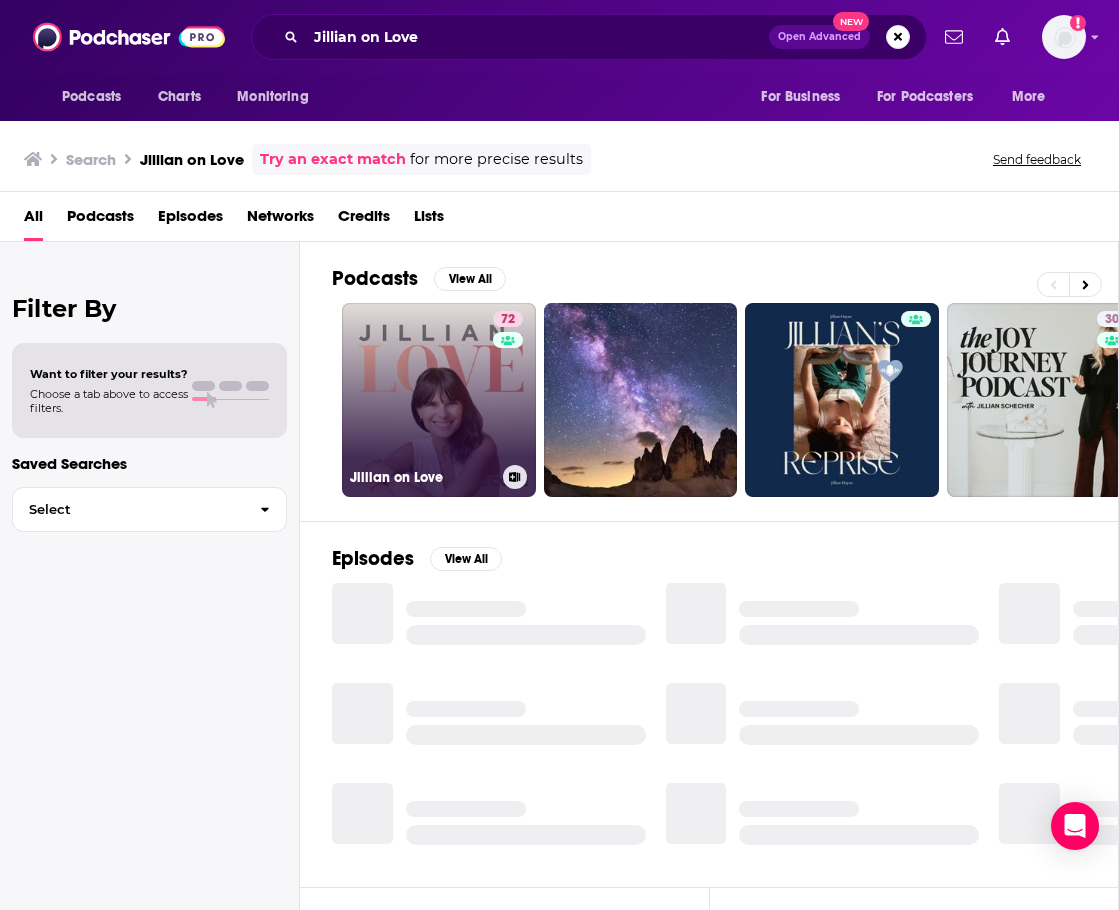 click on "72 Jillian on Love" at bounding box center [439, 400] 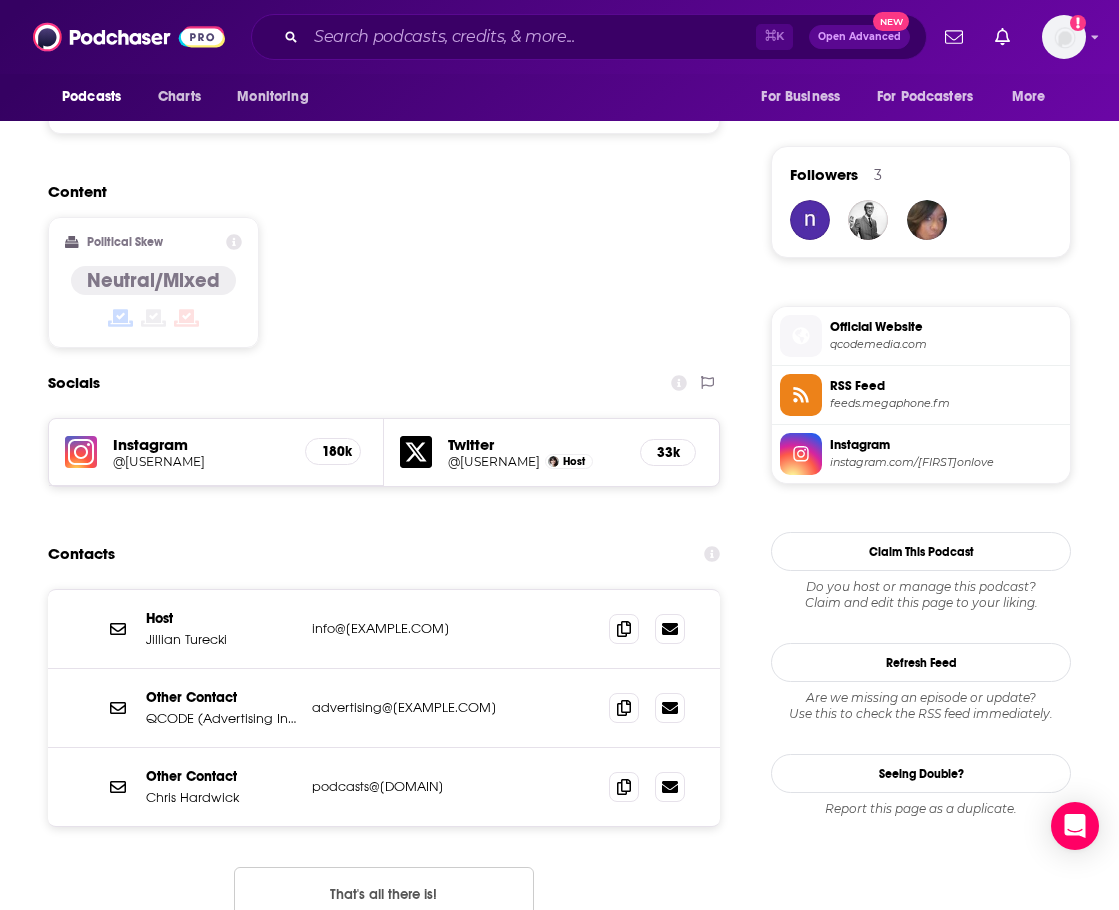 scroll, scrollTop: 1511, scrollLeft: 3, axis: both 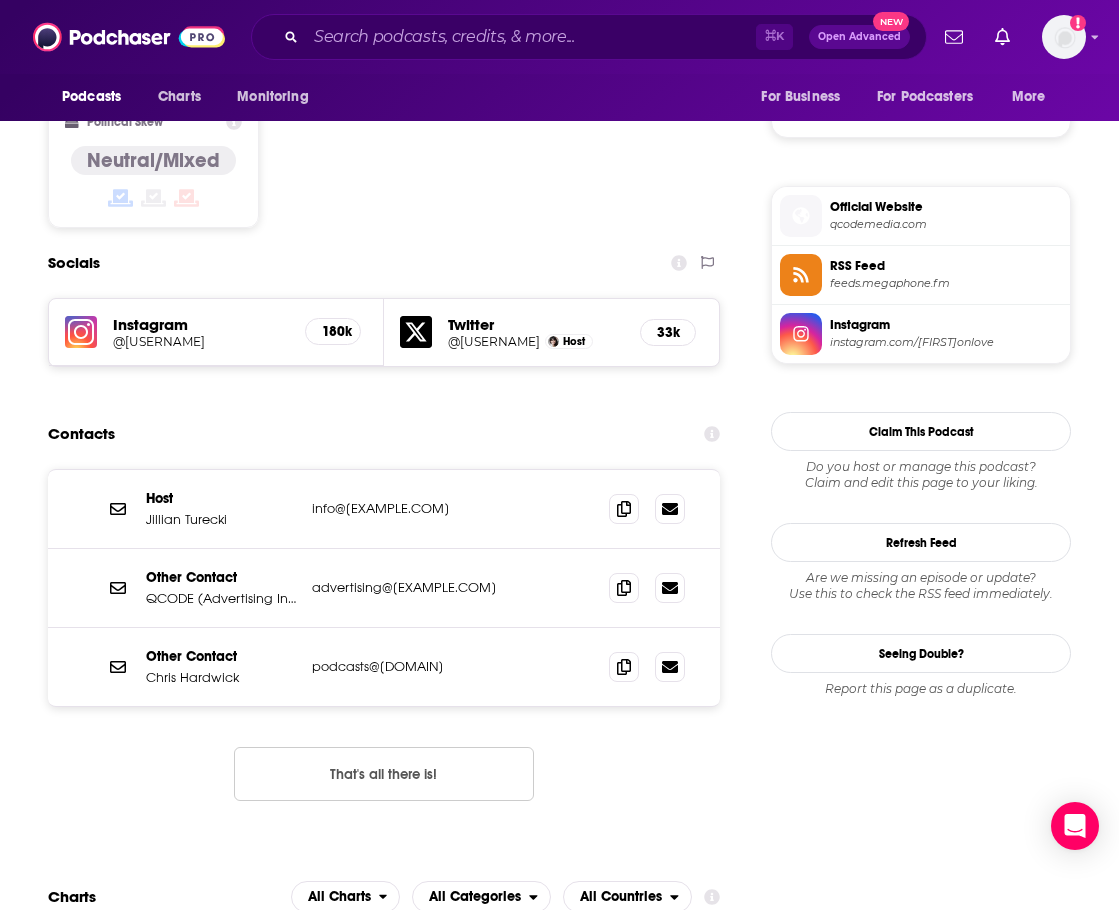 drag, startPoint x: 434, startPoint y: 505, endPoint x: 309, endPoint y: 511, distance: 125.14392 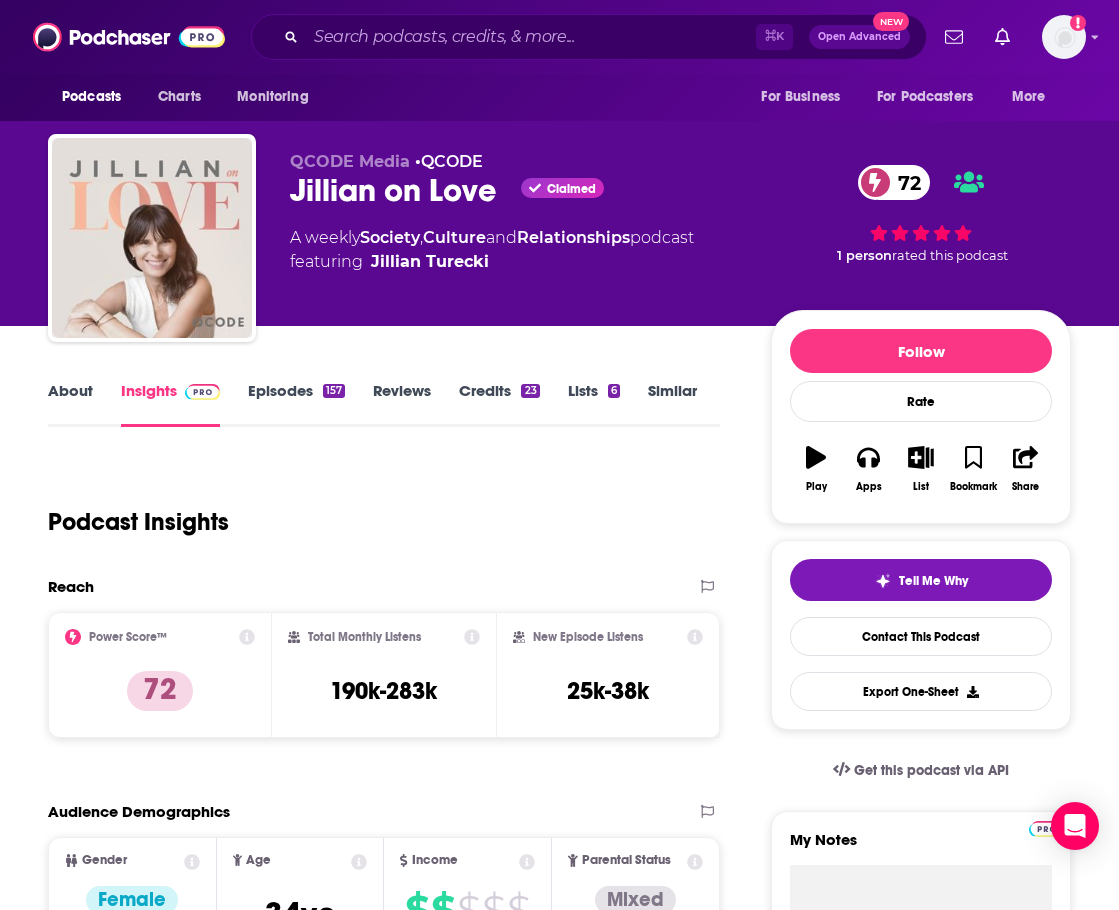 scroll, scrollTop: 0, scrollLeft: 3, axis: horizontal 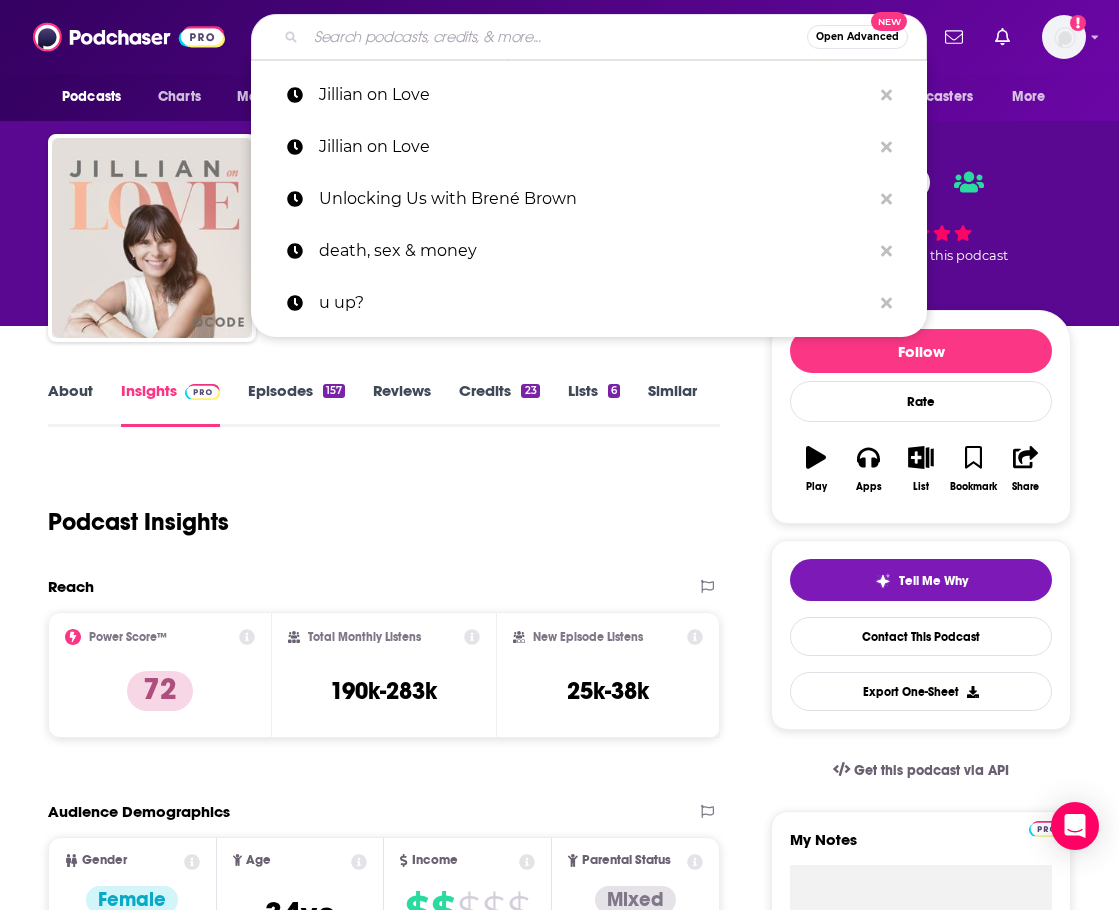 click at bounding box center (556, 37) 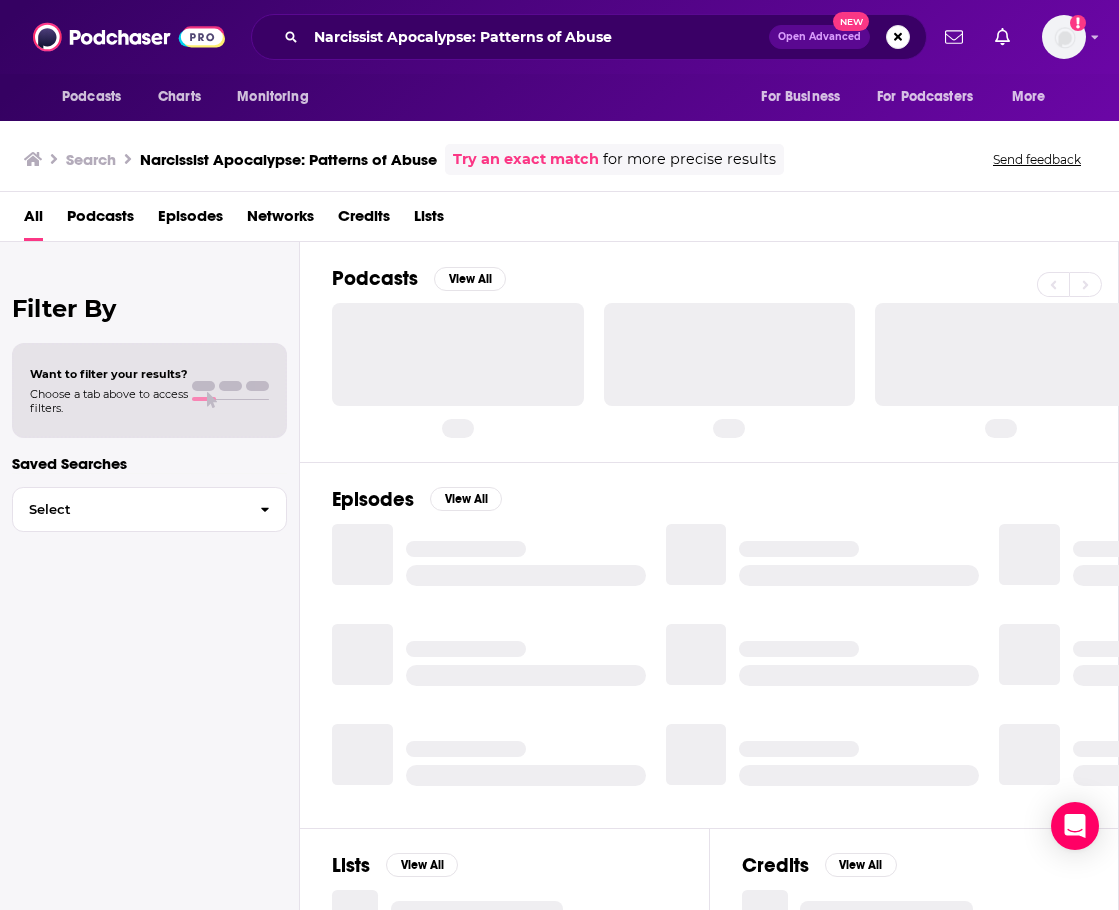 scroll, scrollTop: 0, scrollLeft: 0, axis: both 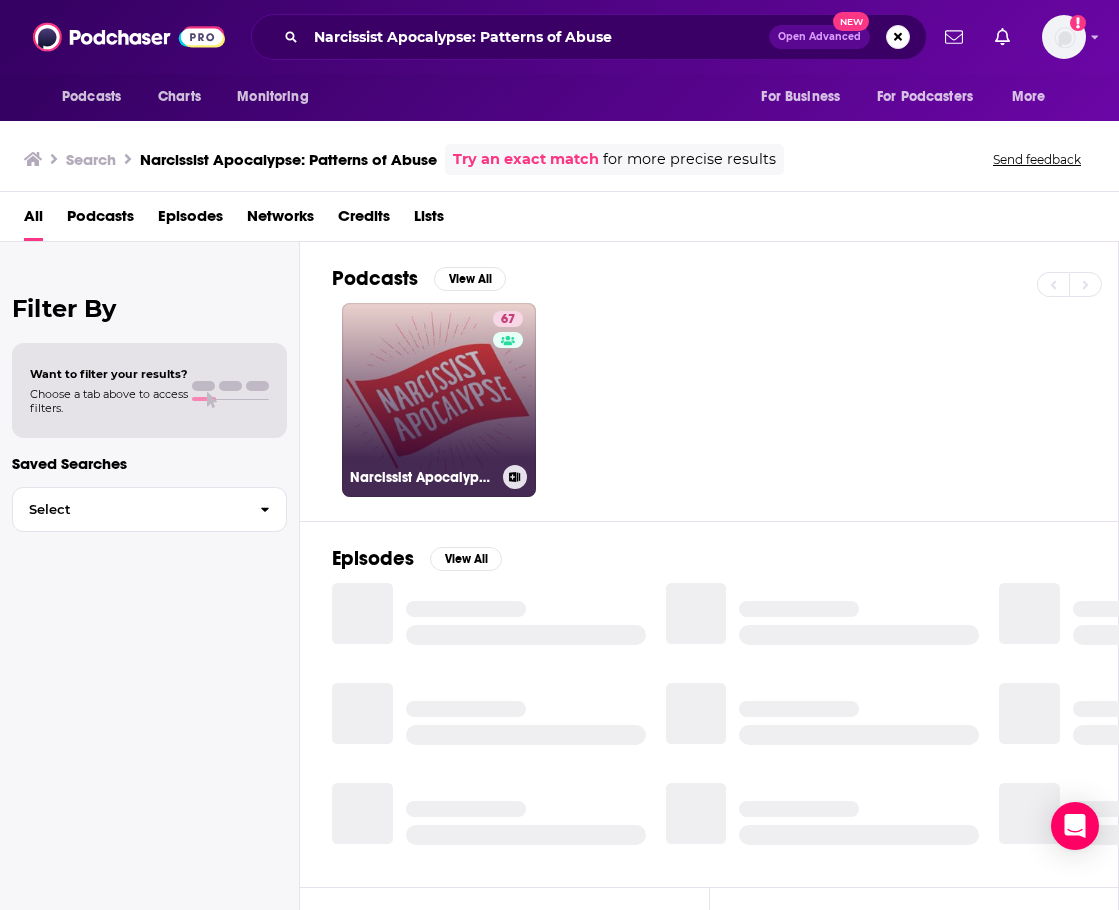 click on "67 Narcissist Apocalypse: Patterns of Abuse" at bounding box center [439, 400] 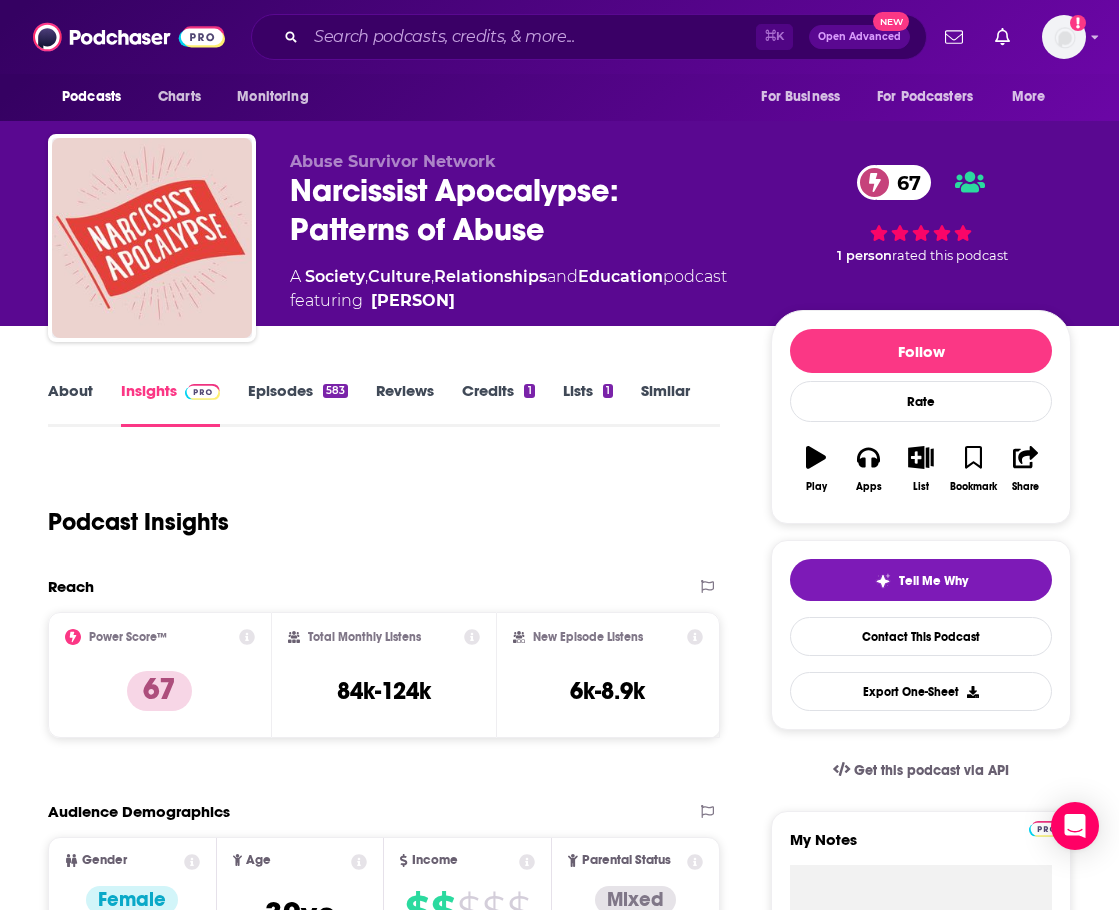 click on "About" at bounding box center [70, 404] 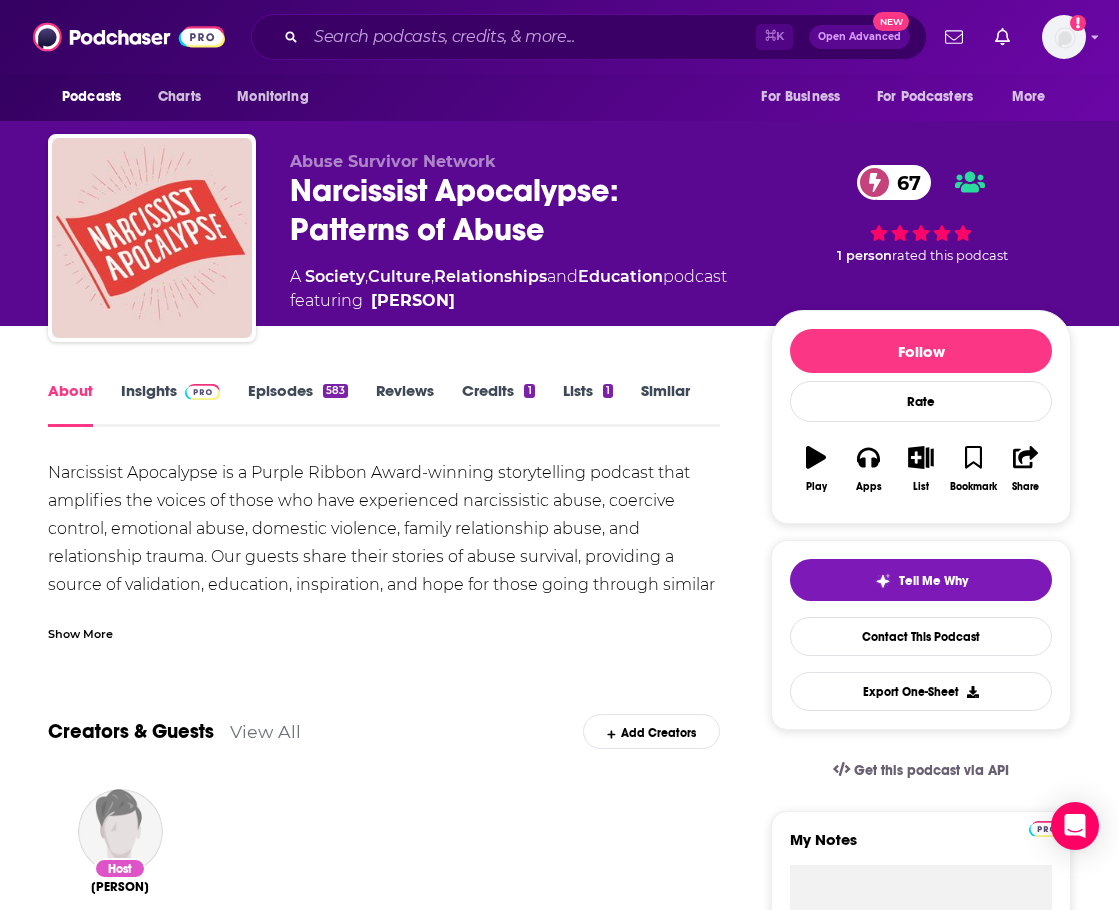 click on "Insights" at bounding box center (170, 404) 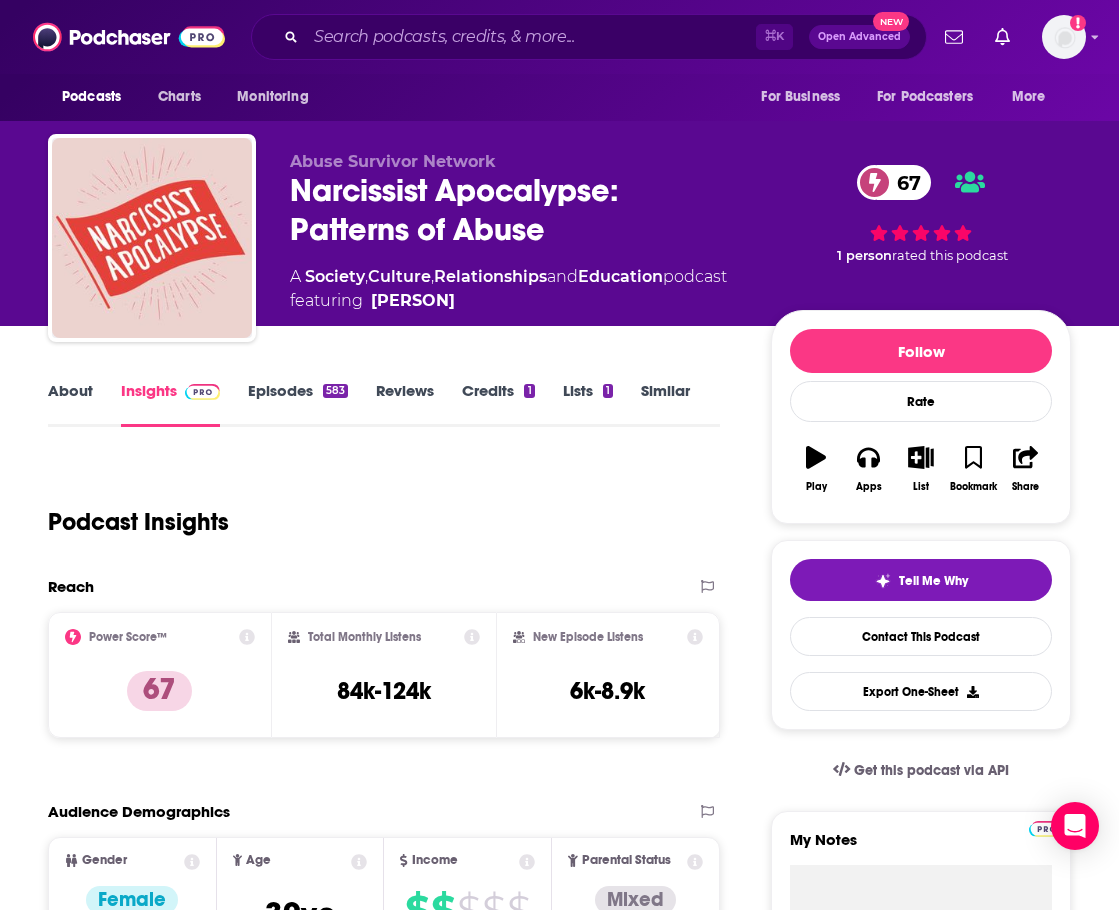 click on "Podcasts Charts Monitoring ⌘  K Open Advanced New For Business For Podcasters More Add a profile image" at bounding box center (559, 37) 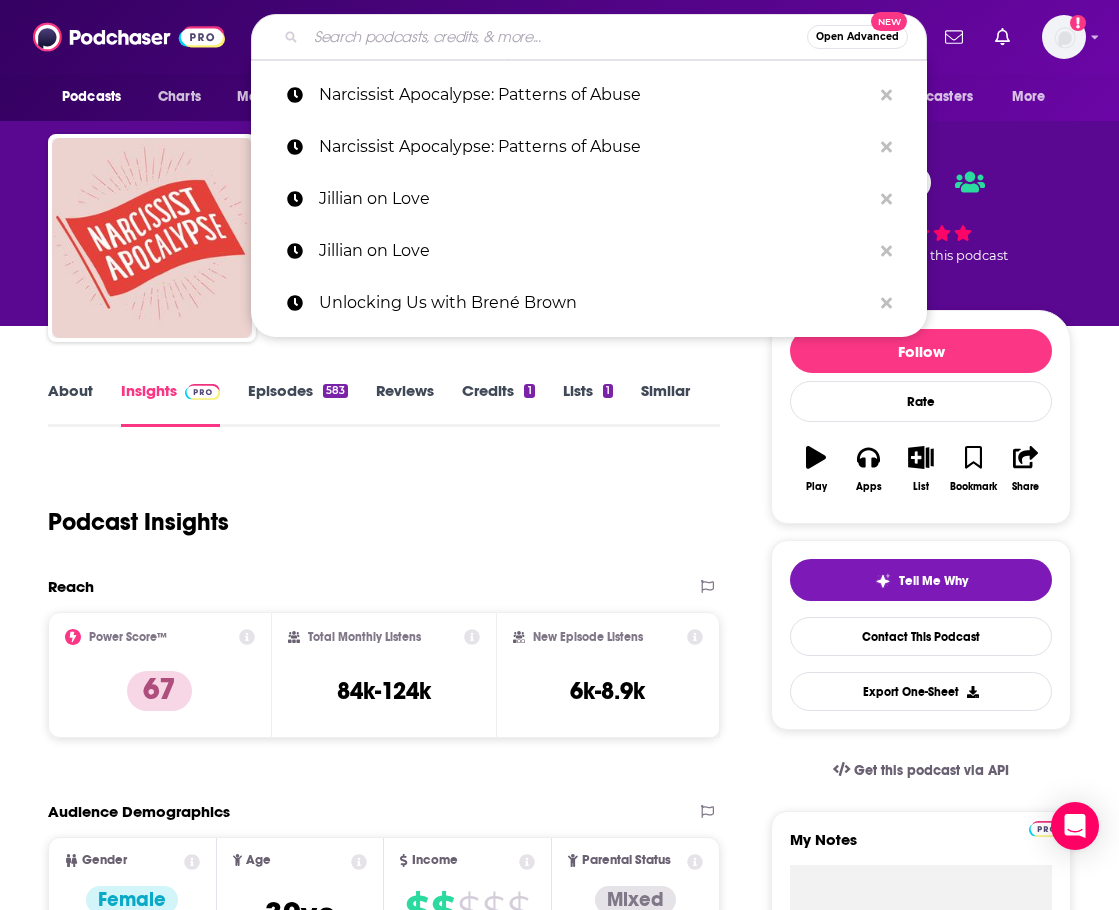 click at bounding box center (556, 37) 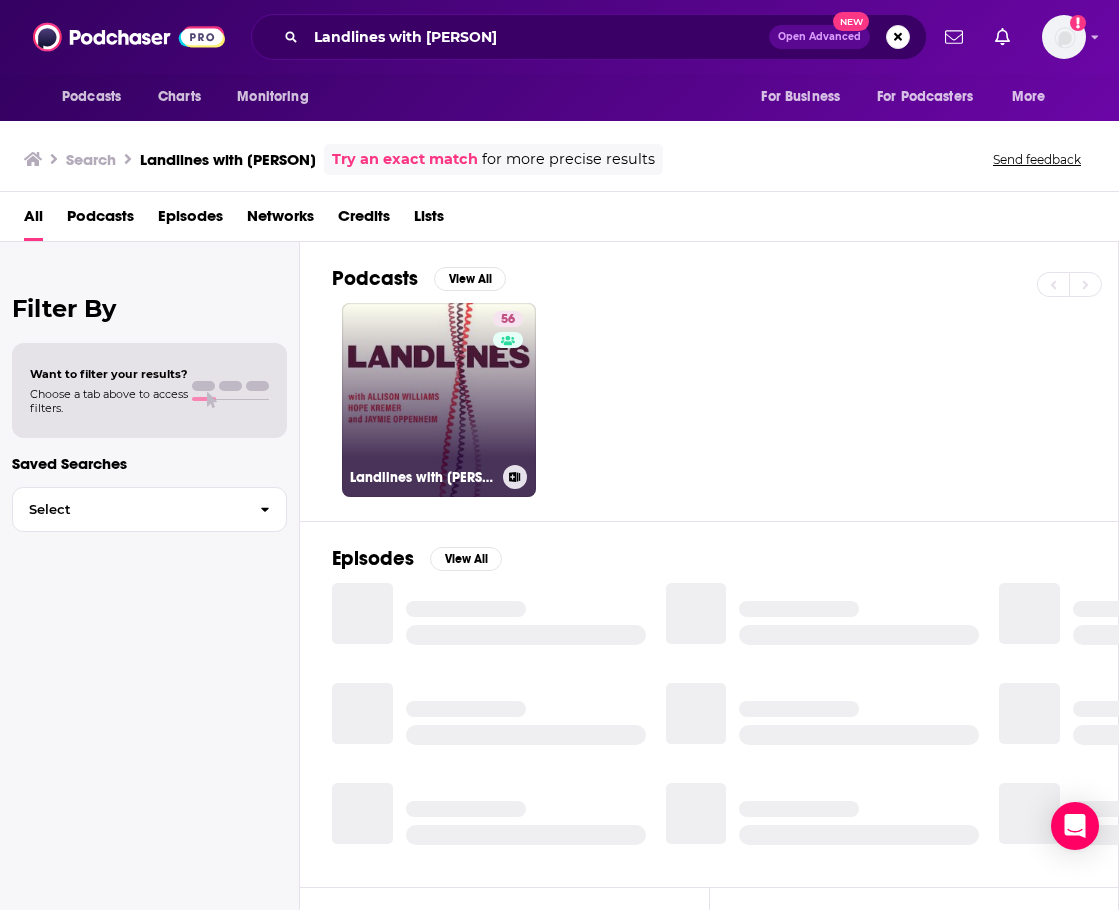 click on "56 Landlines with Allison Williams" at bounding box center (439, 400) 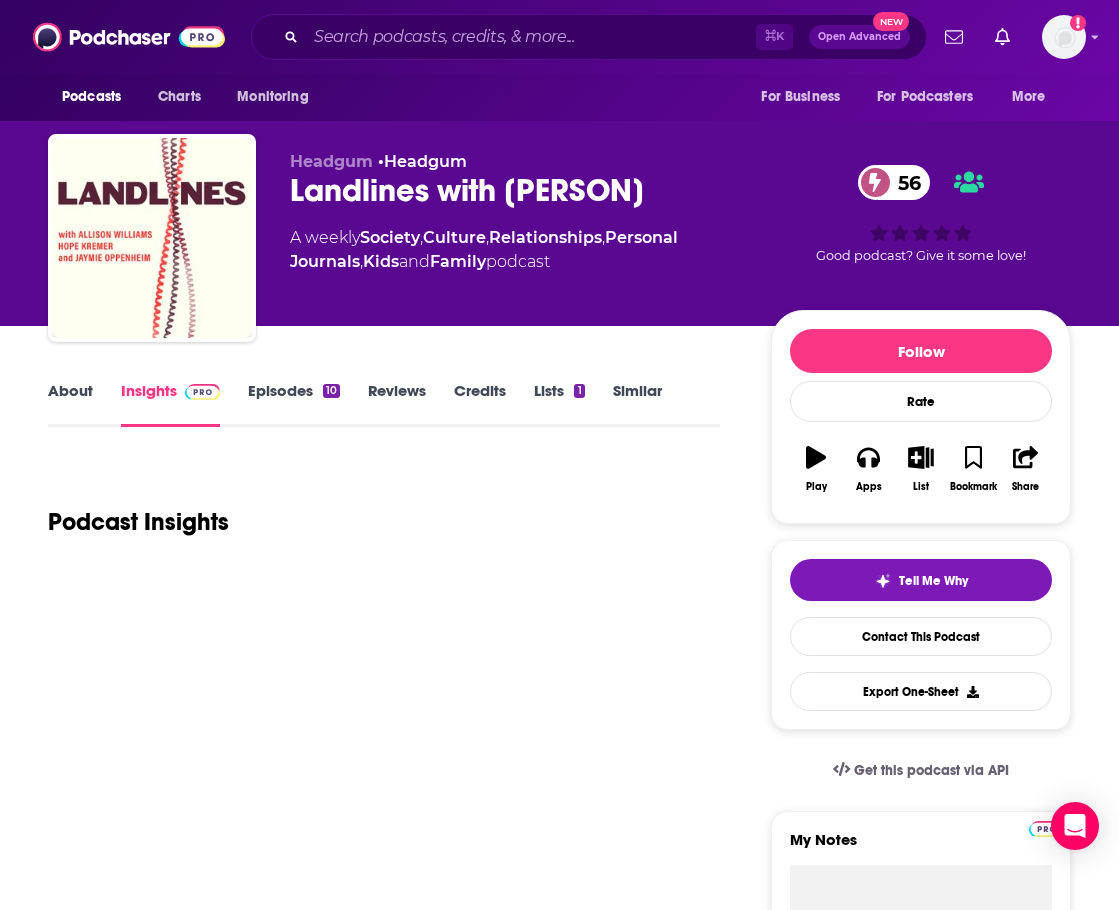scroll, scrollTop: 0, scrollLeft: 0, axis: both 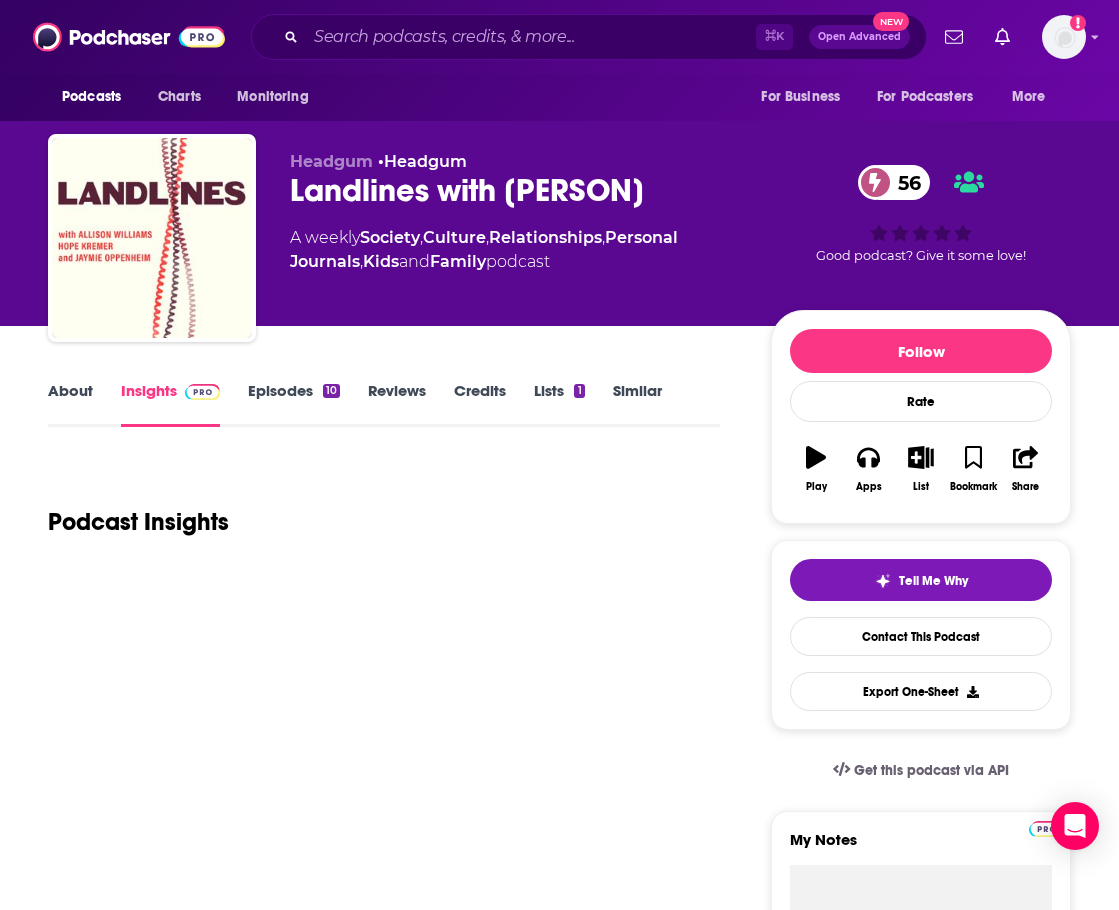 click on "About" at bounding box center [70, 404] 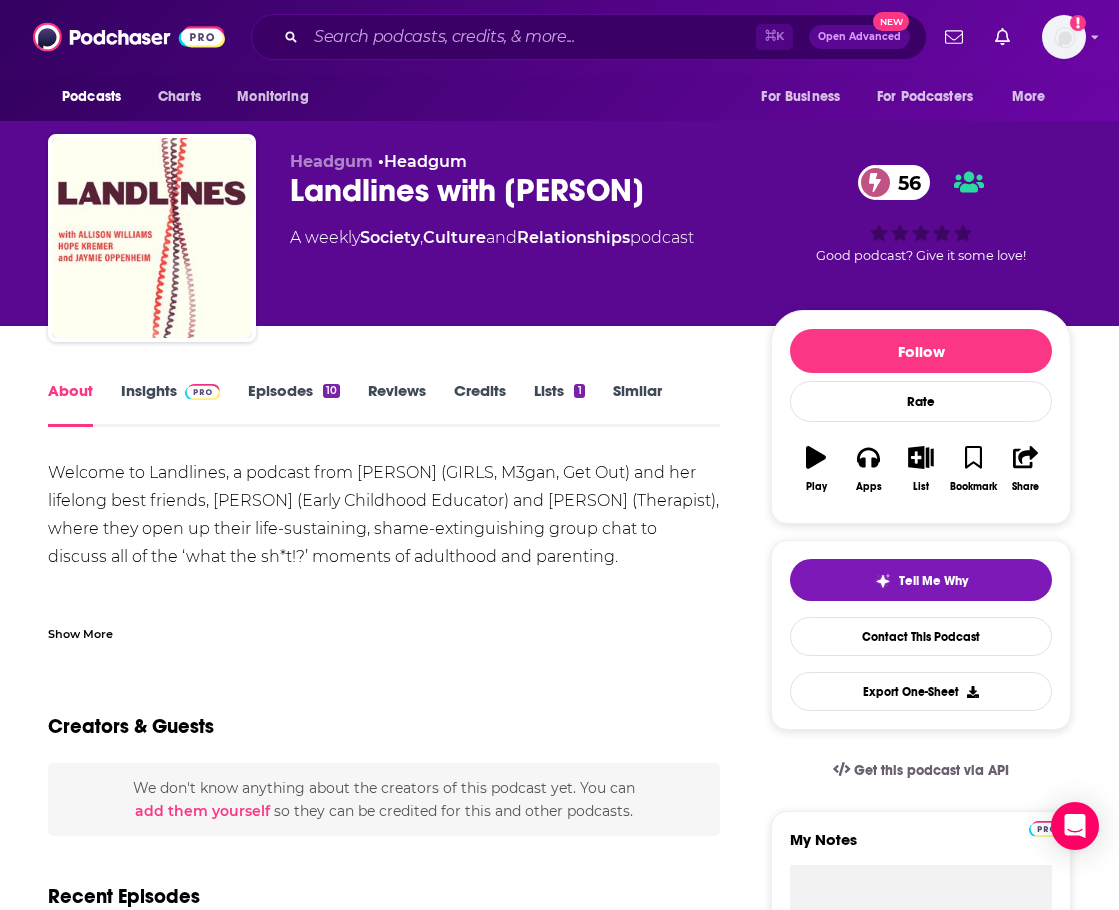 click on "Insights" at bounding box center [170, 404] 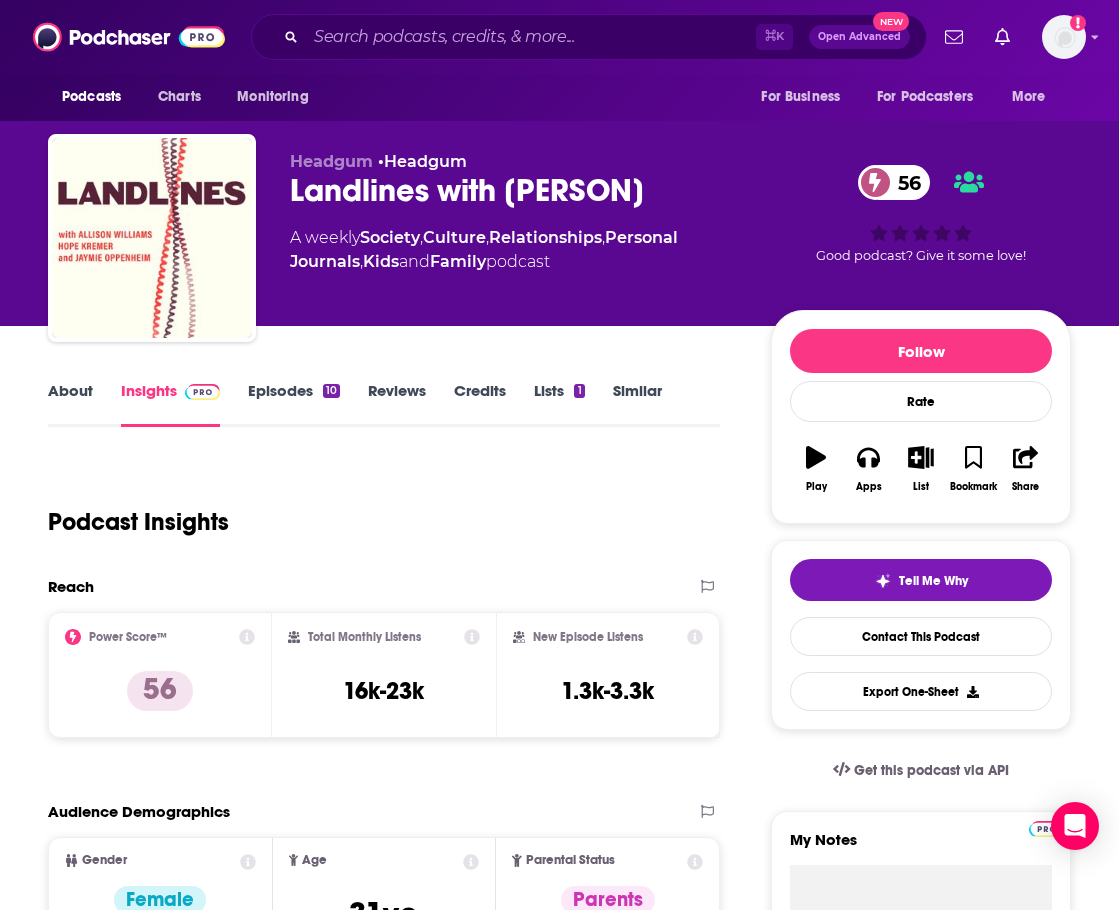 scroll, scrollTop: 0, scrollLeft: 0, axis: both 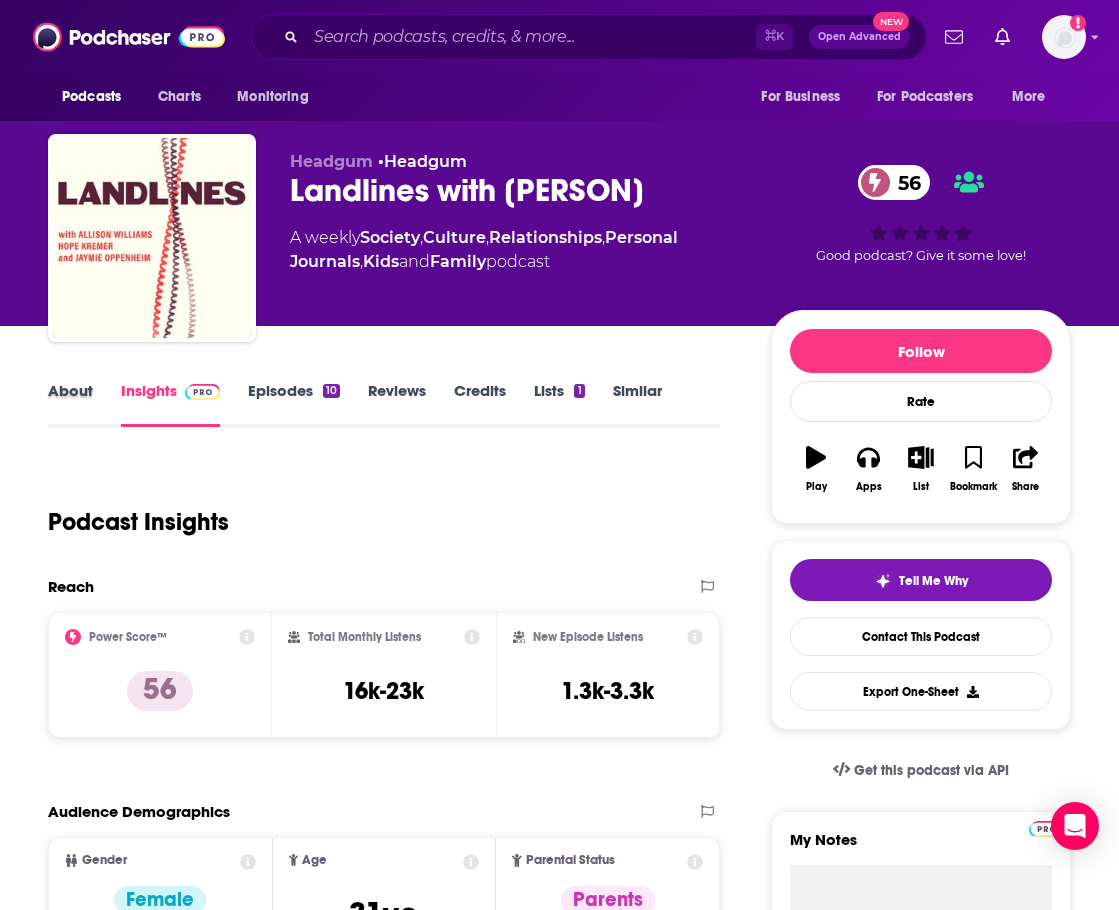 click on "About" at bounding box center [84, 404] 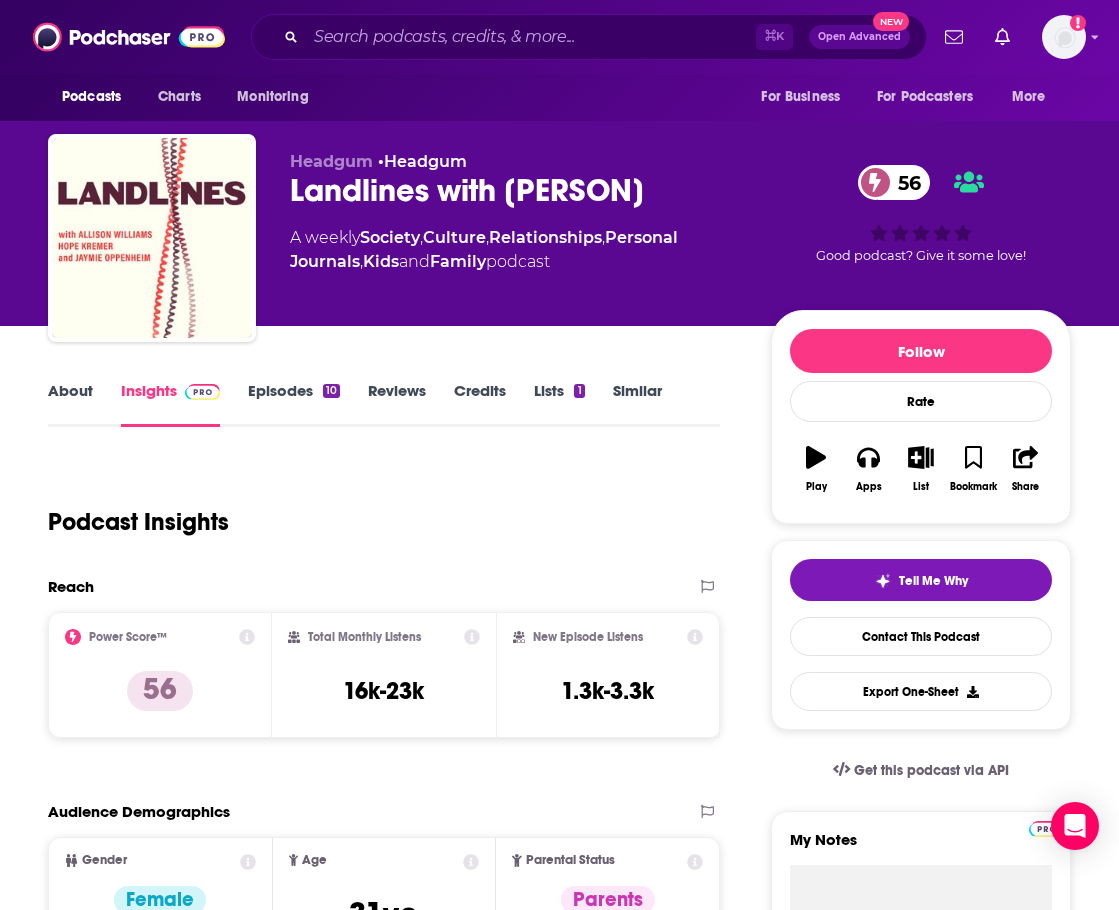 click on "About" at bounding box center [70, 404] 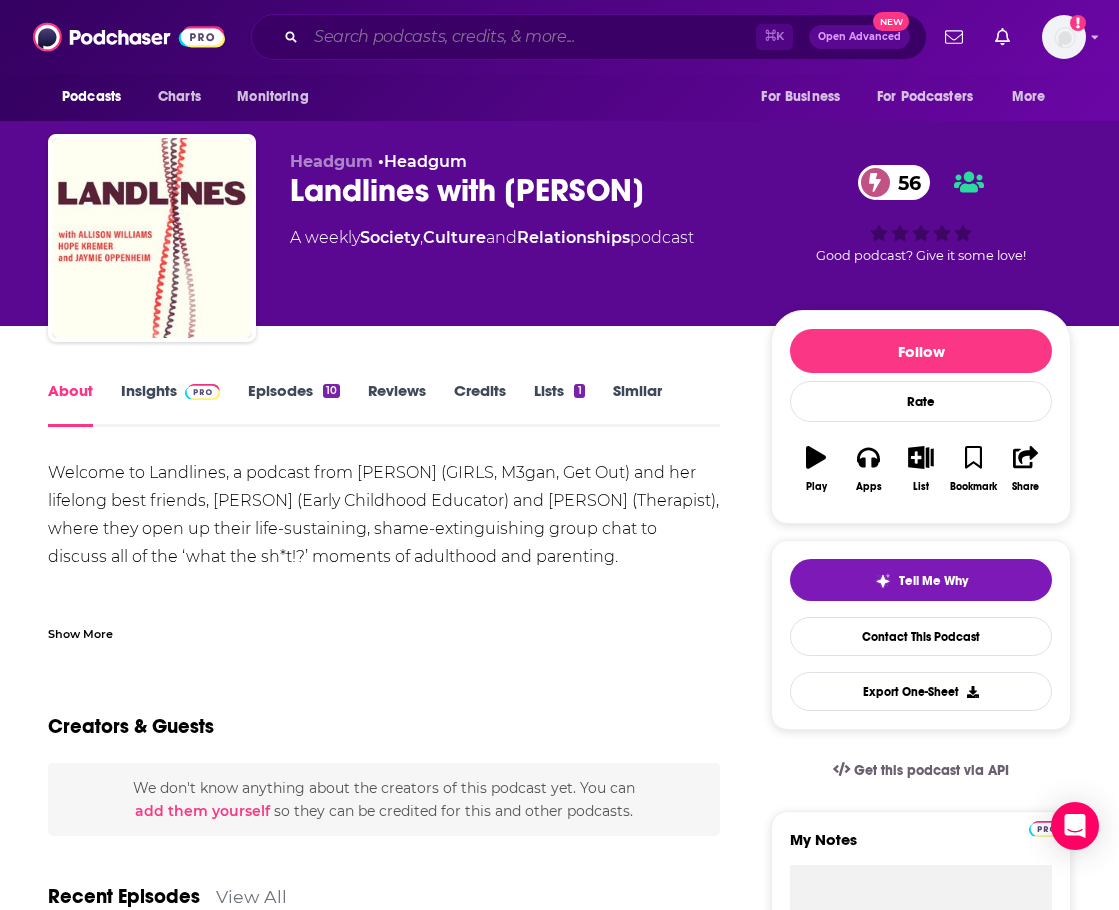 click at bounding box center [531, 37] 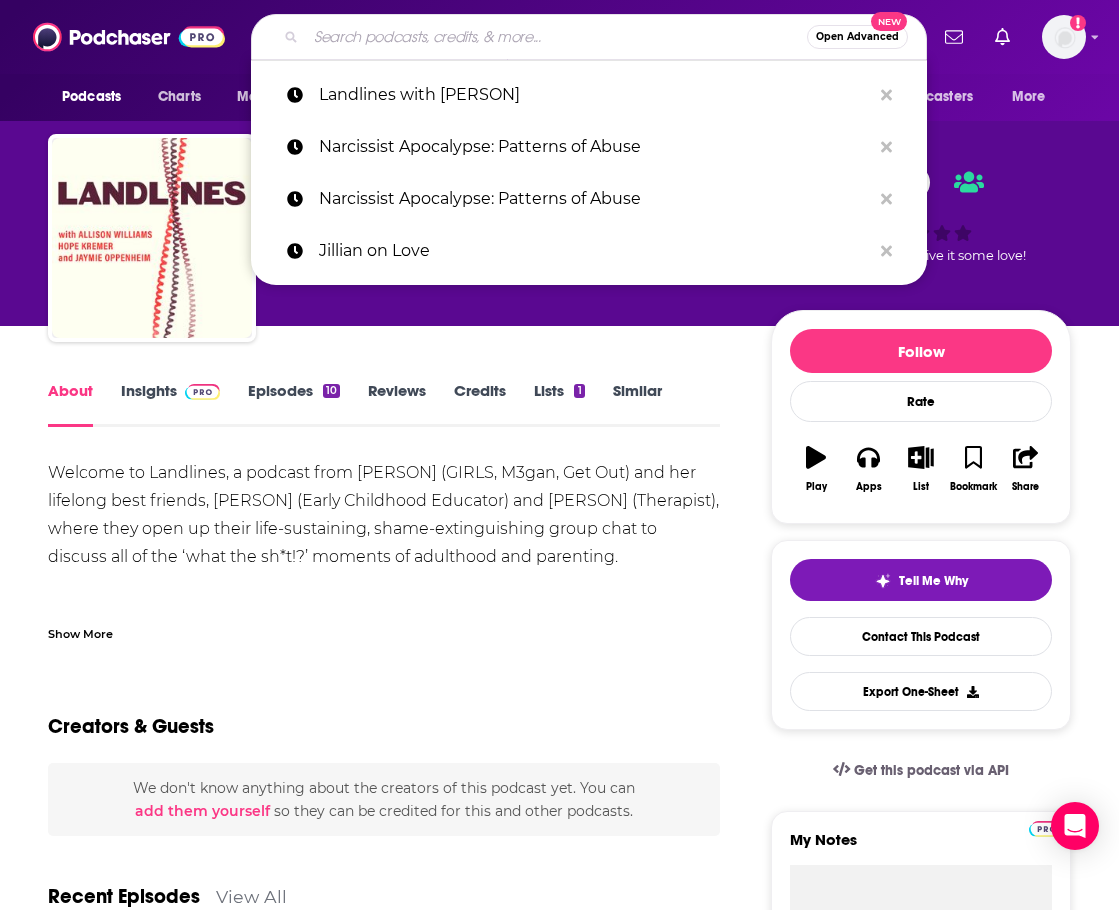 paste on "Love Life With [FIRST] [LAST]" 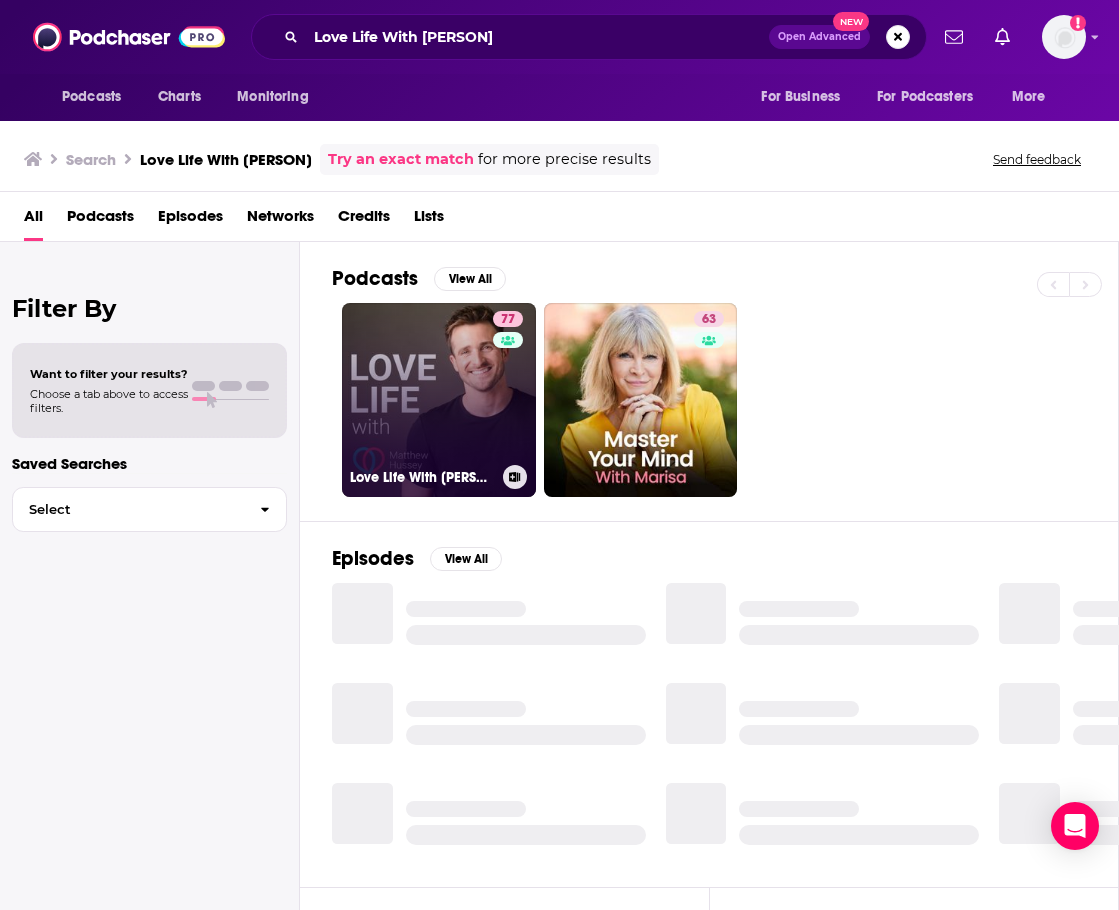 click on "77 Love Life With Matthew Hussey" at bounding box center (439, 400) 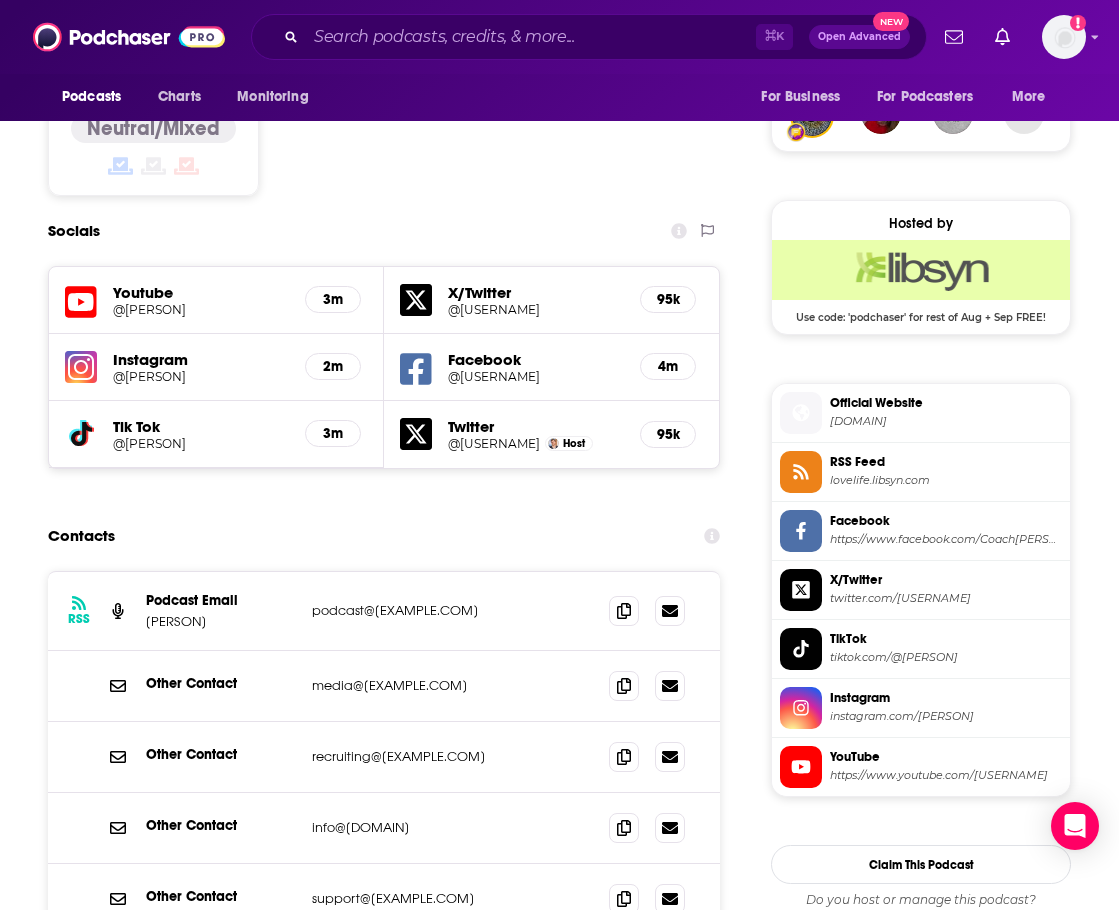scroll, scrollTop: 1567, scrollLeft: 0, axis: vertical 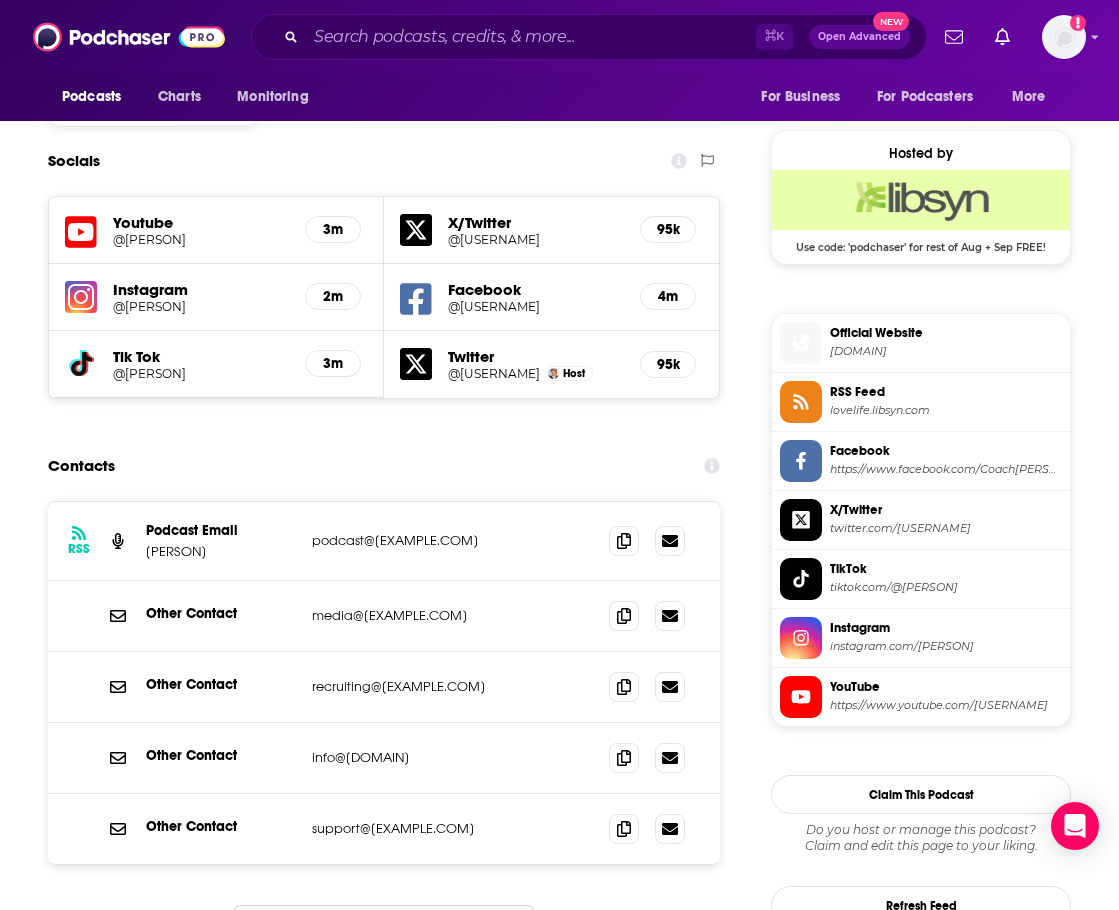 drag, startPoint x: 306, startPoint y: 542, endPoint x: 500, endPoint y: 543, distance: 194.00258 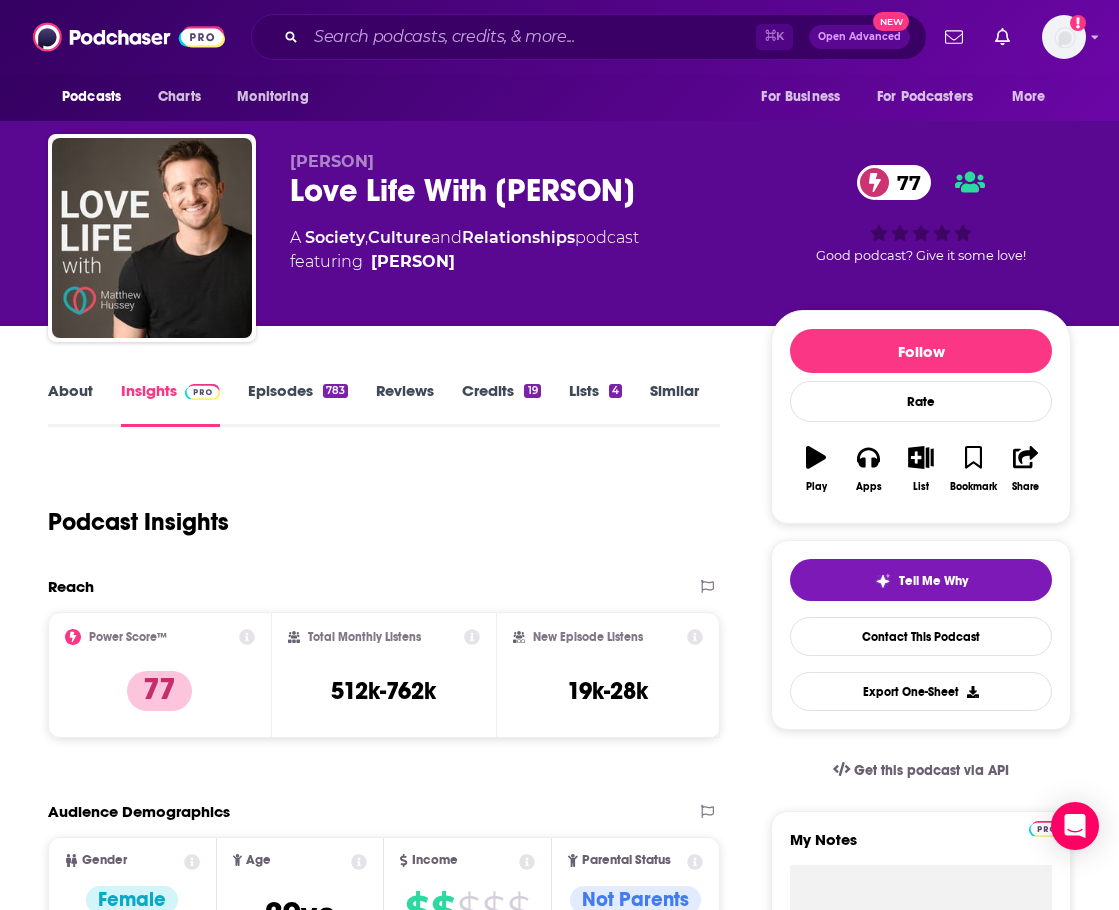 scroll, scrollTop: 0, scrollLeft: 0, axis: both 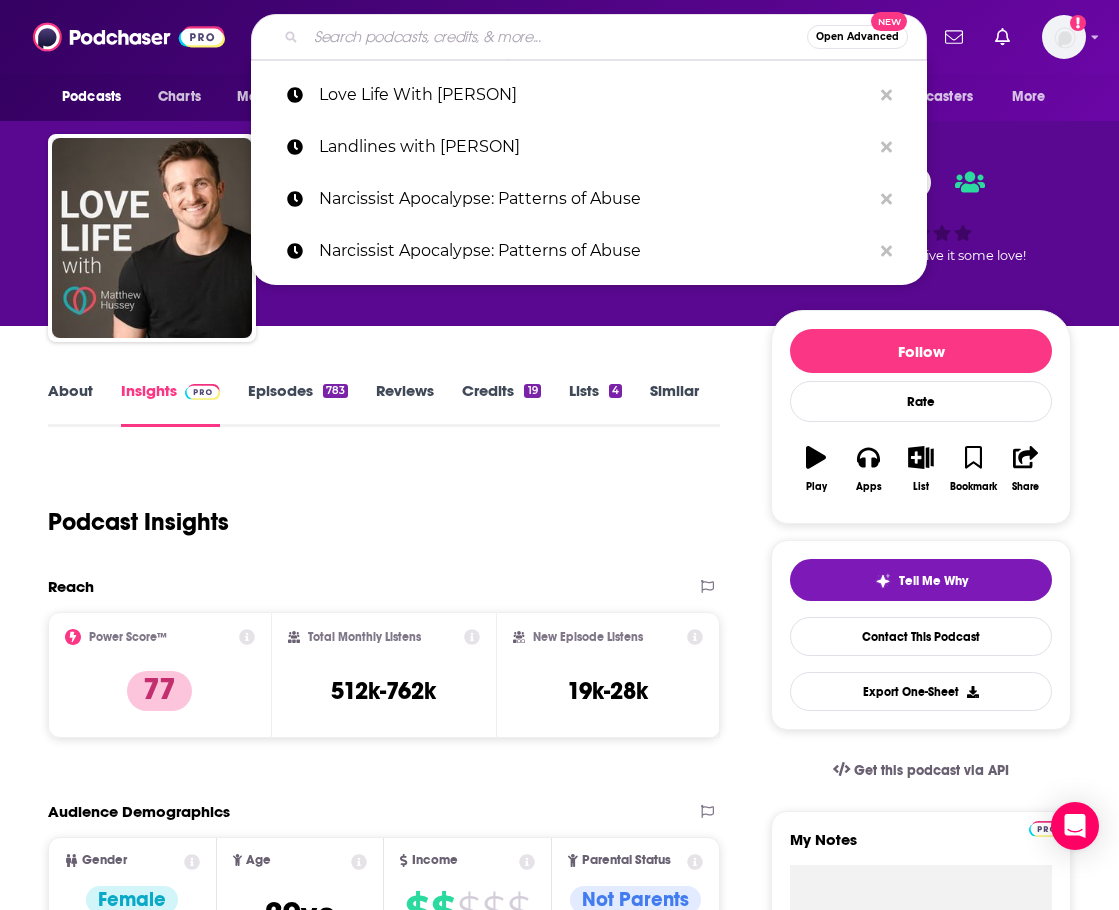 click at bounding box center (556, 37) 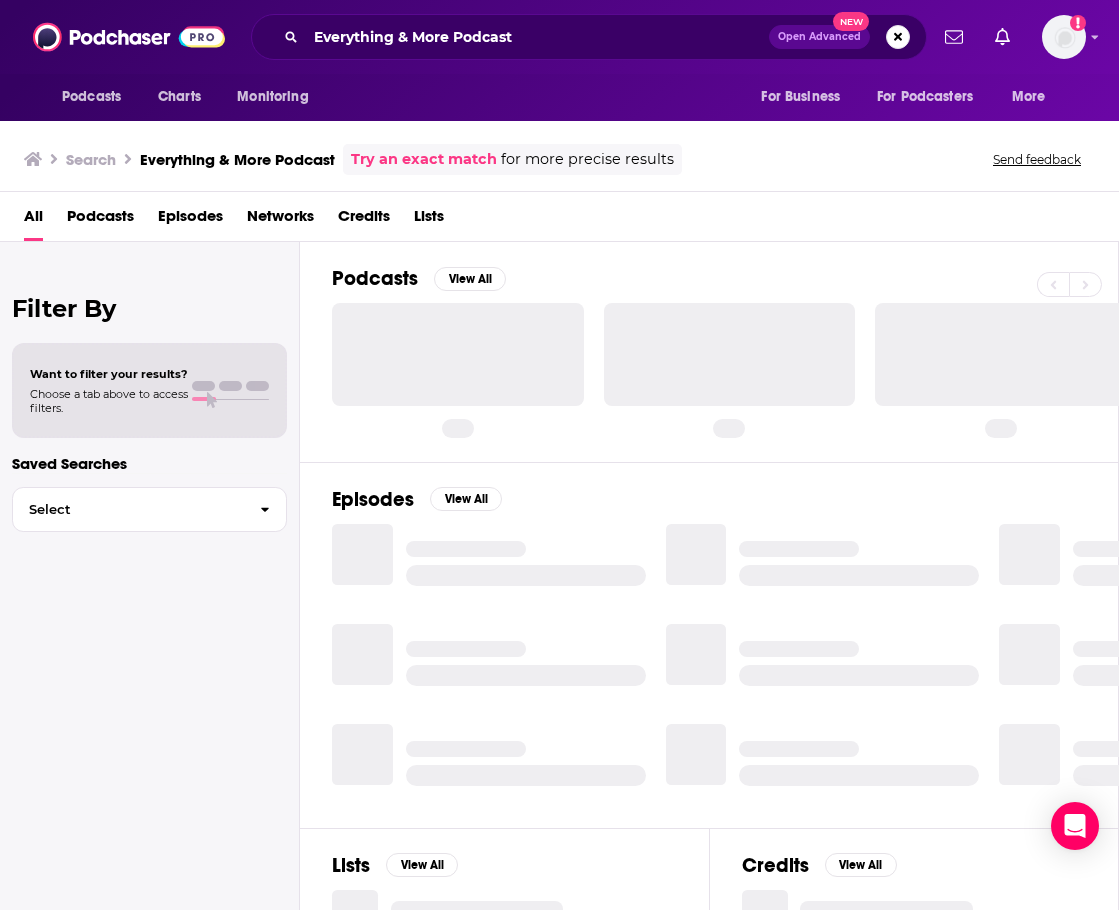 scroll, scrollTop: 0, scrollLeft: 2, axis: horizontal 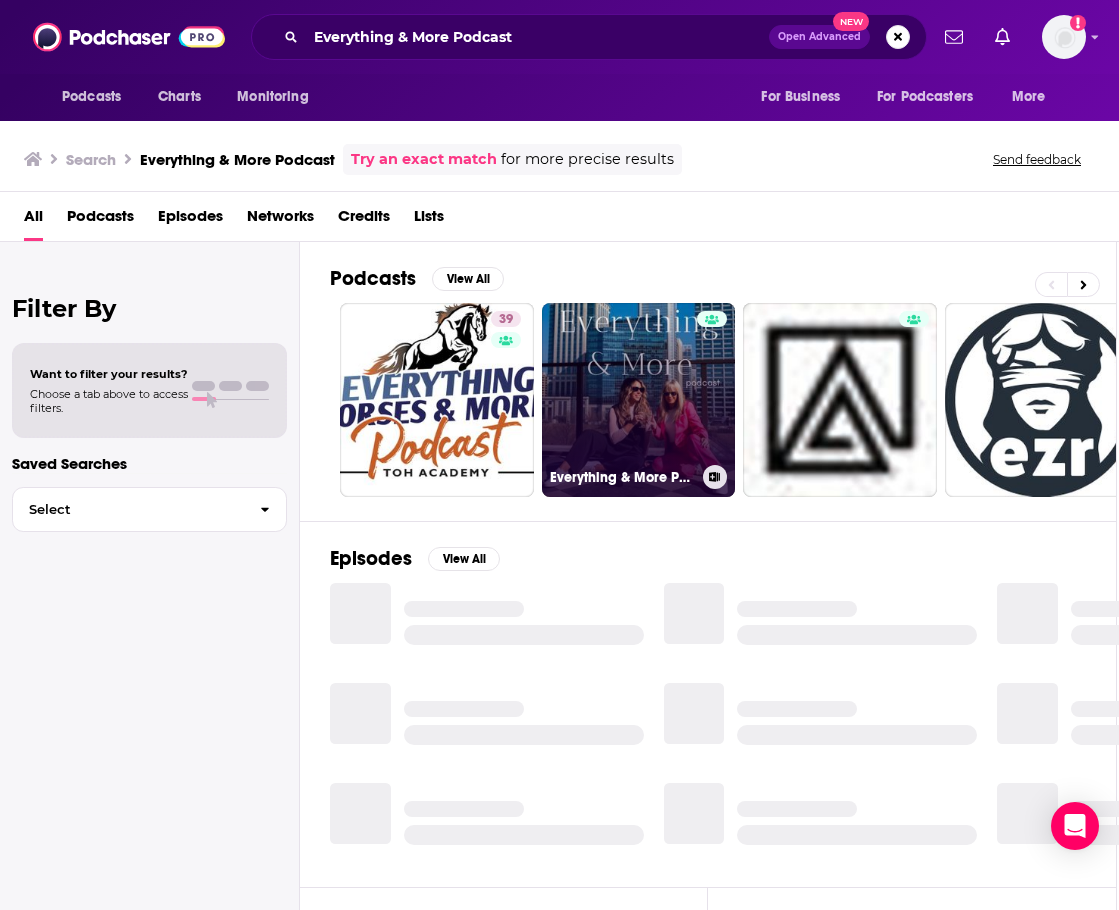 click on "Everything & More Podcast" at bounding box center (639, 400) 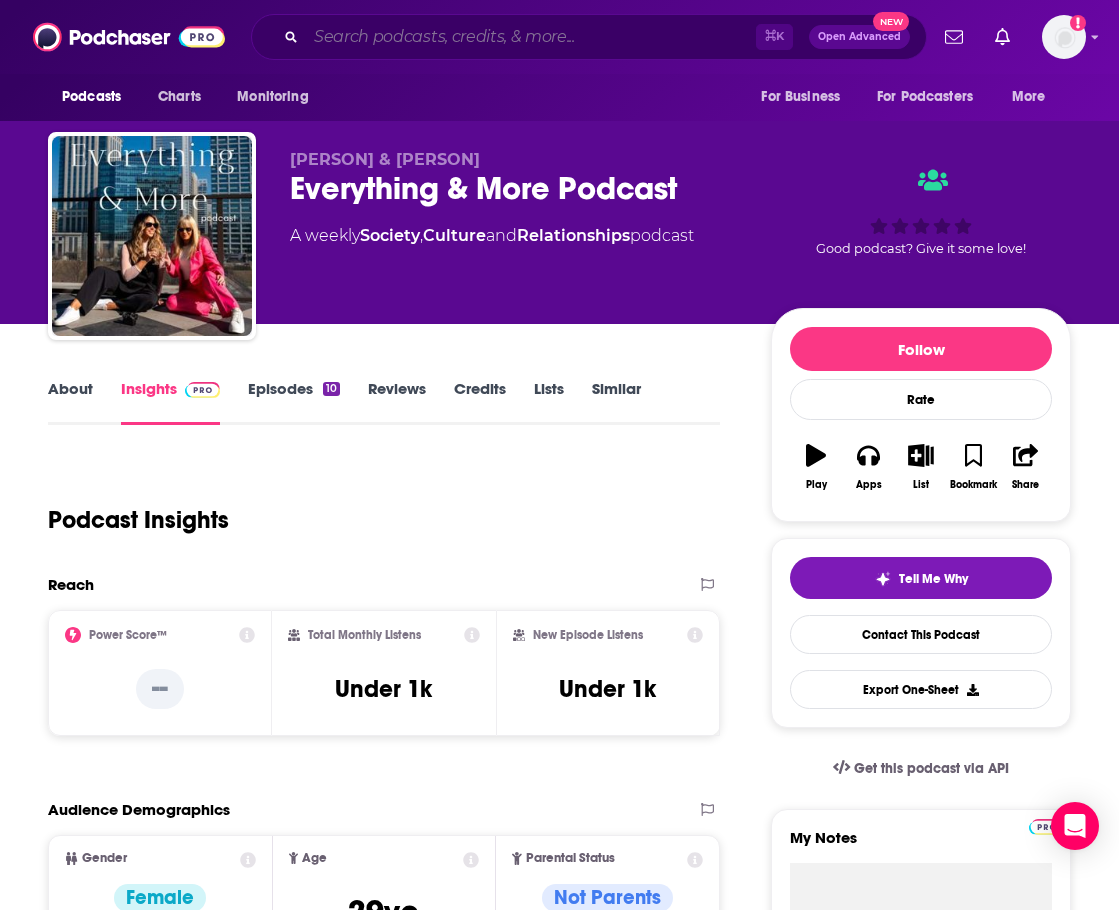 click at bounding box center [531, 37] 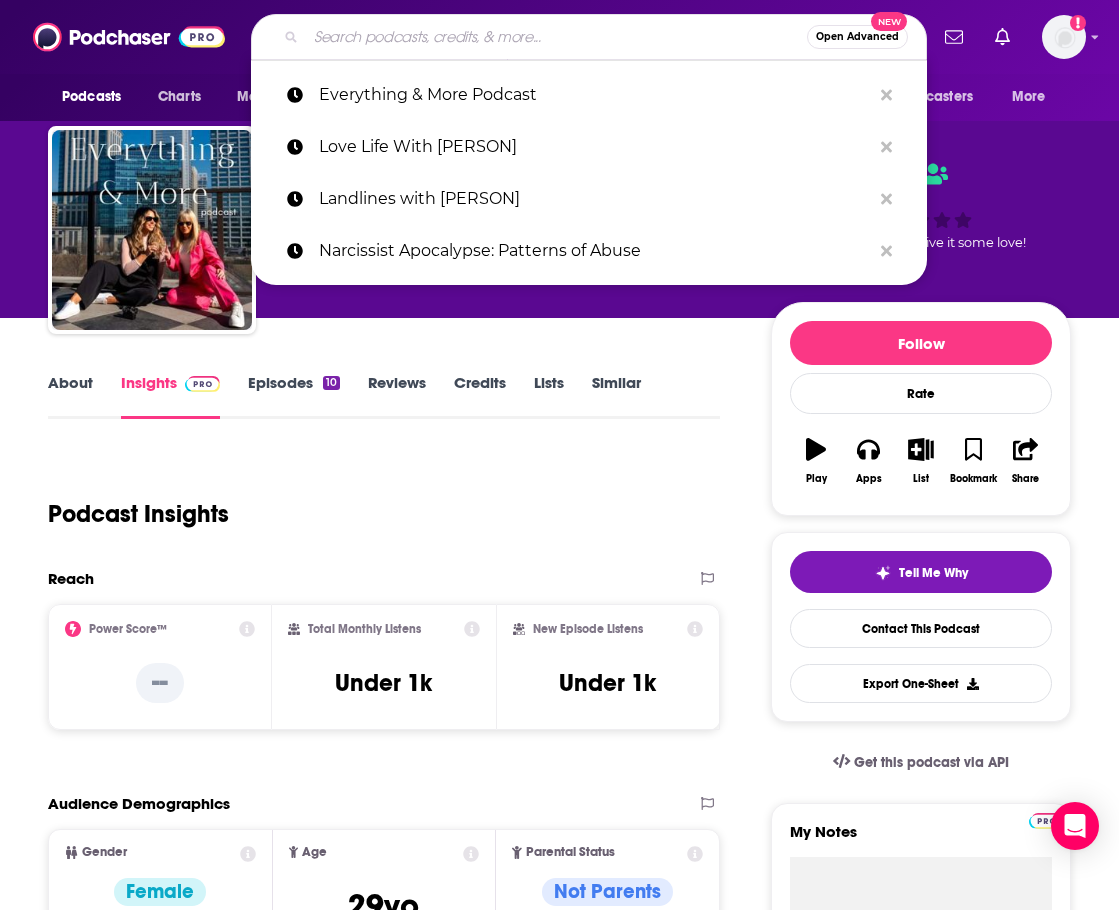 scroll, scrollTop: 7, scrollLeft: 0, axis: vertical 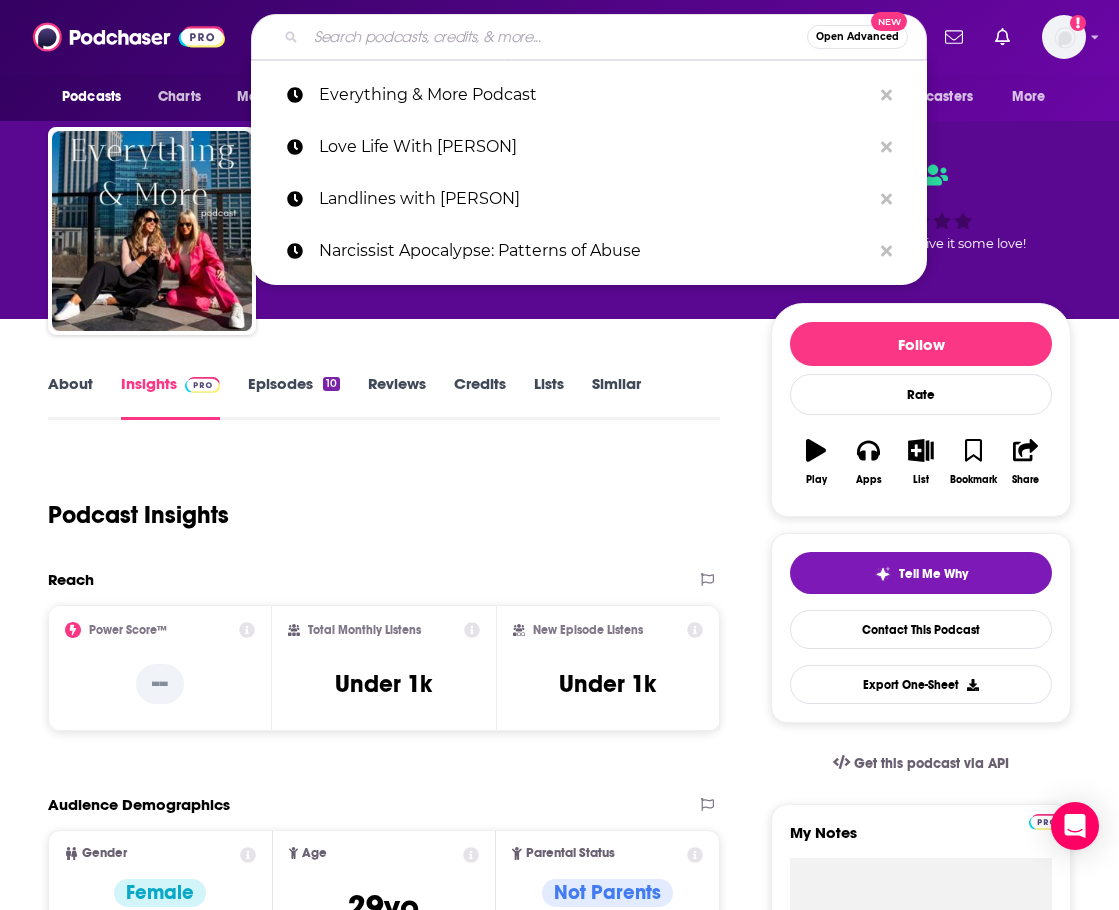 paste on "Focus on Marriage Podcast" 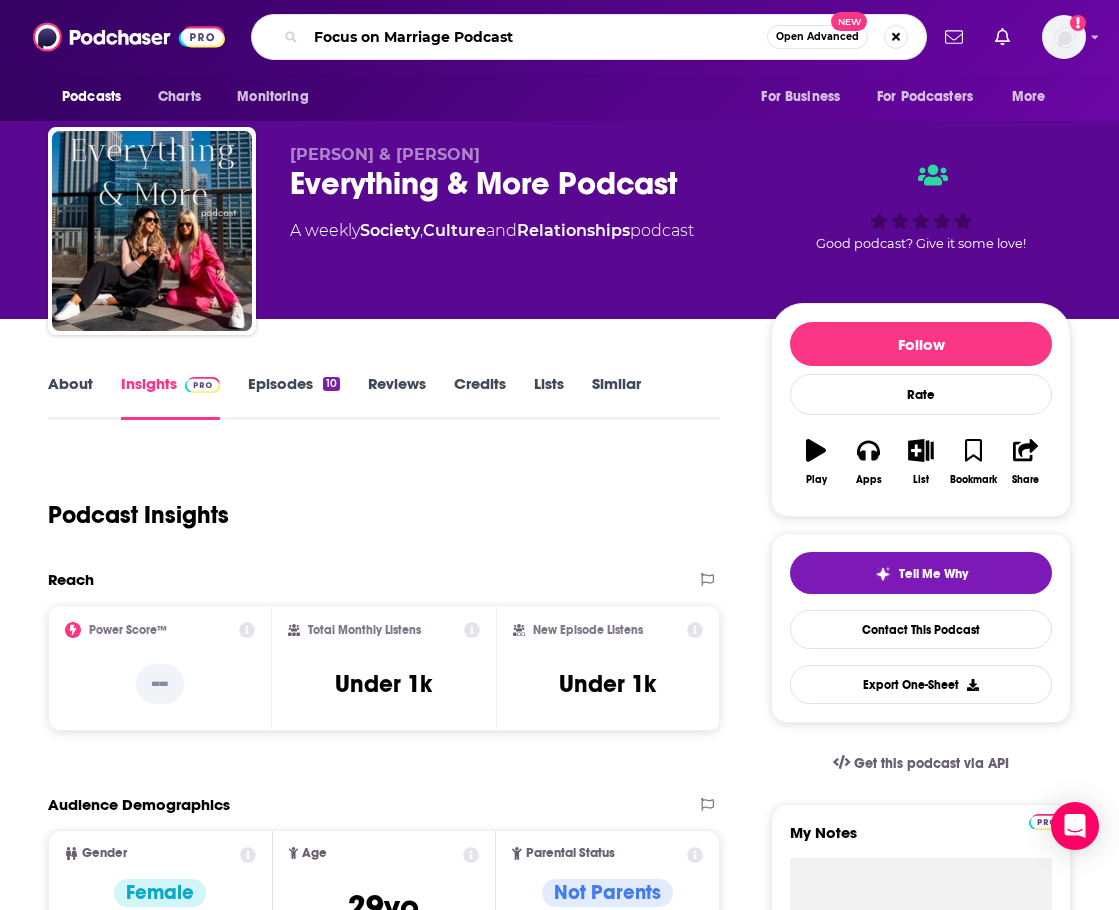 type on "Focus on Marriage Podcast" 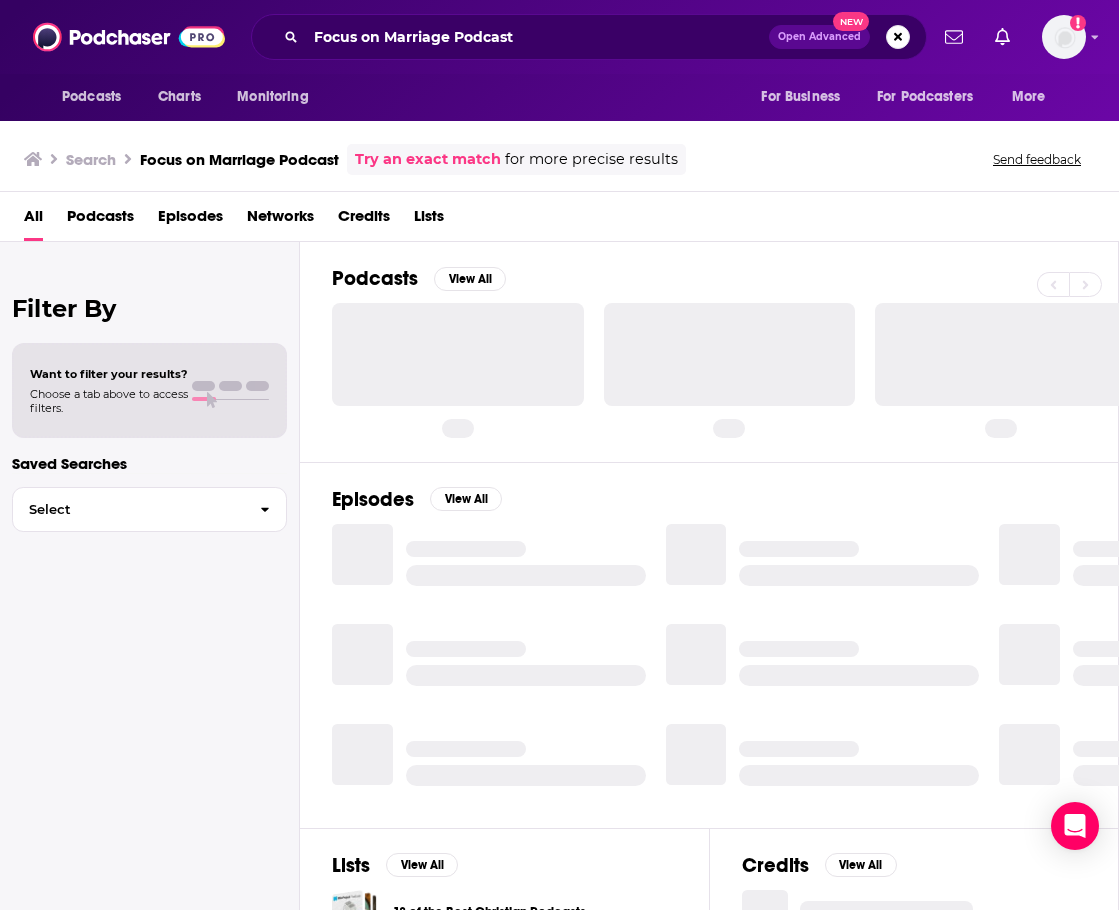 scroll, scrollTop: 0, scrollLeft: 0, axis: both 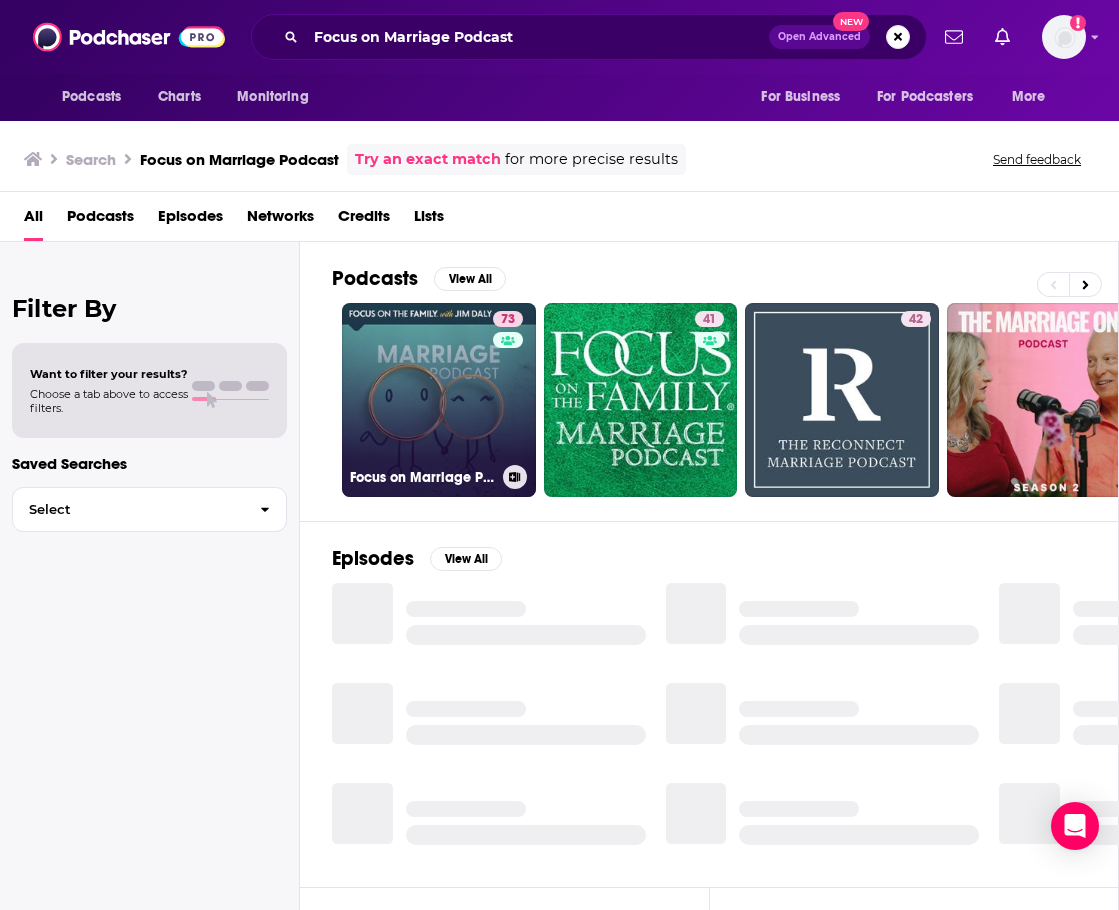 click on "73 Focus on Marriage Podcast" at bounding box center (439, 400) 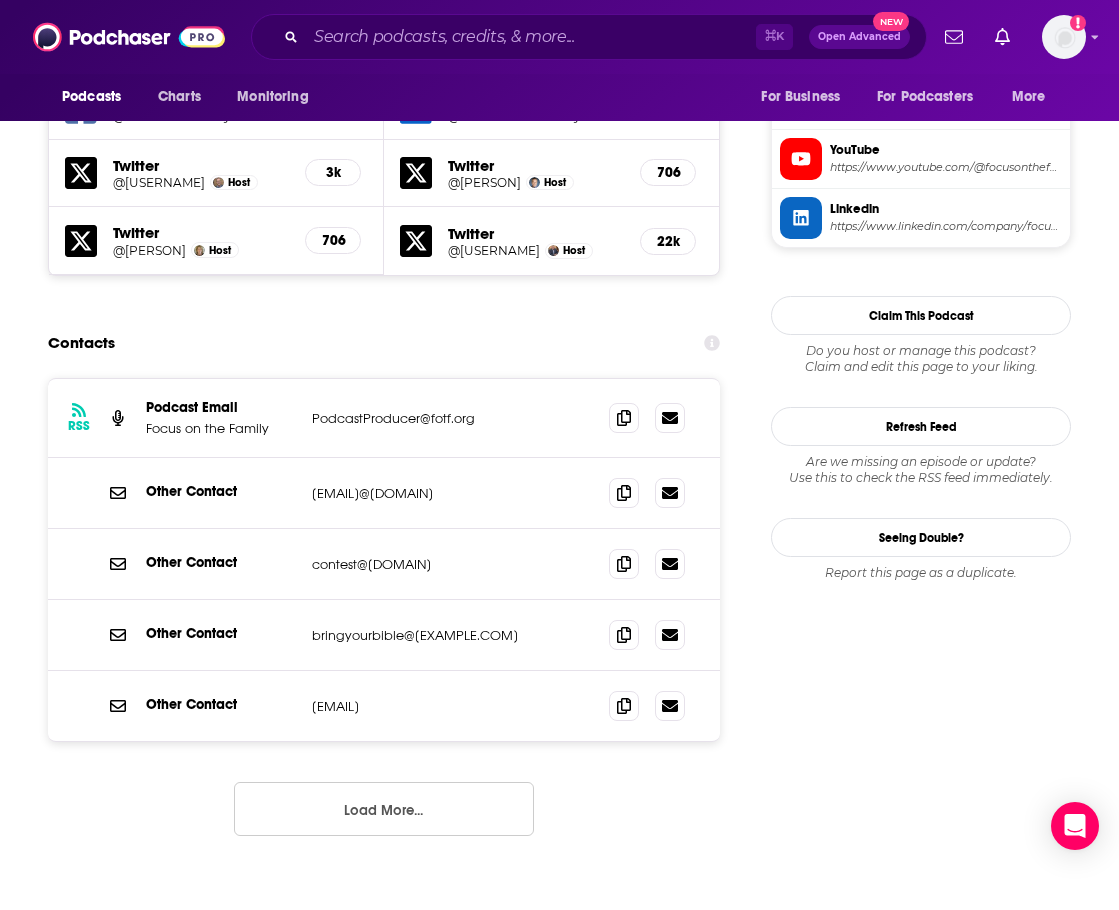scroll, scrollTop: 1848, scrollLeft: 0, axis: vertical 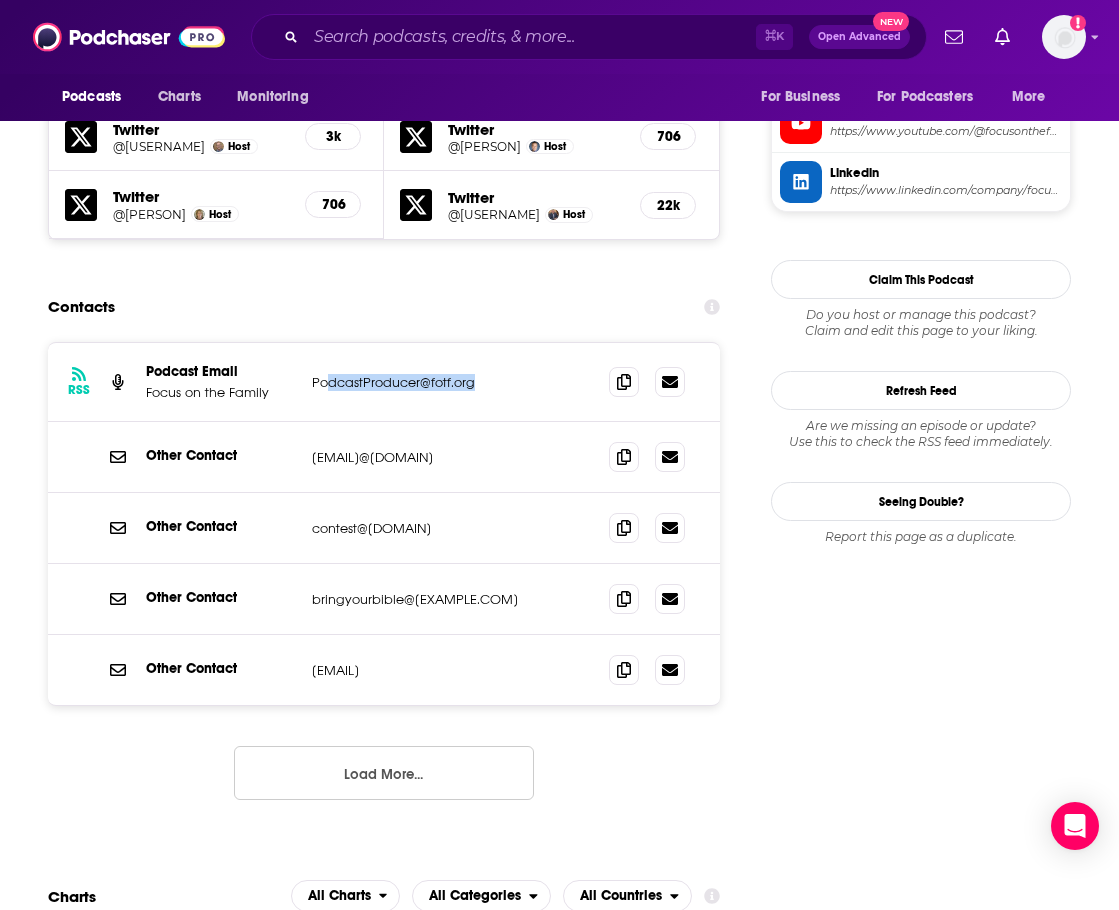 drag, startPoint x: 497, startPoint y: 370, endPoint x: 330, endPoint y: 383, distance: 167.50522 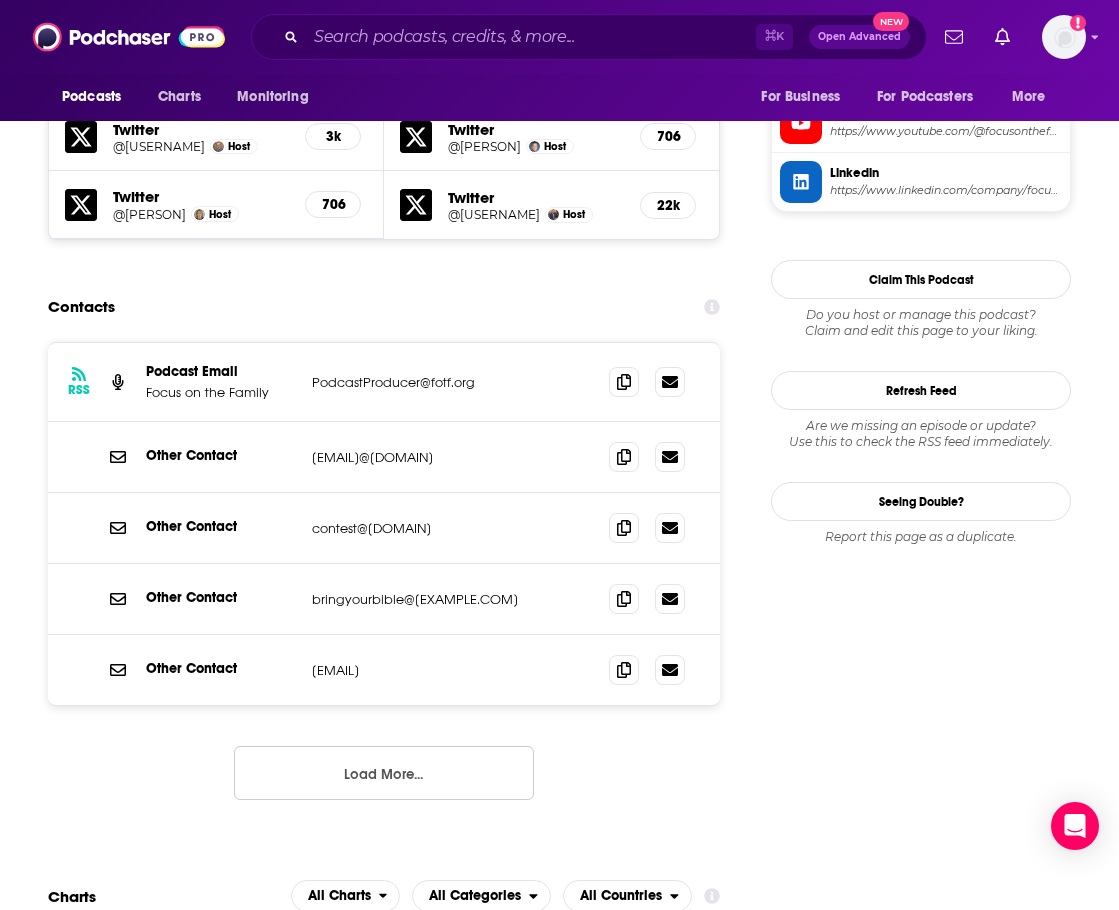 scroll, scrollTop: 1842, scrollLeft: 0, axis: vertical 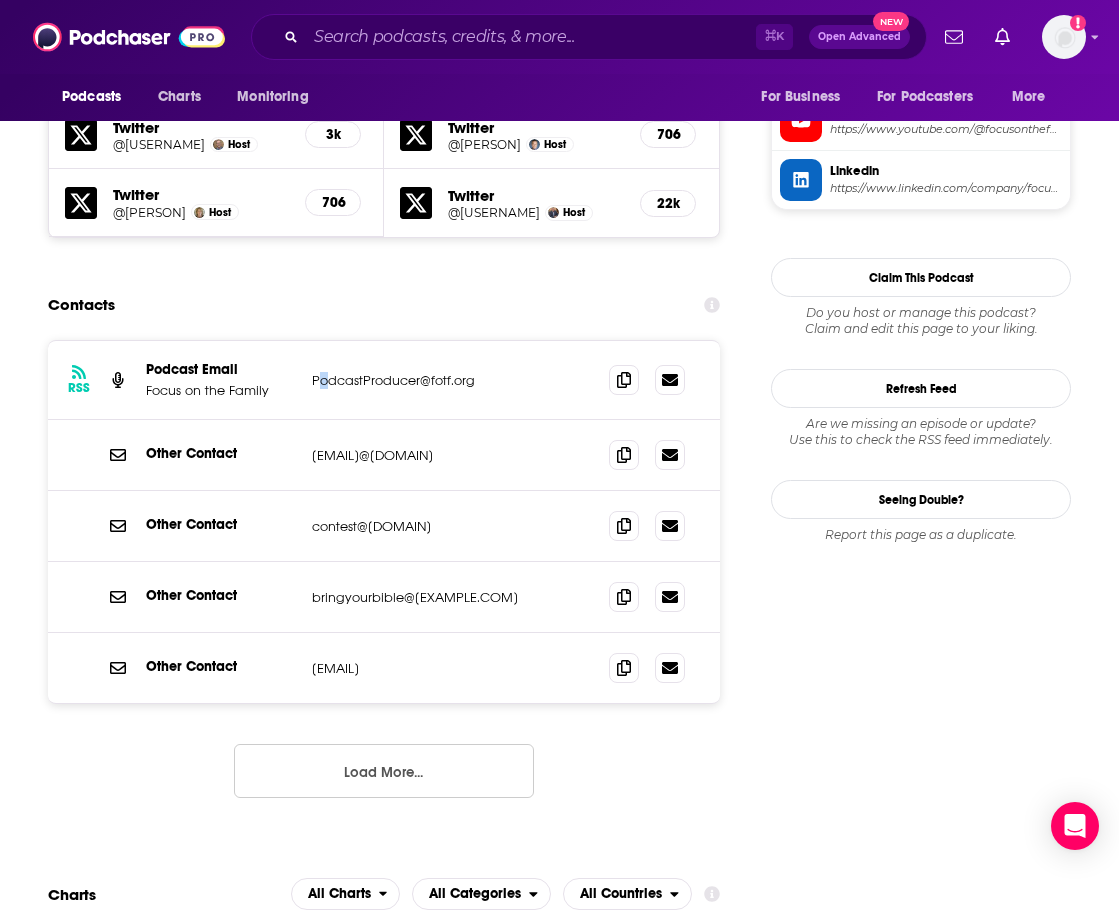 click on "PodcastProducer@fotf.org" at bounding box center (444, 380) 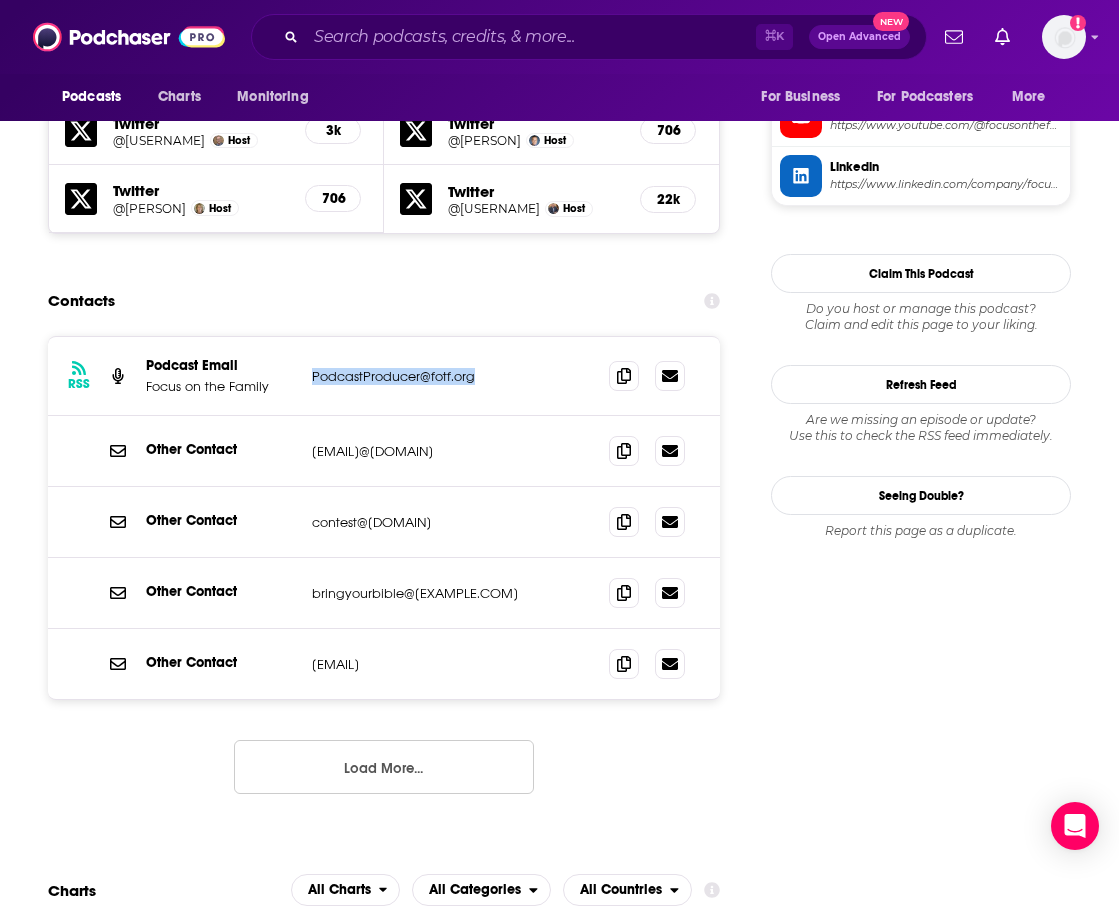 drag, startPoint x: 310, startPoint y: 379, endPoint x: 451, endPoint y: 393, distance: 141.69333 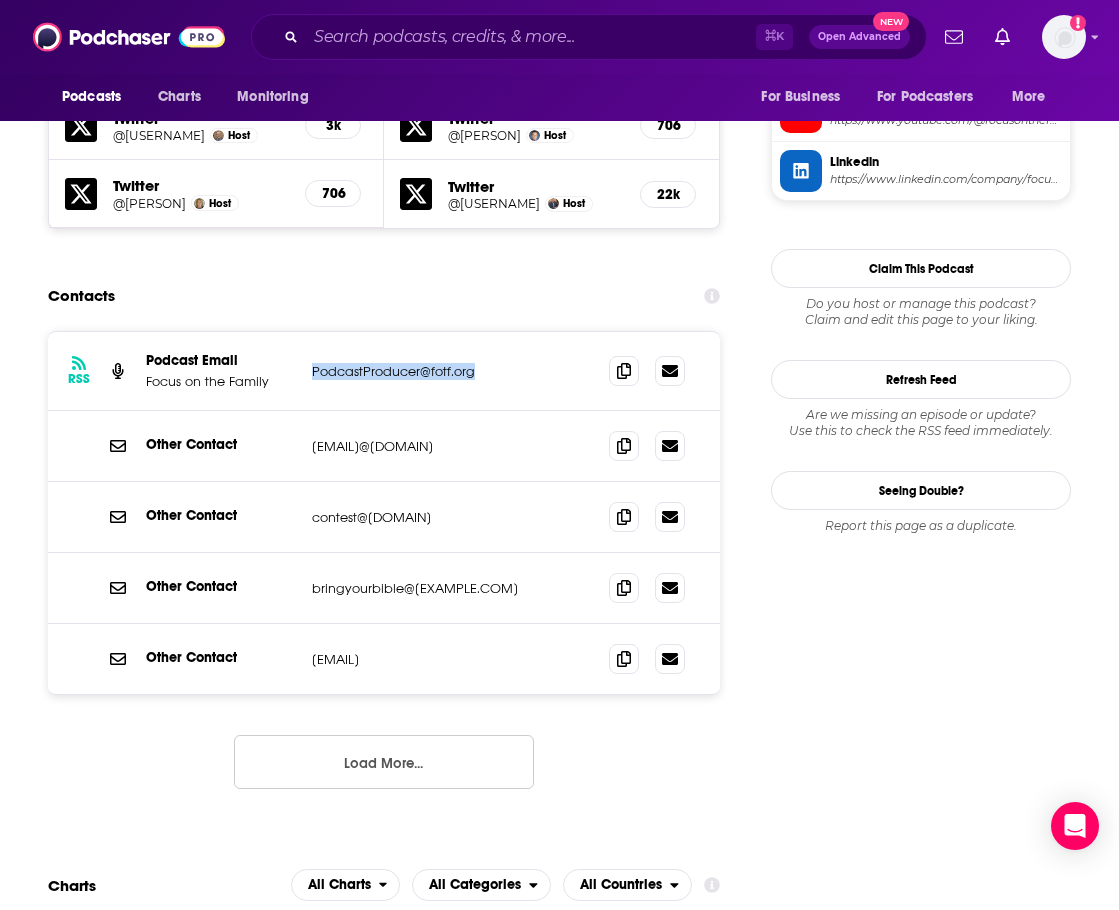 scroll, scrollTop: 1857, scrollLeft: 1, axis: both 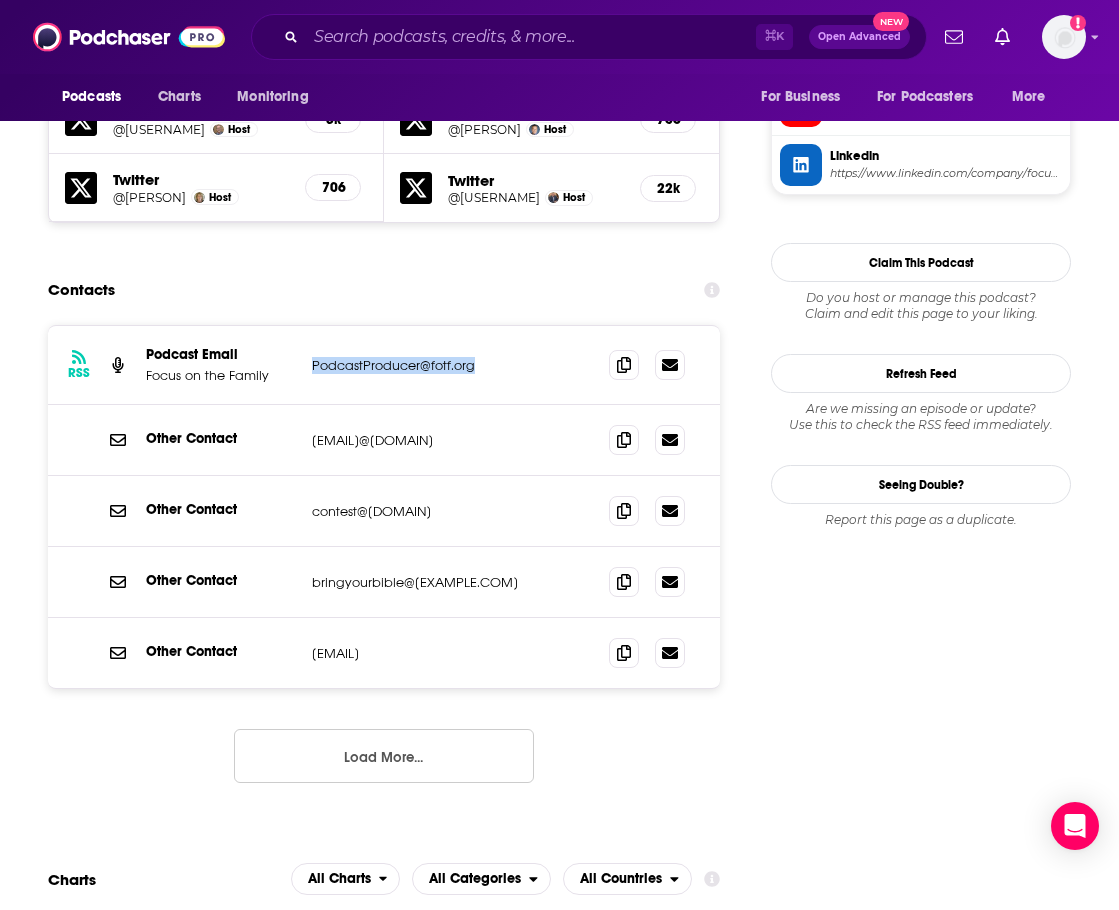 copy on "PodcastProducer@fotf.org" 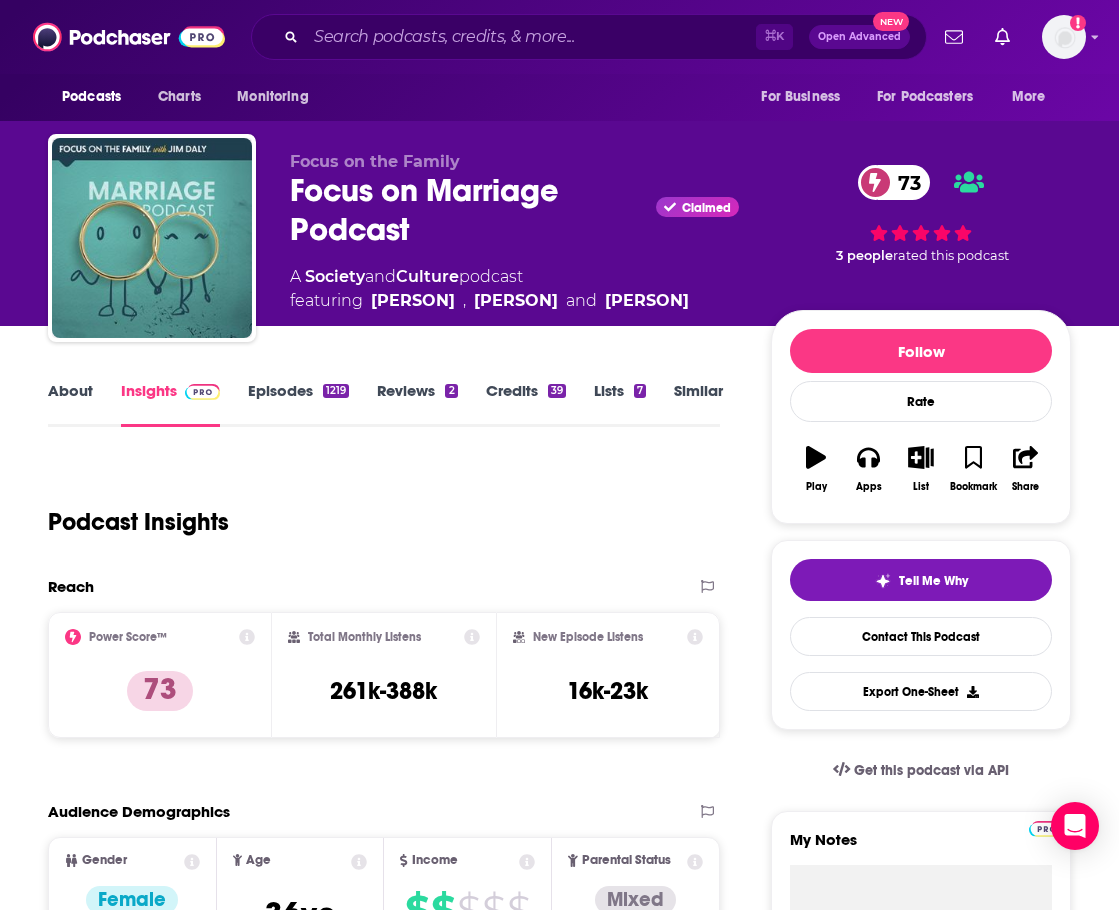 scroll, scrollTop: 0, scrollLeft: 1, axis: horizontal 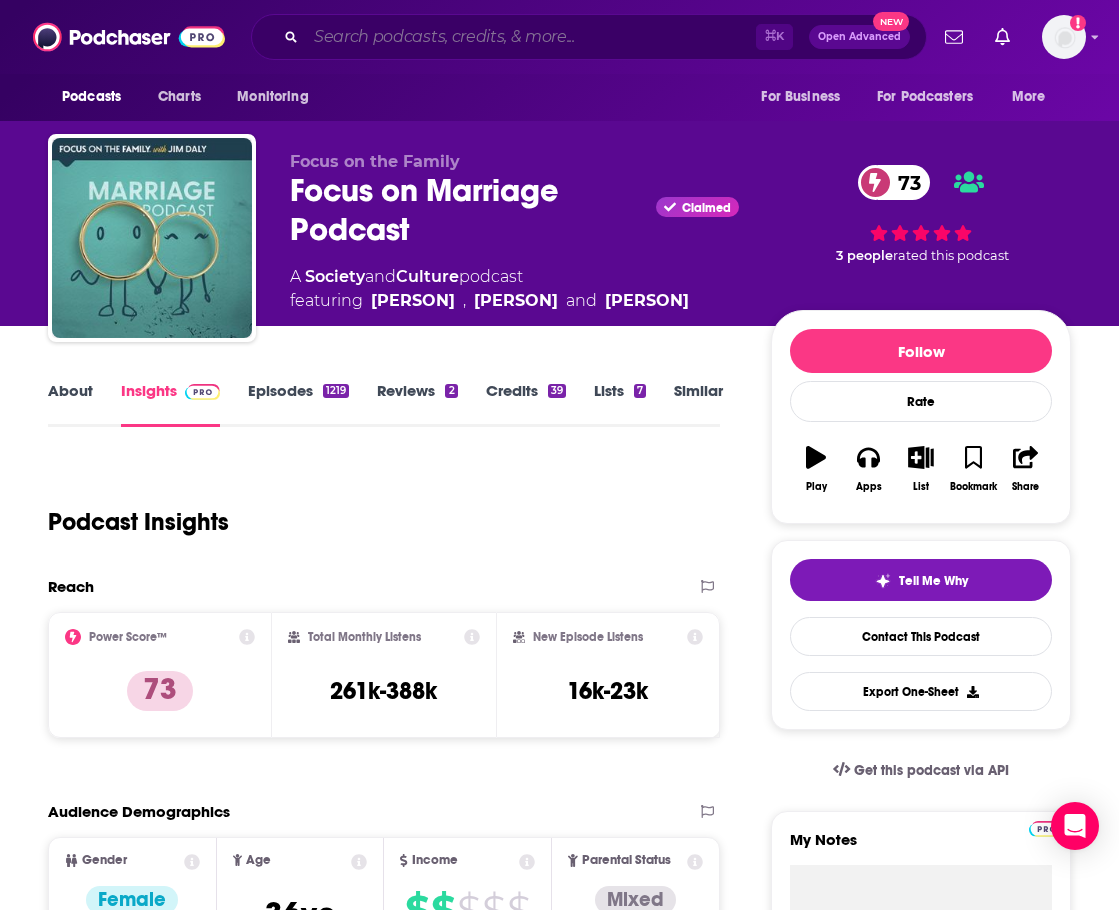 click at bounding box center (531, 37) 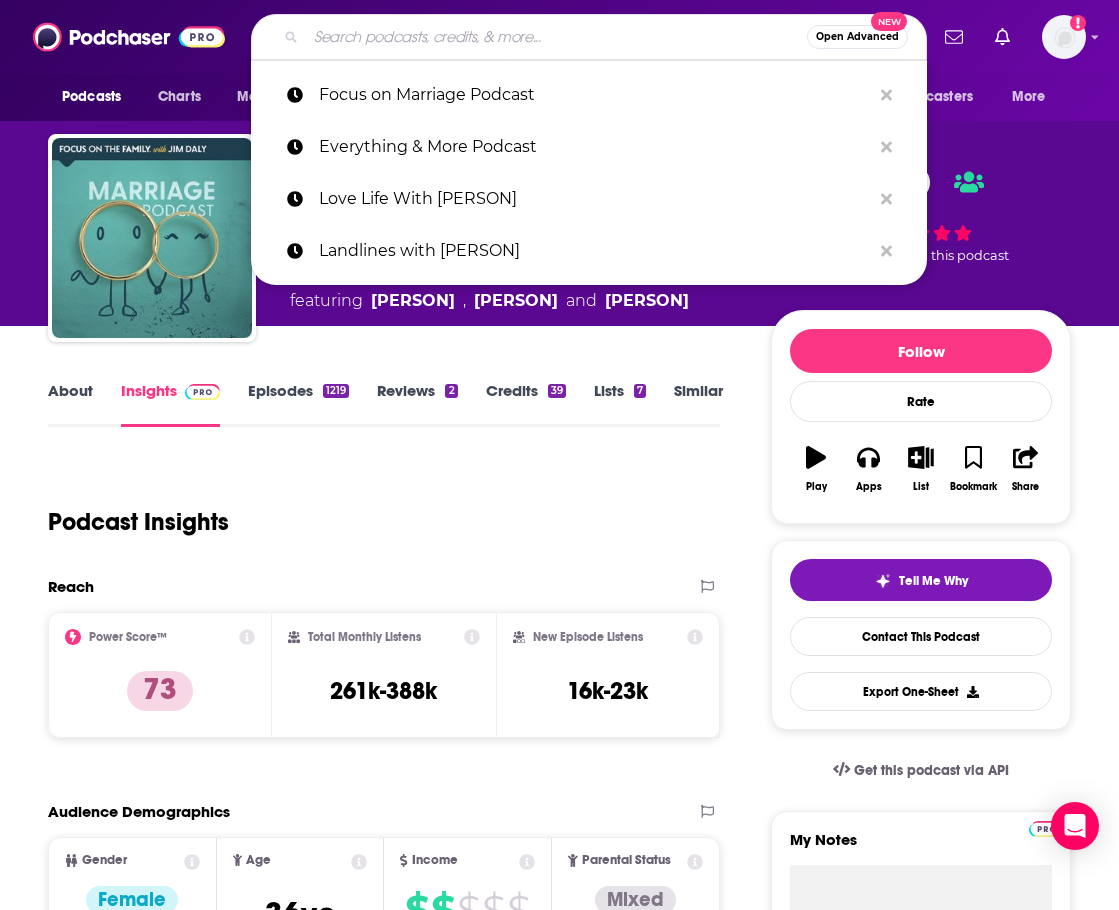 paste on "Date Yourself Instead" 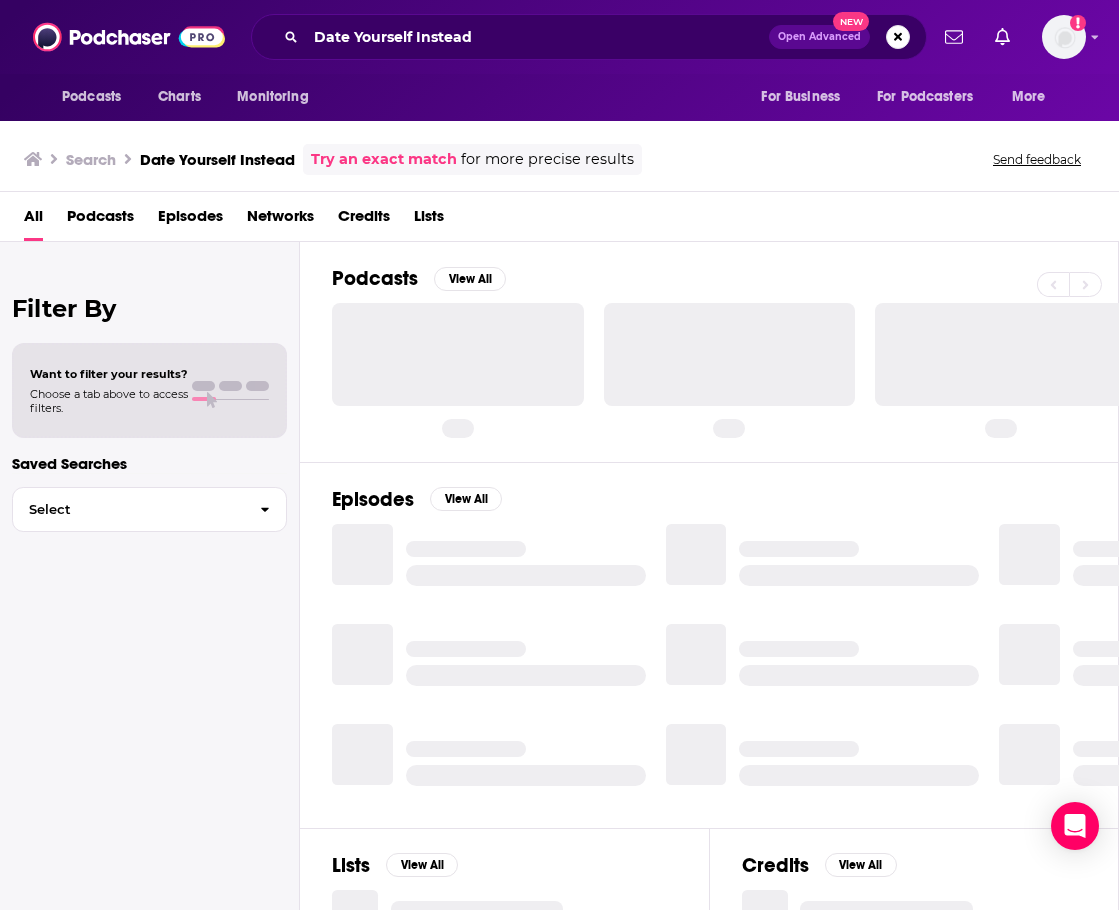 scroll, scrollTop: 0, scrollLeft: 0, axis: both 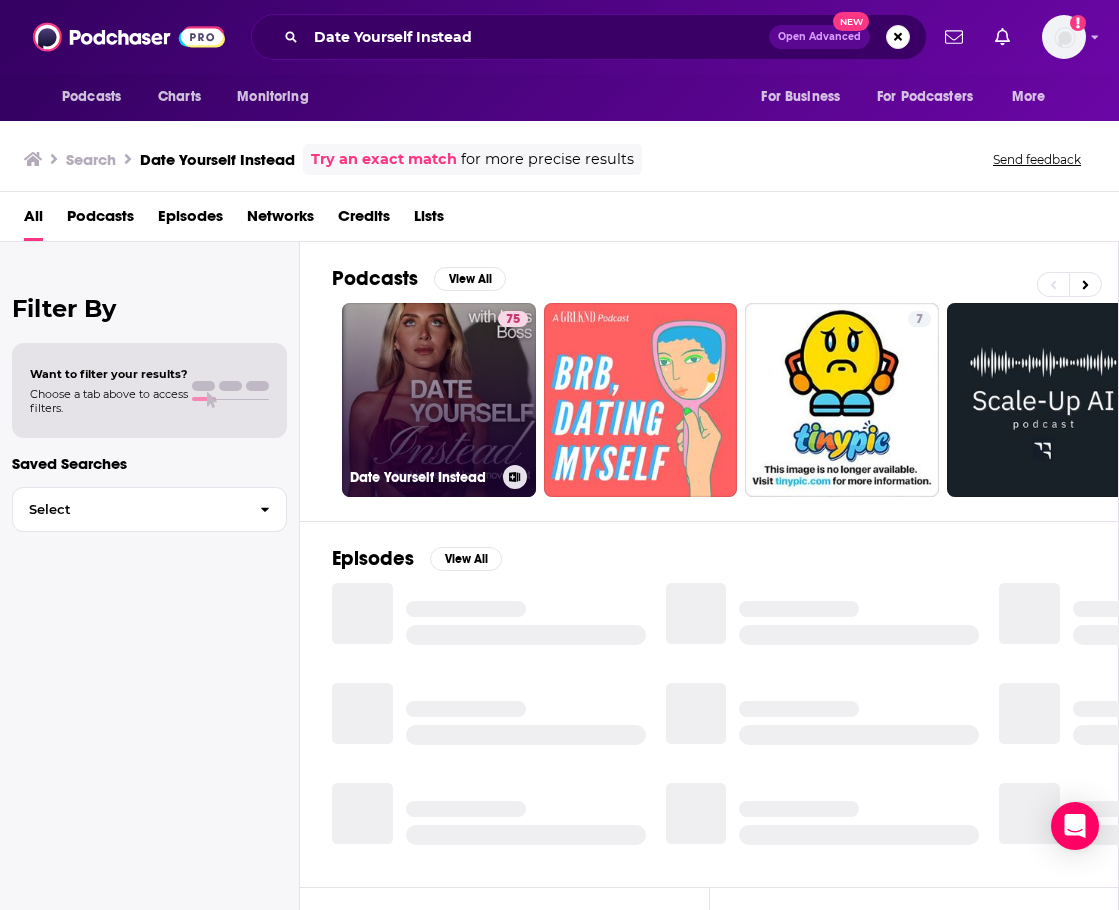 click on "75 Date Yourself Instead" at bounding box center [439, 400] 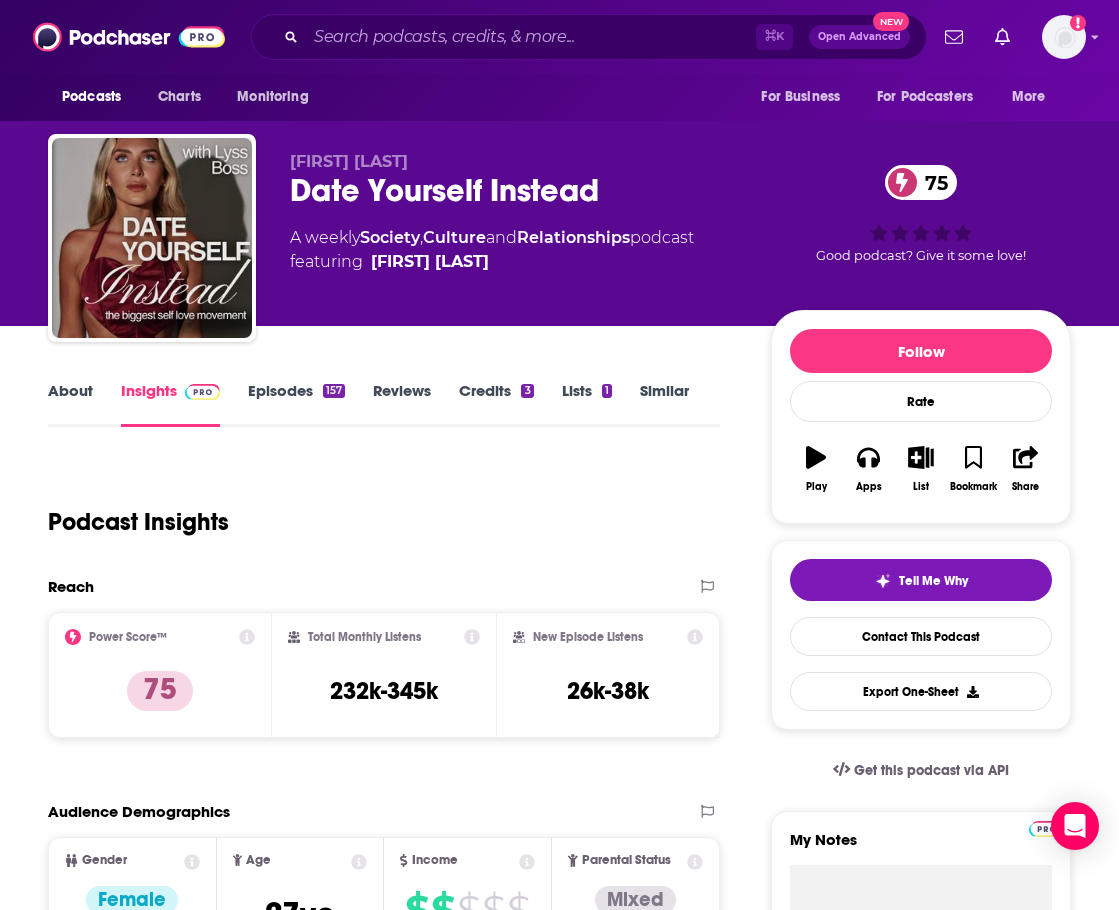 click on "About" at bounding box center [70, 404] 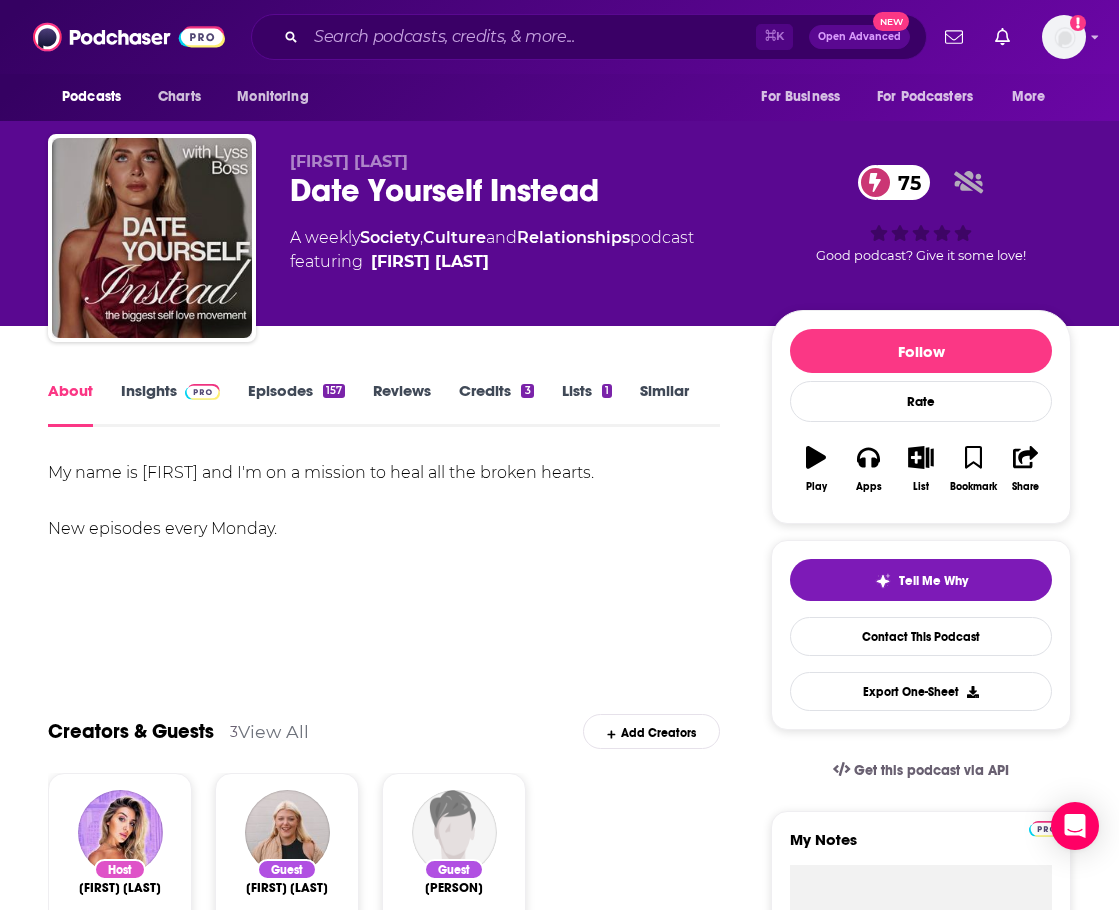 click on "Insights" at bounding box center (170, 404) 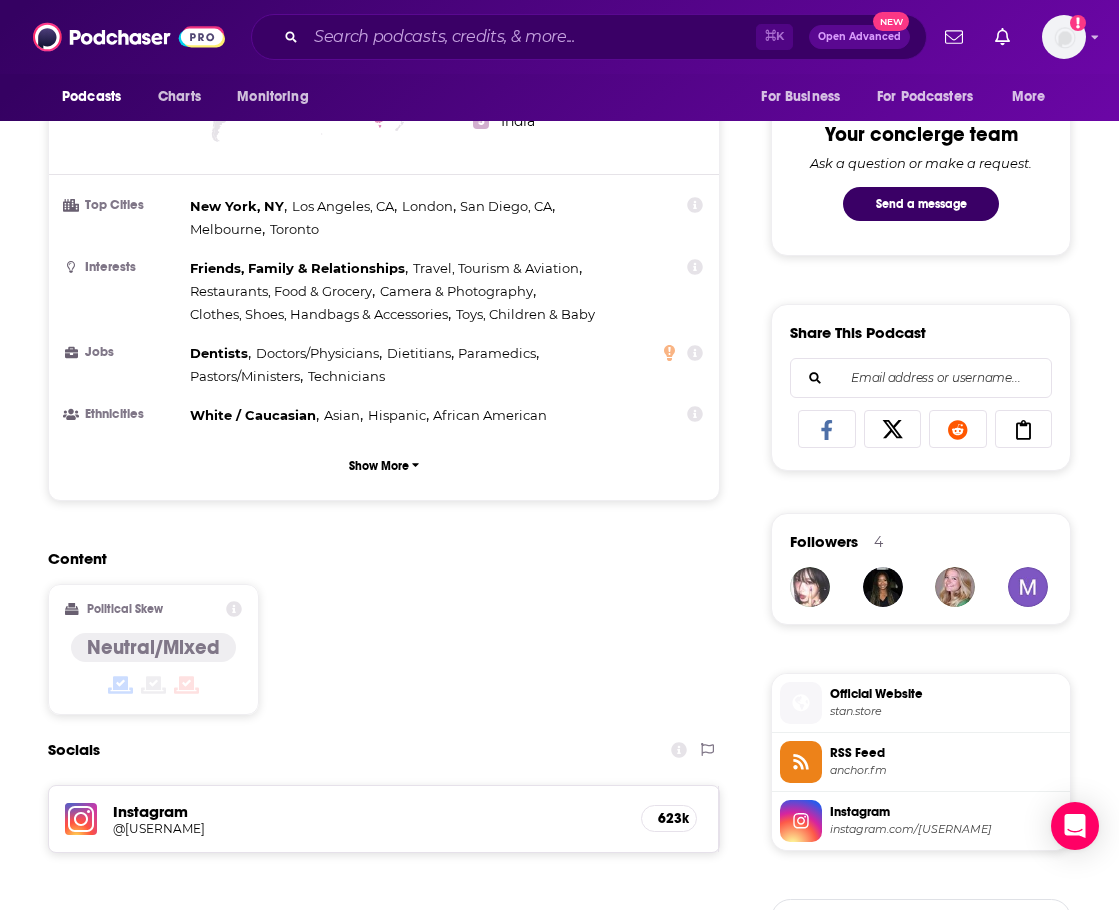 scroll, scrollTop: 1355, scrollLeft: 0, axis: vertical 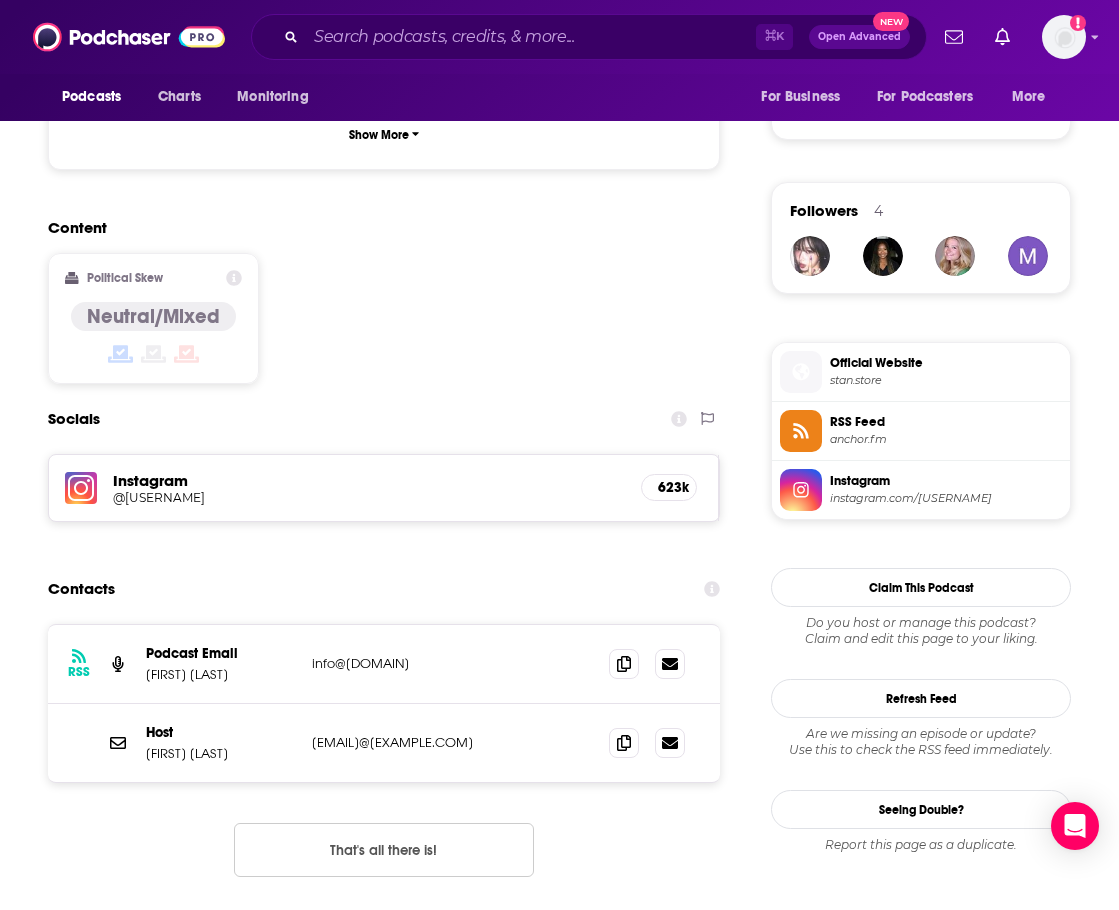 drag, startPoint x: 300, startPoint y: 660, endPoint x: 424, endPoint y: 664, distance: 124.0645 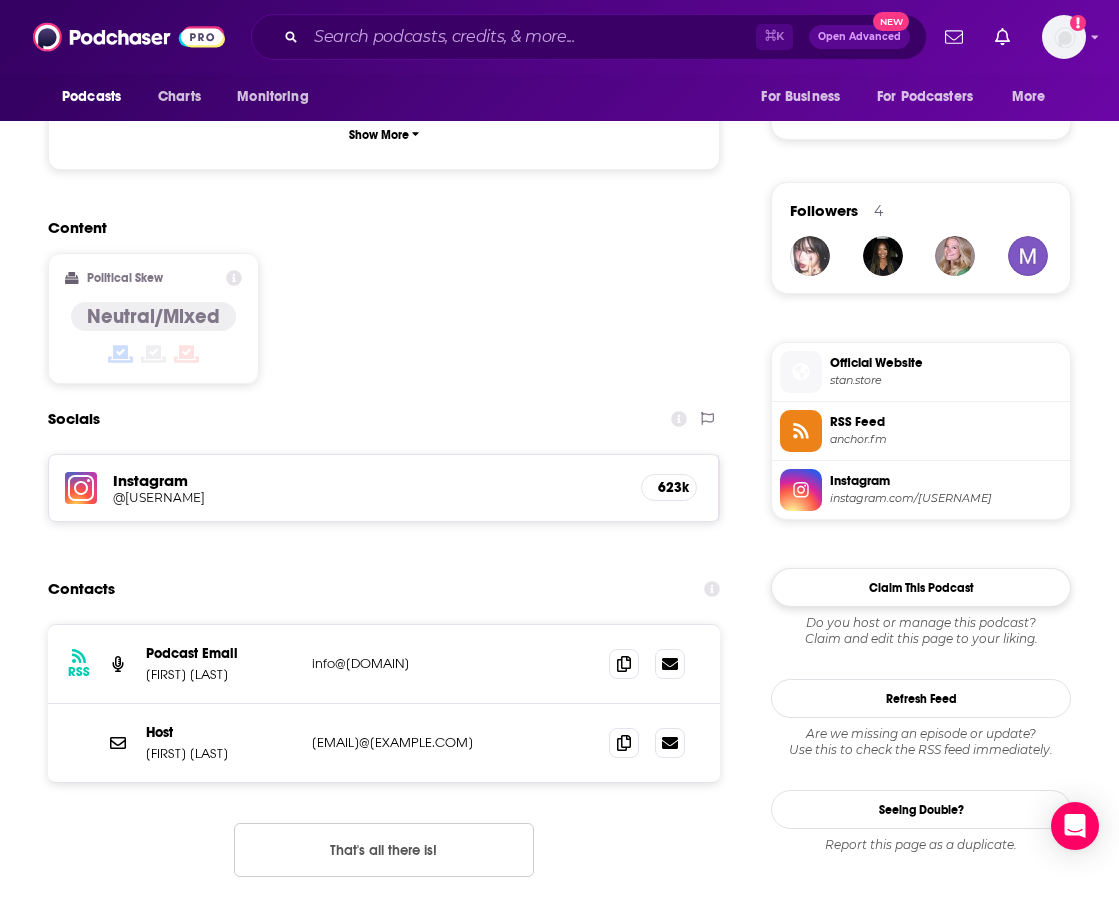 copy on "info@lyssboss.com" 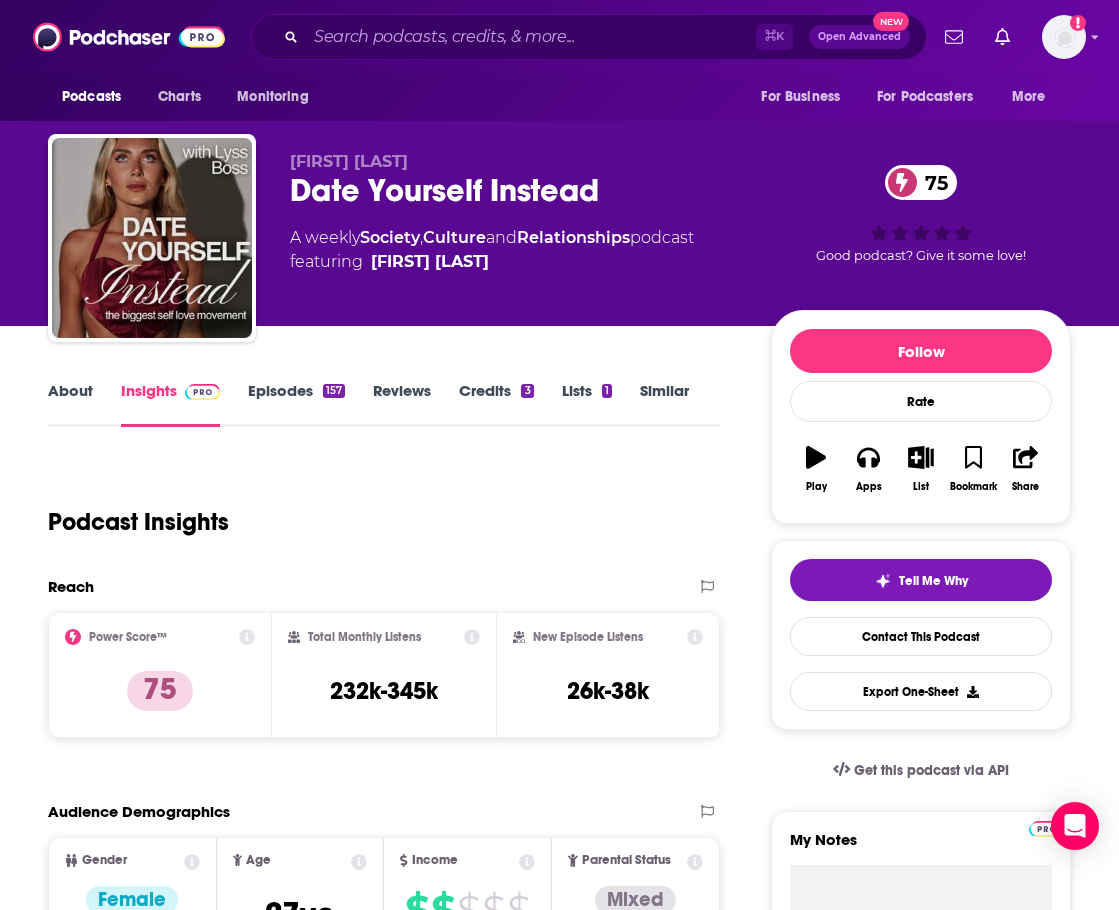 scroll, scrollTop: 0, scrollLeft: 0, axis: both 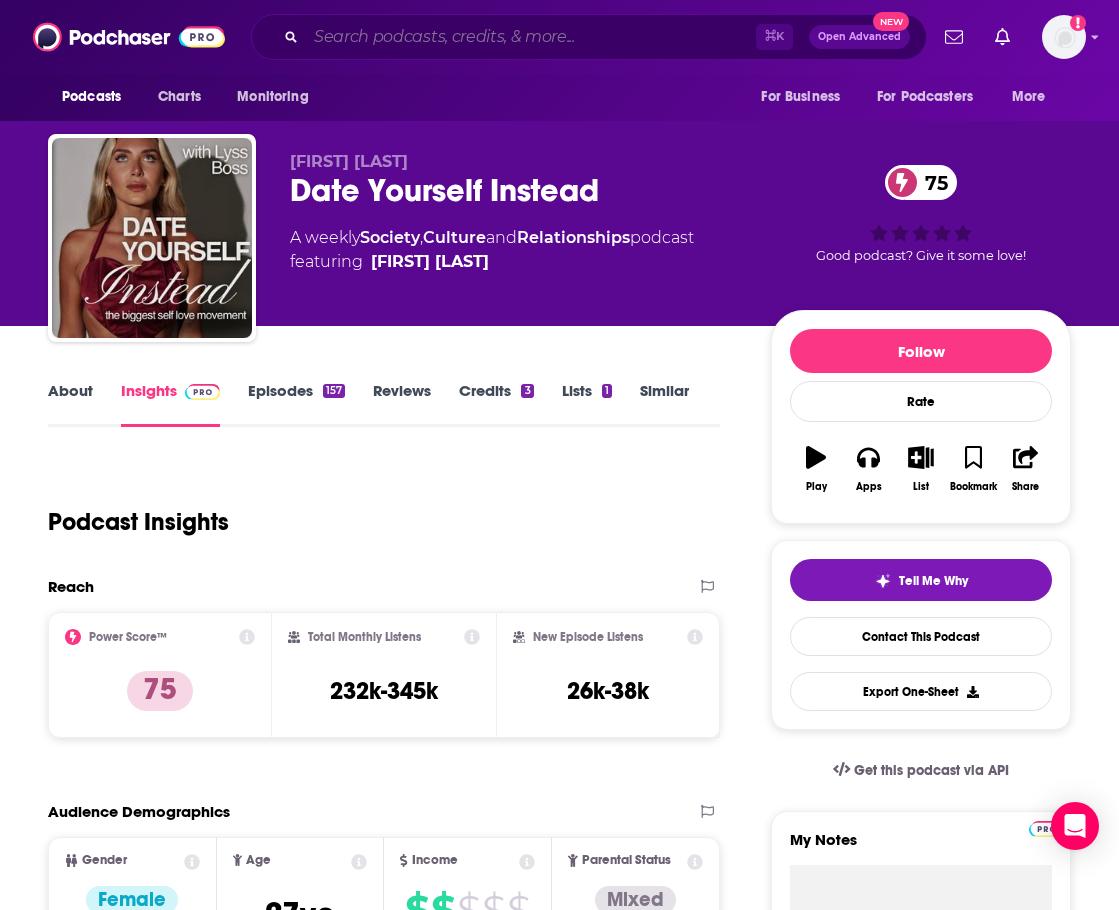click at bounding box center [531, 37] 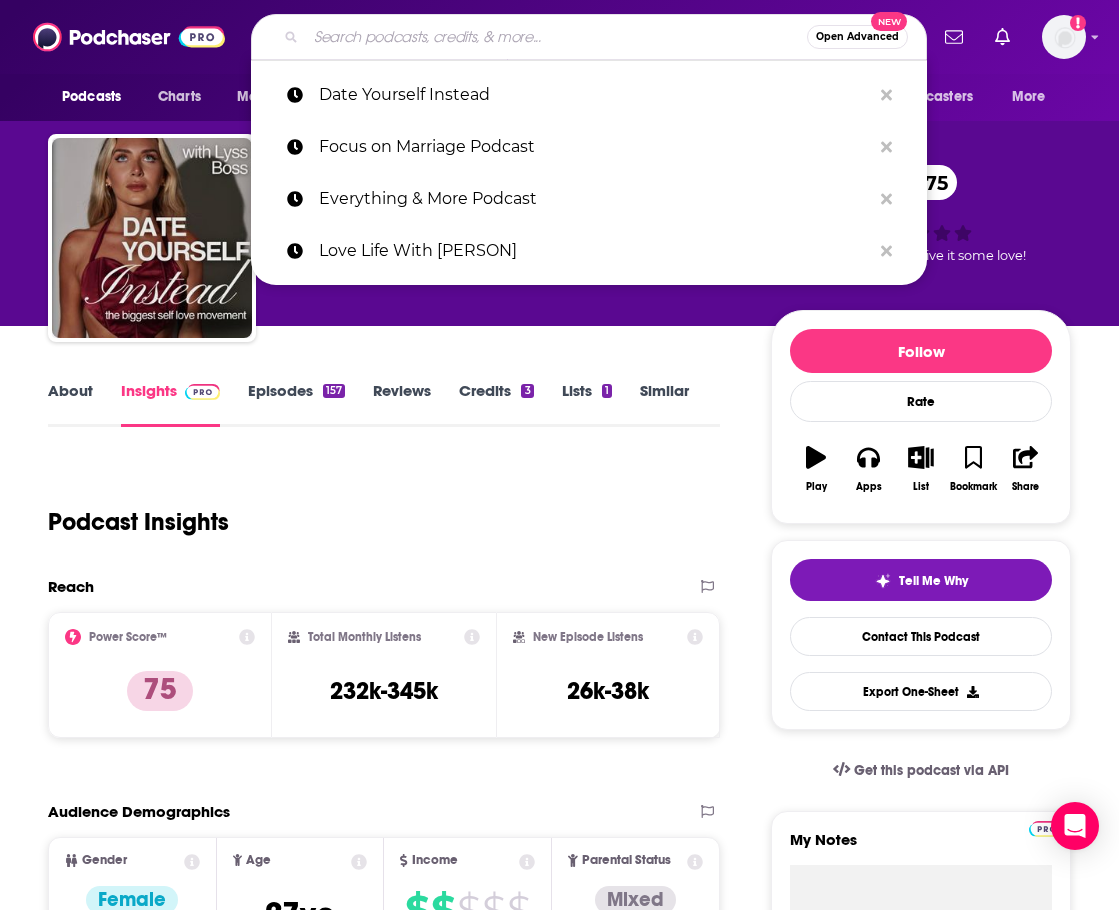 paste on "The Grounded Union Podcast" 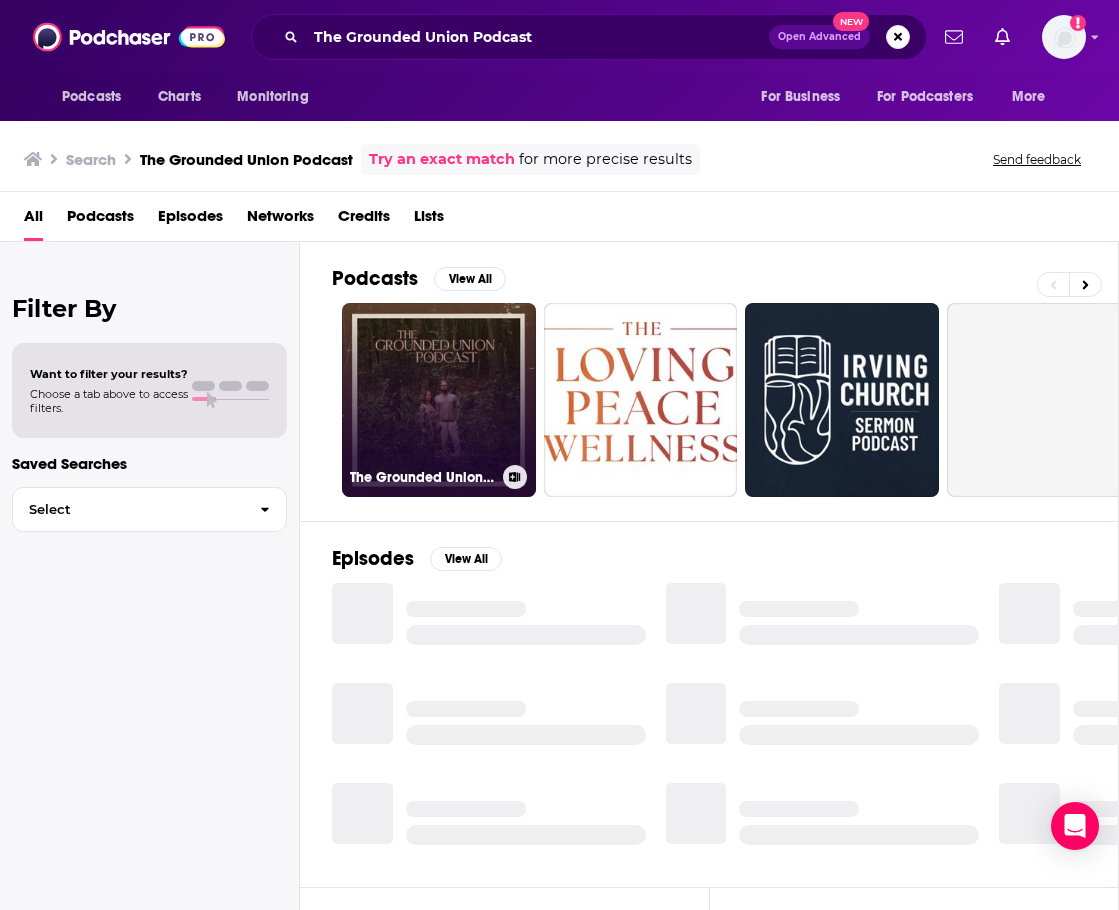 click on "The Grounded Union Podcast" at bounding box center (439, 400) 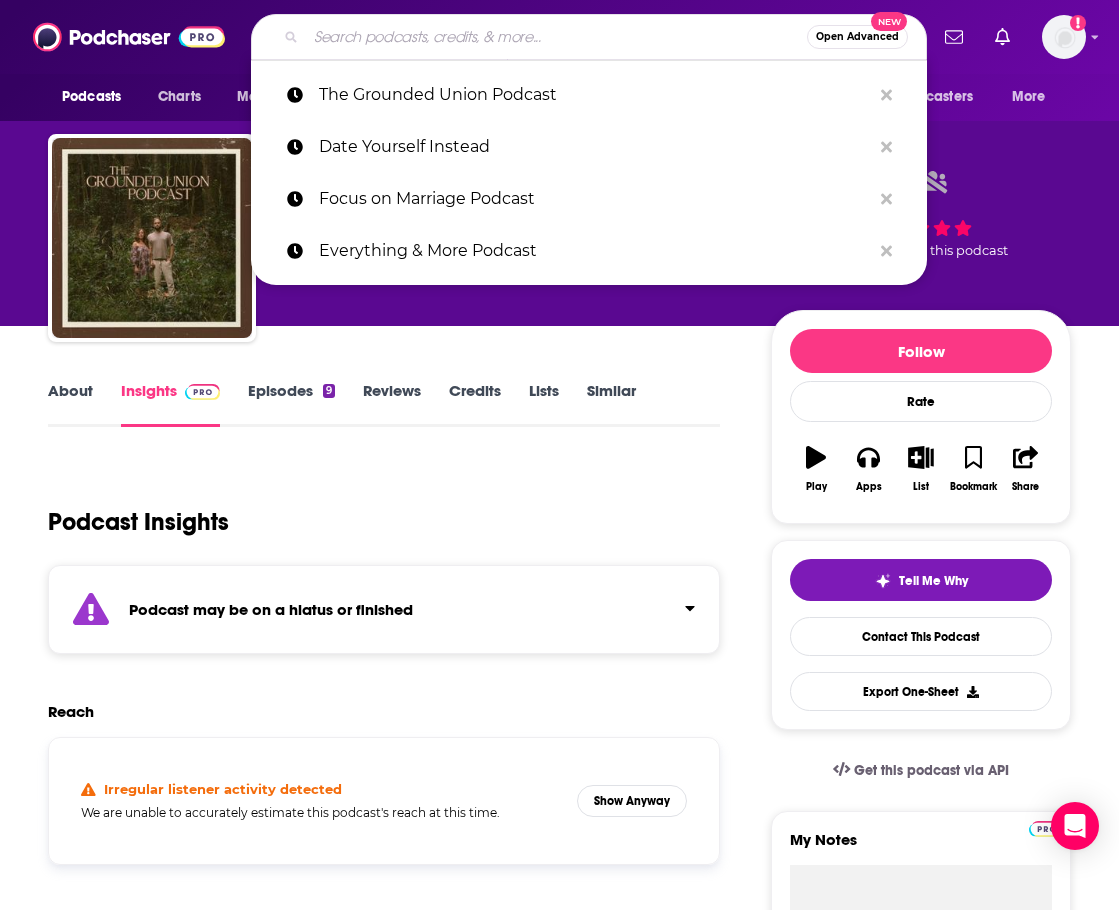 click at bounding box center [556, 37] 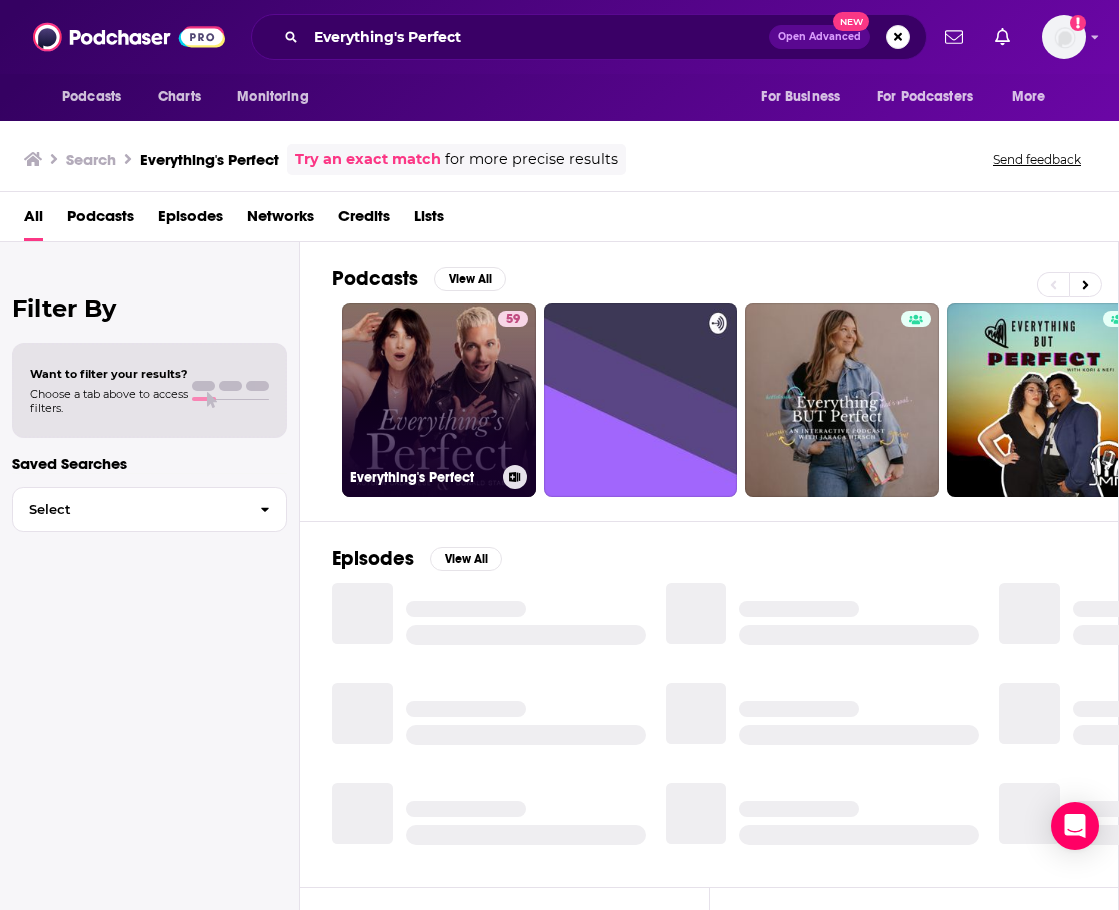 click on "59 Everything's Perfect" at bounding box center (439, 400) 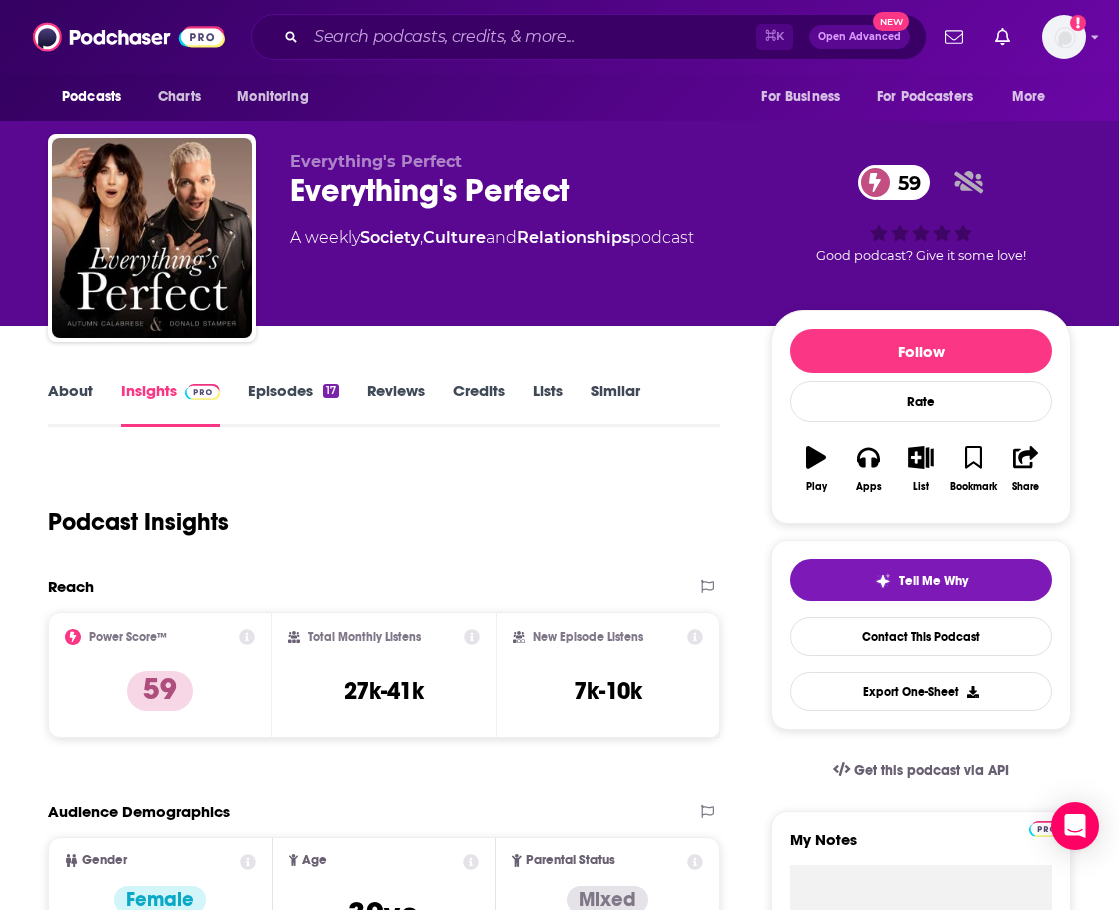 click on "About" at bounding box center [70, 404] 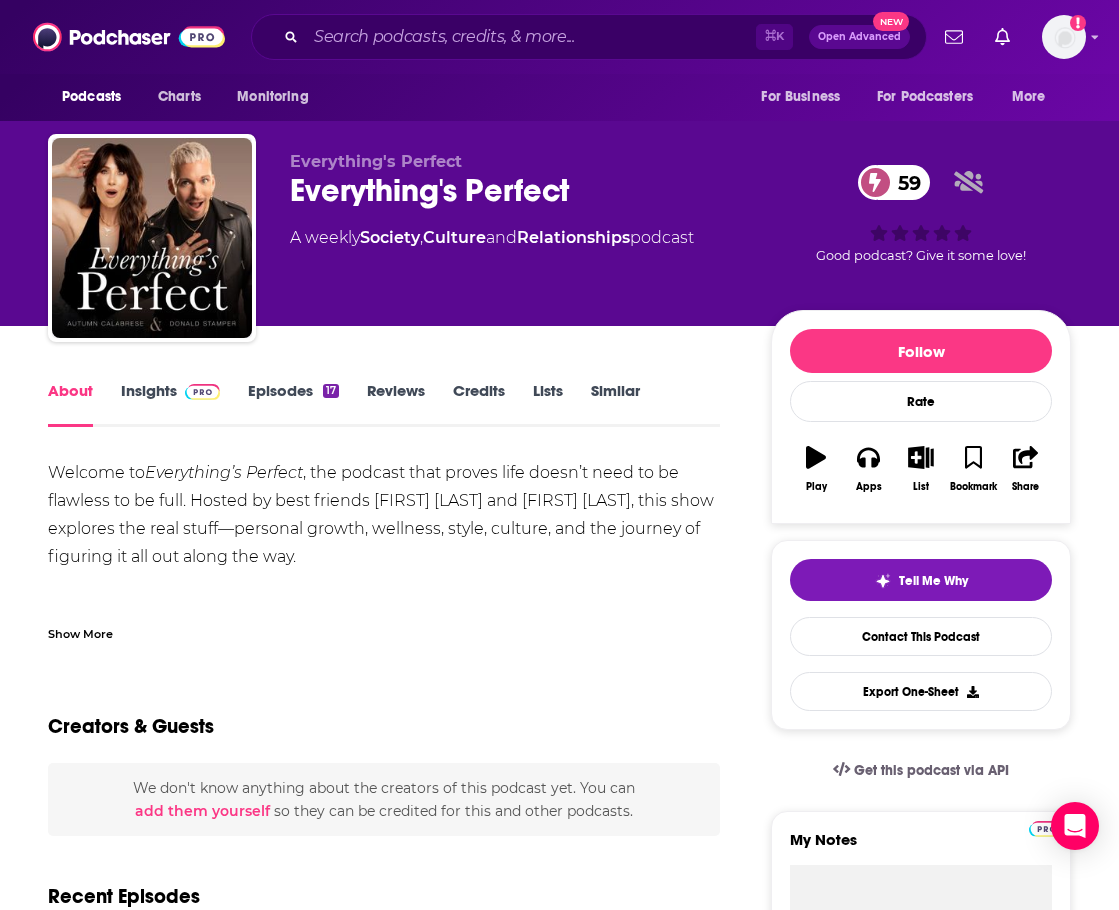 scroll, scrollTop: 0, scrollLeft: 0, axis: both 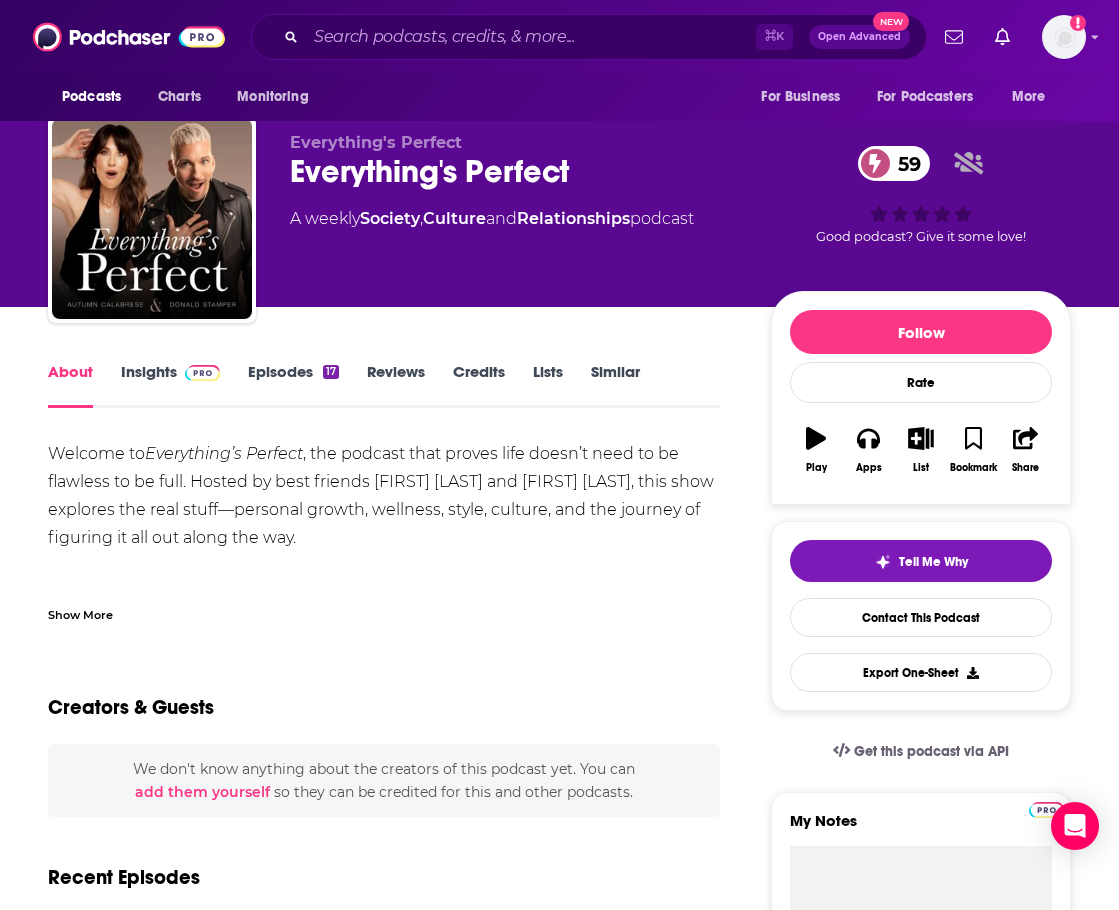 click on "Insights" at bounding box center [170, 385] 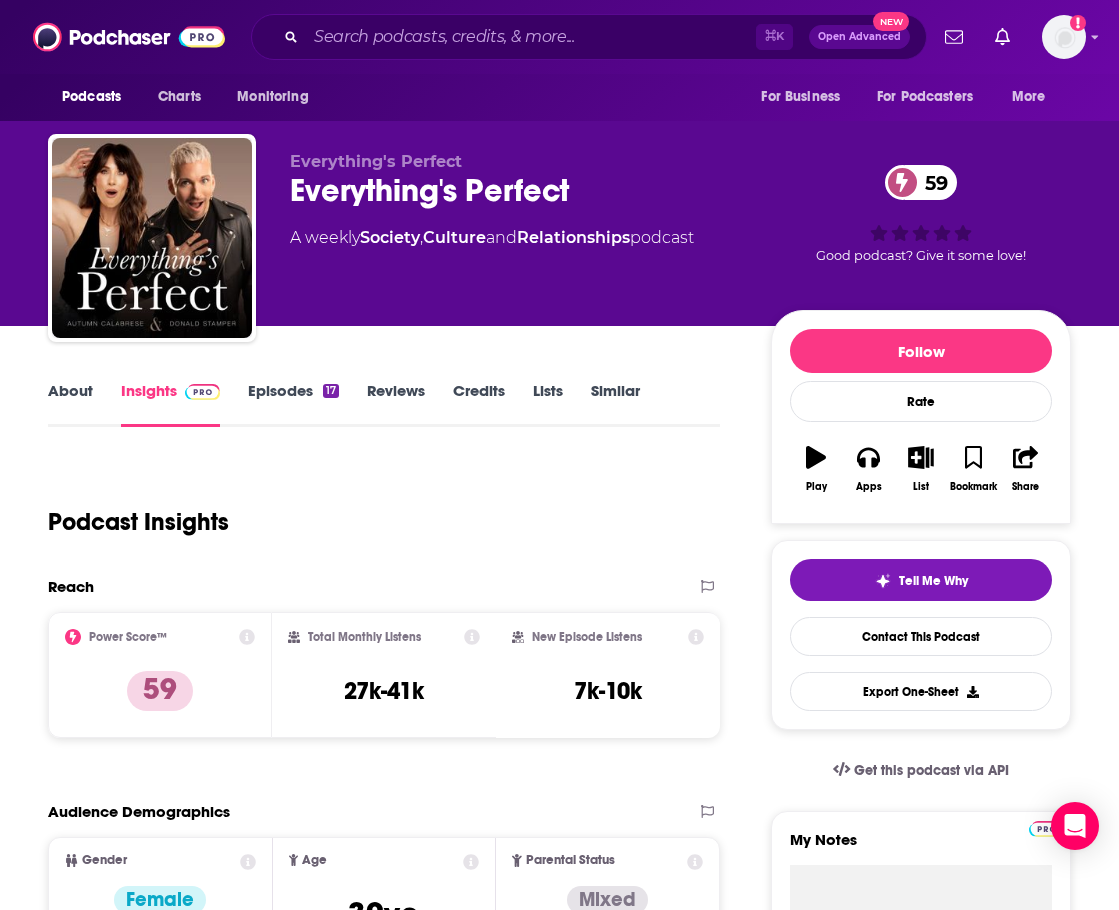scroll, scrollTop: 0, scrollLeft: 0, axis: both 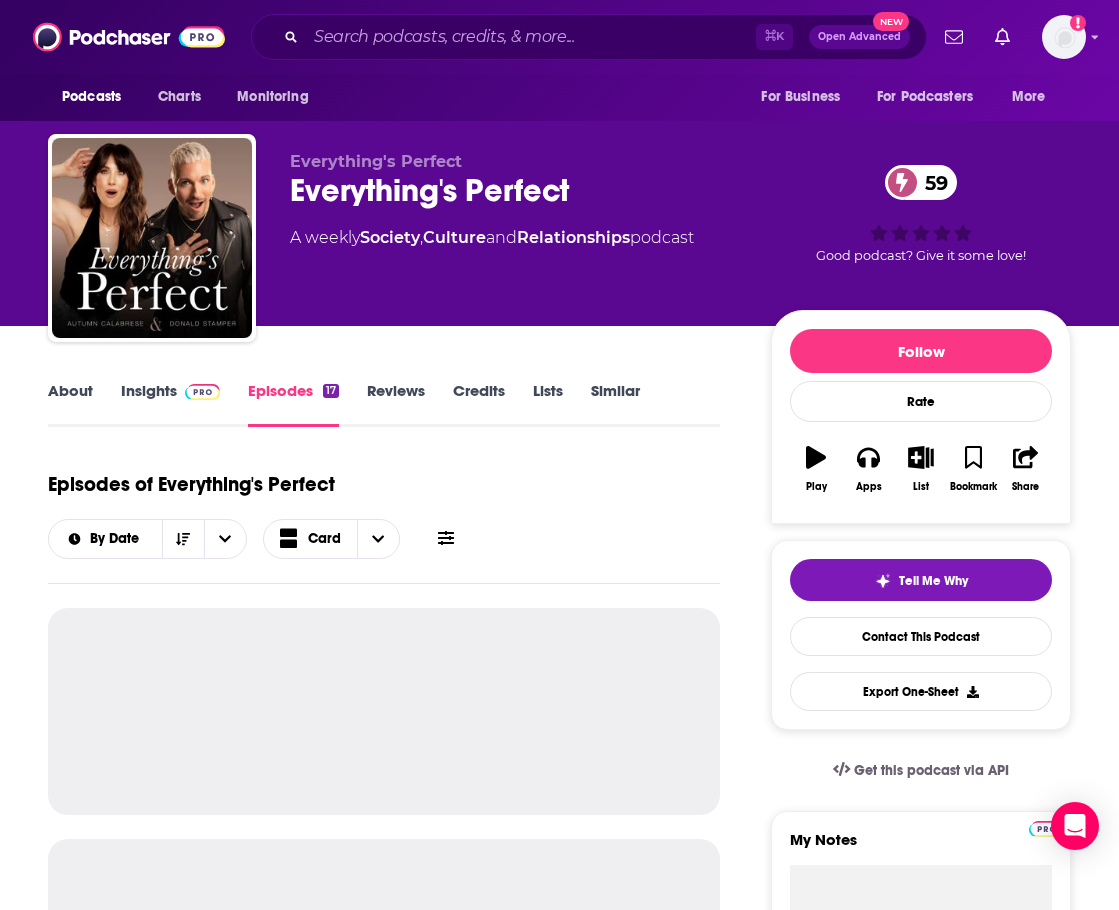 click on "Insights" at bounding box center (170, 404) 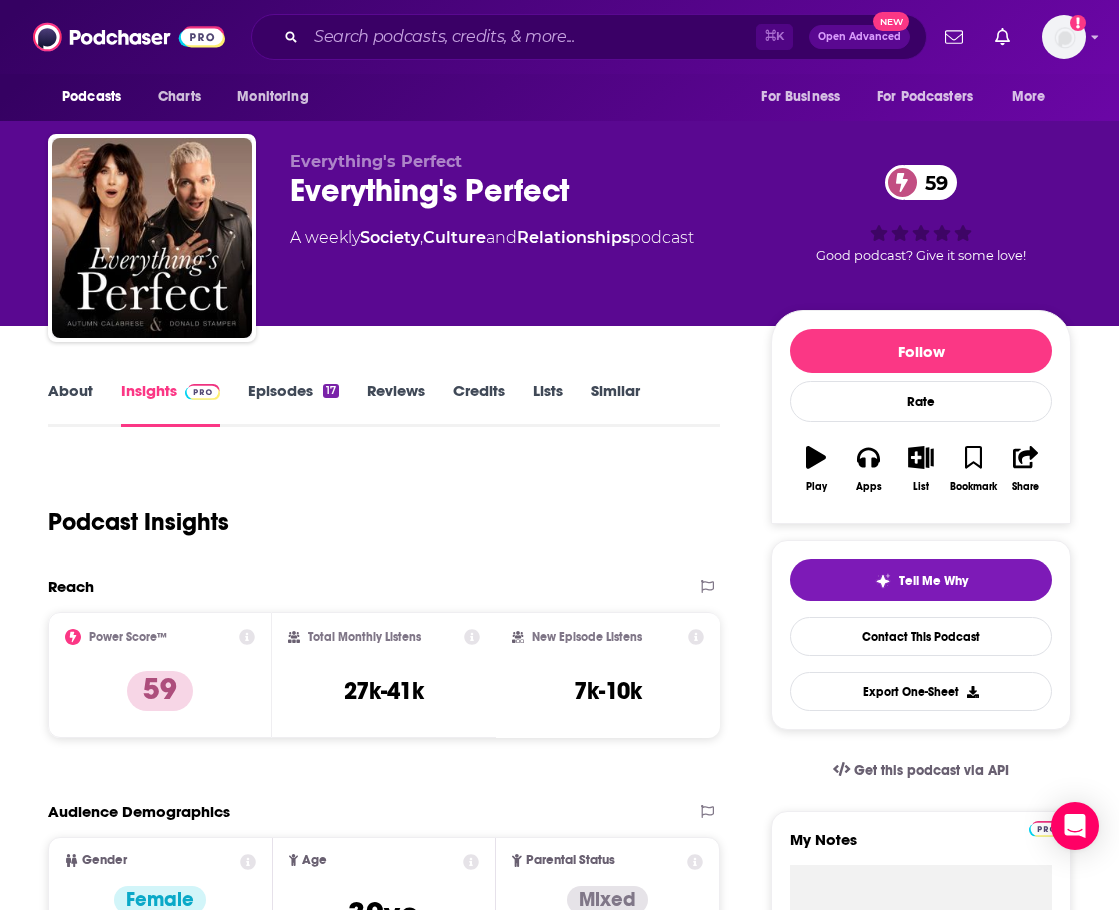 click on "Episodes 17" at bounding box center (293, 404) 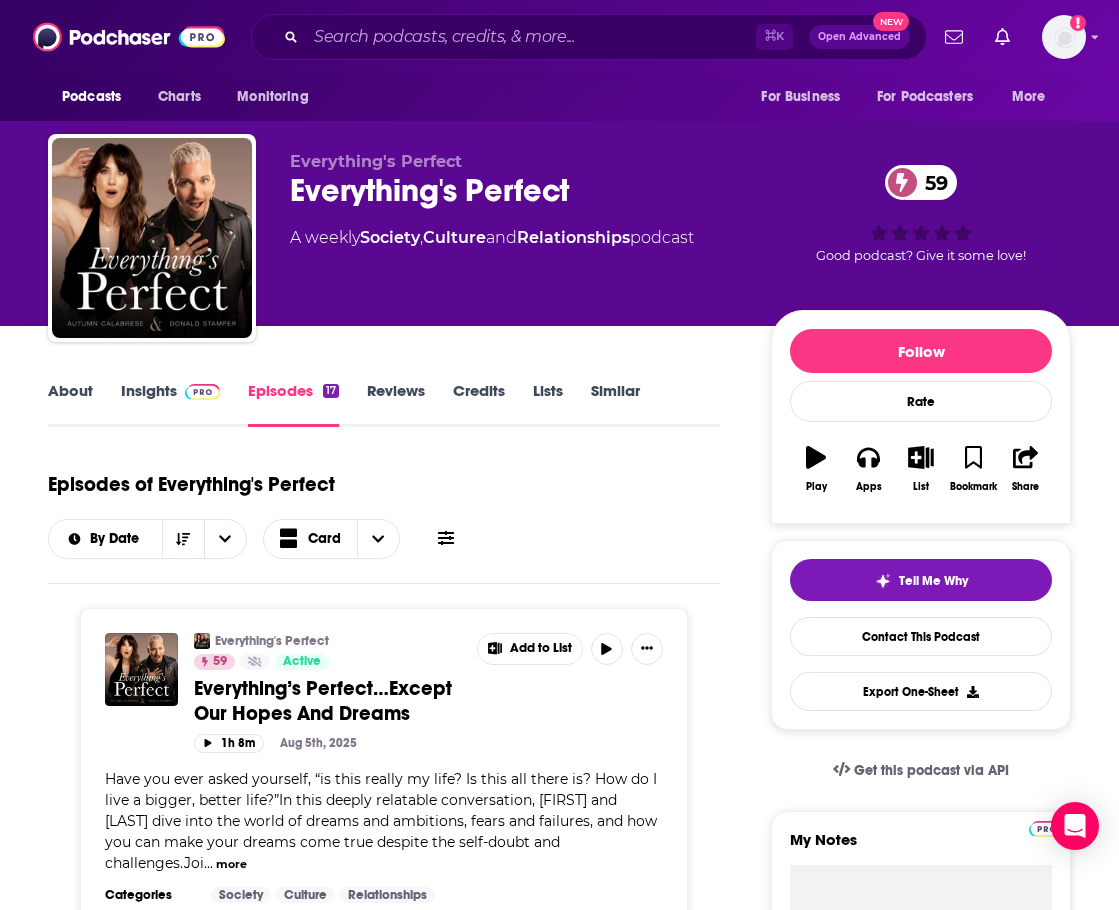 scroll, scrollTop: 0, scrollLeft: 0, axis: both 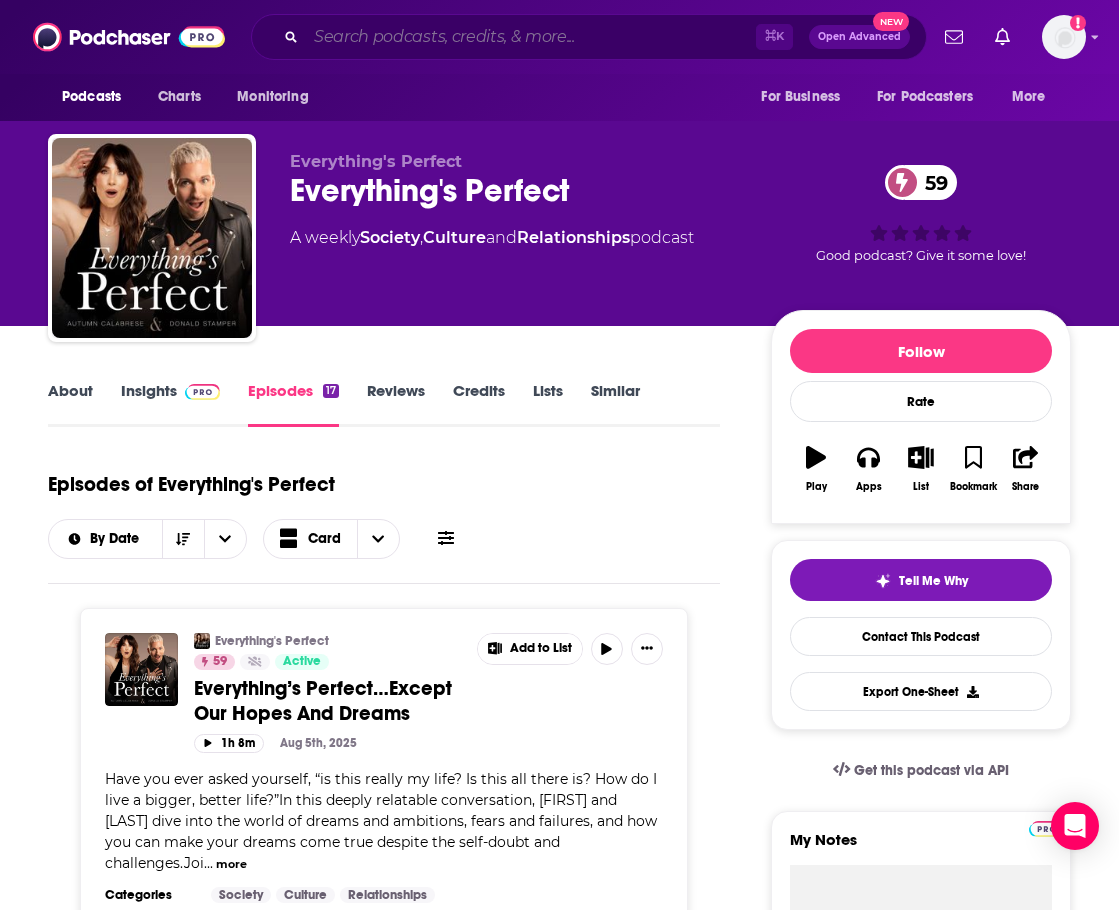 click at bounding box center (531, 37) 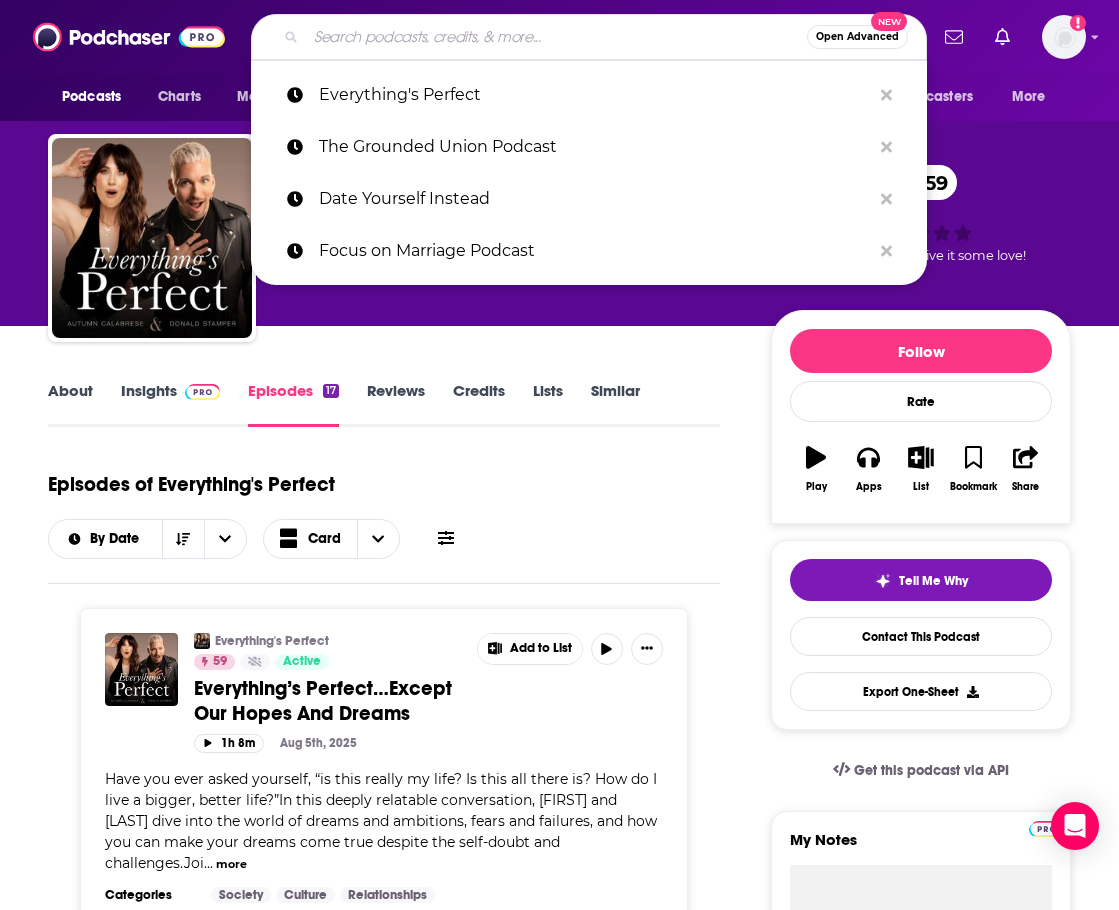 paste on "[FIRST] Talks" 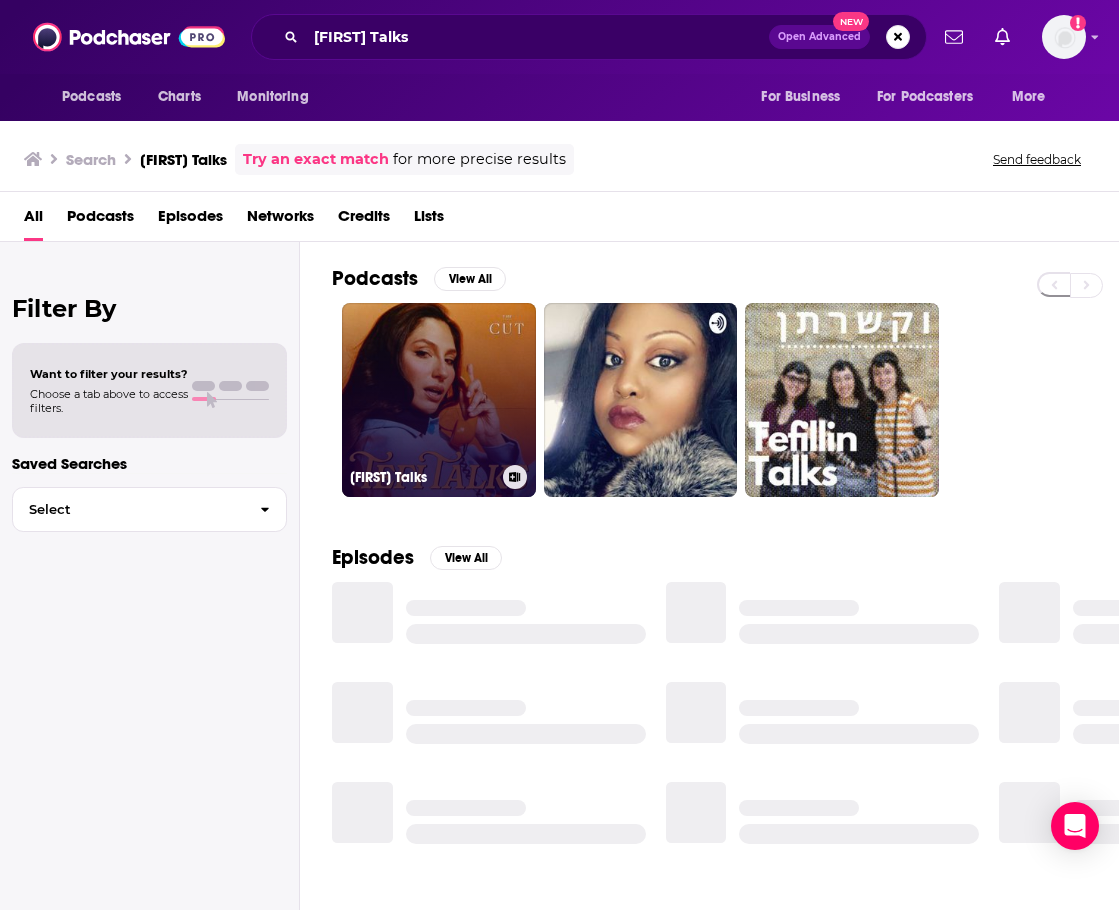 click on "[FIRST] Talks" at bounding box center [439, 400] 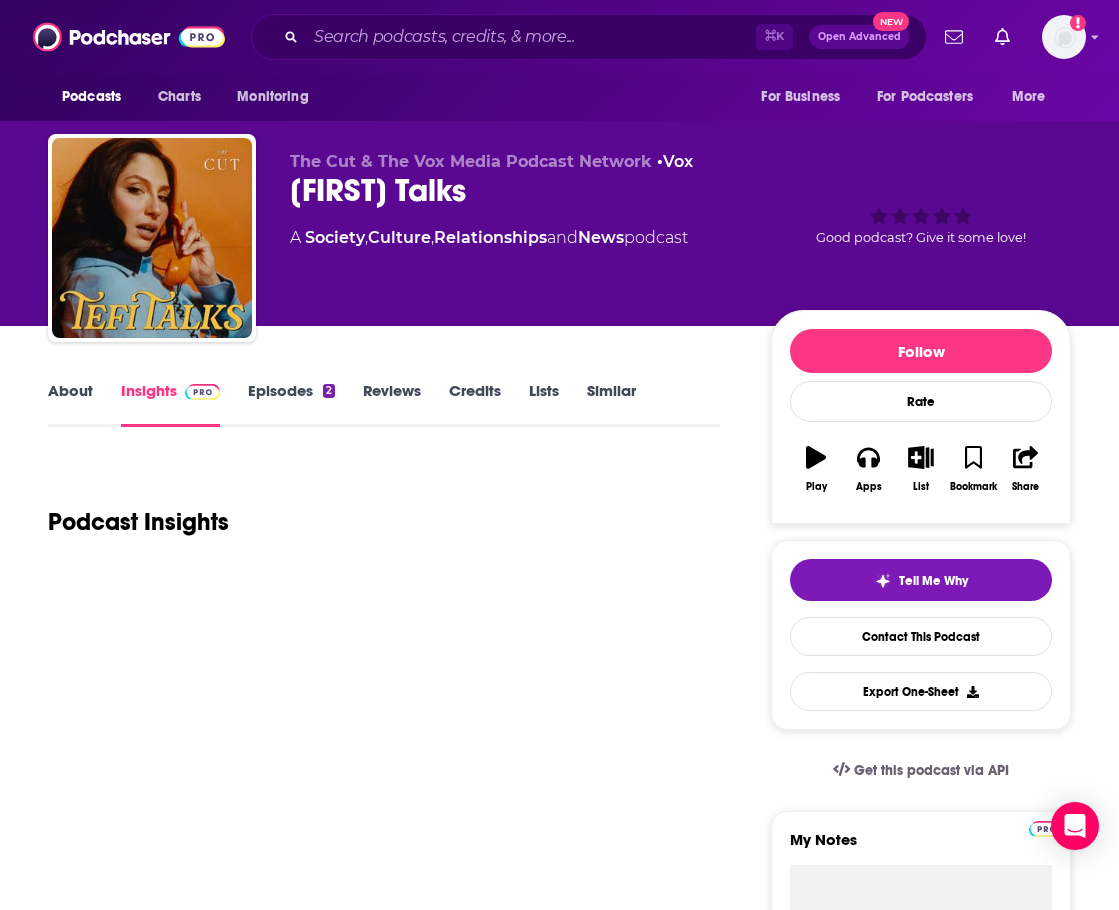 click on "About" at bounding box center [70, 404] 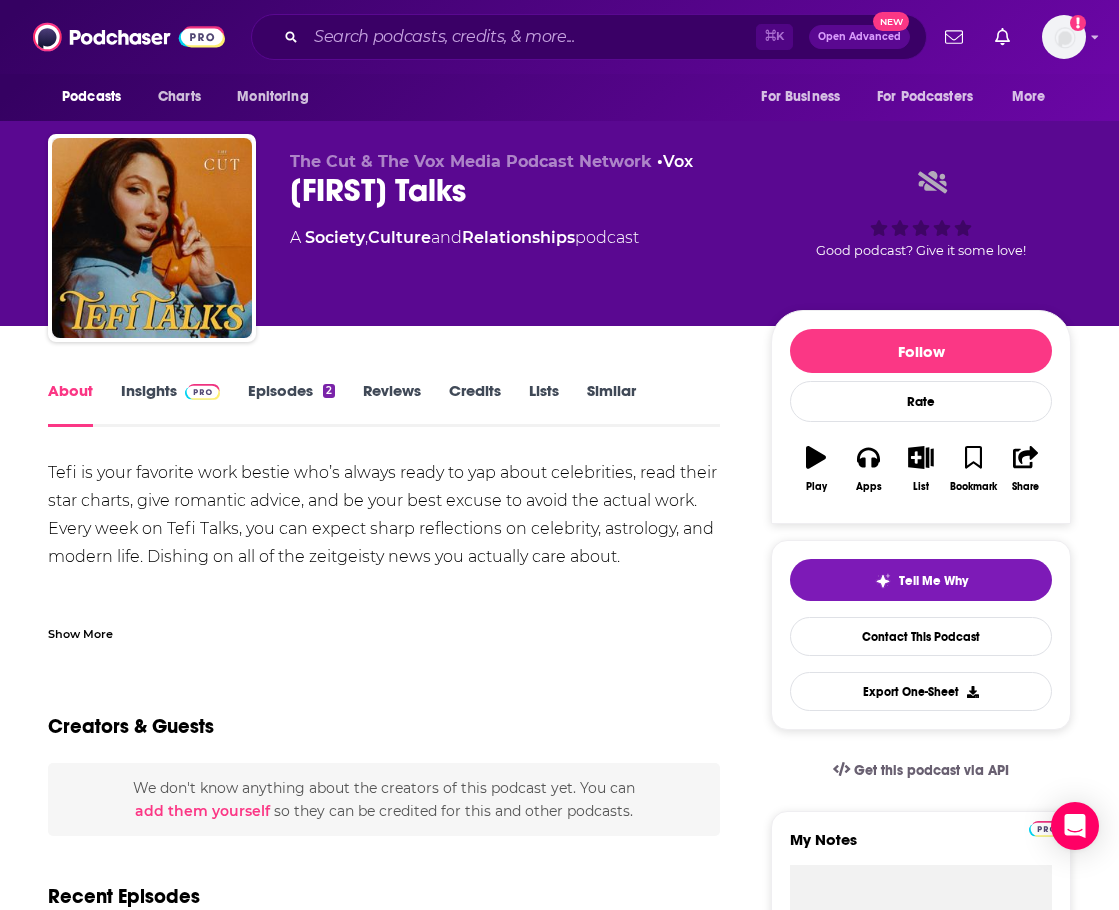 click on "Insights" at bounding box center [170, 404] 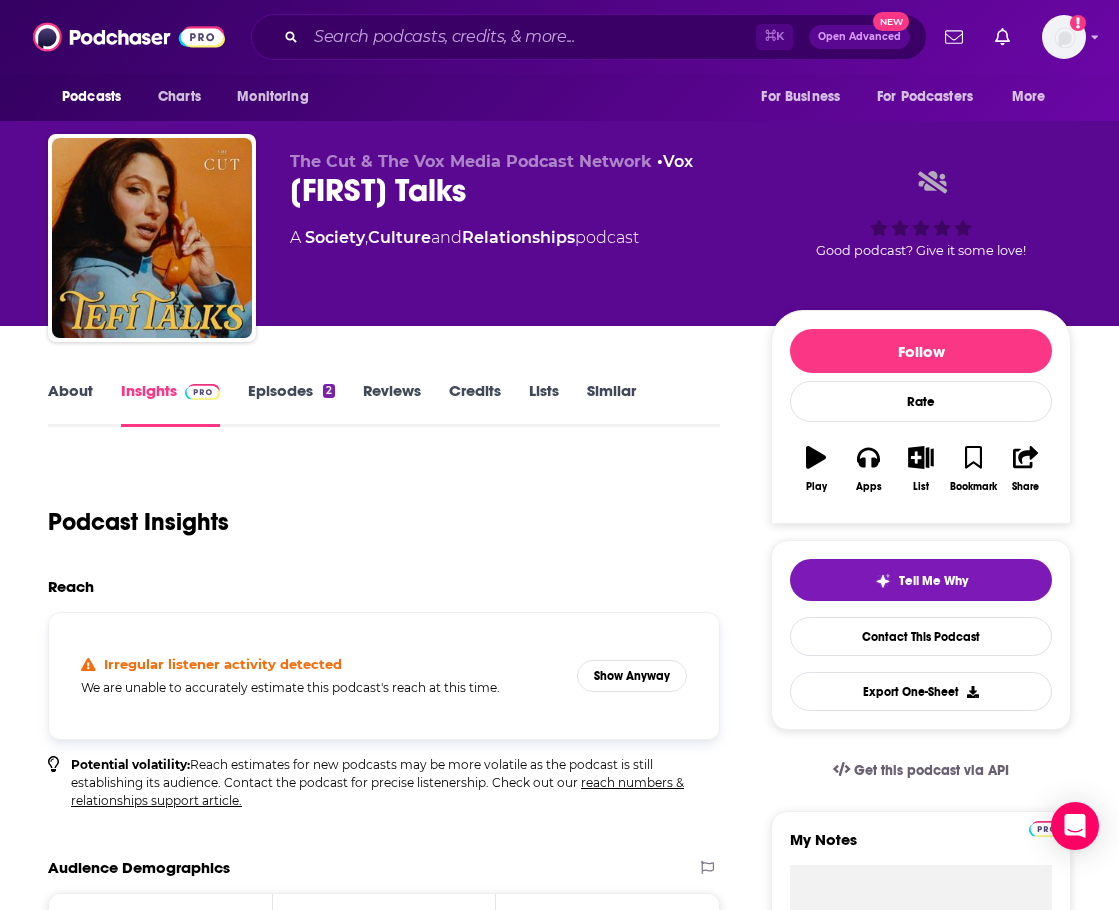 click at bounding box center (198, 390) 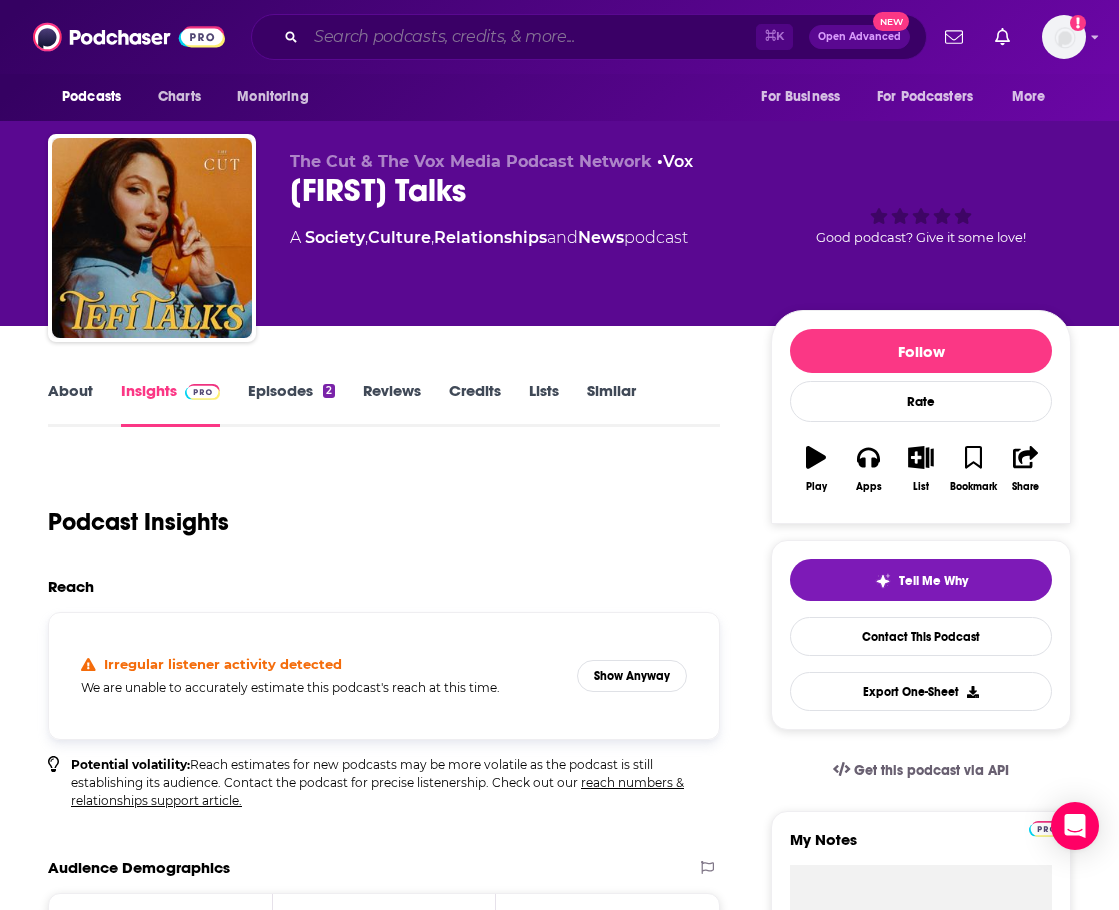click at bounding box center [531, 37] 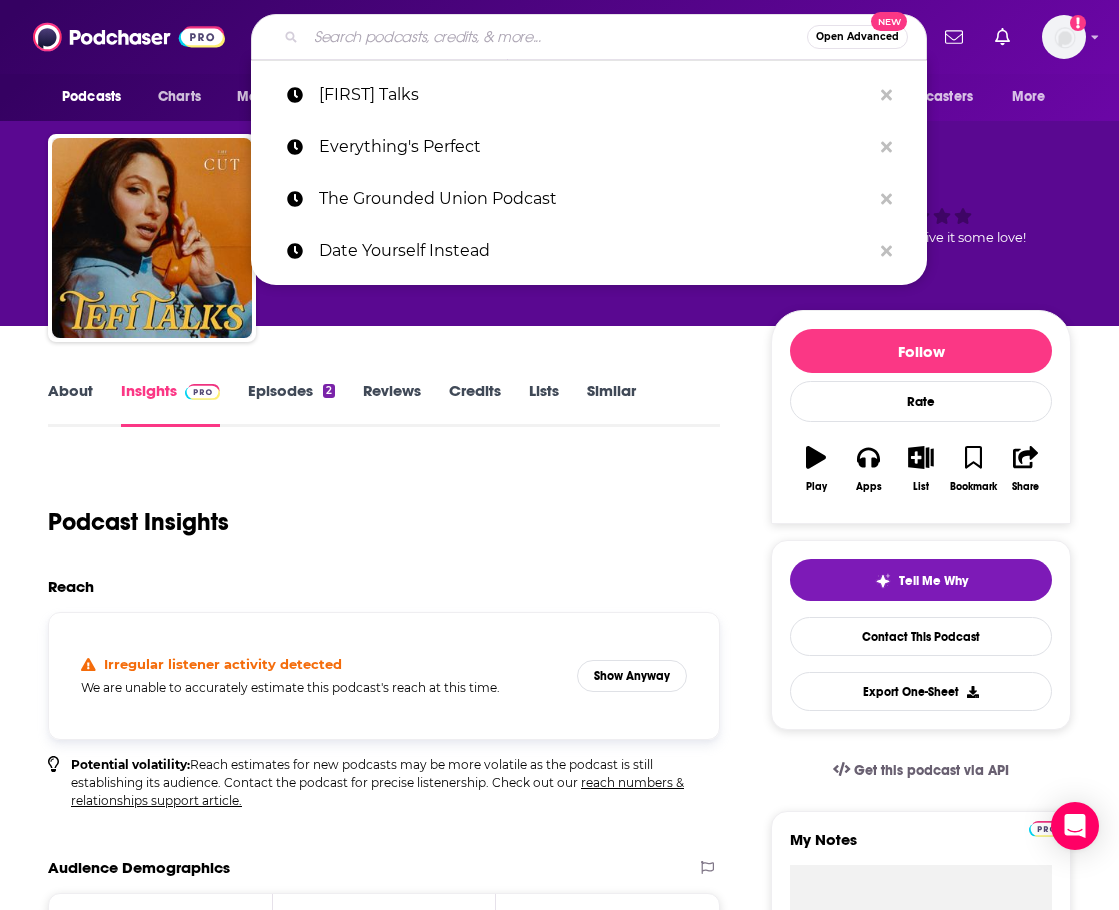 paste on "For The Love With Jen Hatmaker Podcast" 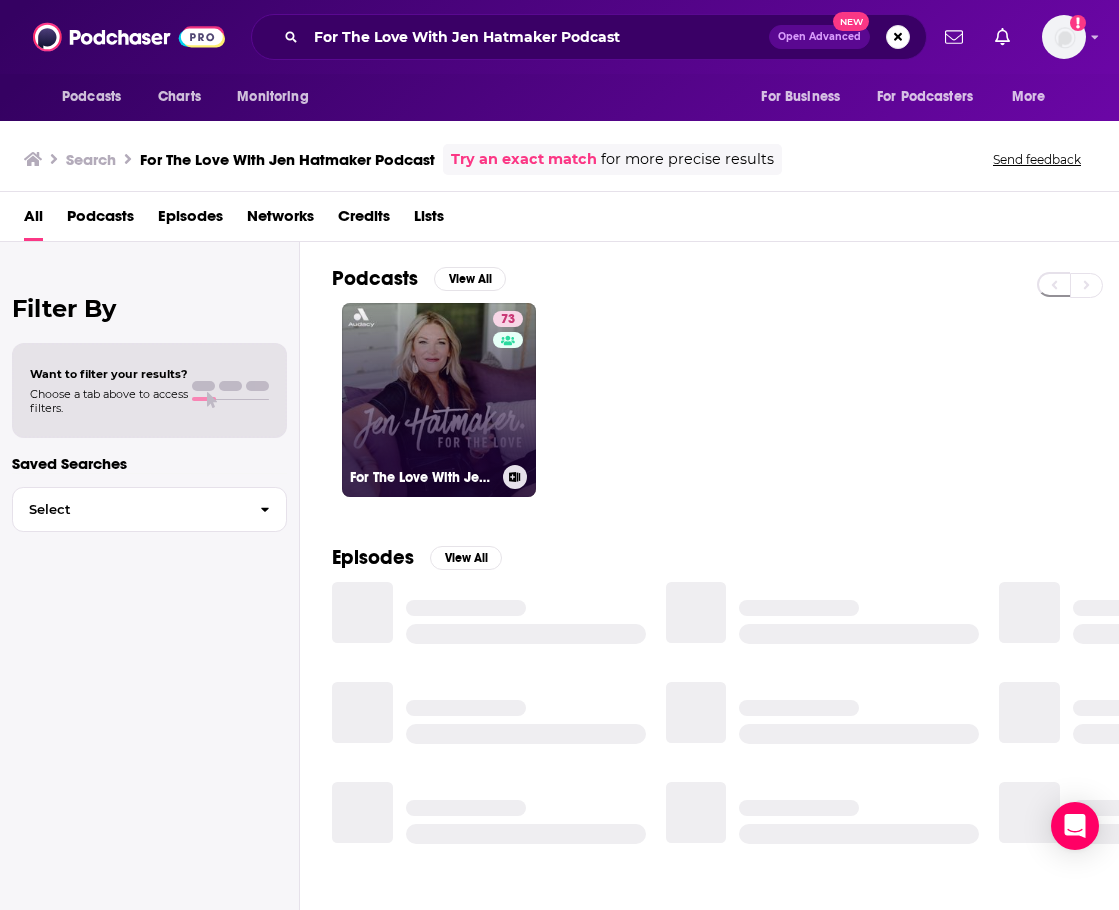click on "73 For The Love With Jen Hatmaker Podcast" at bounding box center (439, 400) 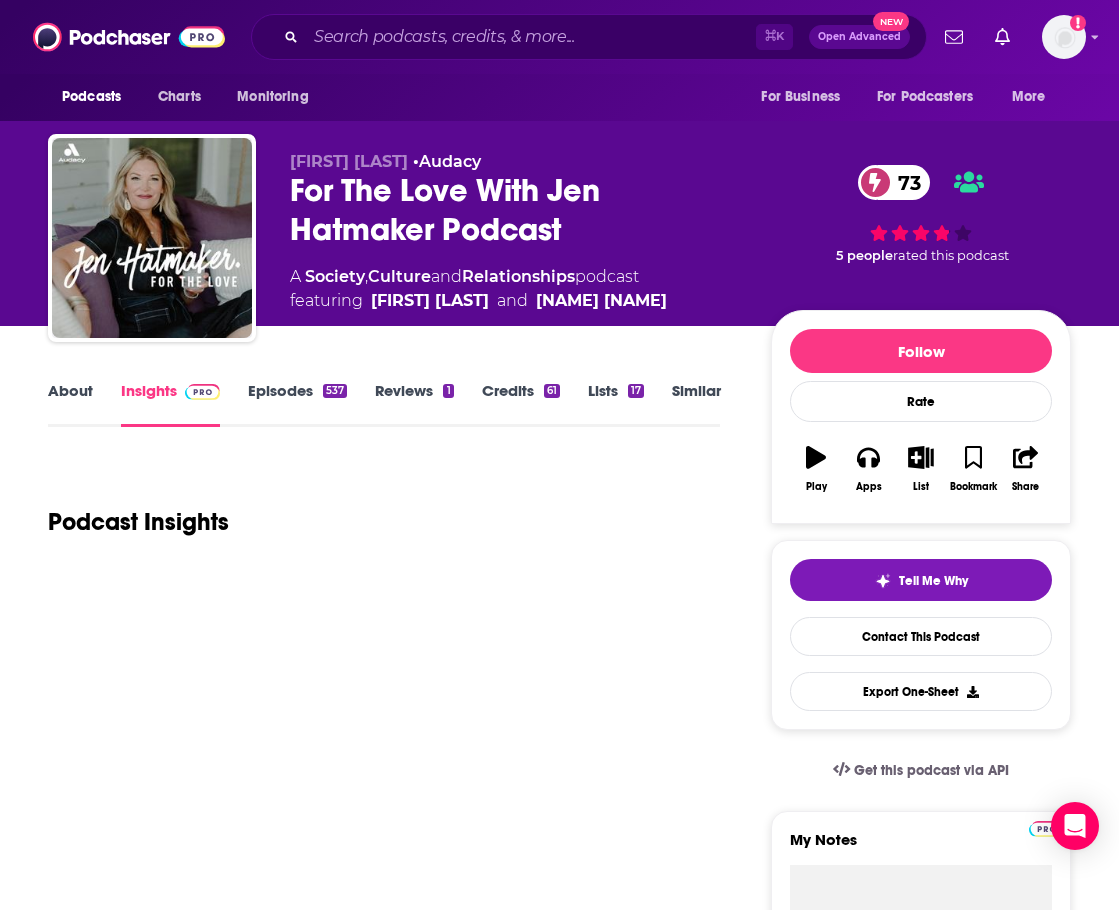 click on "About" at bounding box center [70, 404] 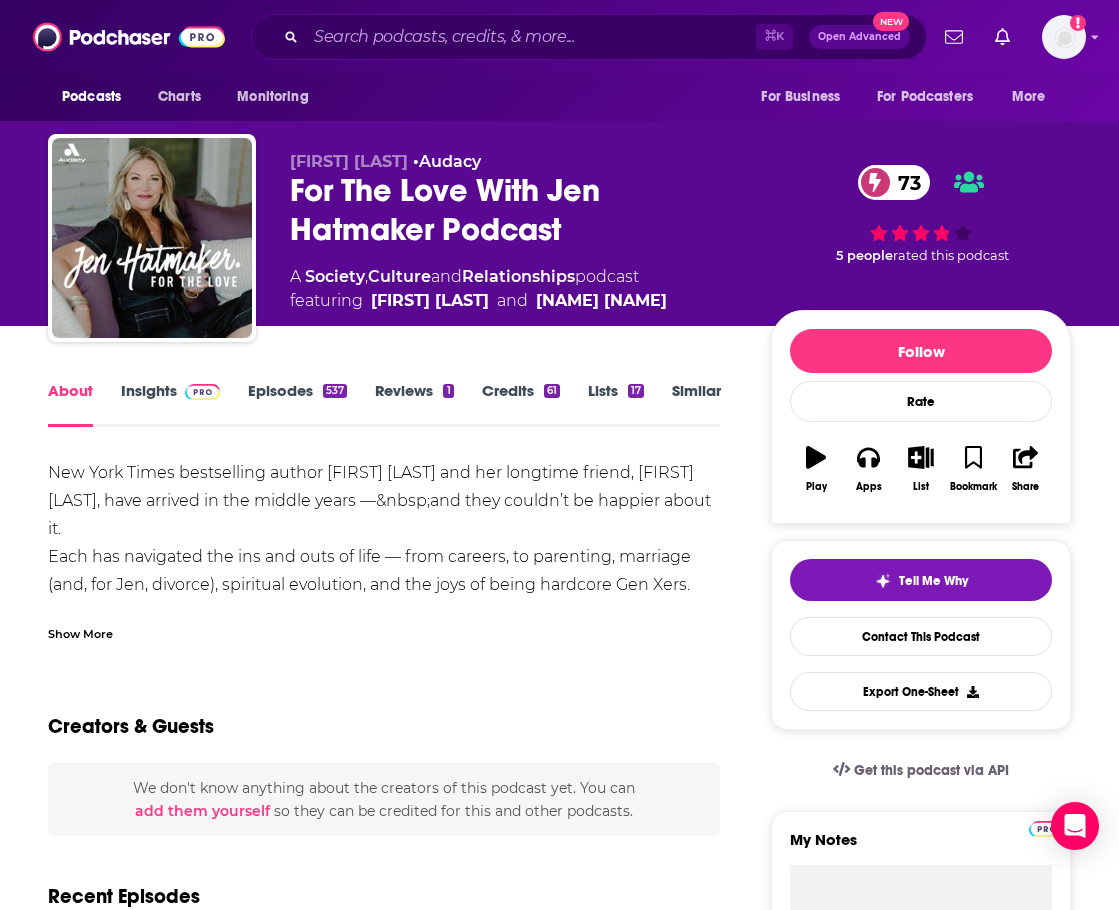 click on "Insights" at bounding box center (170, 404) 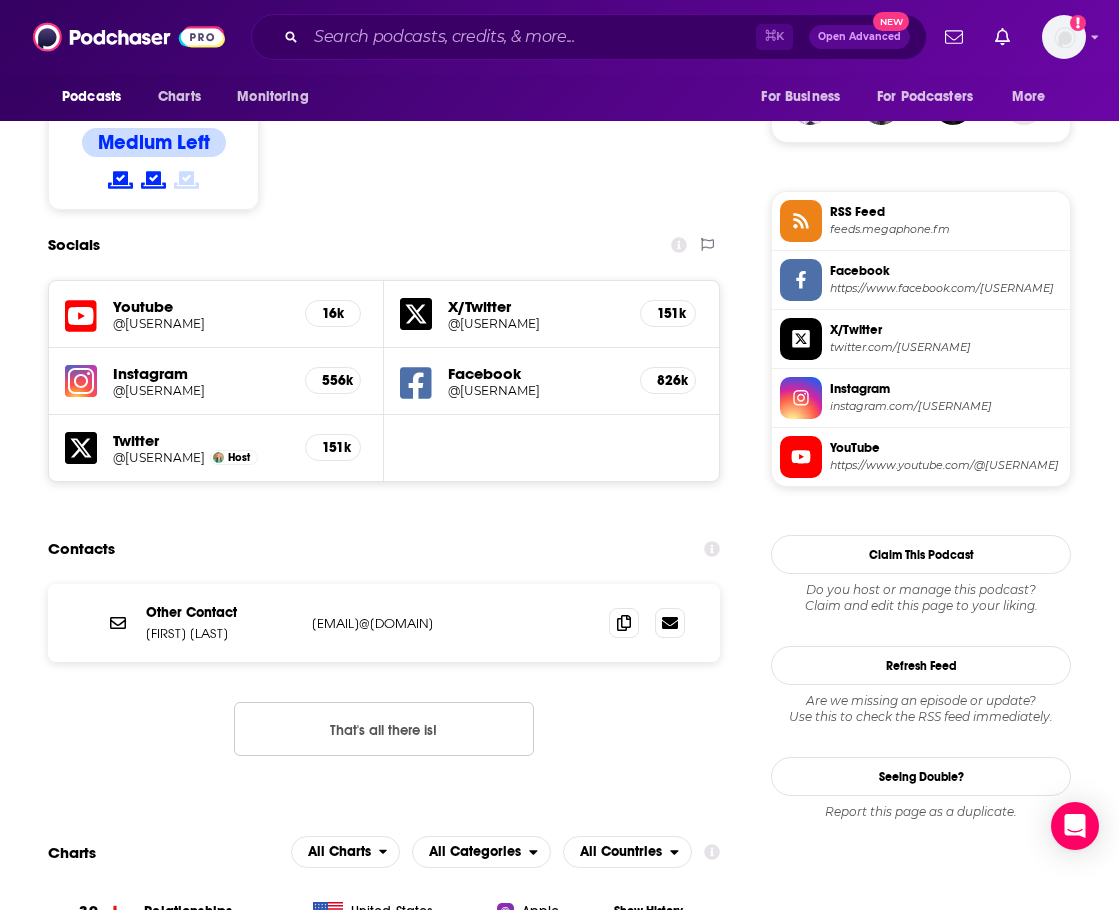 scroll, scrollTop: 1617, scrollLeft: 0, axis: vertical 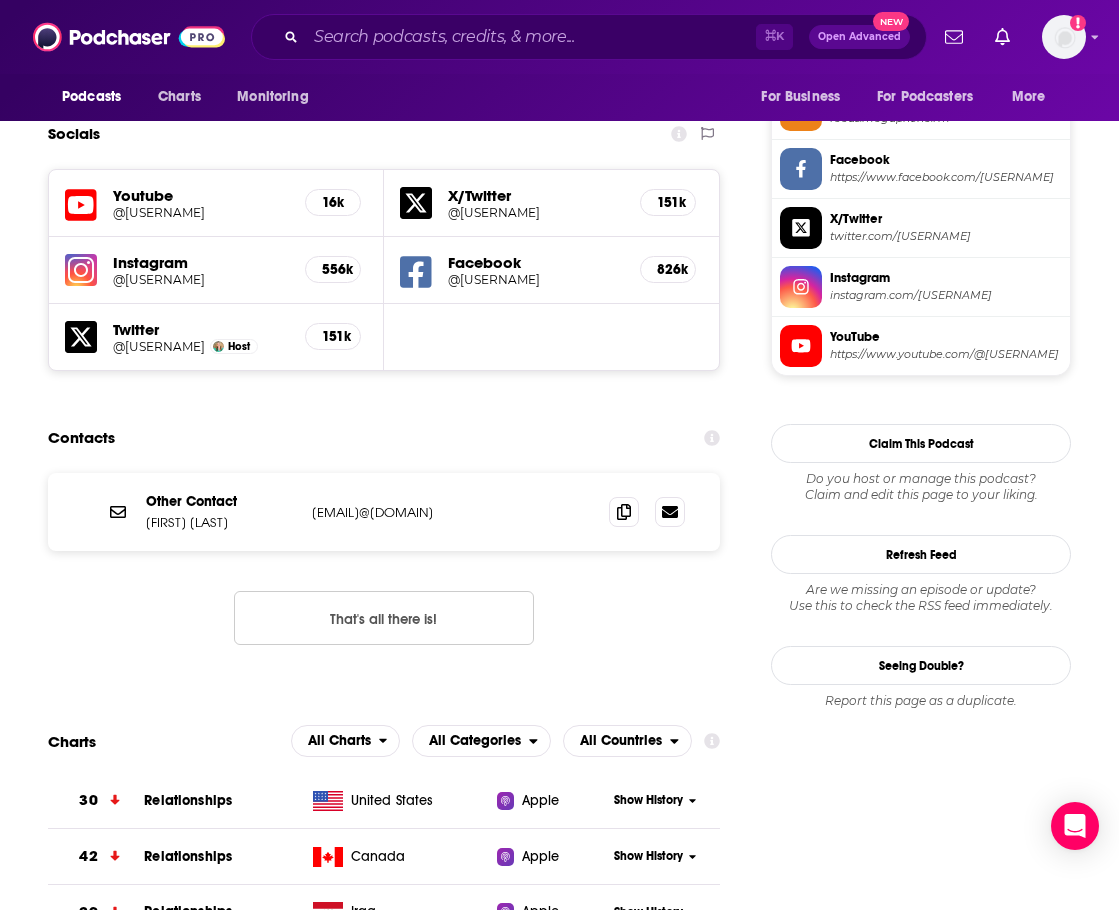 drag, startPoint x: 500, startPoint y: 520, endPoint x: 307, endPoint y: 516, distance: 193.04144 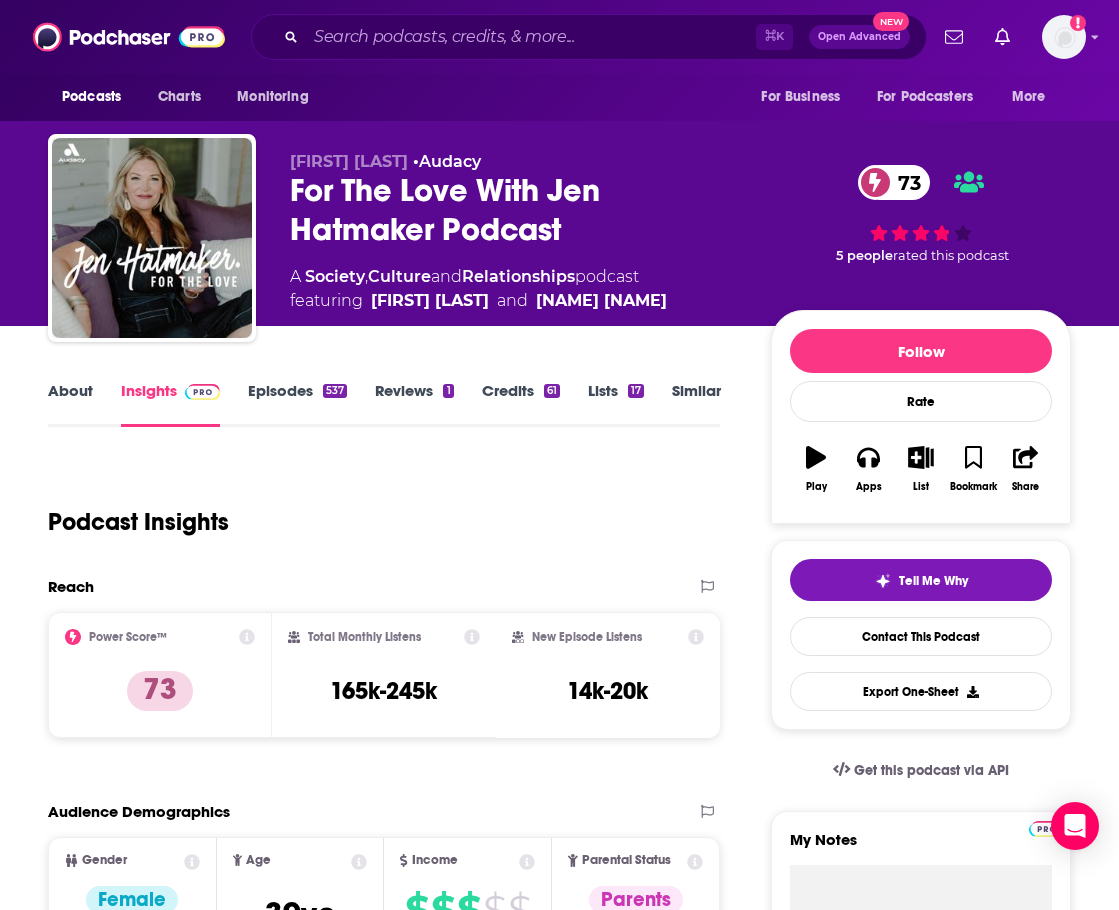 scroll, scrollTop: 0, scrollLeft: 0, axis: both 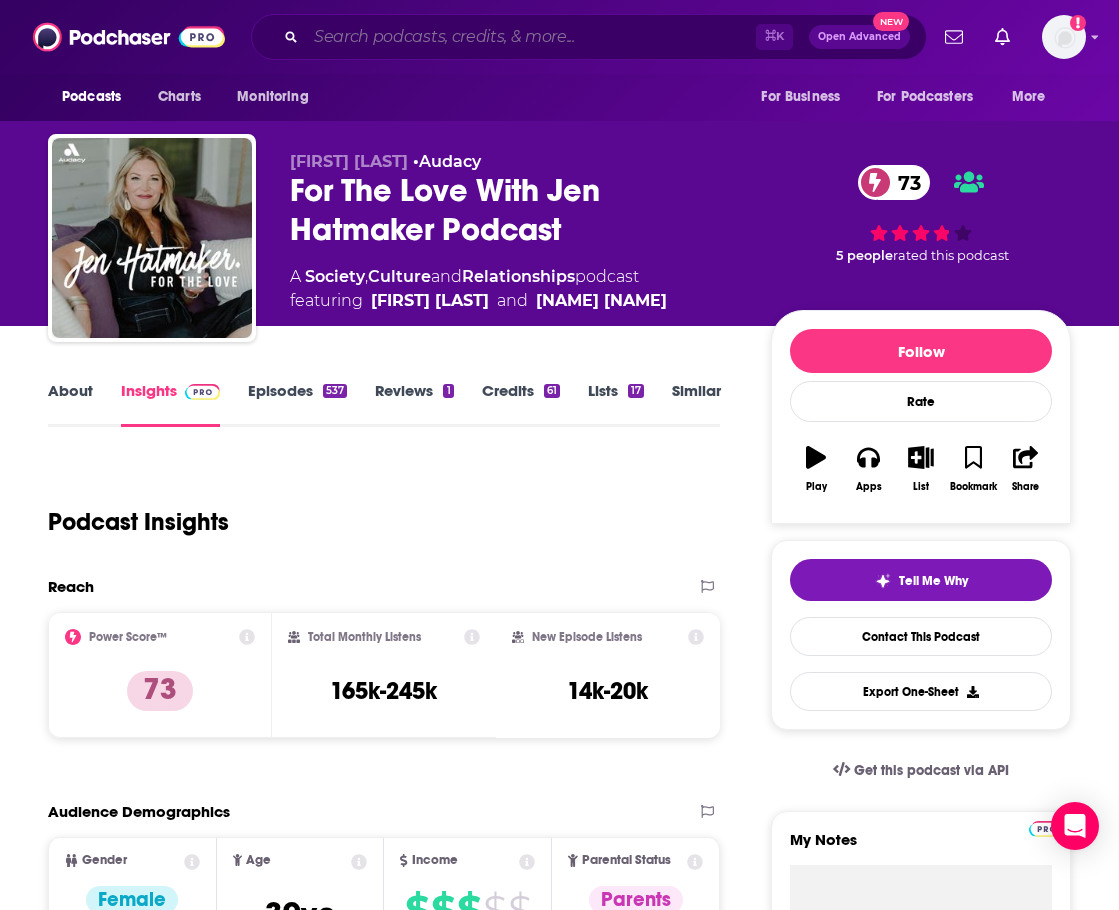 click at bounding box center (531, 37) 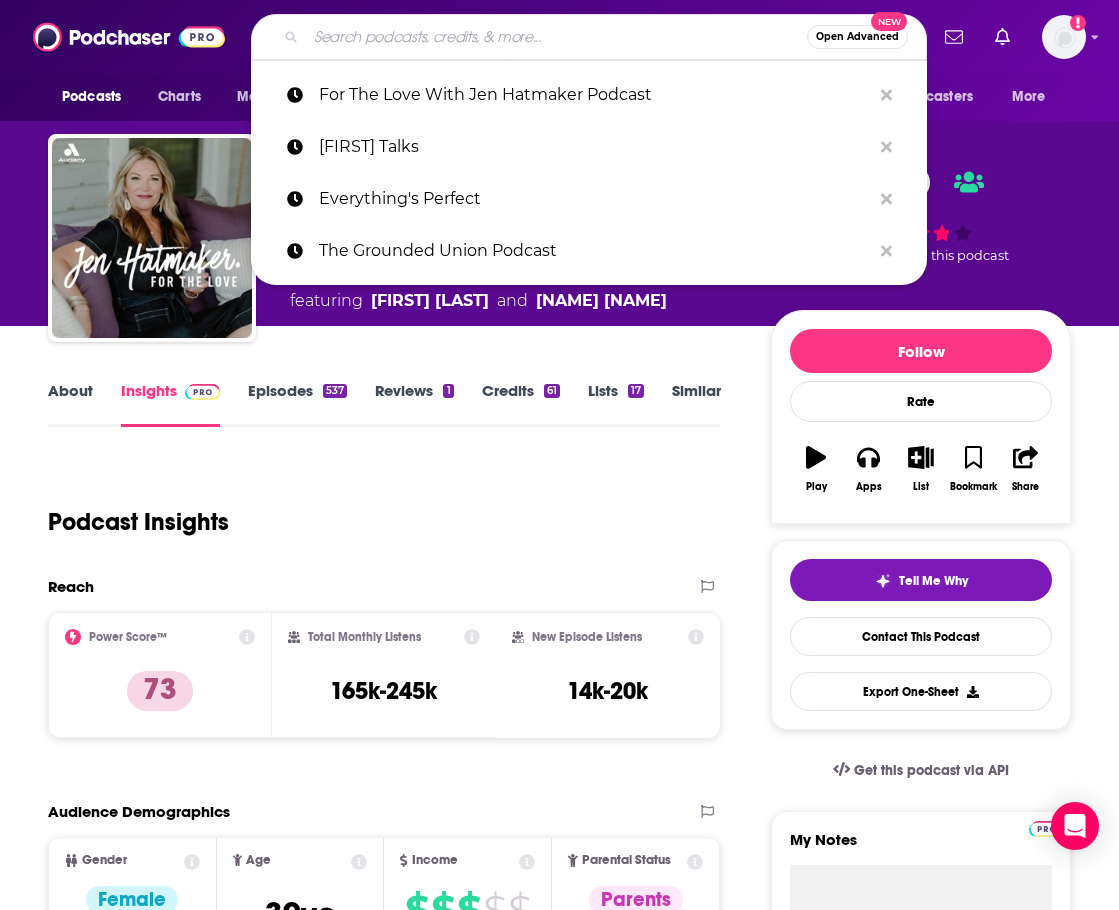 paste on "LOVERS by shan" 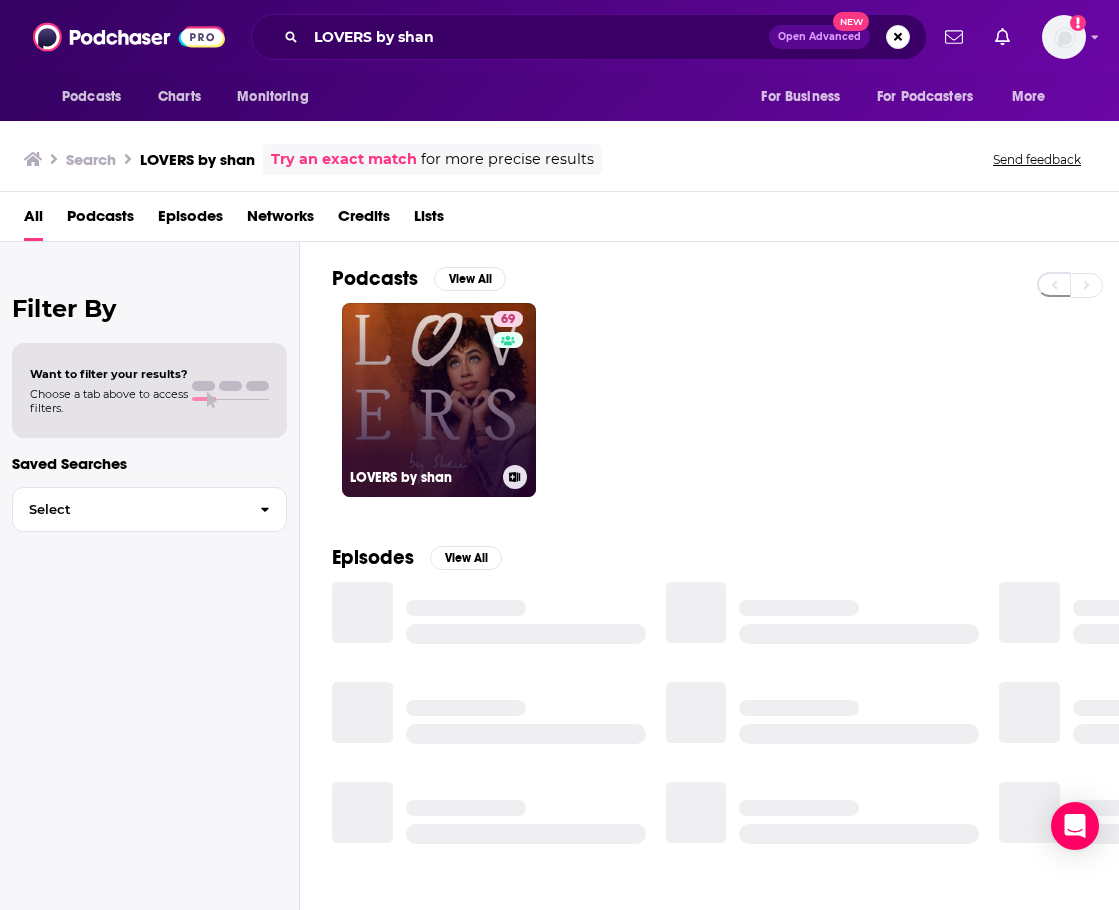 click on "69 LOVERS by [USERNAME]" at bounding box center [439, 400] 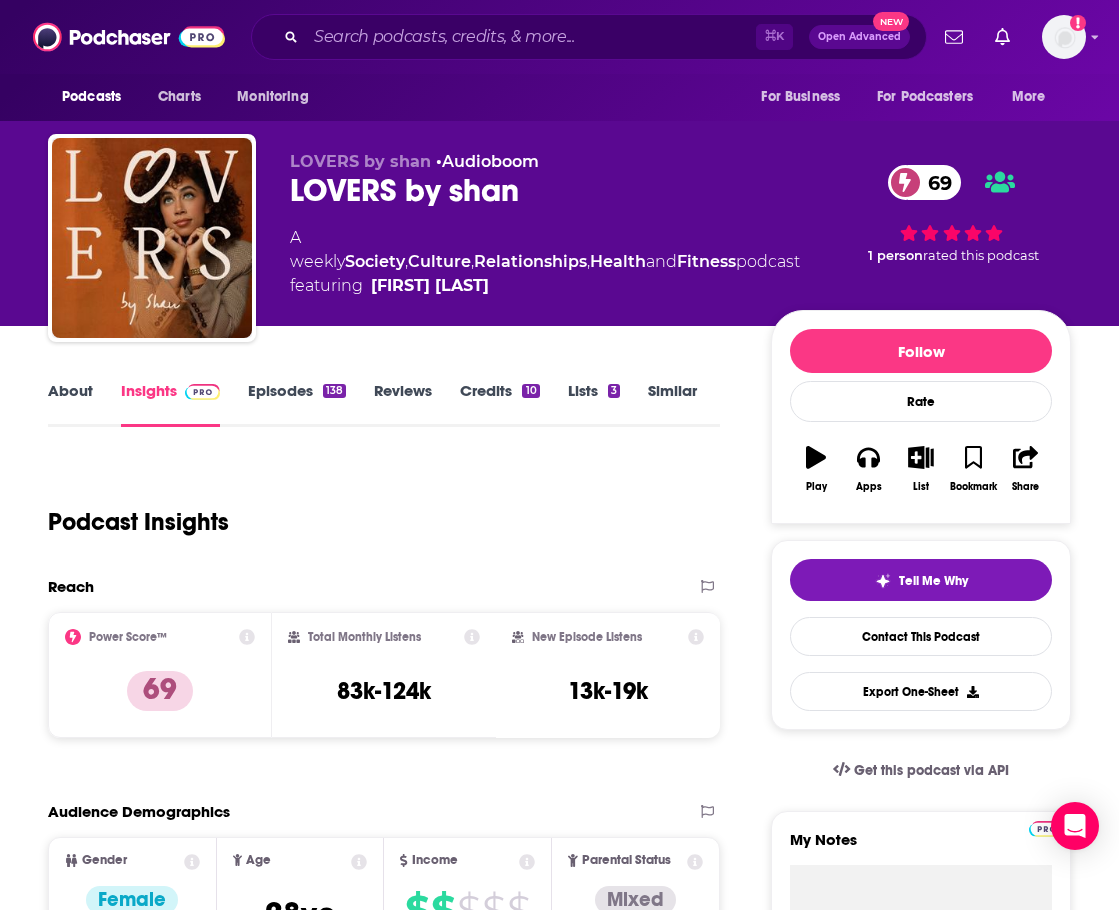 click on "About" at bounding box center [70, 404] 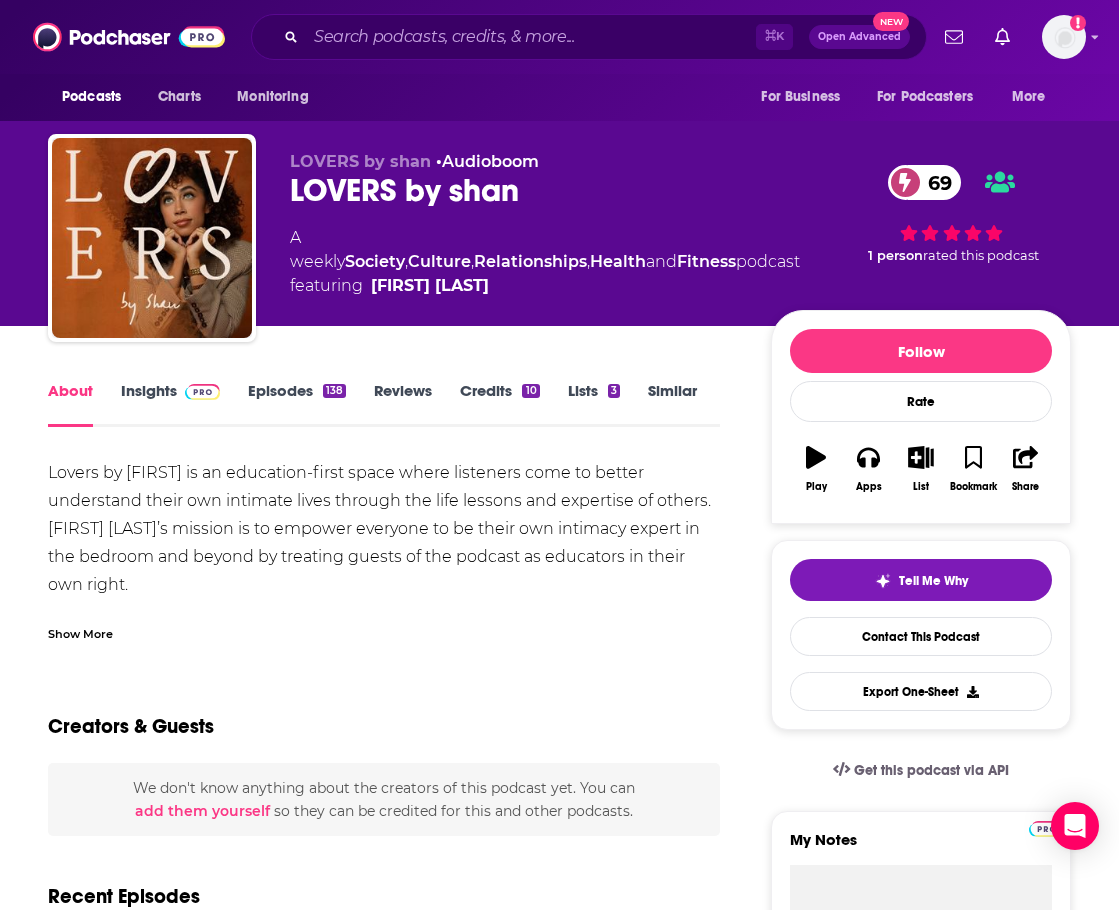 click on "Episodes 138" at bounding box center (297, 404) 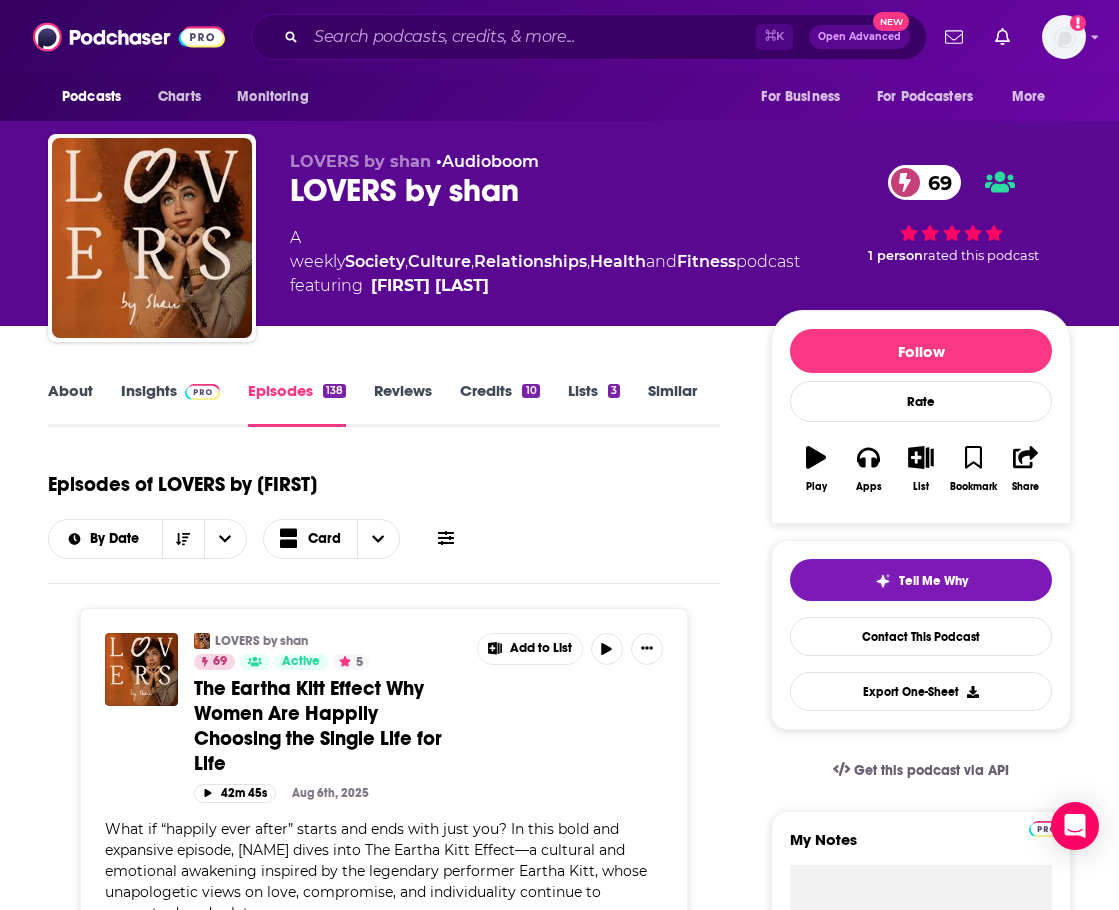 scroll, scrollTop: 0, scrollLeft: 0, axis: both 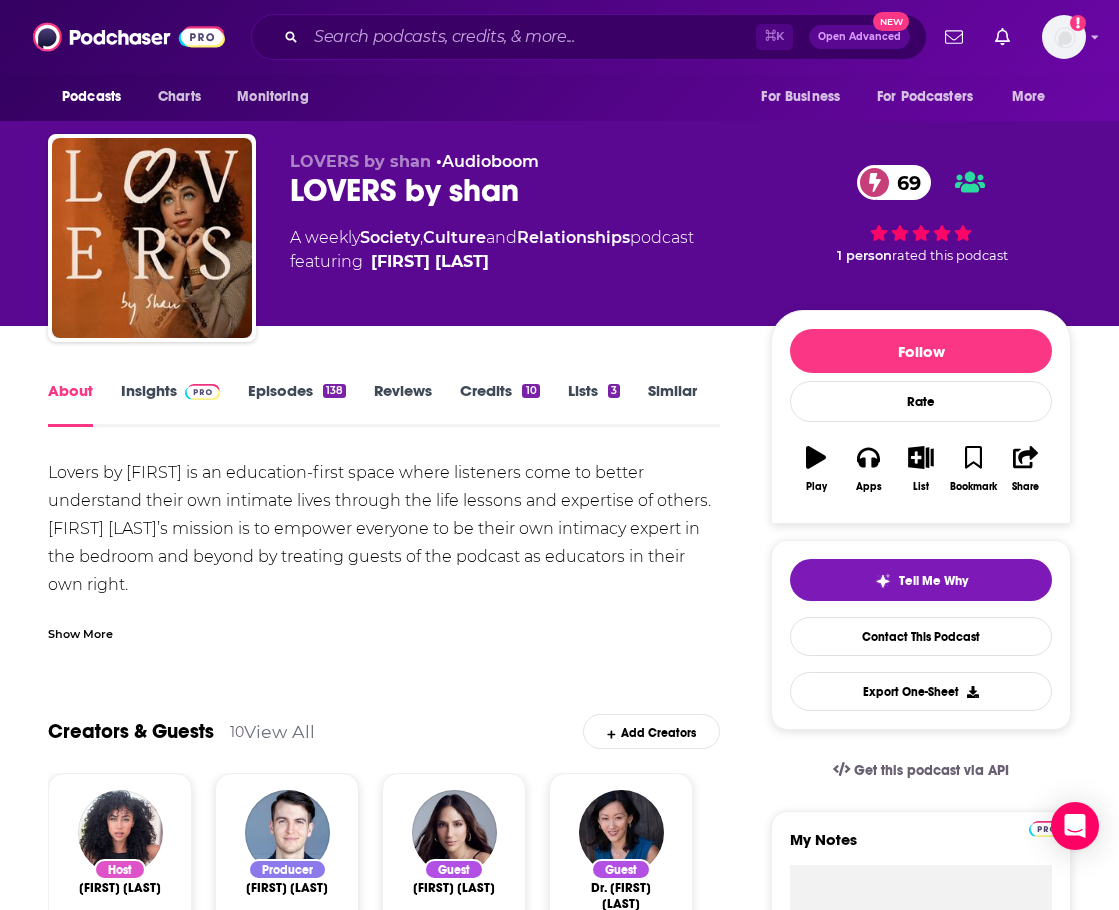 click on "Insights" at bounding box center (170, 404) 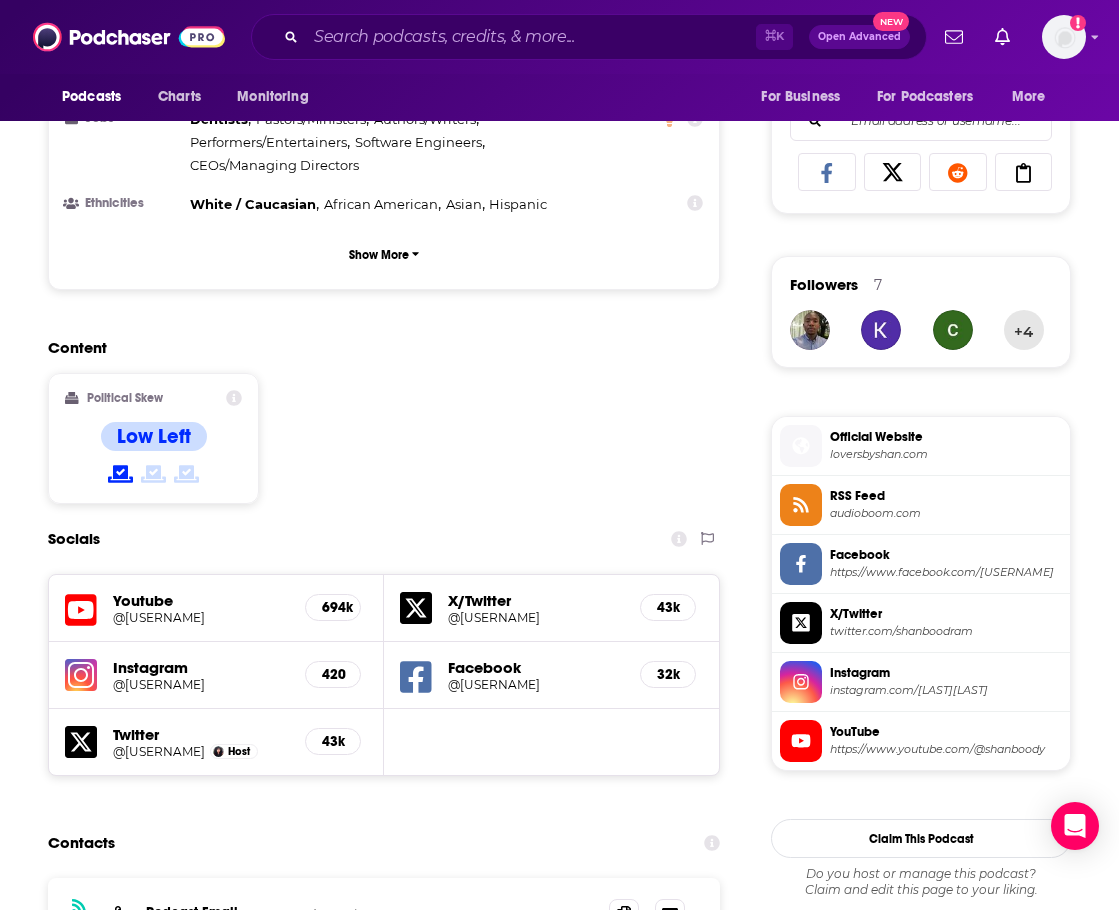 scroll, scrollTop: 1557, scrollLeft: 0, axis: vertical 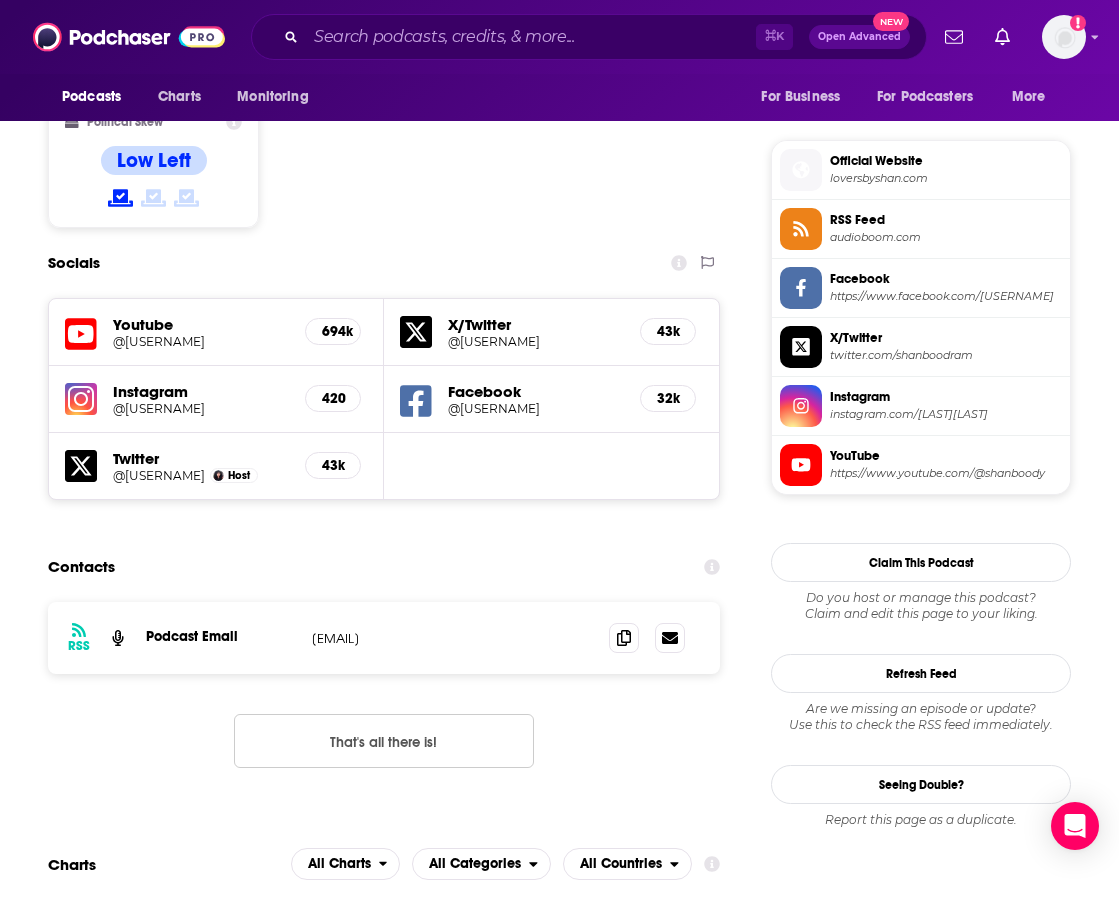 drag, startPoint x: 432, startPoint y: 636, endPoint x: 311, endPoint y: 646, distance: 121.41252 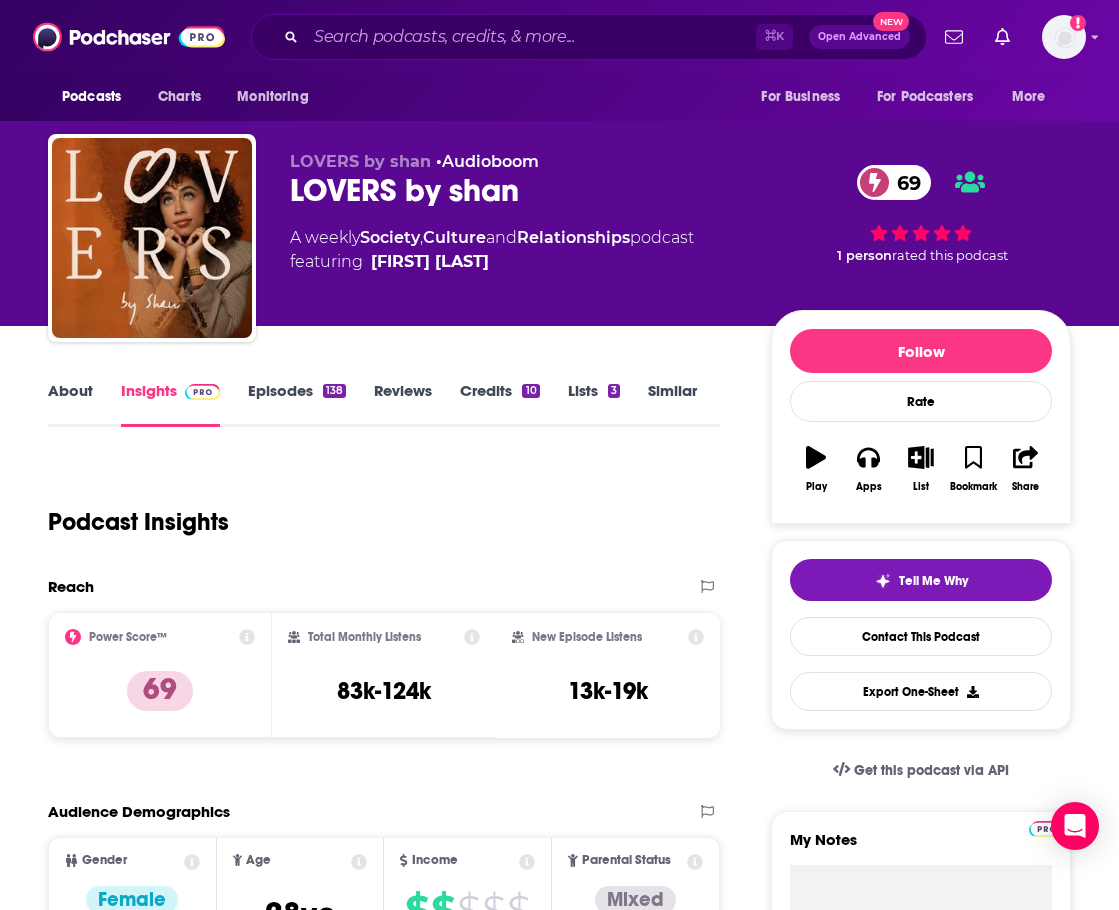 scroll, scrollTop: 0, scrollLeft: 0, axis: both 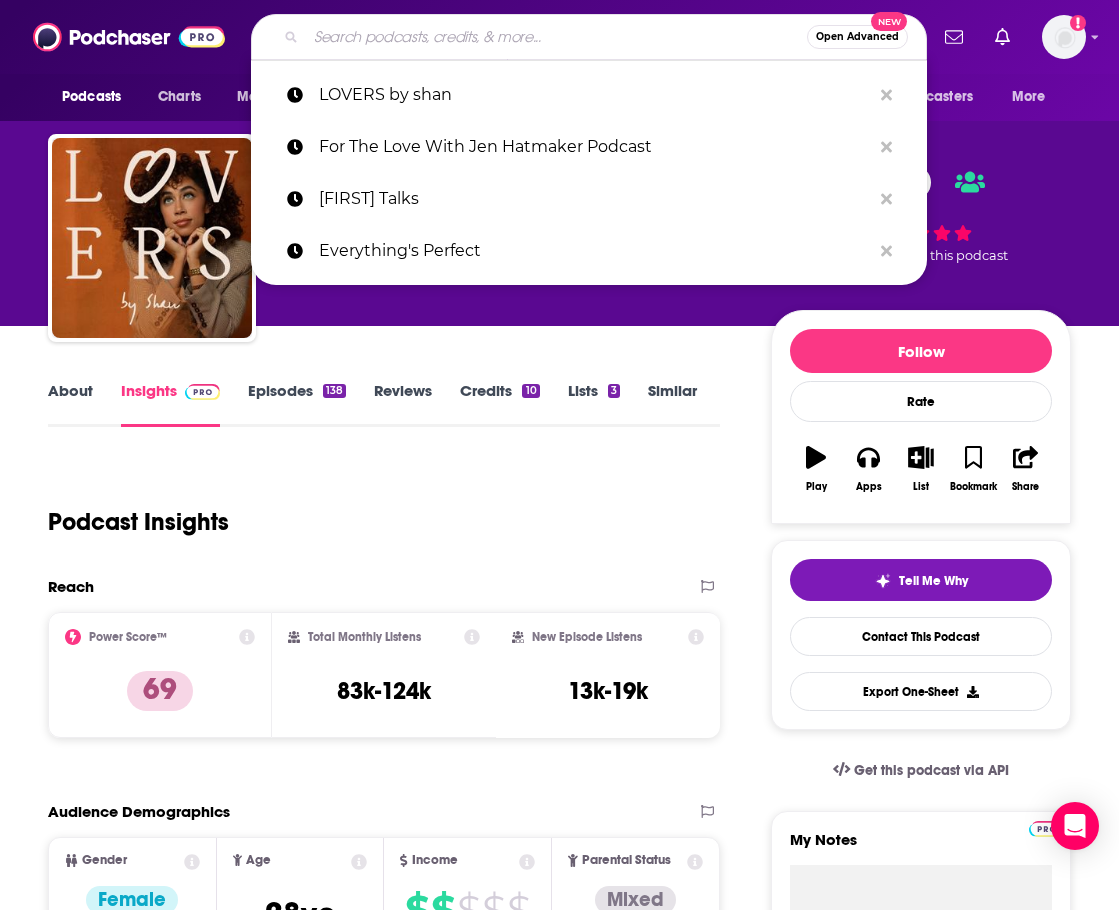 click at bounding box center (556, 37) 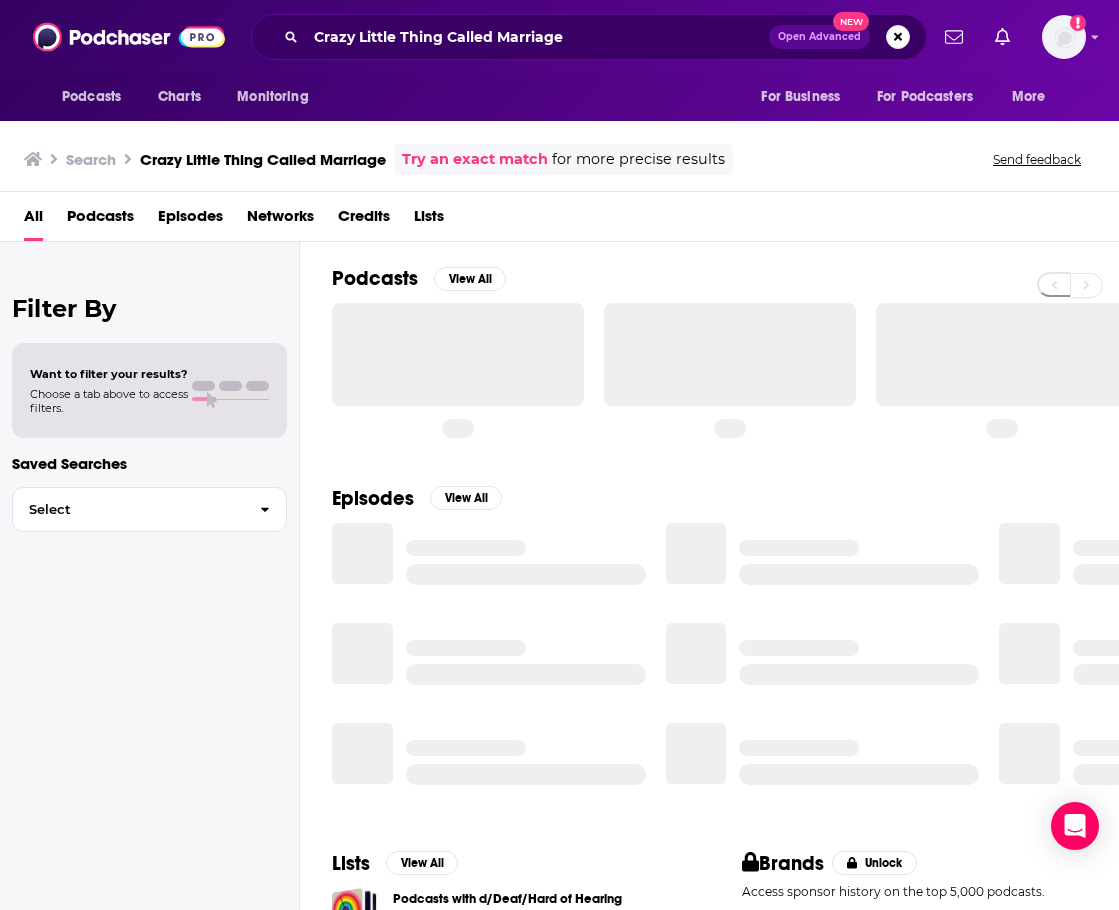 scroll, scrollTop: 0, scrollLeft: 0, axis: both 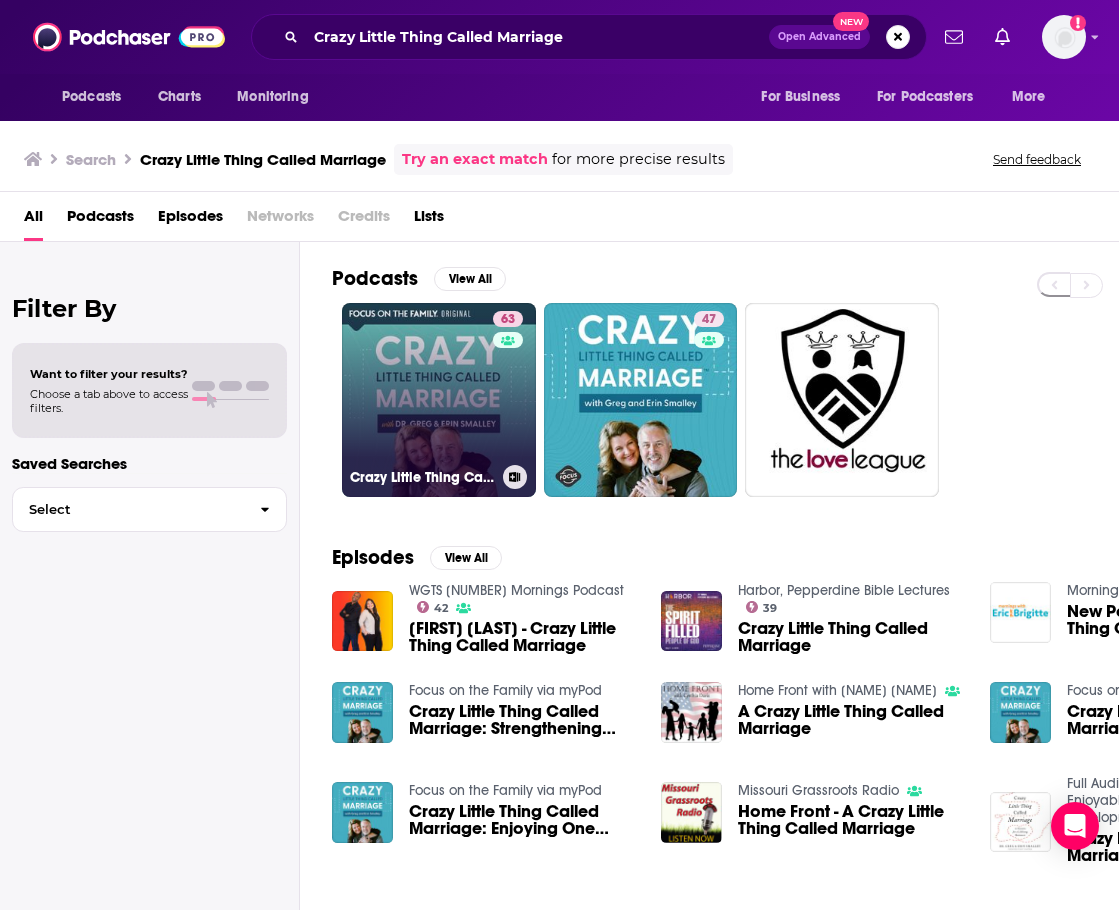 click on "Crazy Little Thing Called Marriage" at bounding box center [422, 477] 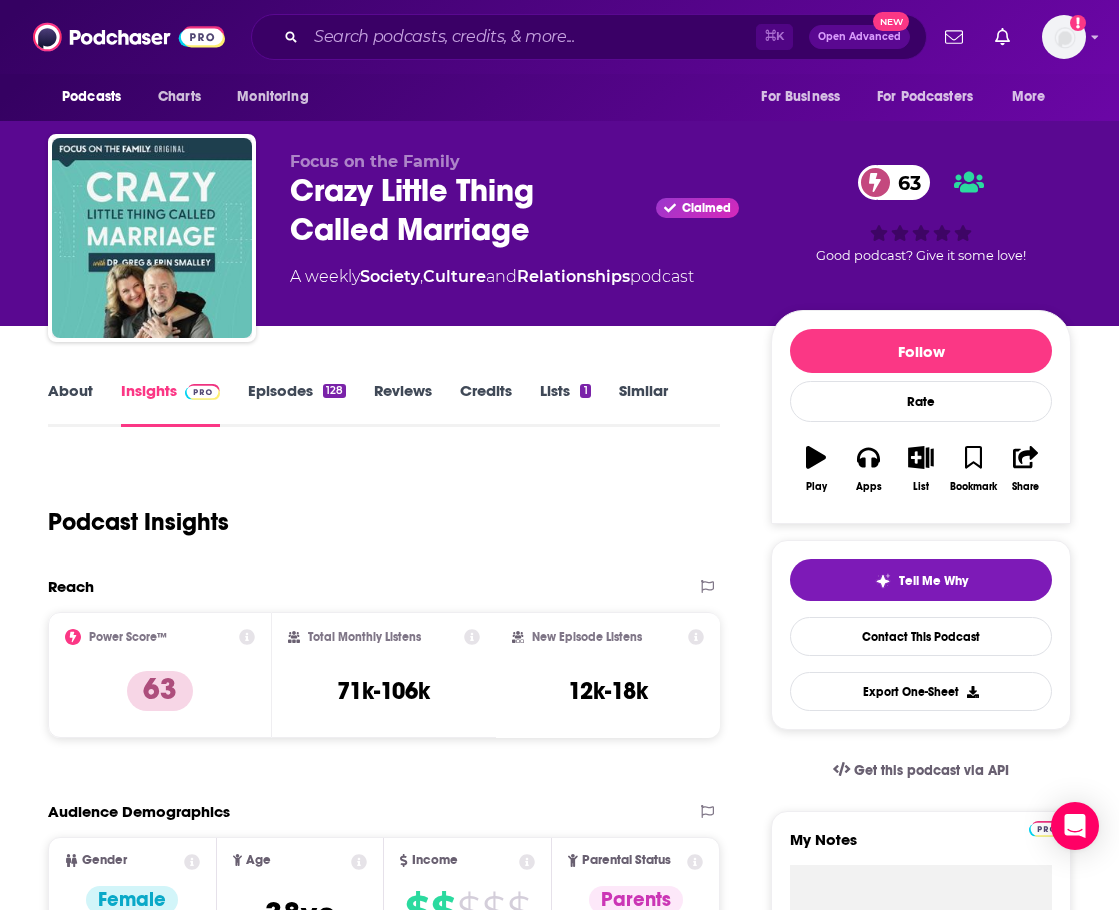 click on "About" at bounding box center [70, 404] 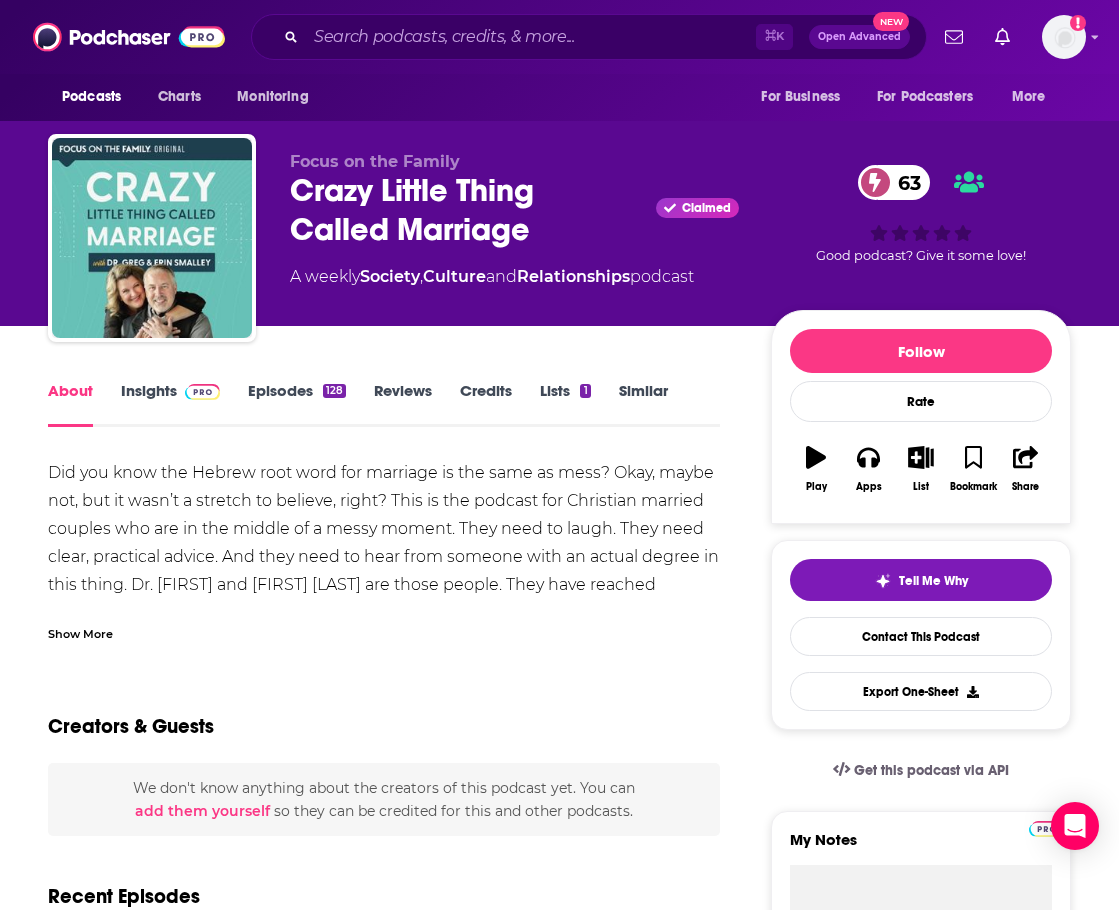click on "⌘  K Open Advanced New" at bounding box center [589, 37] 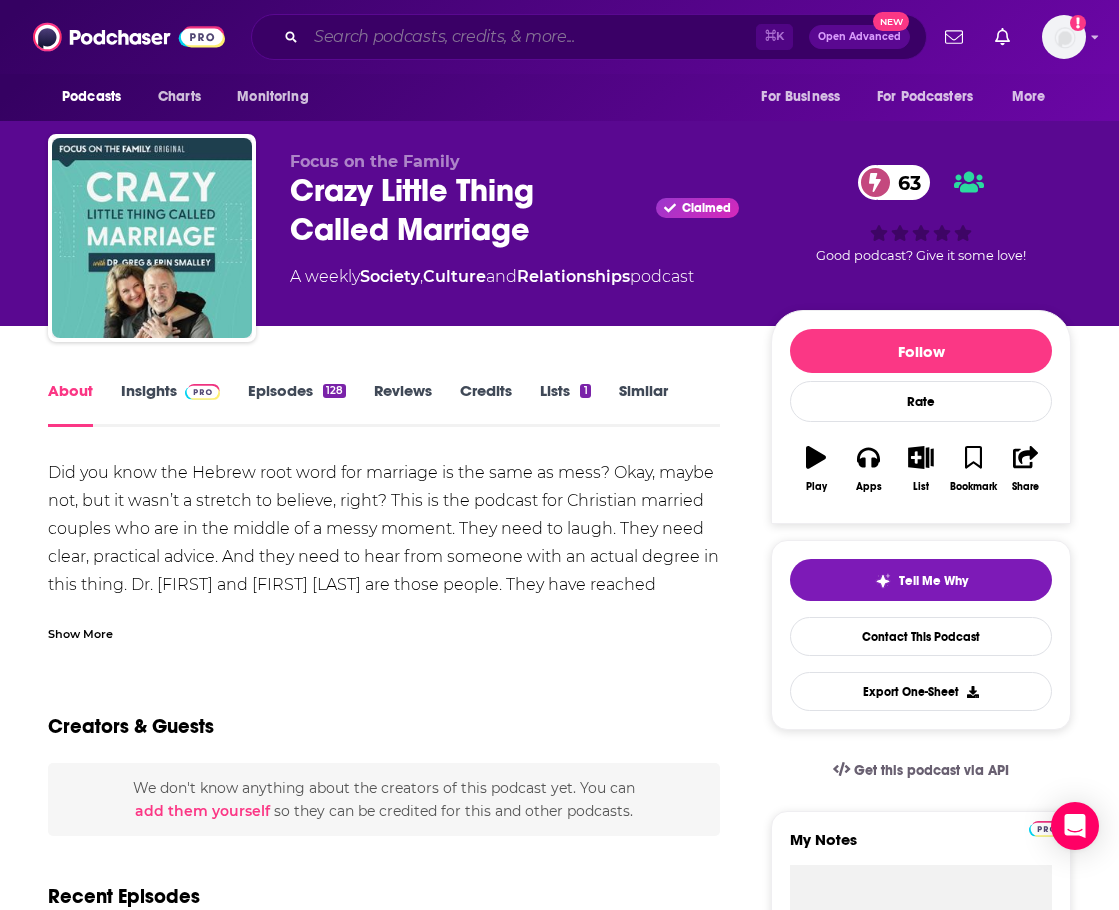 click at bounding box center (531, 37) 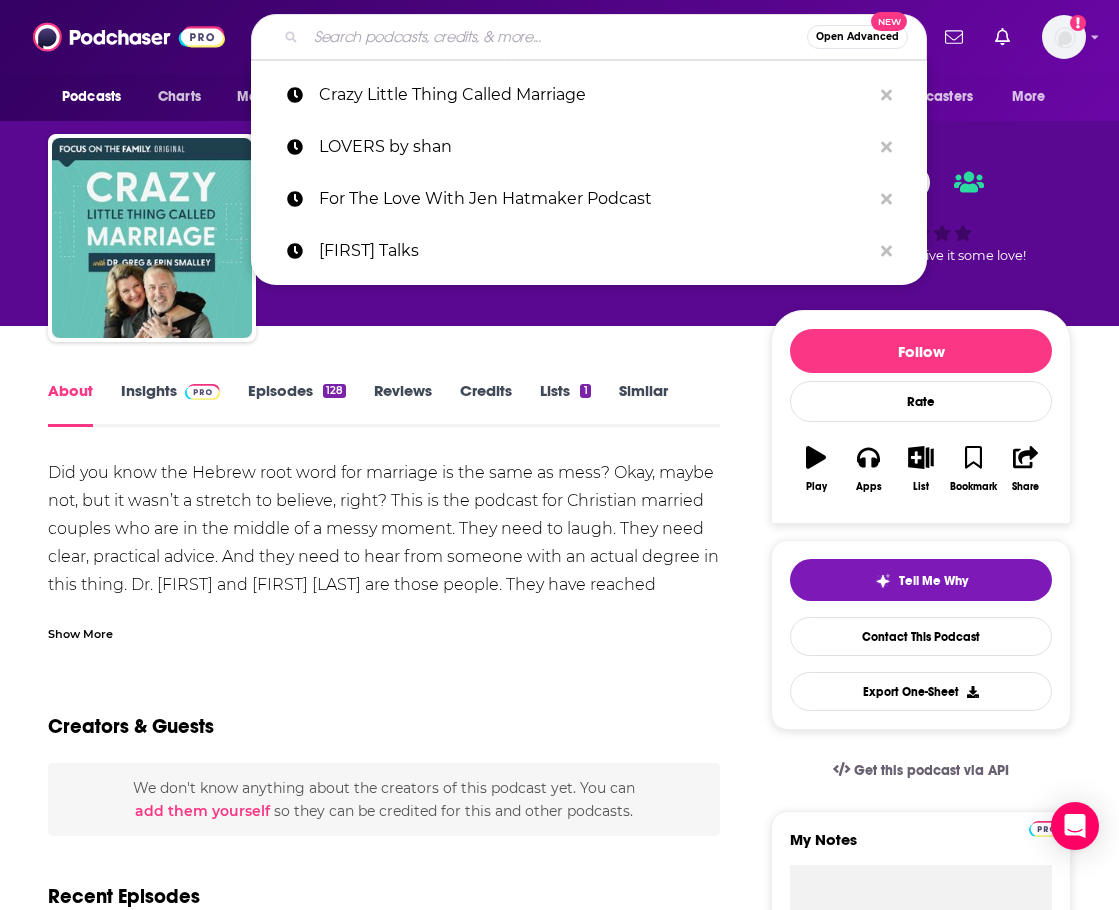 paste on "Comfort Level Podcast" 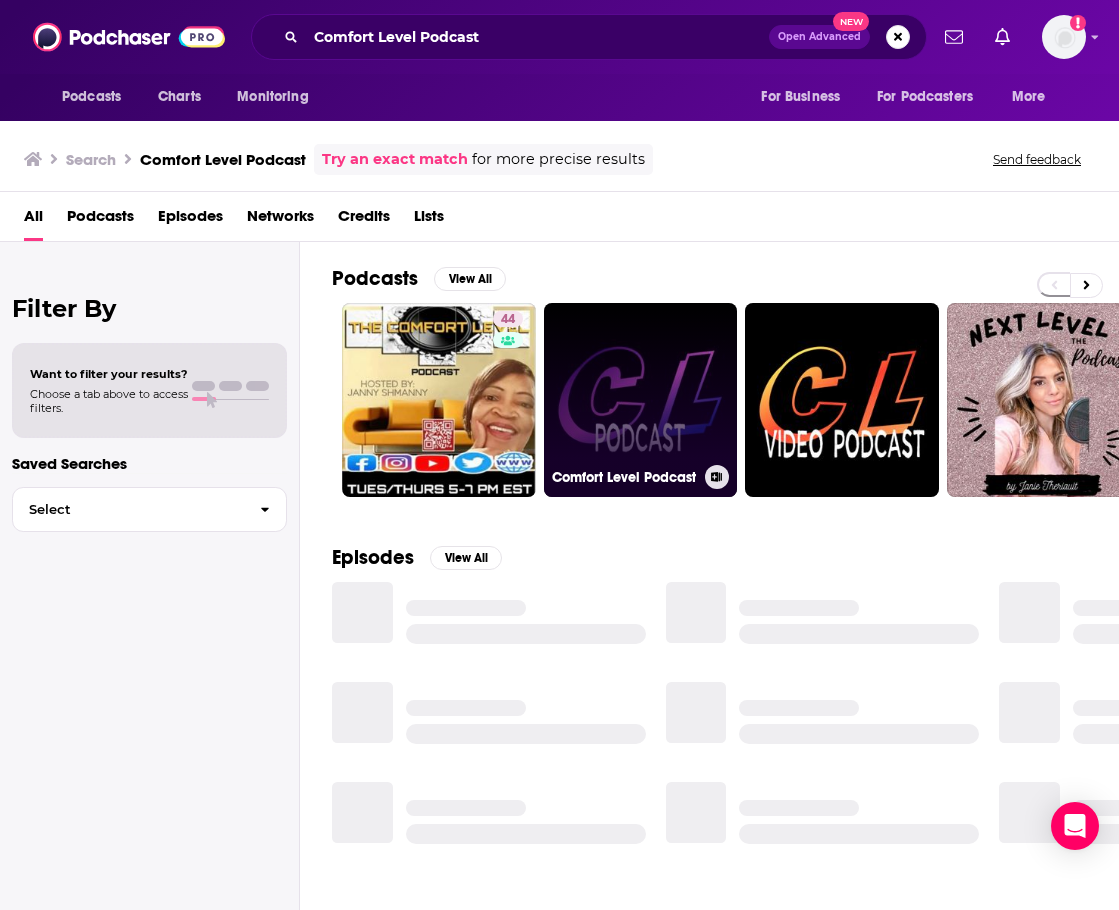 click on "Comfort Level Podcast" at bounding box center [641, 400] 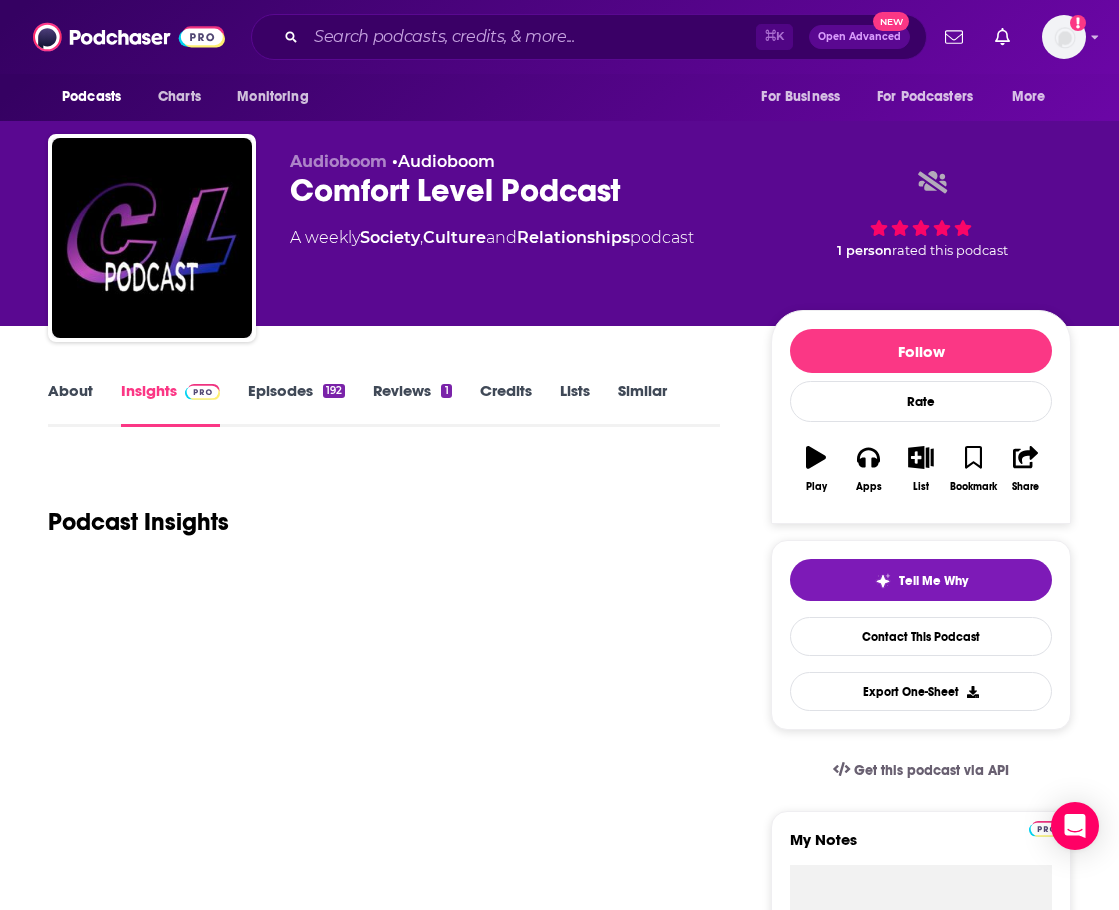 scroll, scrollTop: -1, scrollLeft: 0, axis: vertical 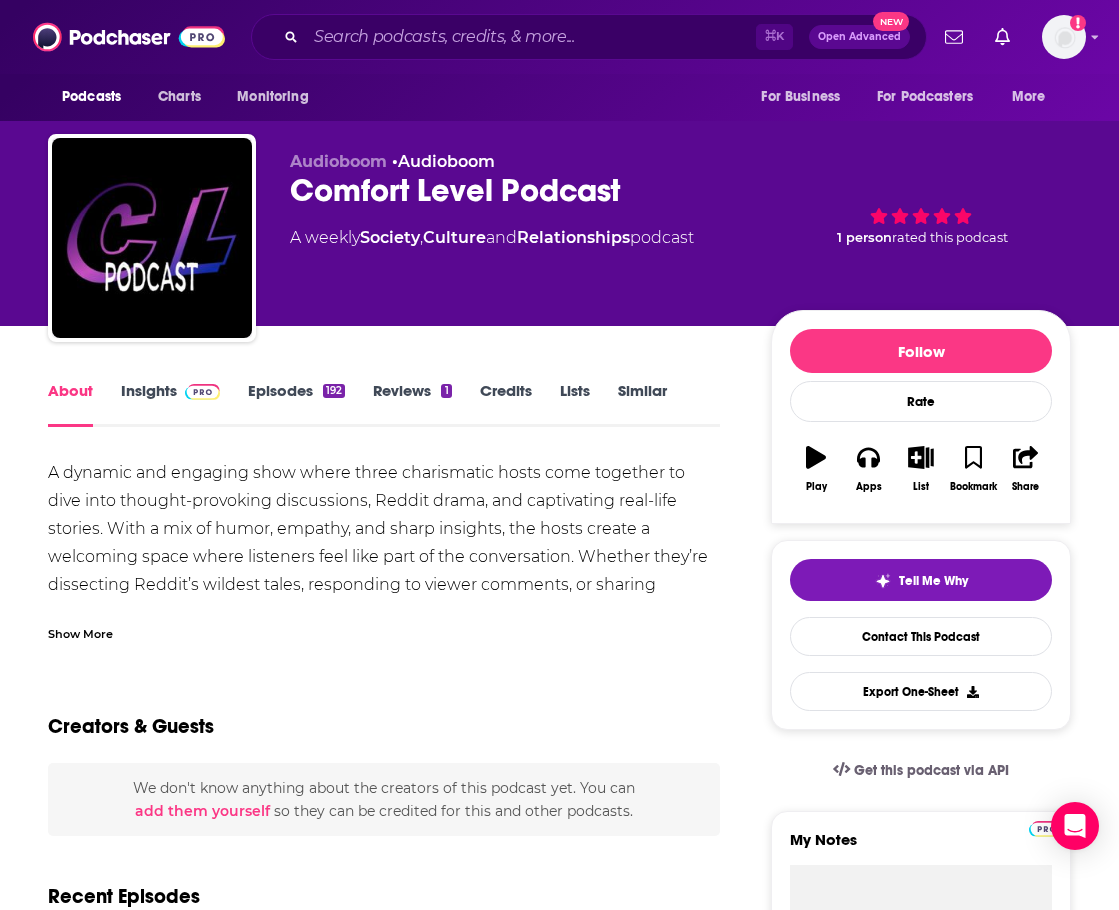 click on "Insights" at bounding box center [170, 404] 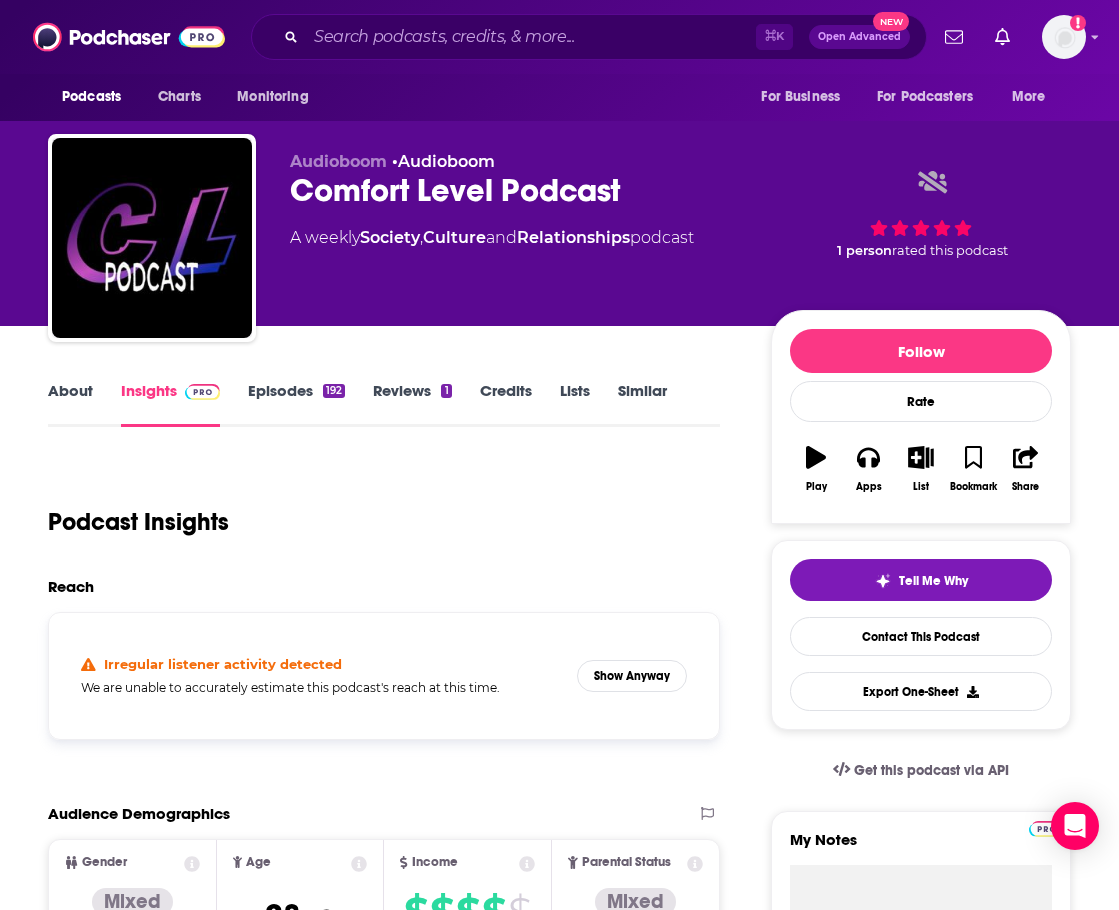 scroll, scrollTop: 8, scrollLeft: 0, axis: vertical 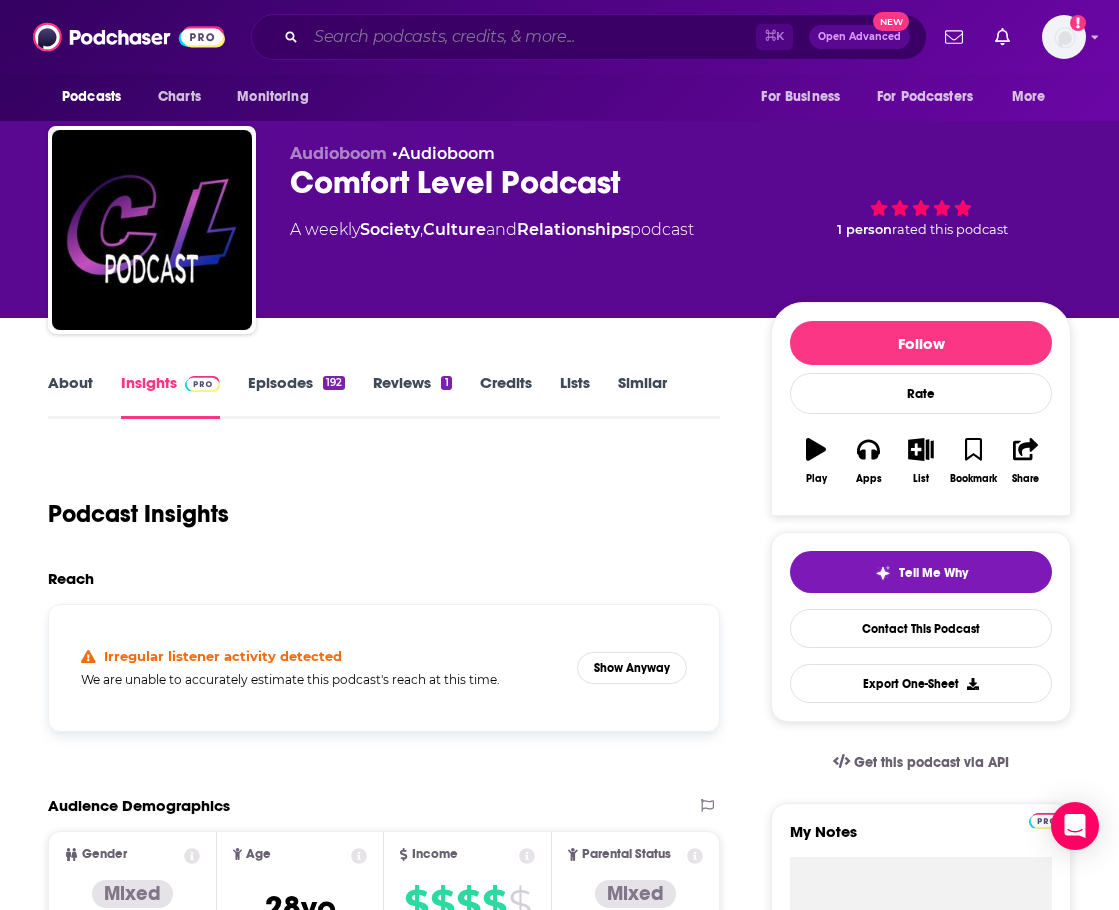 click at bounding box center [531, 37] 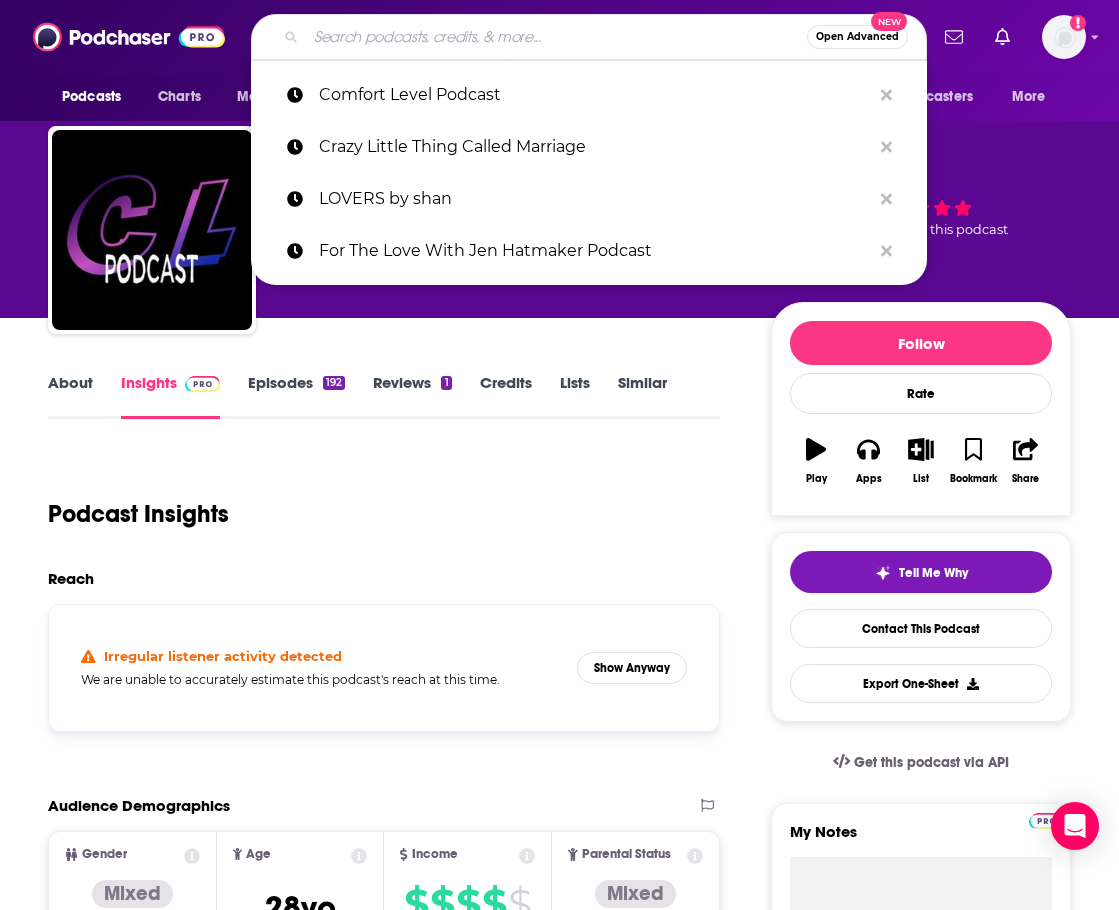 paste on "Boysober" 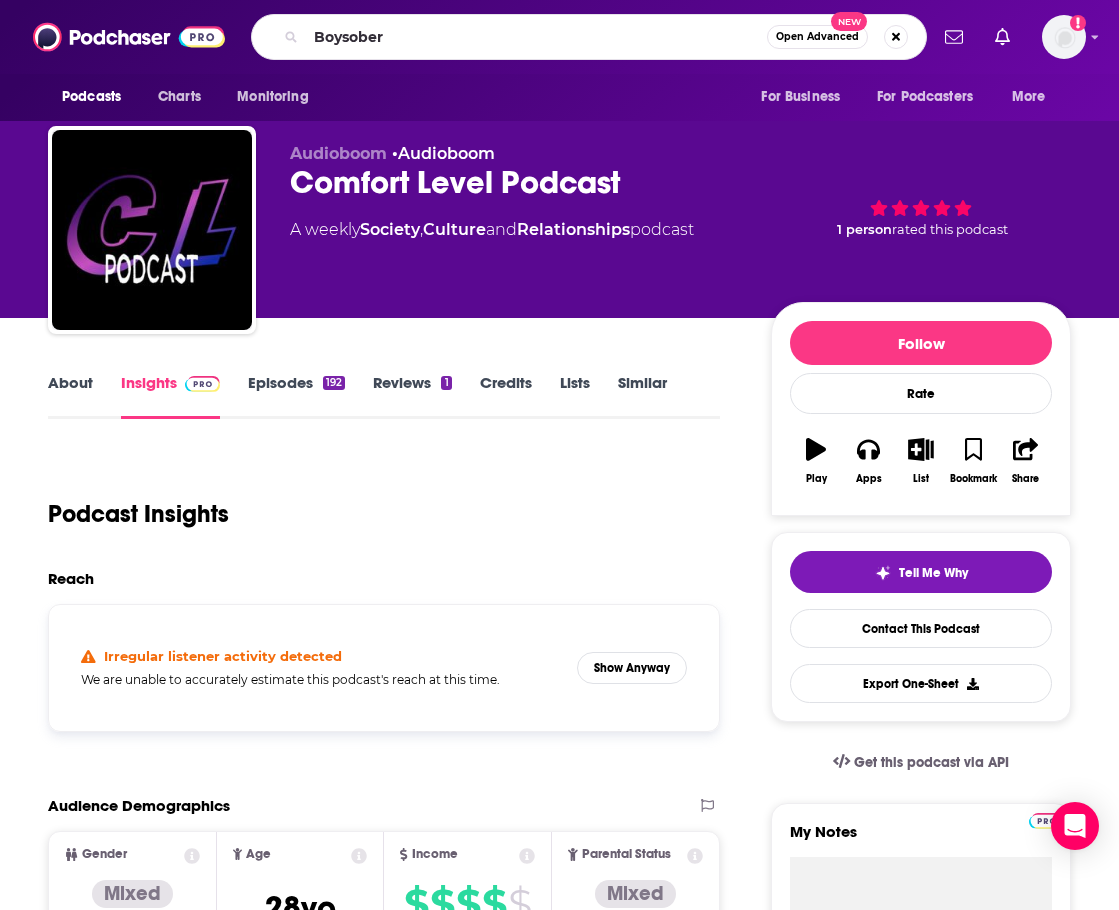 scroll, scrollTop: 0, scrollLeft: 0, axis: both 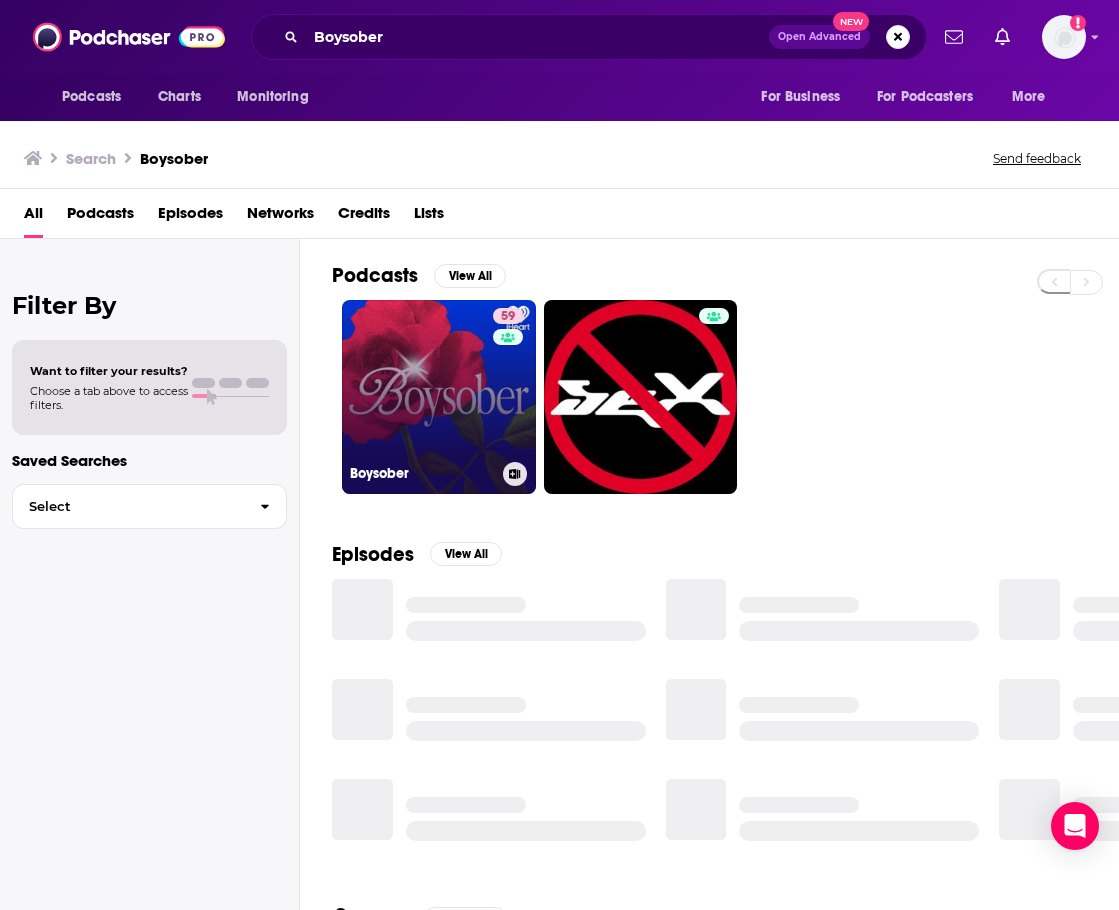 click on "[NUMBER]" at bounding box center [439, 397] 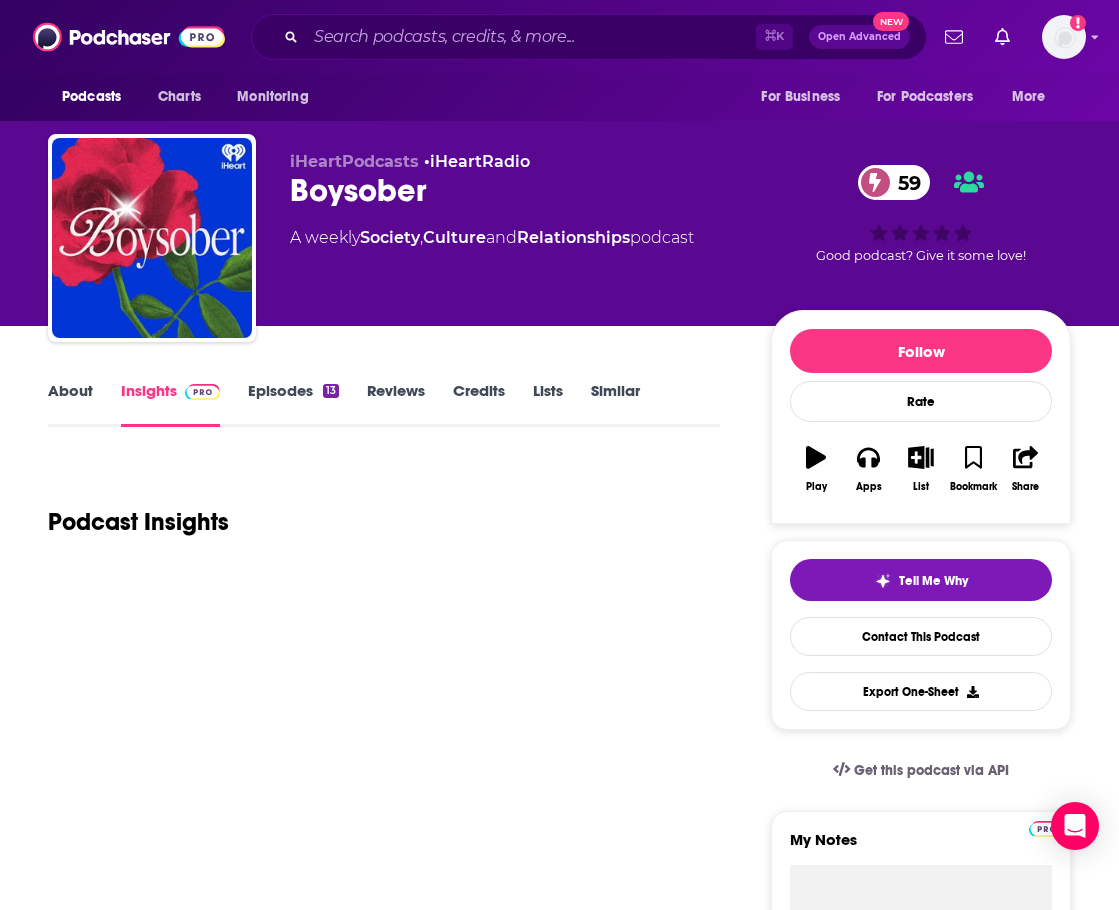 click on "About" at bounding box center [70, 404] 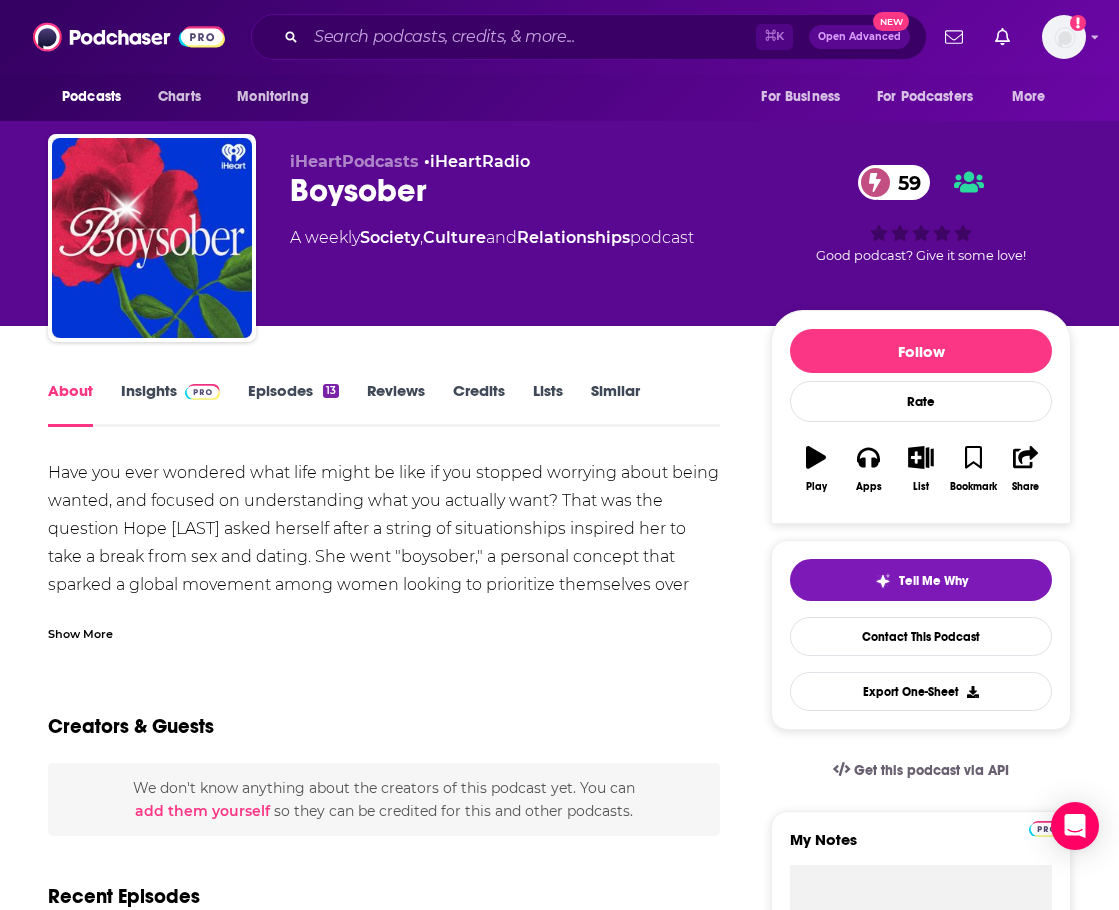 click on "Insights" at bounding box center (170, 404) 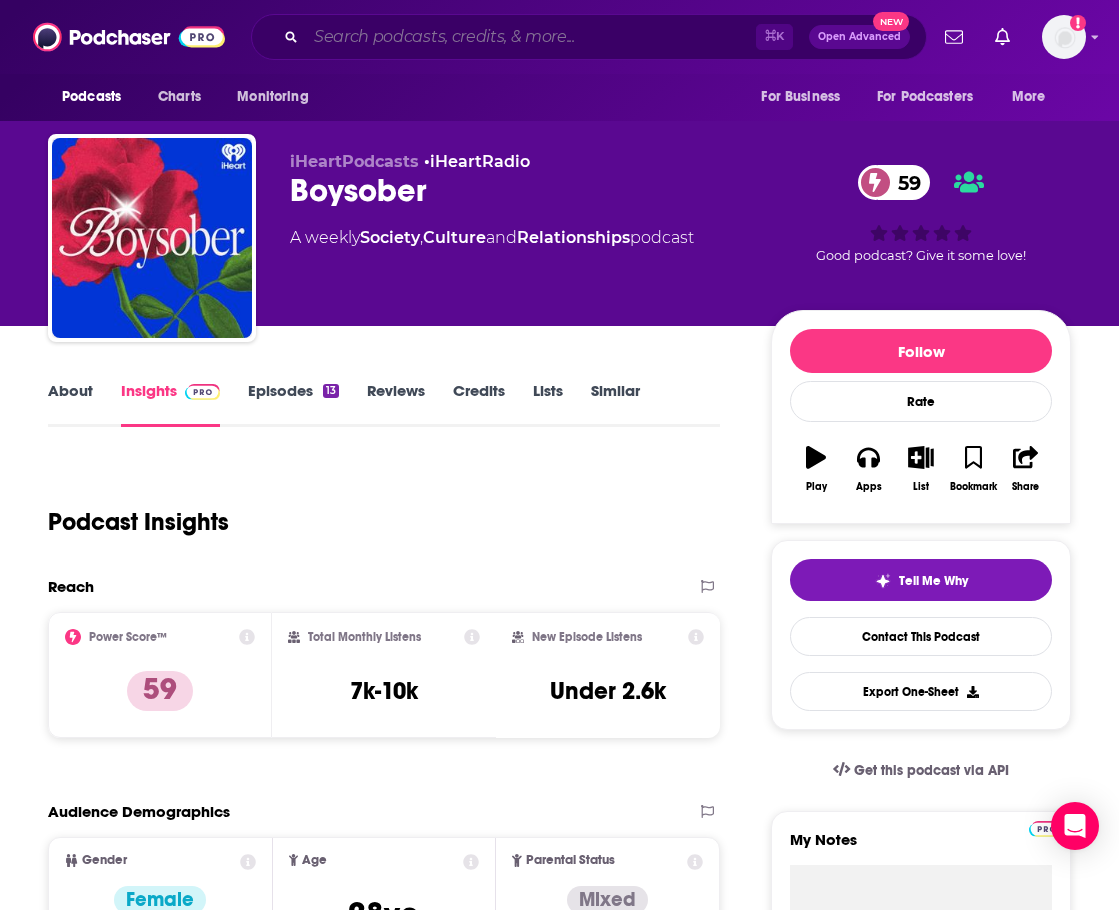 click at bounding box center [531, 37] 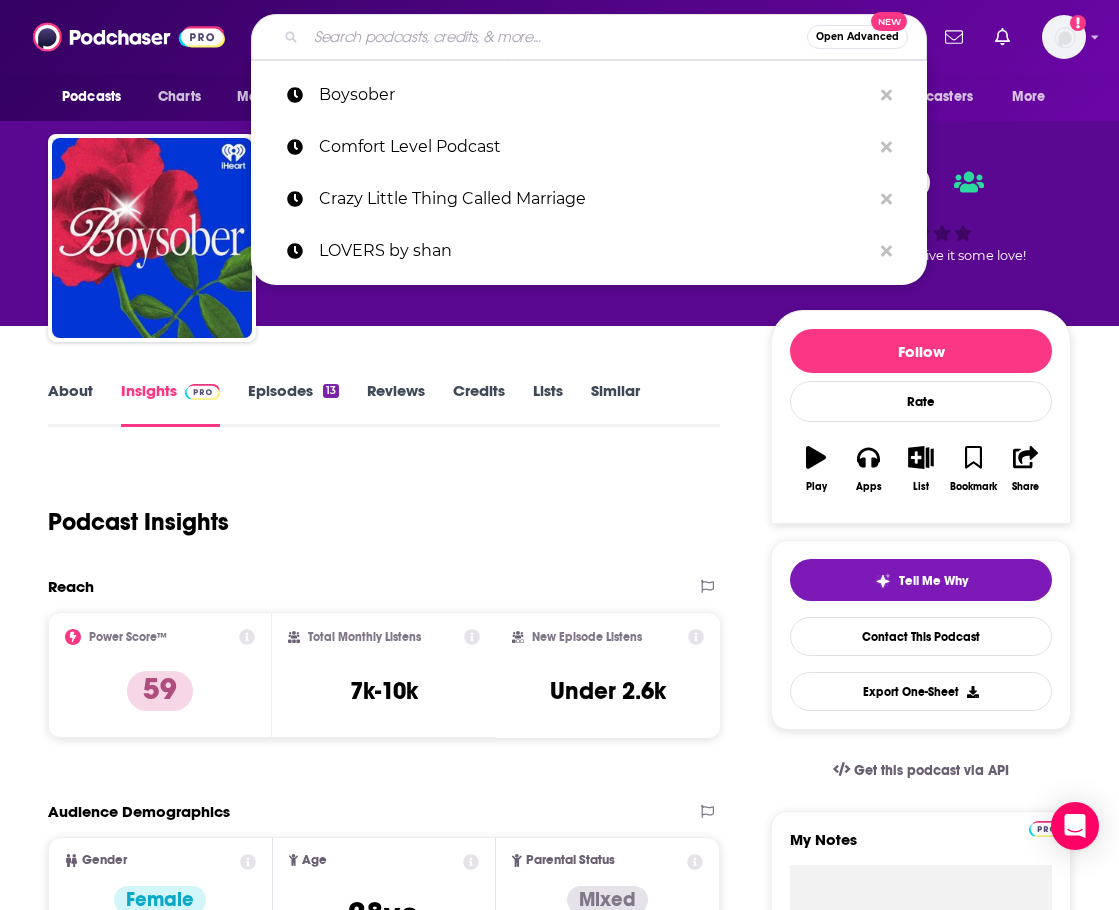 paste on "On Attachment" 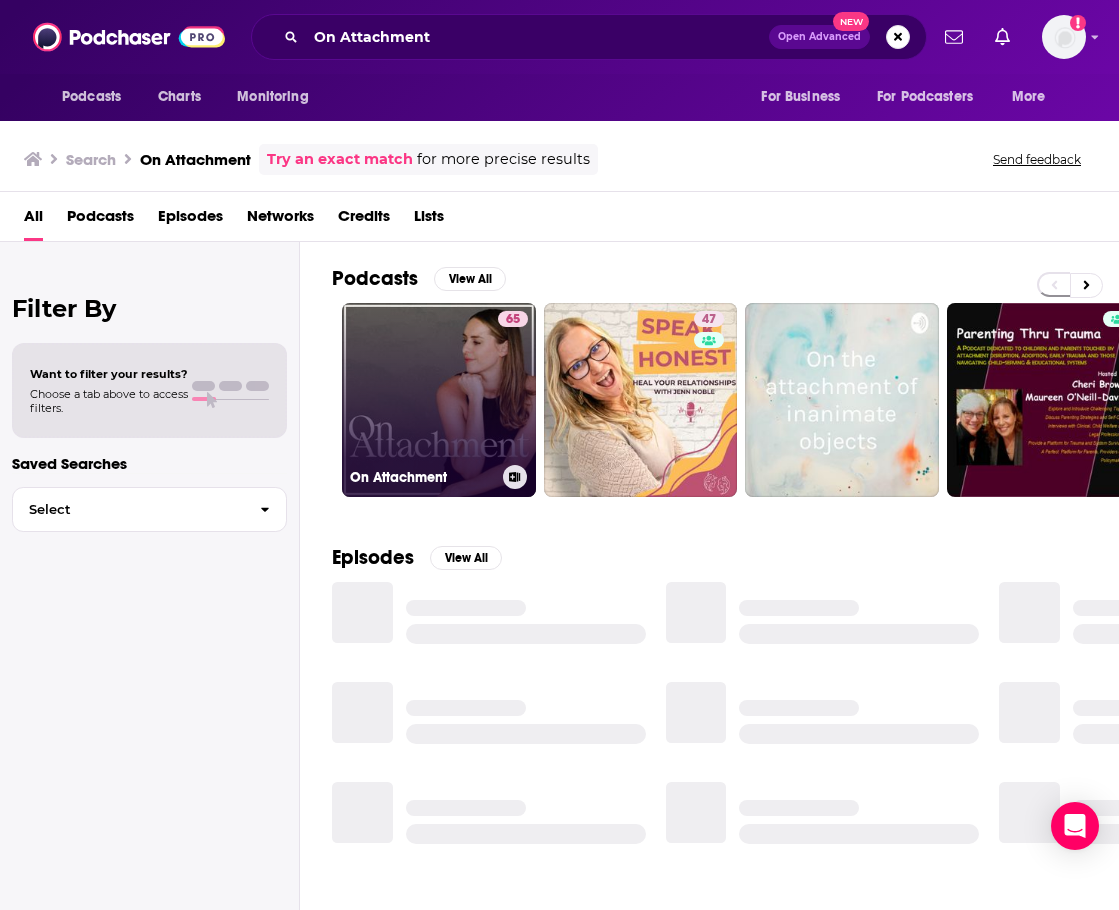 click on "65 On Attachment" at bounding box center [439, 400] 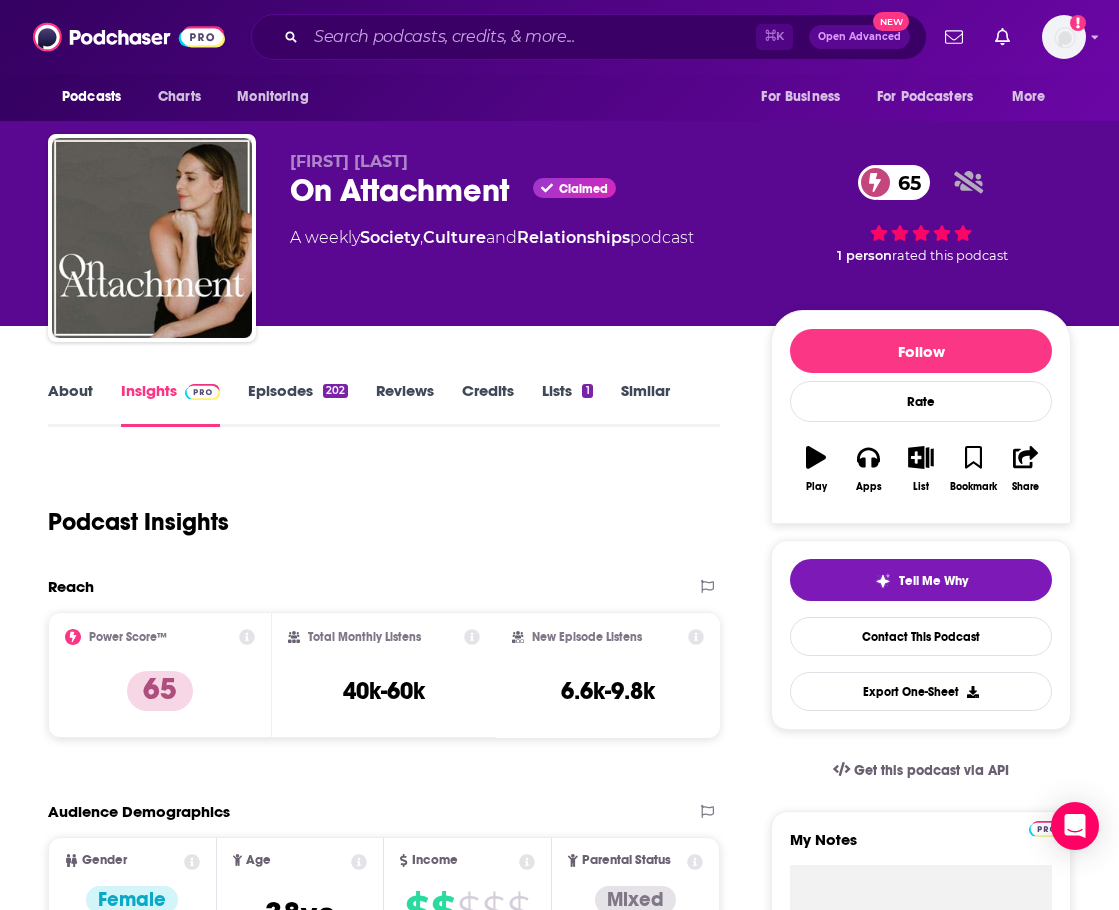 click on "About" at bounding box center [70, 404] 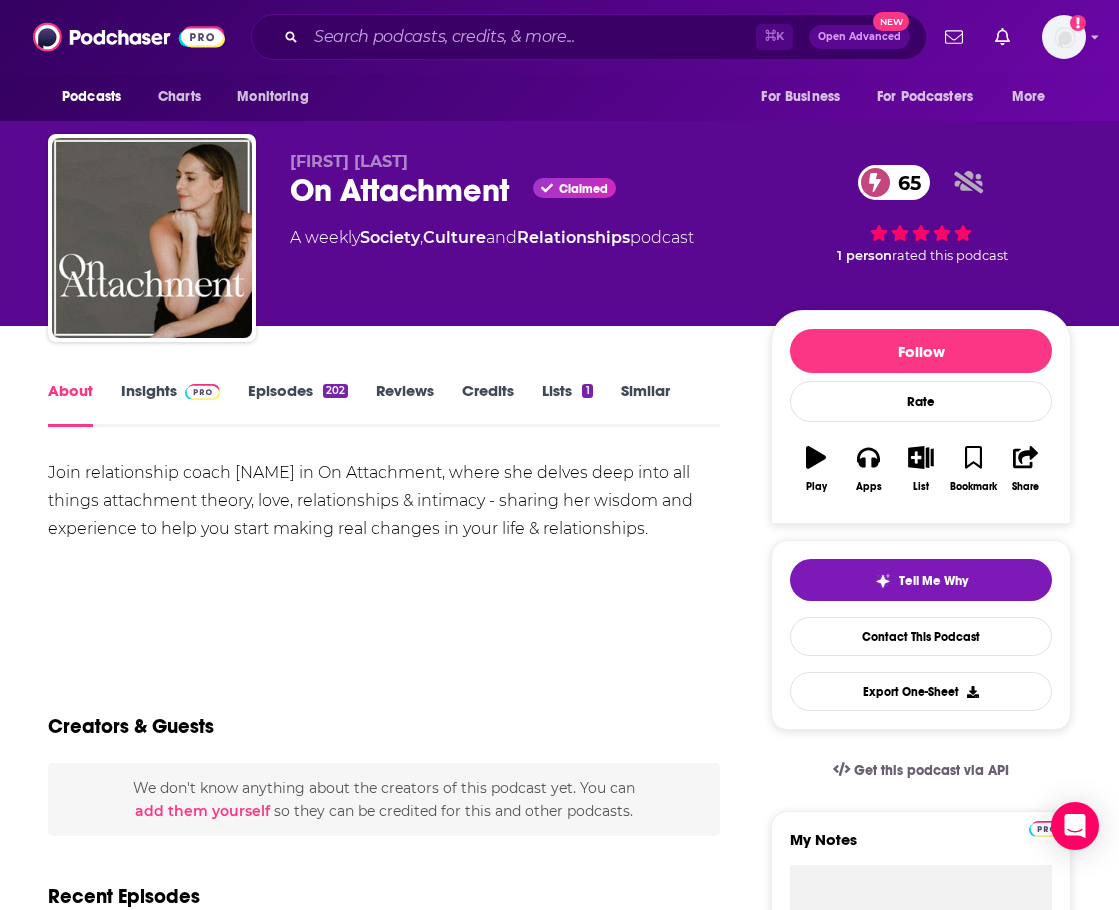 click on "Insights" at bounding box center [170, 404] 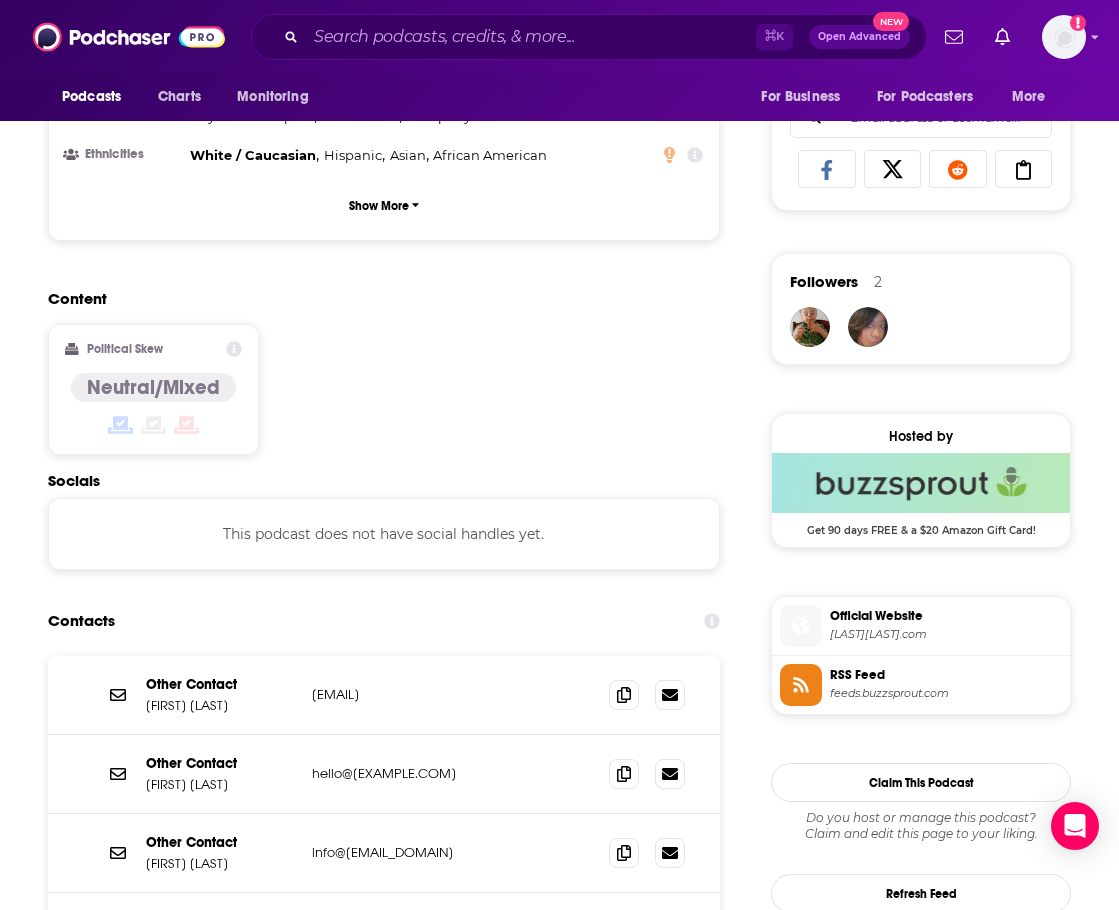 scroll, scrollTop: 1425, scrollLeft: 0, axis: vertical 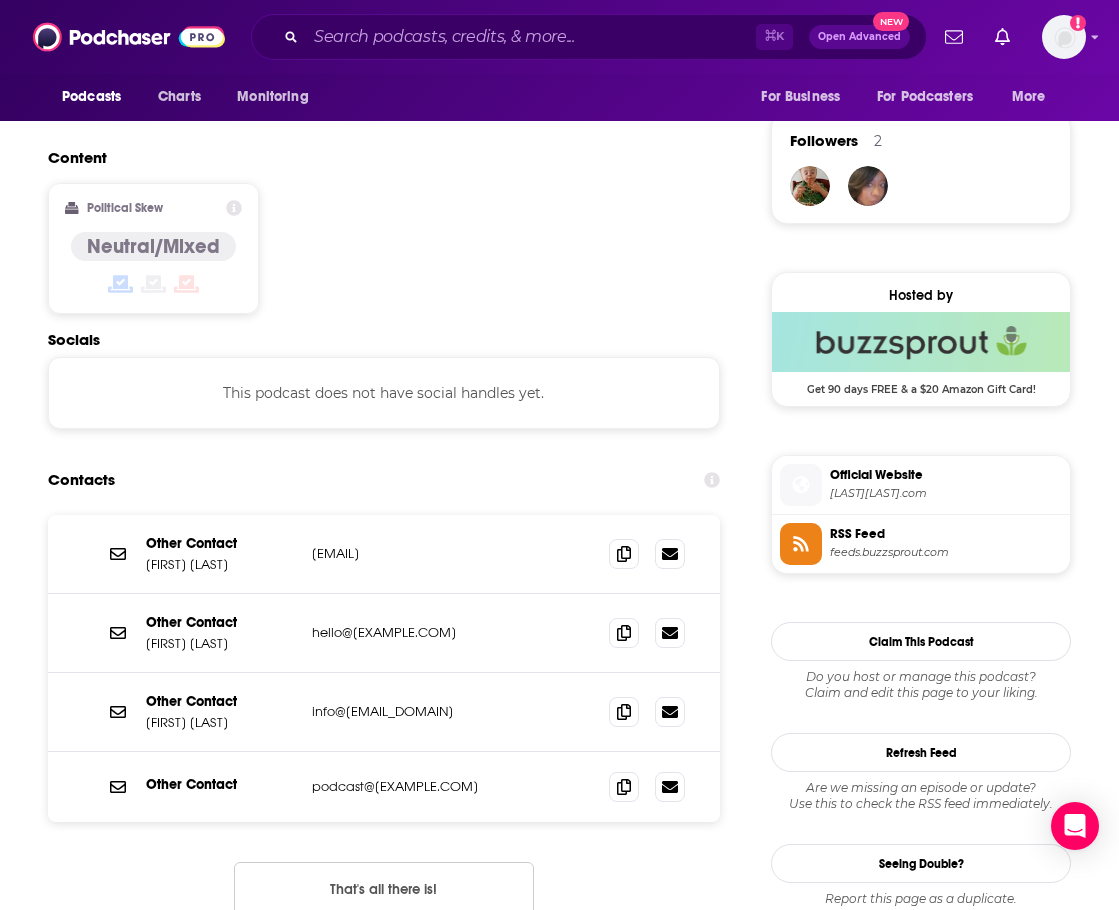 drag, startPoint x: 483, startPoint y: 553, endPoint x: 309, endPoint y: 551, distance: 174.01149 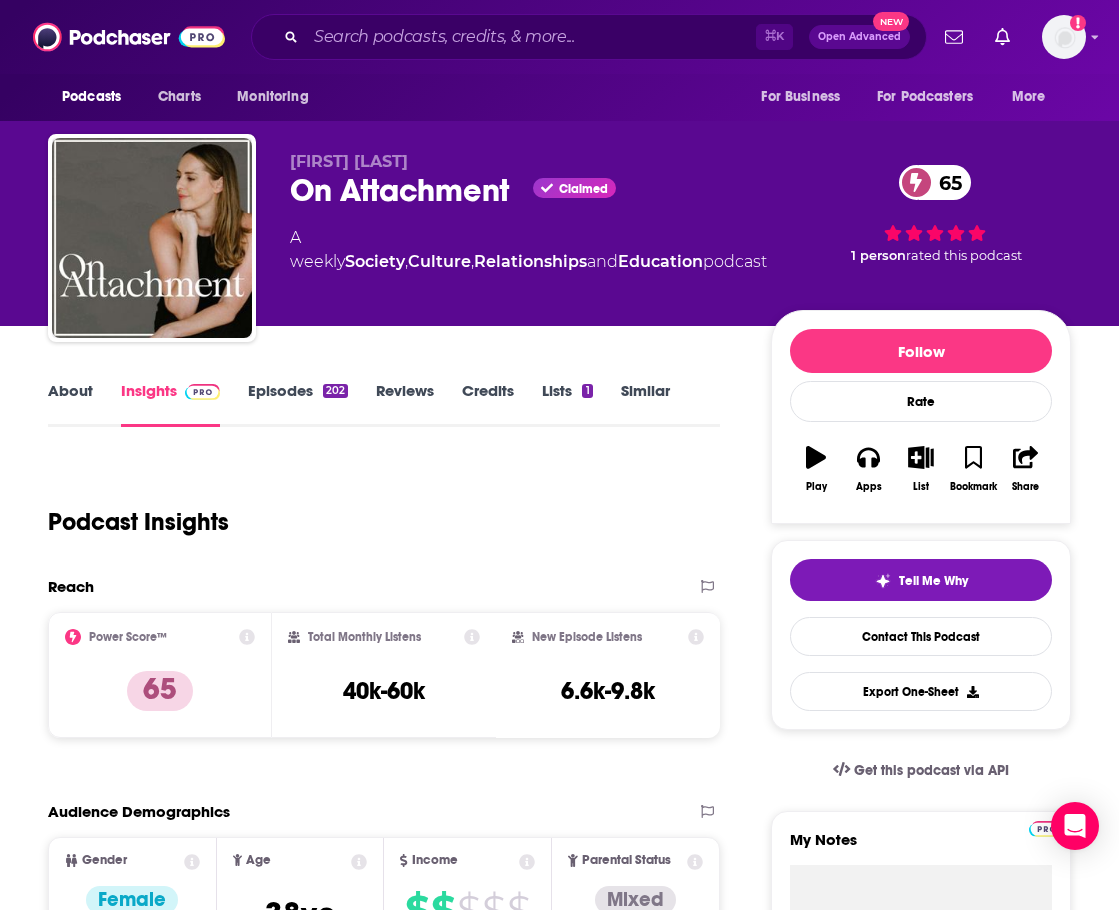scroll, scrollTop: 0, scrollLeft: 0, axis: both 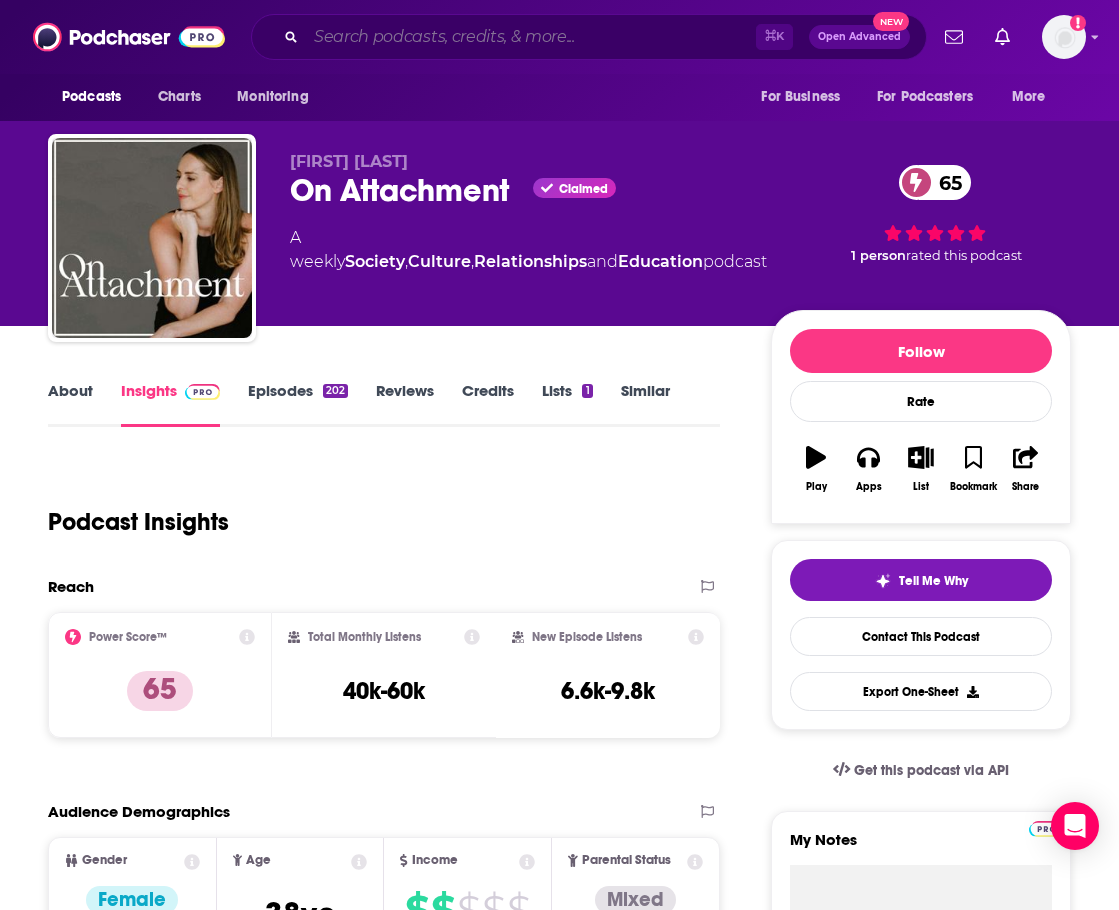click at bounding box center (531, 37) 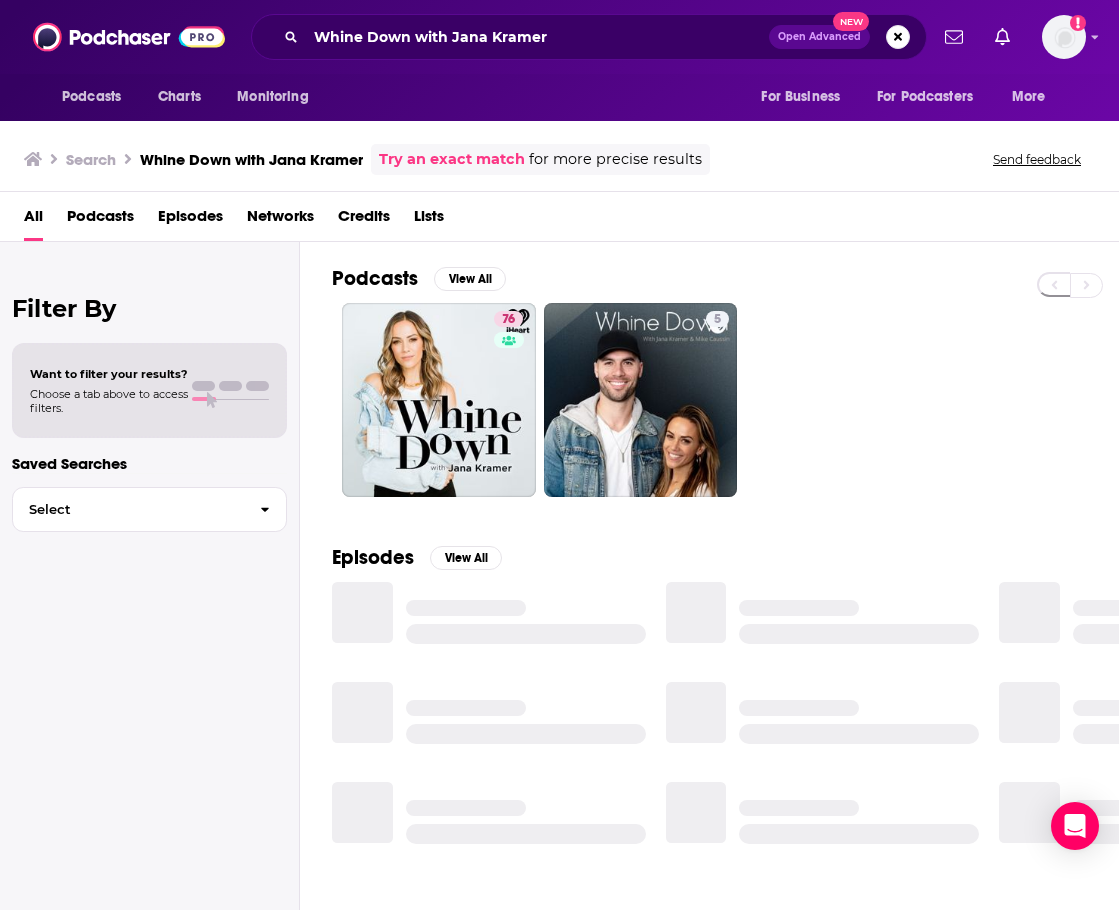 click on "76" at bounding box center [439, 400] 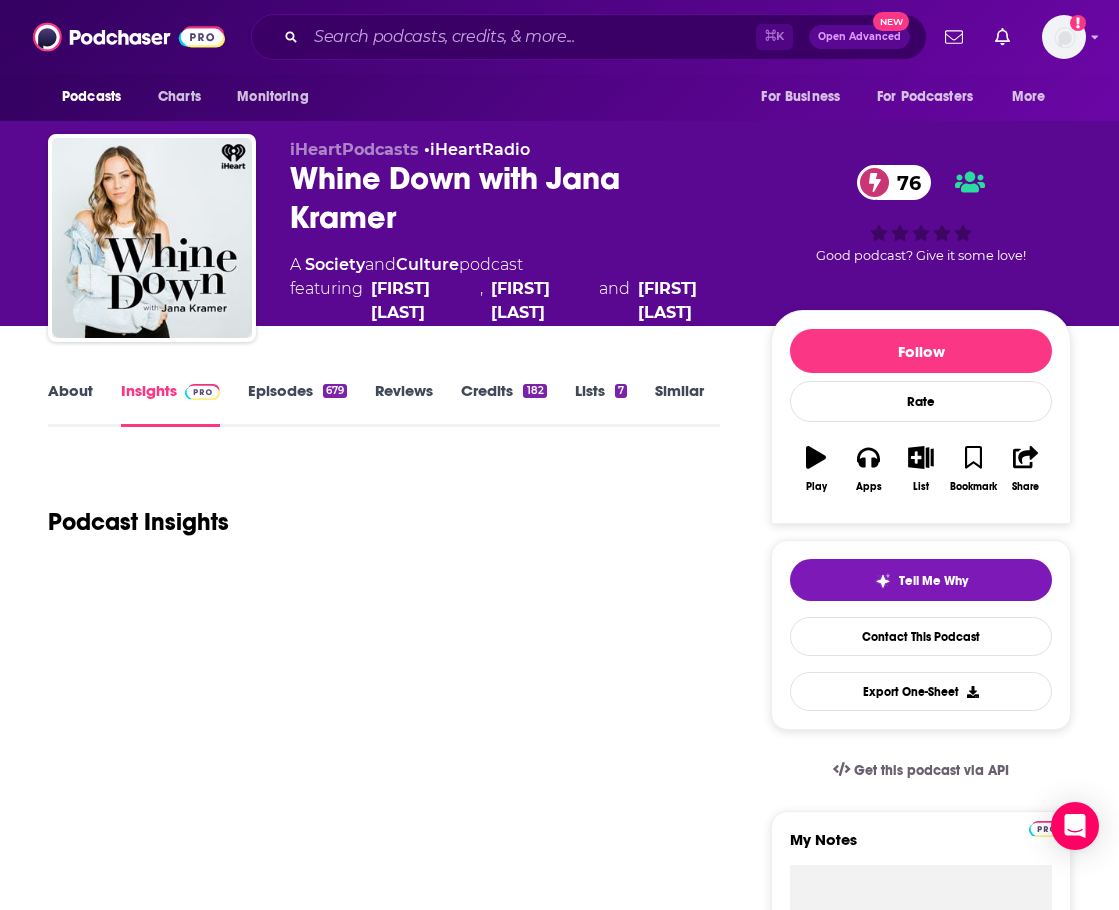 click on "About" at bounding box center [70, 404] 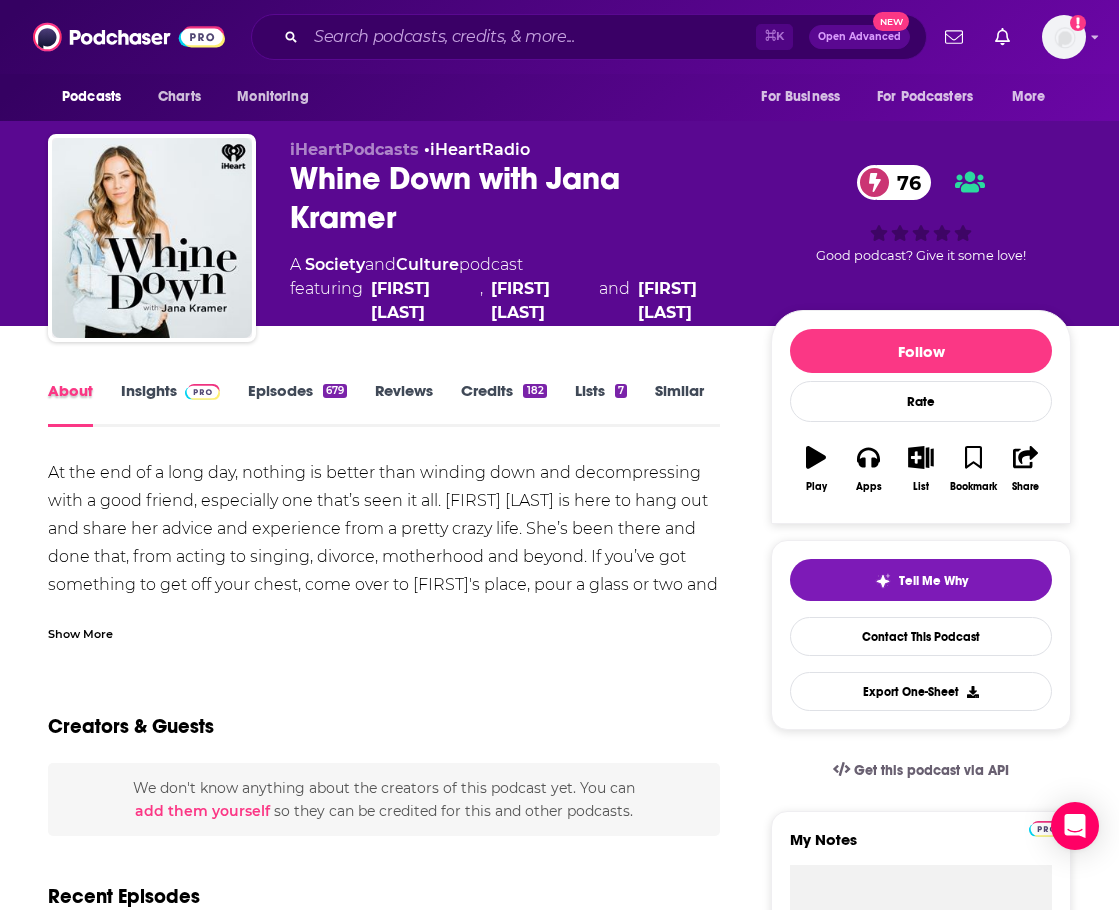 click on "About" at bounding box center [84, 404] 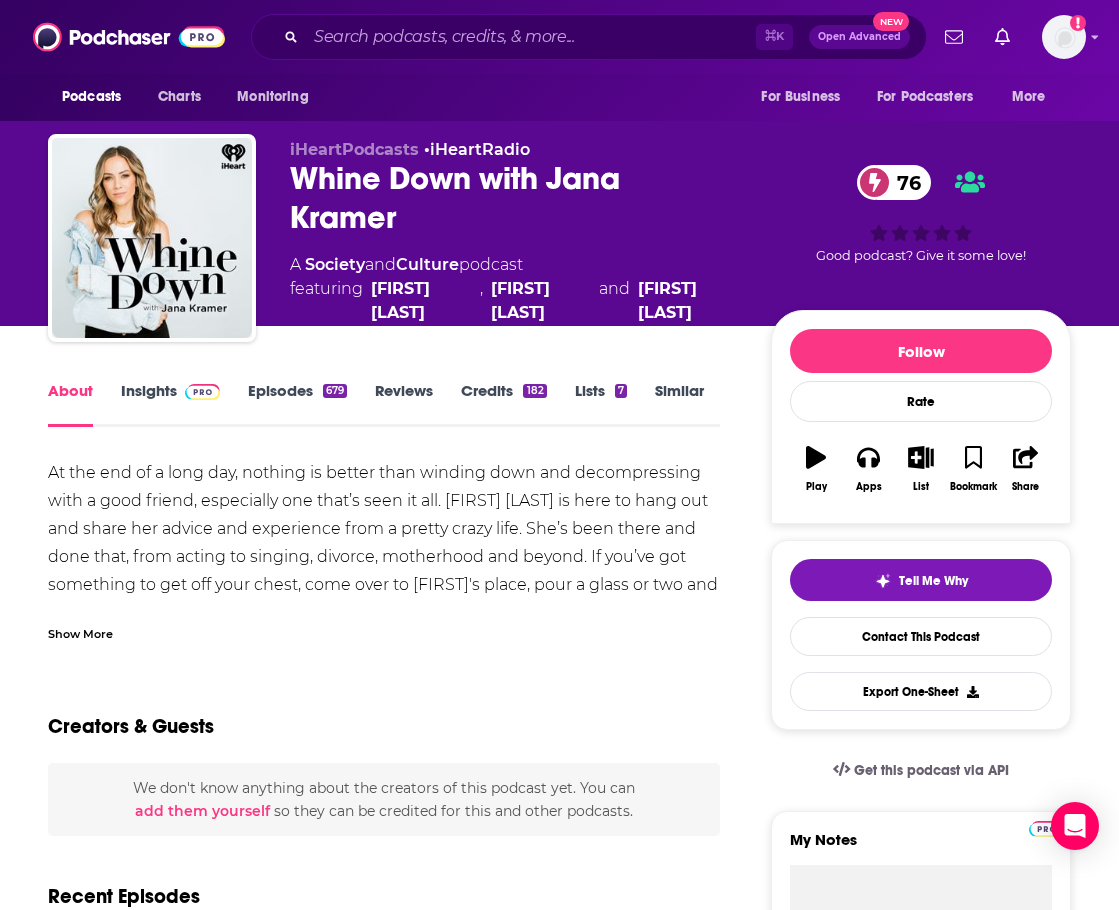 click on "Insights" at bounding box center [170, 404] 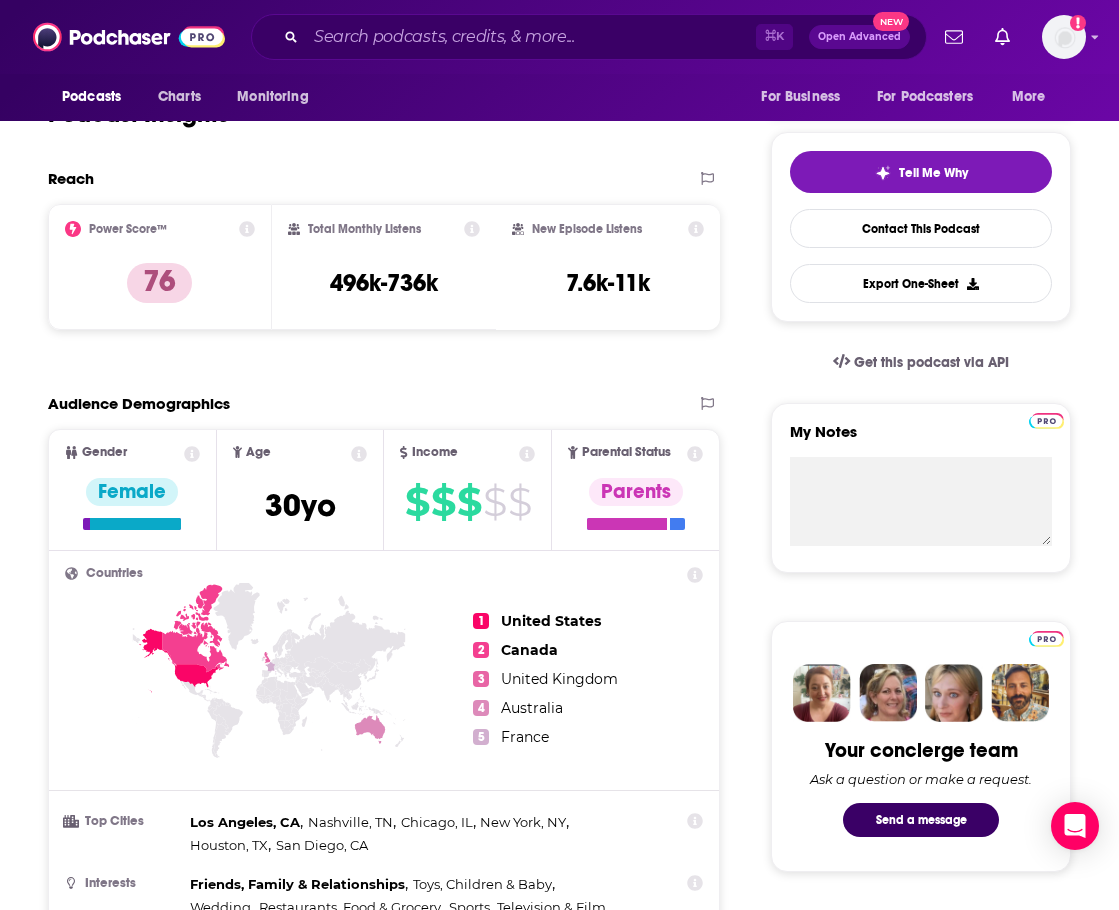 scroll, scrollTop: 0, scrollLeft: 0, axis: both 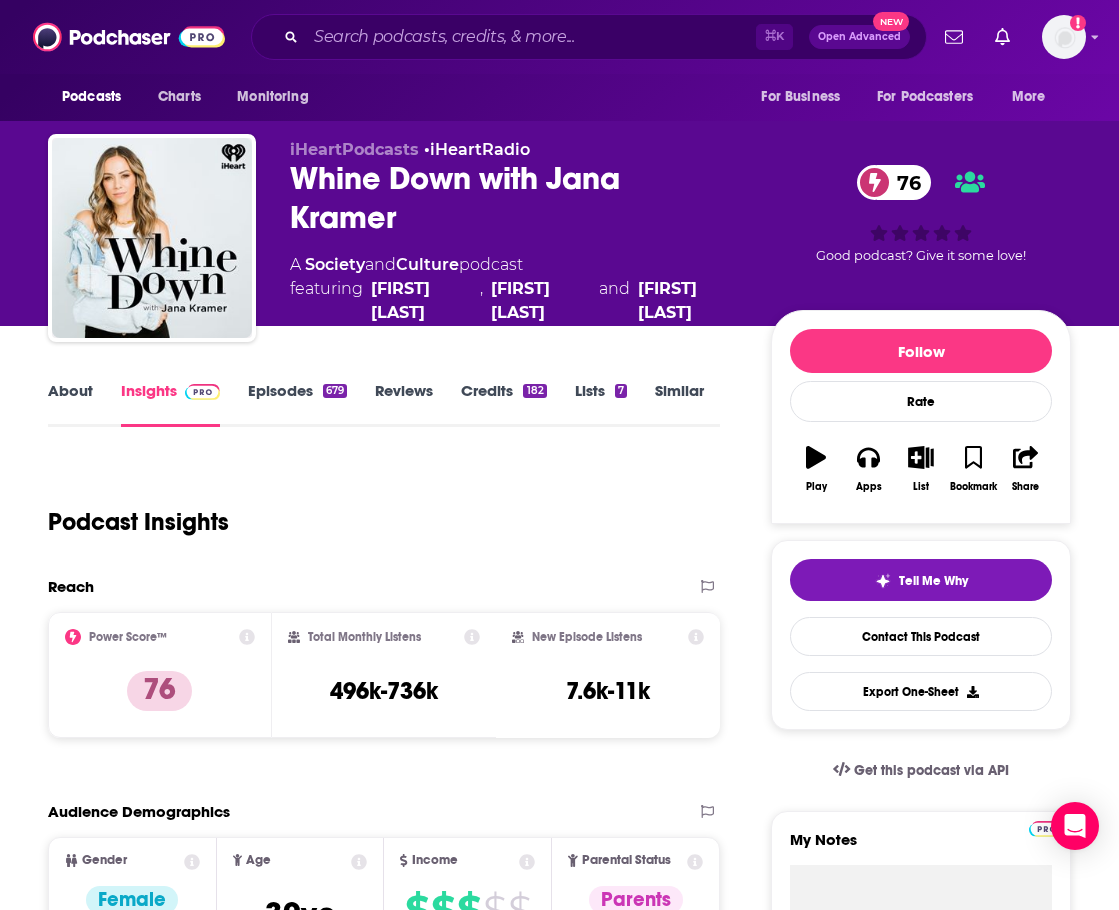 click on "About" at bounding box center (70, 404) 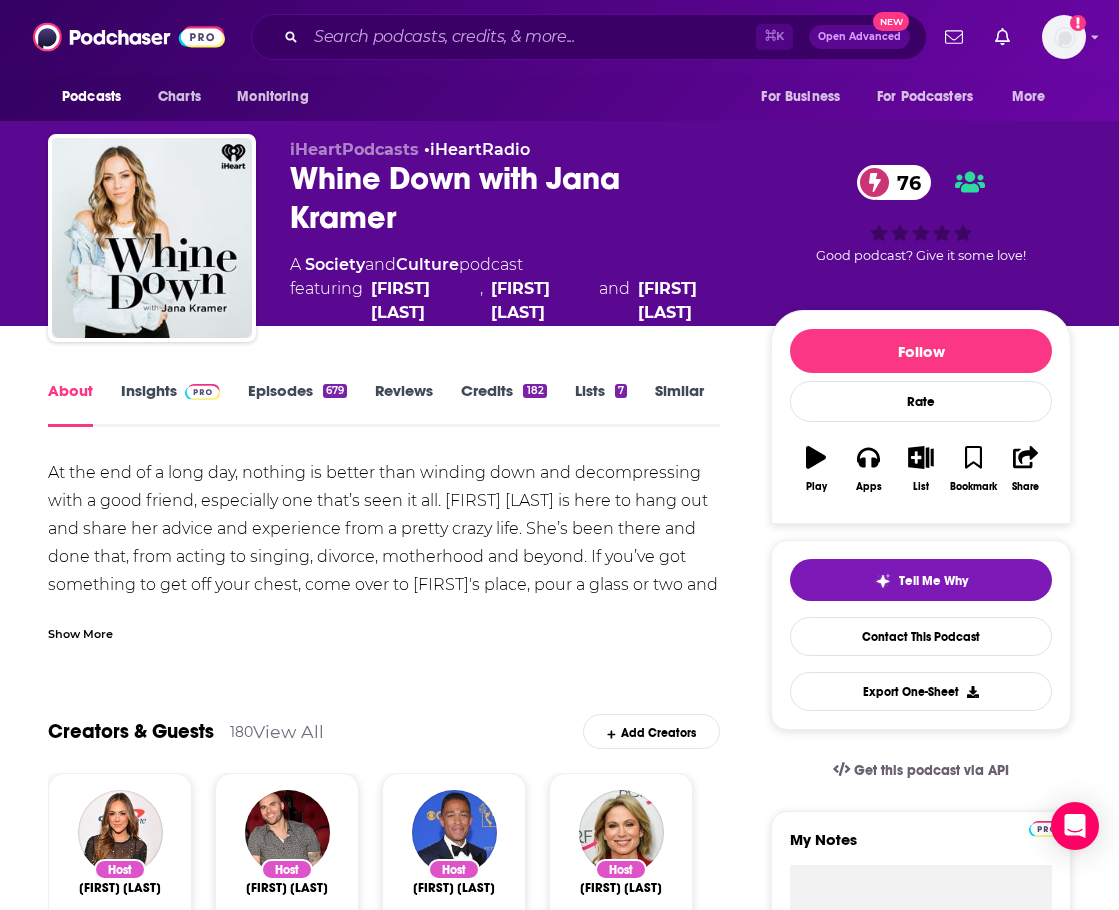 scroll, scrollTop: -1, scrollLeft: 0, axis: vertical 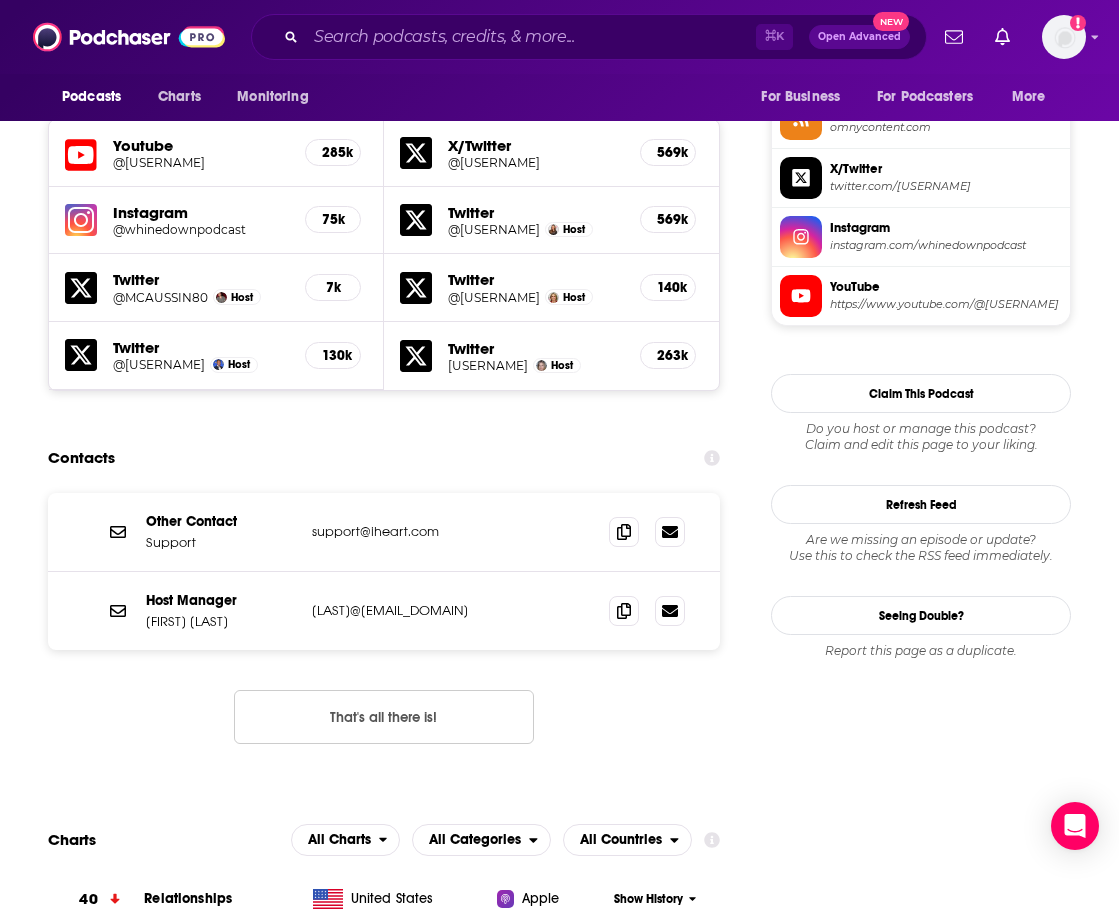 drag, startPoint x: 530, startPoint y: 614, endPoint x: 312, endPoint y: 620, distance: 218.08255 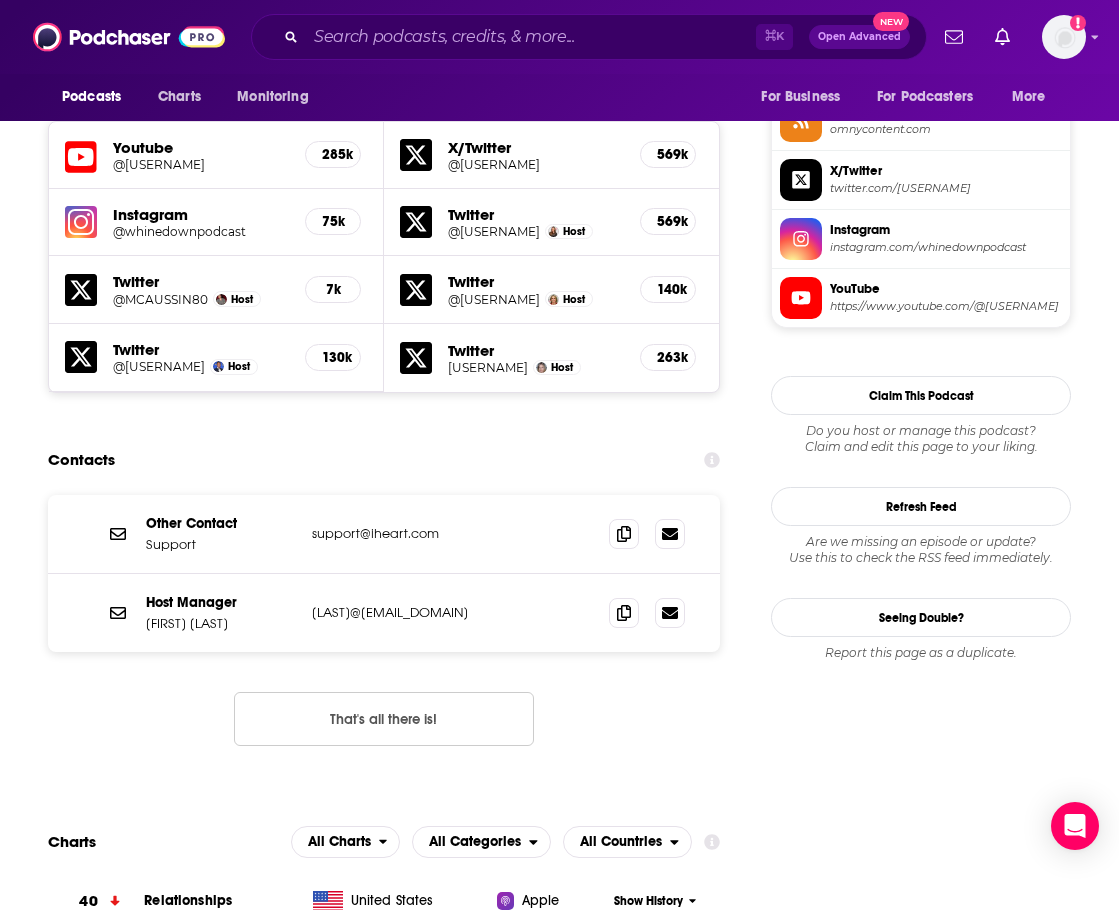 copy on "[LAST]@[EMAIL_DOMAIN]" 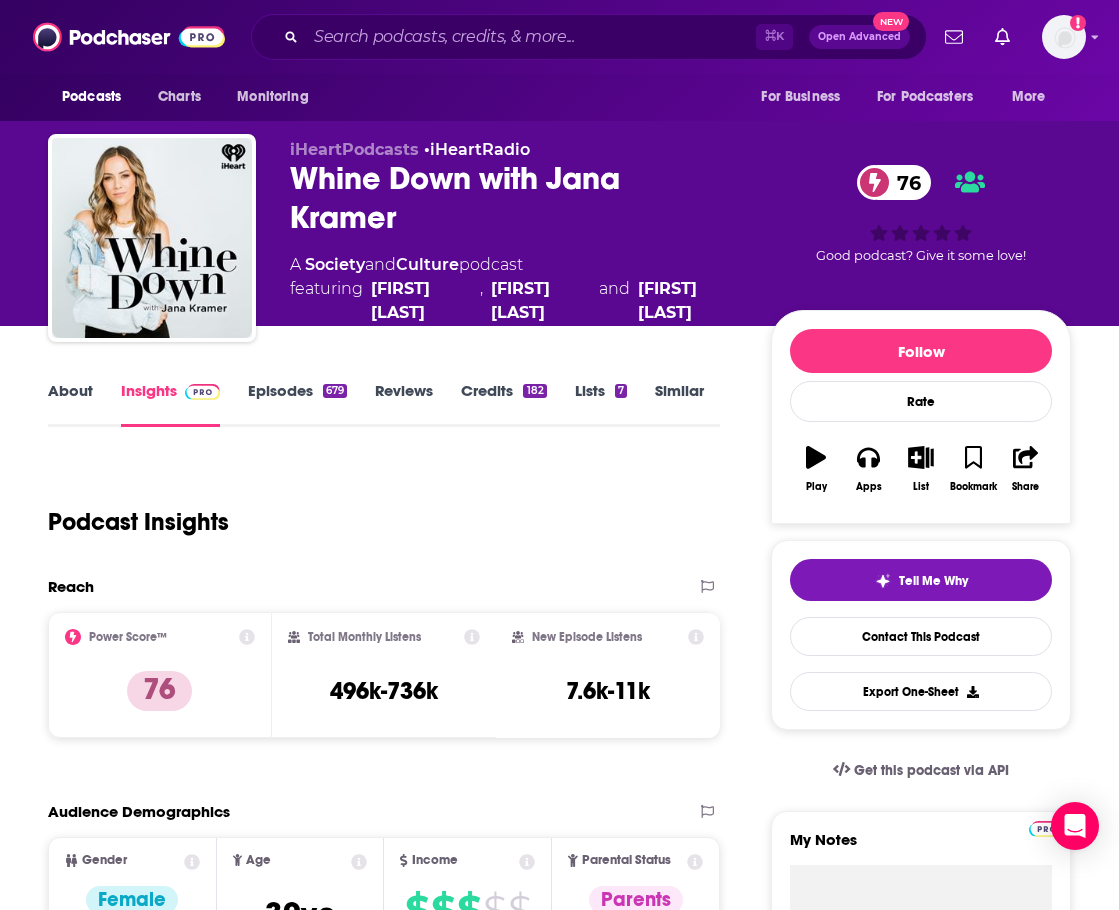 scroll, scrollTop: 0, scrollLeft: 3, axis: horizontal 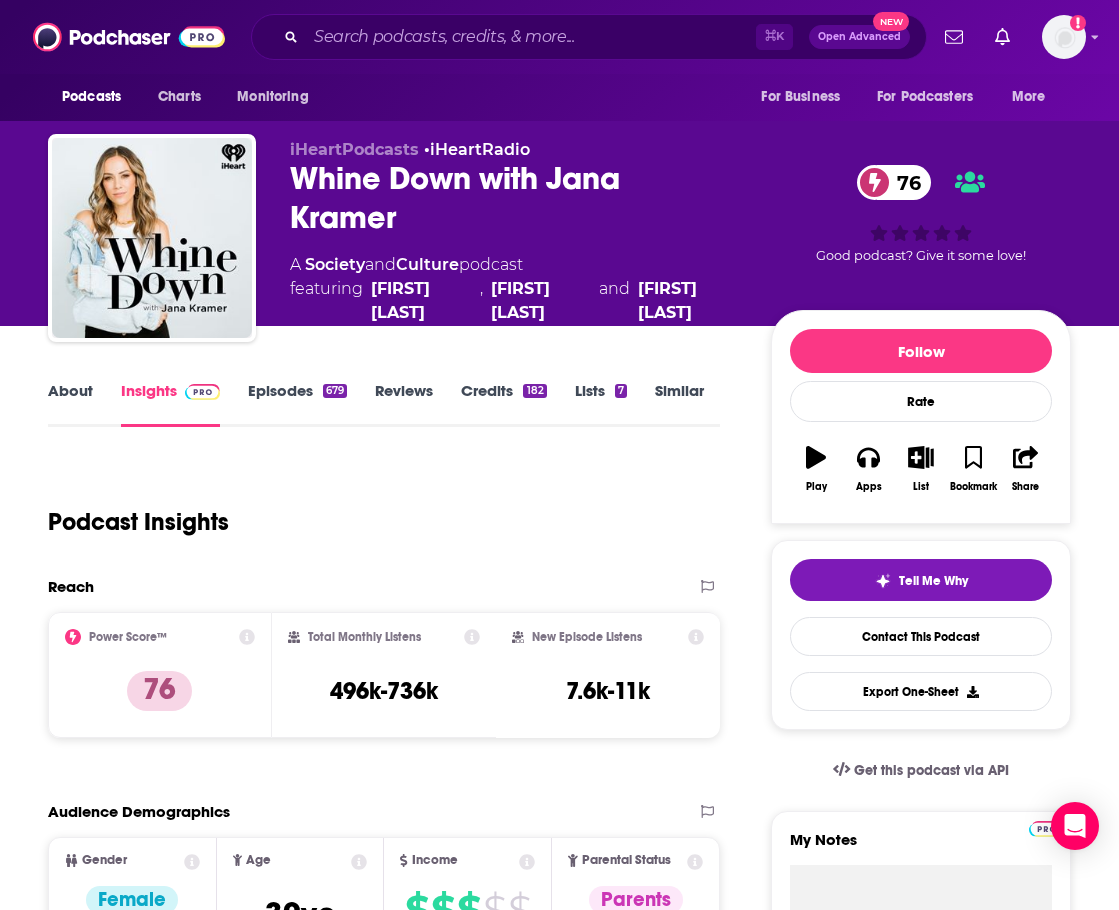 click on "⌘  K Open Advanced New" at bounding box center [589, 37] 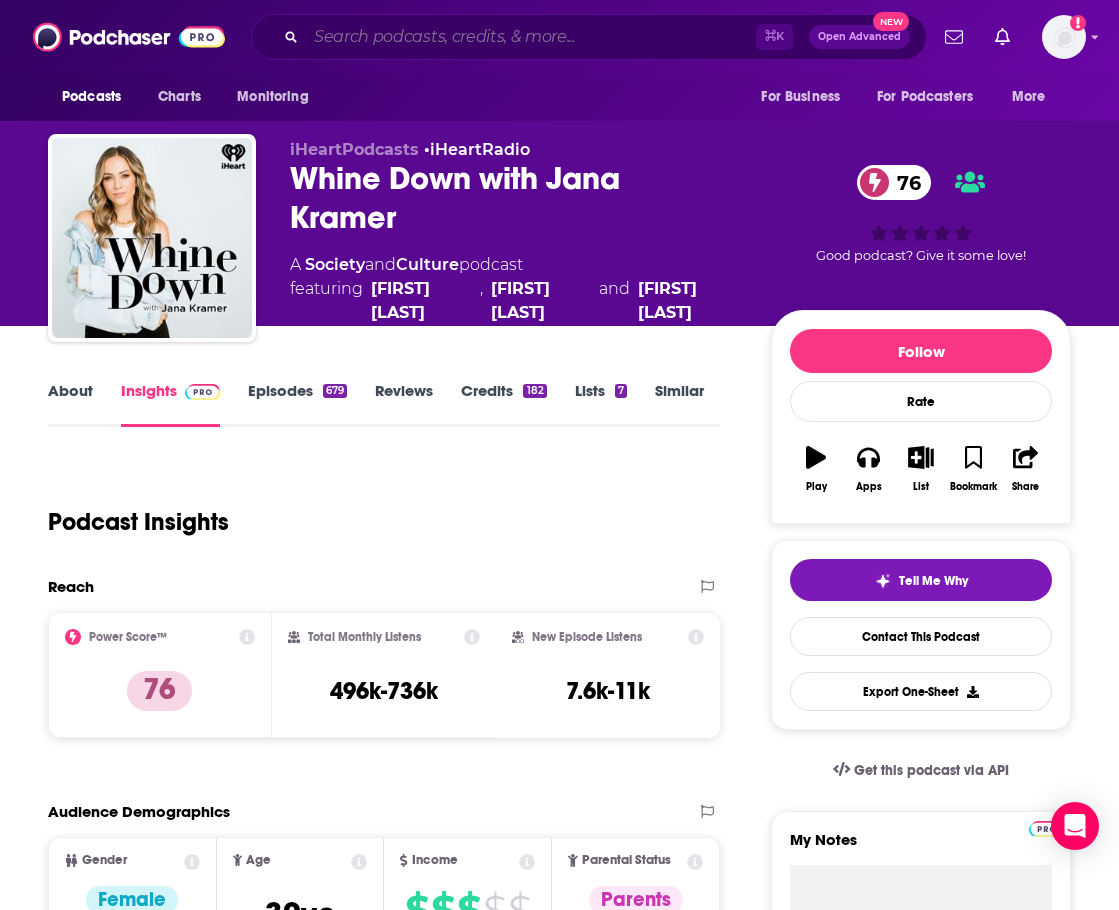 click at bounding box center [531, 37] 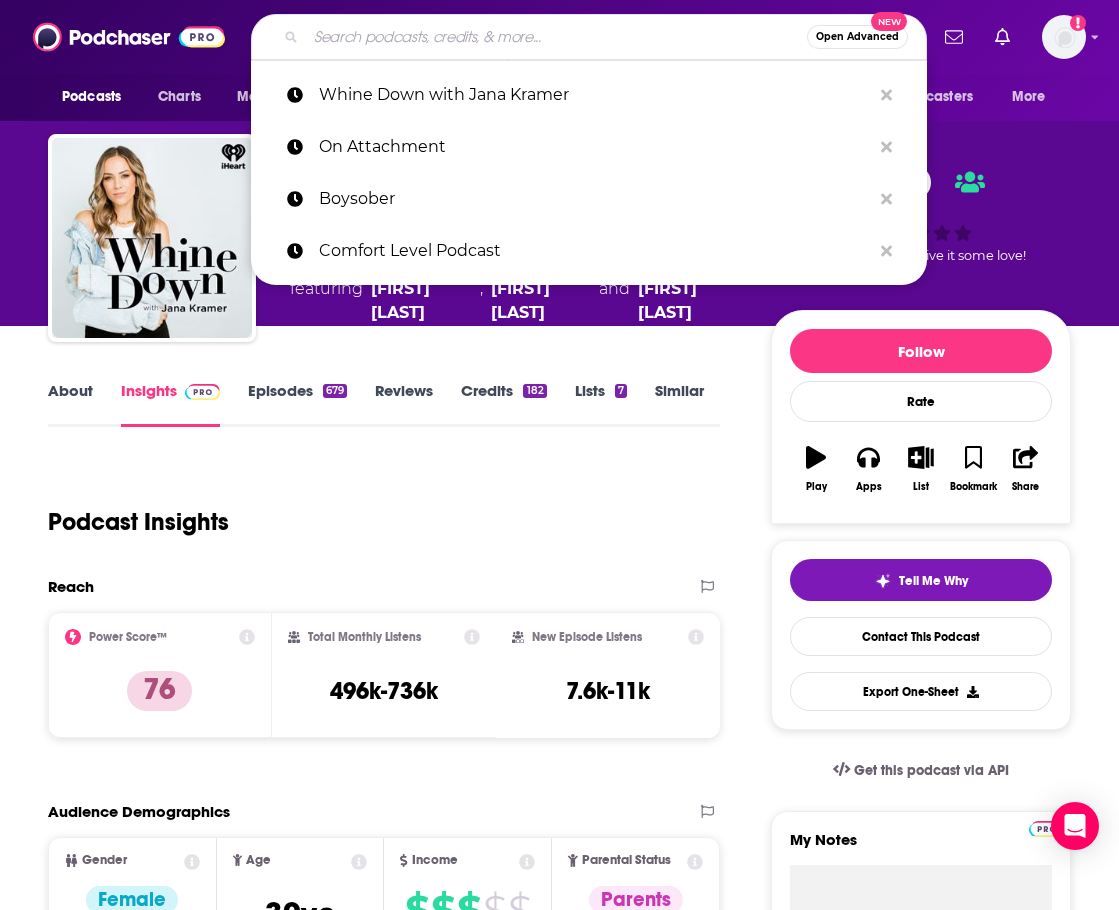 paste on "Single, Dating, Engaged, Married Podcast" 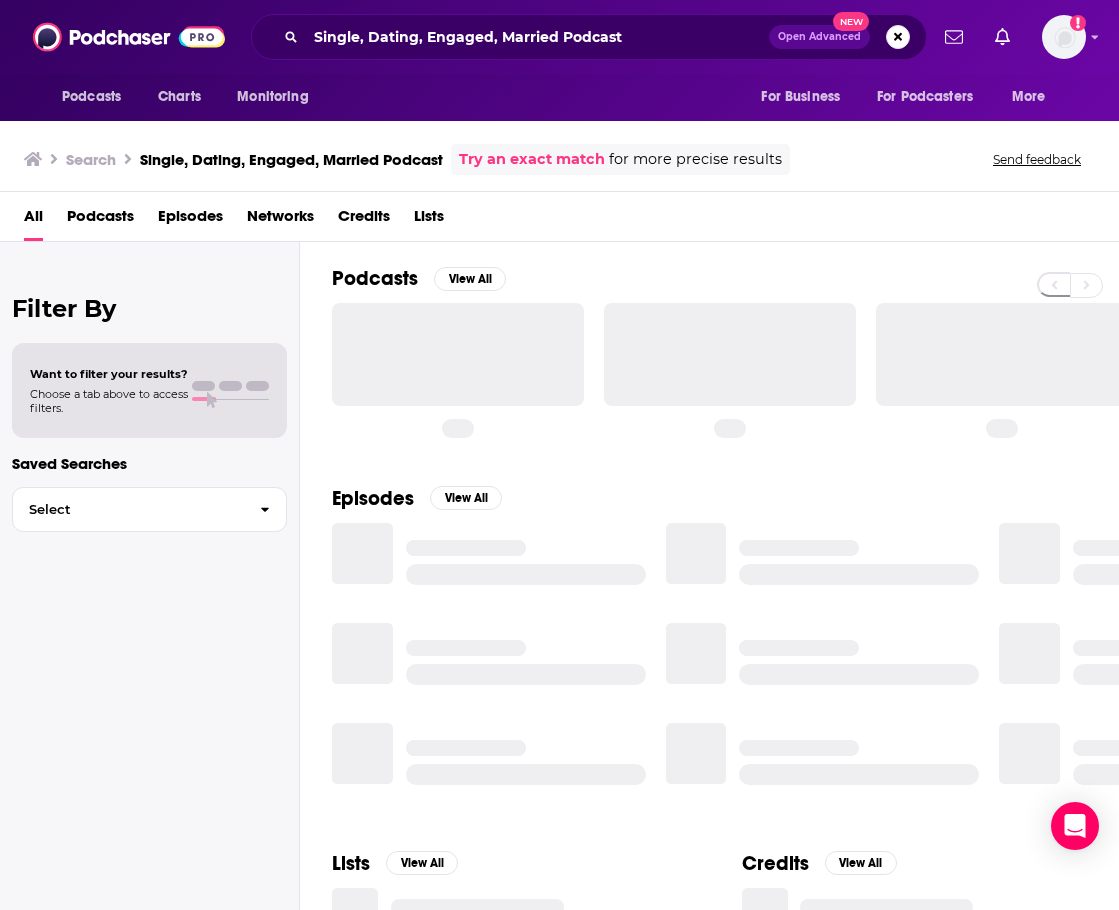 scroll, scrollTop: 0, scrollLeft: 0, axis: both 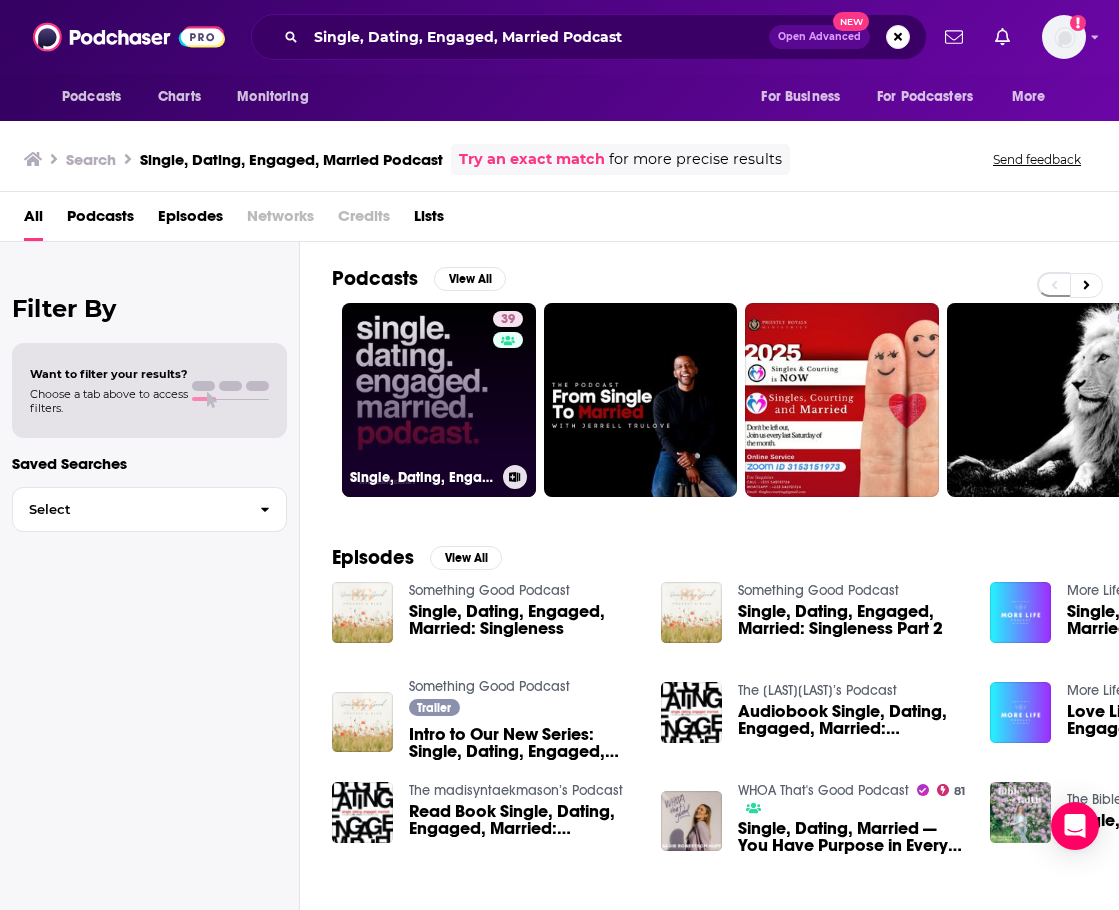 click on "[NUMBER] Single, Dating, Engaged, Married Podcast" at bounding box center [439, 400] 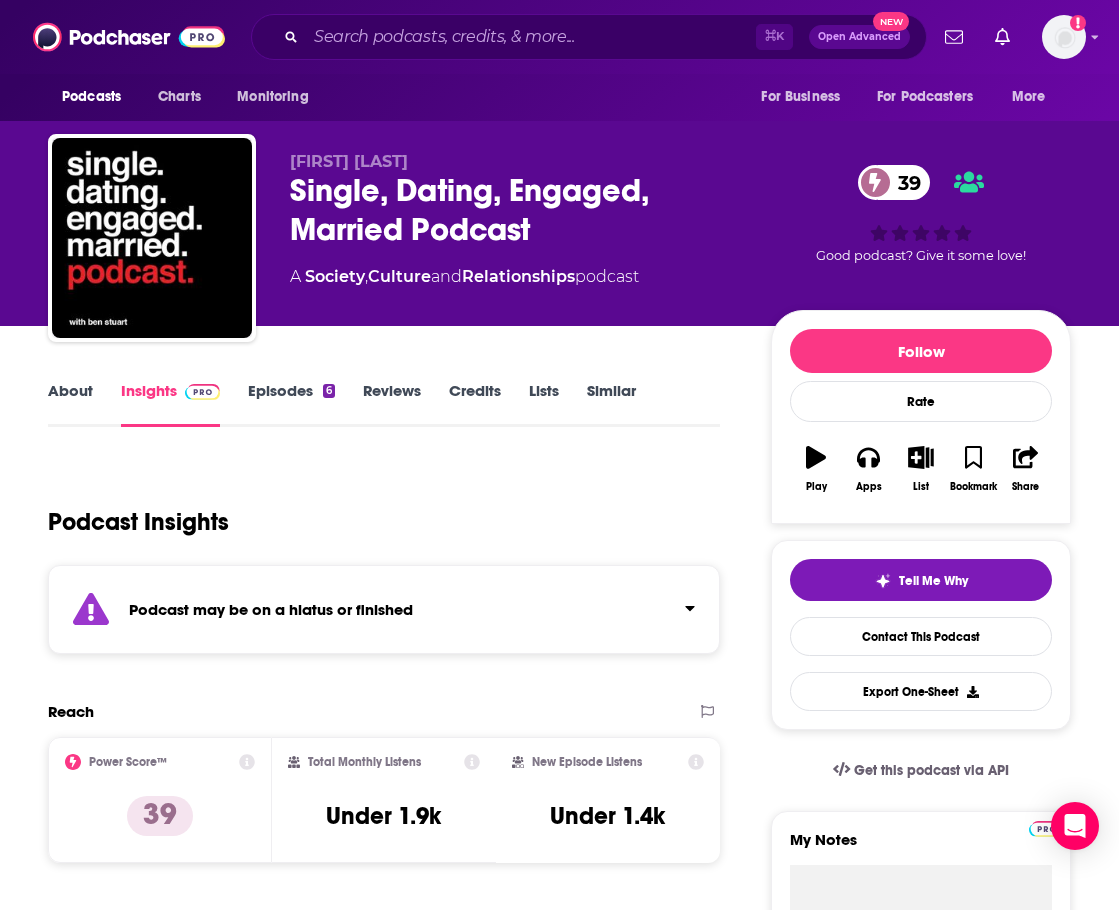 drag, startPoint x: 457, startPoint y: 56, endPoint x: 458, endPoint y: 43, distance: 13.038404 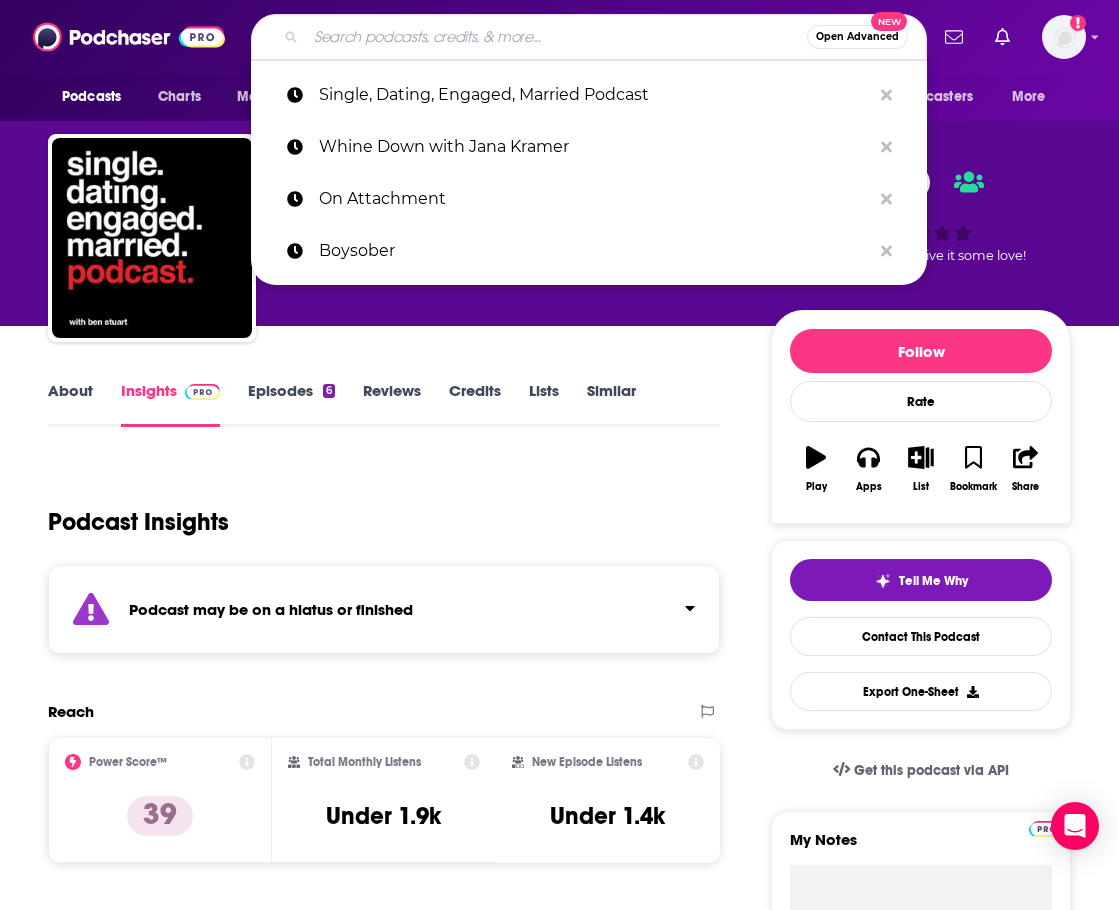 click at bounding box center [556, 37] 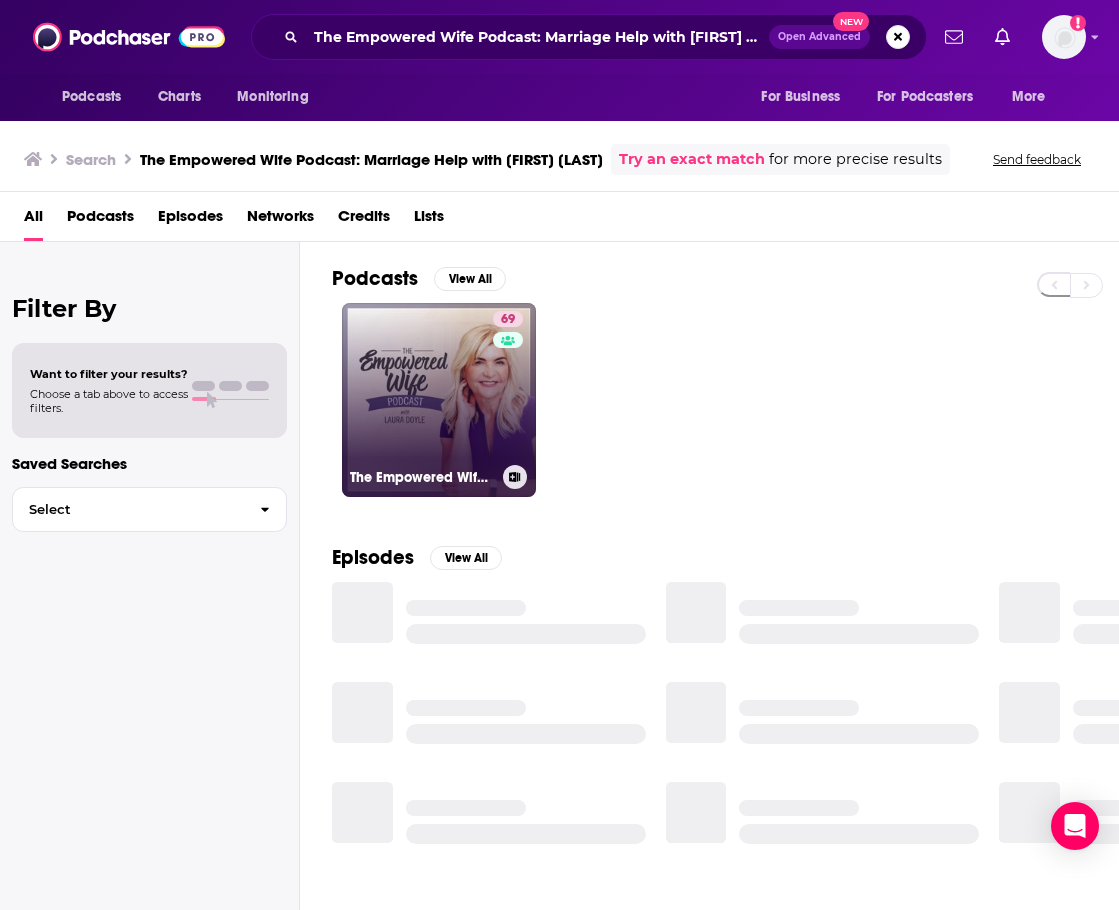 click on "69 The Empowered Wife Podcast: Marriage Help with Laura Doyle" at bounding box center (439, 400) 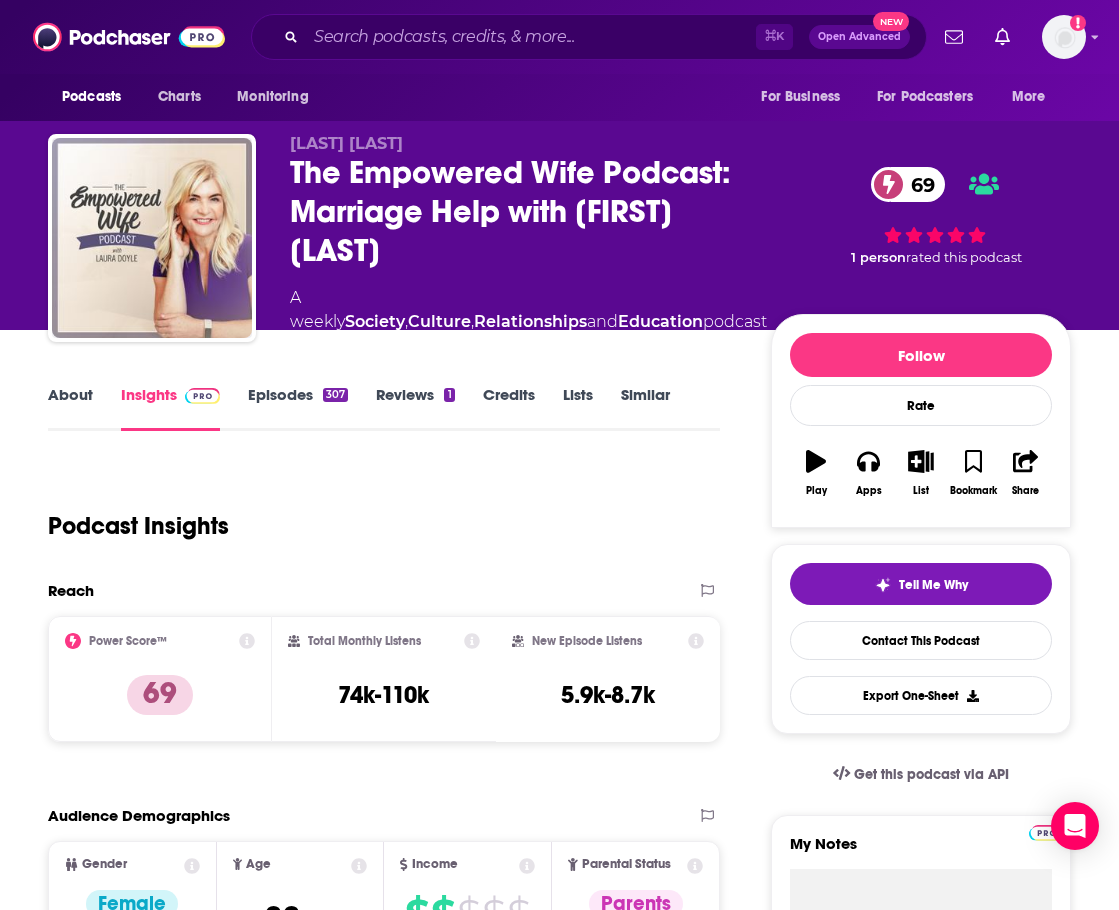 click on "About Insights Episodes 307 Reviews 1 Credits Lists Similar Podcast Insights Reach & Audience Content Social Contacts Charts Rate Card Sponsors Details Similar Contact Podcast Open Website  Reach Power Score™ 69 Total Monthly Listens 74k-110k New Episode Listens 5.9k-8.7k Export One-Sheet Audience Demographics Gender Female Age 33 yo Income $ $ $ $ $ Parental Status Parents Countries 1 United States 2 Canada 3 United Kingdom 4 Australia Top Cities Johannesburg , [CITY], [STATE] , Kent, [STATE] , [CITY], [STATE] , Cape Town , Seattle, [STATE] Interests Christian & gospel , Religion , Friends, Family & Relationships , Toys, Children & Baby , Wedding , News Jobs Principals/Owners , Real Estate Agents , Administrators , Account Managers , Managers , Youth Specialists Ethnicities White / Caucasian , African American , Asian , Hispanic Show More Content Political Skew Neutral/Mixed Socials X/Twitter @[USERNAME] 6k Contacts     Coo [FIRST] [LAST] [EMAIL] [EMAIL]     Founder [FIRST] [LAST]         Charts" at bounding box center [559, 4937] 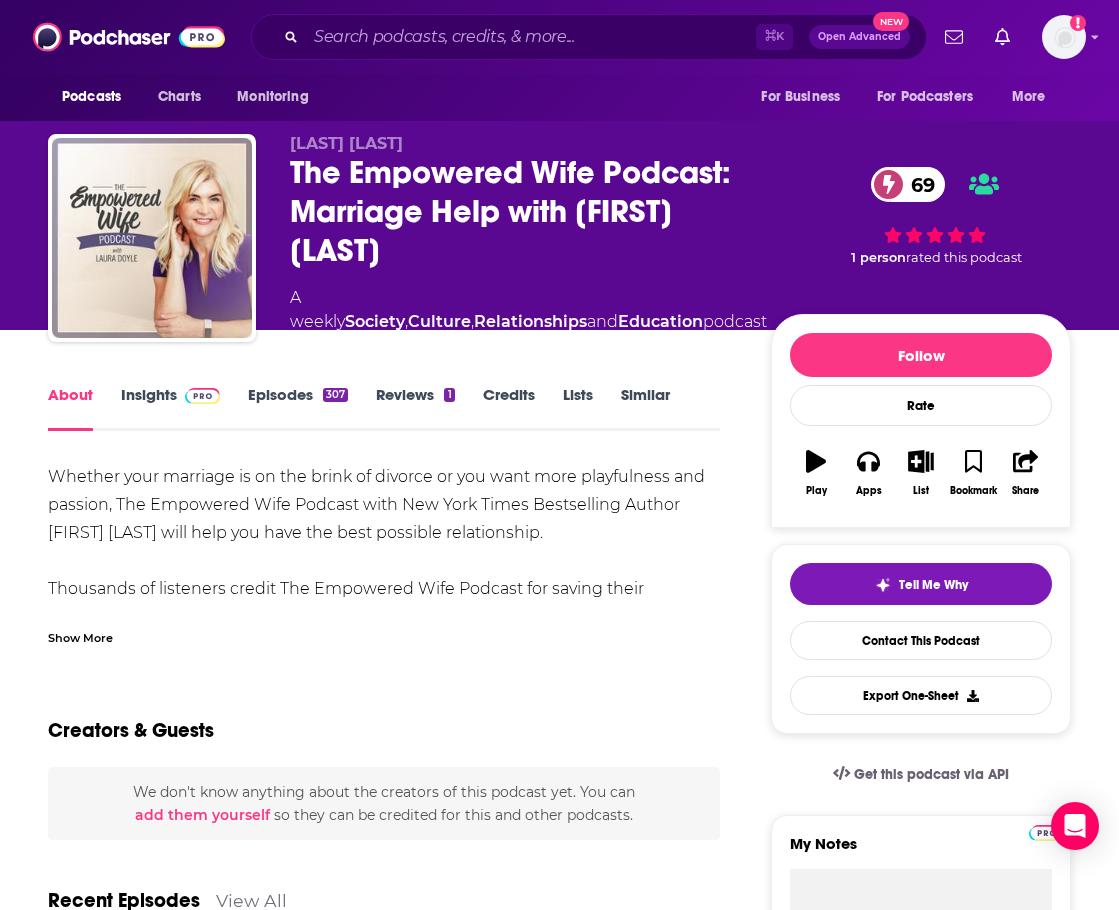 scroll, scrollTop: 0, scrollLeft: 0, axis: both 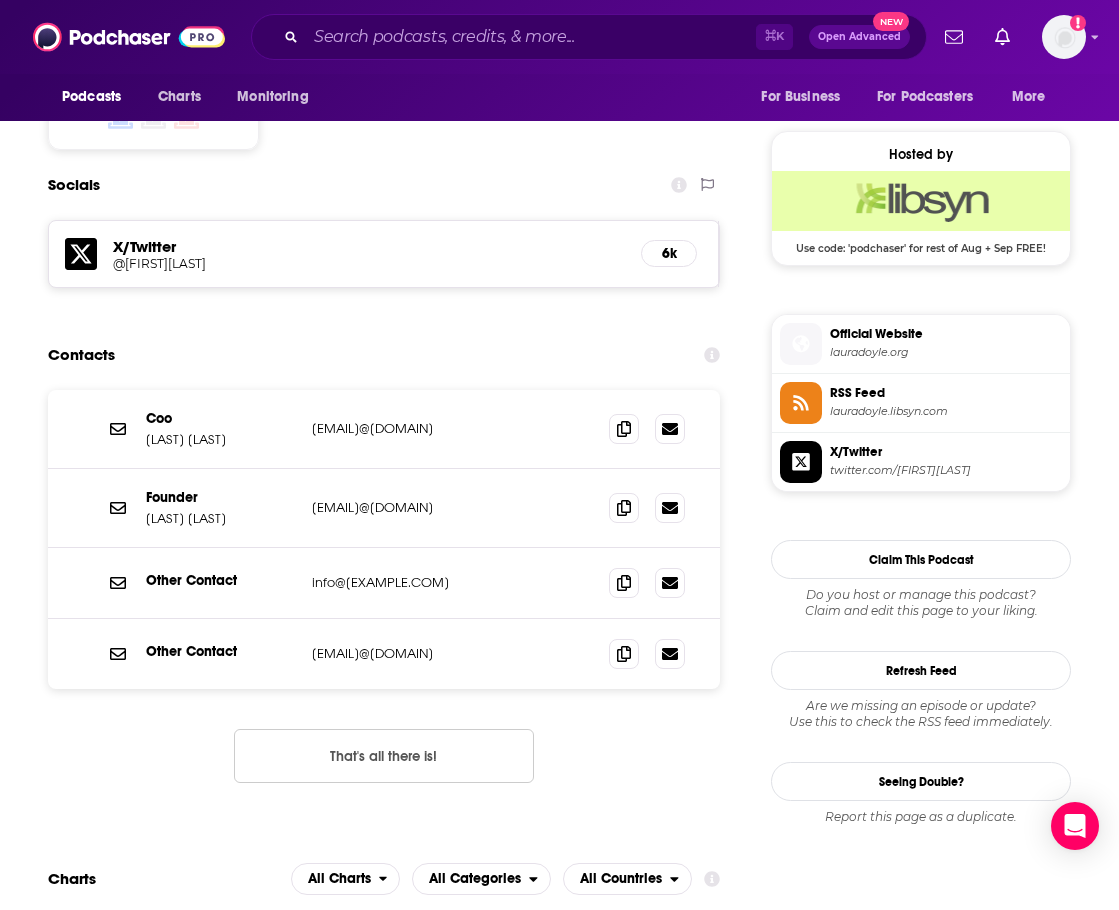 drag, startPoint x: 469, startPoint y: 433, endPoint x: 315, endPoint y: 428, distance: 154.08115 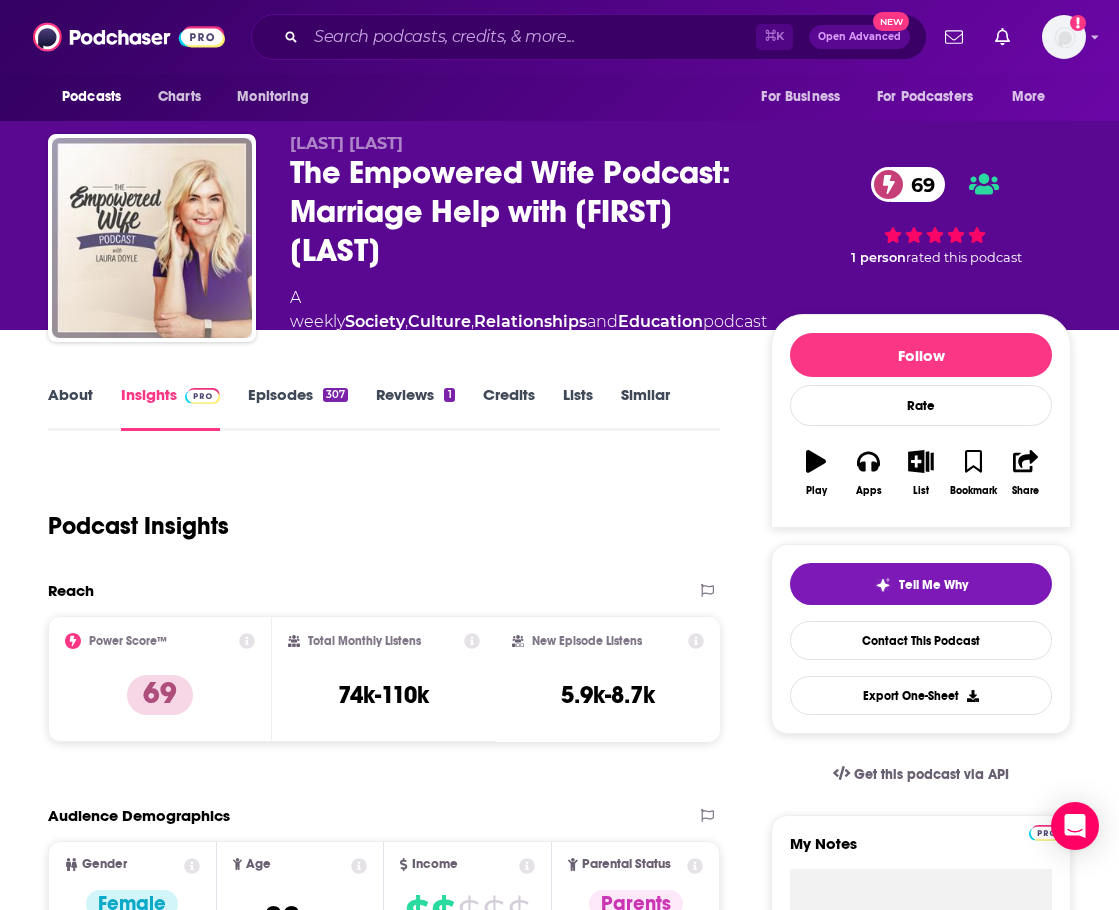 scroll, scrollTop: 0, scrollLeft: 0, axis: both 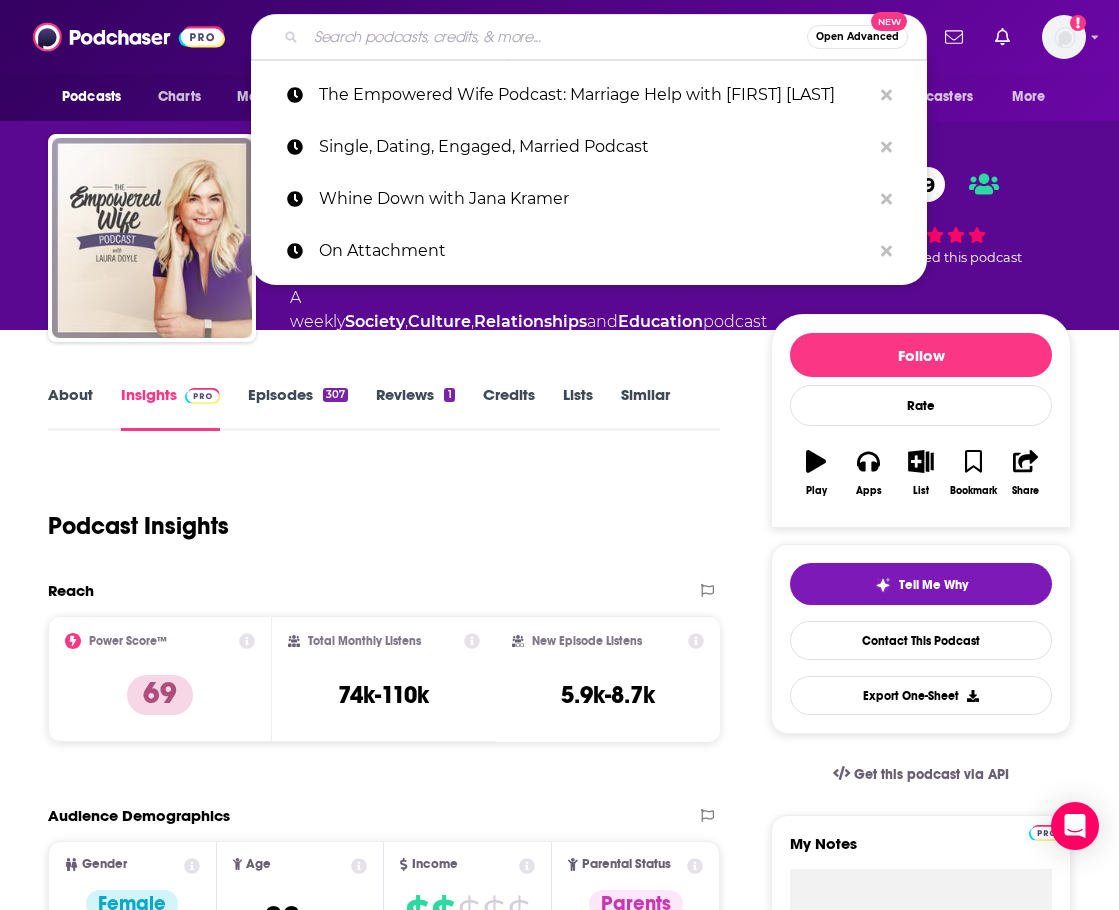 click at bounding box center (556, 37) 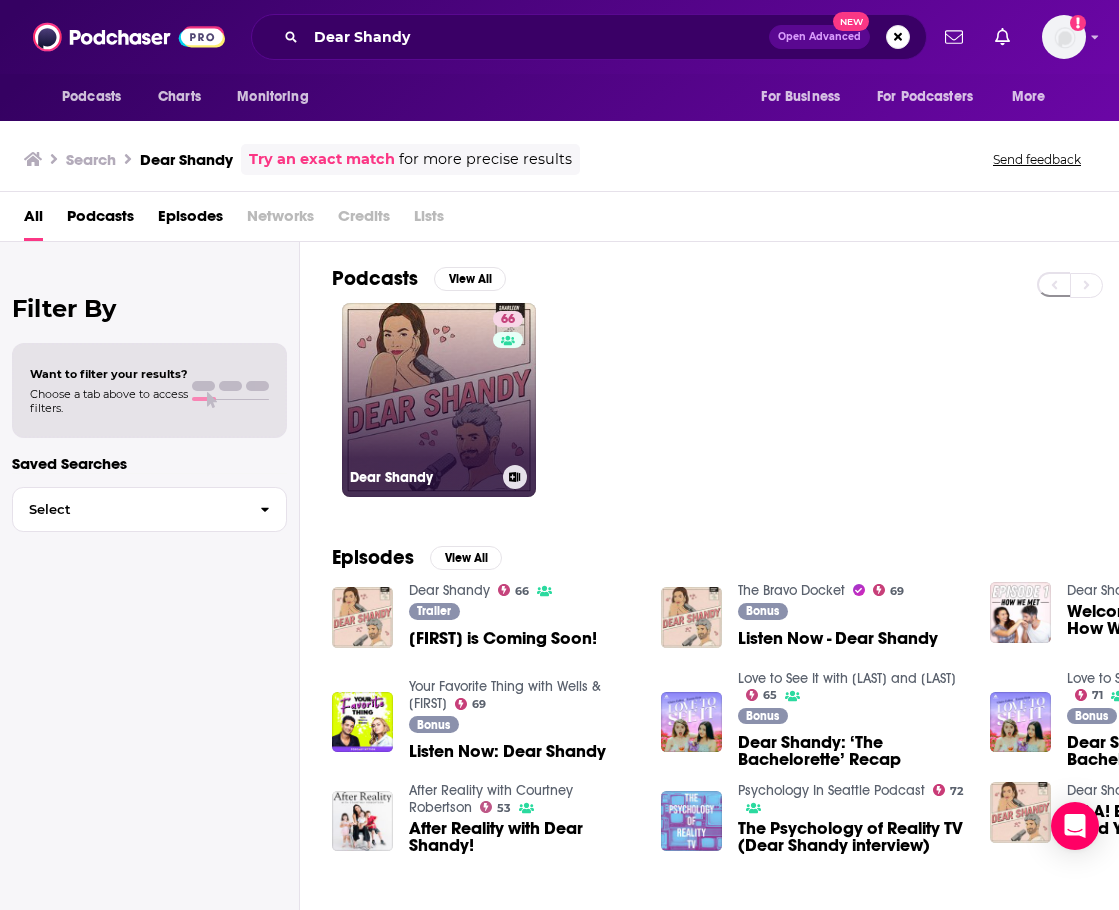 click on "66 Dear Shandy" at bounding box center (439, 400) 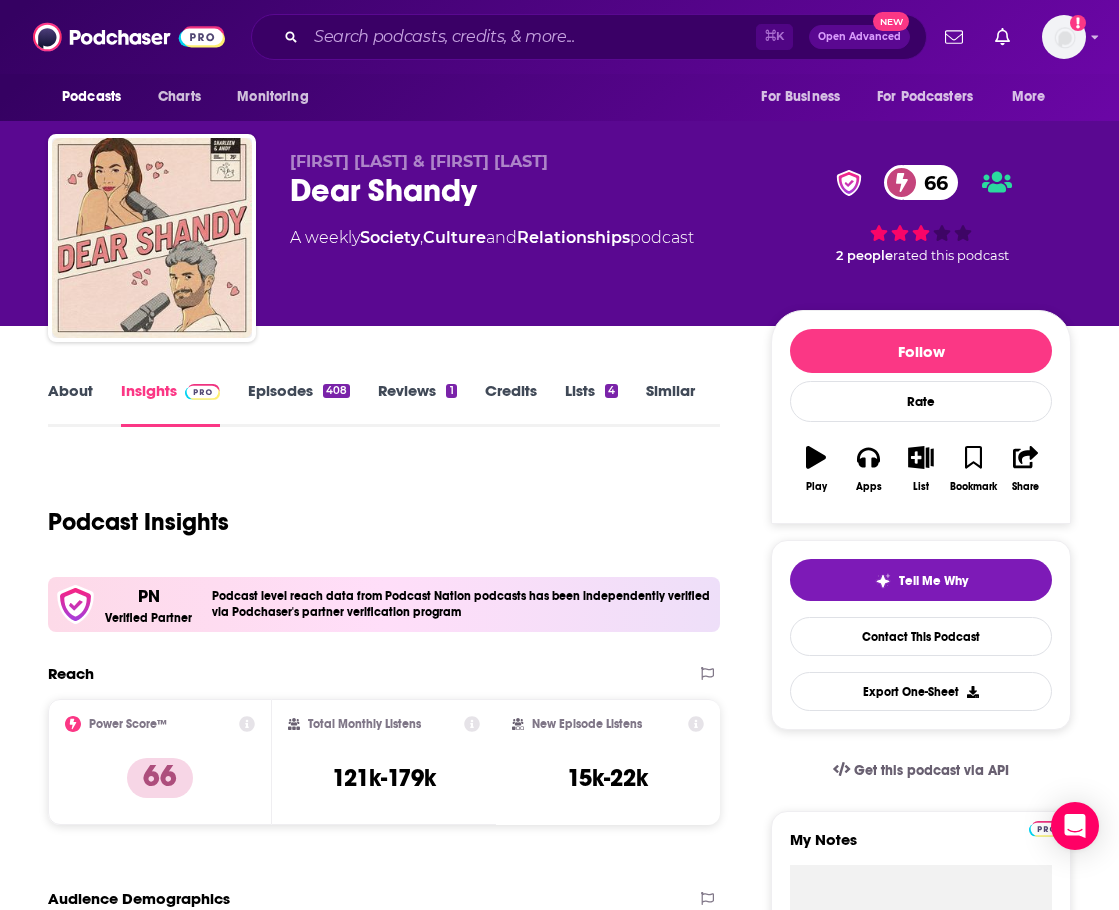 scroll, scrollTop: 0, scrollLeft: 0, axis: both 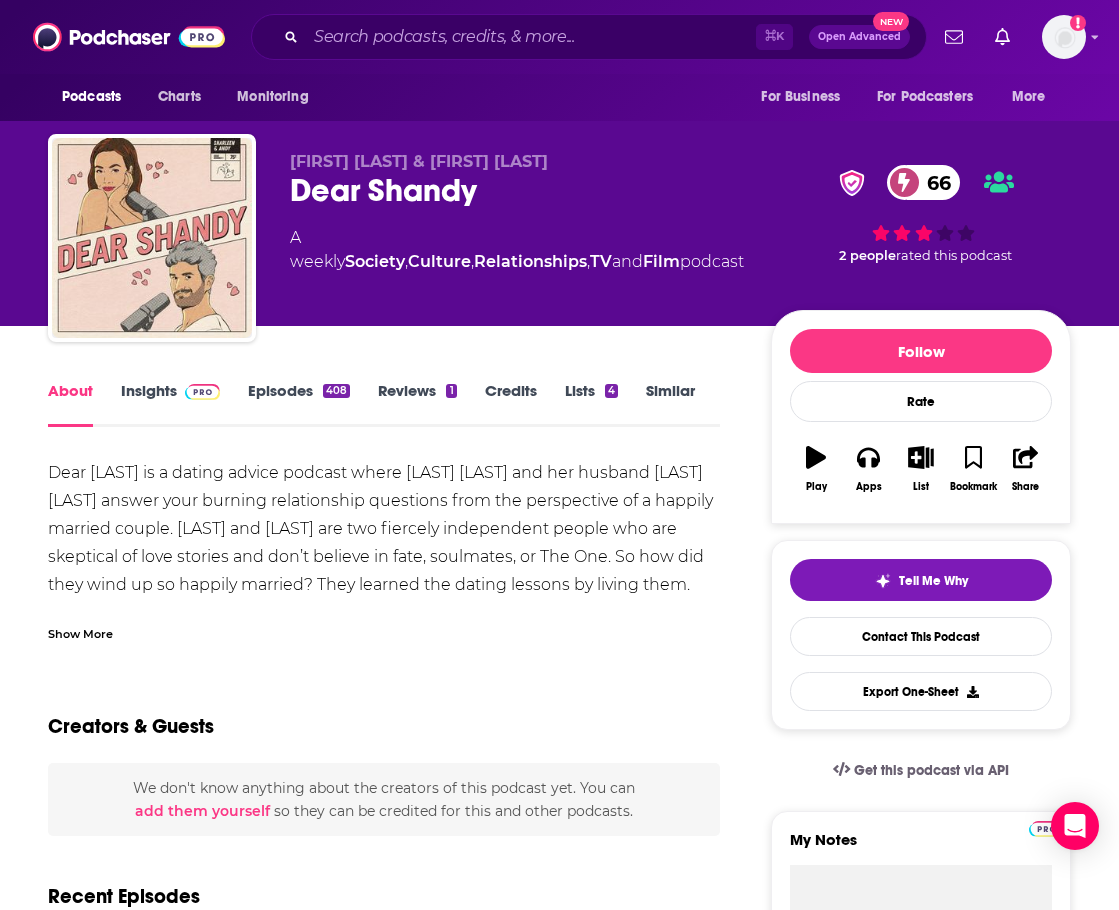 click on "408" at bounding box center [336, 391] 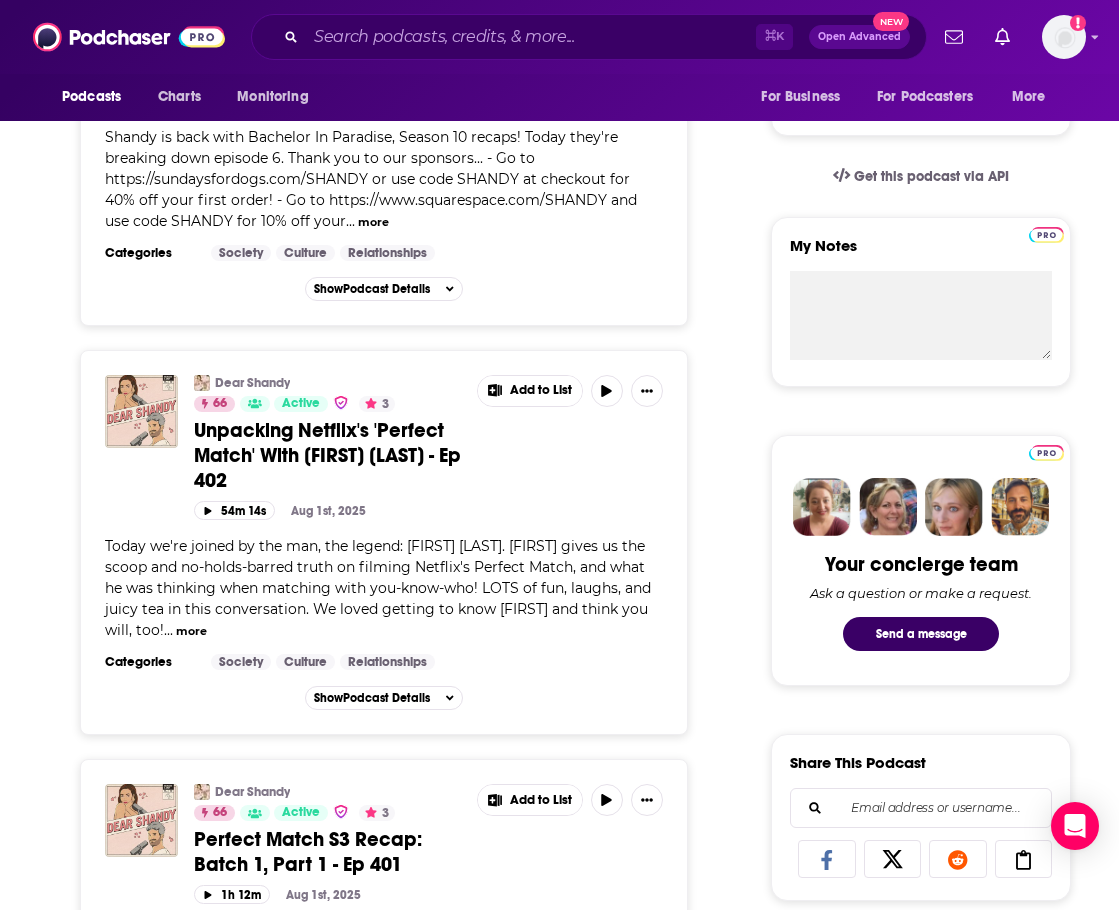 scroll, scrollTop: 557, scrollLeft: 0, axis: vertical 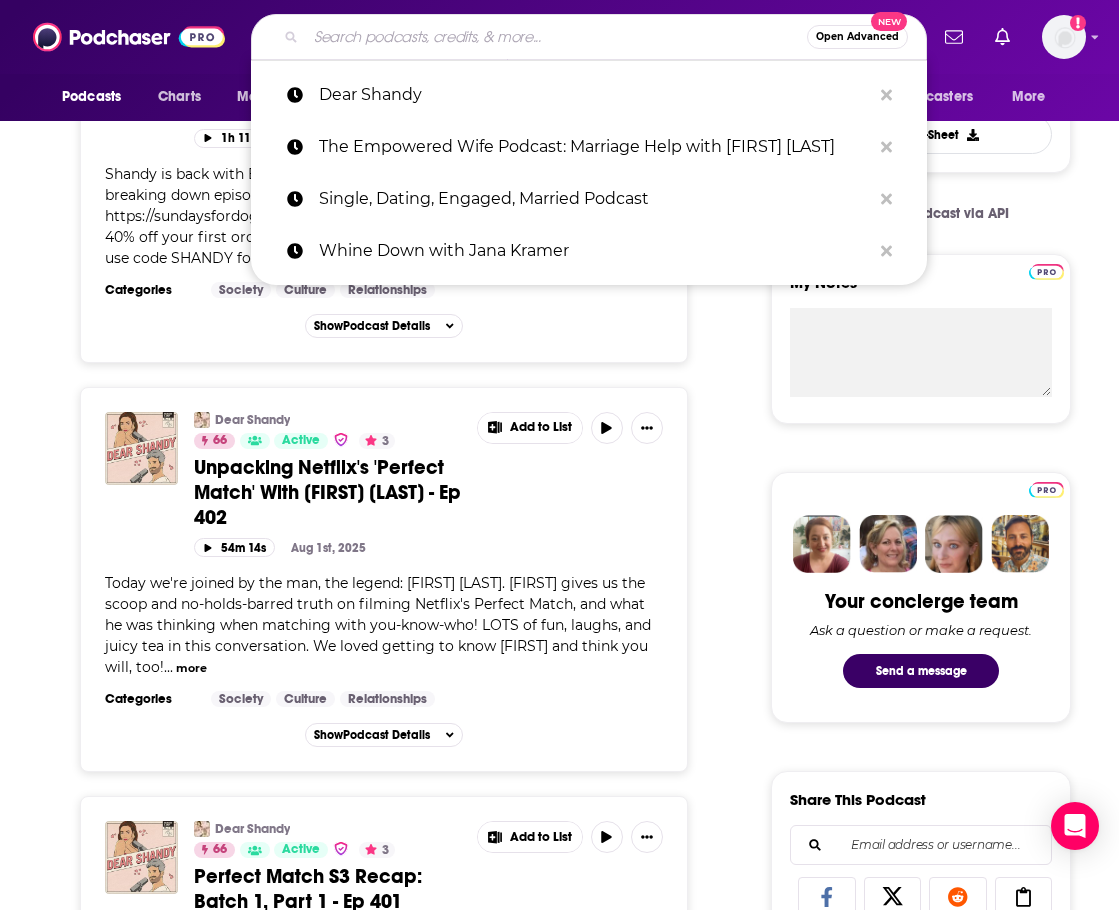 click at bounding box center (556, 37) 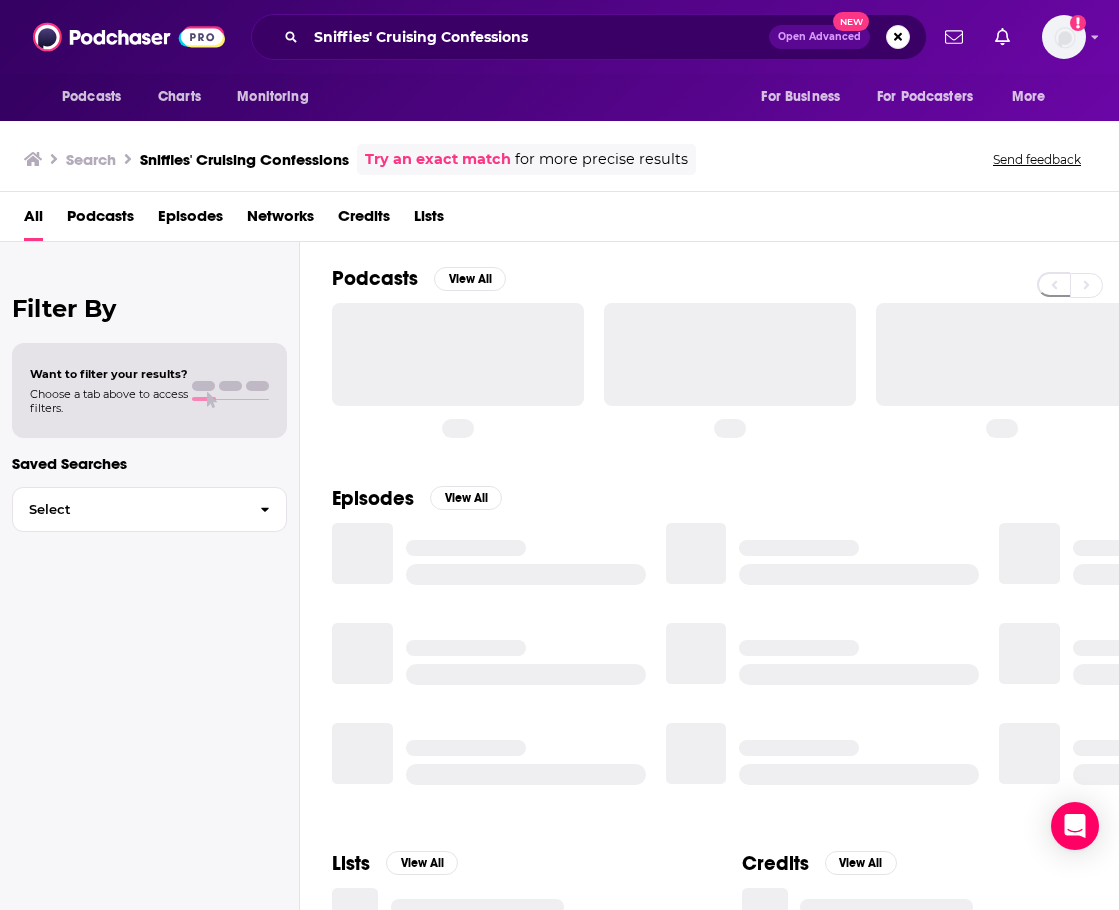 scroll, scrollTop: 0, scrollLeft: 0, axis: both 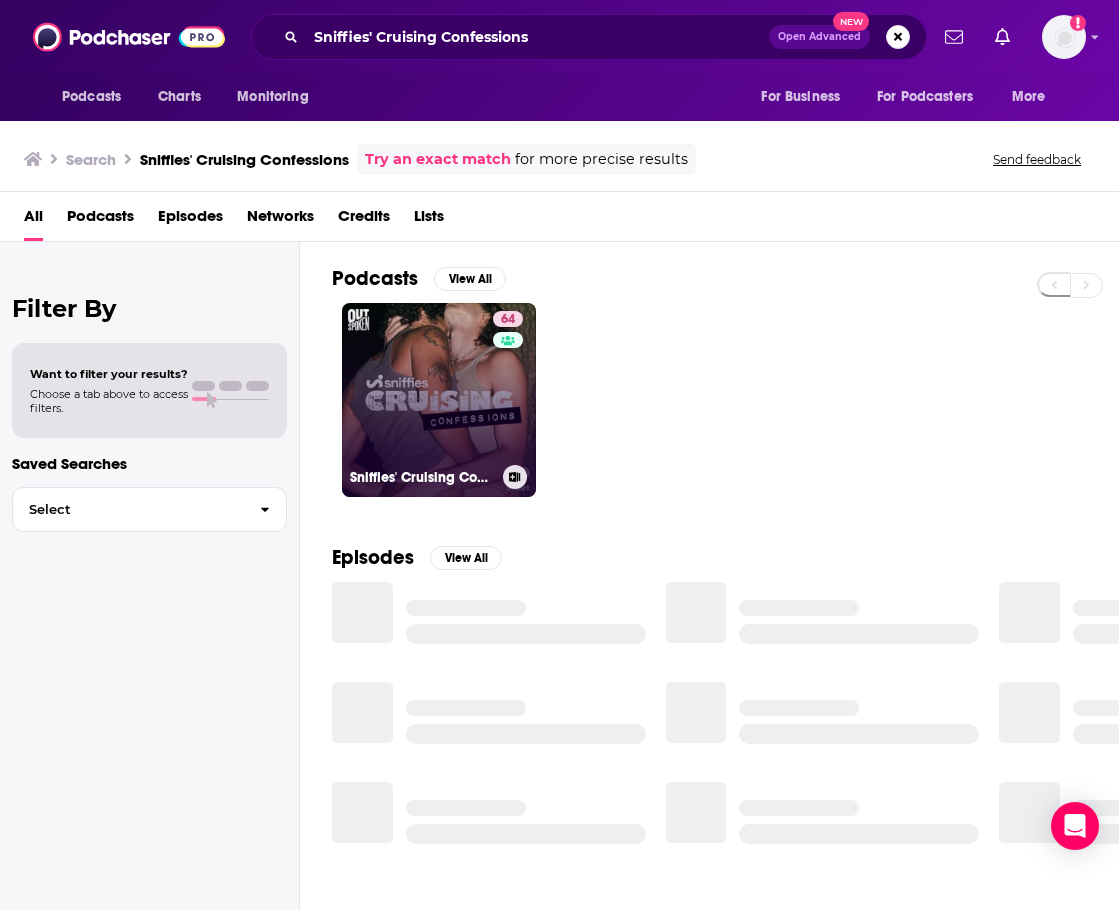 click on "64 Sniffies' Cruising Confessions" at bounding box center (439, 400) 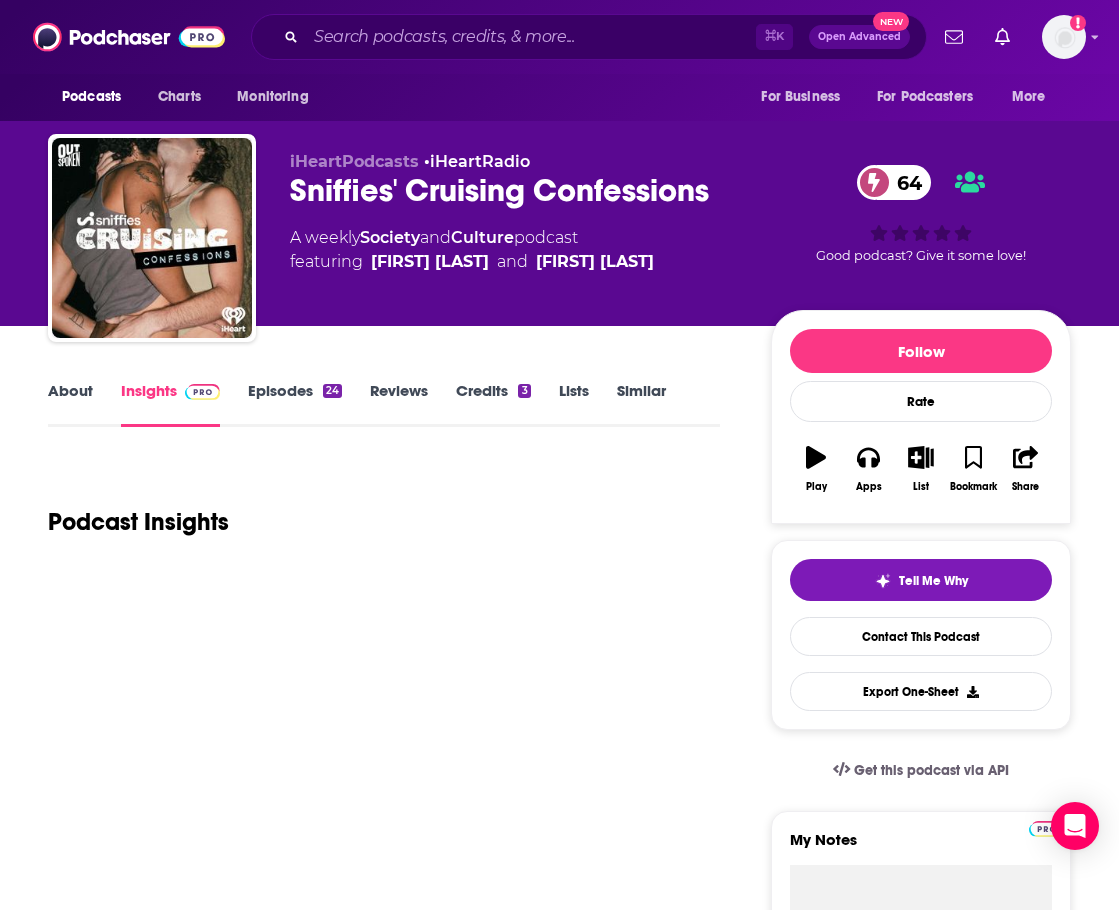 click on "About" at bounding box center [70, 404] 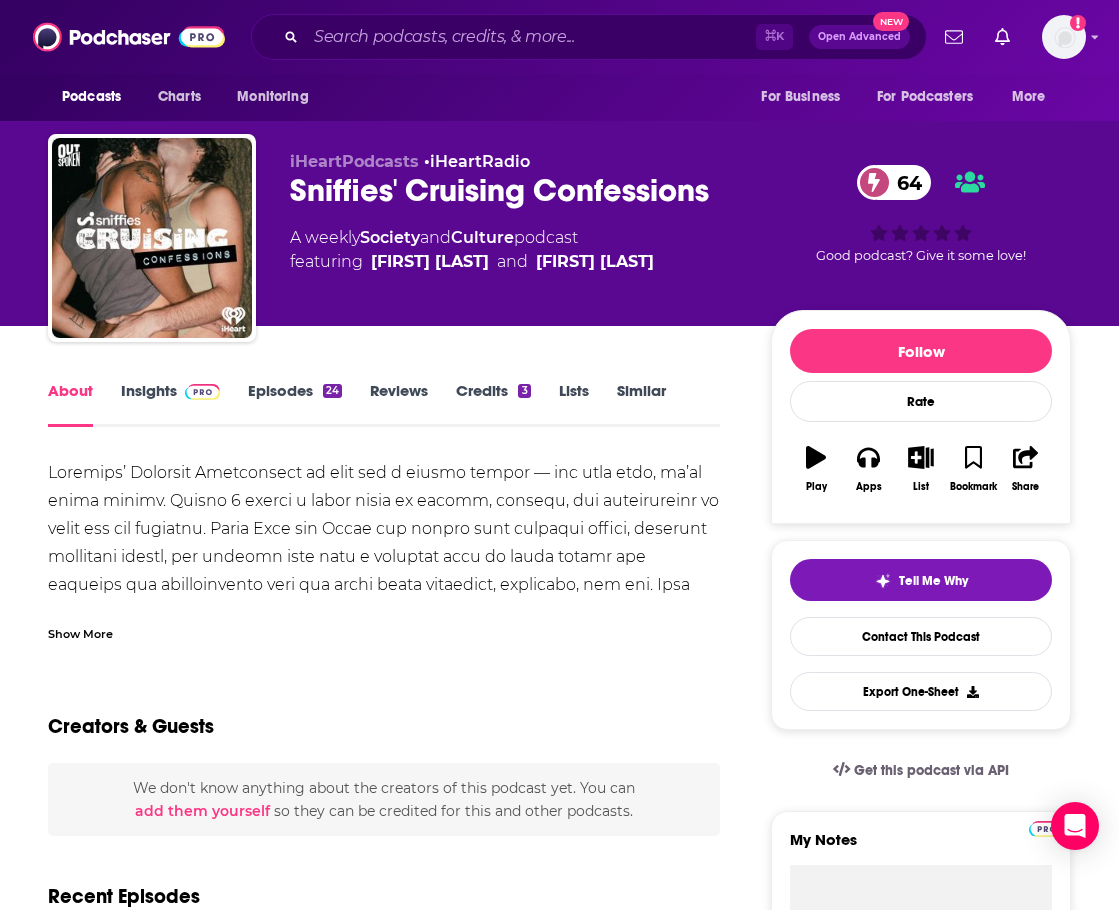 click on "About" at bounding box center [70, 404] 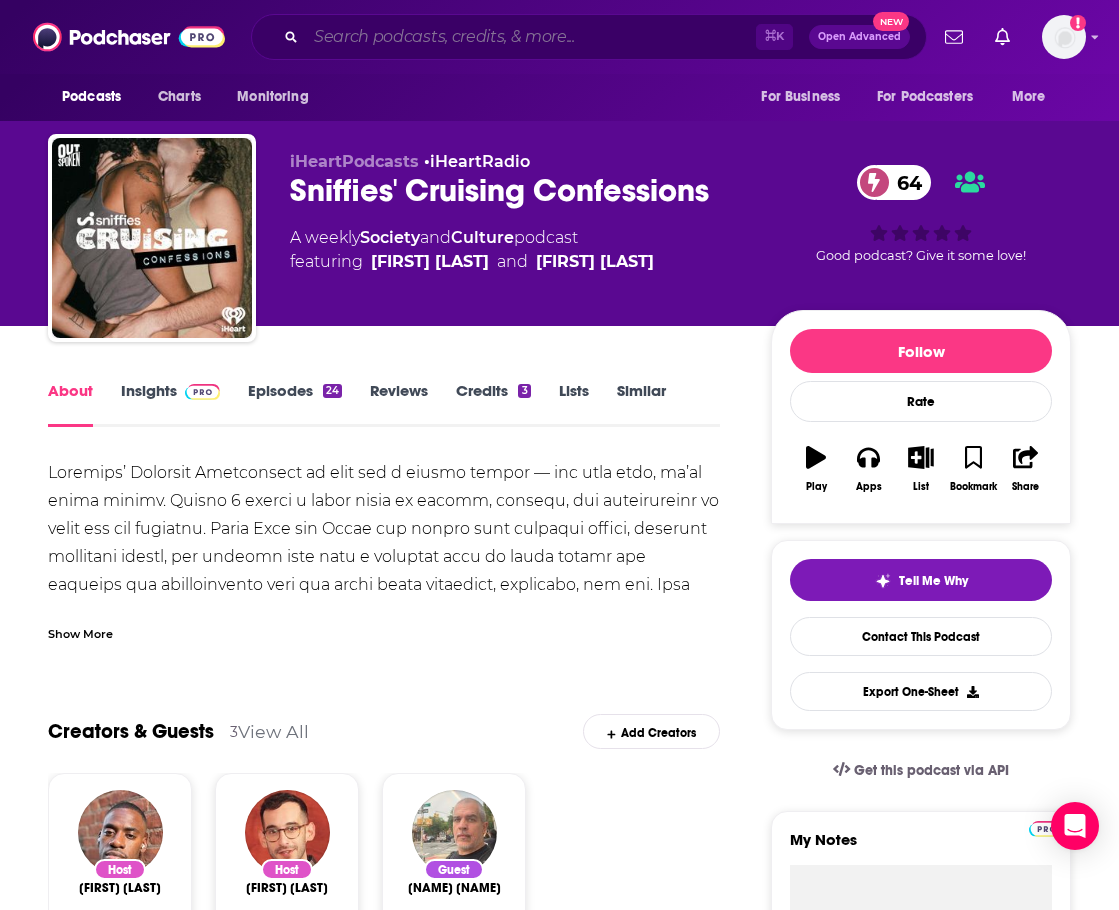 click at bounding box center (531, 37) 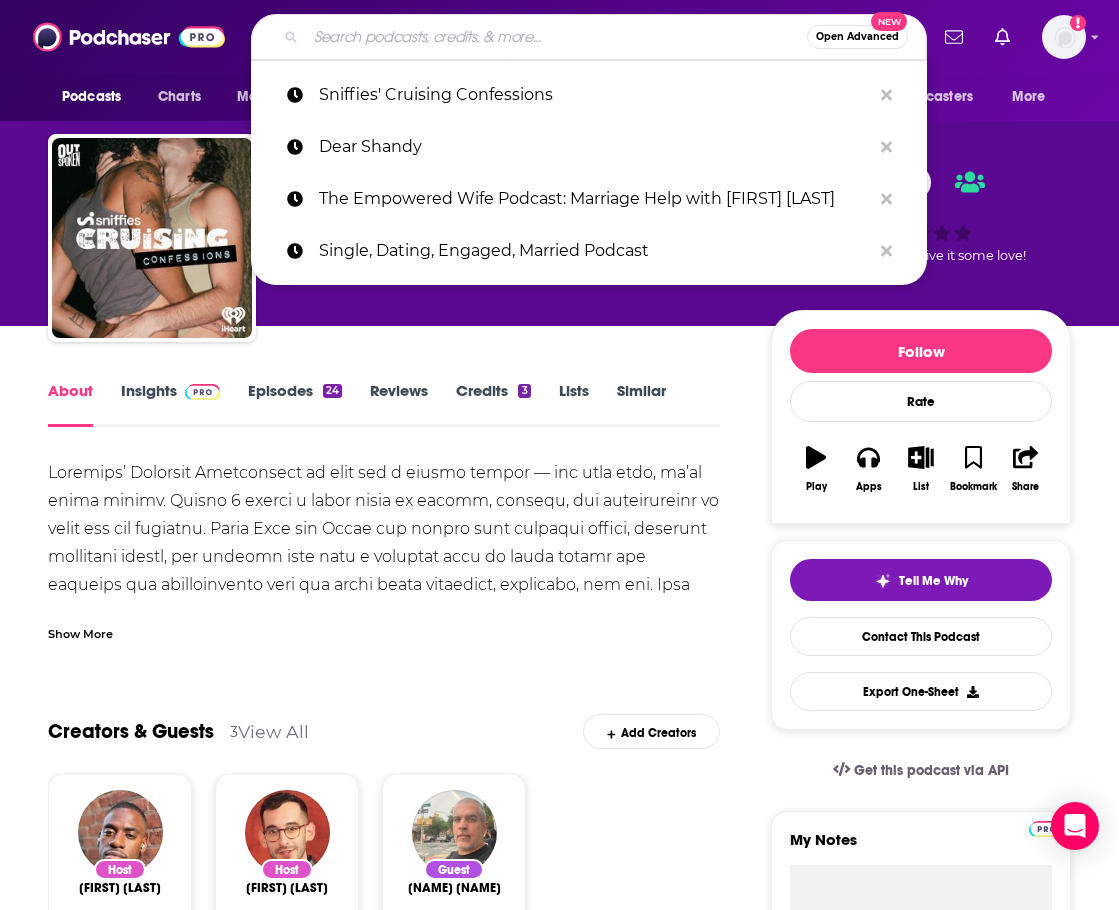 paste on "Relationship Lab" 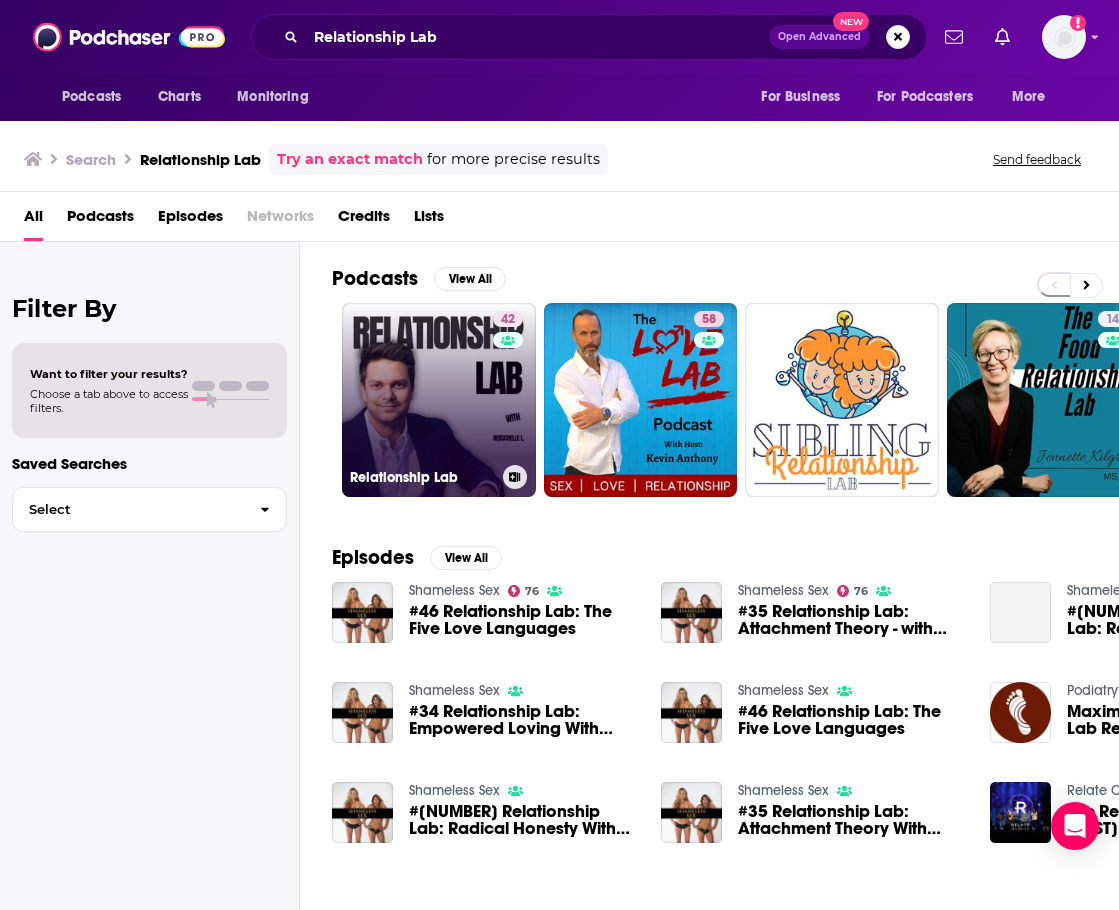 click on "42 Relationship Lab" at bounding box center [439, 400] 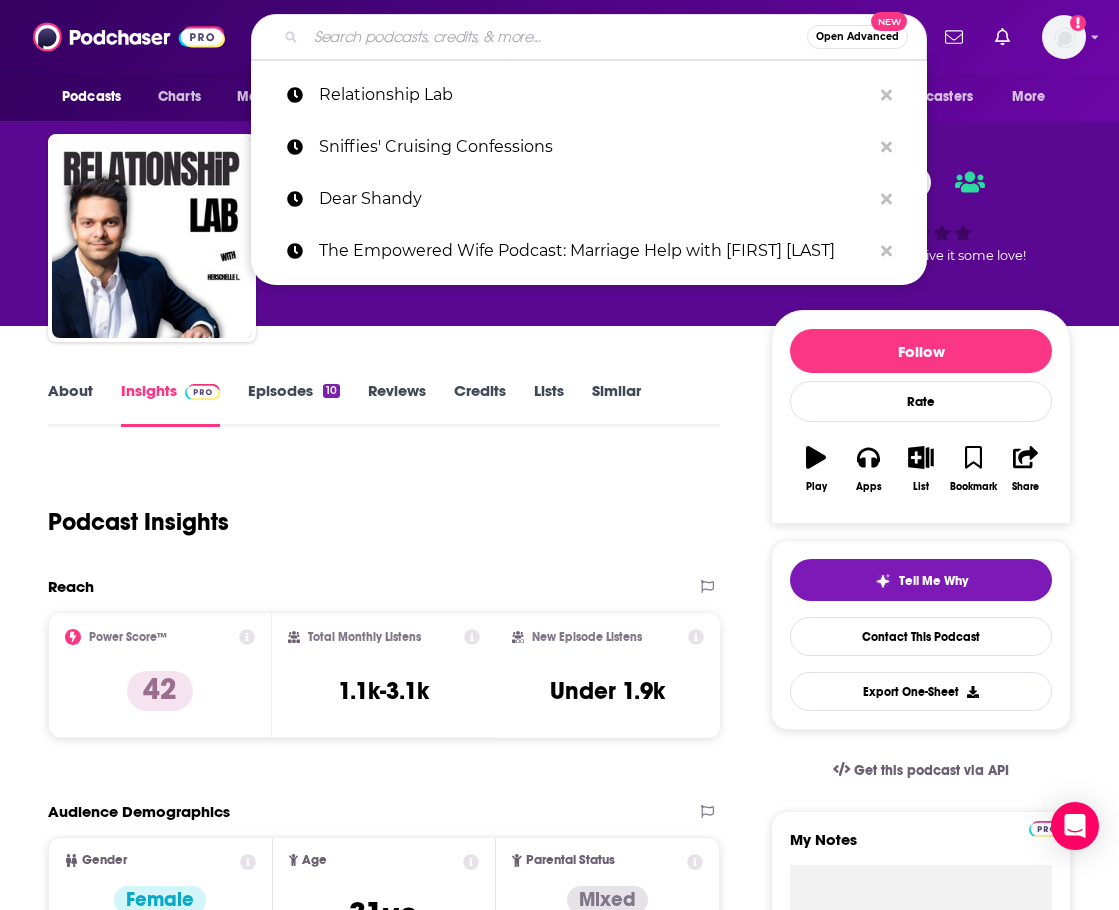 click at bounding box center (556, 37) 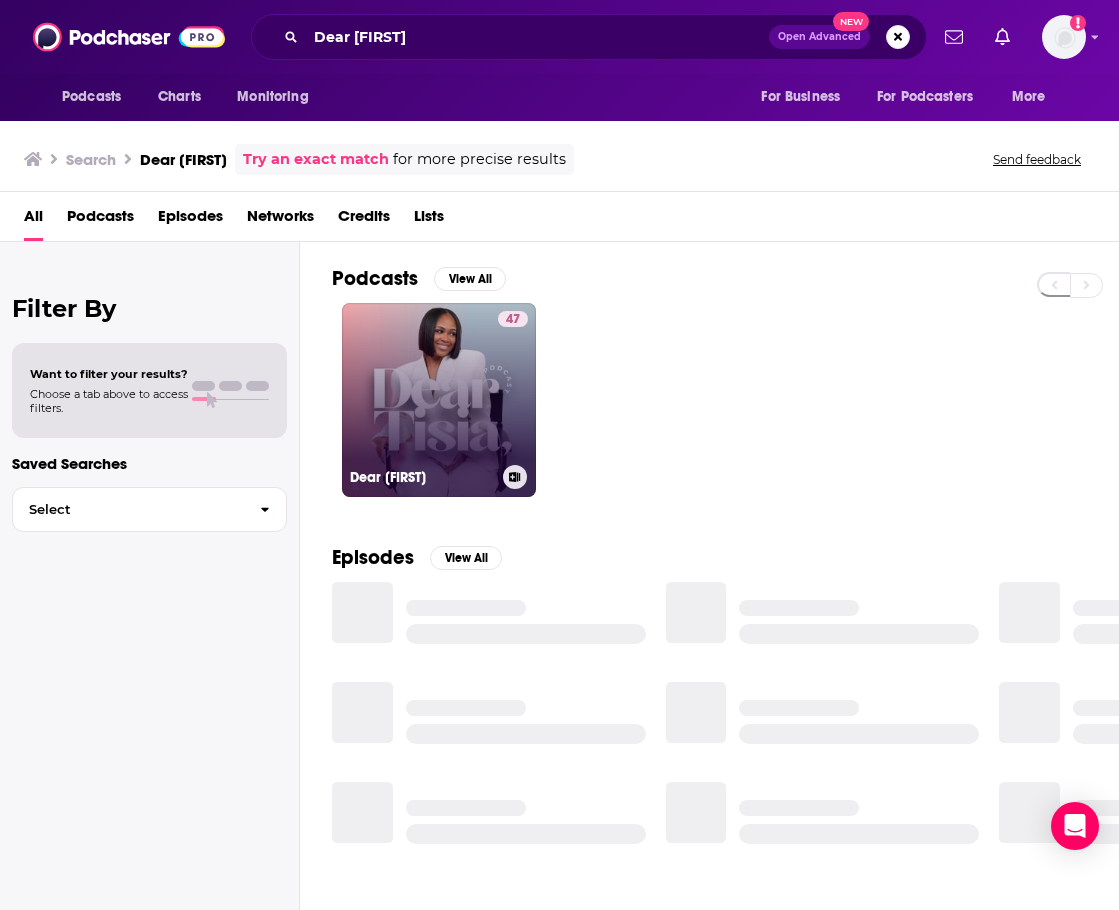 click on "47 Dear [LAST]" at bounding box center (439, 400) 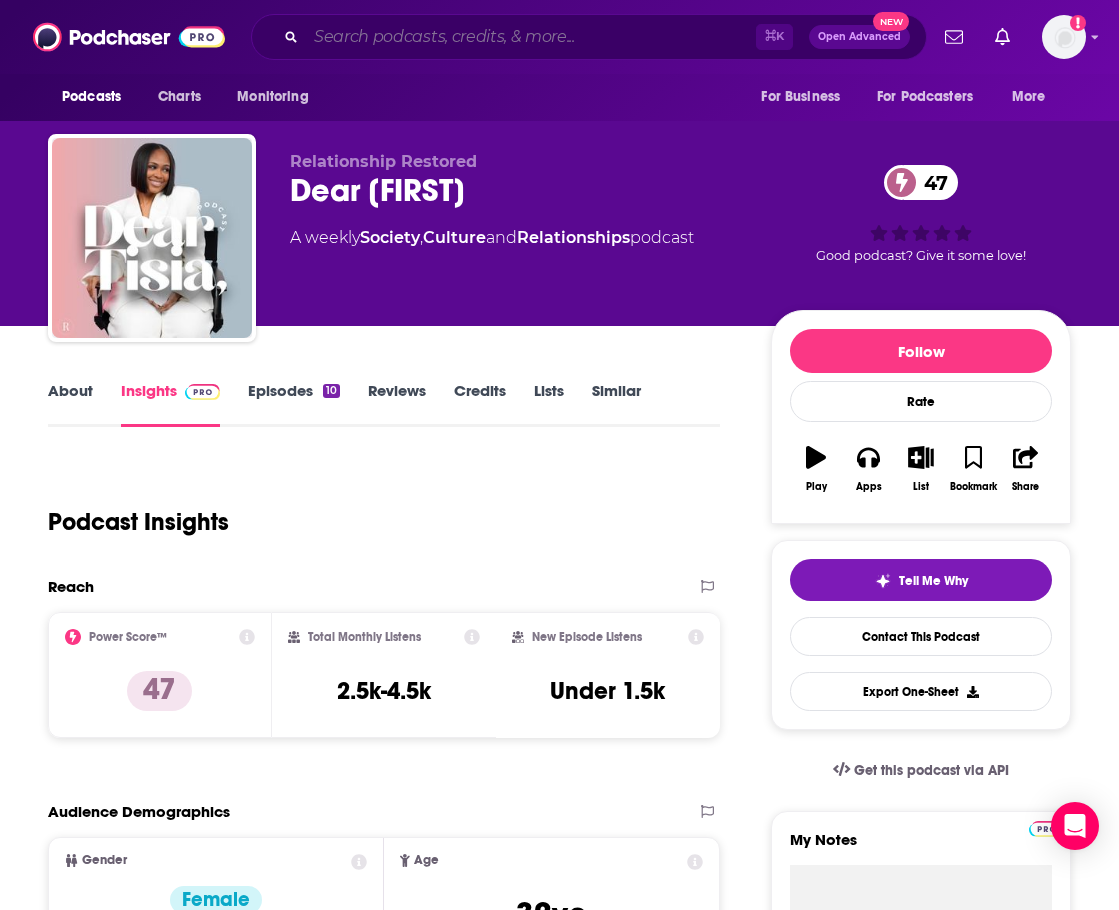 click at bounding box center [531, 37] 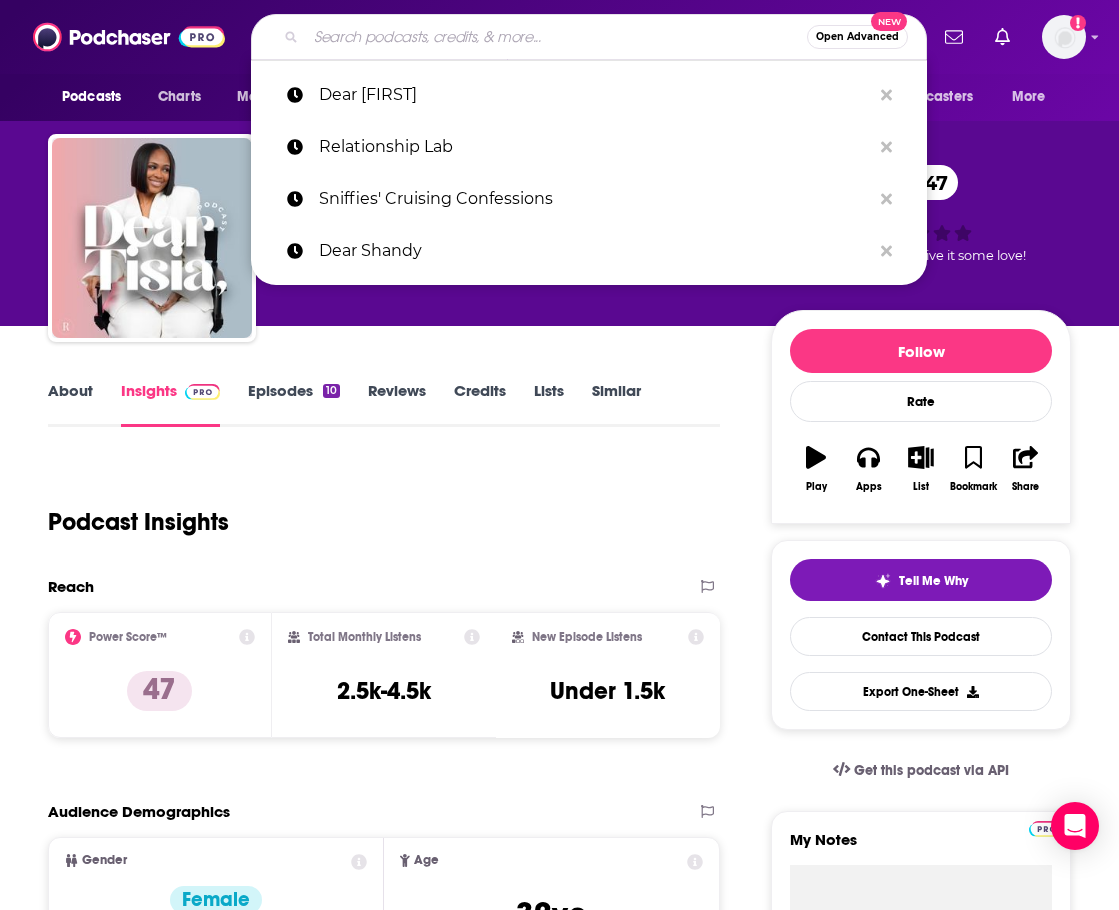 paste on "What's the Reality?" 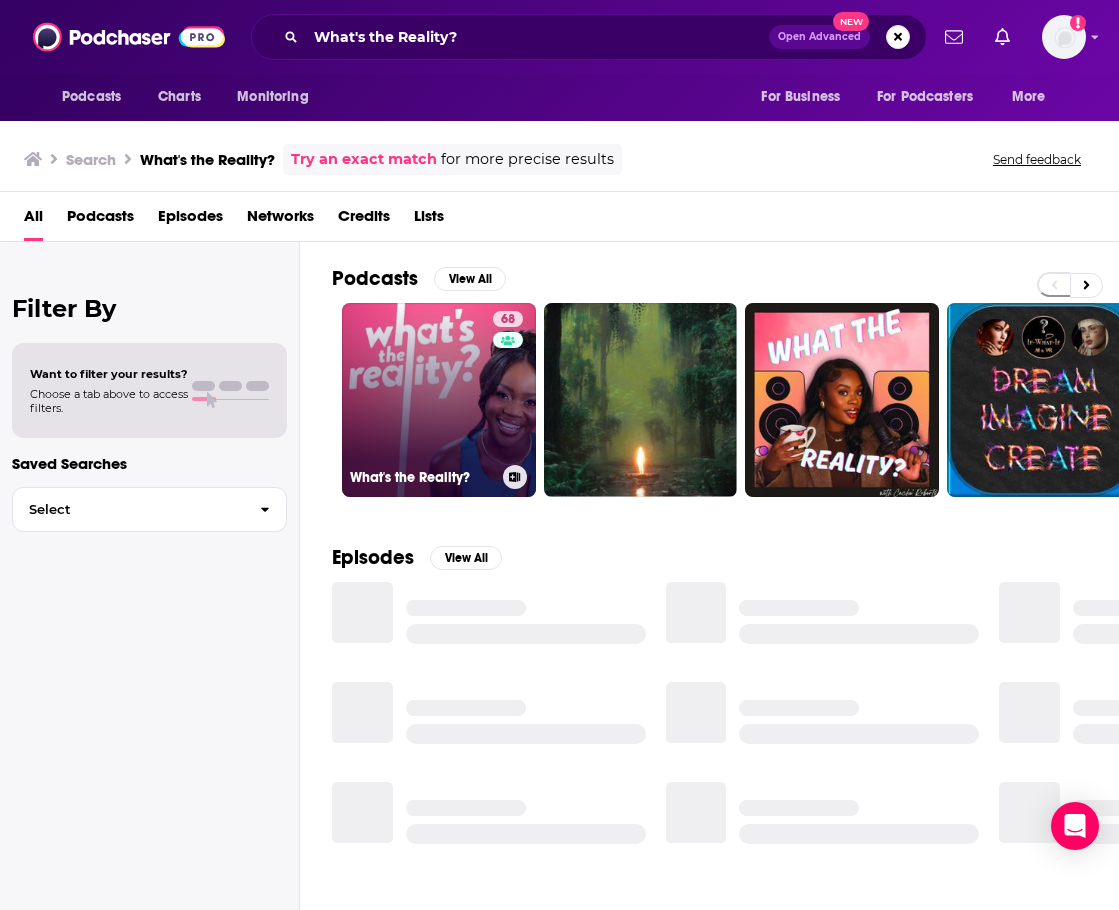 click on "[NUMBER] What's the Reality?" at bounding box center [439, 400] 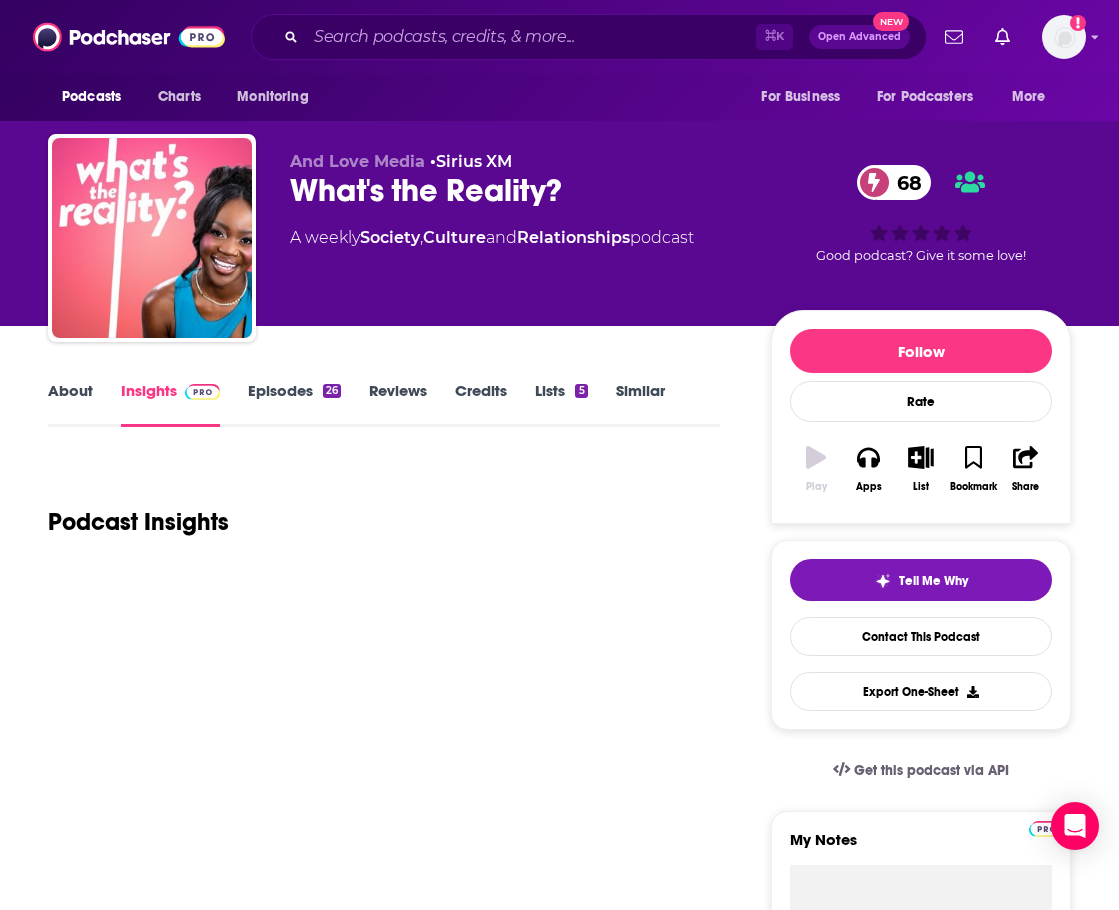 click on "About" at bounding box center (70, 404) 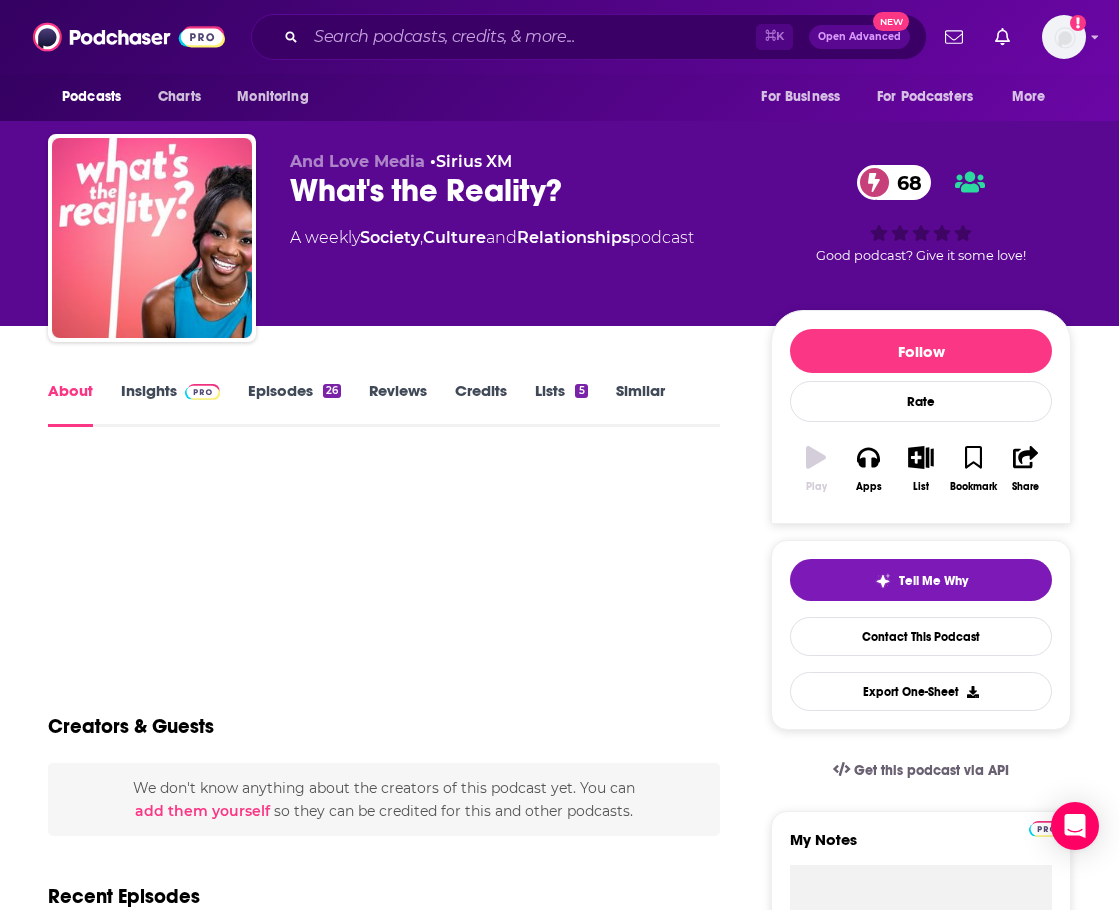click on "Insights" at bounding box center [170, 404] 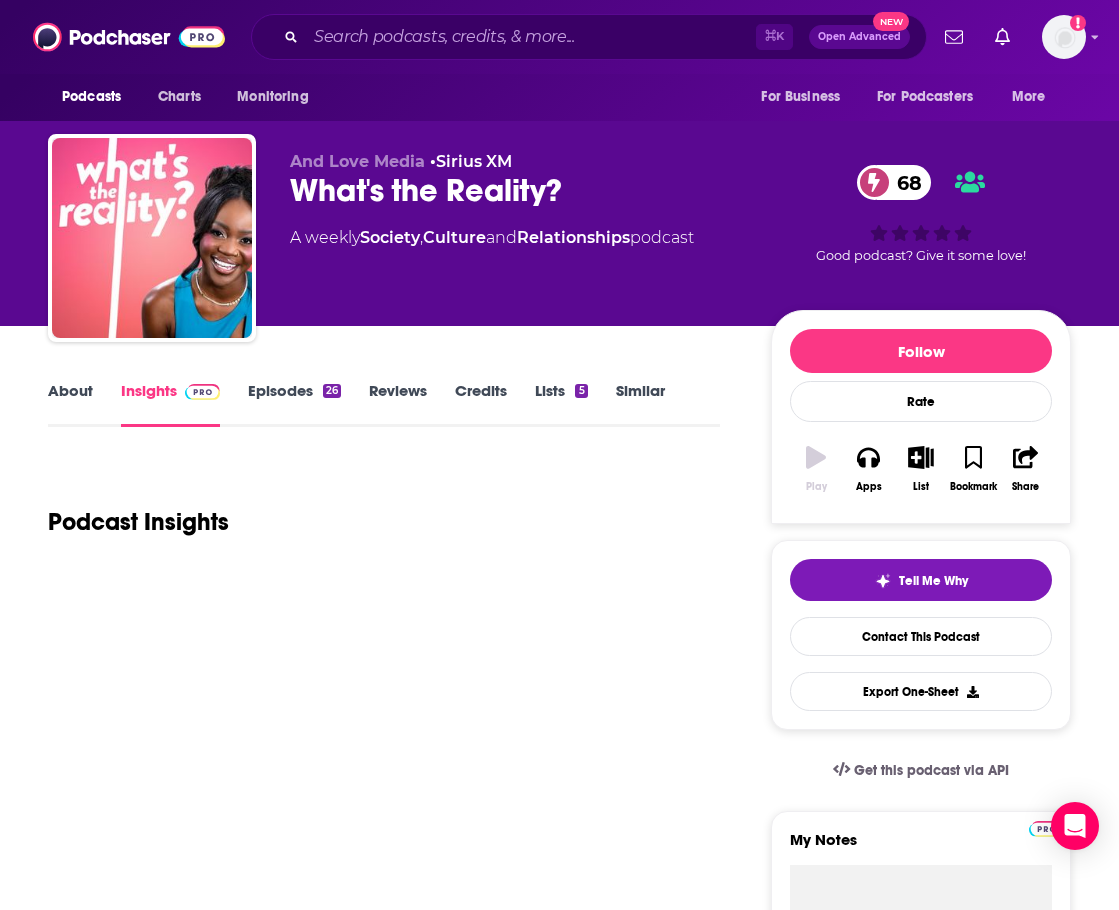 click on "About" at bounding box center (70, 404) 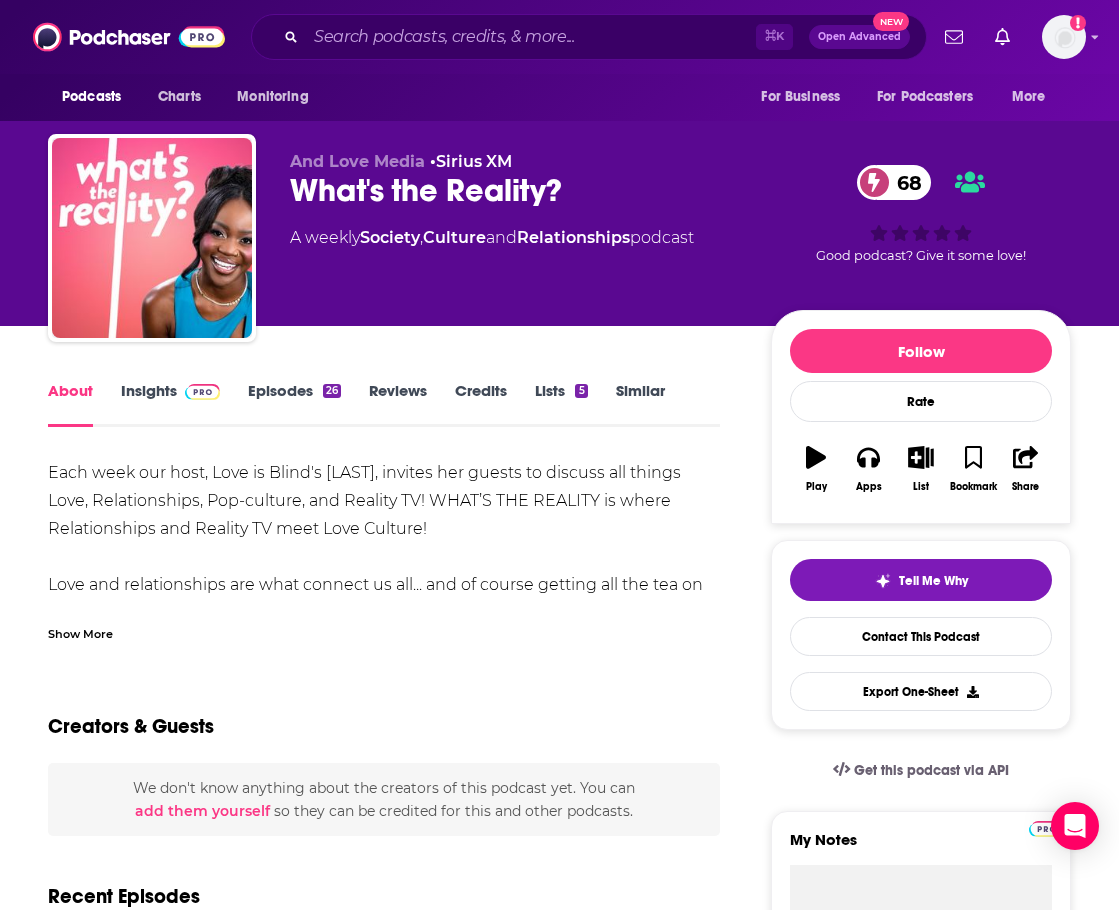 click on "Insights" at bounding box center [170, 404] 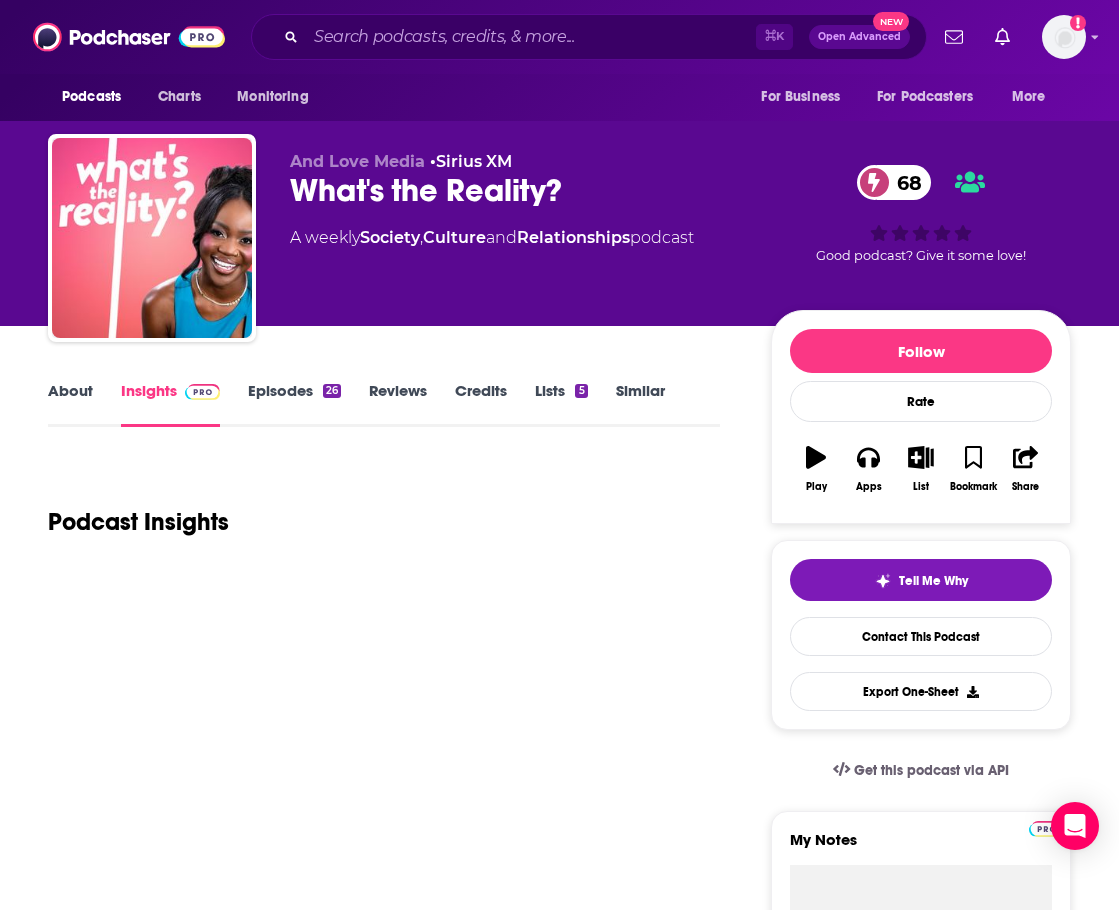 click on "About" at bounding box center [70, 404] 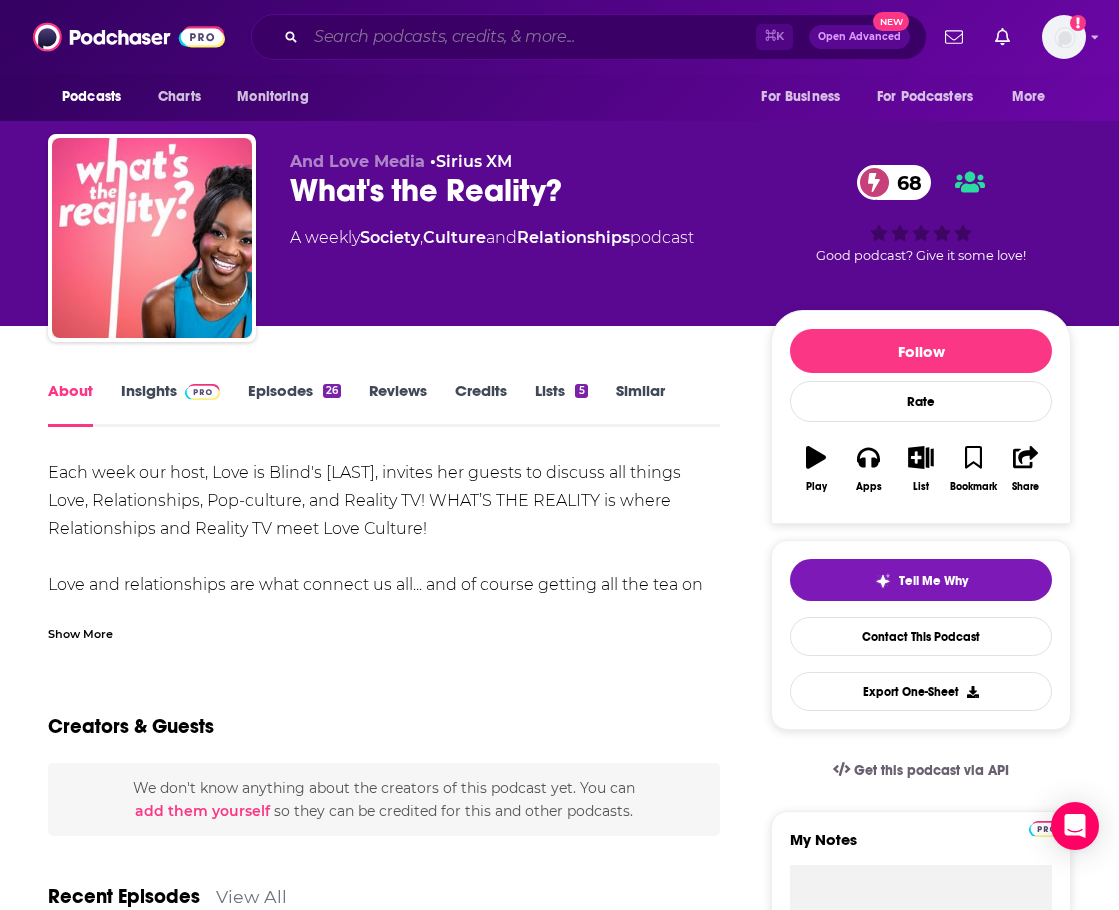 click at bounding box center [531, 37] 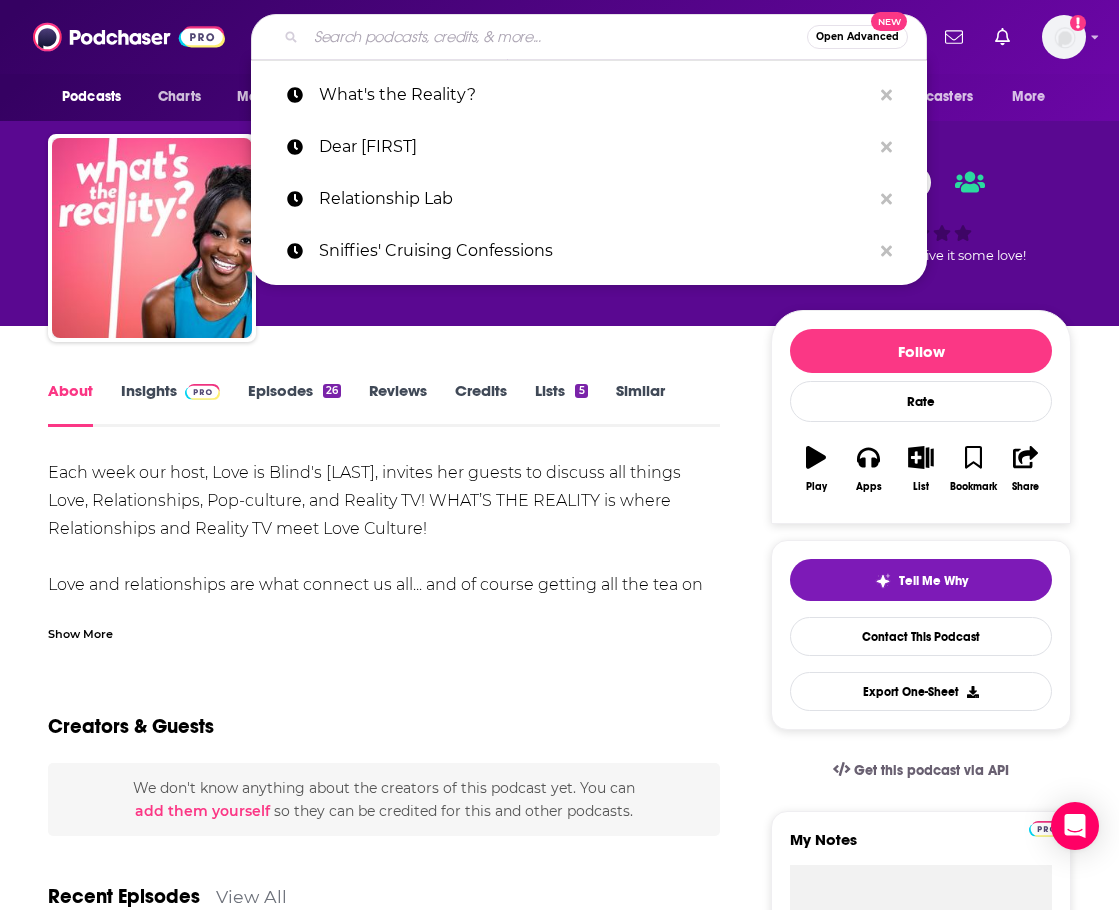 paste on "Small Things Often" 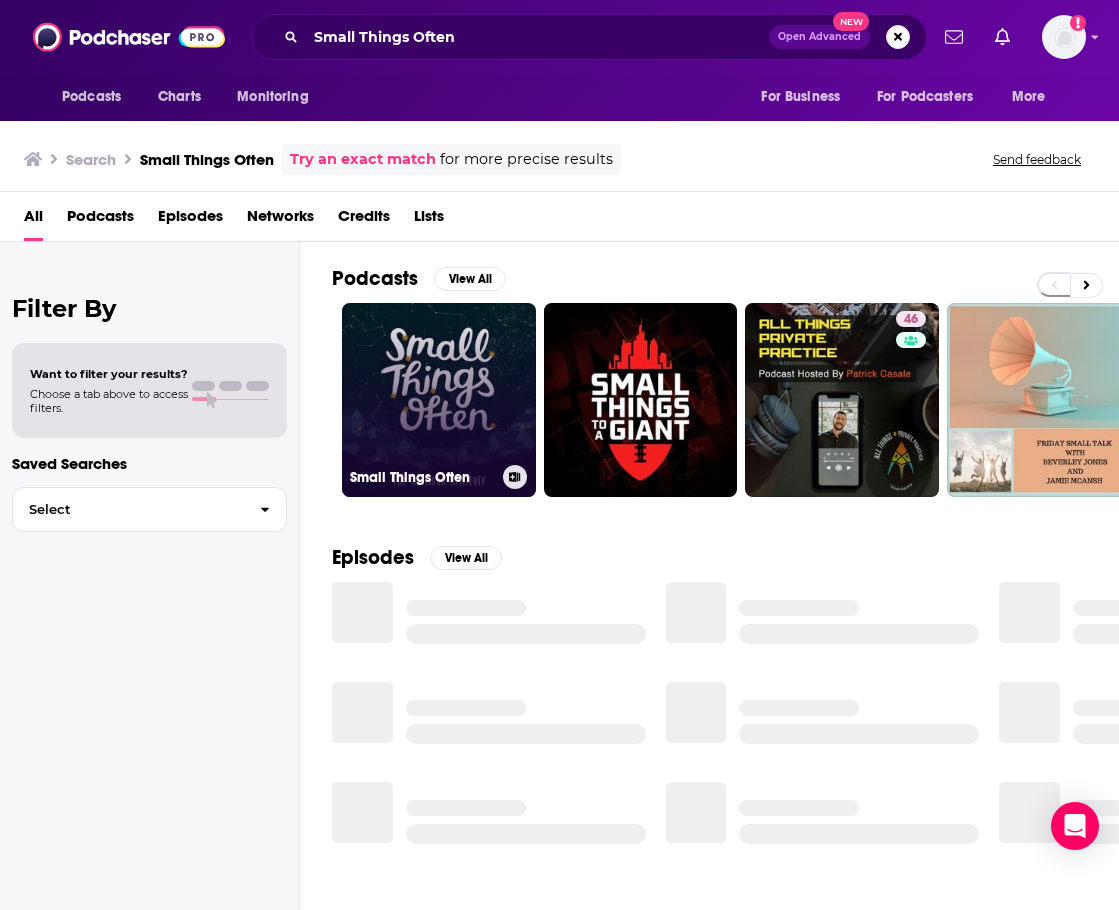 click on "Small Things Often" at bounding box center [439, 400] 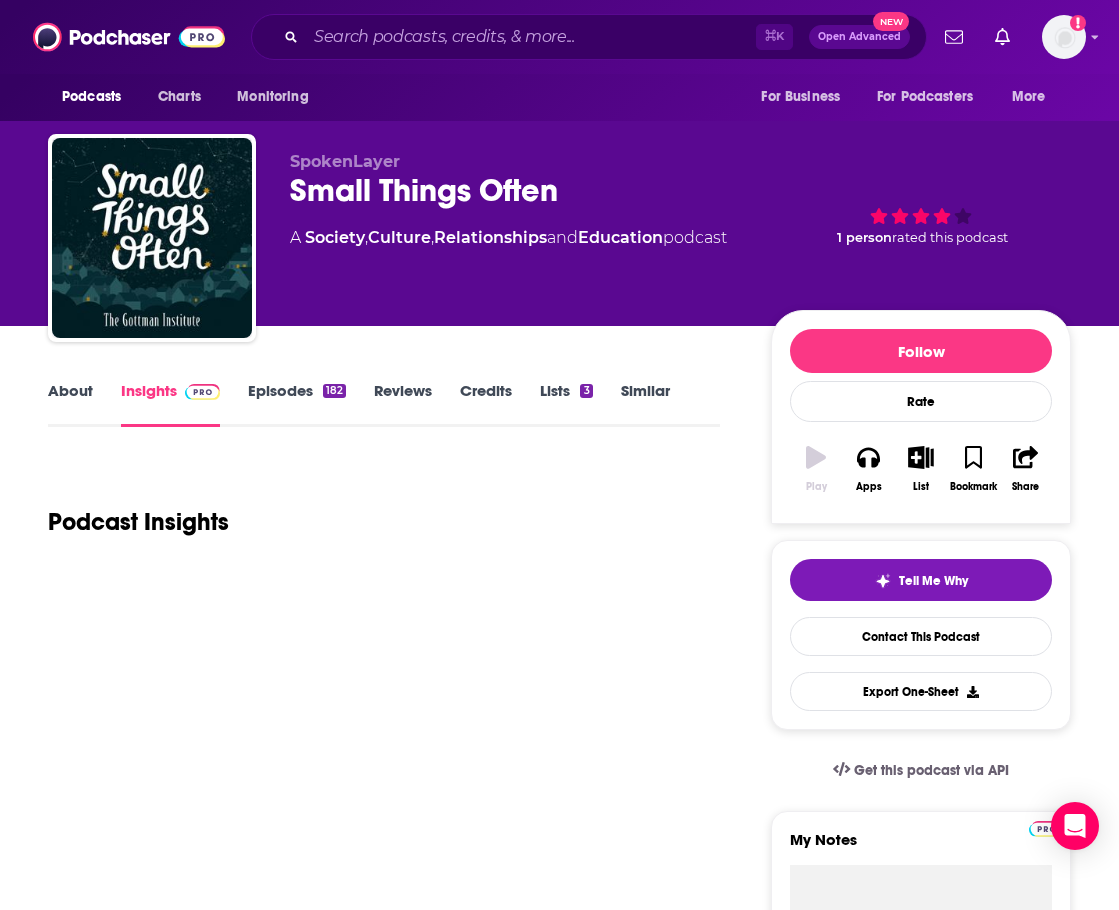 click on "About" at bounding box center [70, 404] 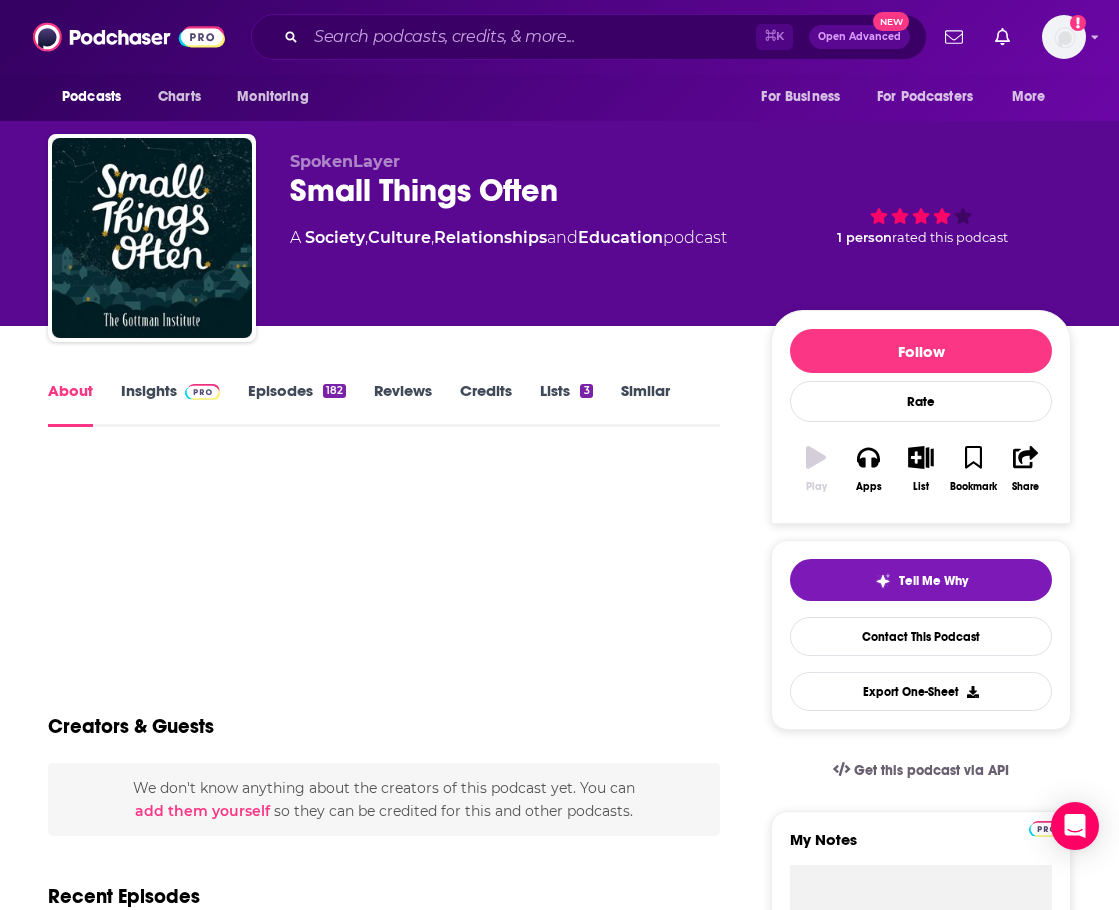 scroll, scrollTop: 0, scrollLeft: 0, axis: both 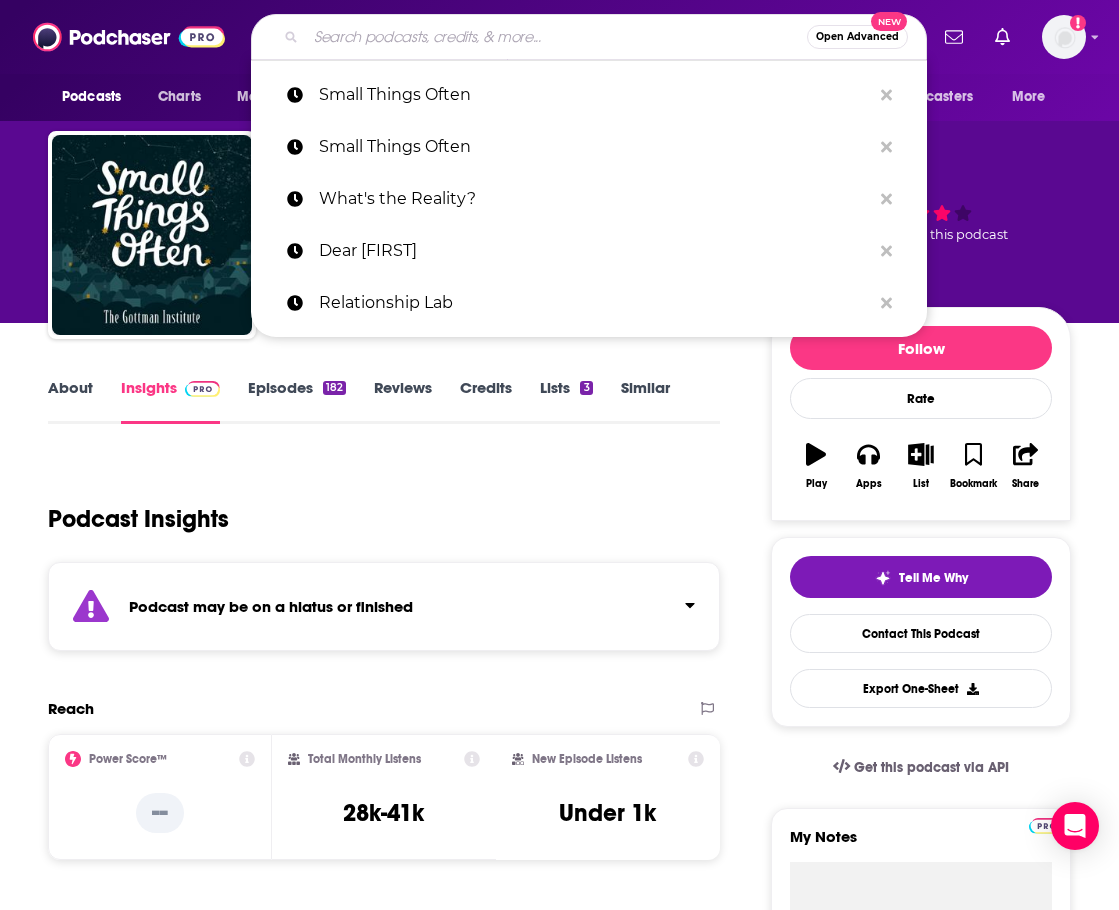 click at bounding box center [556, 37] 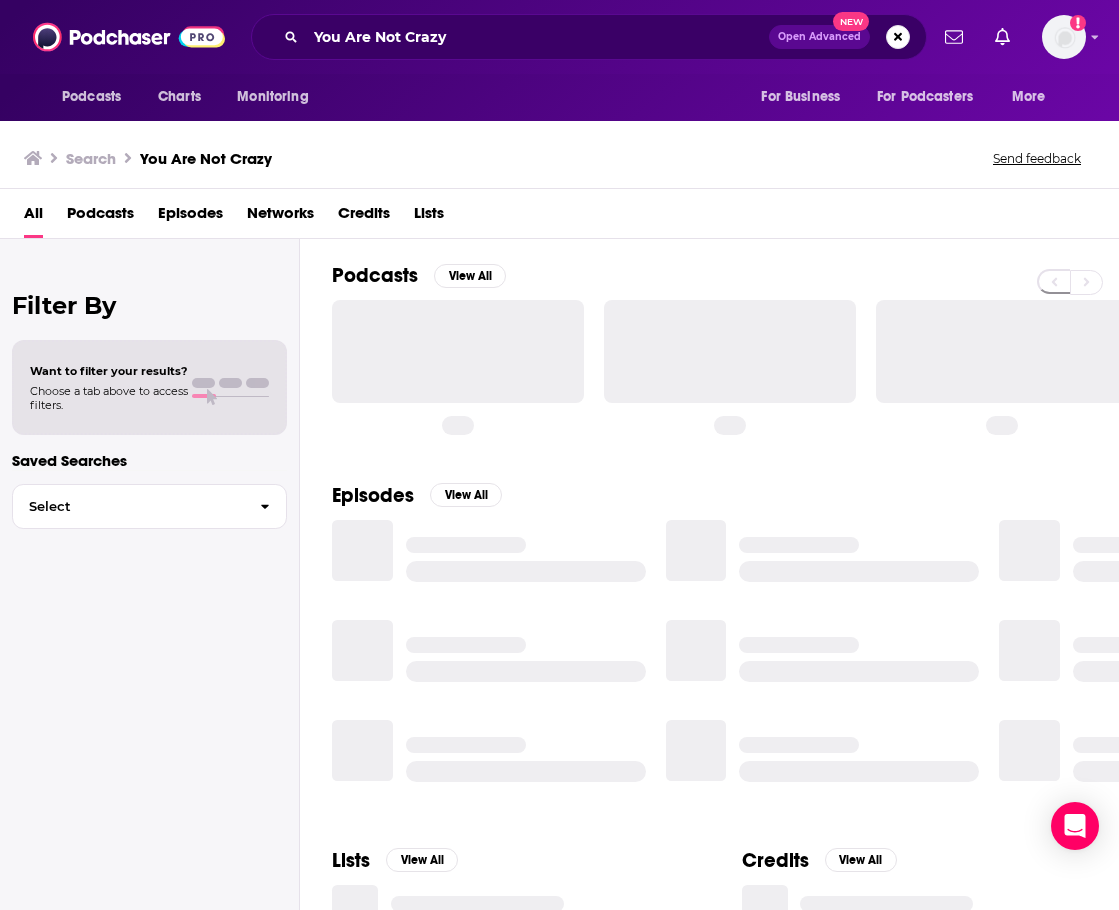 scroll, scrollTop: 0, scrollLeft: 0, axis: both 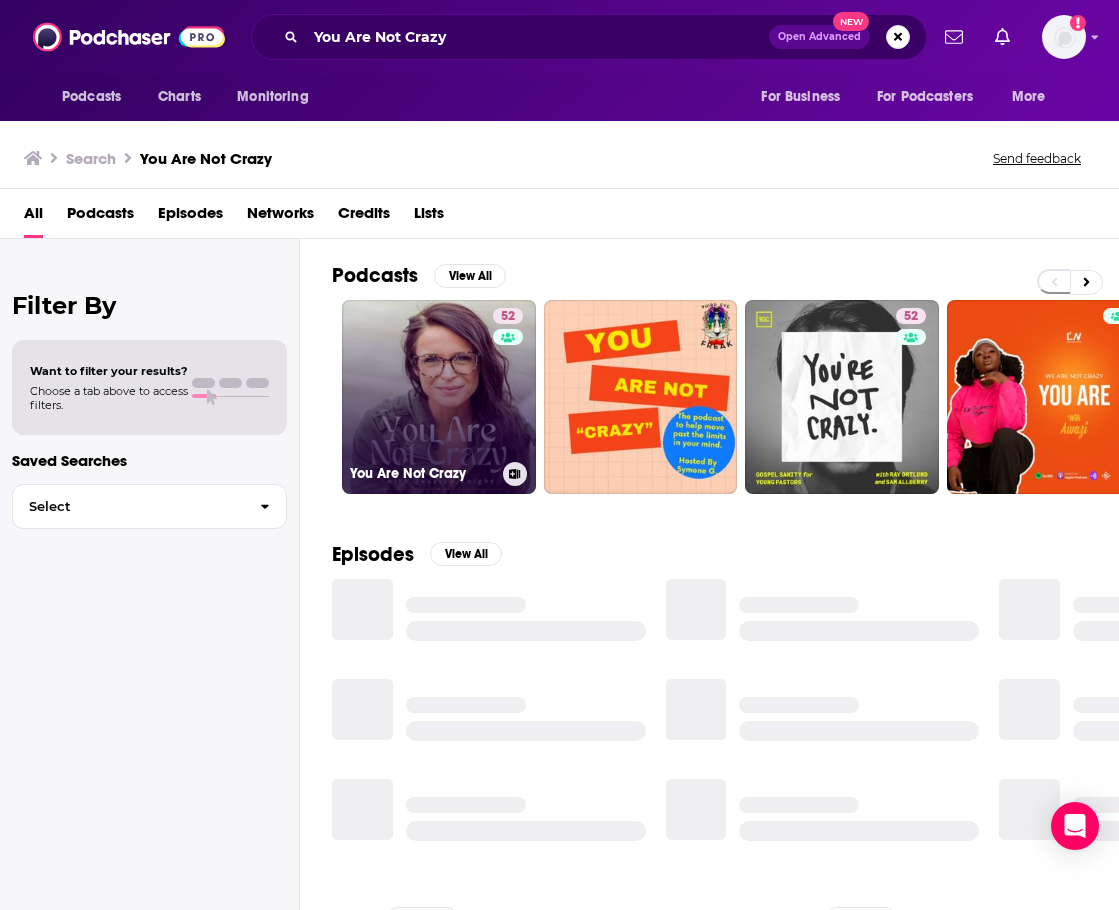 click on "52 You Are Not Crazy" at bounding box center (439, 397) 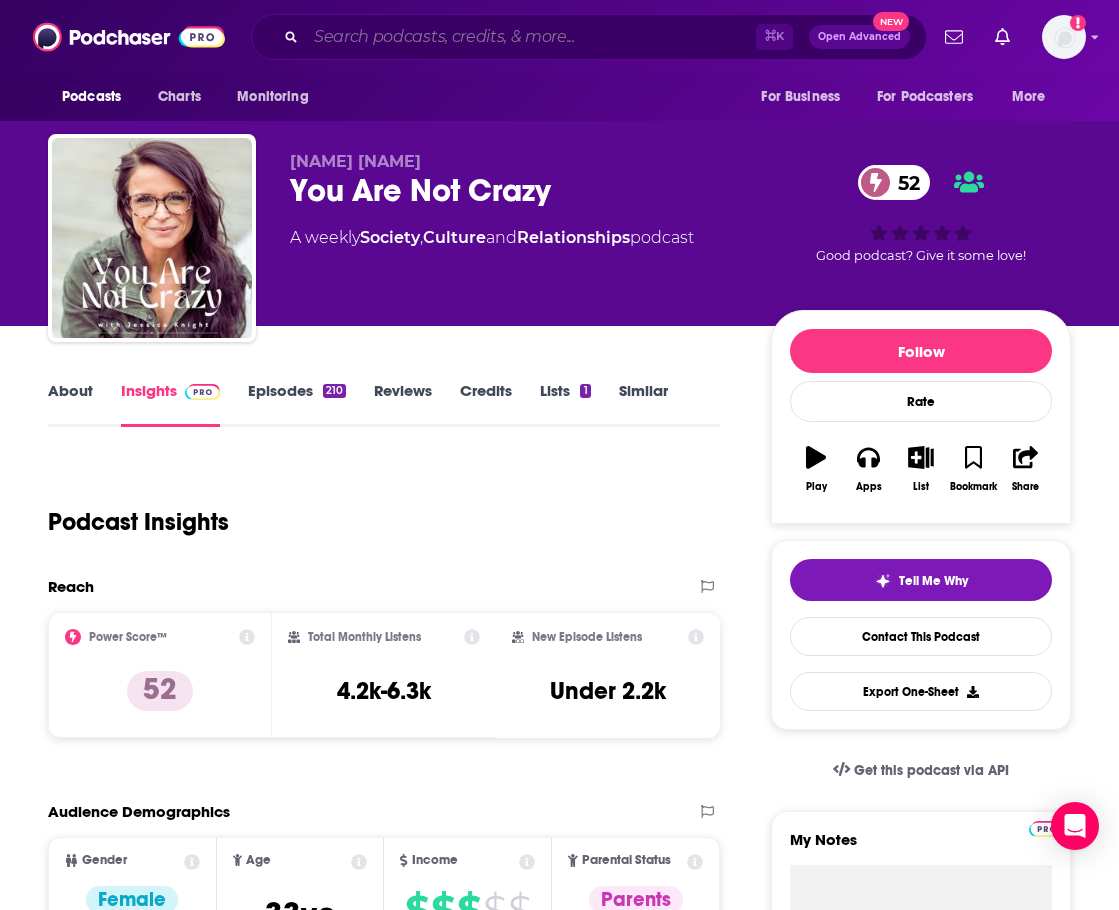 click at bounding box center (531, 37) 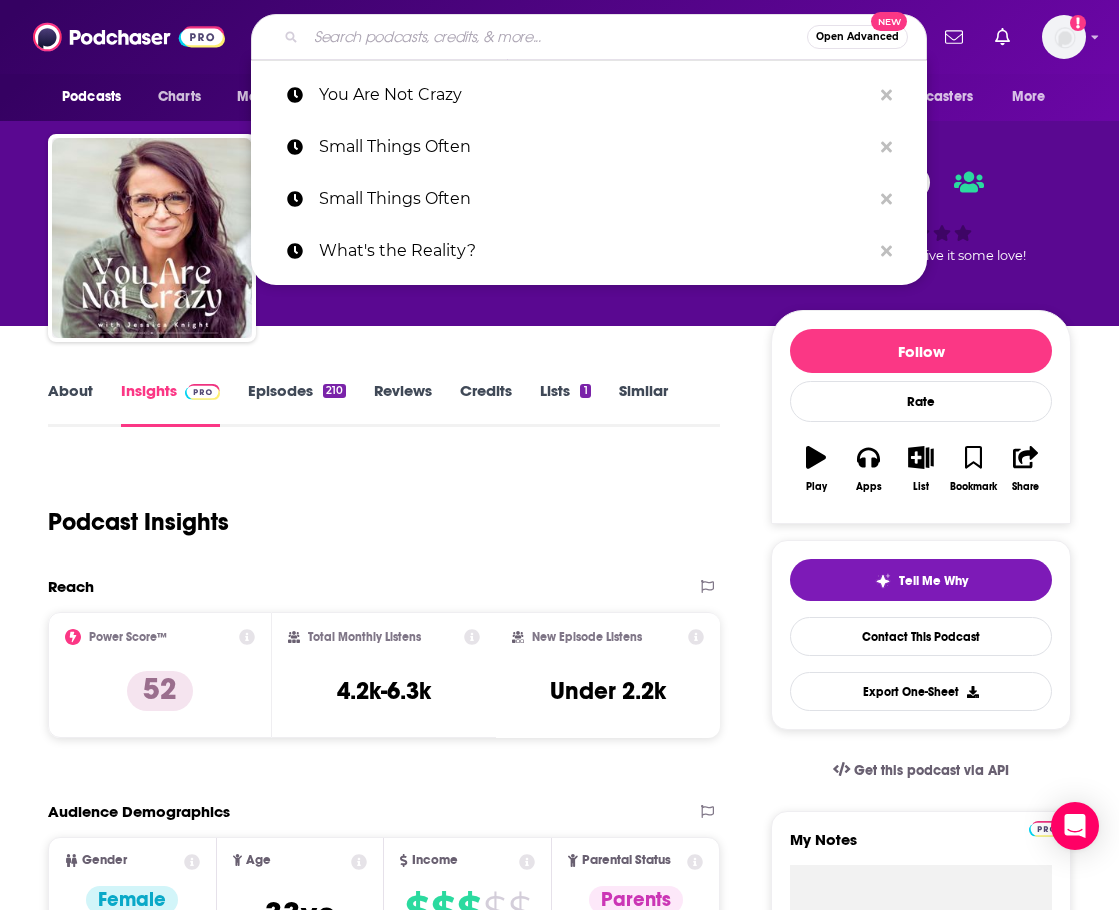 paste on "EmPowered Couples with The Freemans" 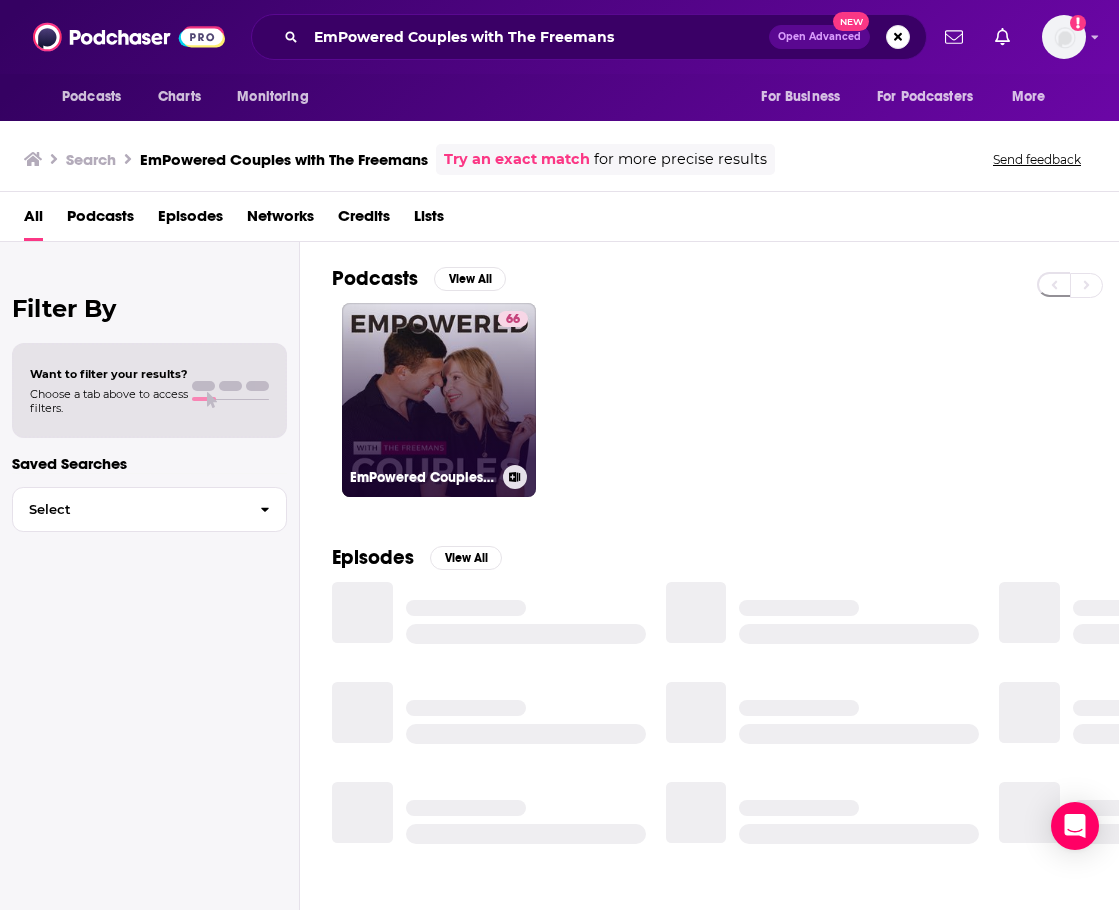 click on "[NUMBER] EmPowered Couples with The [LAST]" at bounding box center [439, 400] 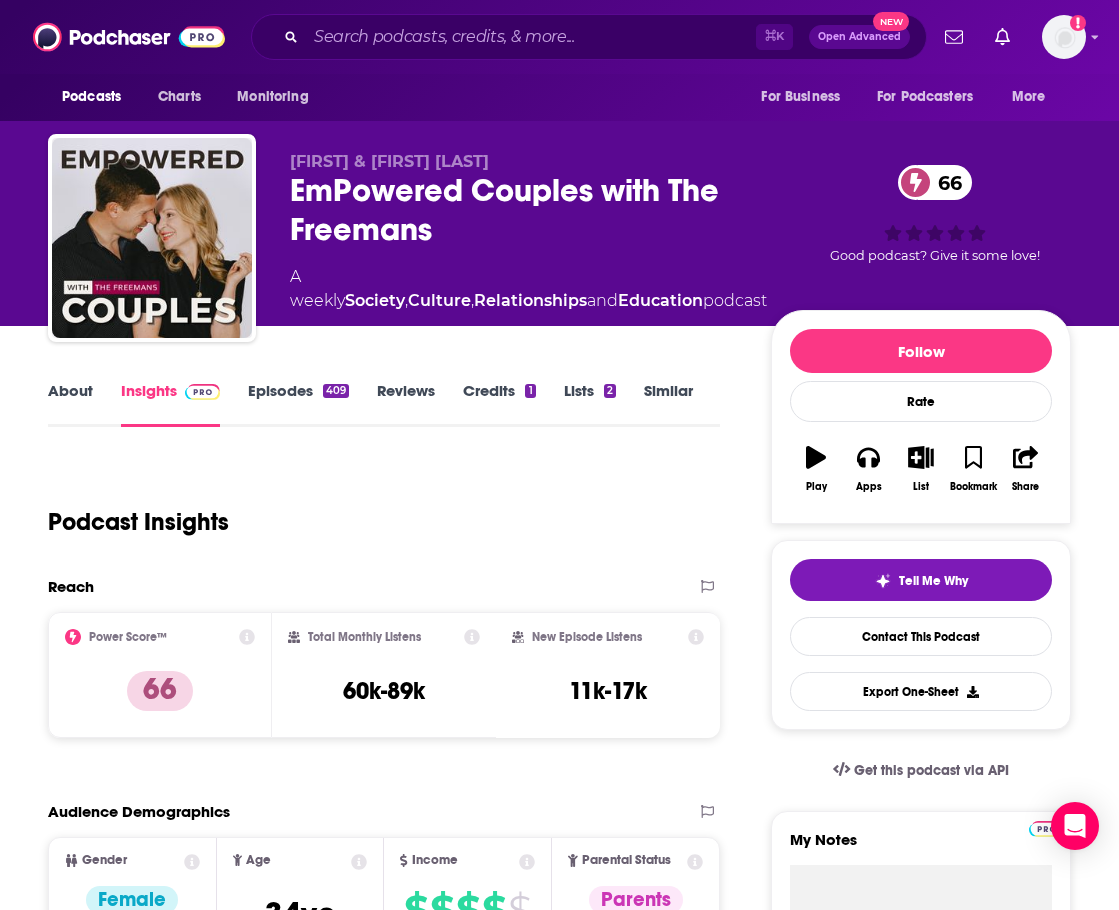 click on "About" at bounding box center (70, 404) 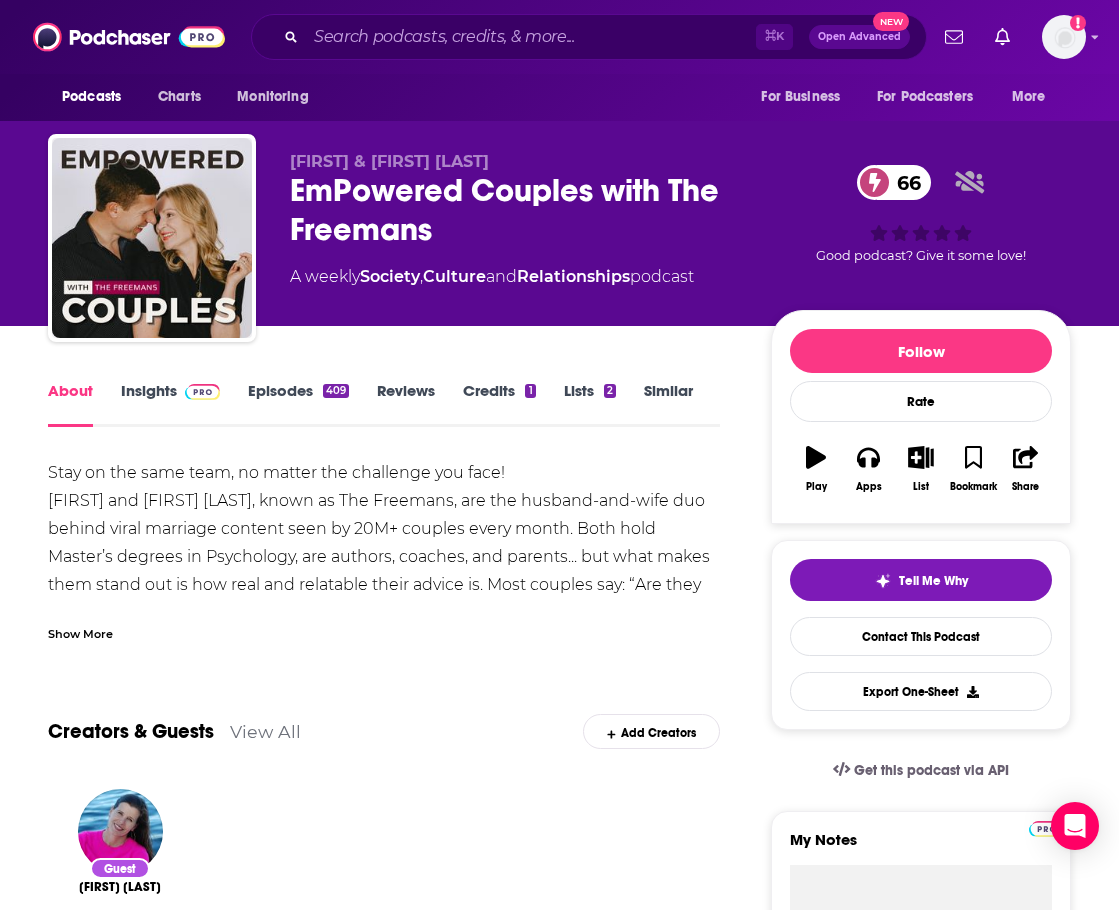 click on "Episodes 409" at bounding box center (298, 404) 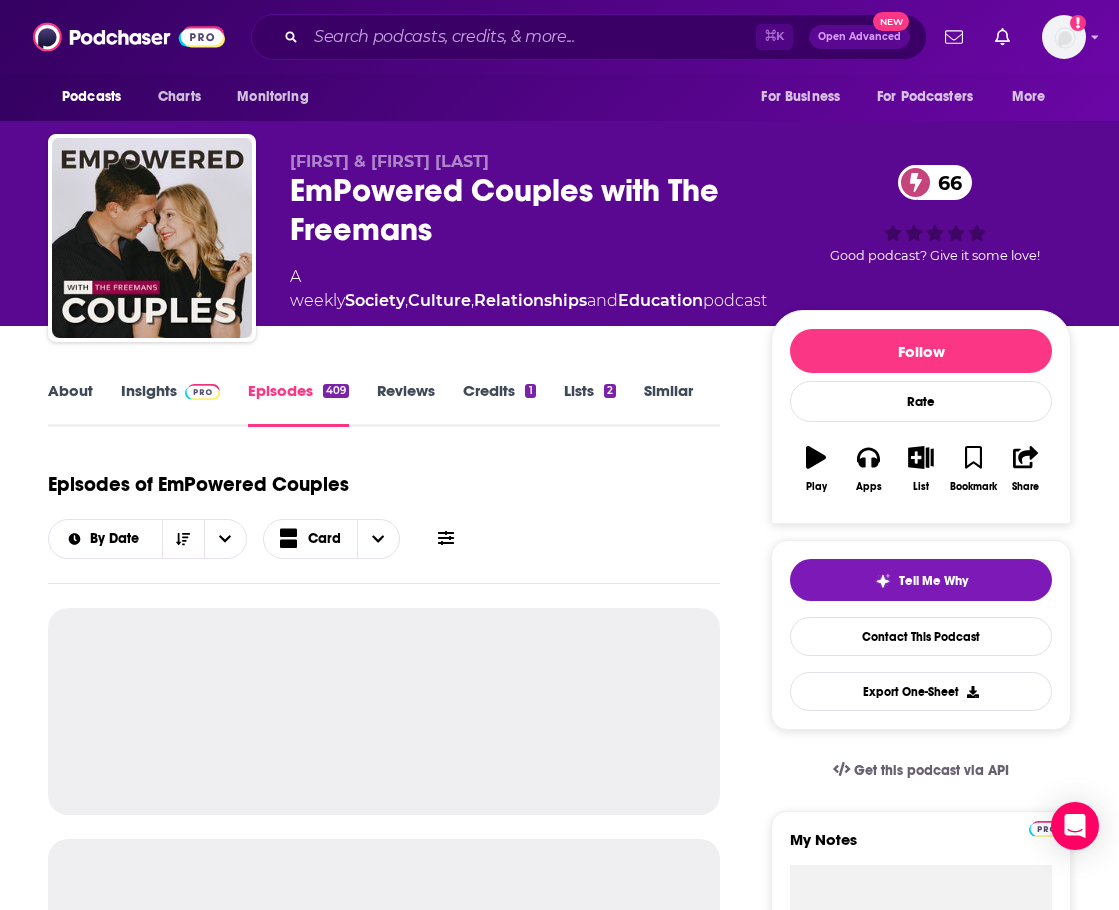scroll, scrollTop: 111, scrollLeft: 0, axis: vertical 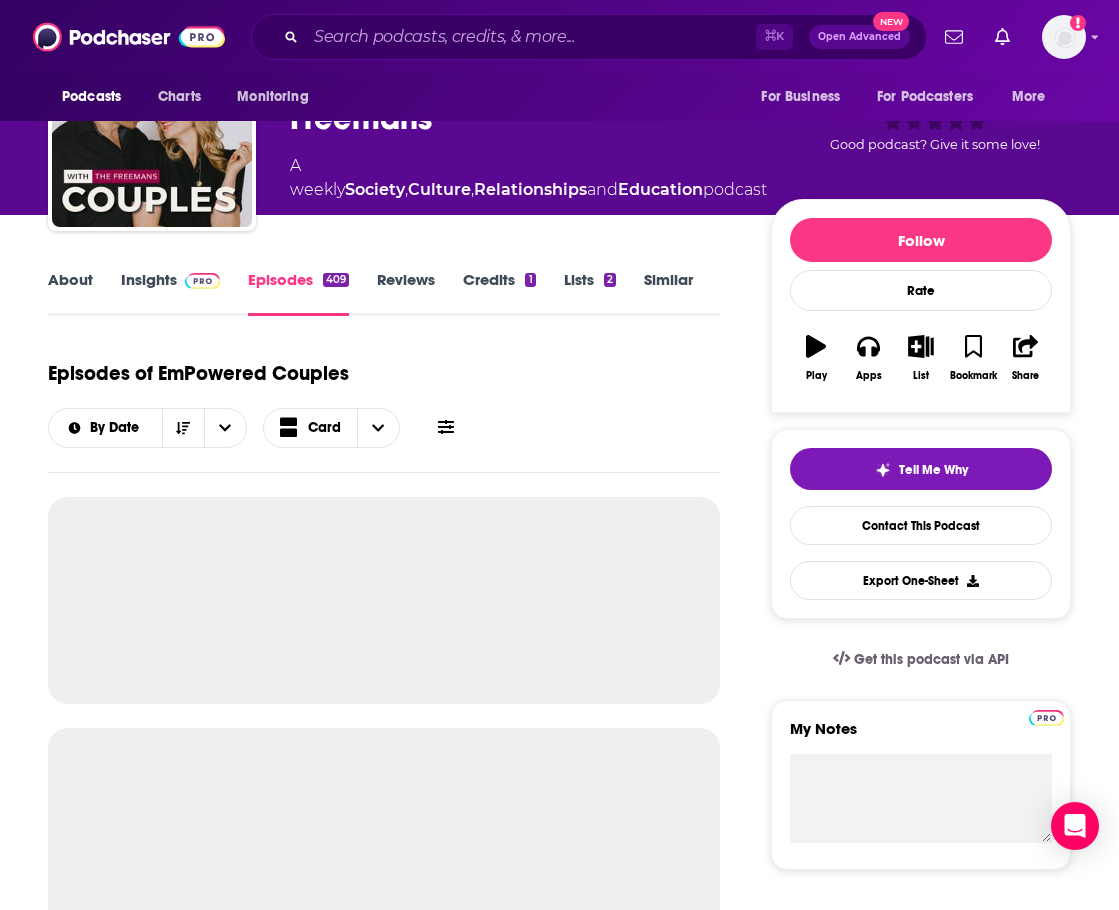 click on "About" at bounding box center (70, 293) 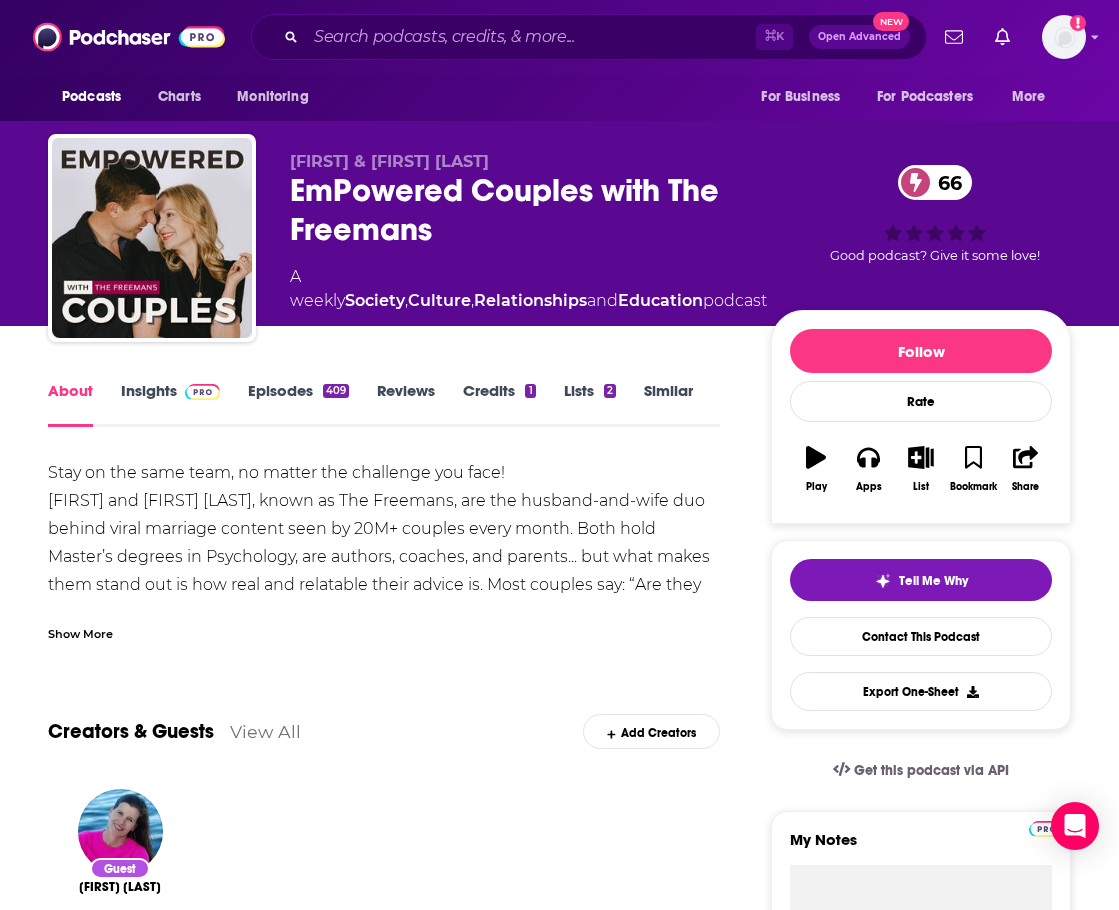 scroll, scrollTop: 0, scrollLeft: 0, axis: both 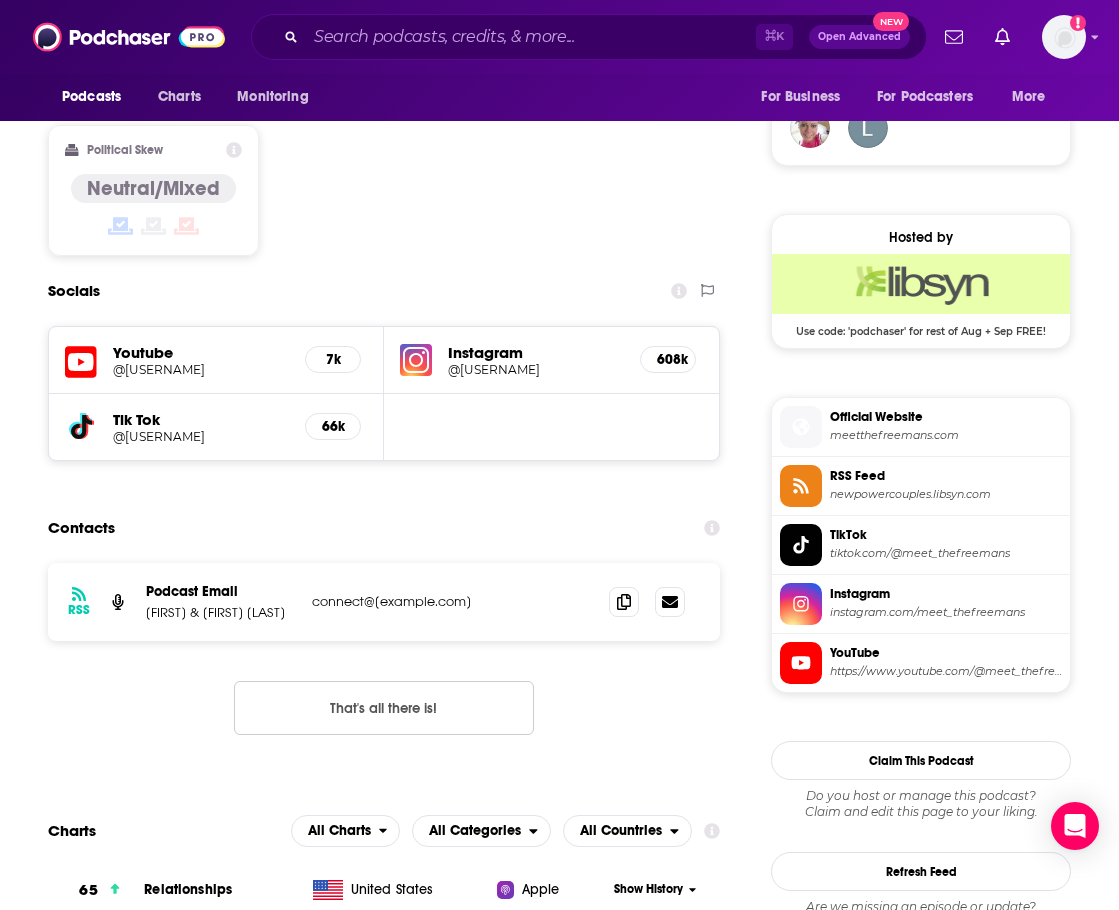 drag, startPoint x: 532, startPoint y: 602, endPoint x: 312, endPoint y: 606, distance: 220.03636 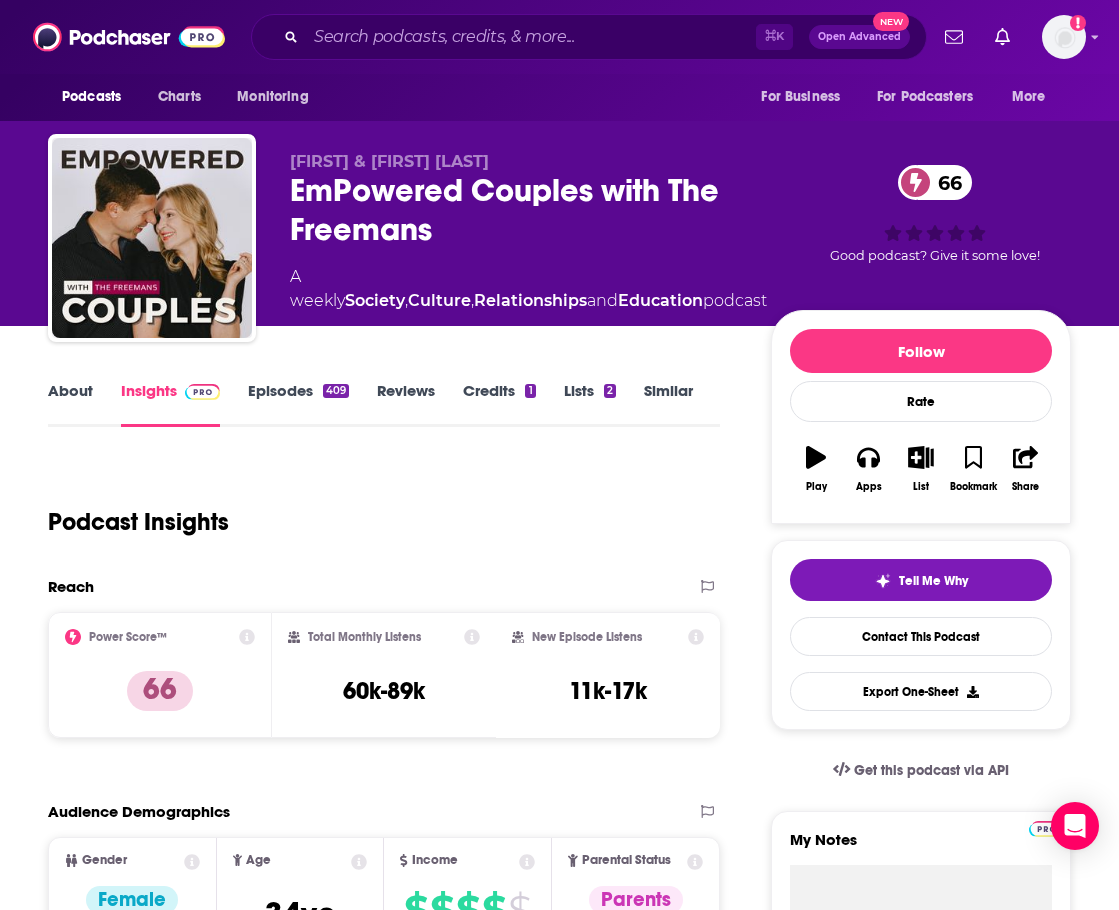 scroll, scrollTop: 0, scrollLeft: 0, axis: both 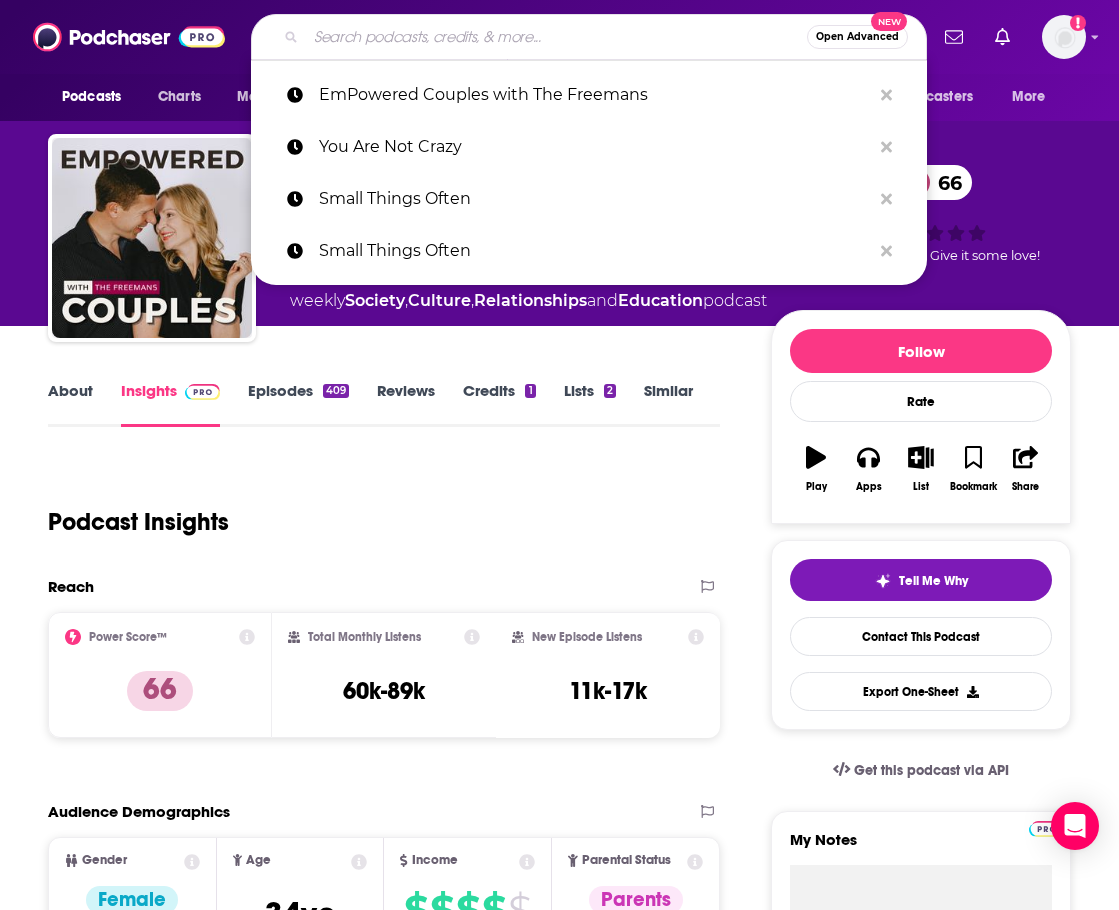 click at bounding box center (556, 37) 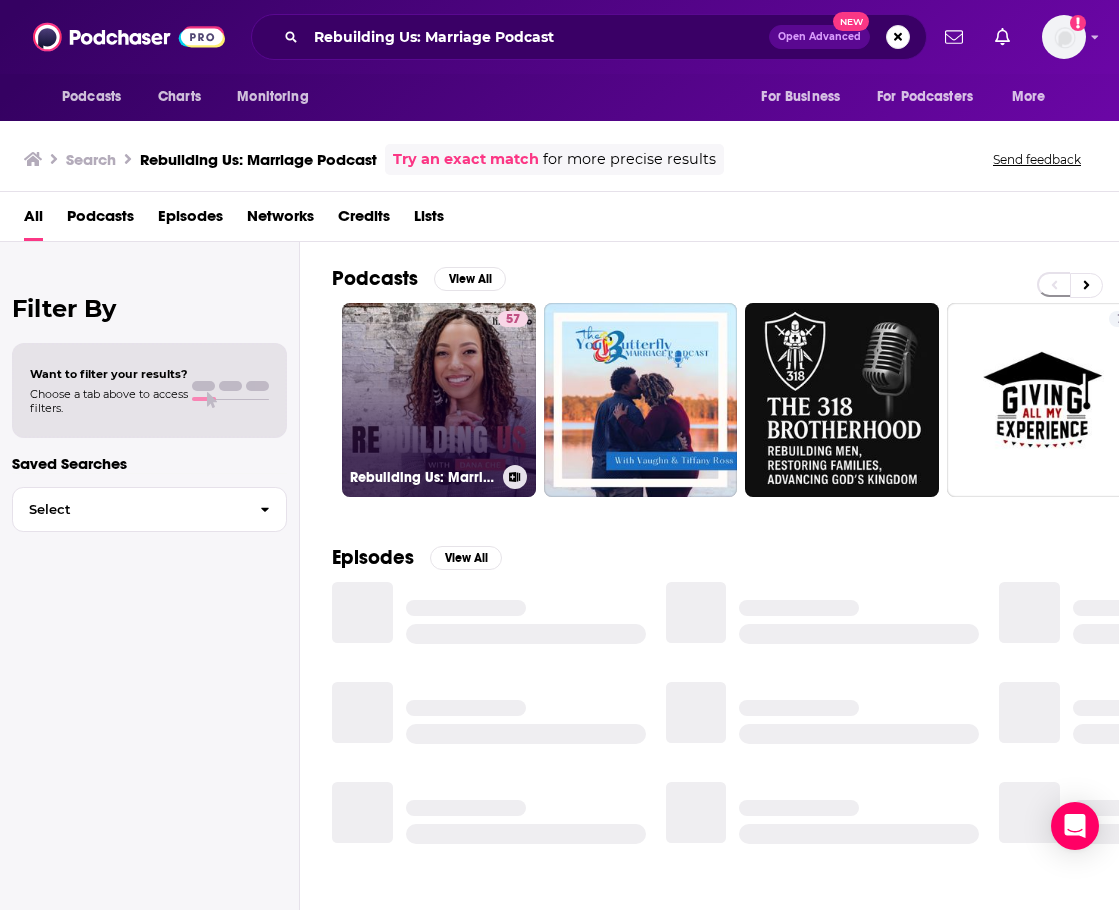 click on "[NUMBER] Rebuilding Us: Marriage Podcast" at bounding box center [439, 400] 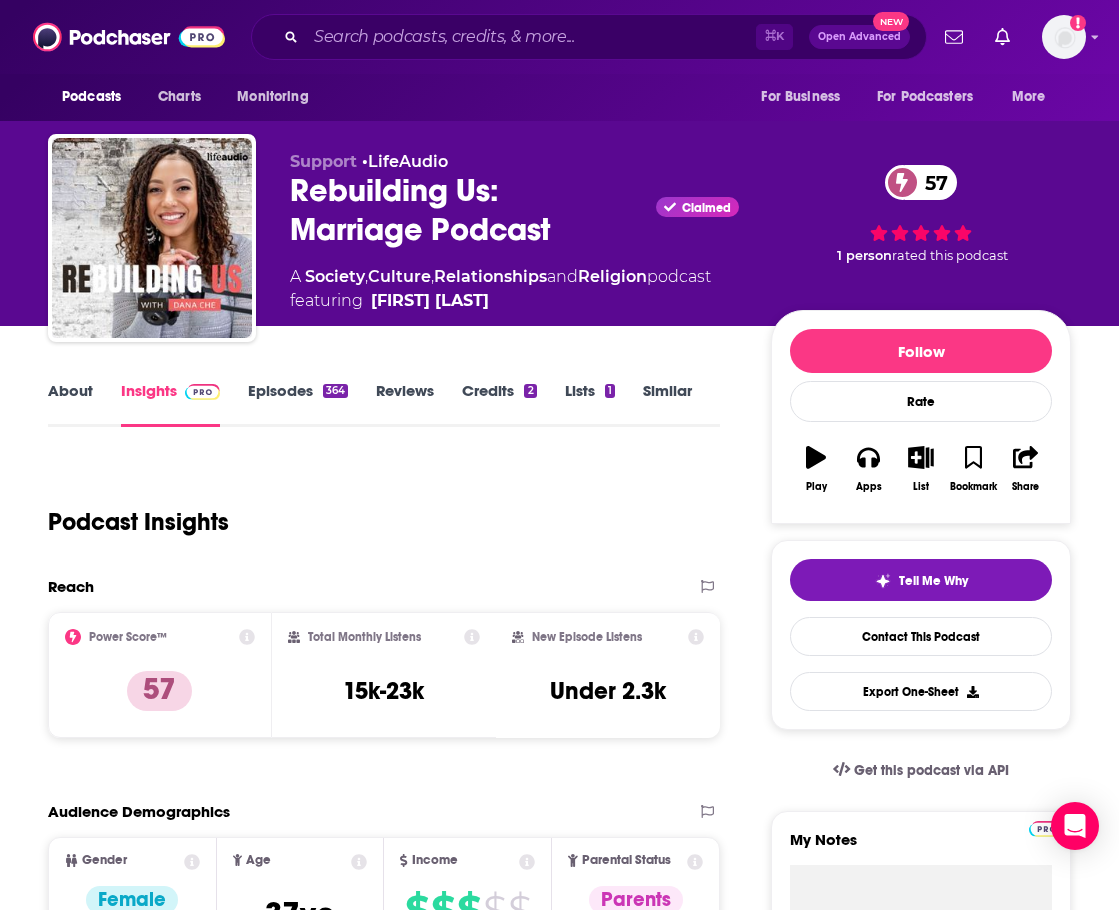 click on "About" at bounding box center [70, 404] 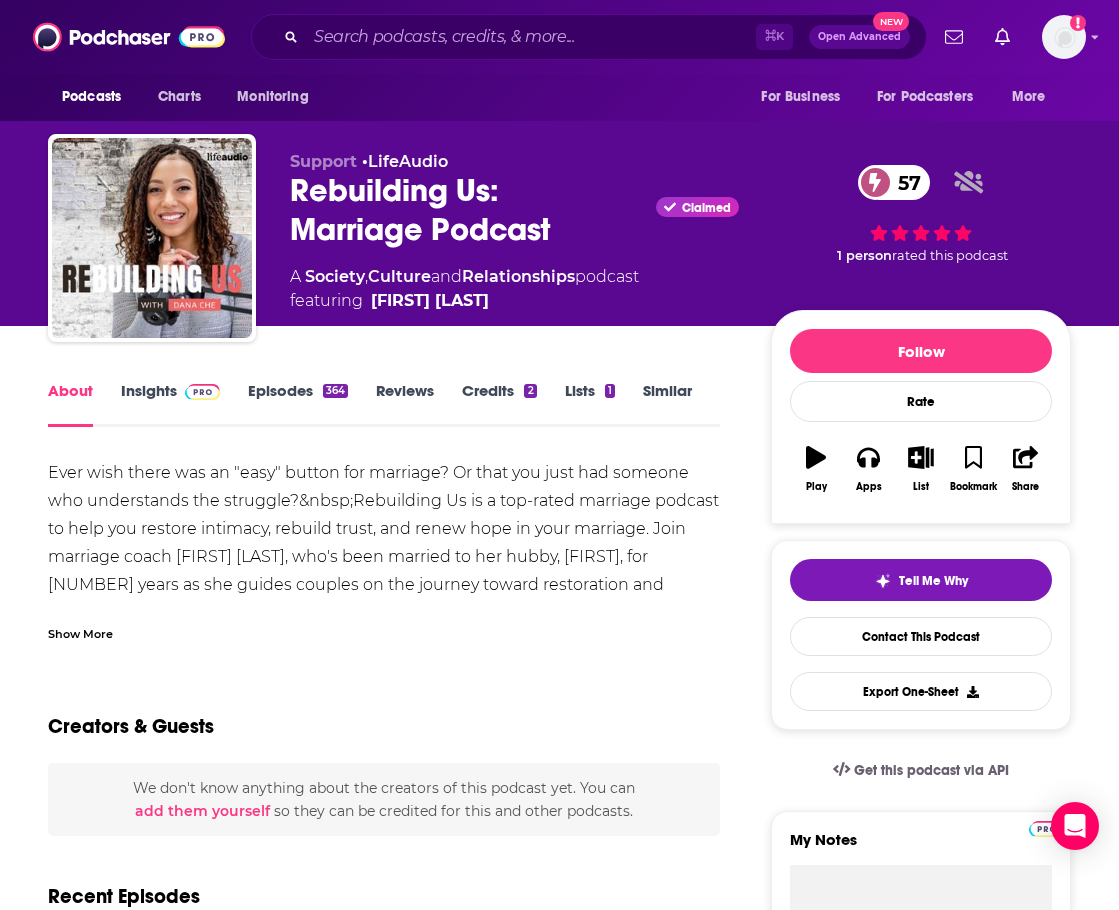 click on "Episodes 364" at bounding box center [298, 404] 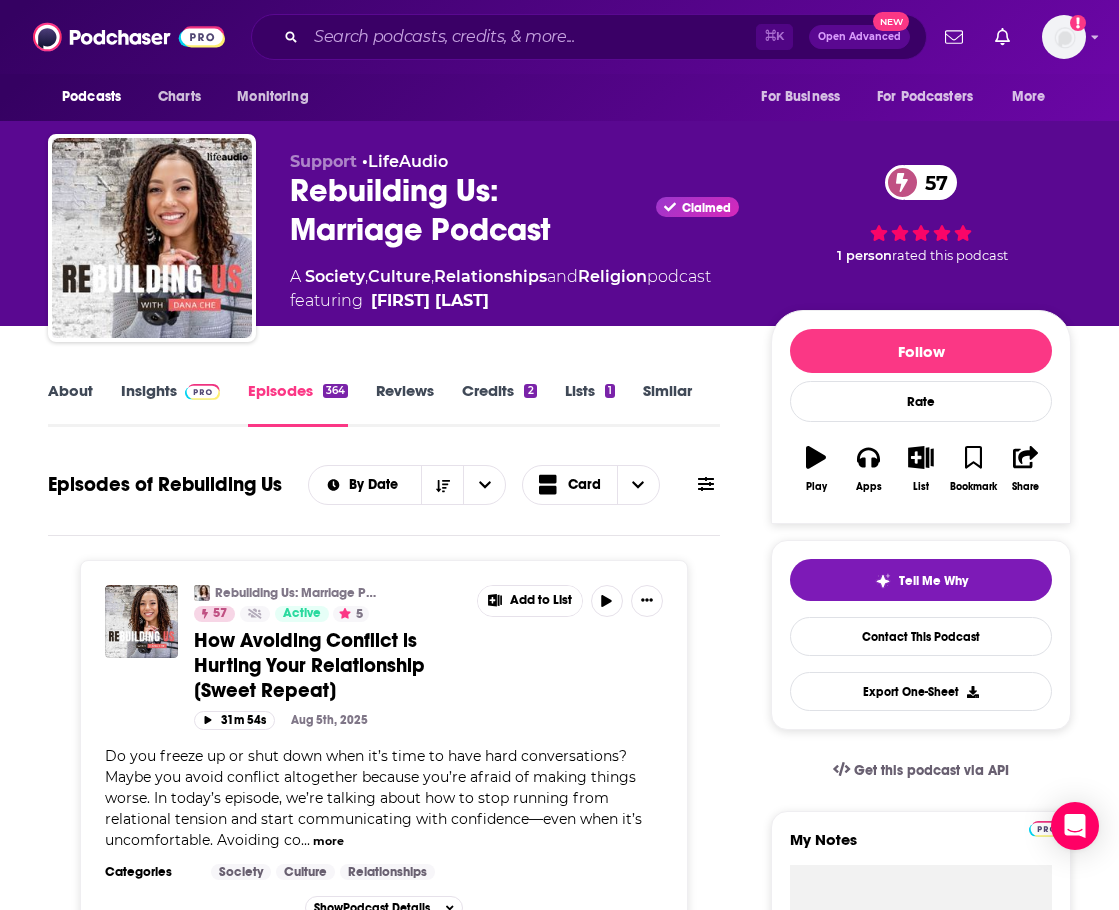 scroll, scrollTop: 0, scrollLeft: 0, axis: both 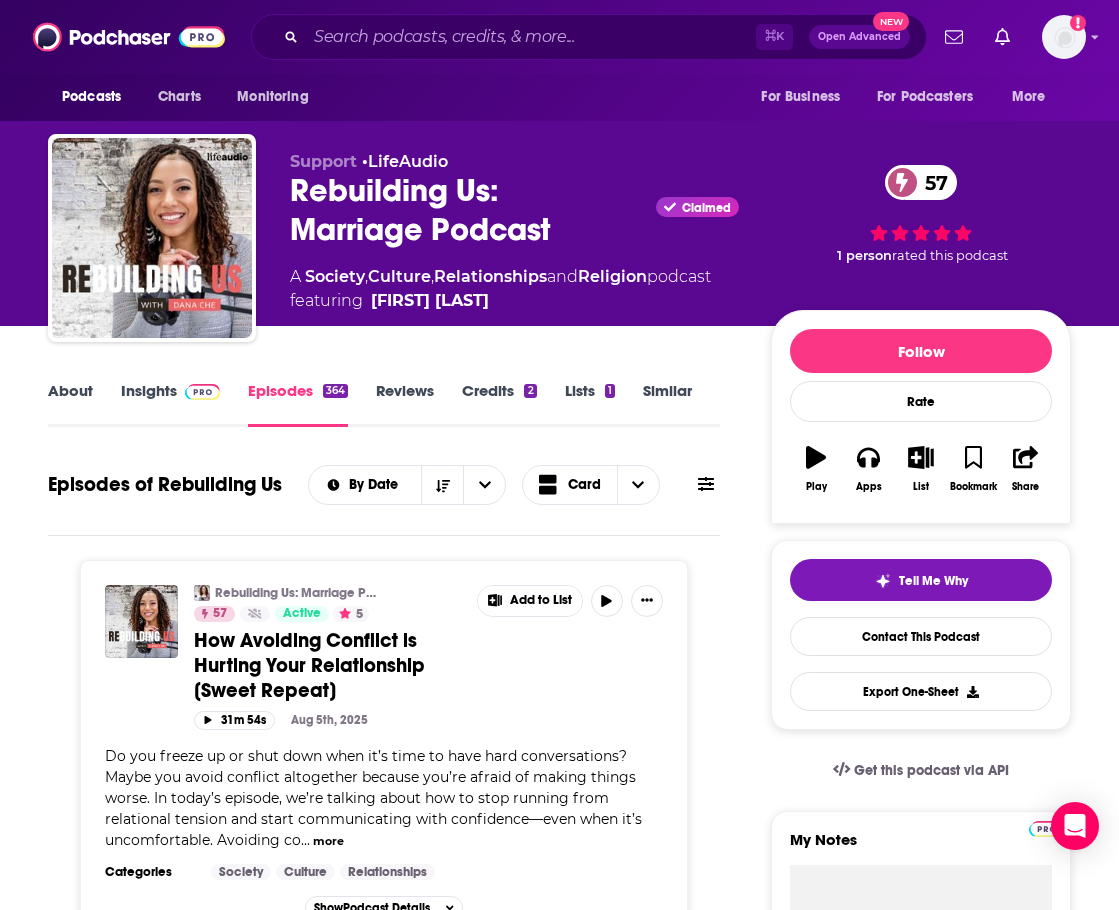 click on "About" at bounding box center (70, 404) 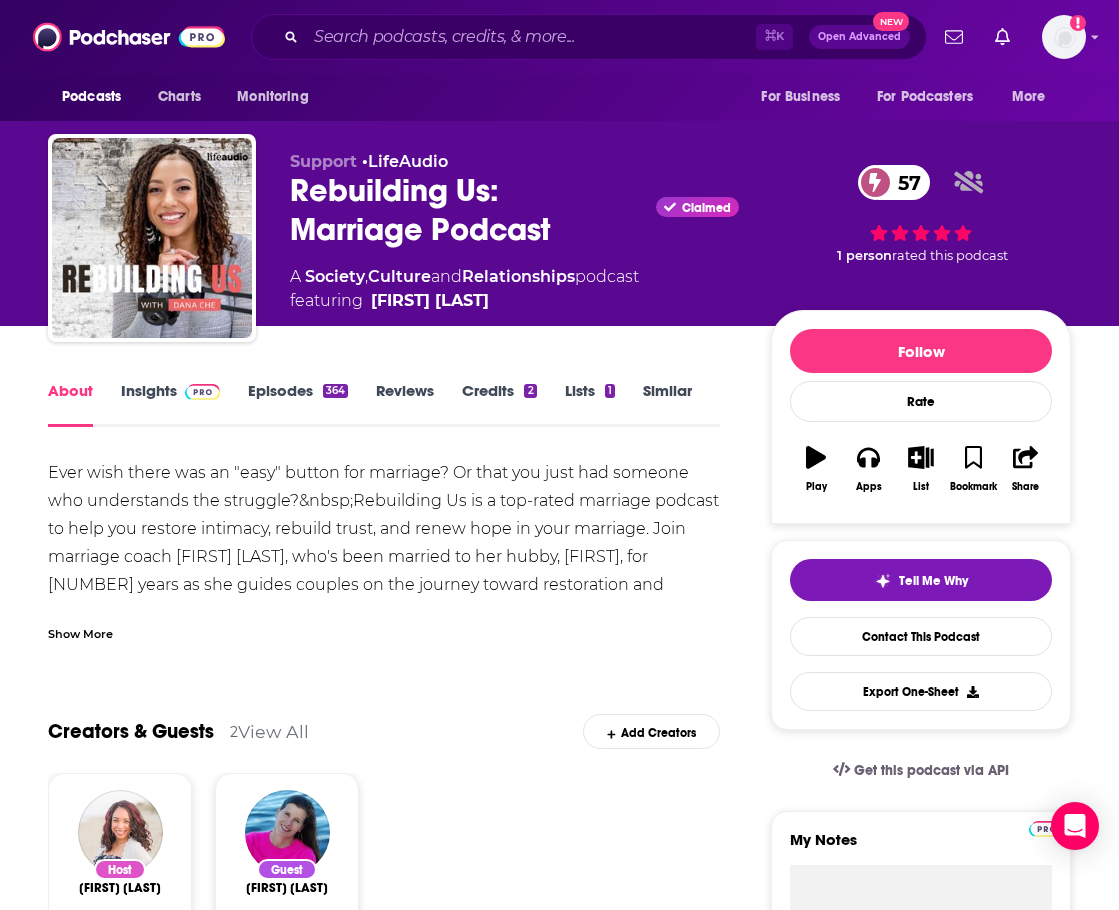 scroll, scrollTop: 0, scrollLeft: 0, axis: both 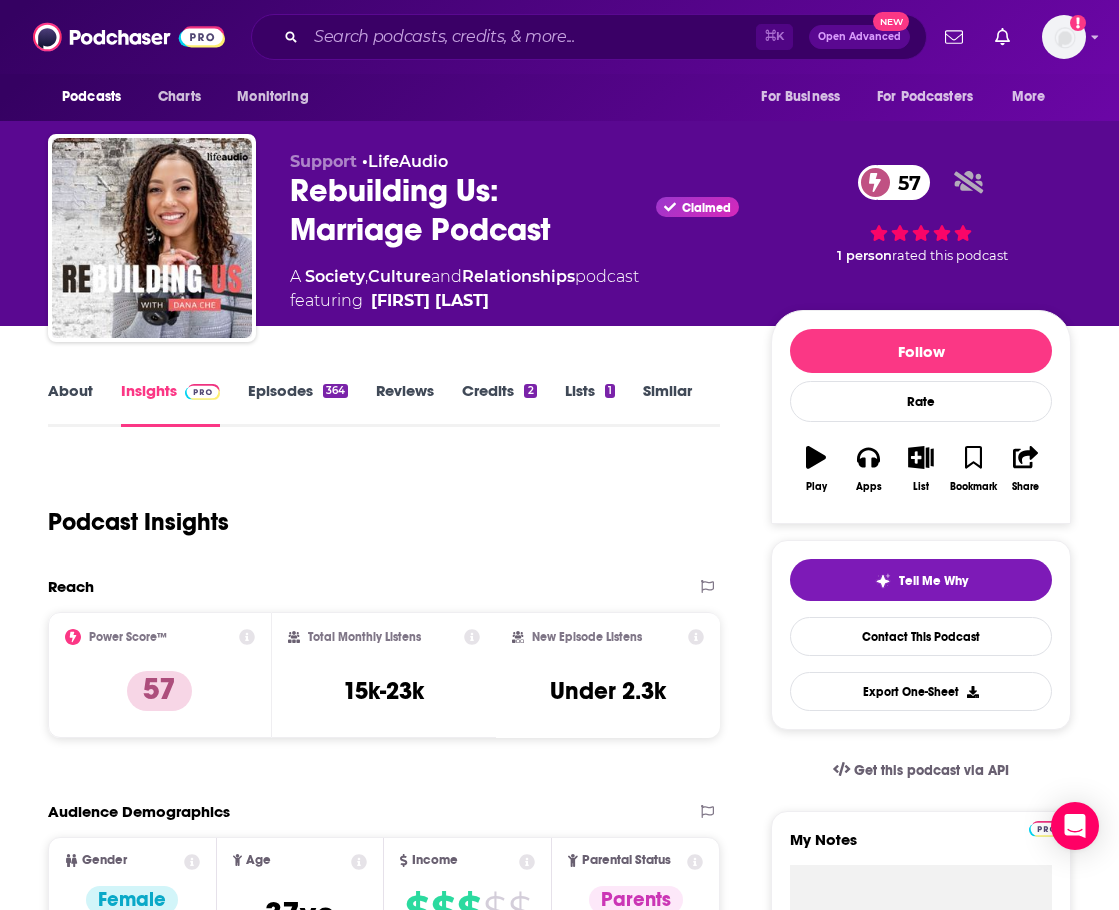 drag, startPoint x: 607, startPoint y: 53, endPoint x: 597, endPoint y: 47, distance: 11.661903 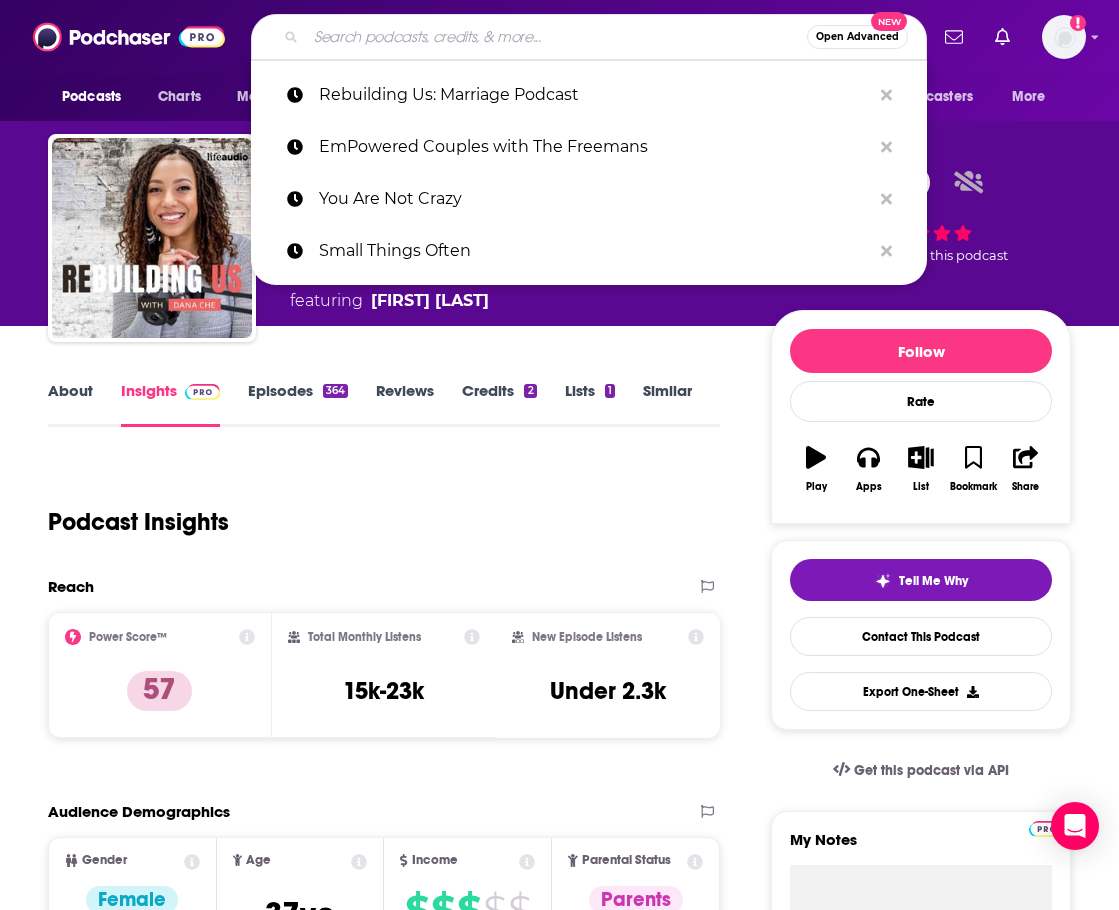 click at bounding box center [556, 37] 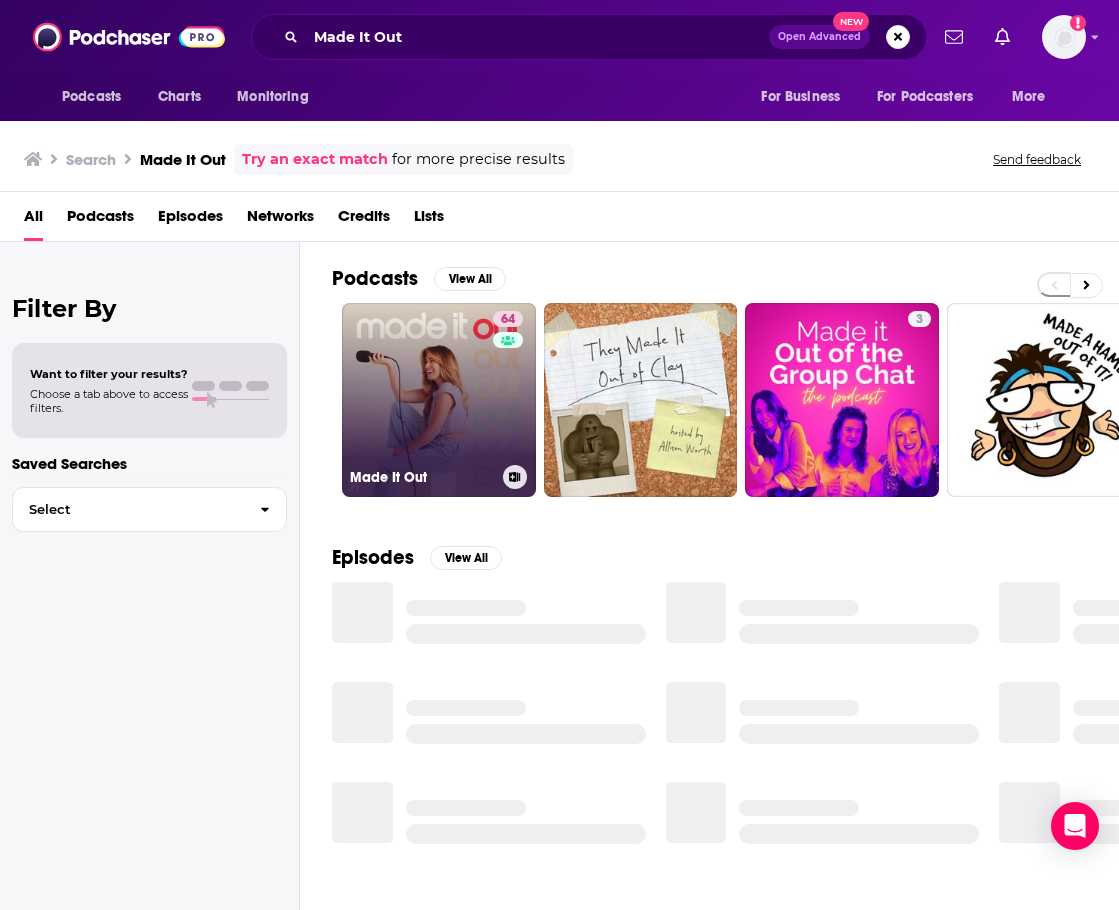 click on "64 Made It Out" at bounding box center (439, 400) 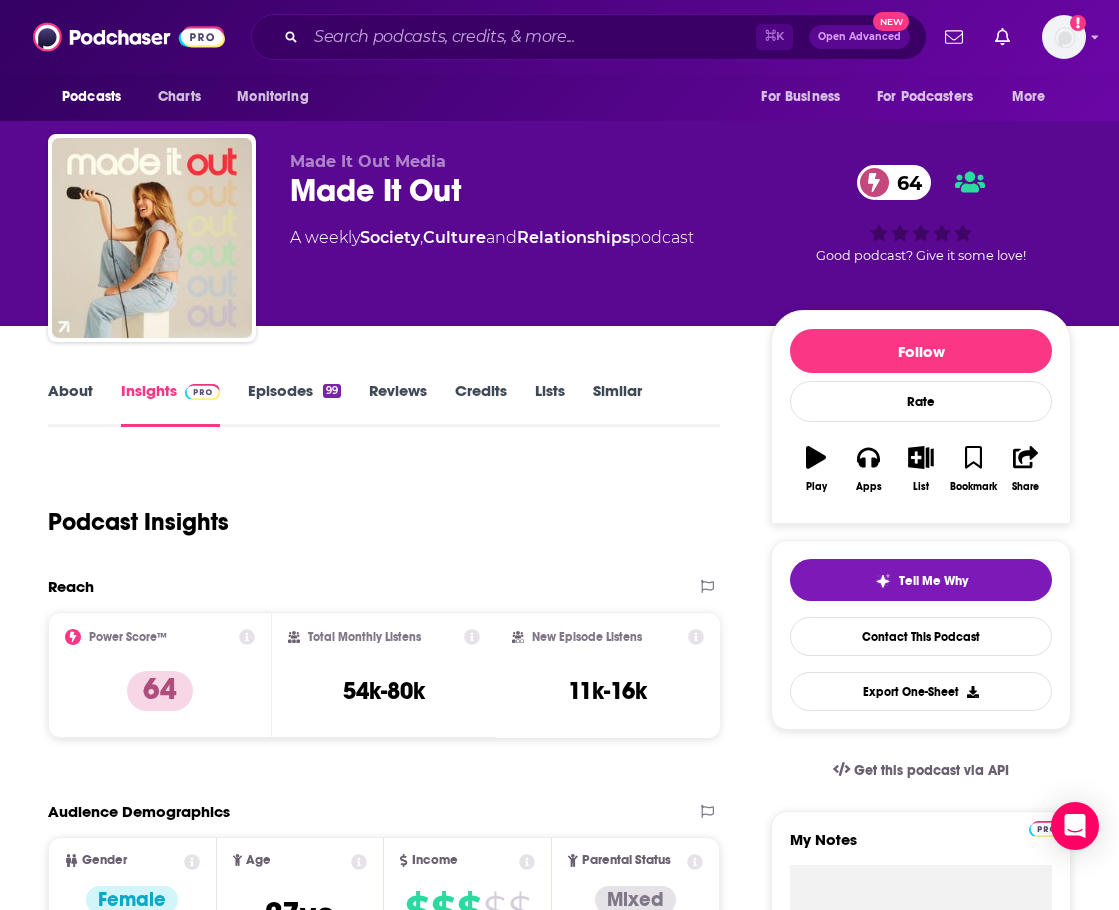 click on "About" at bounding box center (70, 404) 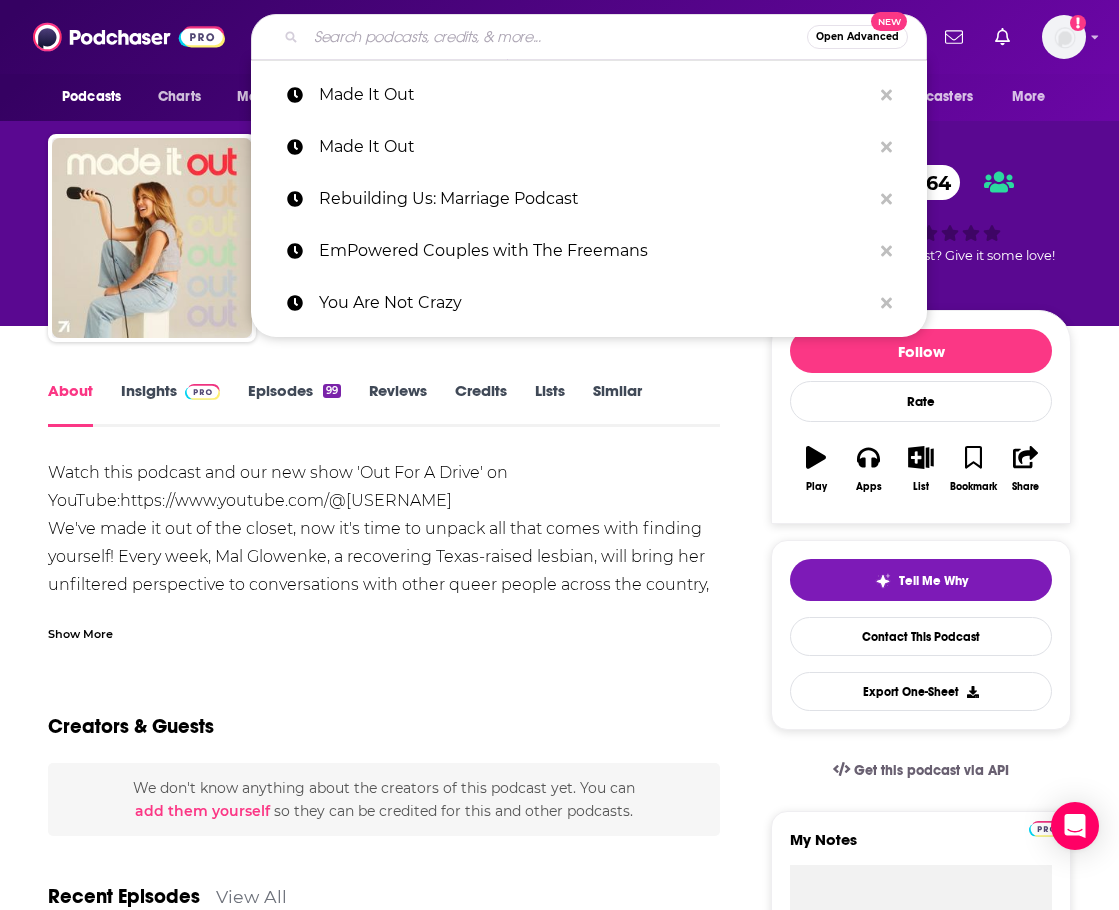 click at bounding box center (556, 37) 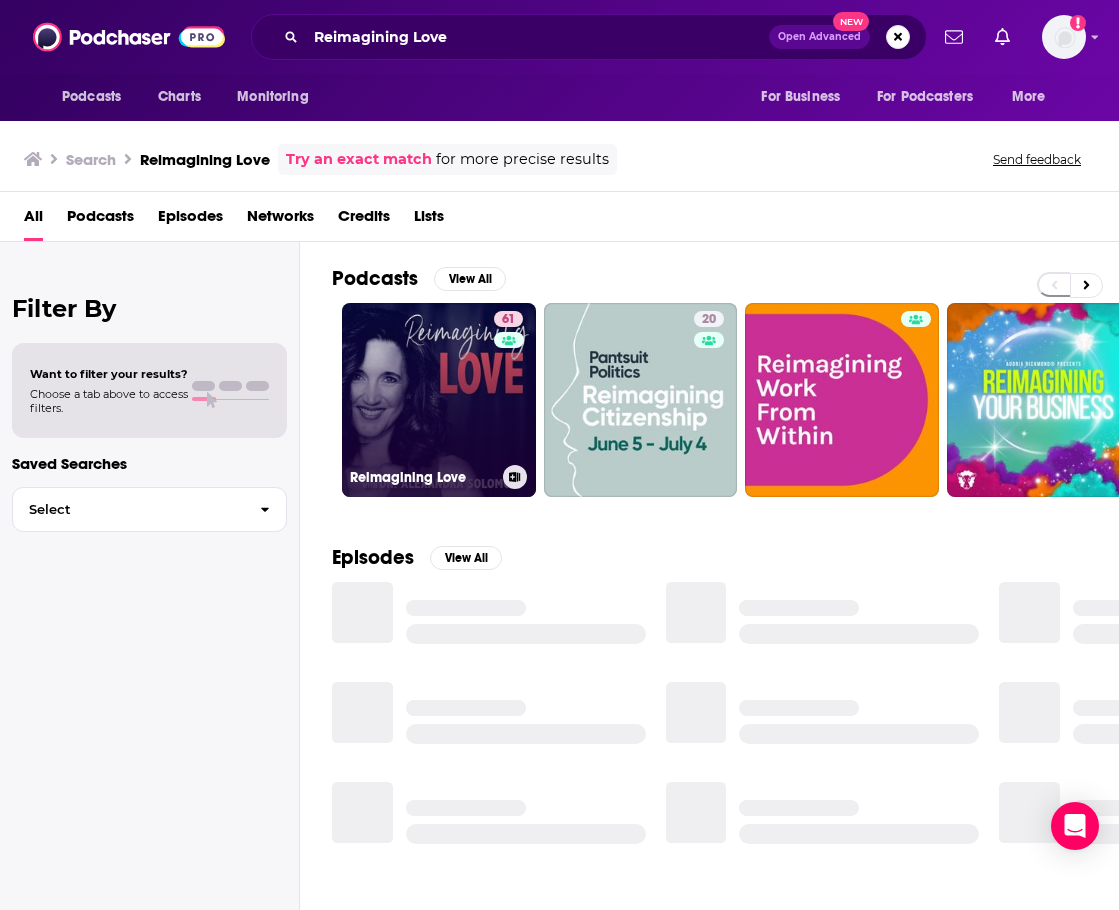 click on "61 Reimagining Love" at bounding box center [439, 400] 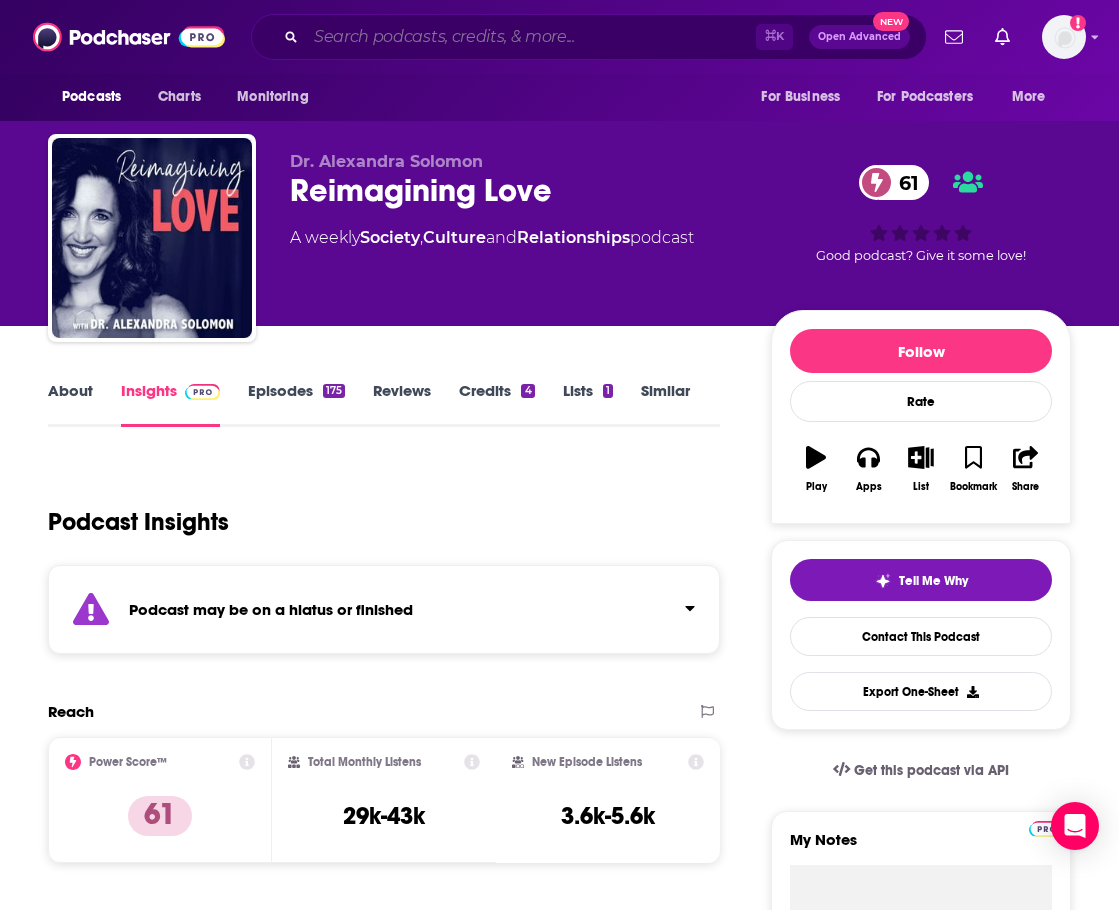 click at bounding box center [531, 37] 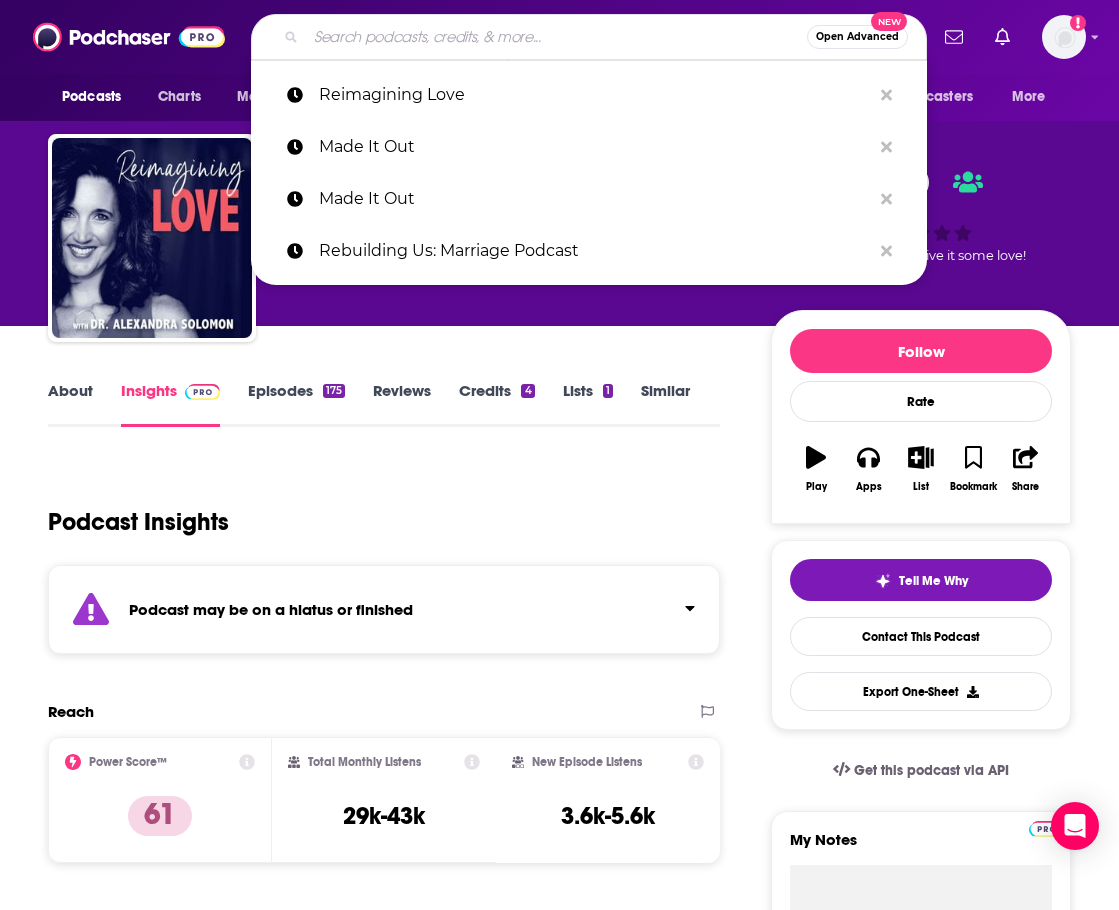 paste on "Women of Impact" 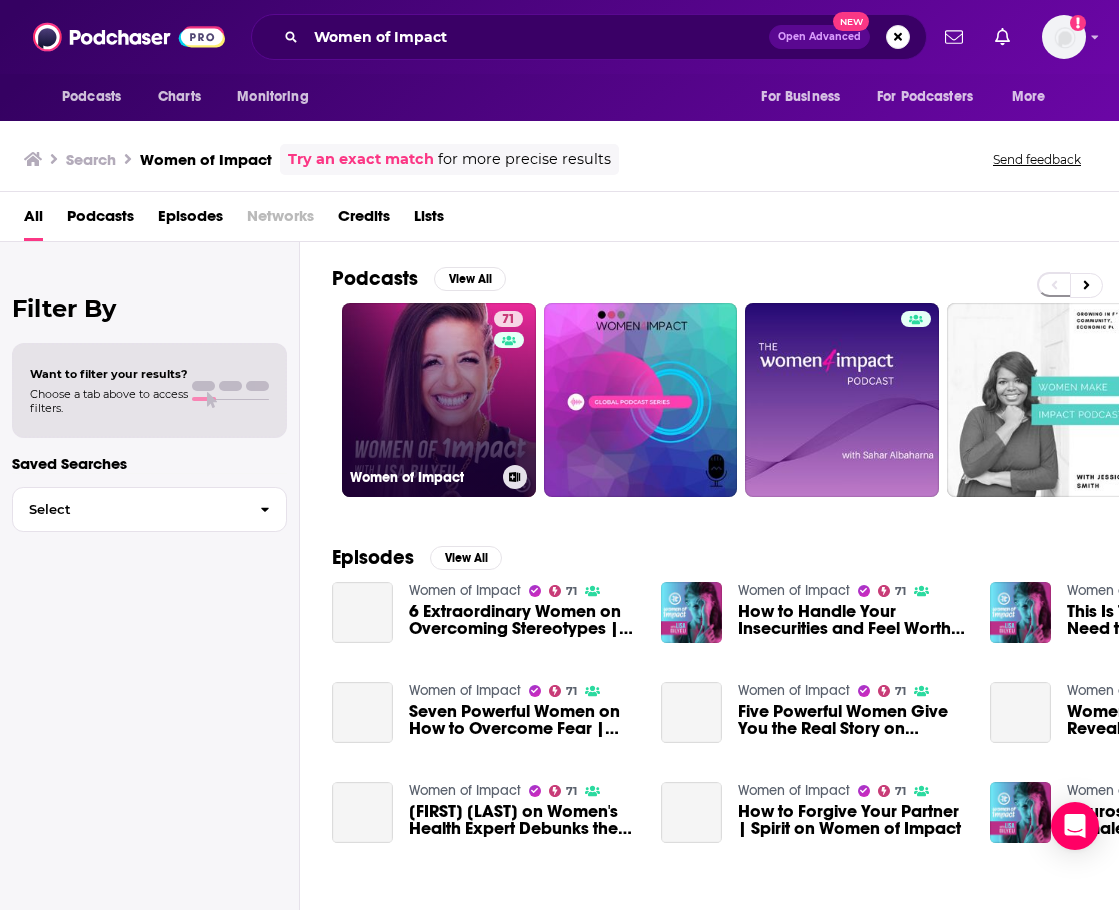 click on "71 Women of Impact" at bounding box center [439, 400] 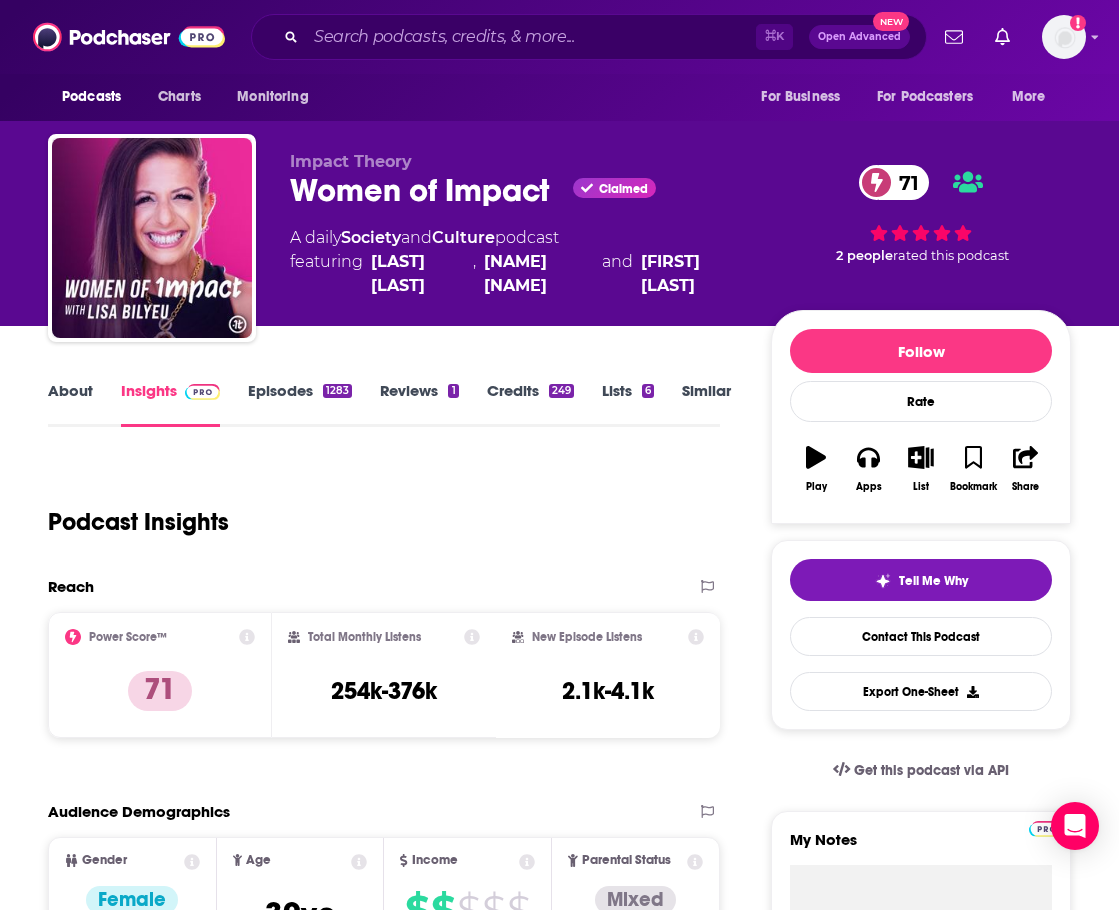 click on "About" at bounding box center (70, 404) 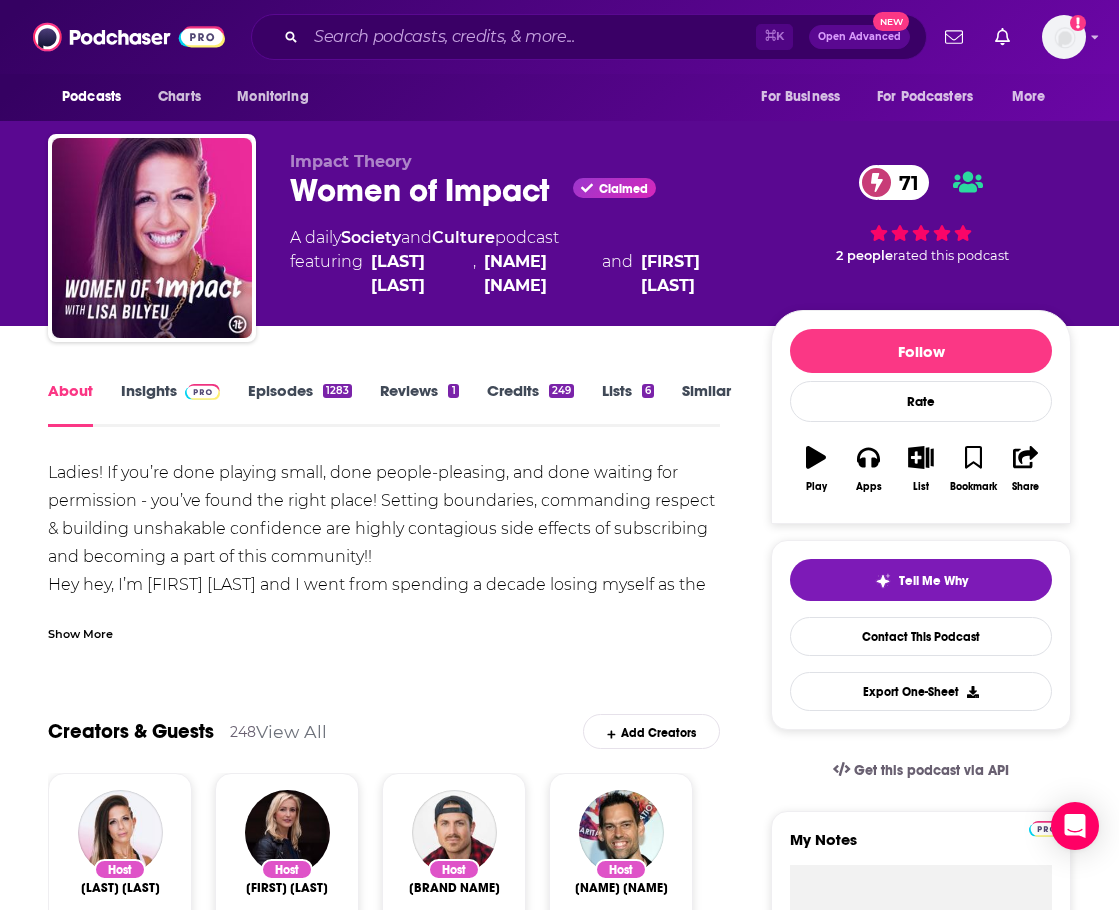 click on "Insights" at bounding box center (170, 404) 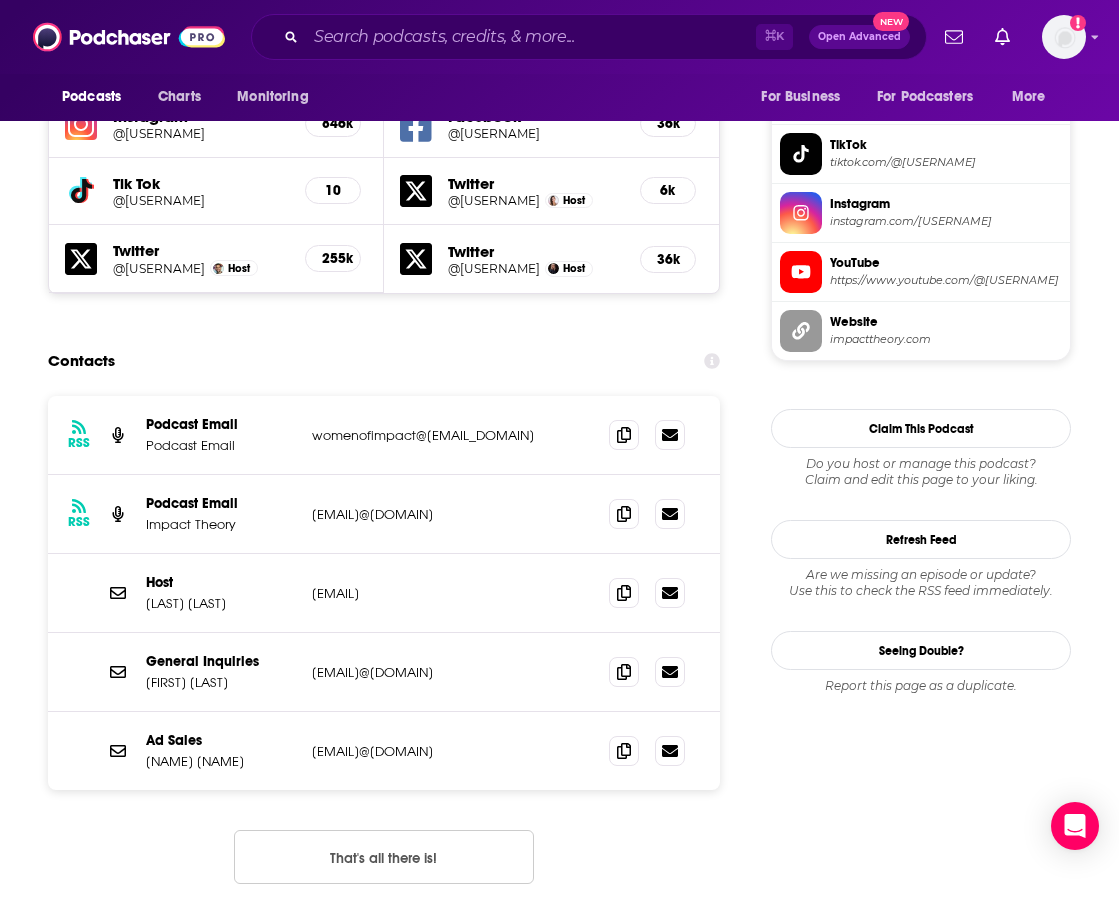scroll, scrollTop: 1861, scrollLeft: 0, axis: vertical 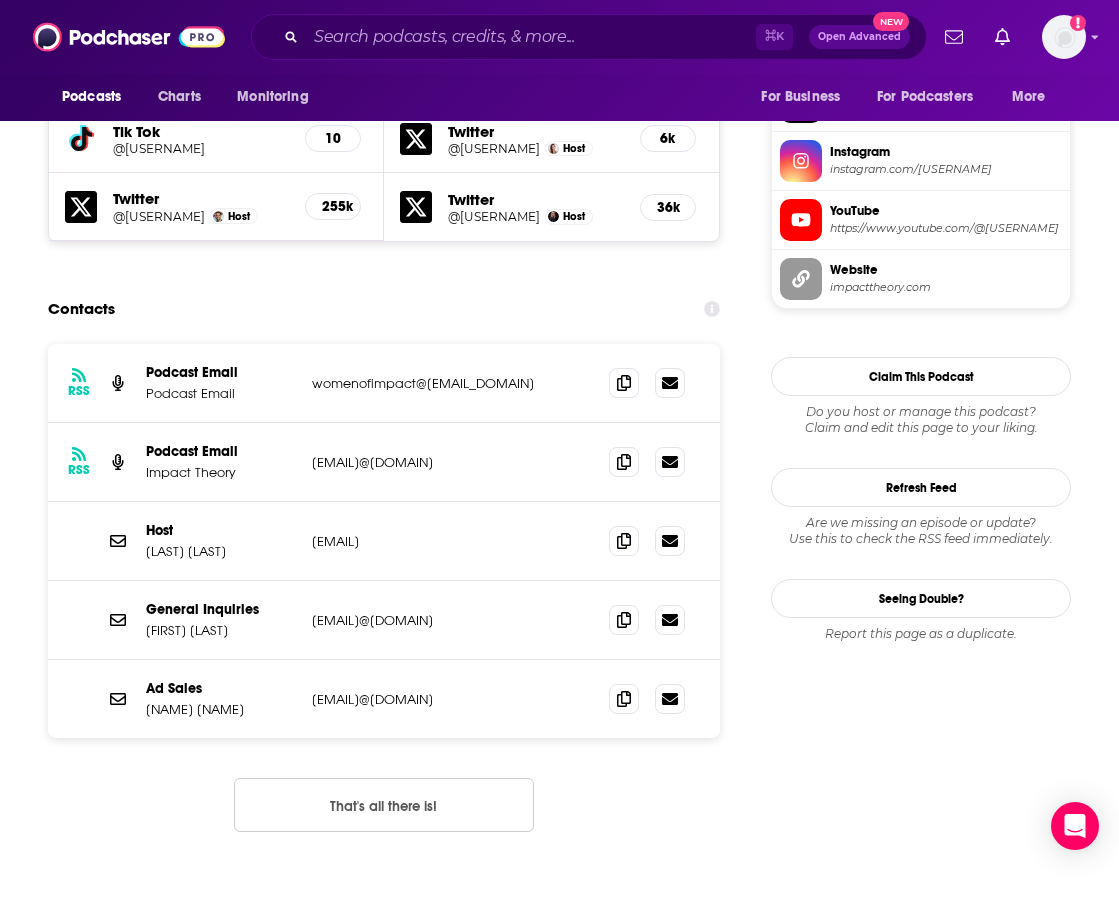 drag, startPoint x: 549, startPoint y: 379, endPoint x: 555, endPoint y: 391, distance: 13.416408 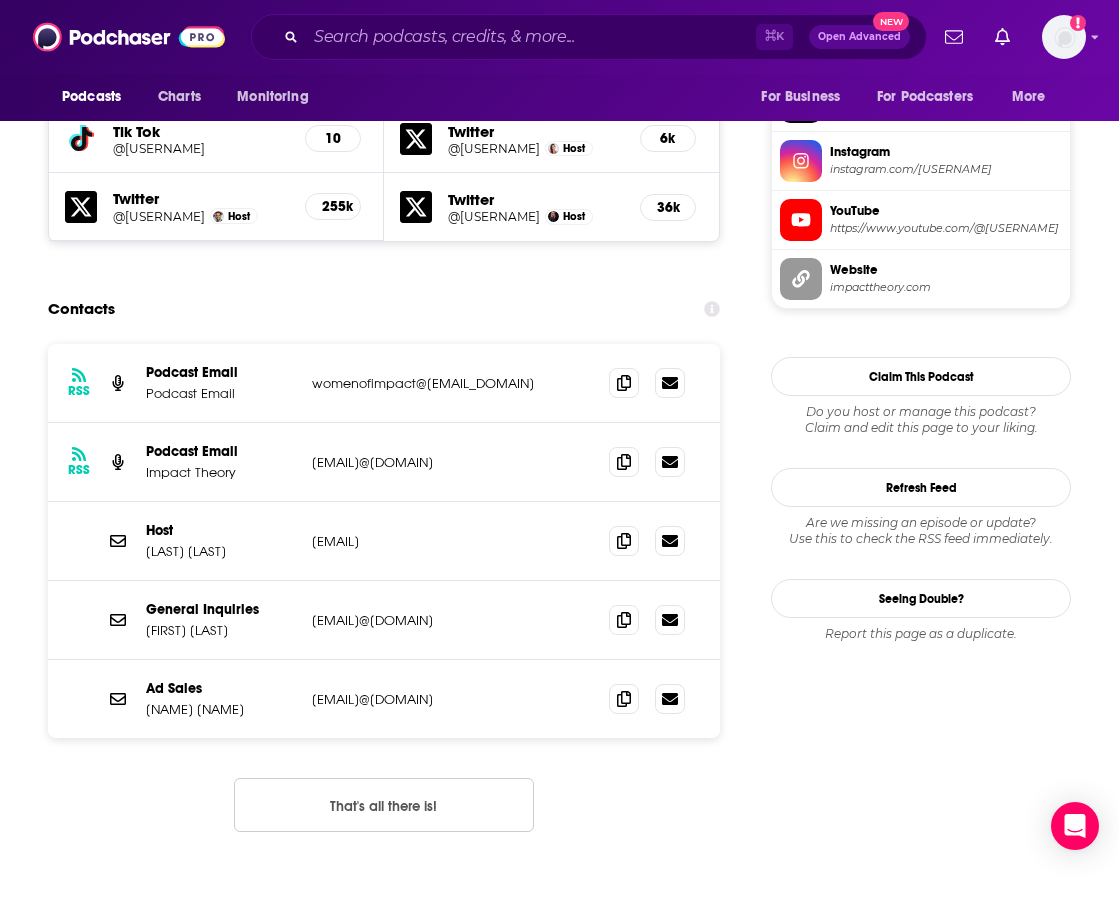 drag, startPoint x: 530, startPoint y: 623, endPoint x: 313, endPoint y: 621, distance: 217.00922 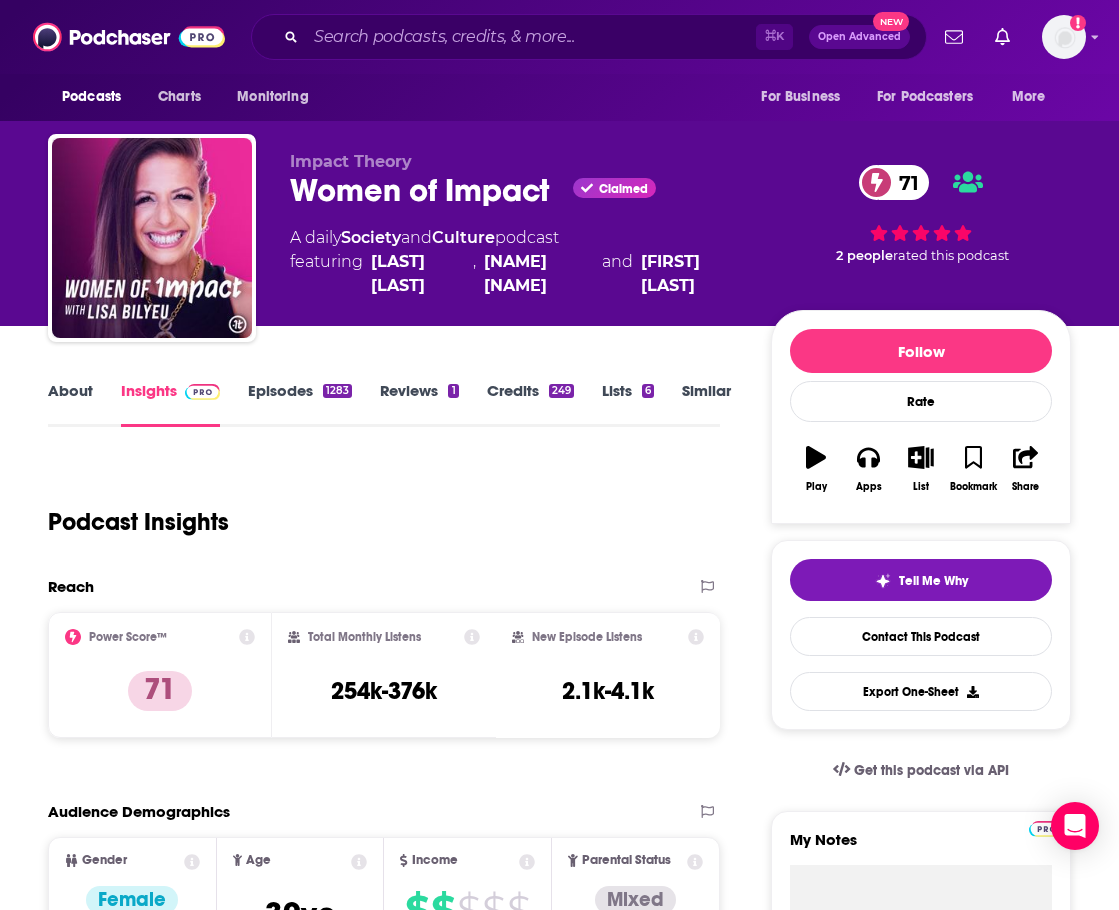scroll, scrollTop: 0, scrollLeft: 0, axis: both 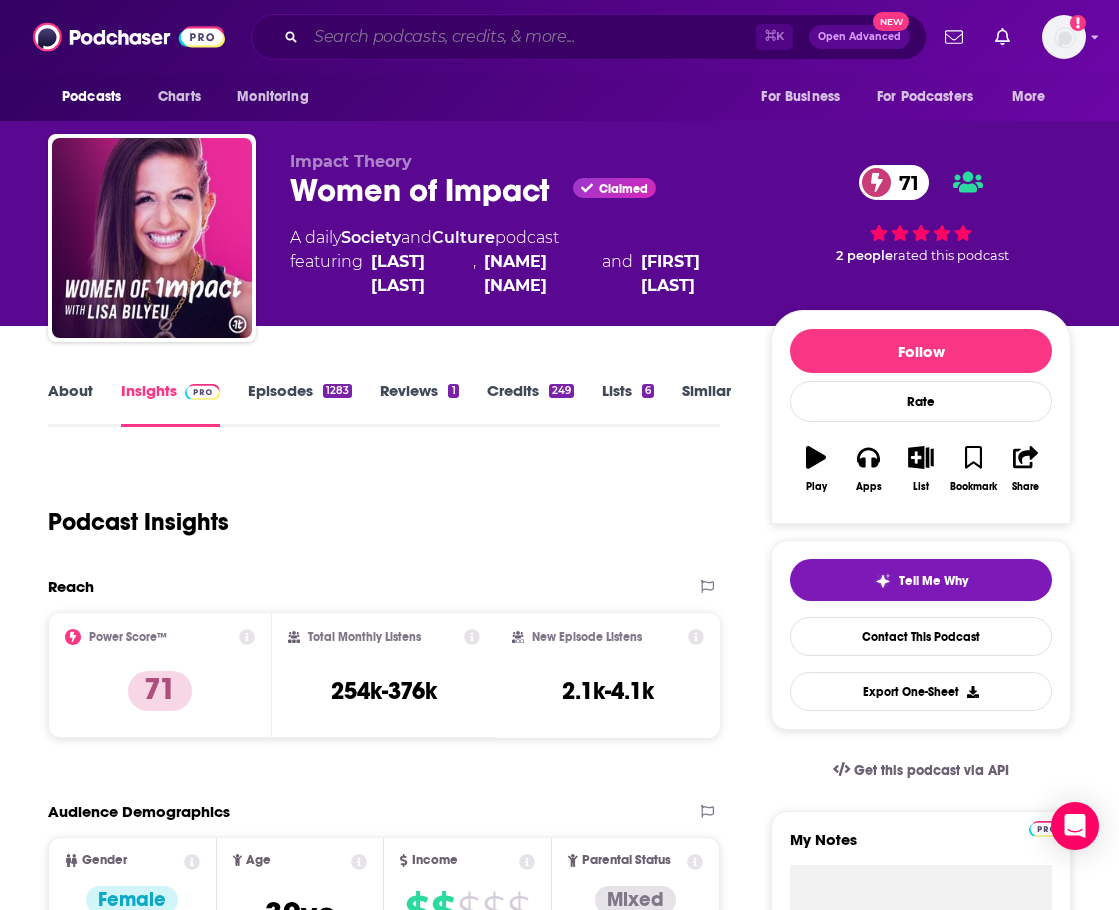 click at bounding box center [531, 37] 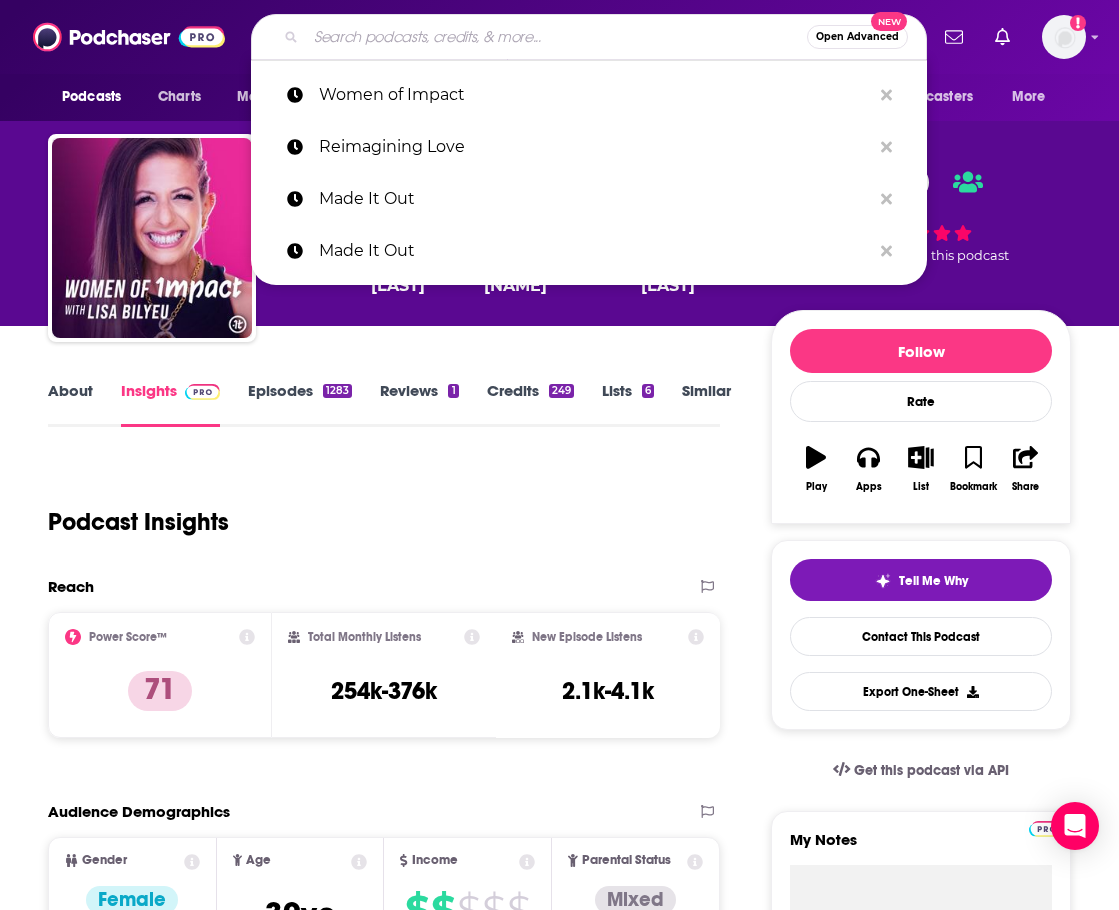 paste on "Unsolicited Advice with Ashley and Taryne" 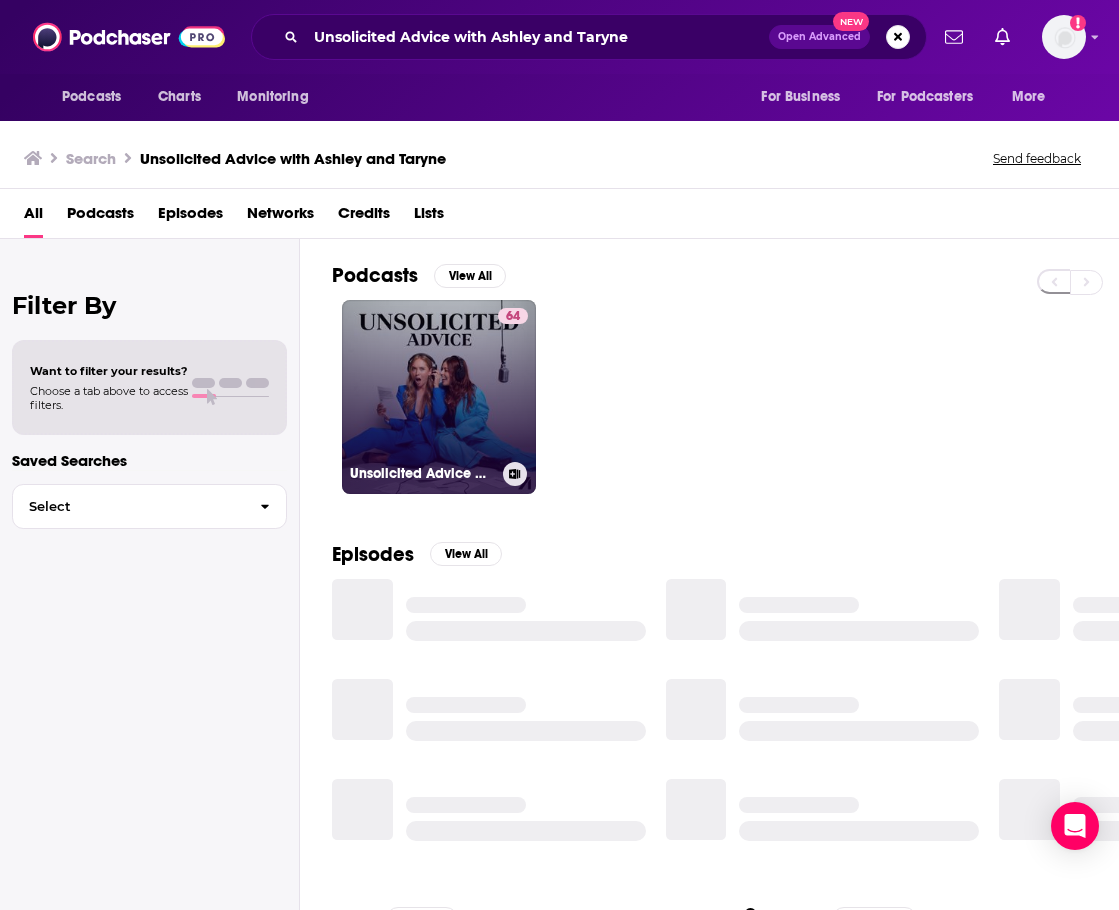 click on "64 Unsolicited Advice with Ashley and Taryne" at bounding box center (439, 397) 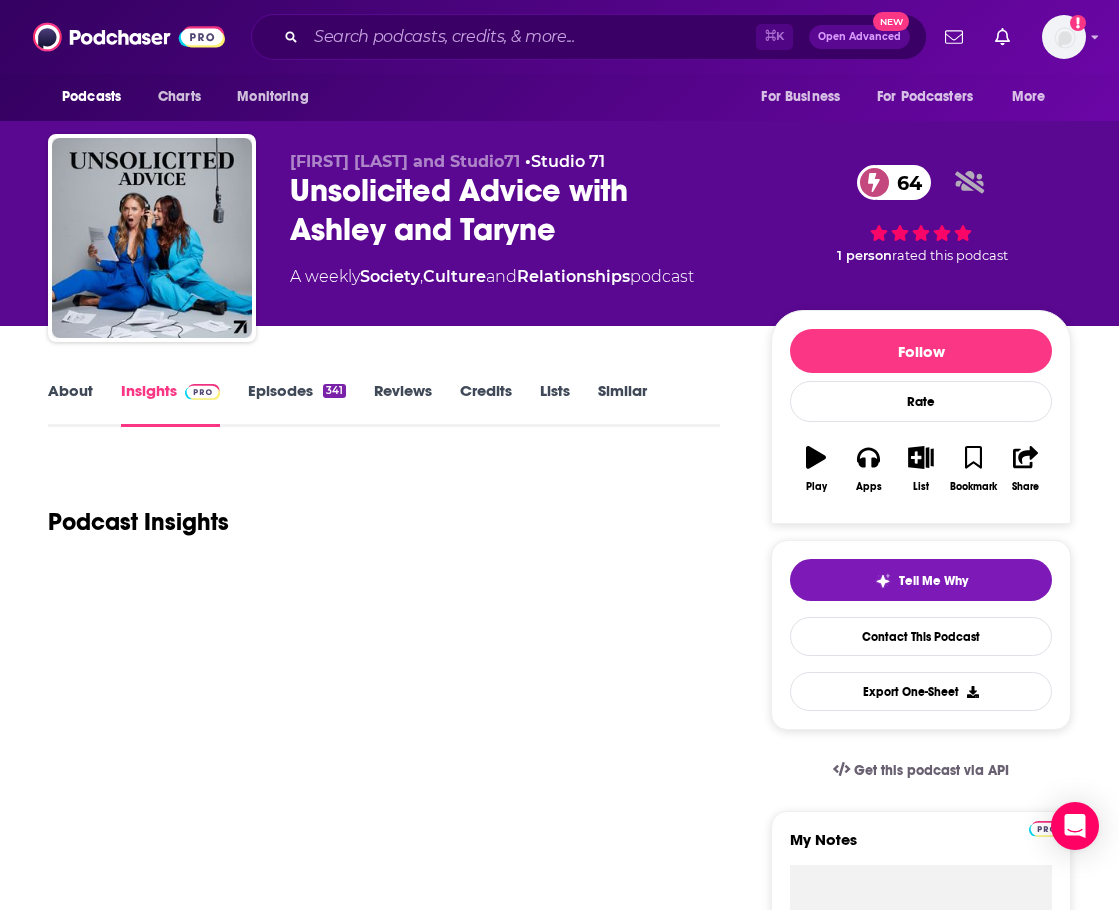 click on "About" at bounding box center [70, 404] 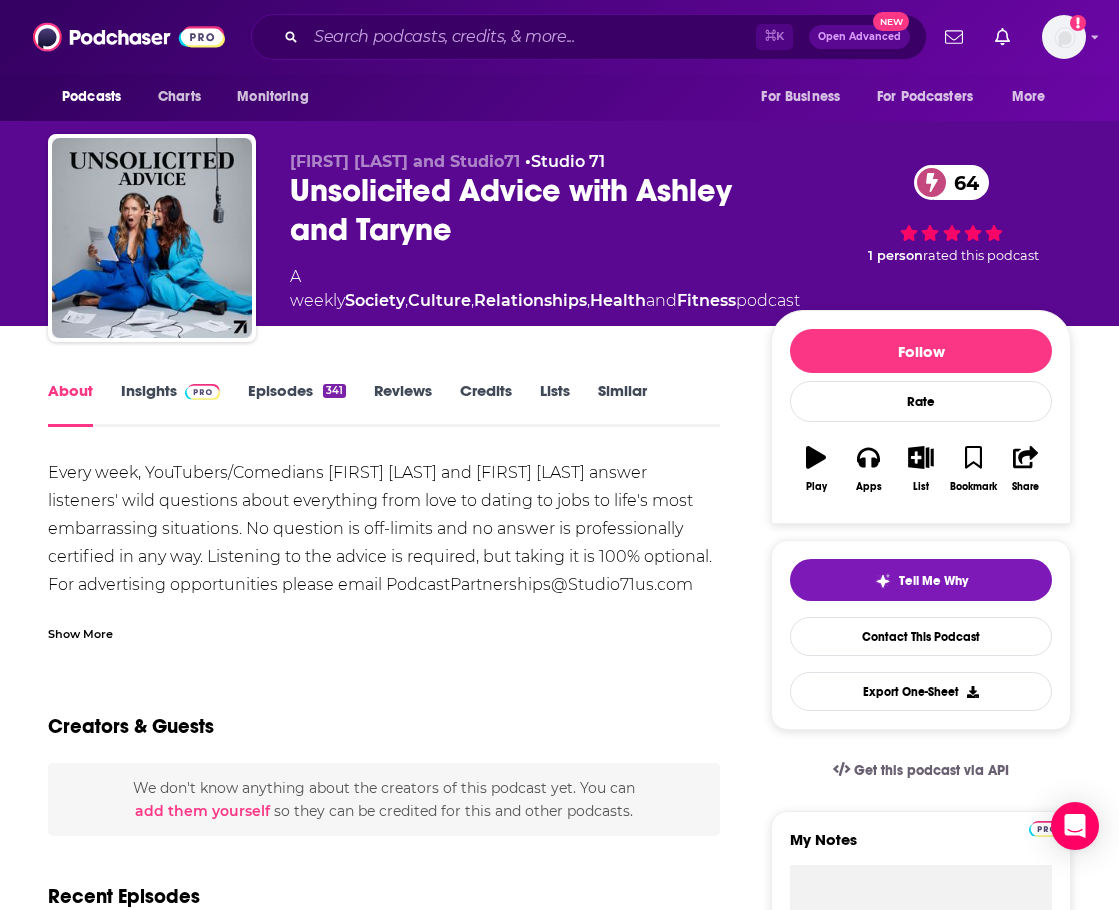 click on "Insights" at bounding box center [170, 404] 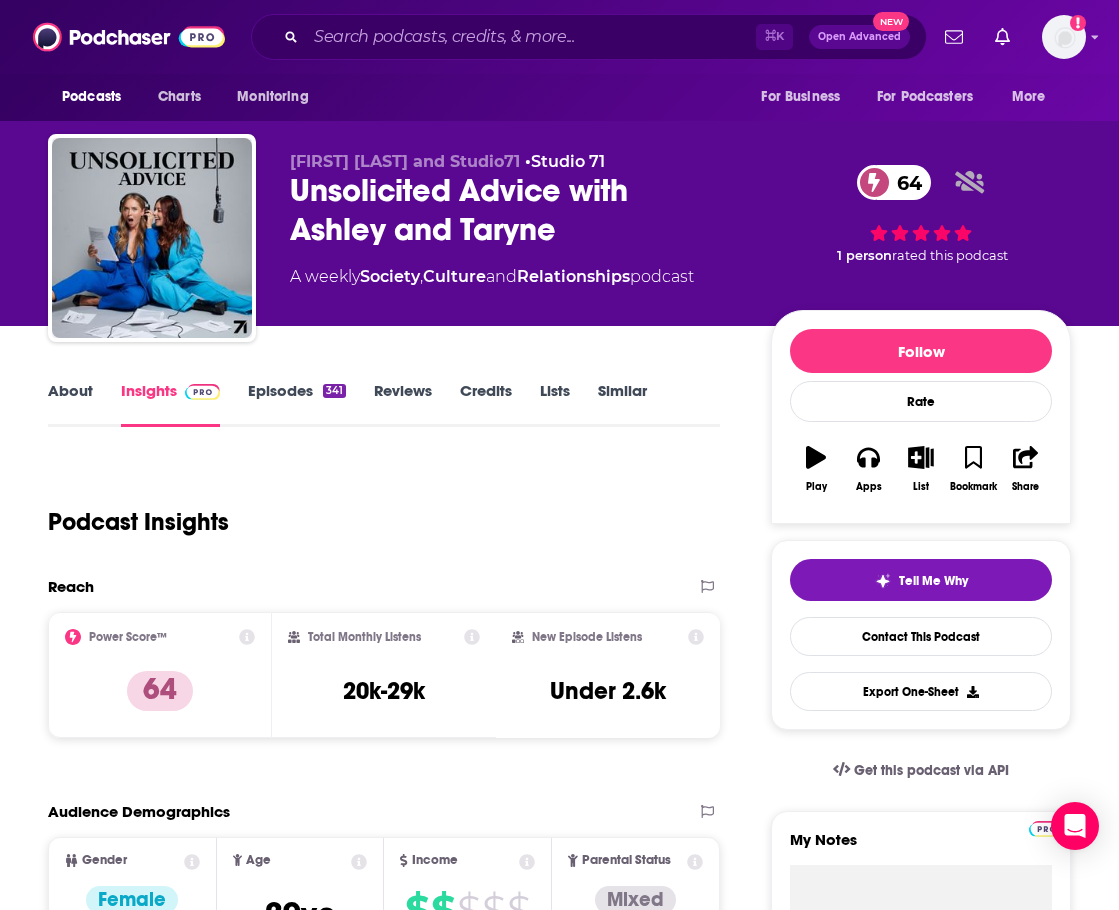 scroll, scrollTop: 0, scrollLeft: 0, axis: both 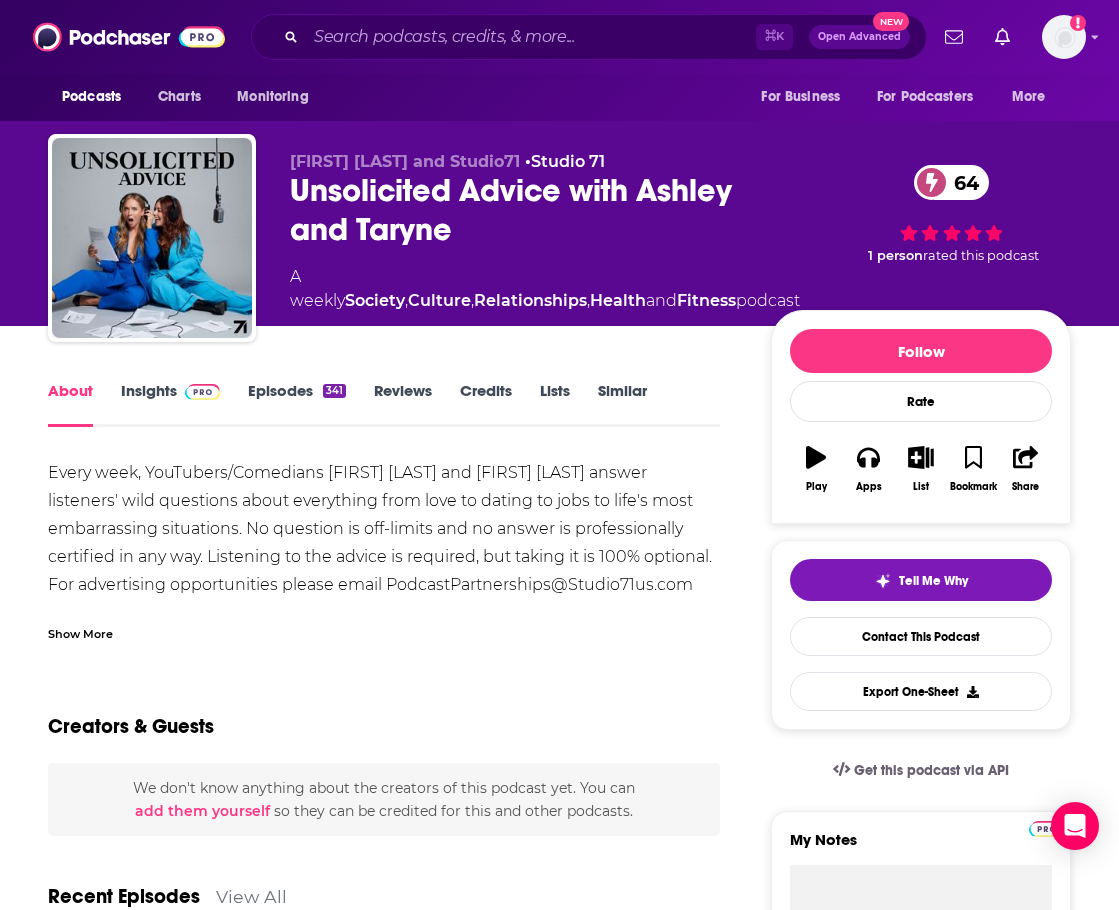 click on "Episodes 341" at bounding box center (297, 404) 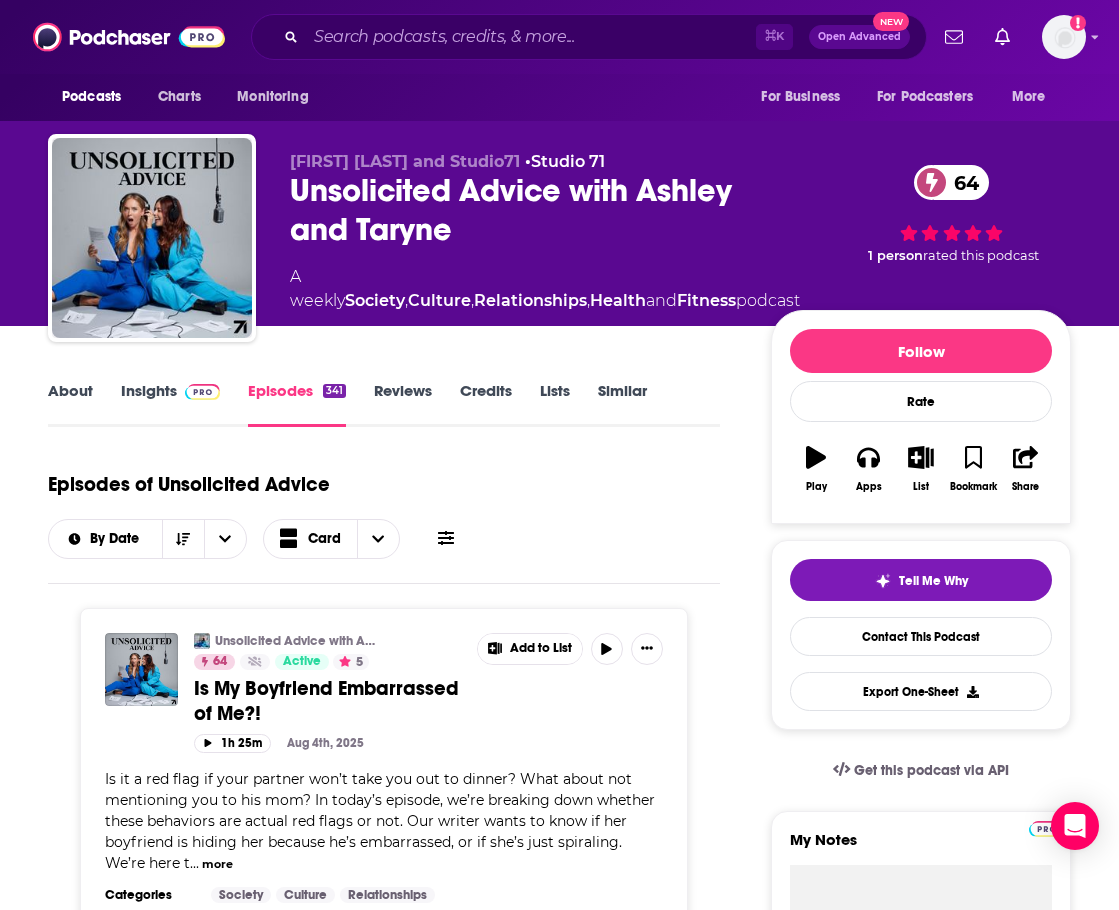 scroll, scrollTop: 0, scrollLeft: 0, axis: both 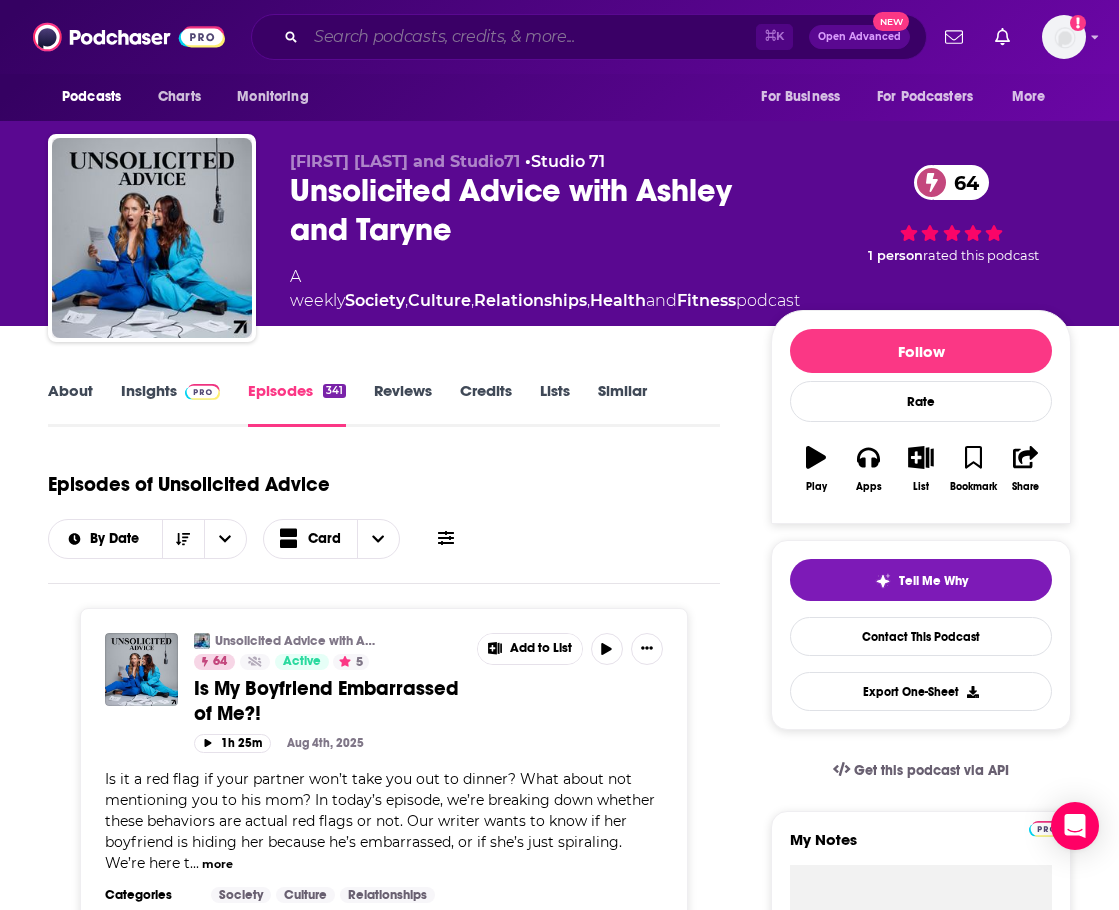 click at bounding box center (531, 37) 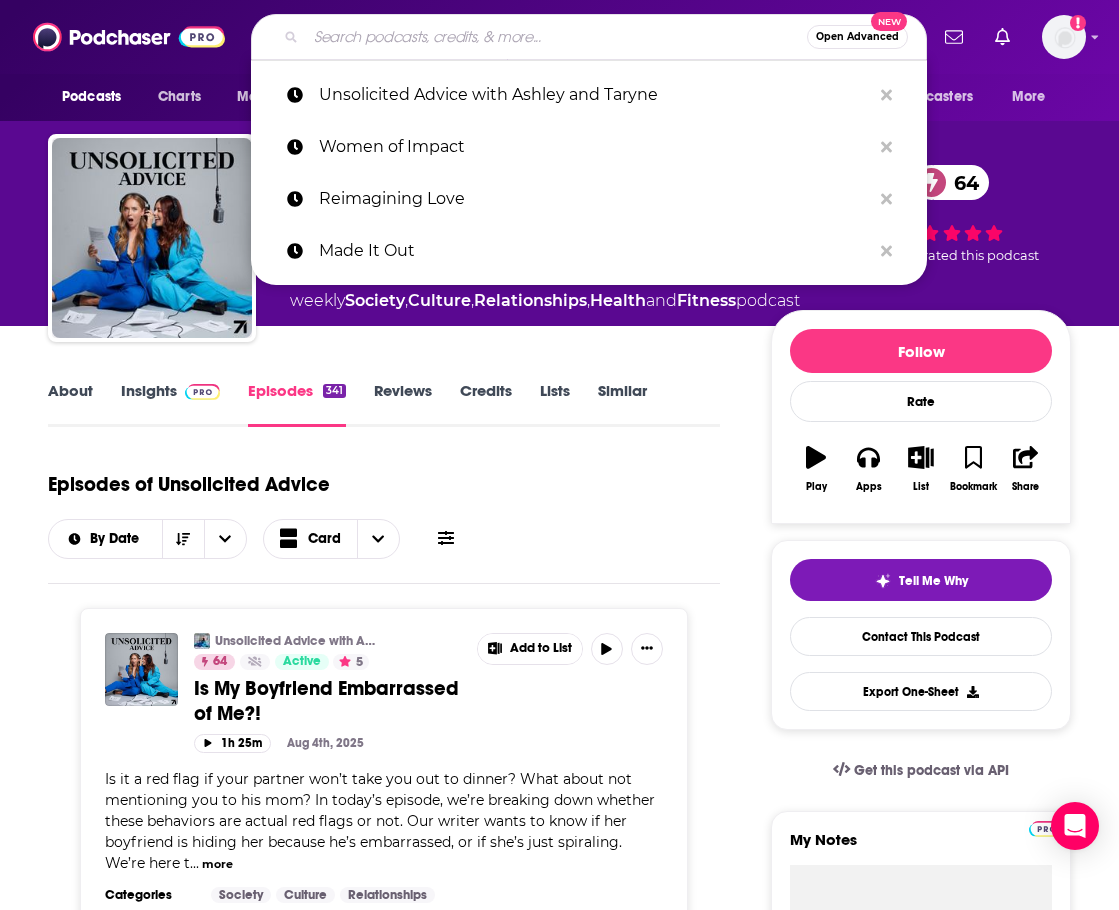 paste on "Dear Sugars" 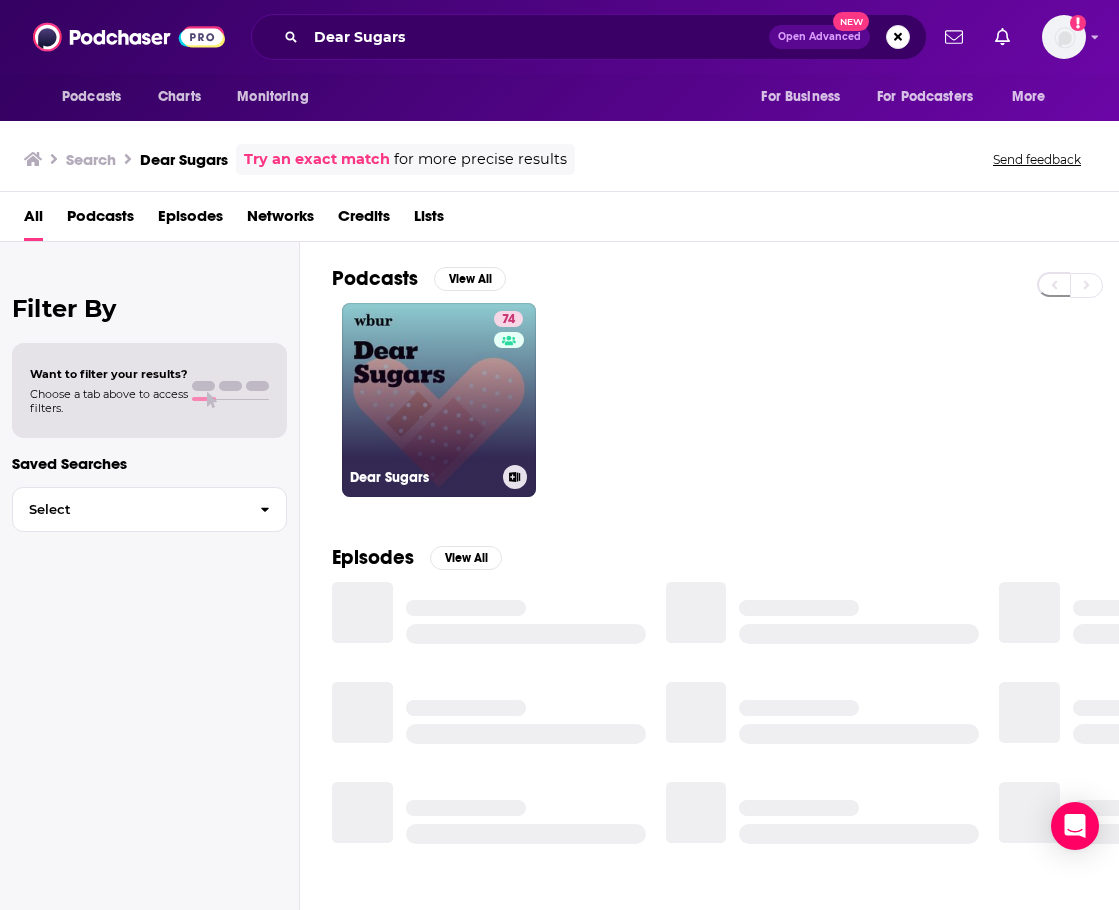 click on "74 Dear Sugars" at bounding box center (439, 400) 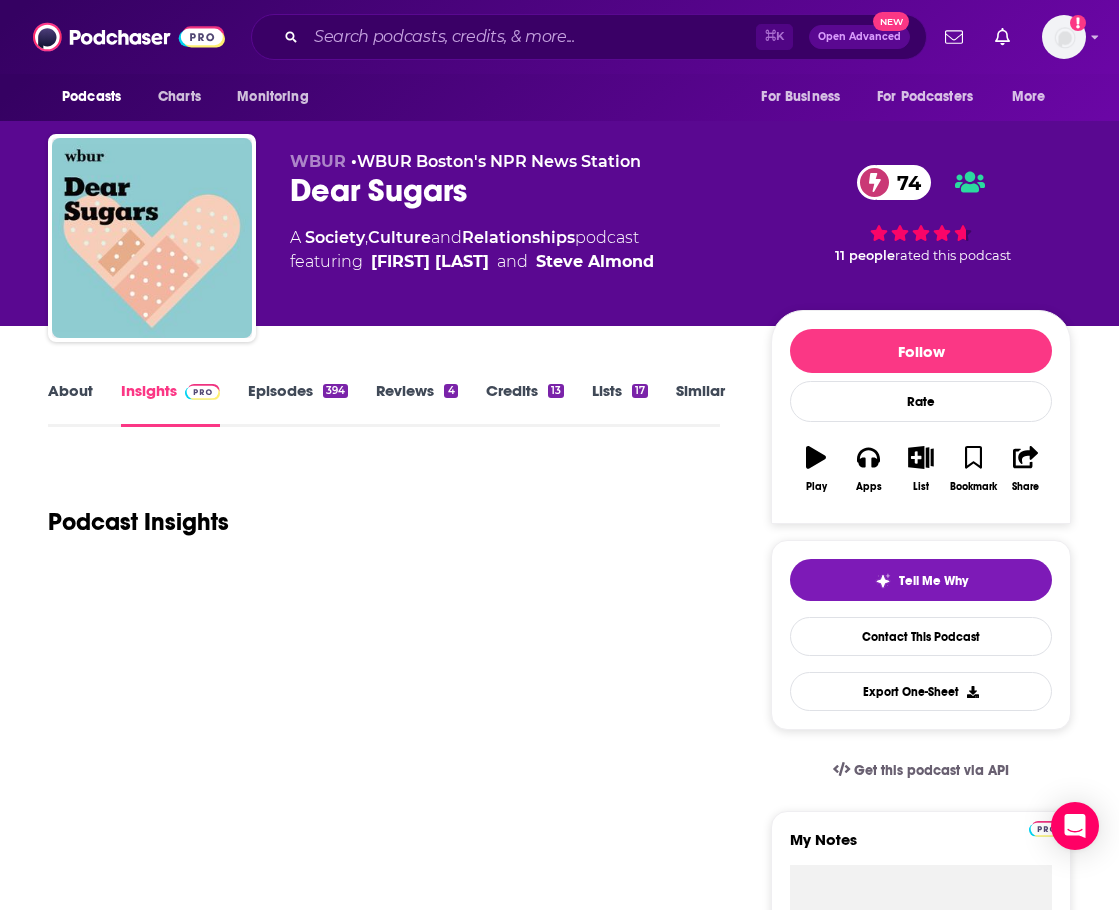 click on "About" at bounding box center (70, 404) 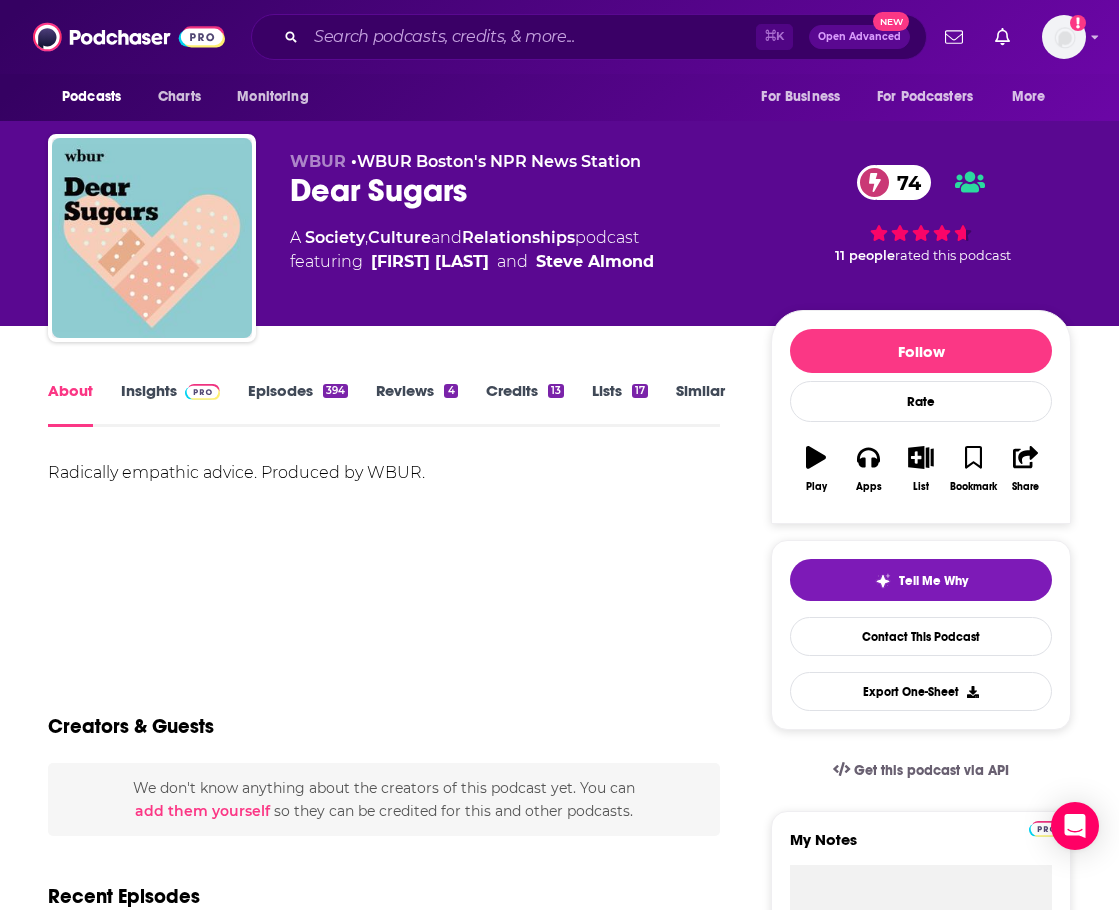 click on "Insights" at bounding box center [170, 404] 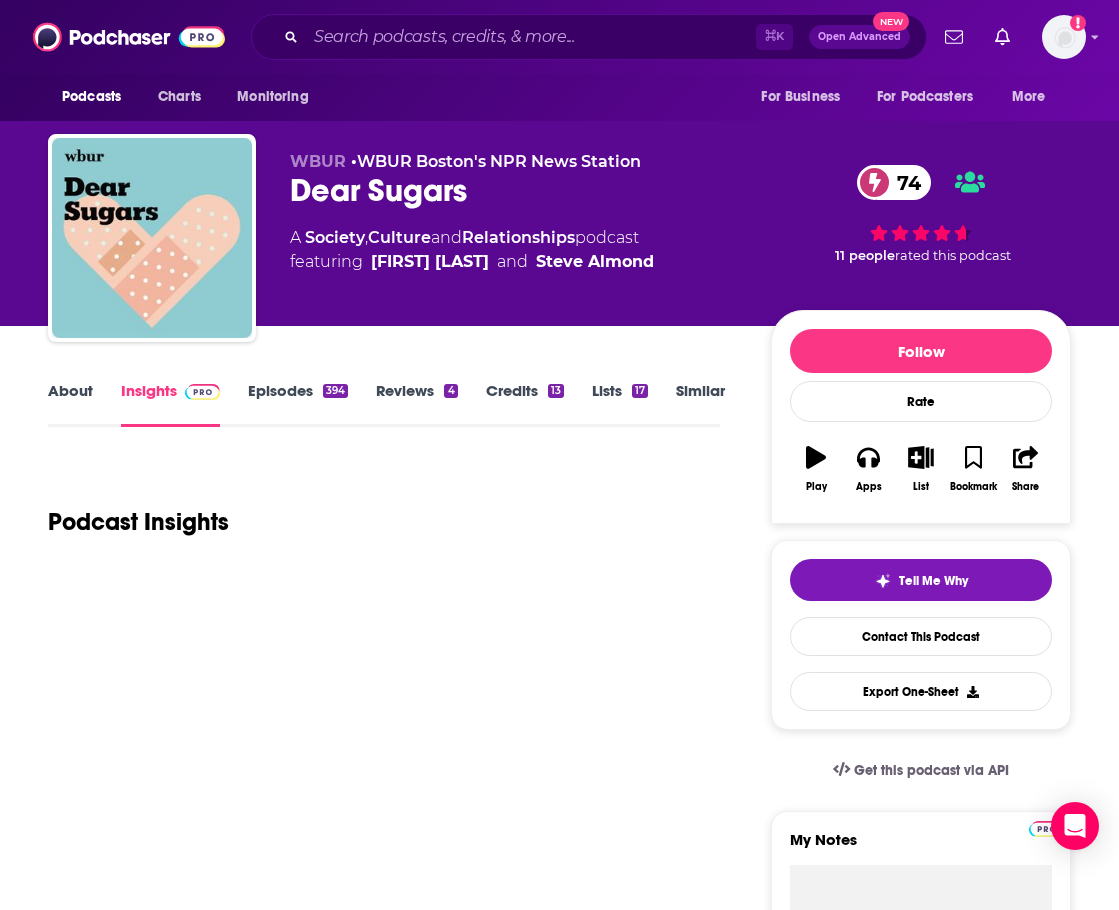 scroll, scrollTop: 0, scrollLeft: 0, axis: both 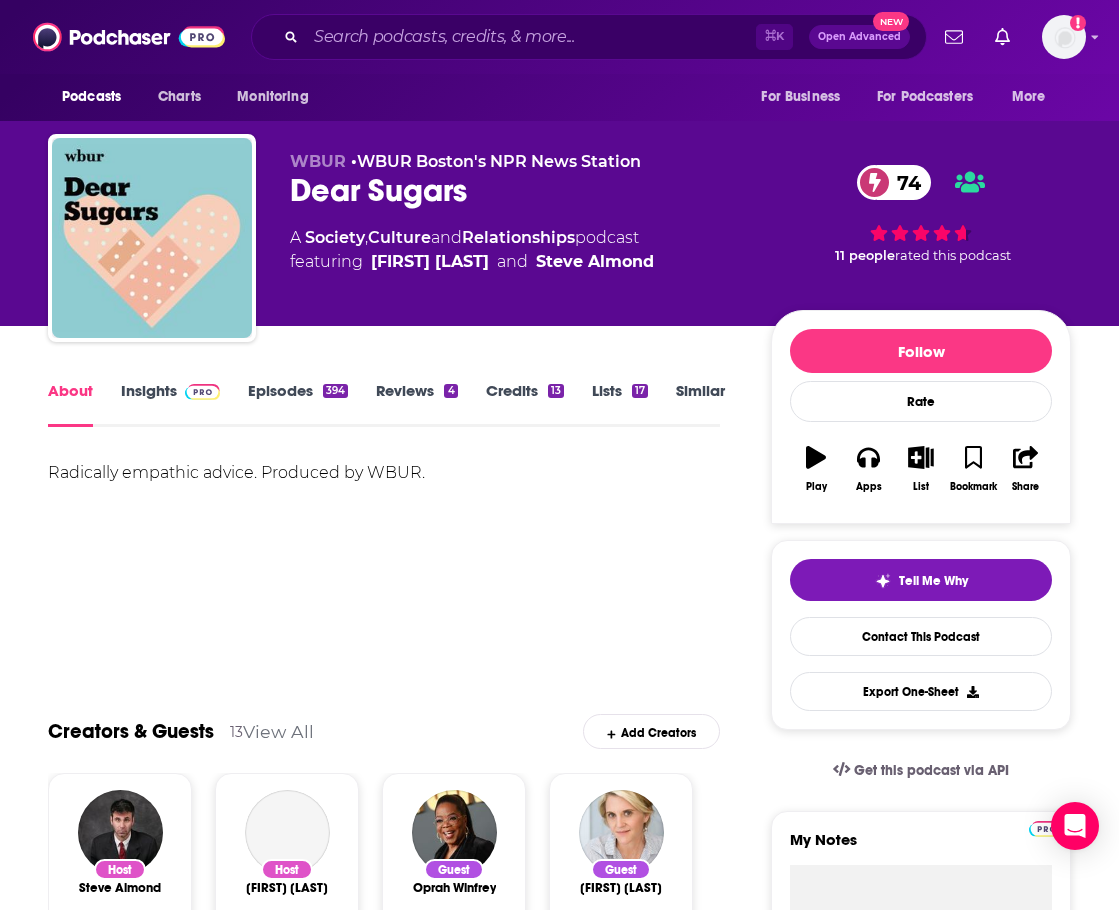 click on "About" at bounding box center (70, 404) 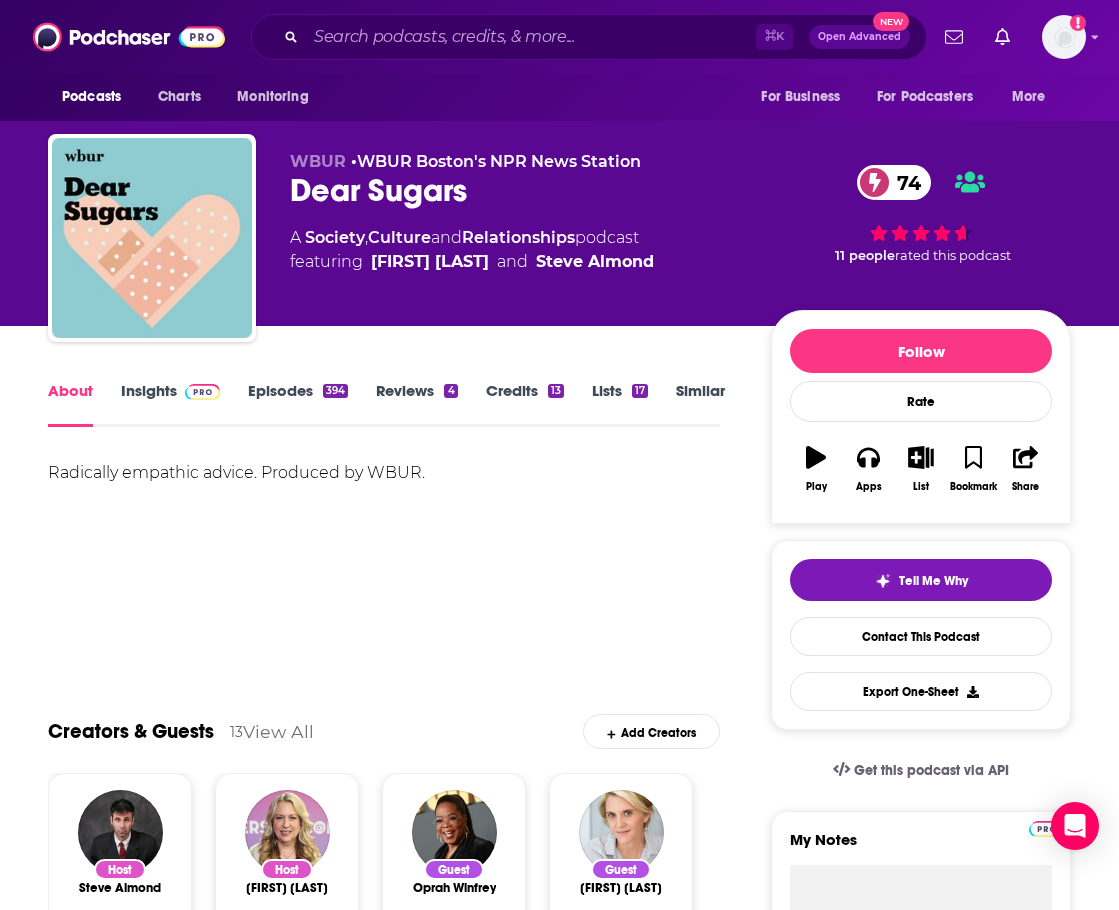click on "Insights" at bounding box center [170, 404] 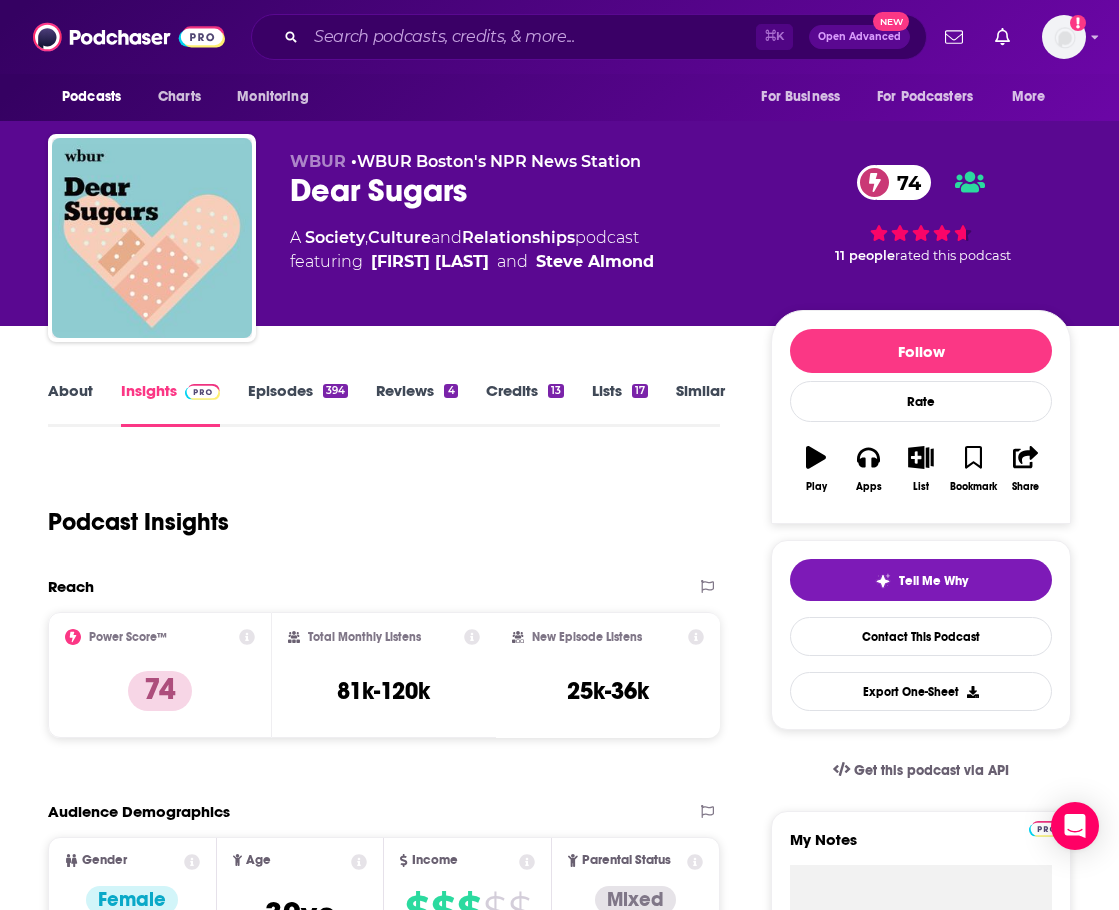 scroll, scrollTop: 2, scrollLeft: 0, axis: vertical 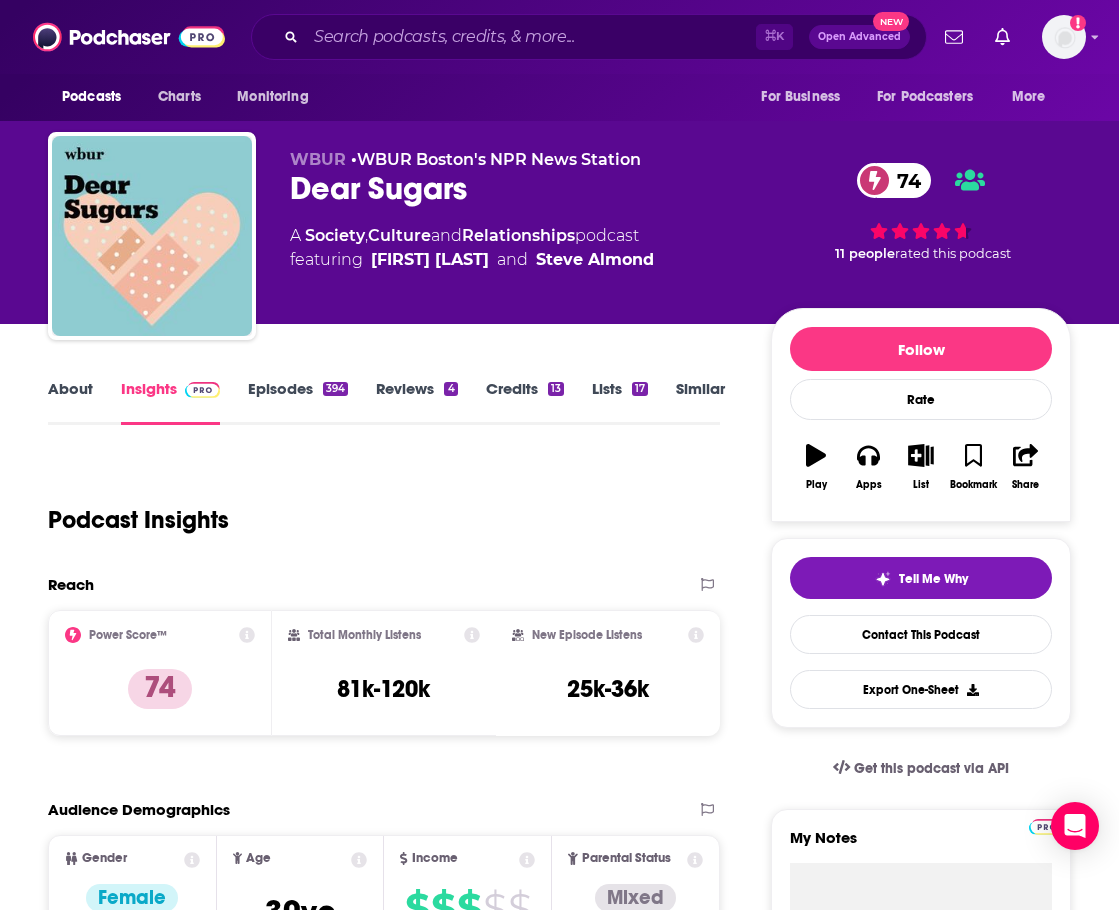click on "About" at bounding box center [70, 402] 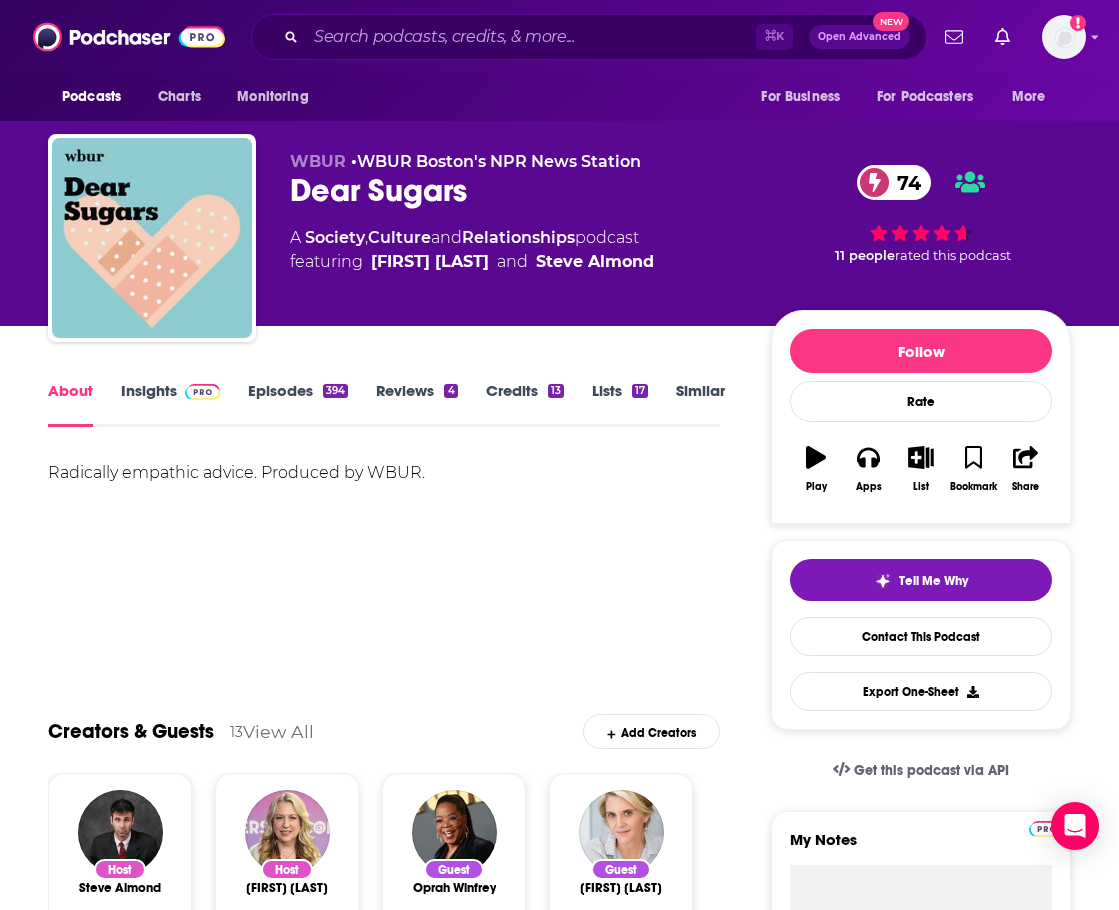 click on "Insights" at bounding box center [170, 404] 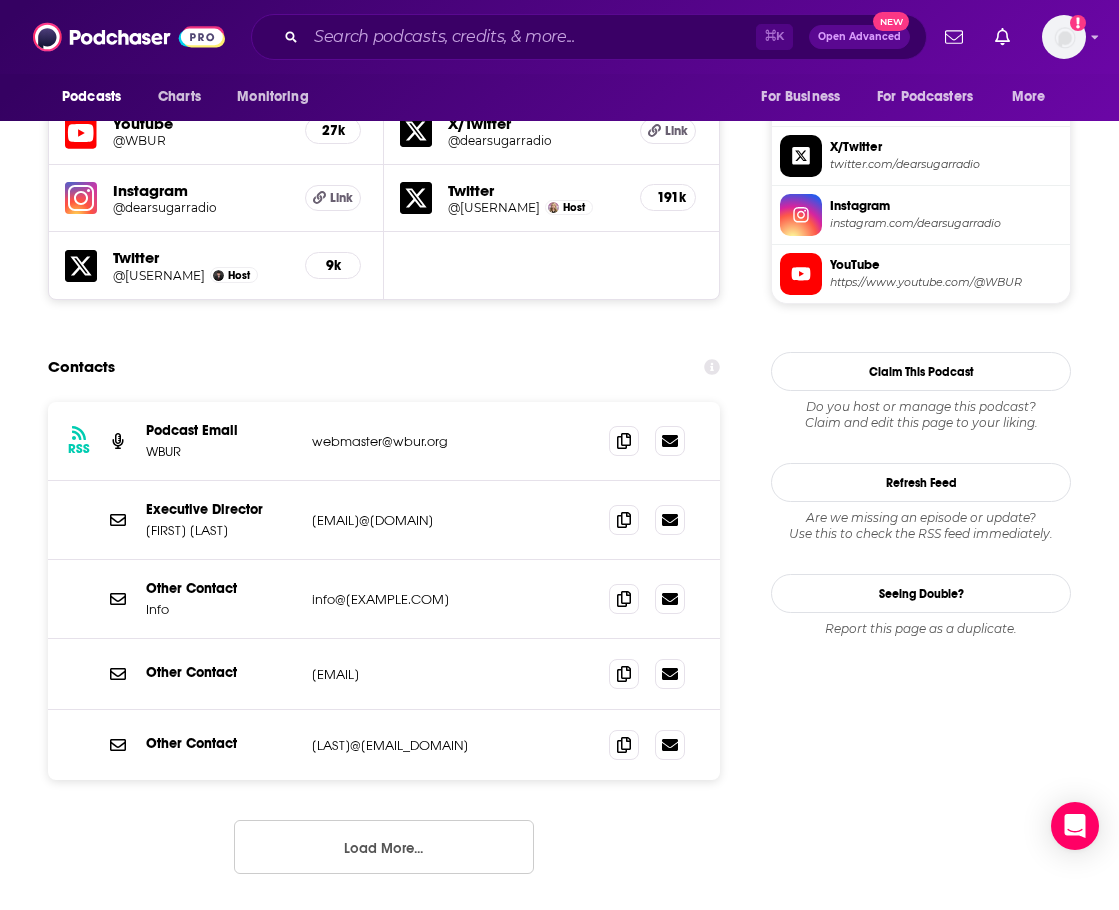 scroll, scrollTop: 1744, scrollLeft: 0, axis: vertical 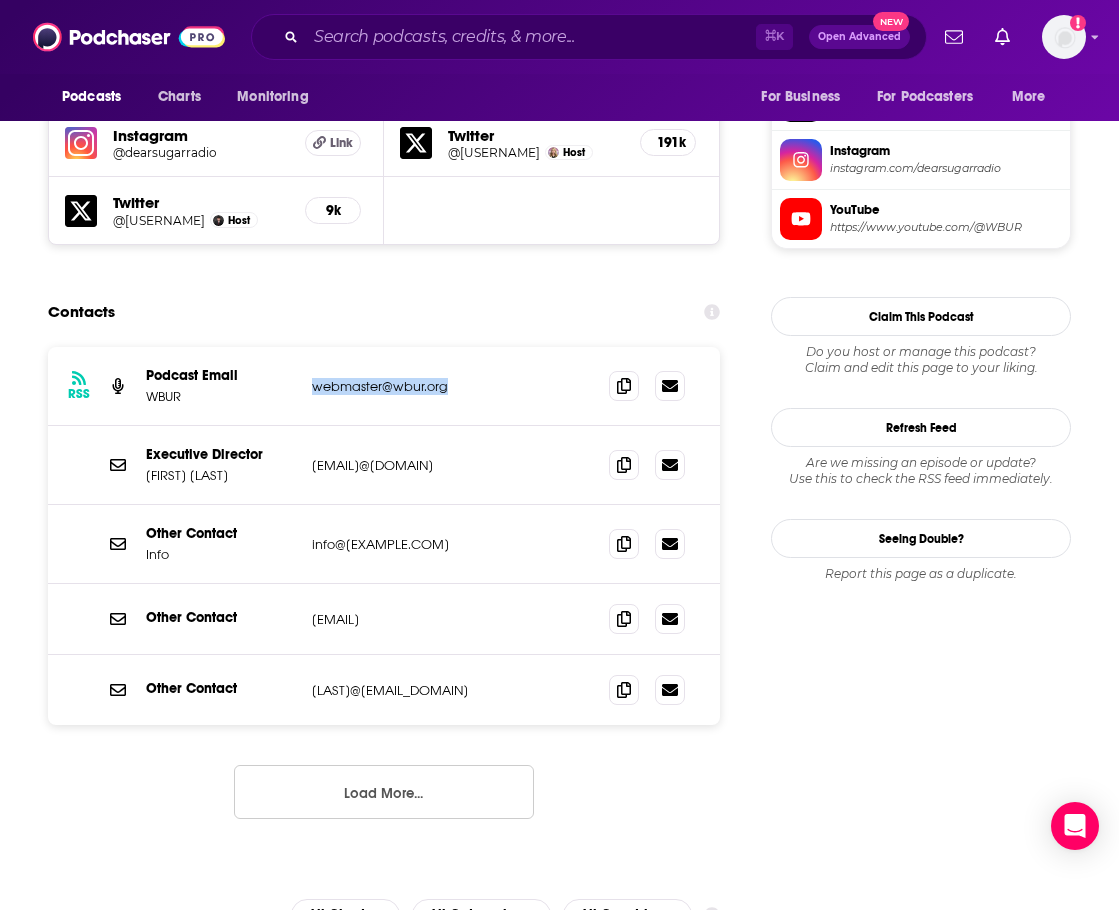drag, startPoint x: 468, startPoint y: 380, endPoint x: 443, endPoint y: 393, distance: 28.178005 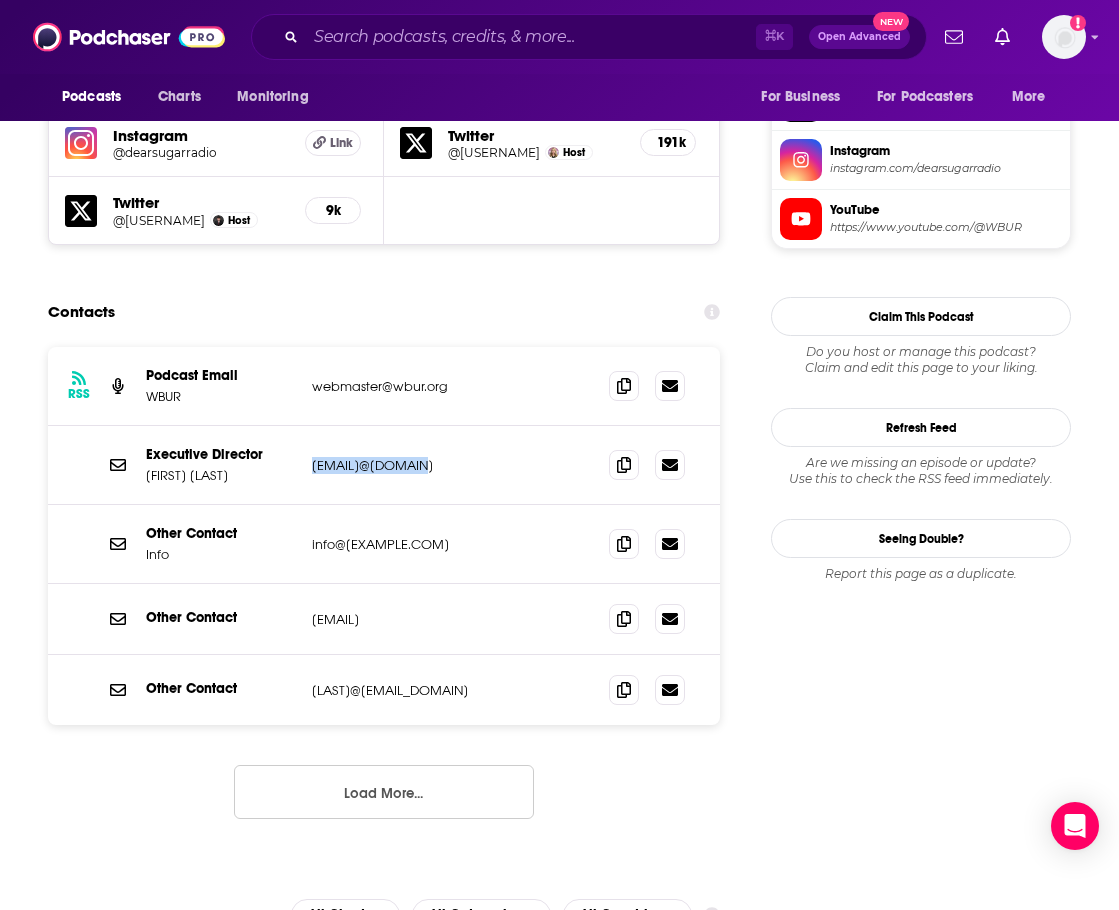 drag, startPoint x: 417, startPoint y: 468, endPoint x: 321, endPoint y: 467, distance: 96.00521 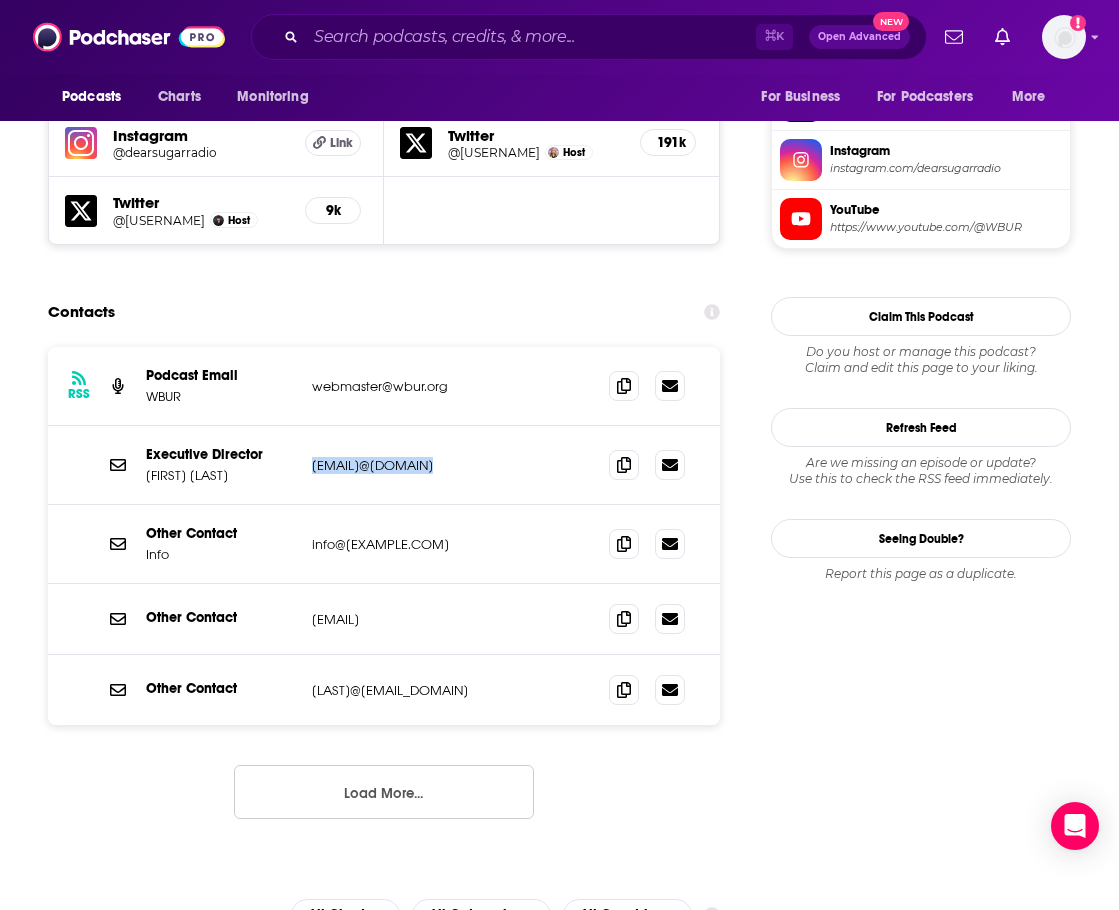 drag, startPoint x: 428, startPoint y: 469, endPoint x: 308, endPoint y: 467, distance: 120.01666 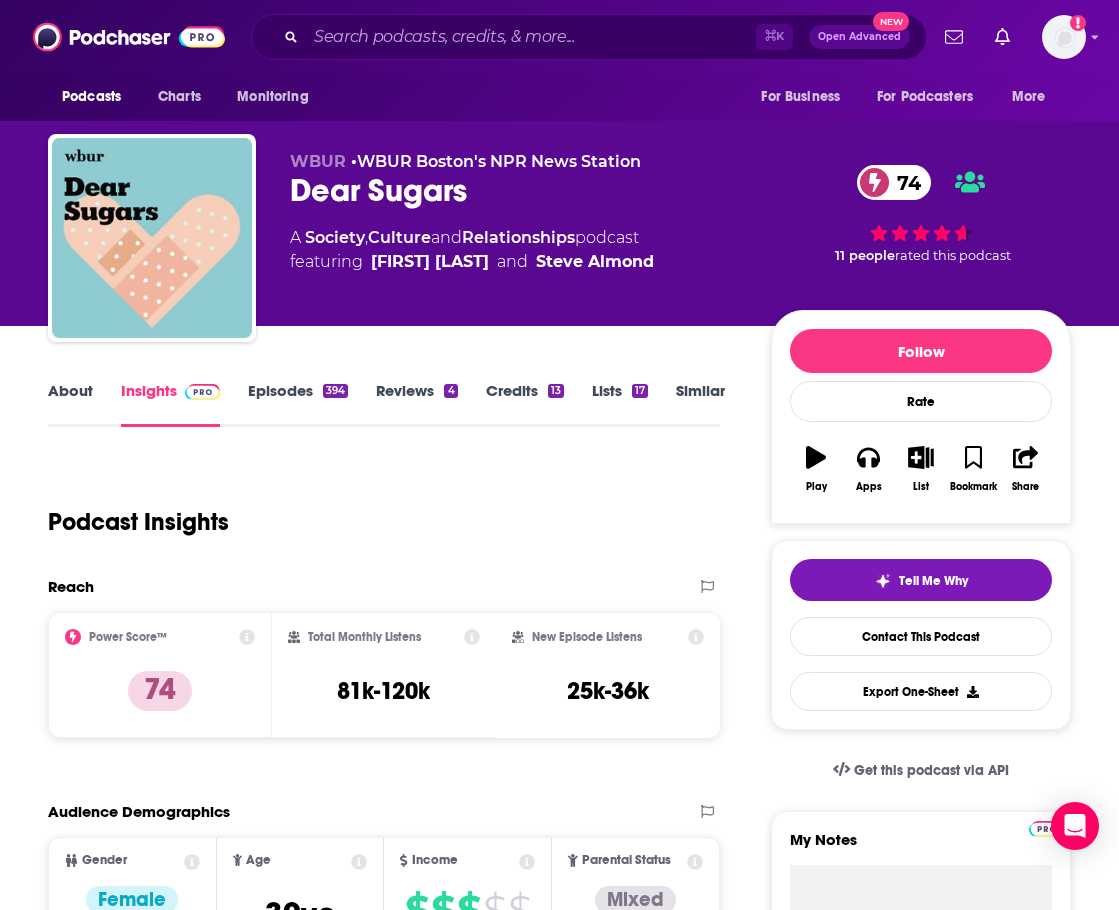 scroll, scrollTop: 0, scrollLeft: 0, axis: both 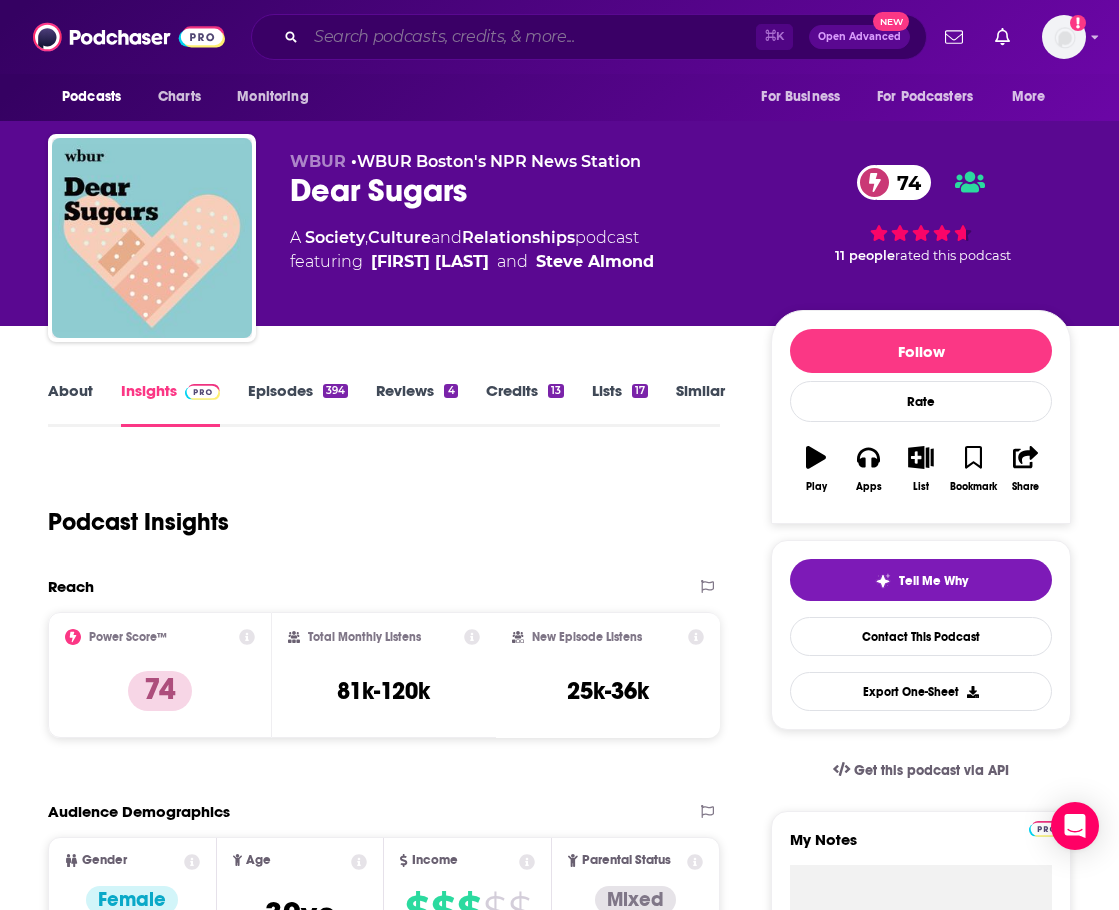 click at bounding box center (531, 37) 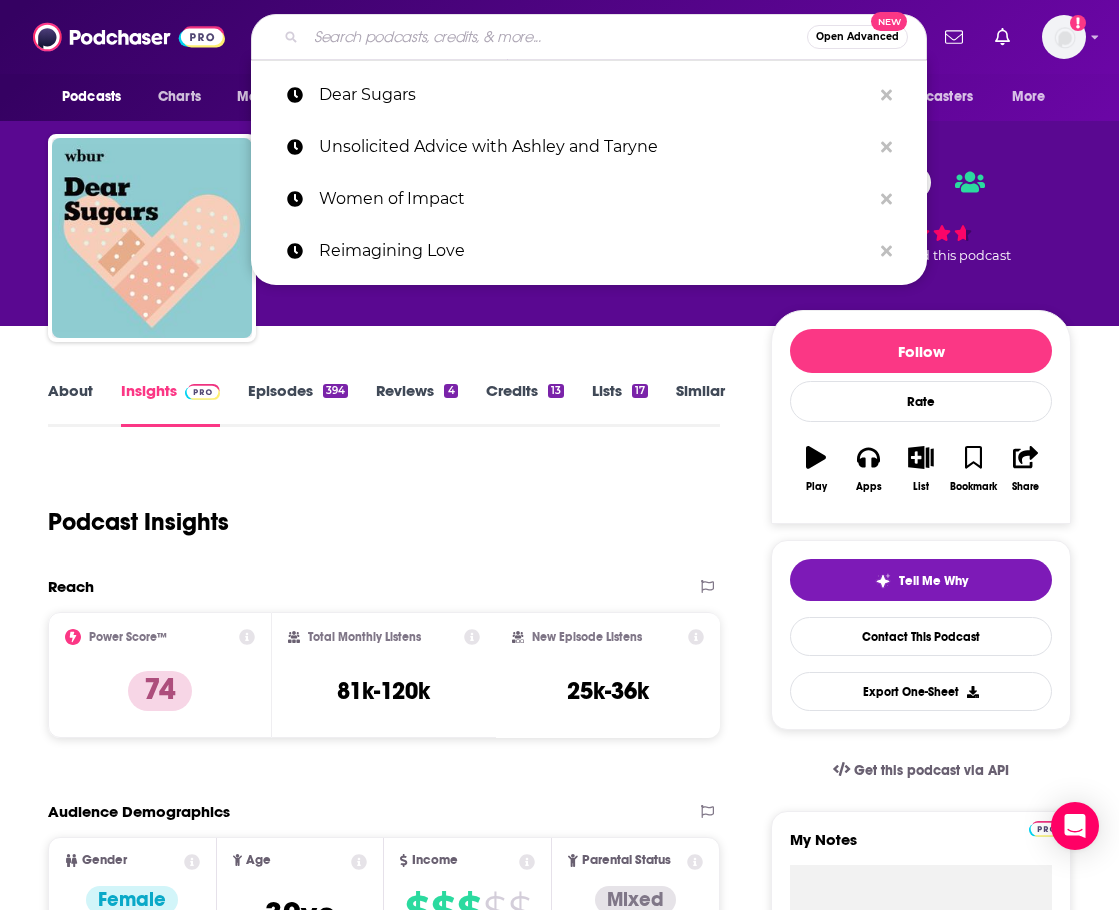 paste on "CALLING HOME with Whitney Goodman, LMFT" 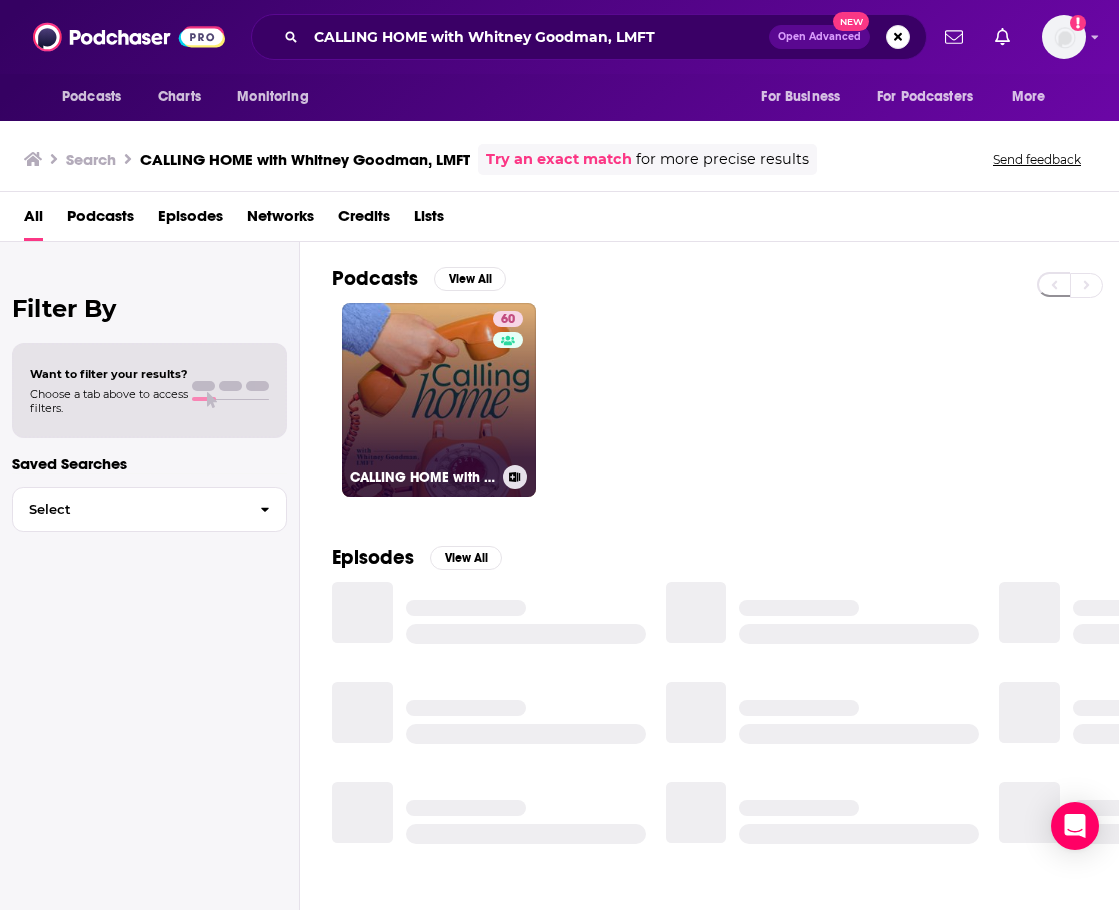 click on "60 CALLING HOME with Whitney Goodman, LMFT" at bounding box center (439, 400) 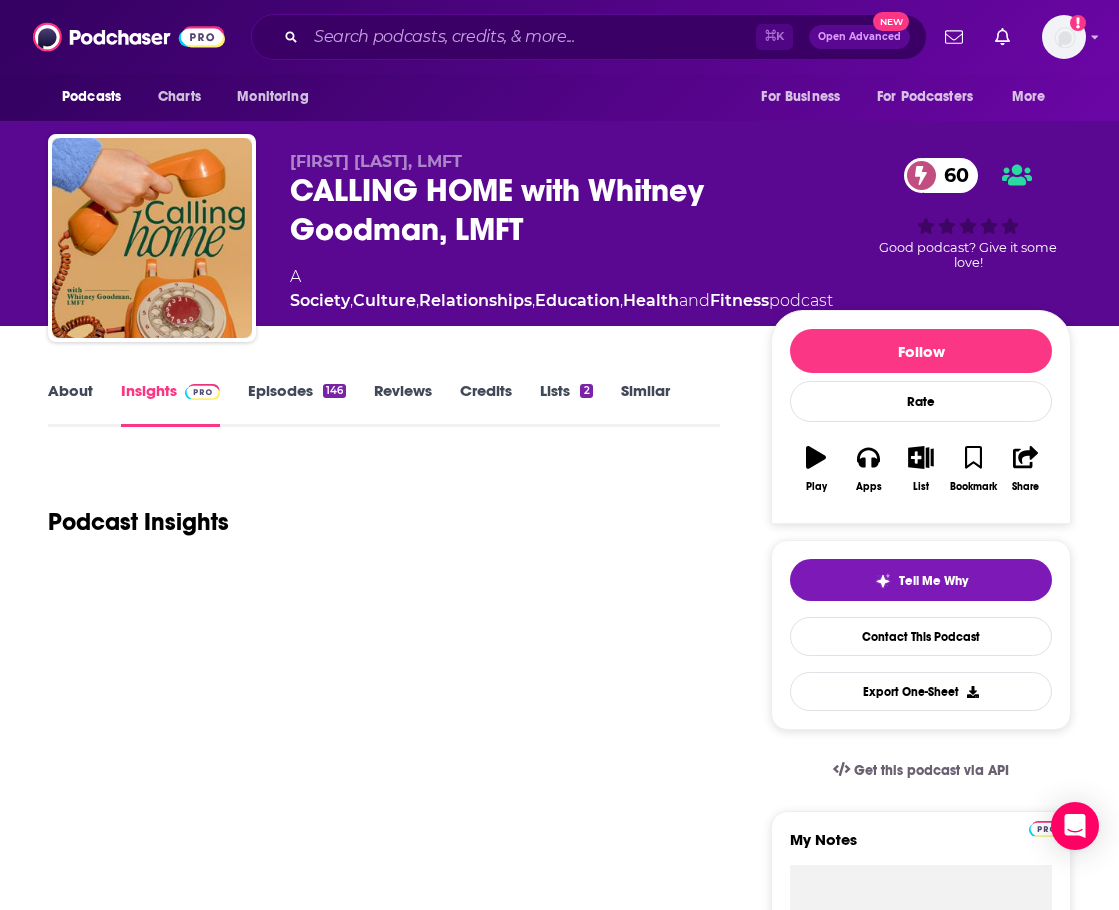 click on "About" at bounding box center [70, 404] 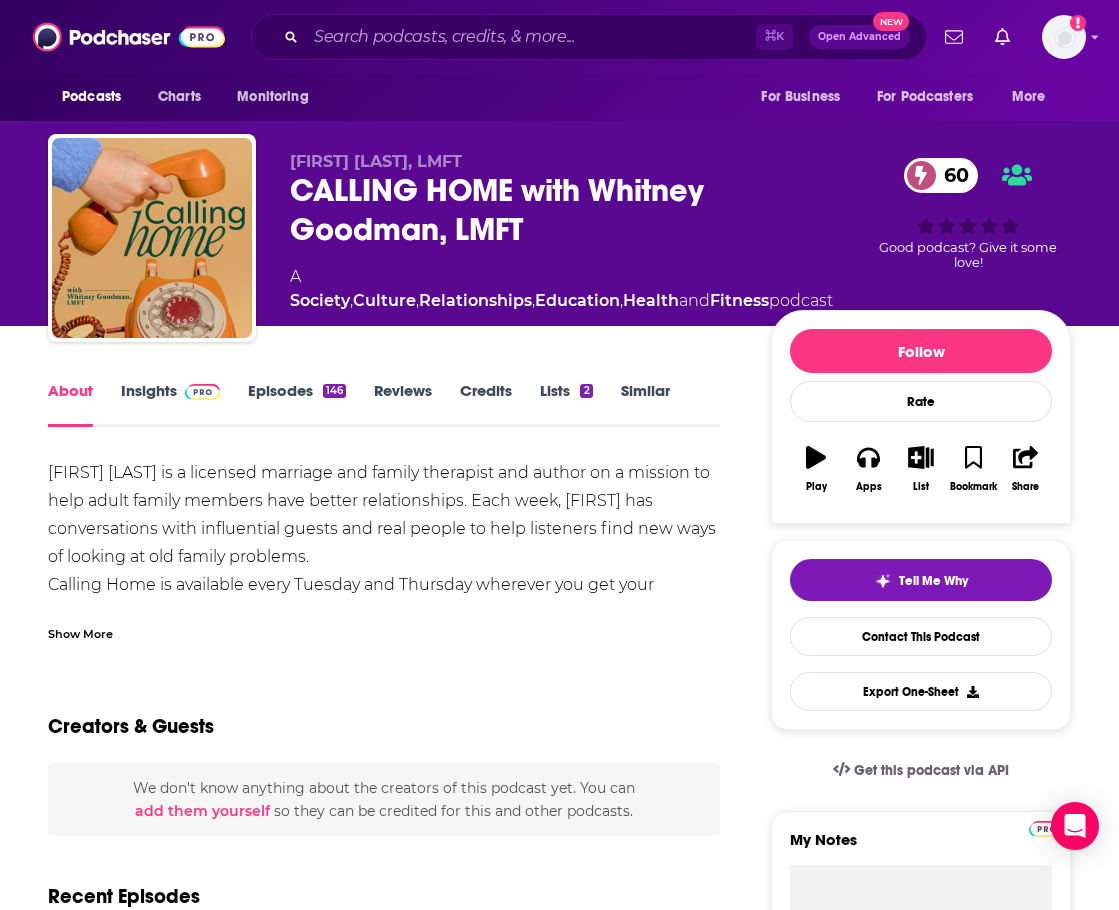 click on "Insights" at bounding box center (170, 404) 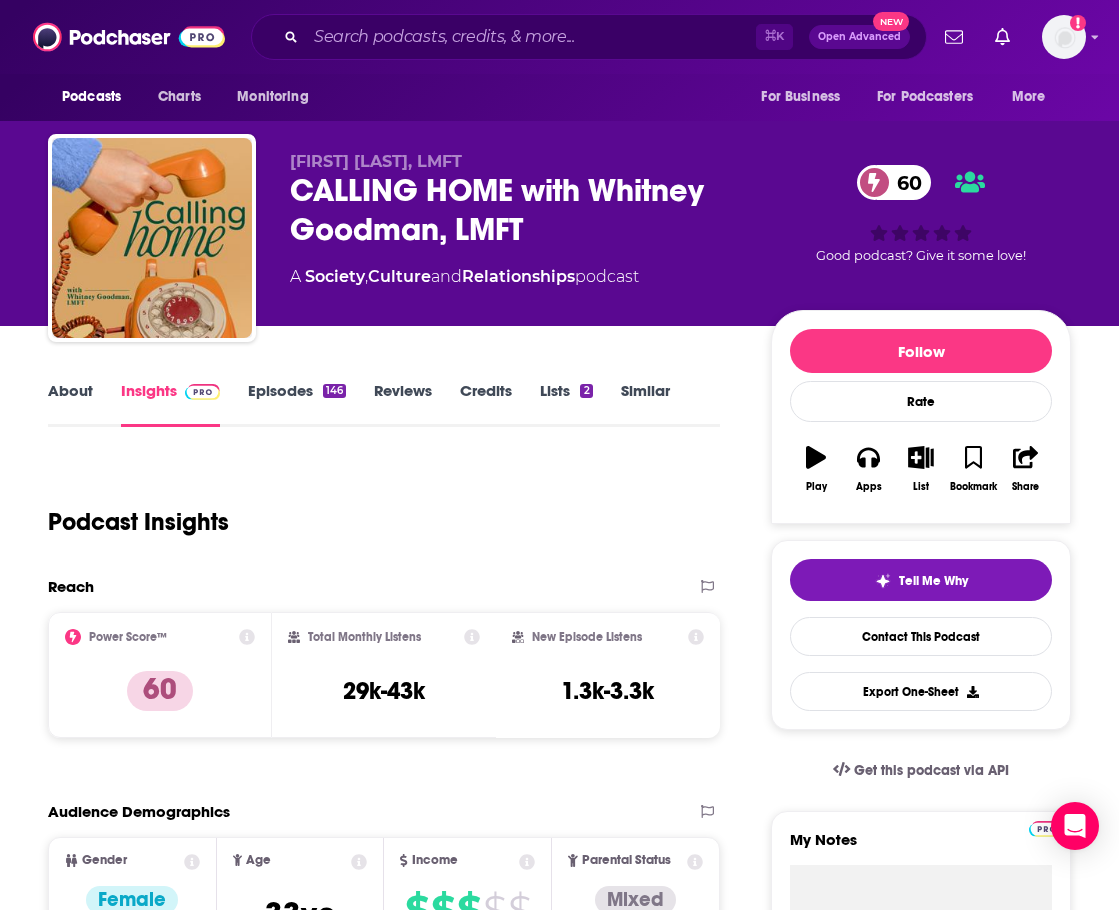 click on "About" at bounding box center (70, 404) 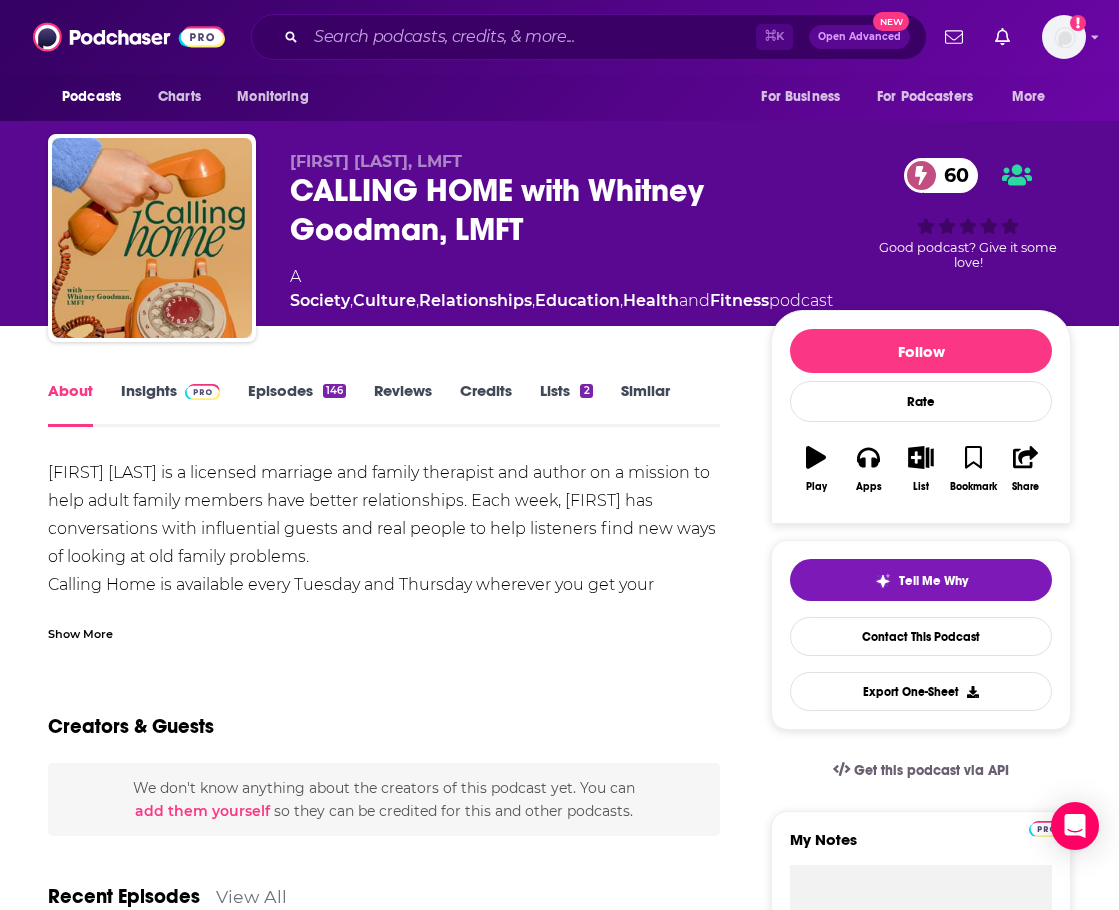 click on "About Insights Episodes 146 Reviews Credits Lists 2 Similar" at bounding box center (384, 402) 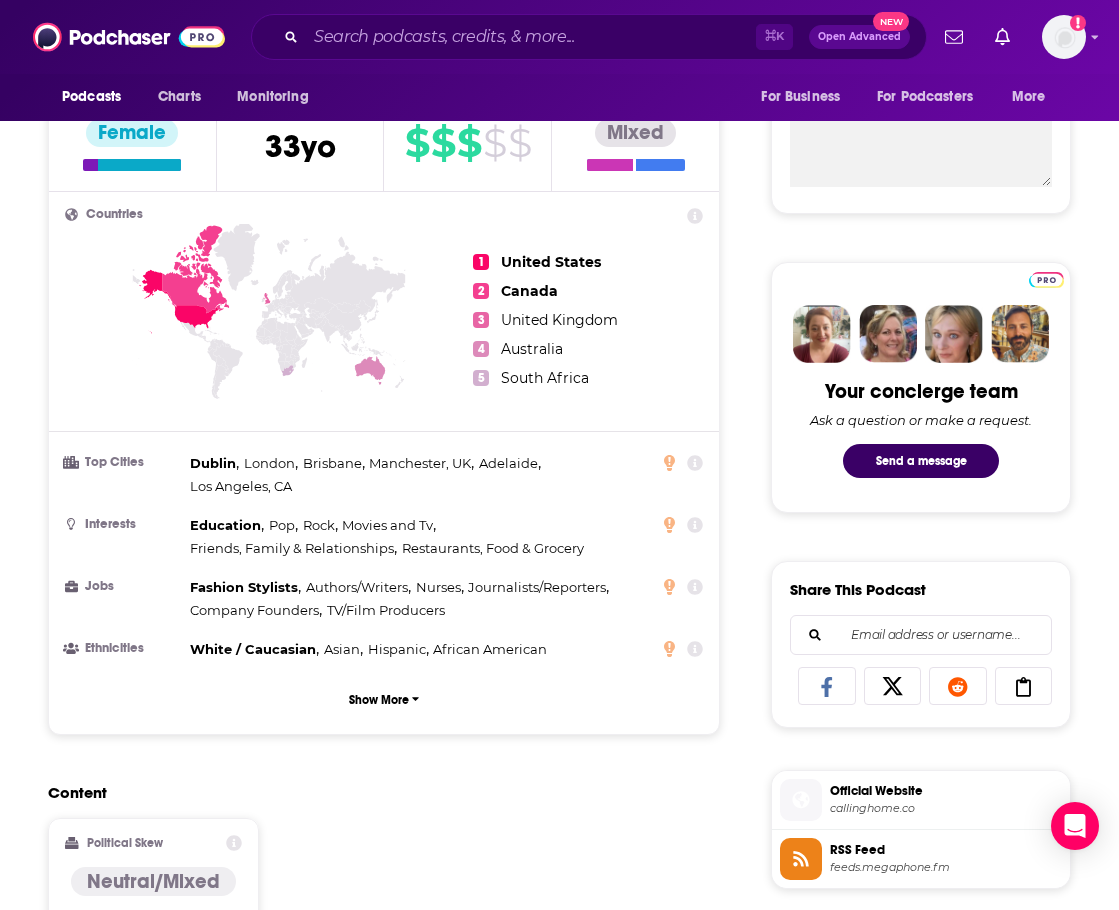 scroll, scrollTop: 1345, scrollLeft: 0, axis: vertical 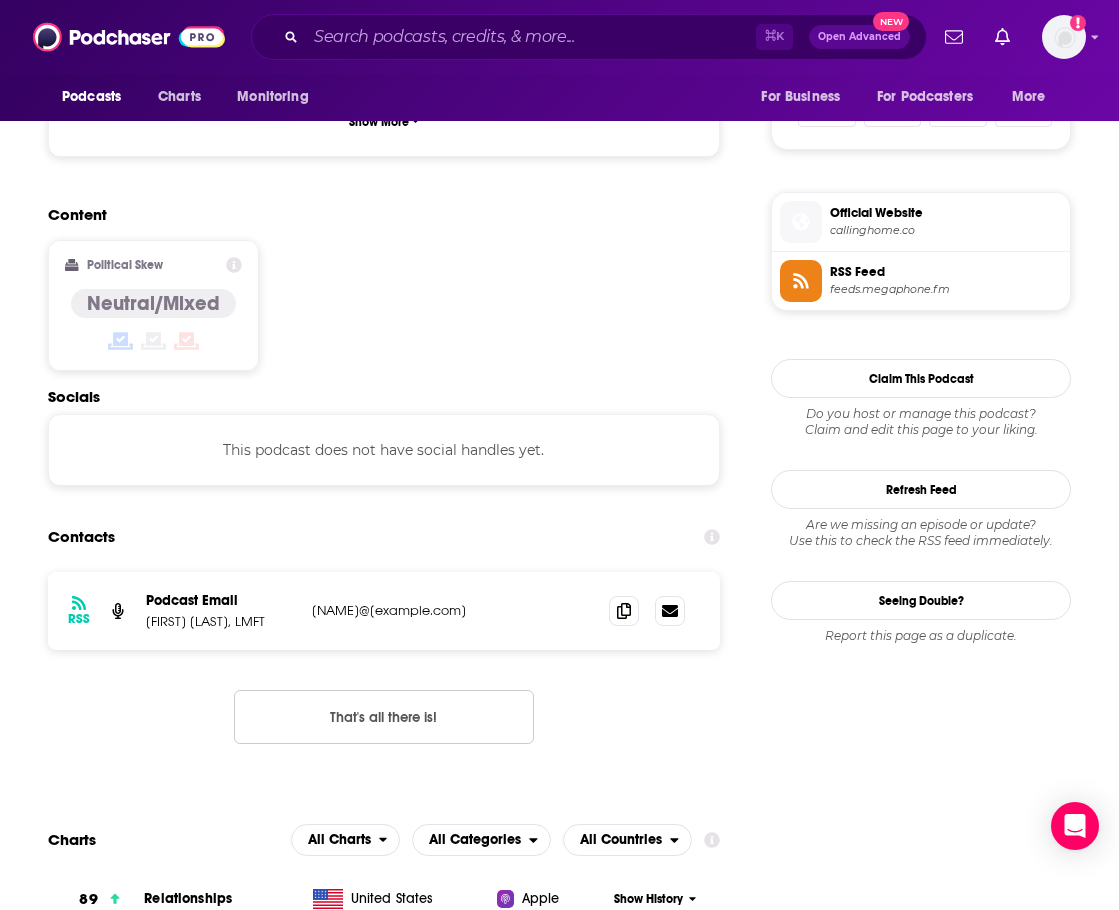 drag, startPoint x: 442, startPoint y: 608, endPoint x: 316, endPoint y: 615, distance: 126.1943 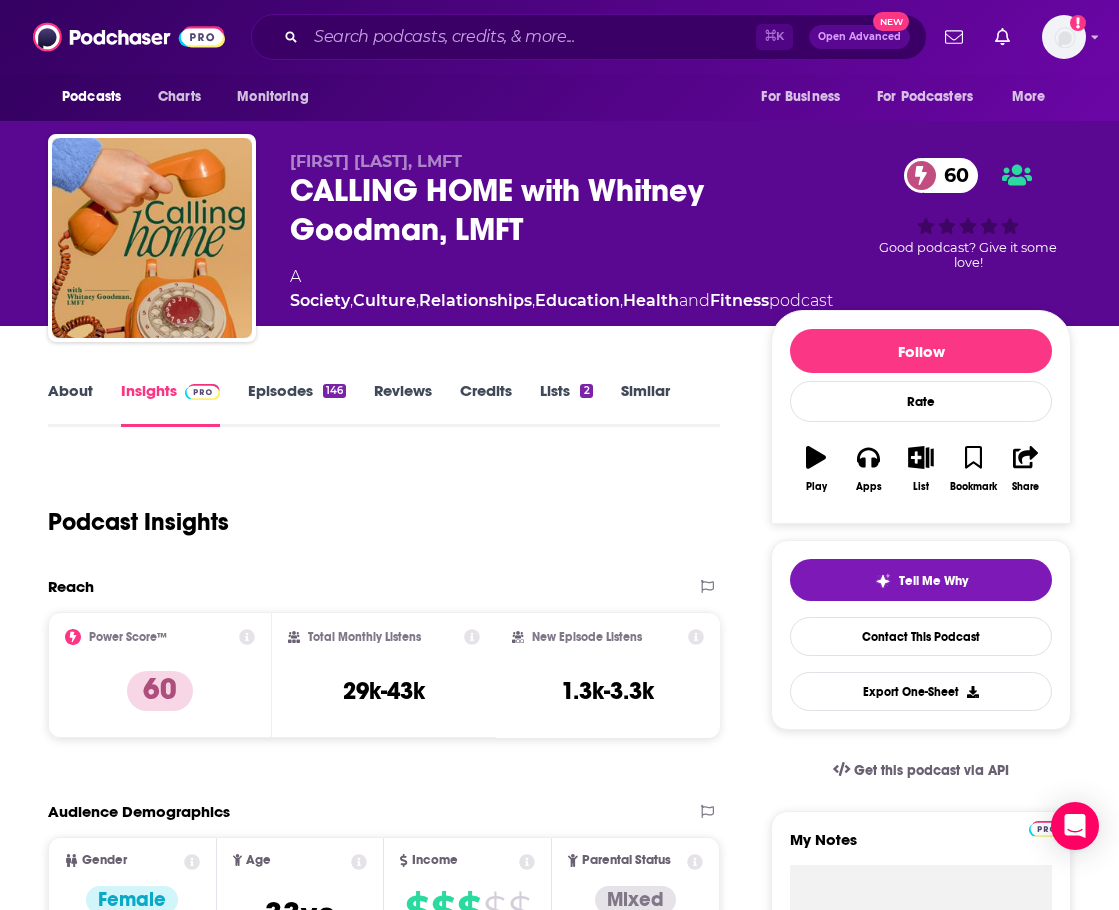 scroll, scrollTop: 0, scrollLeft: 0, axis: both 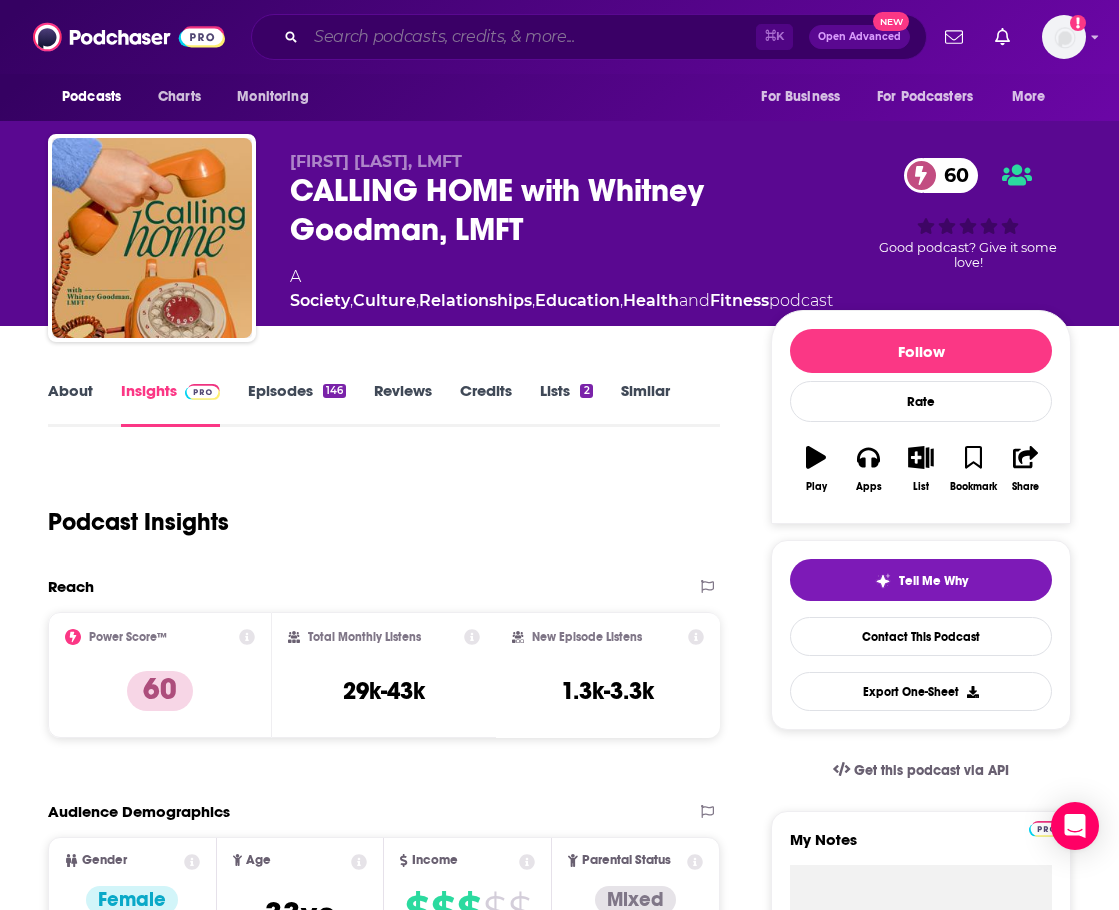 click at bounding box center [531, 37] 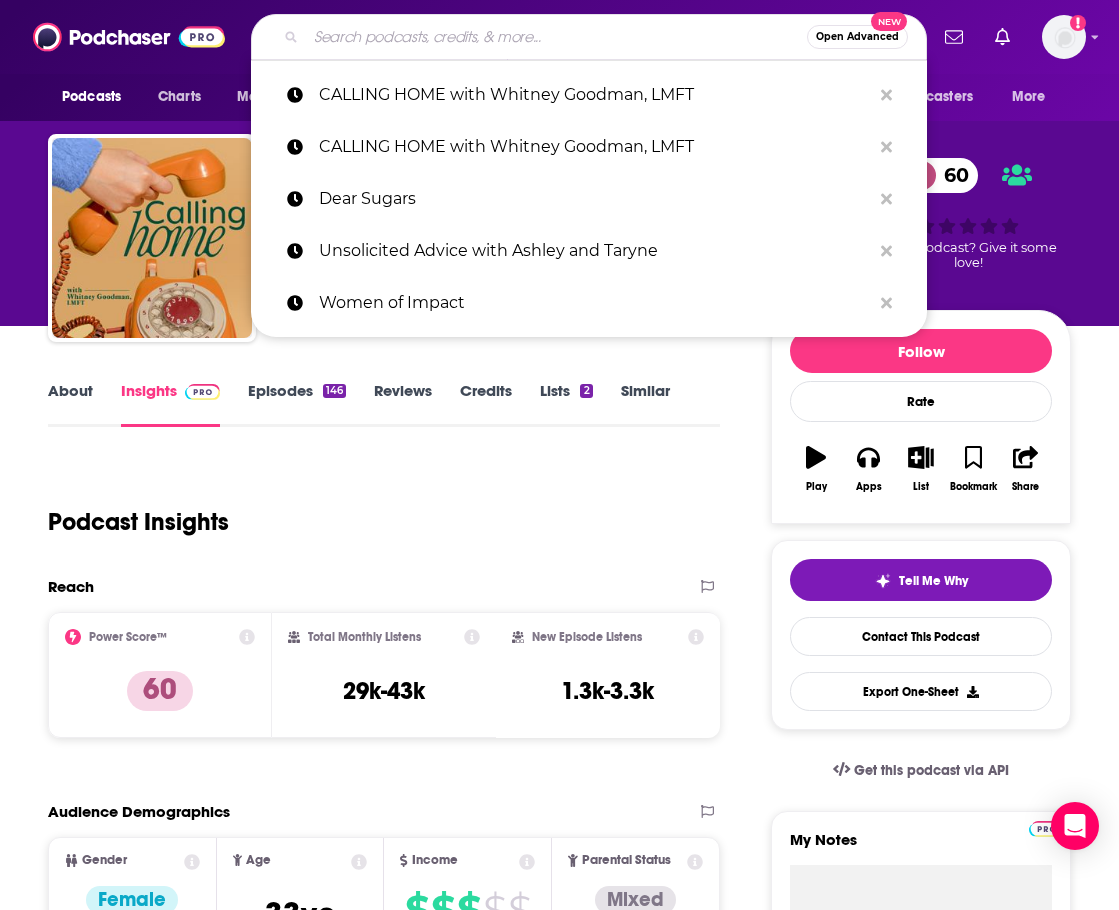 paste on "Were You Raised By Wolves?" 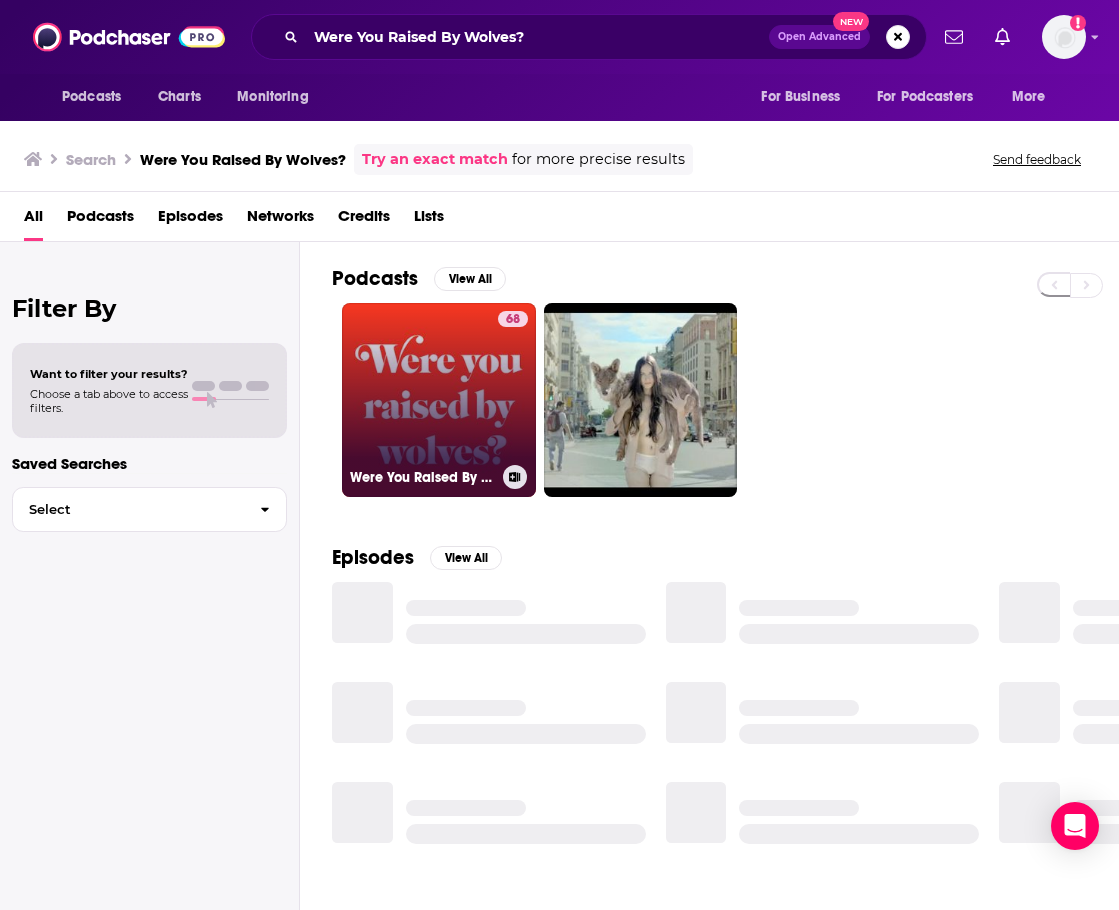 click on "68 Were You Raised By Wolves?" at bounding box center [439, 400] 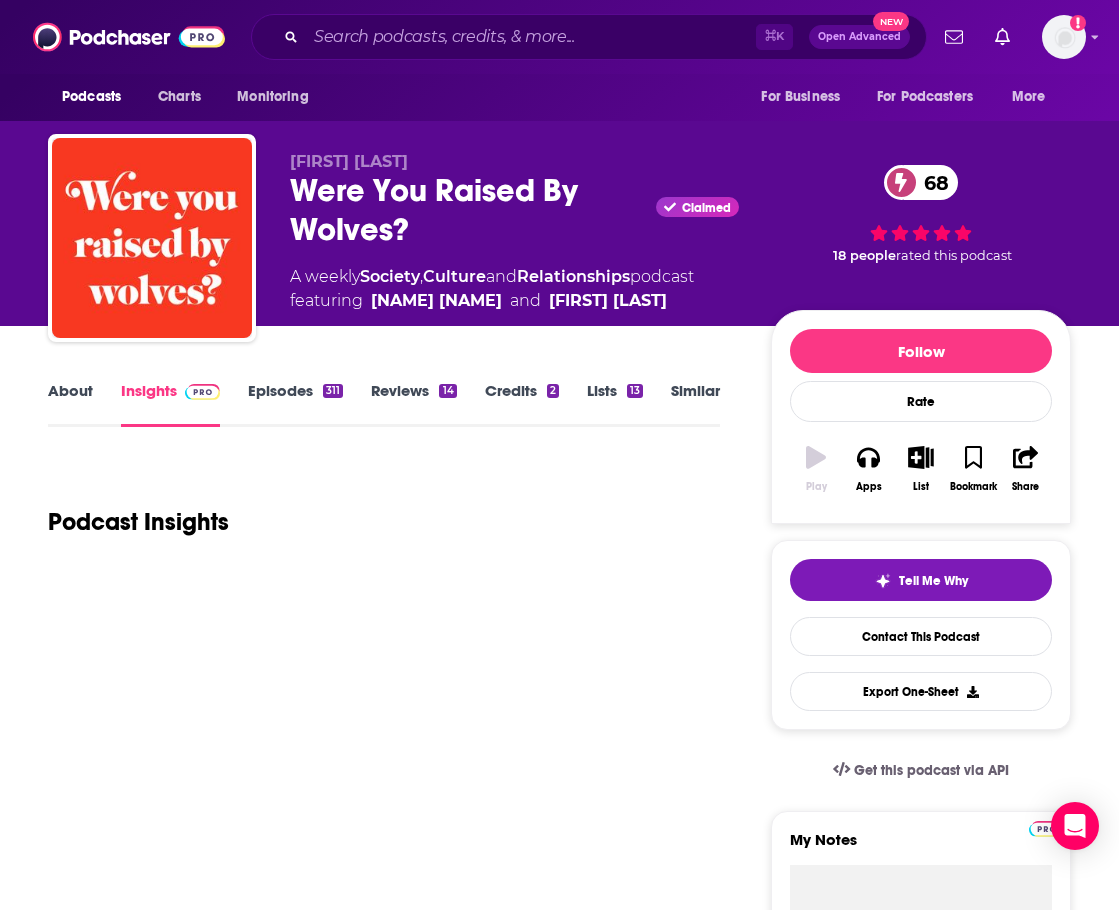 scroll, scrollTop: 0, scrollLeft: 2, axis: horizontal 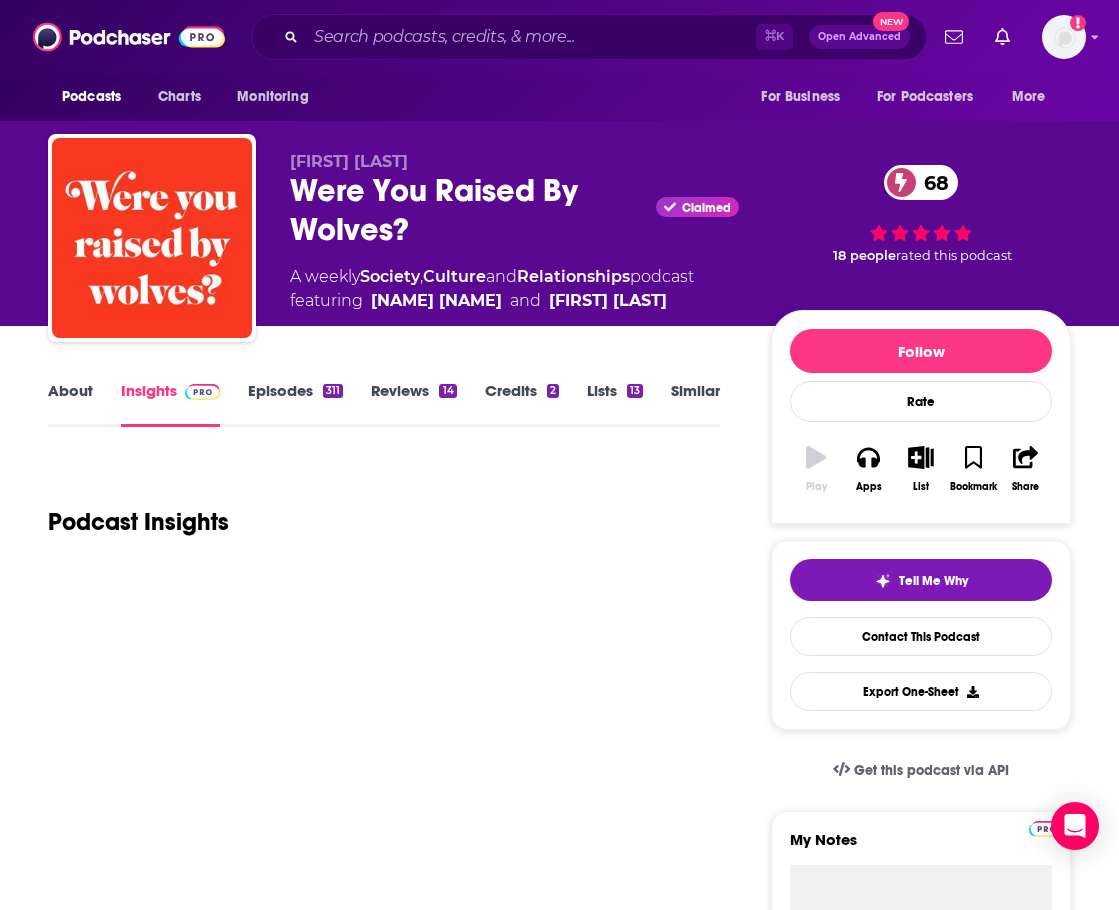 click on "About" at bounding box center [70, 404] 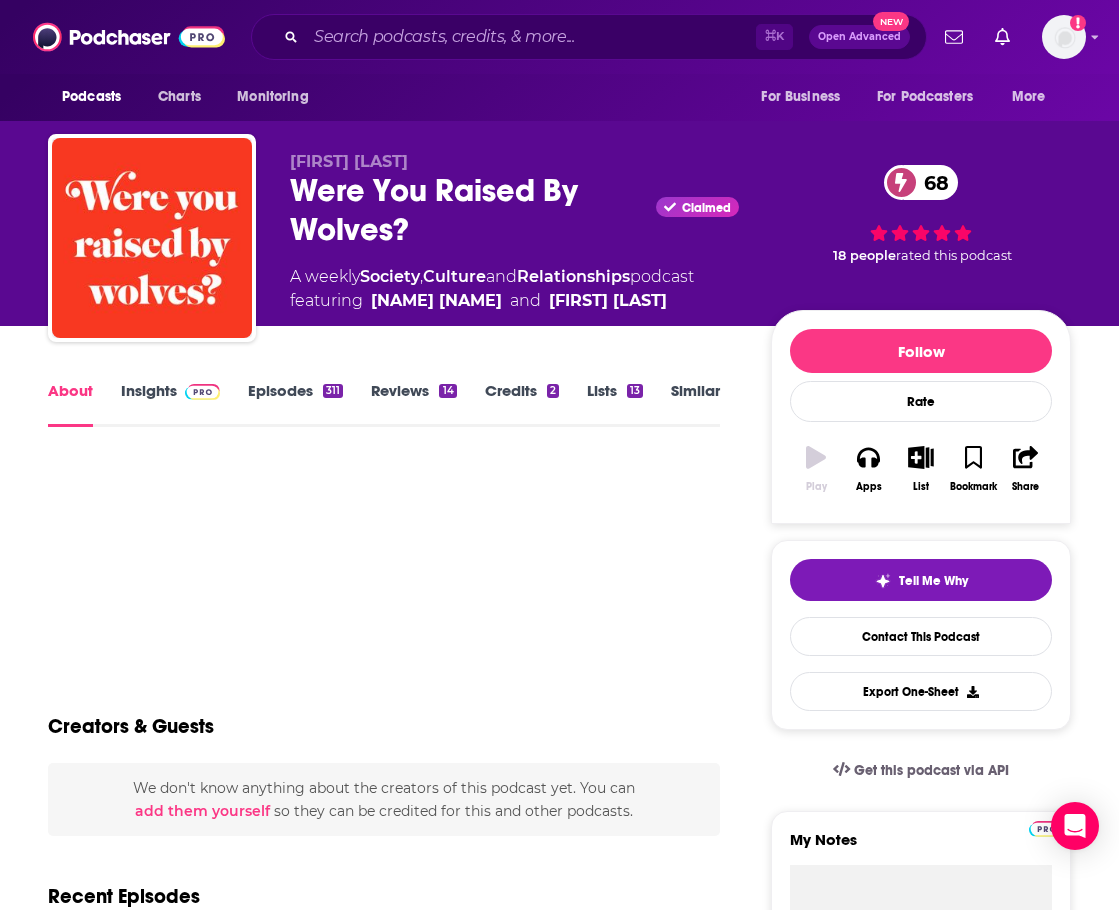 scroll, scrollTop: 0, scrollLeft: 0, axis: both 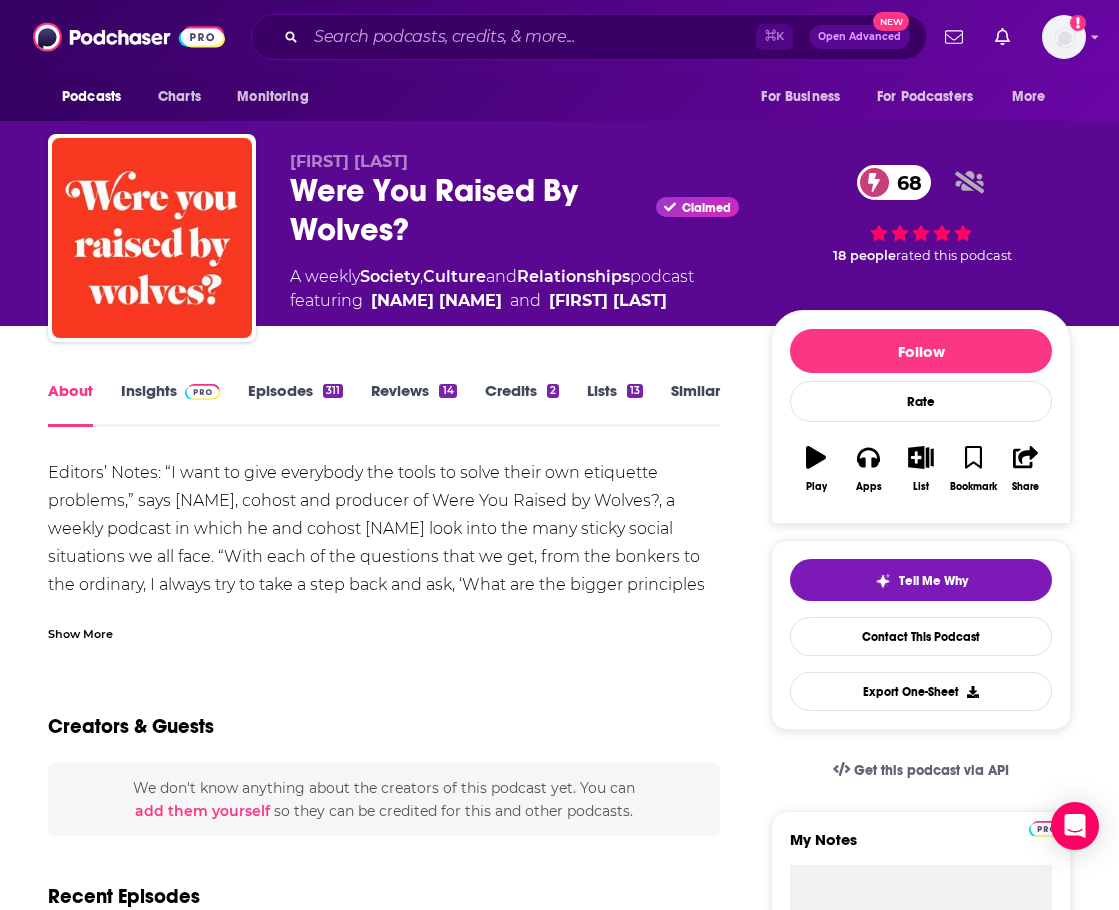 click on "Insights" at bounding box center [170, 404] 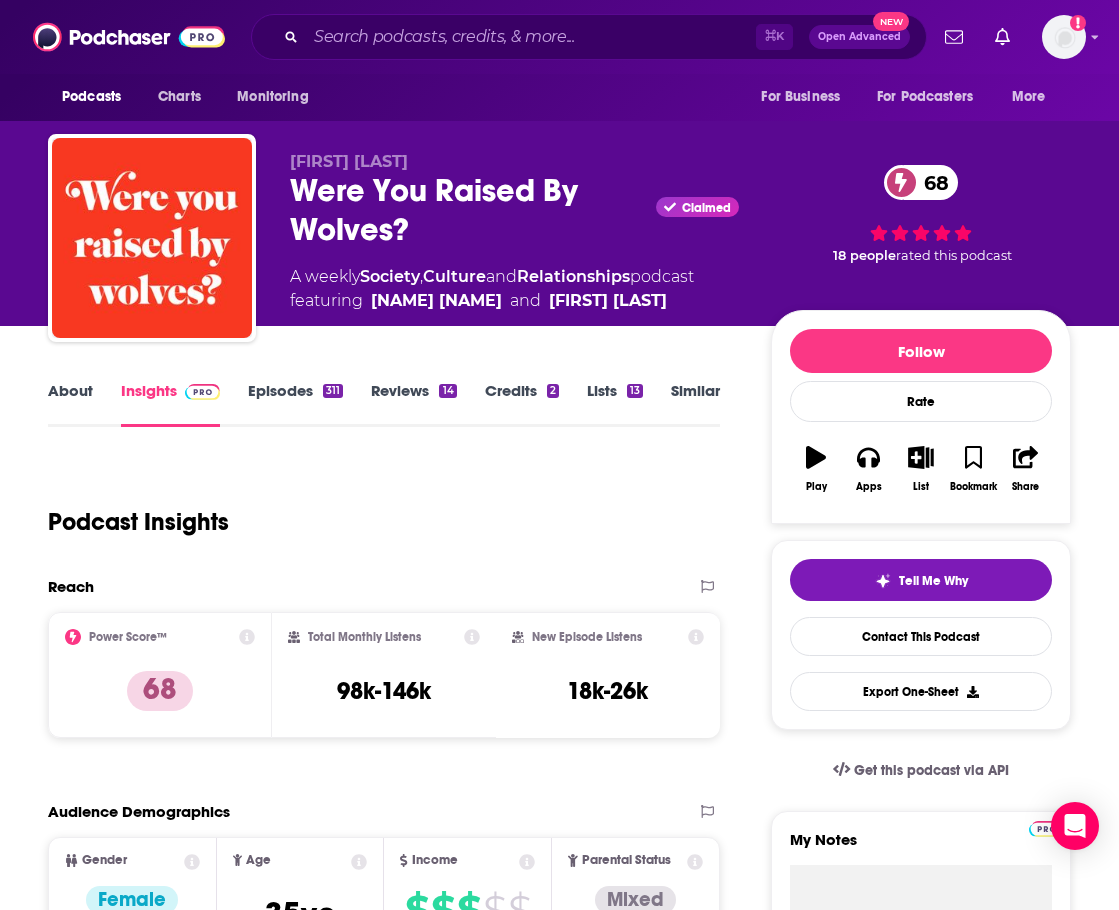 click on "About" at bounding box center (70, 404) 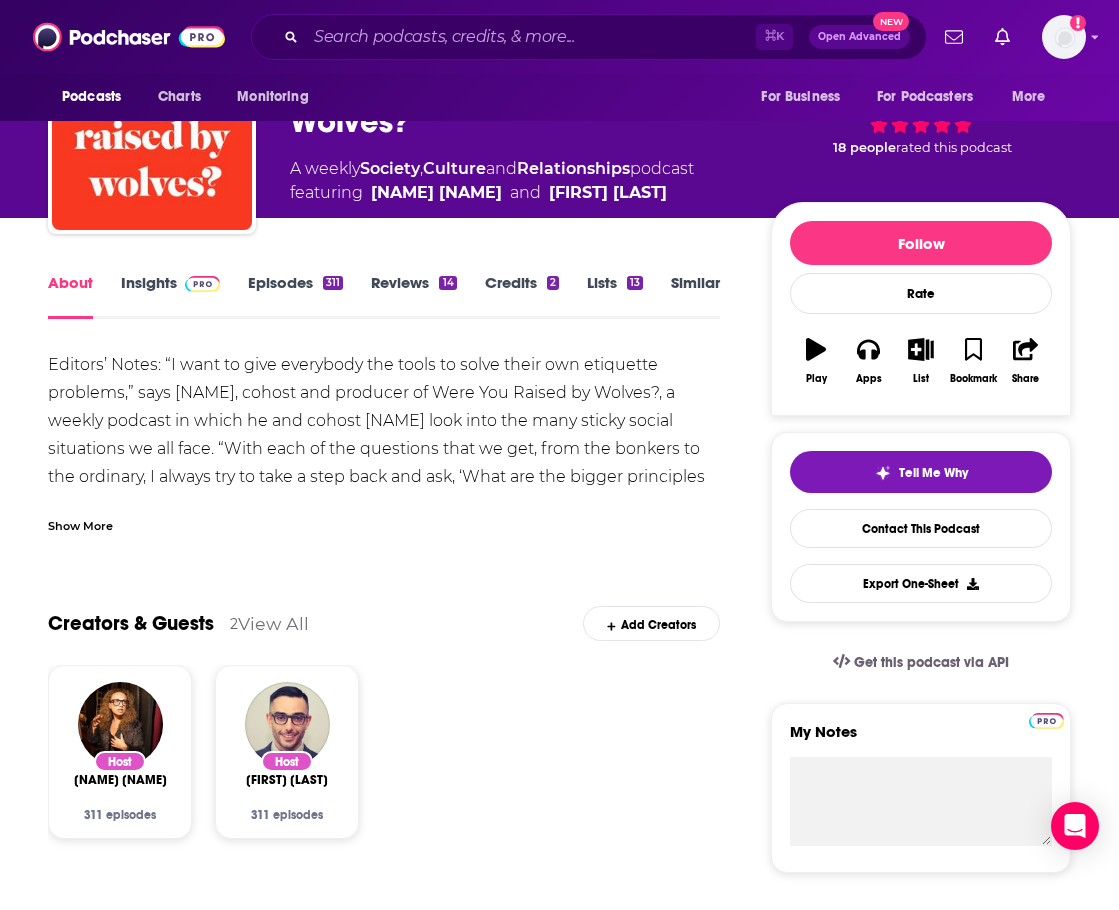 scroll, scrollTop: 0, scrollLeft: 0, axis: both 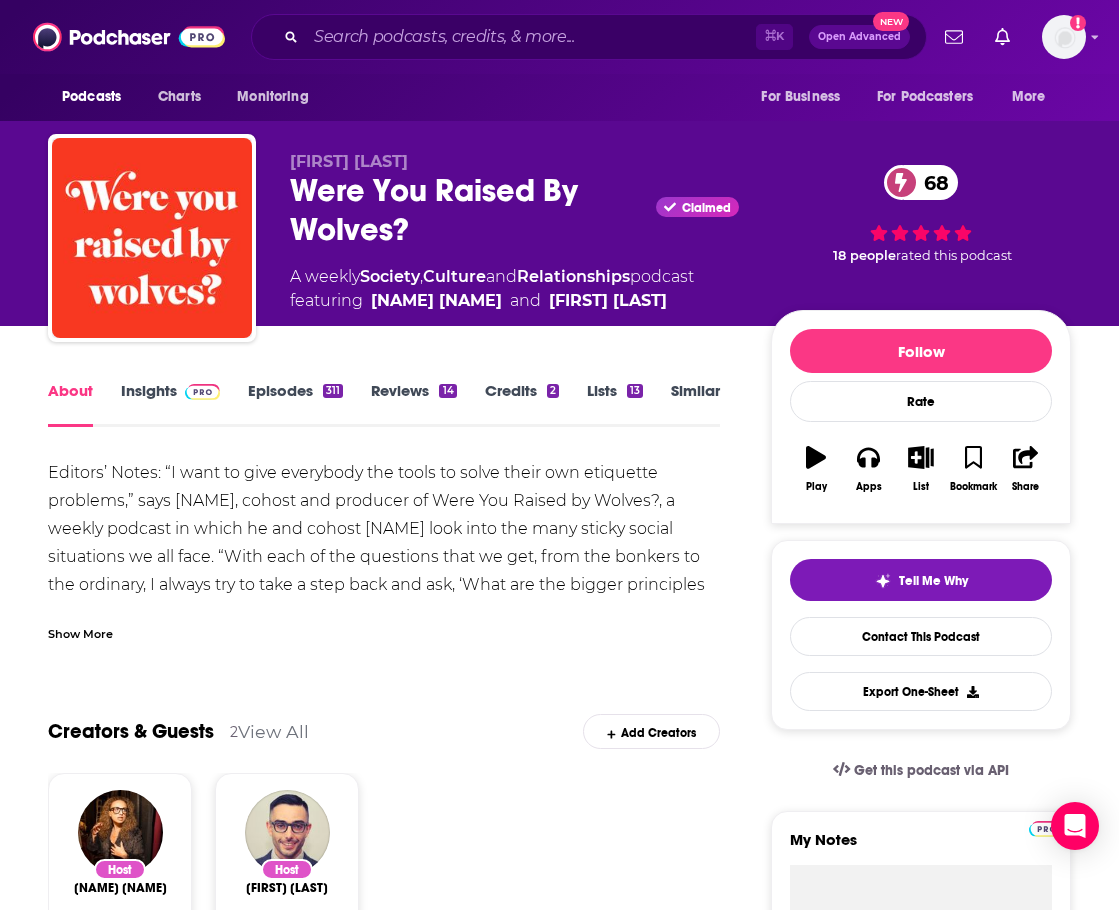 click on "Insights" at bounding box center [170, 404] 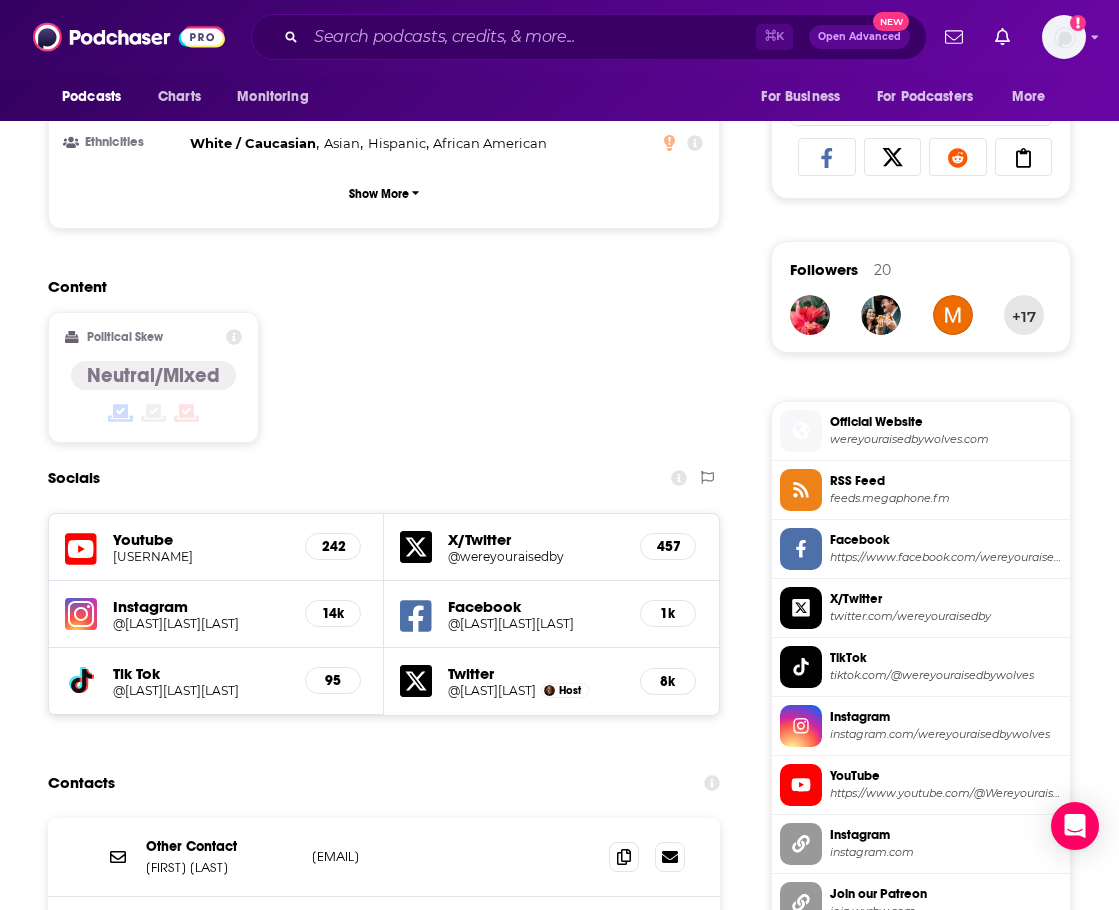 scroll, scrollTop: 1618, scrollLeft: 0, axis: vertical 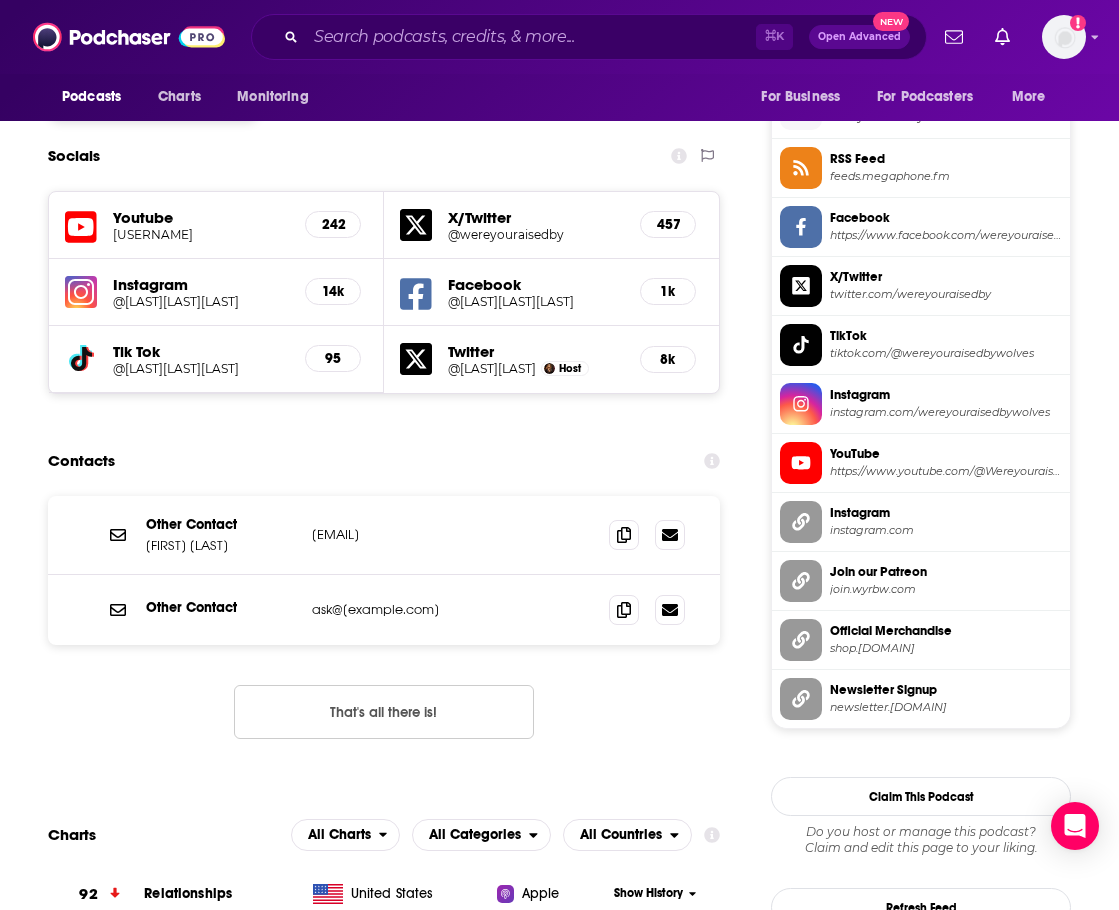 click on "hello@wereyouraisedbywolves.com" at bounding box center (444, 534) 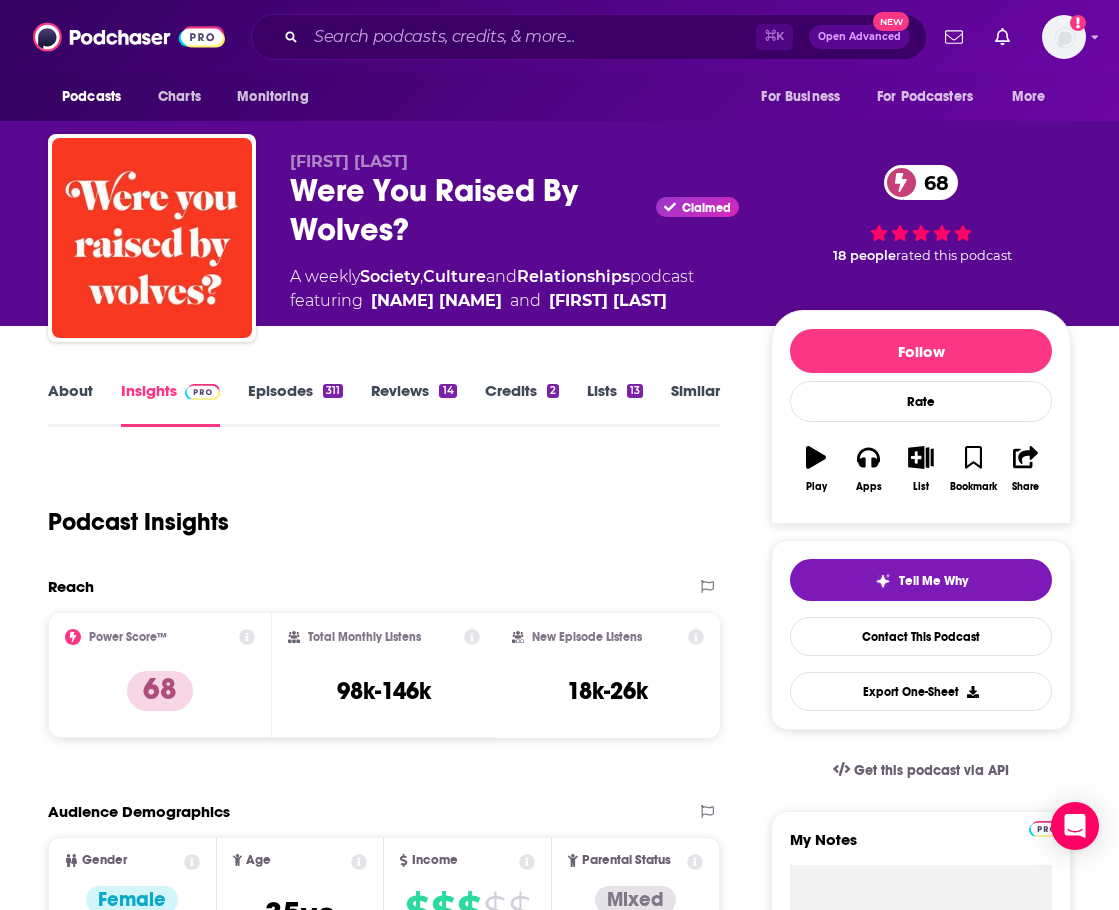 scroll, scrollTop: 0, scrollLeft: 0, axis: both 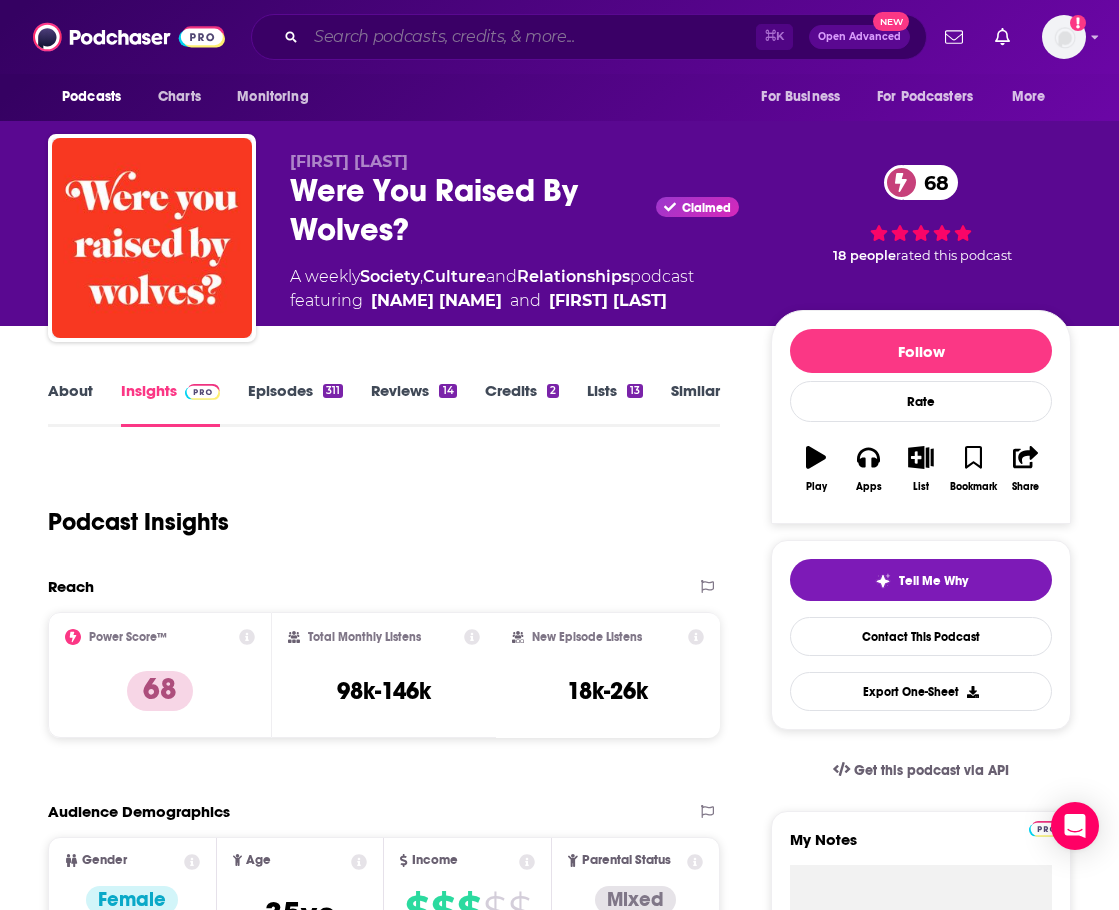 click at bounding box center [531, 37] 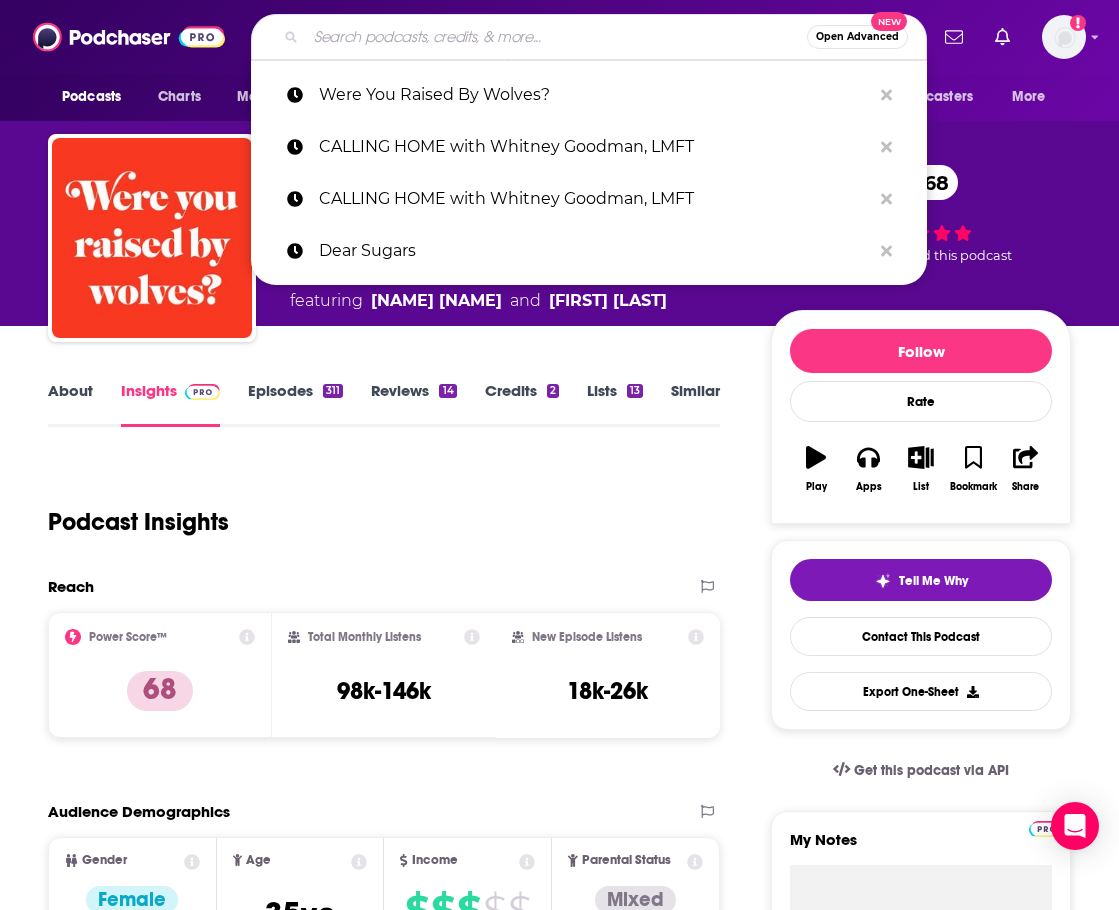 paste on "Multiamory: Rethinking Modern Relationships" 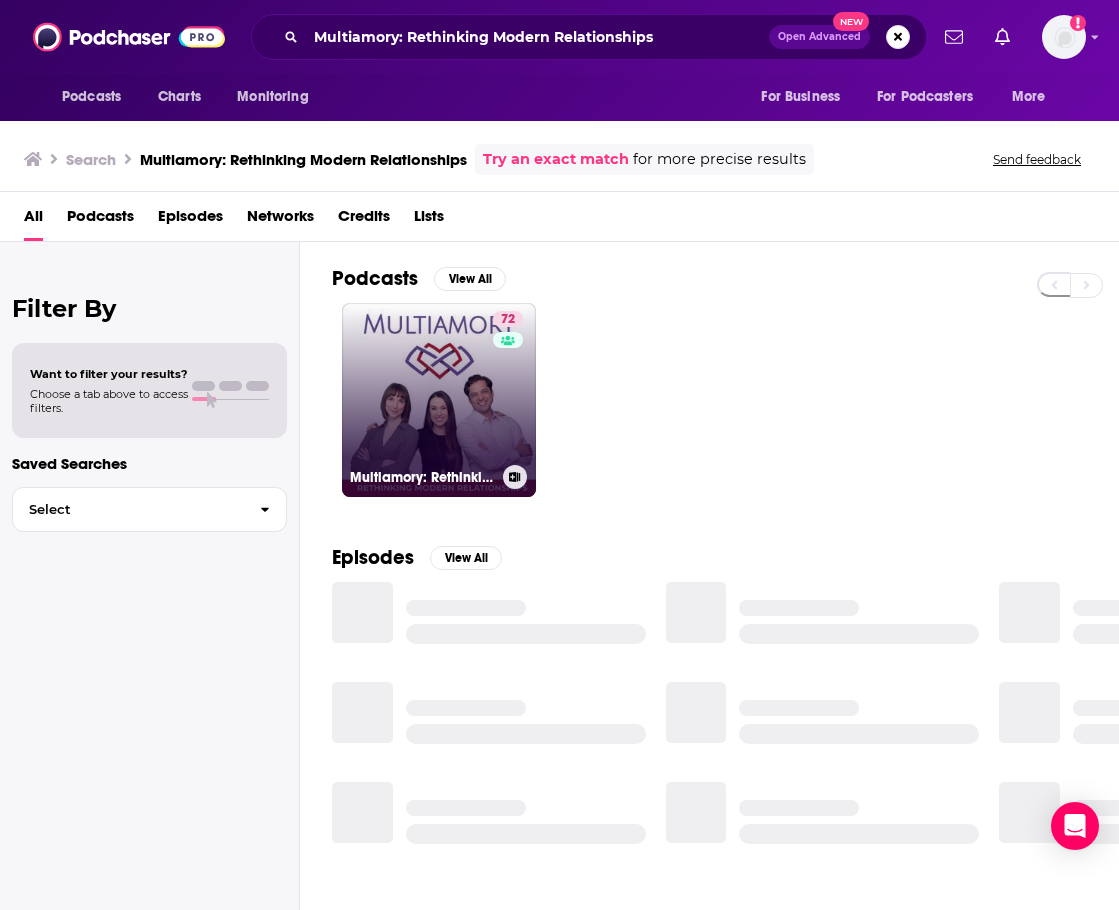 click on "72 Multiamory: Rethinking Modern Relationships" at bounding box center (439, 400) 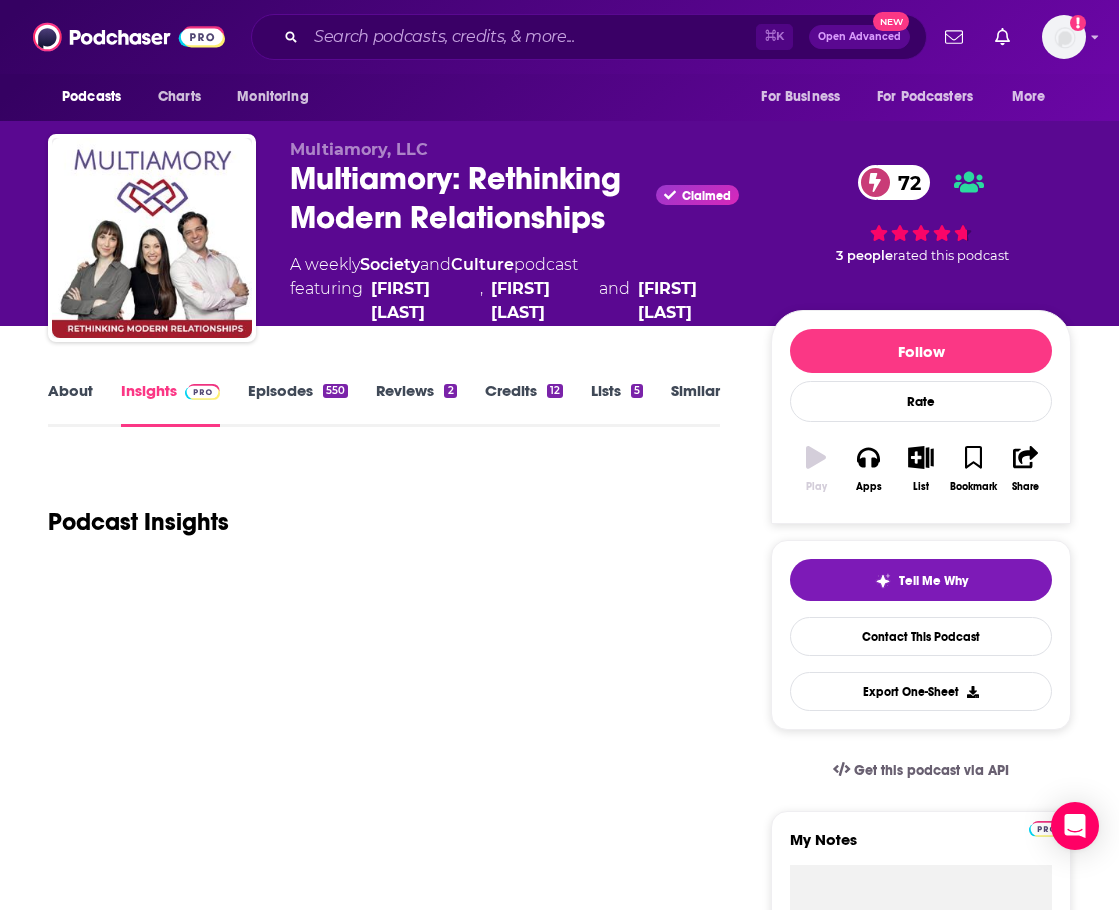 scroll, scrollTop: 2, scrollLeft: 0, axis: vertical 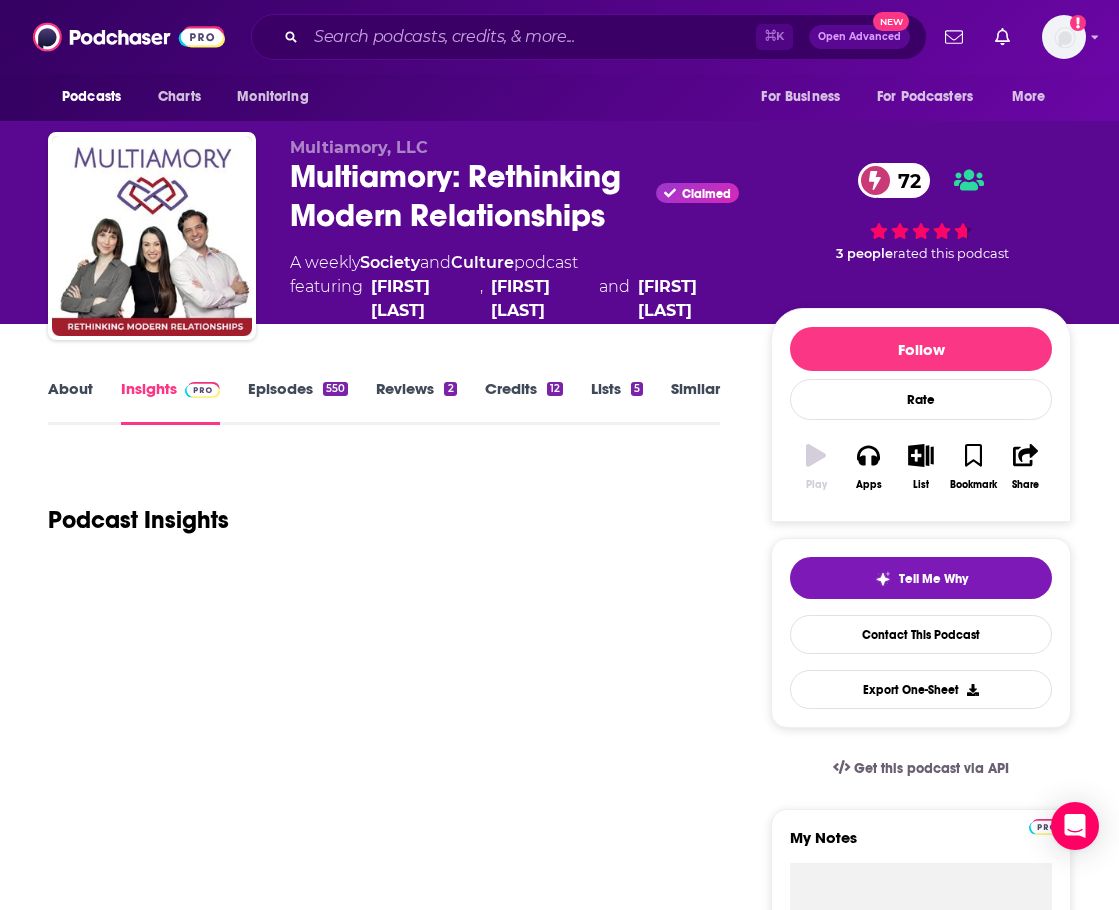 click on "About" at bounding box center [70, 402] 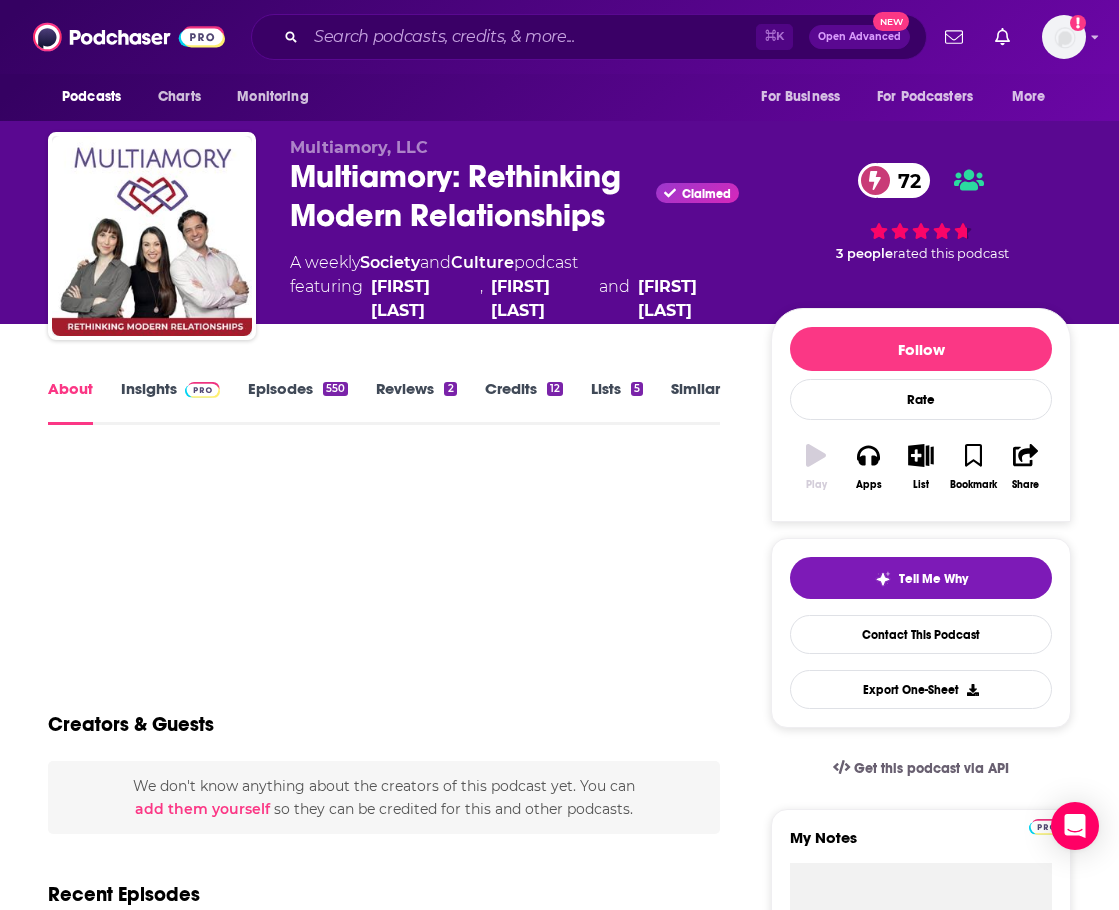 scroll, scrollTop: 0, scrollLeft: 0, axis: both 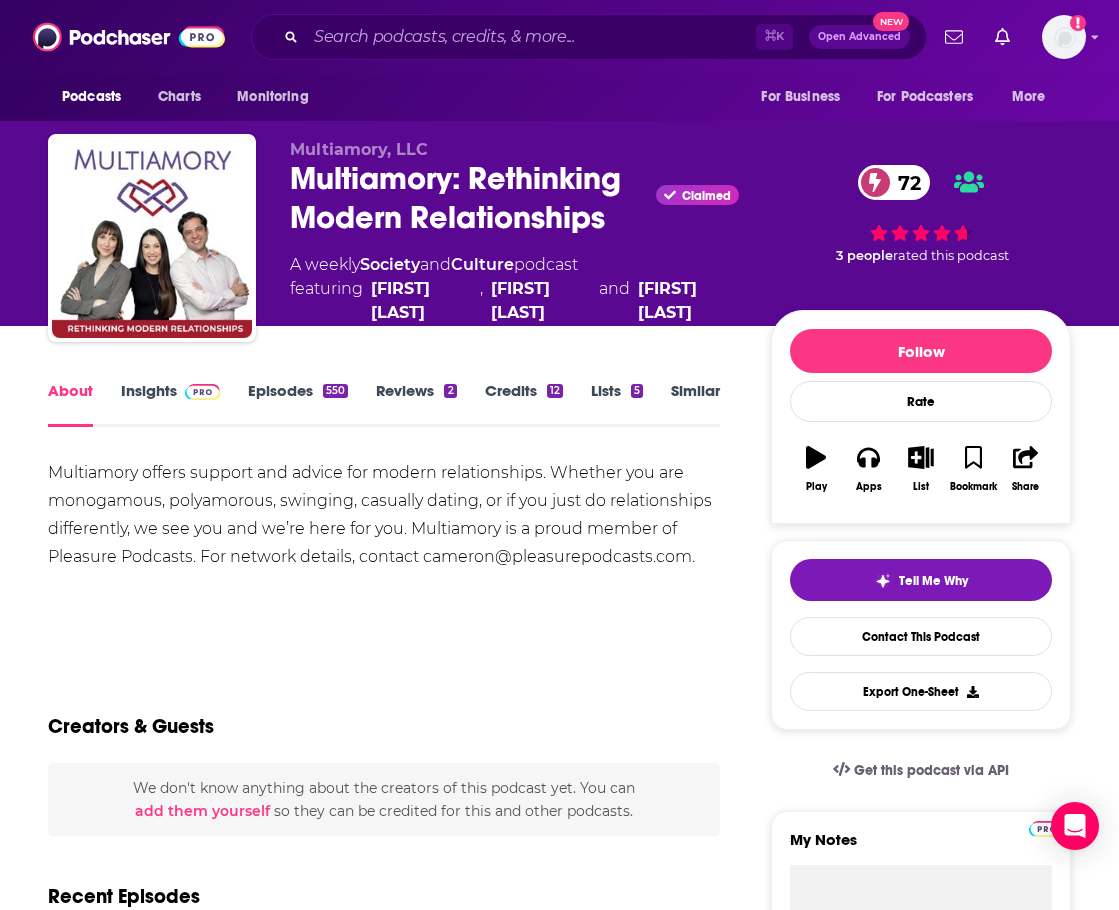click on "Insights" at bounding box center (170, 404) 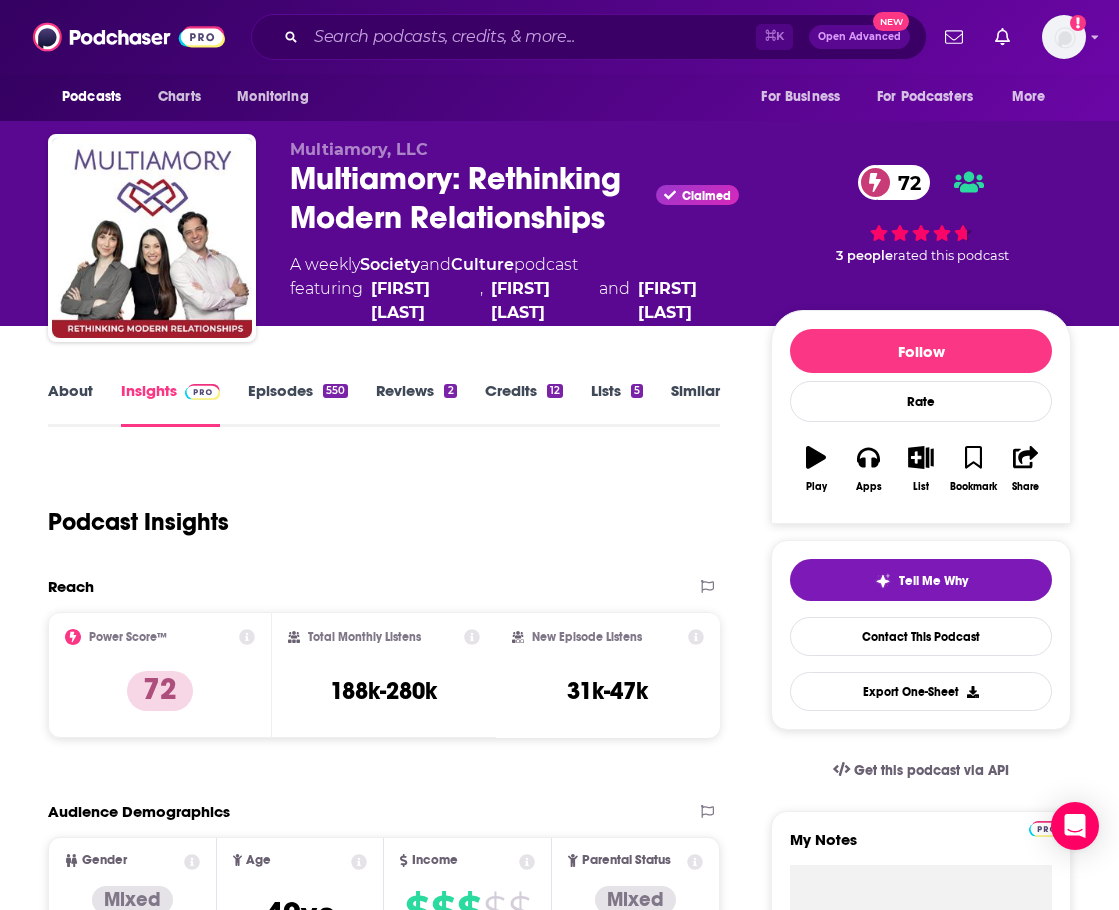 click on "About" at bounding box center (70, 404) 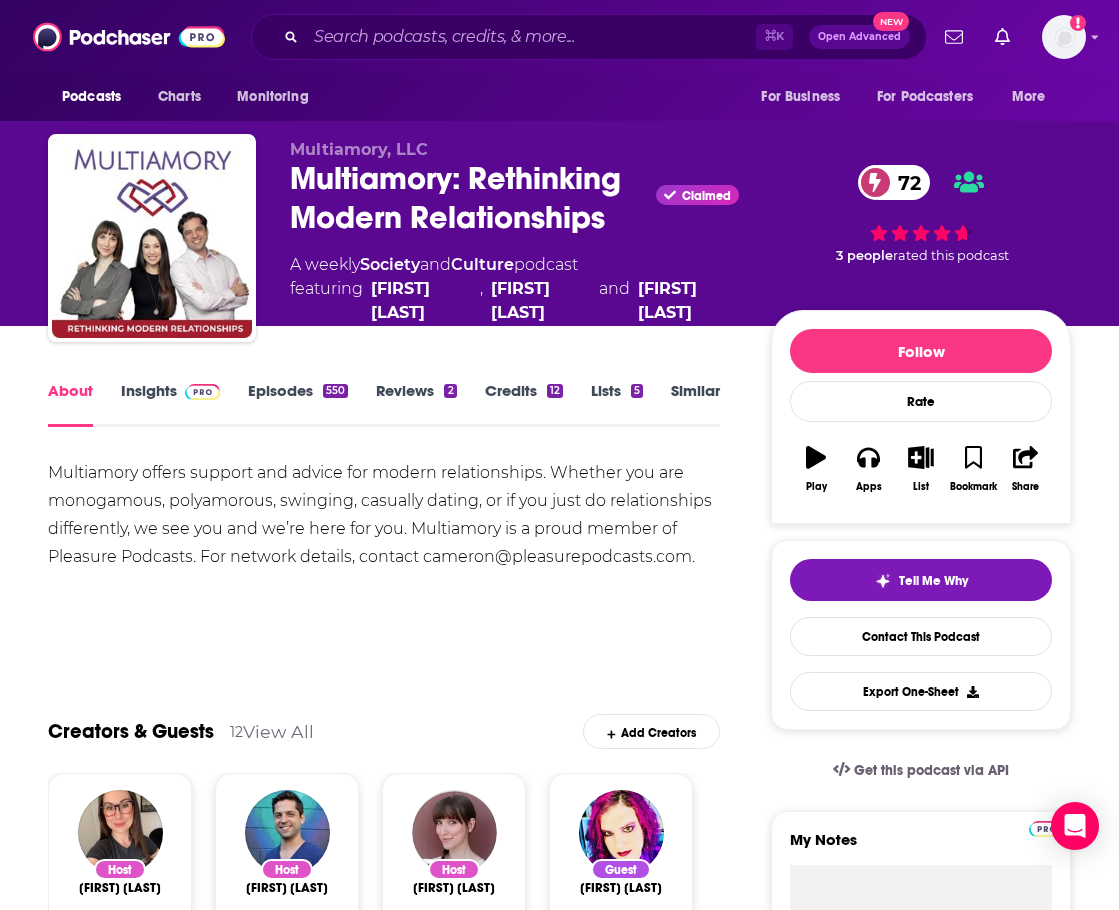 scroll, scrollTop: 0, scrollLeft: 0, axis: both 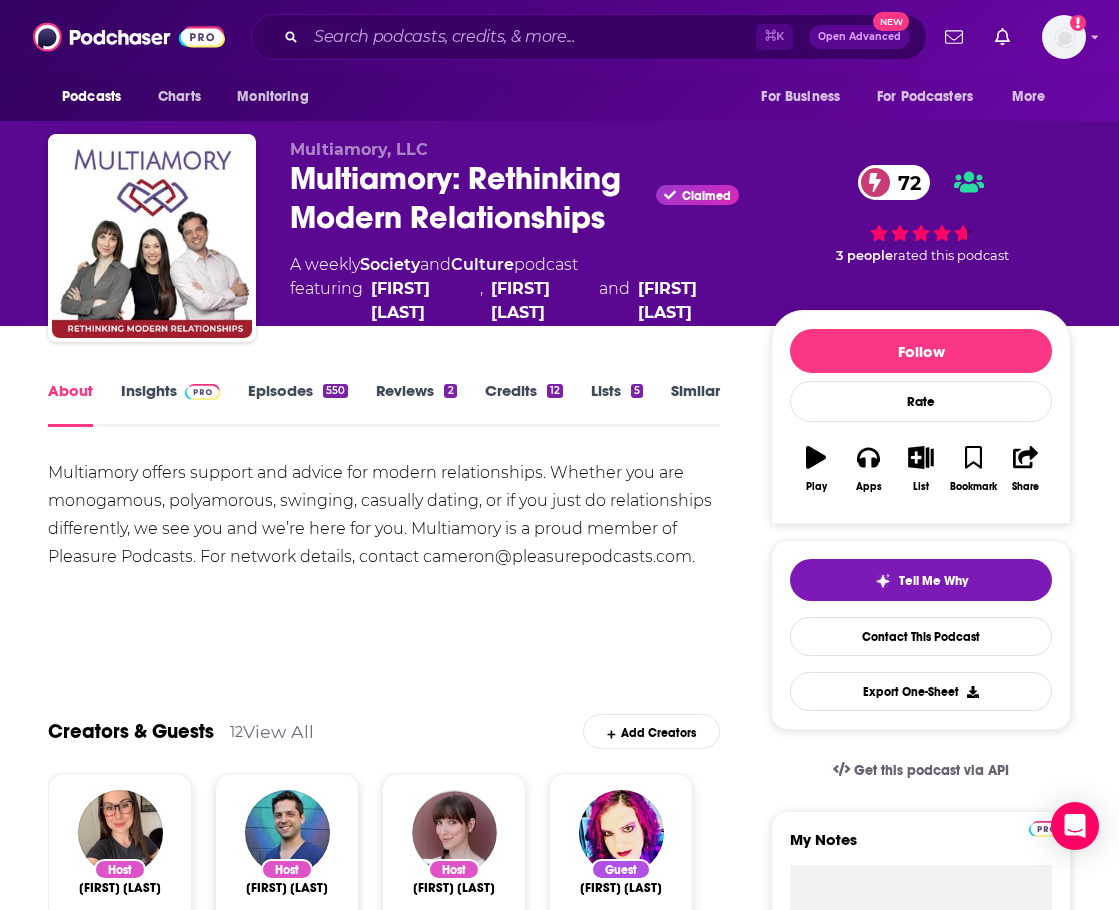 drag, startPoint x: 190, startPoint y: 402, endPoint x: 178, endPoint y: 397, distance: 13 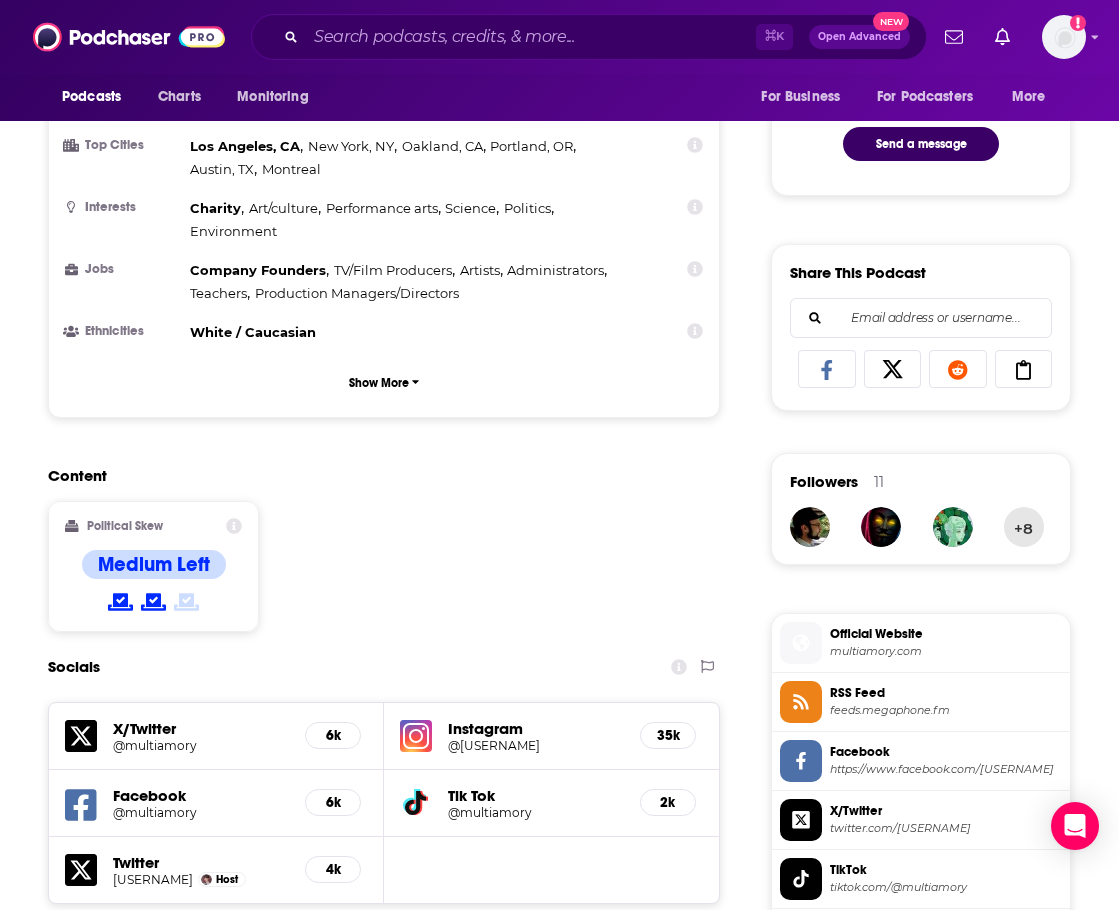 scroll, scrollTop: 1675, scrollLeft: 0, axis: vertical 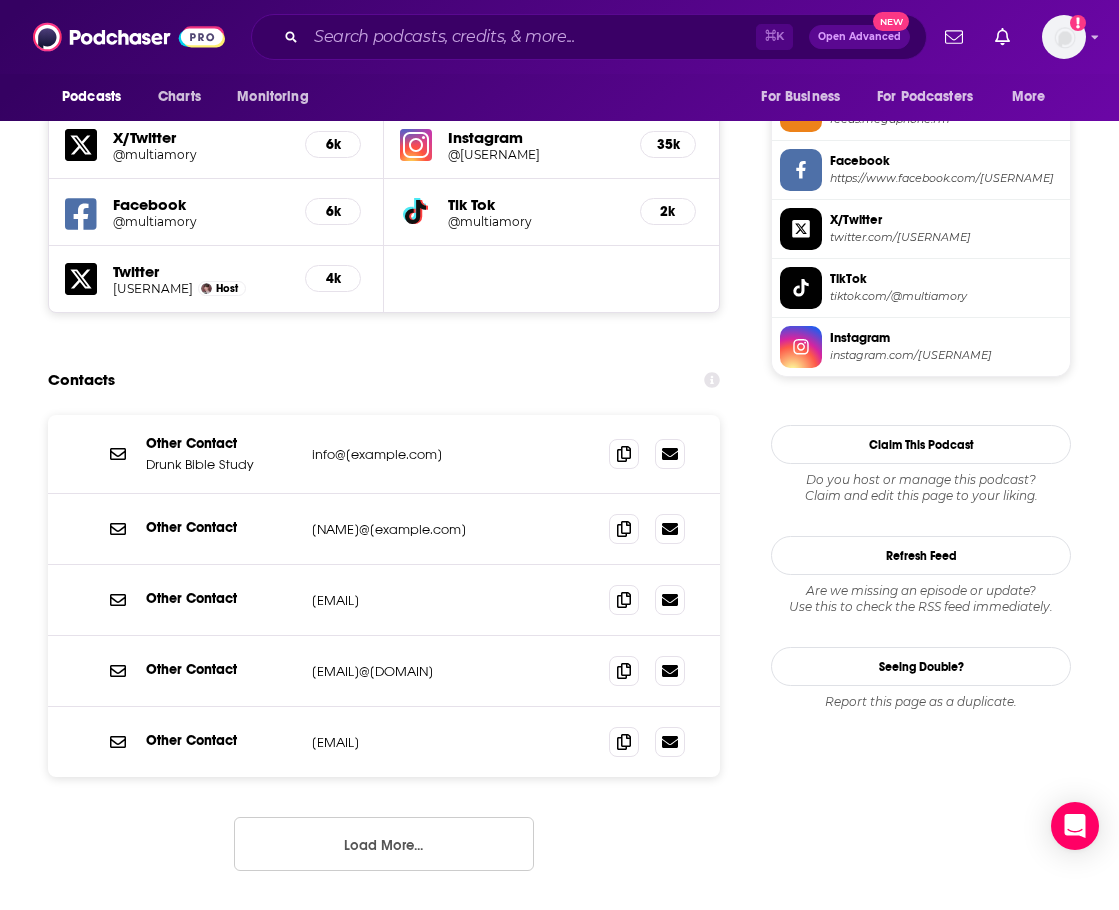 drag, startPoint x: 462, startPoint y: 463, endPoint x: 303, endPoint y: 465, distance: 159.01257 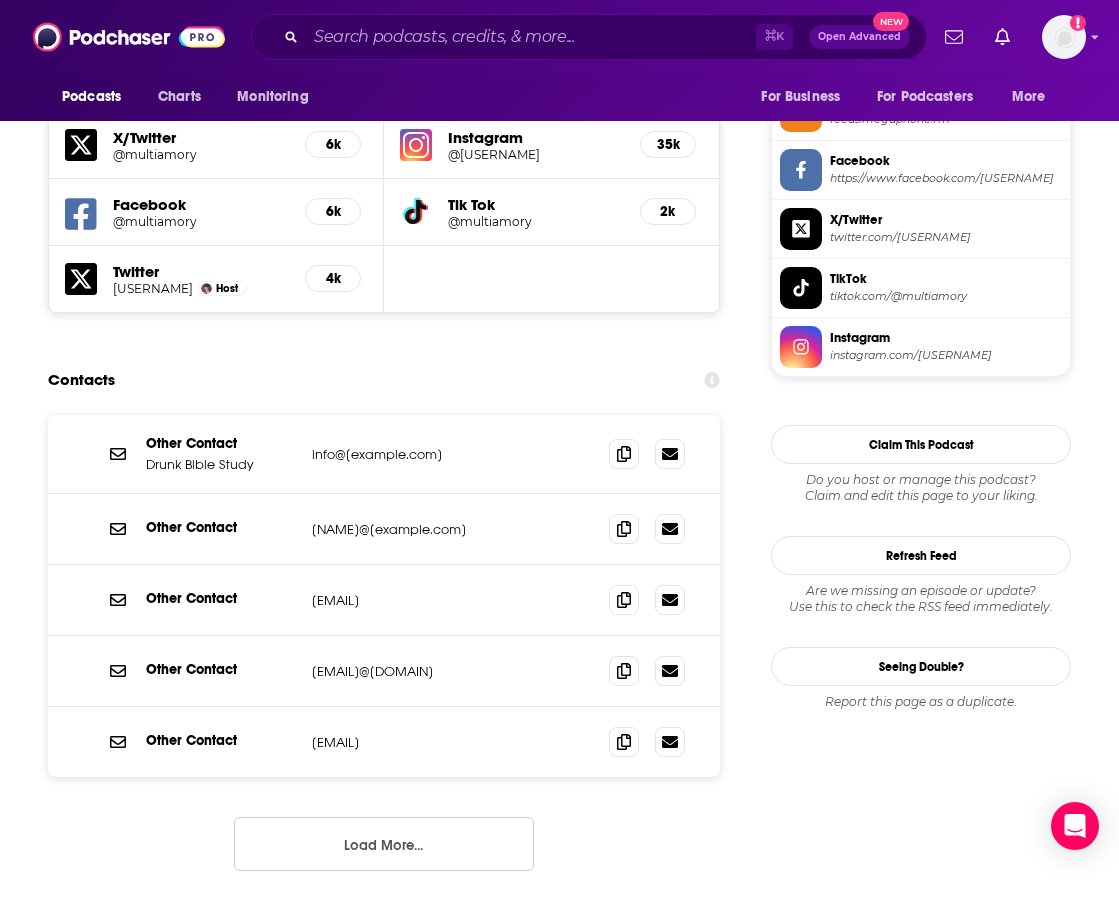 drag, startPoint x: 517, startPoint y: 535, endPoint x: 304, endPoint y: 530, distance: 213.05867 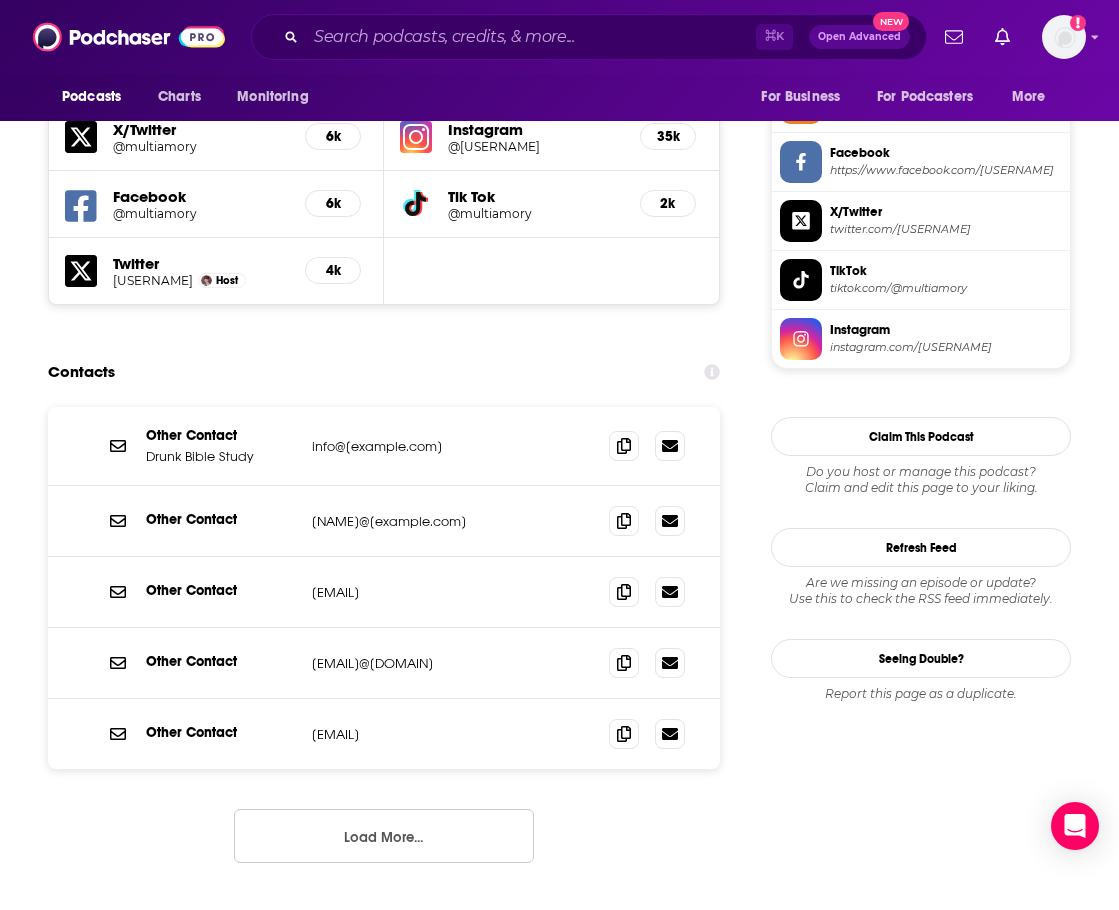 scroll, scrollTop: 1687, scrollLeft: 5, axis: both 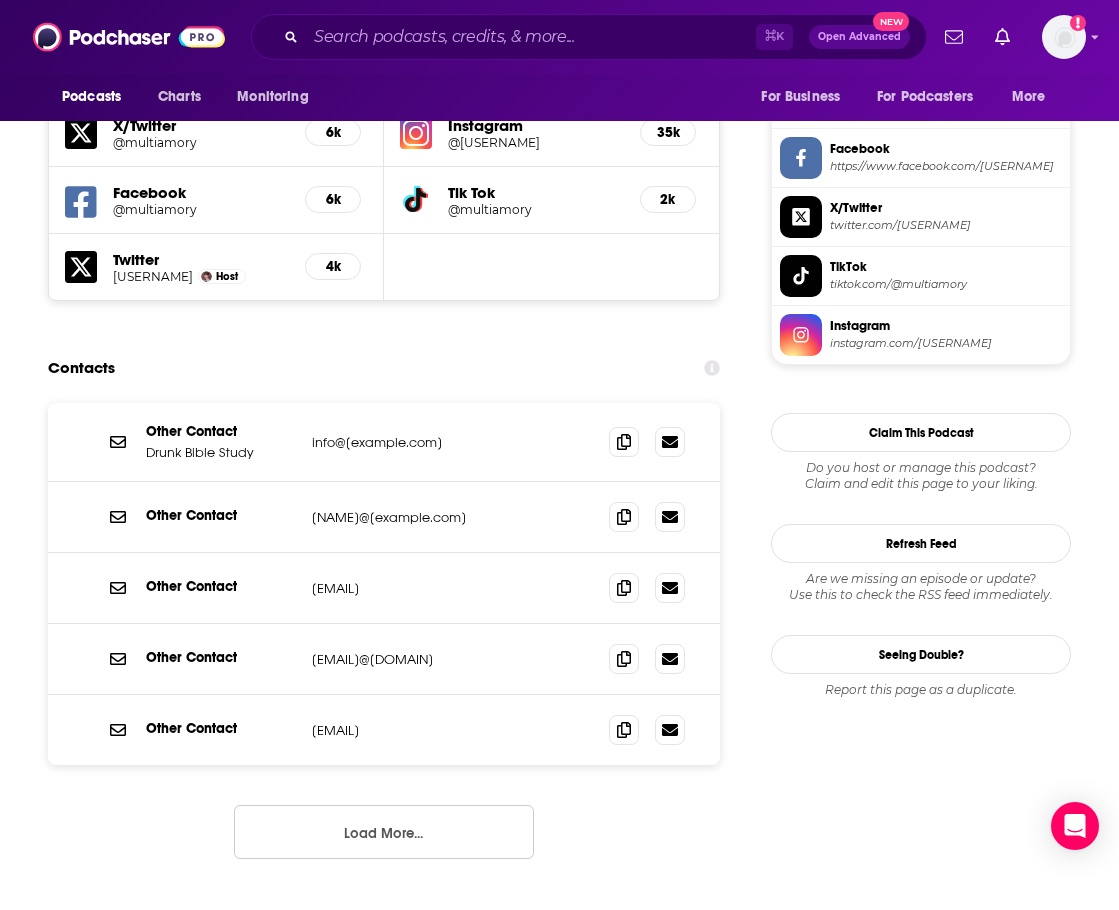 drag, startPoint x: 447, startPoint y: 444, endPoint x: 308, endPoint y: 439, distance: 139.0899 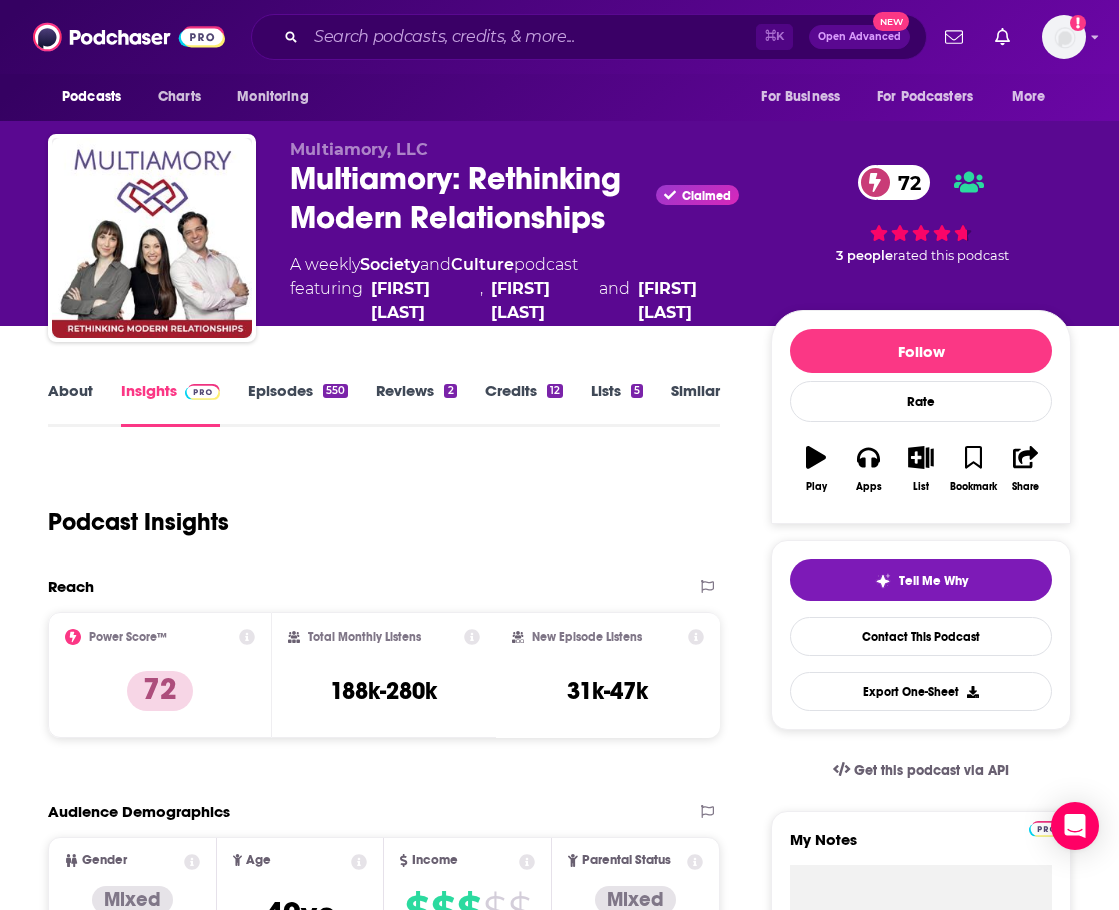 scroll, scrollTop: 0, scrollLeft: 5, axis: horizontal 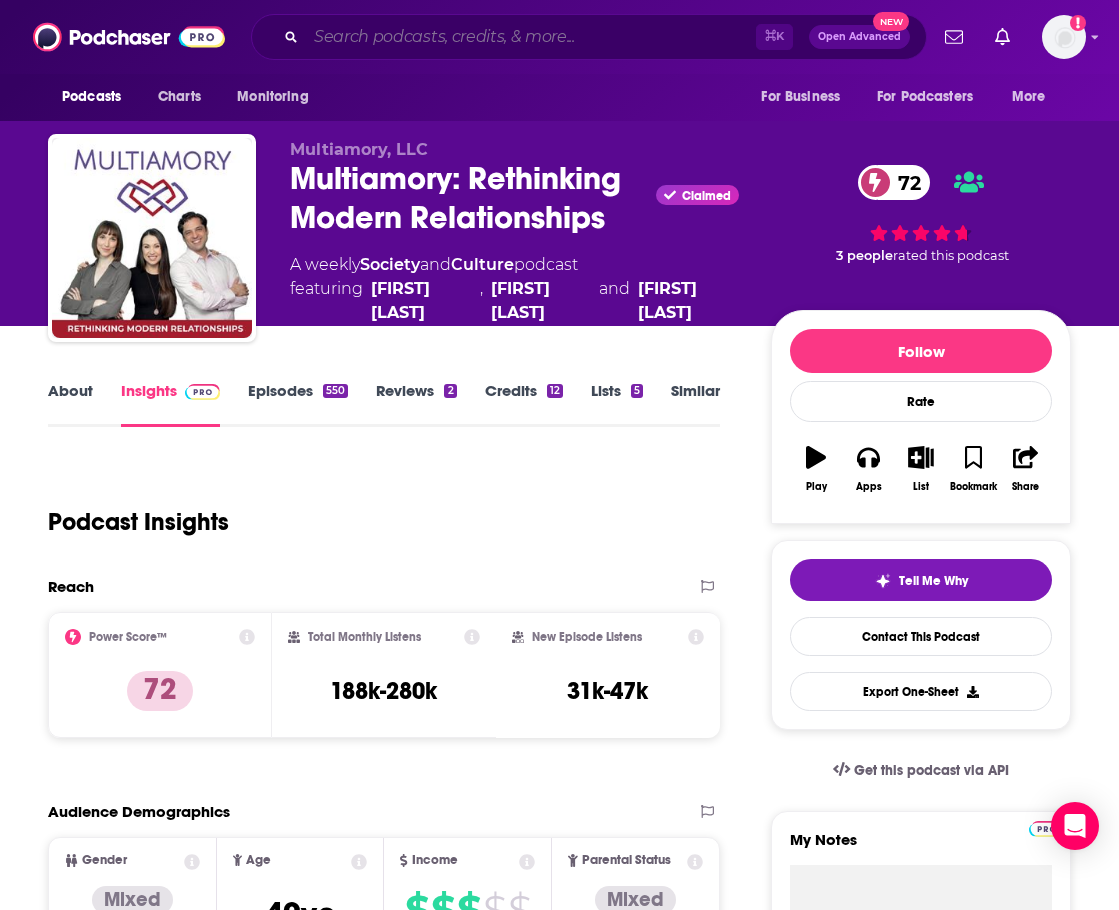 click at bounding box center (531, 37) 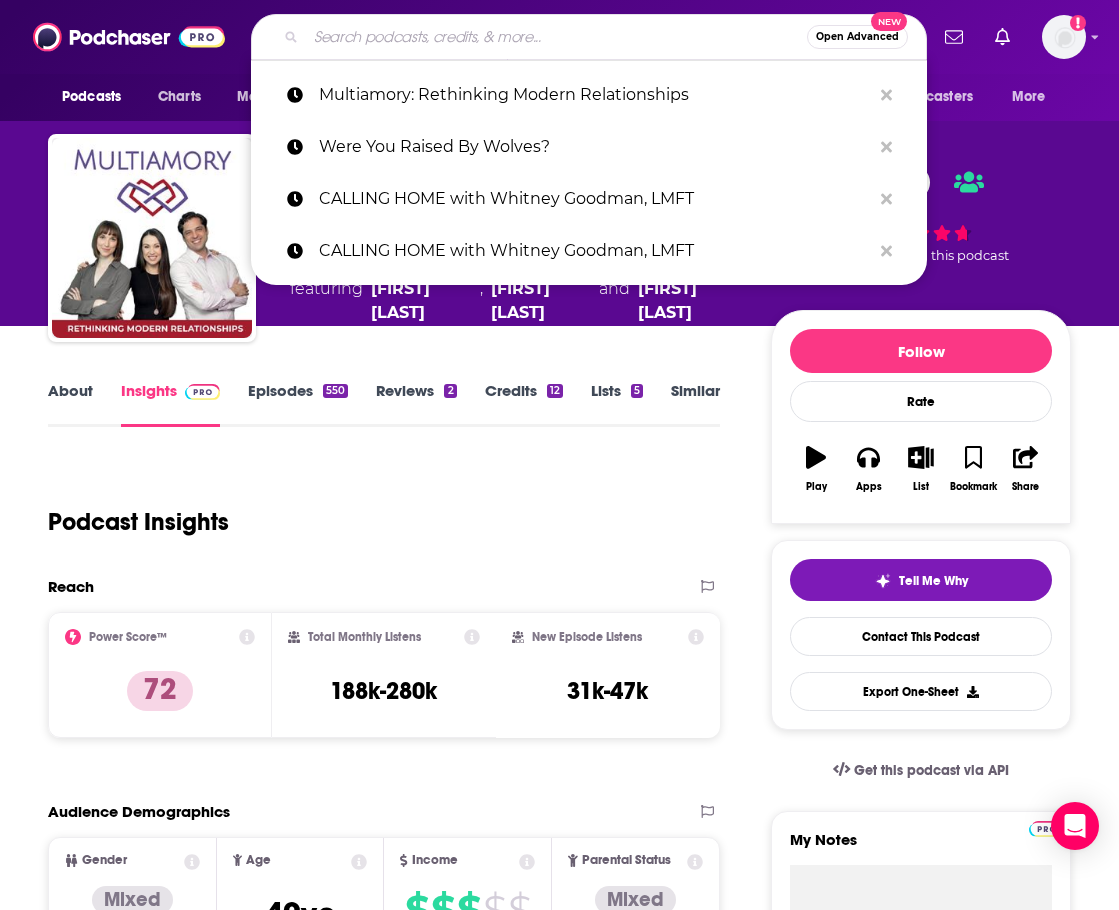 paste on "Dating Intentionally" 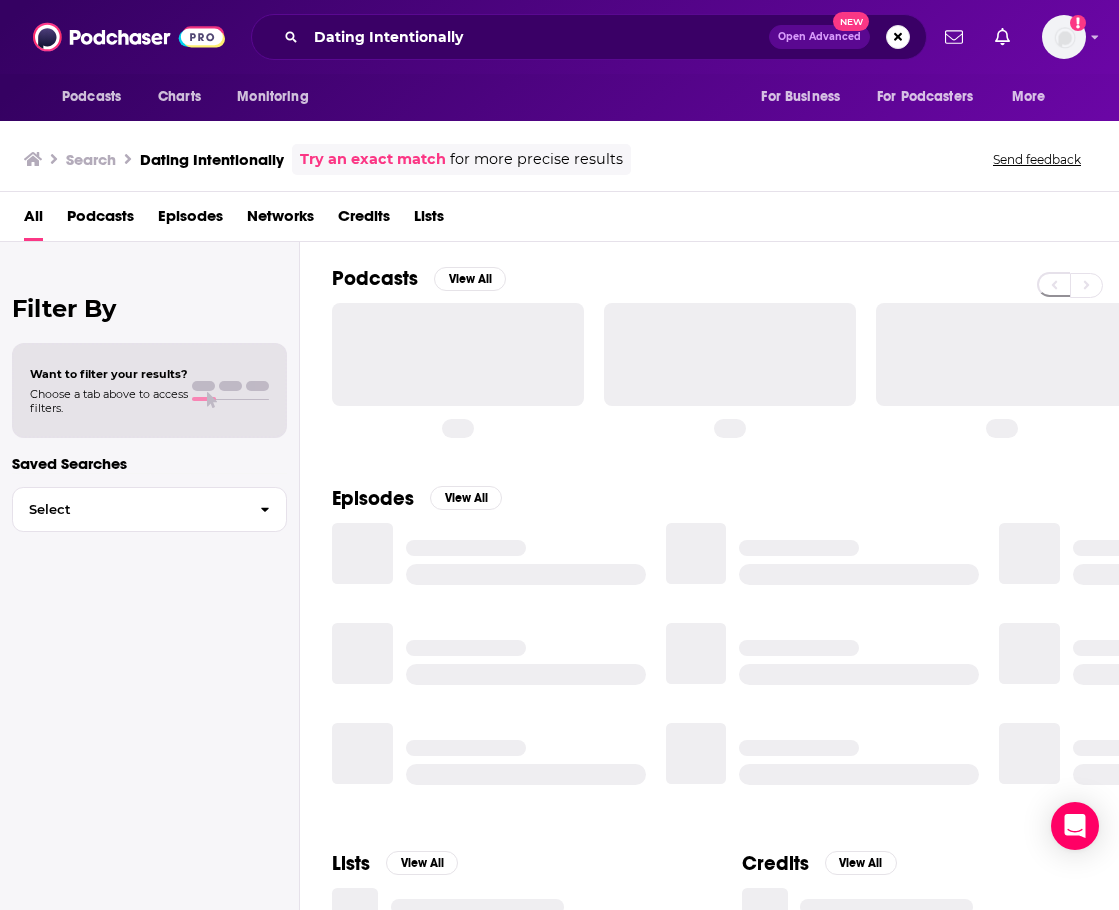 scroll, scrollTop: 0, scrollLeft: 0, axis: both 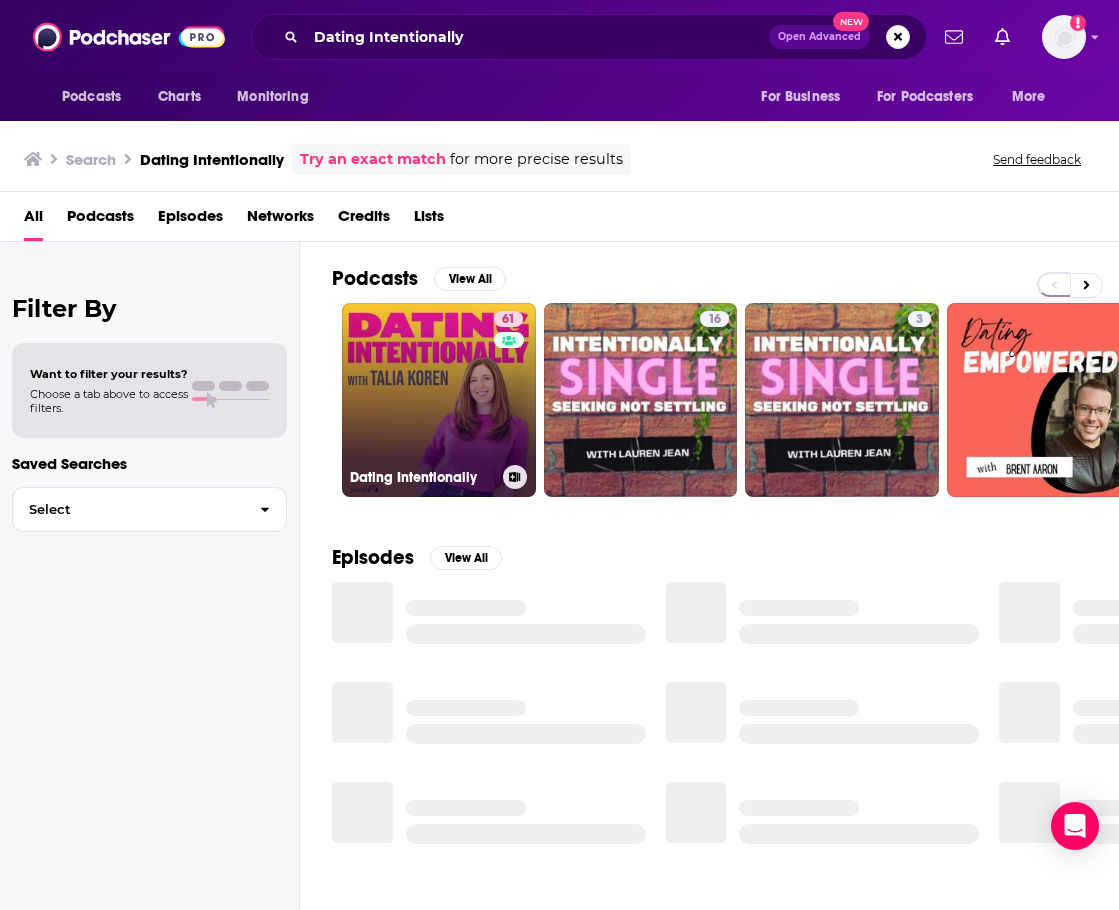 click on "61 Dating Intentionally" at bounding box center (439, 400) 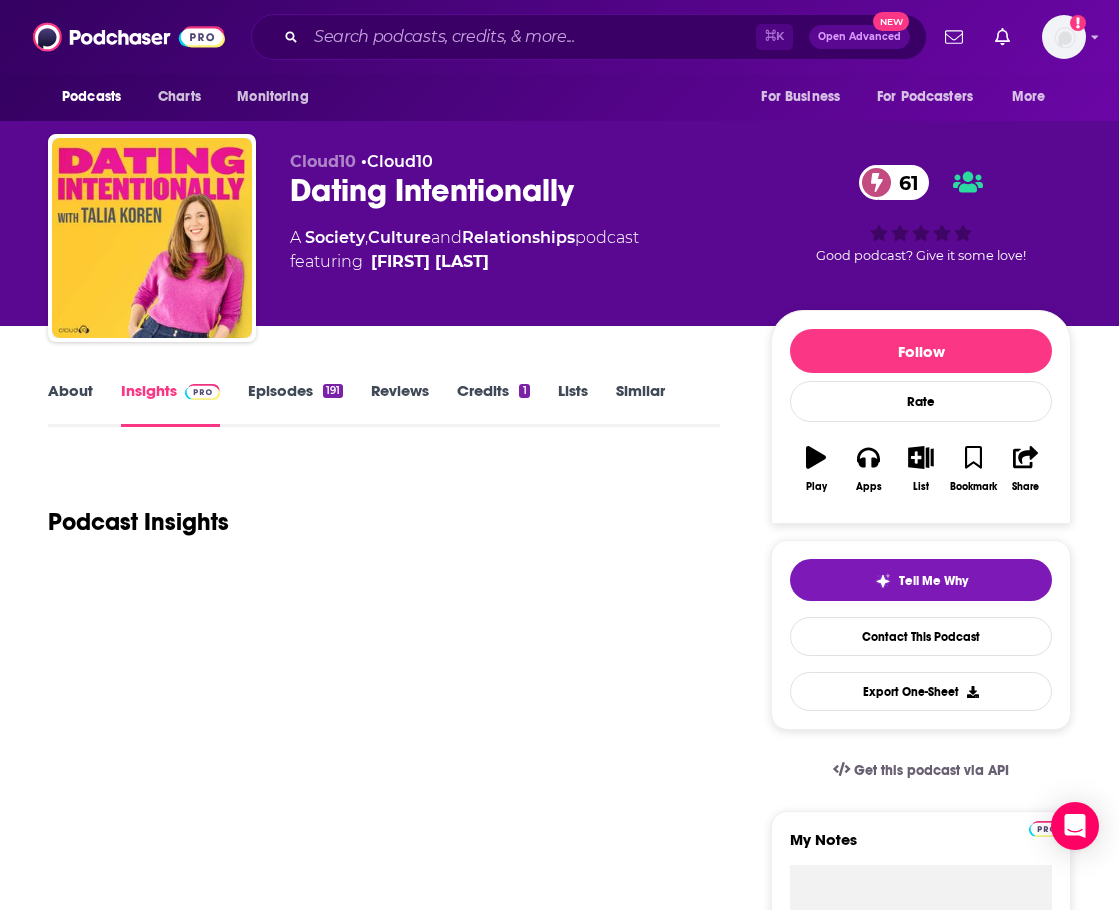click on "About" at bounding box center (70, 404) 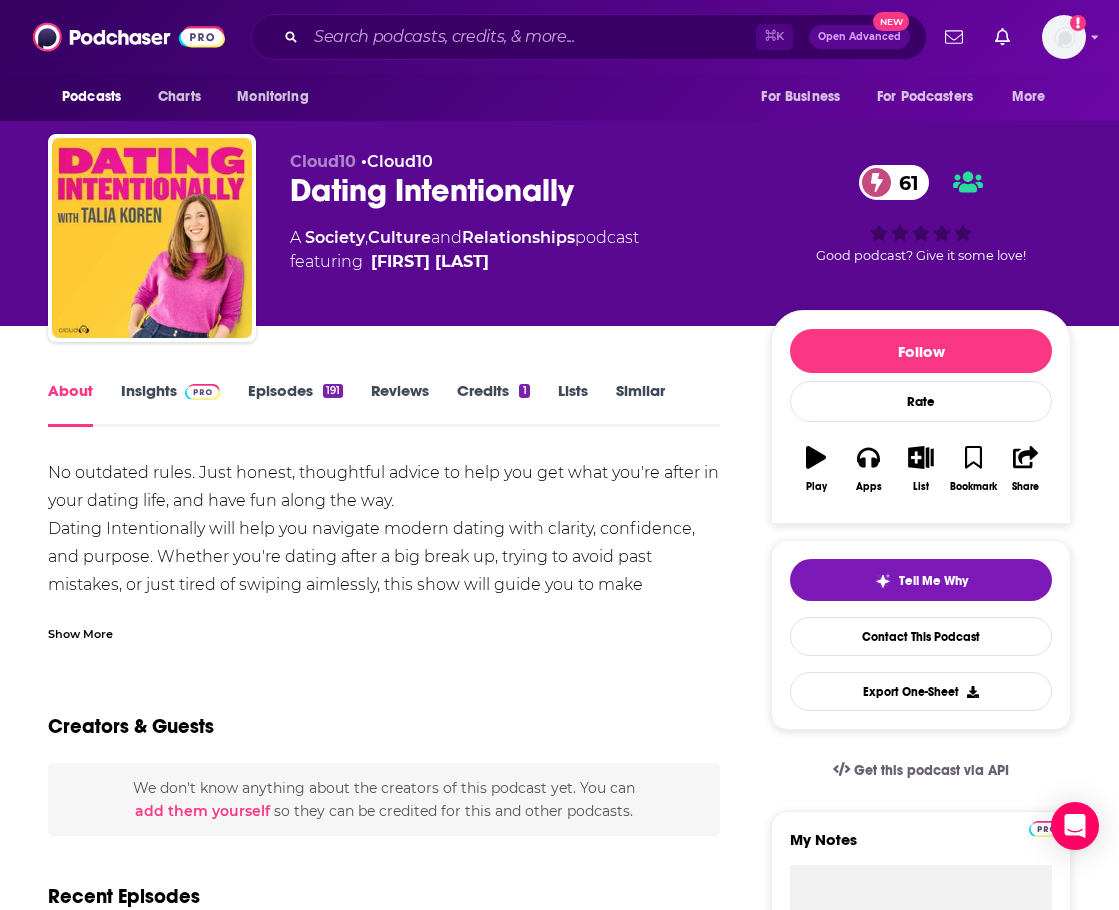 click on "Insights" at bounding box center (170, 404) 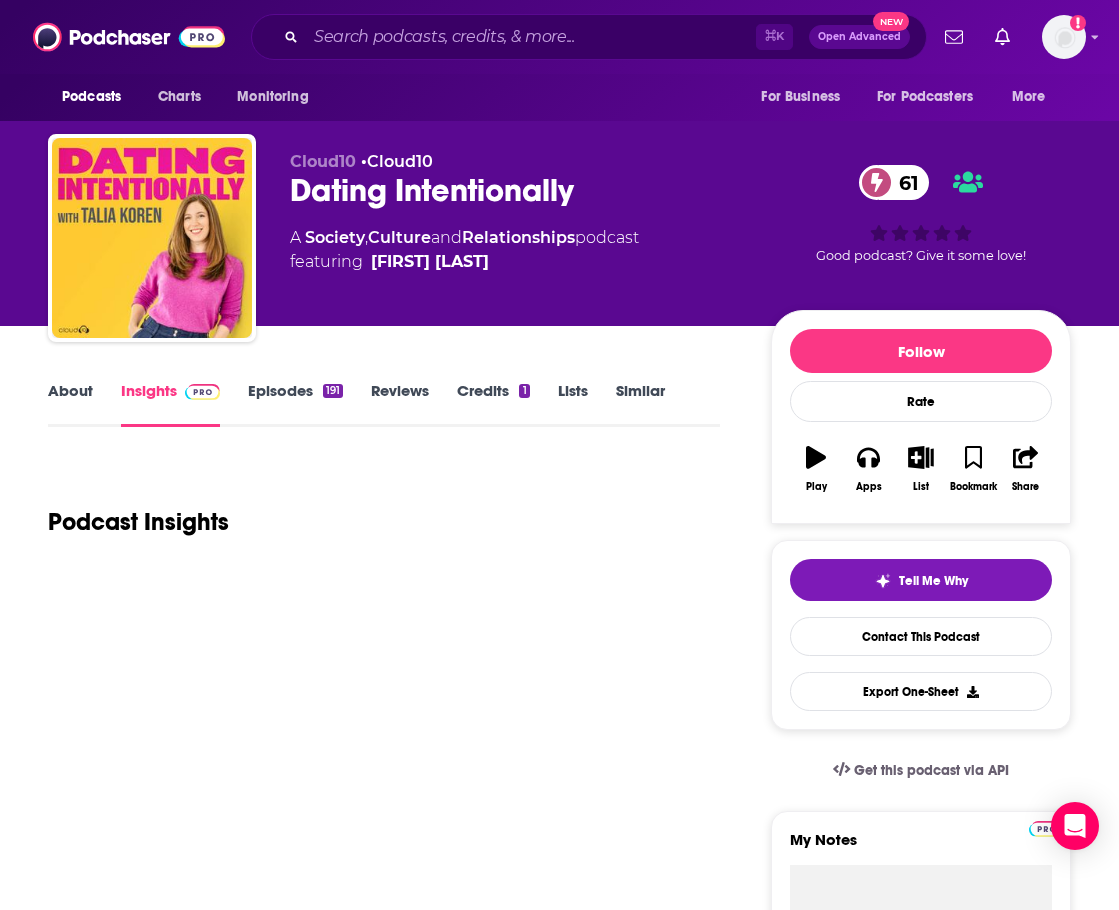 scroll, scrollTop: 2, scrollLeft: 0, axis: vertical 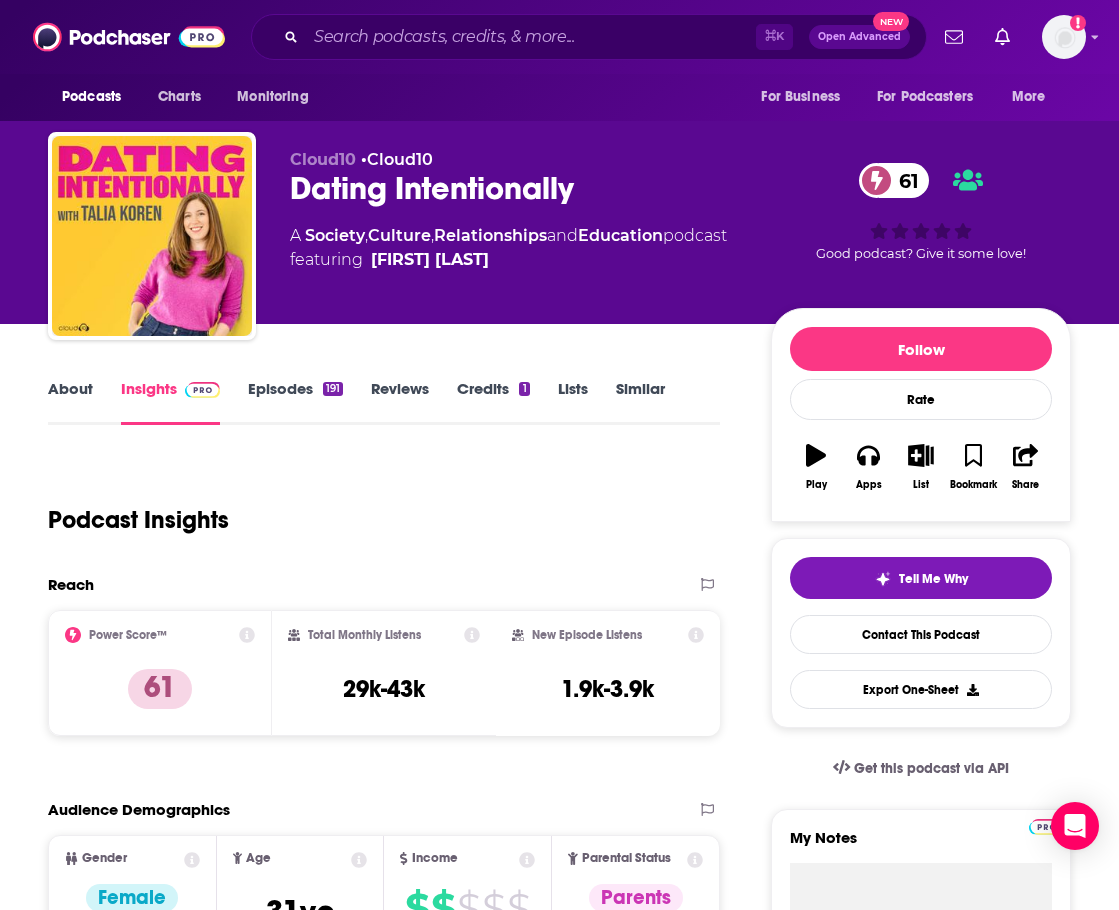 click on "About" at bounding box center [70, 402] 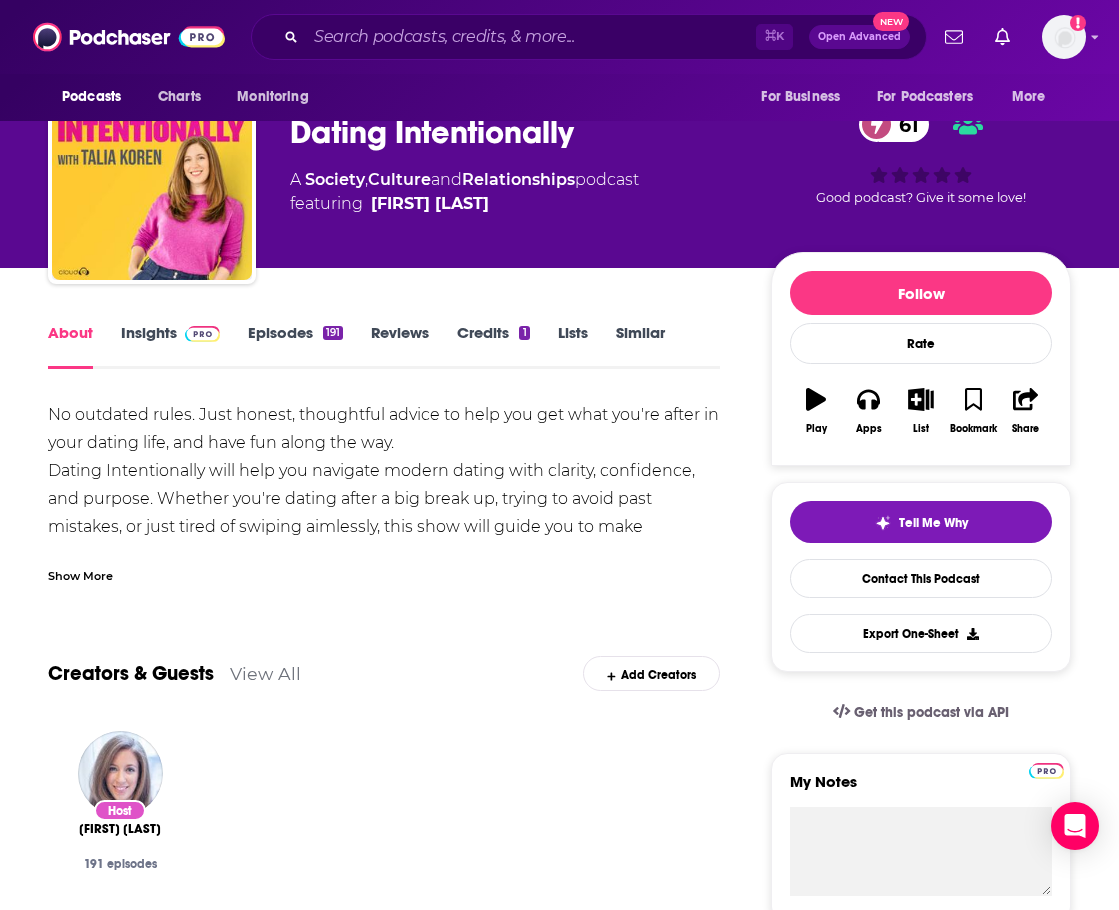 scroll, scrollTop: 60, scrollLeft: 0, axis: vertical 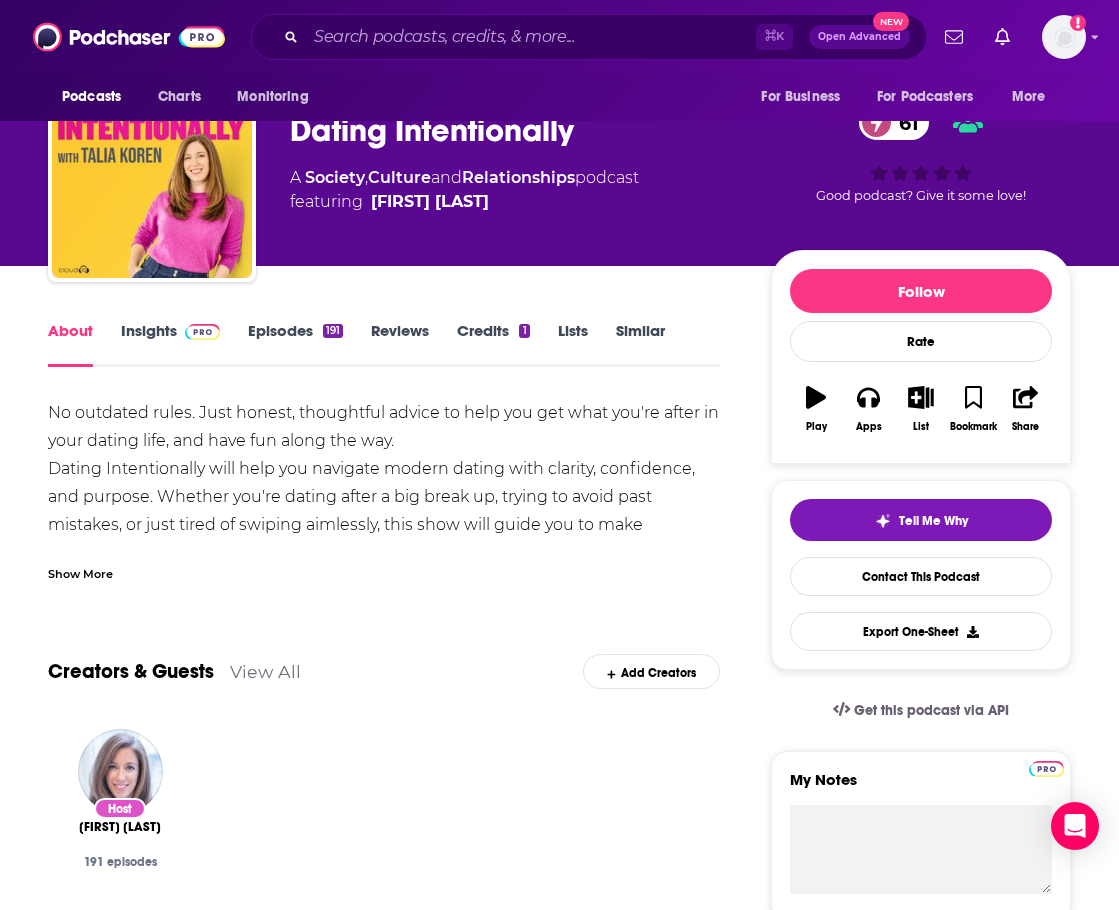 click on "About Insights Episodes 191 Reviews Credits 1 Lists Similar No outdated rules. Just honest, thoughtful advice to help you get what you're after in your dating life, and have fun along the way. Dating Intentionally will help you navigate modern dating with clarity, confidence, and purpose. Whether you're dating after a big break up, trying to avoid past mistakes, or just tired of swiping aimlessly, this show will guide you to make decisions that align with your values while actually enjoying the dating process. Hosted by Talia Koren, this show dives into real, practical strategies to help you attract the right matches, build connection, and move toward your dream relationship. Talia shares advice based on her real-life experience of going on 150ish dates with over 60 people in under a year until she met her husband (on Hinge)! You'll hear no-nonsense advice from her and guest experts, therapists, and authors to implement into your dating life today. Show More Creators & Guests View All Add Creators Host" at bounding box center (559, 1283) 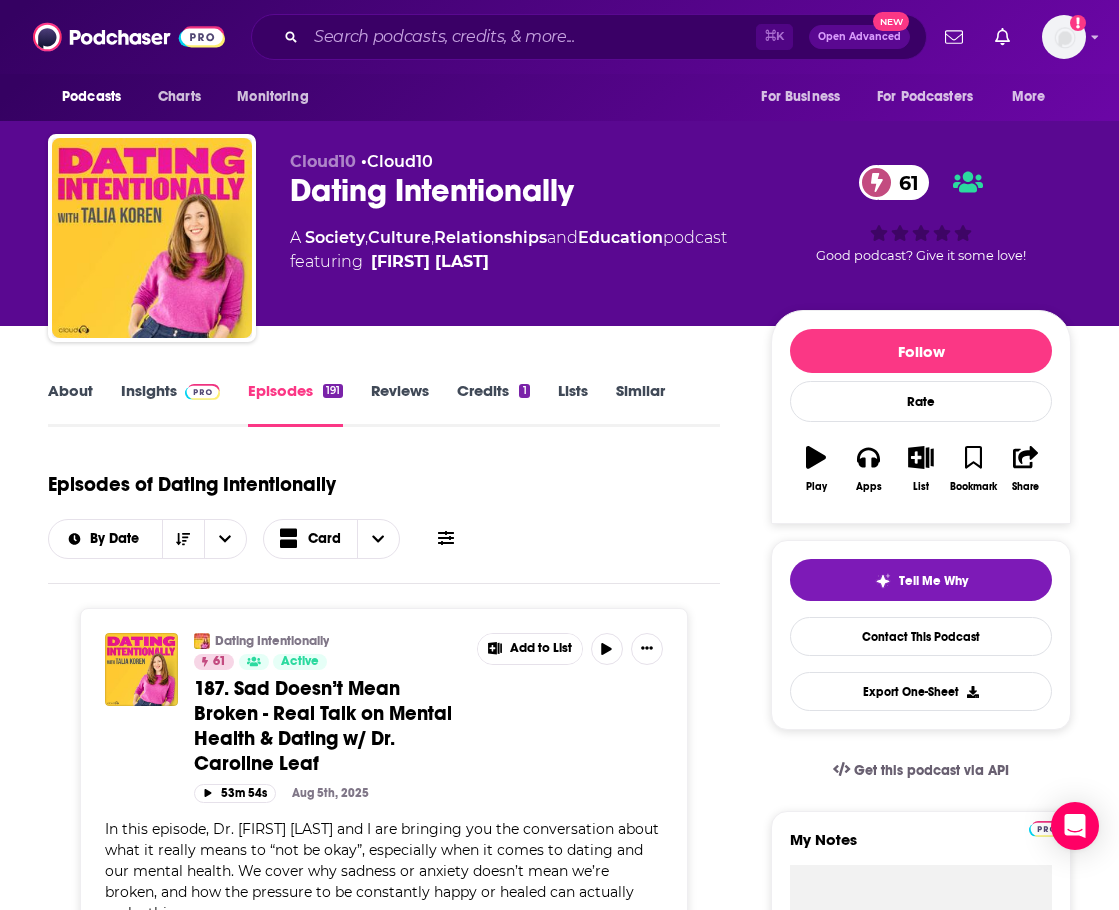 scroll, scrollTop: 0, scrollLeft: 0, axis: both 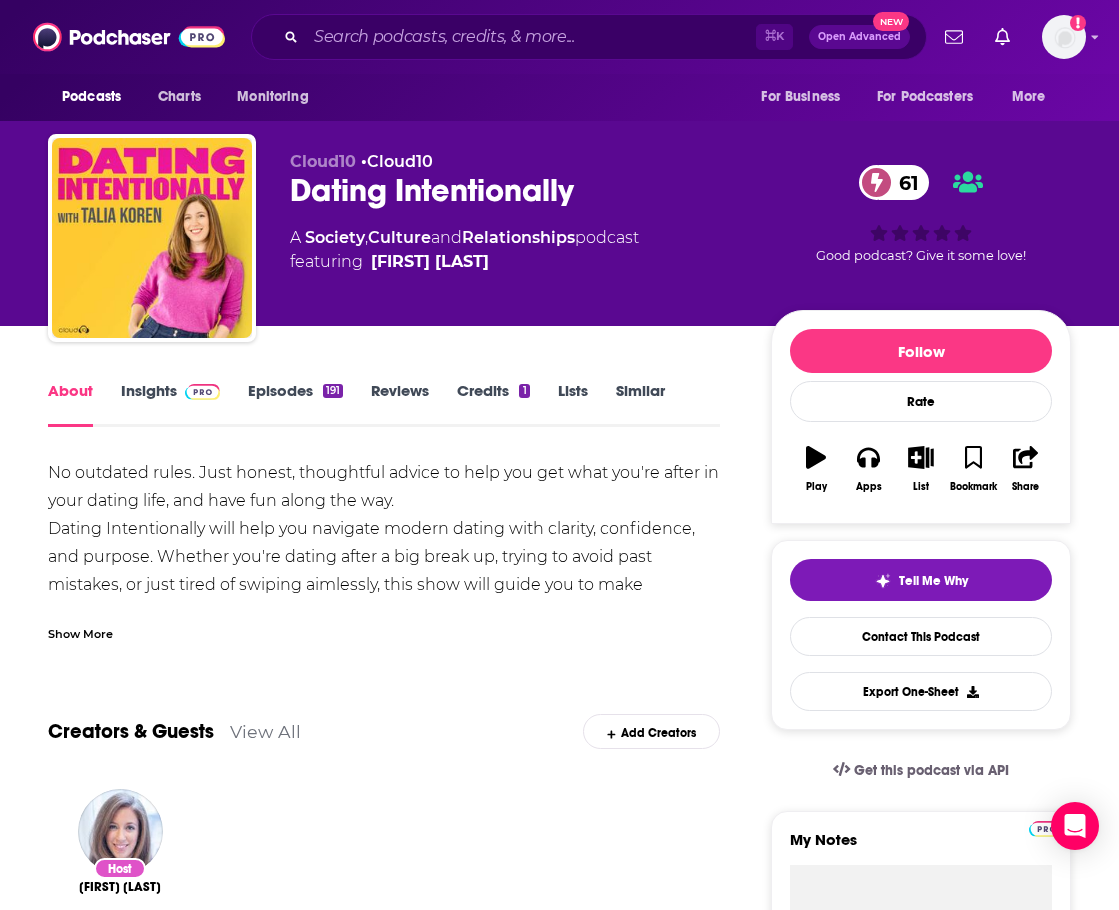 click on "Insights" at bounding box center (170, 404) 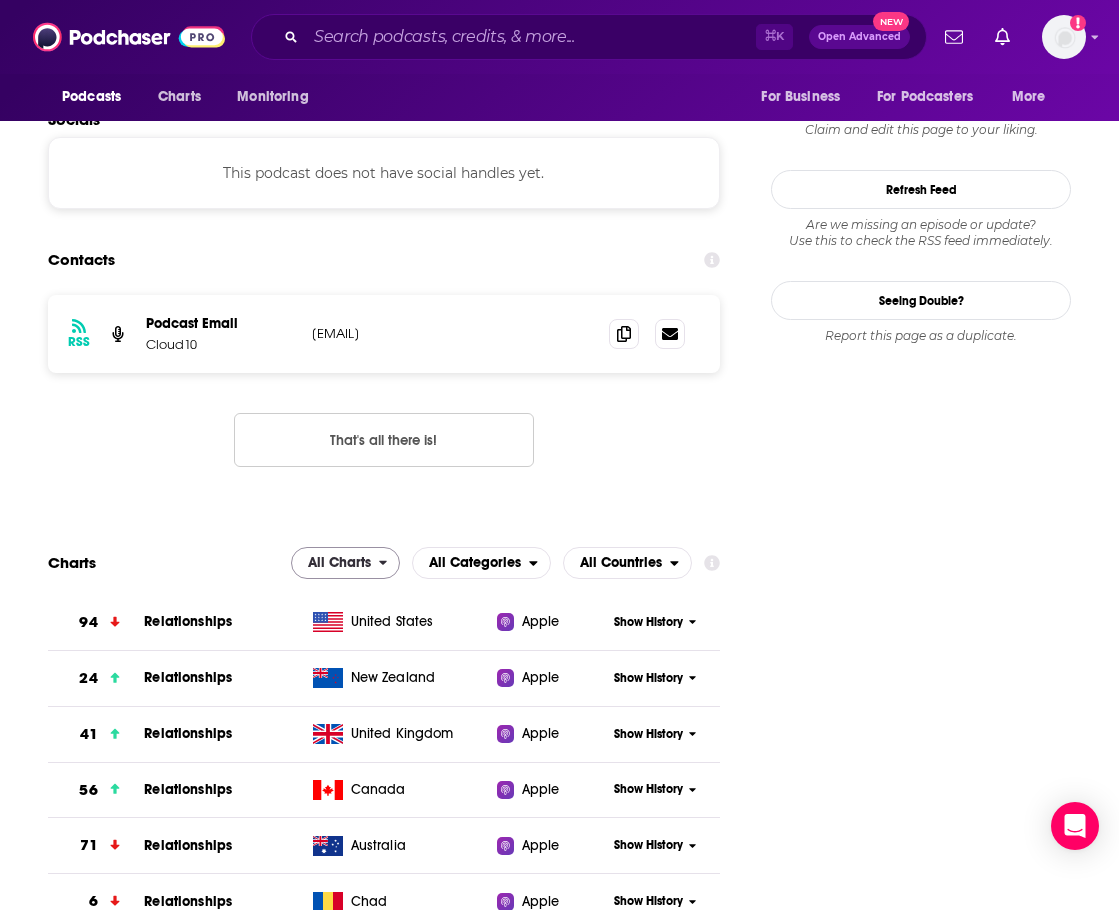 scroll, scrollTop: 1578, scrollLeft: 0, axis: vertical 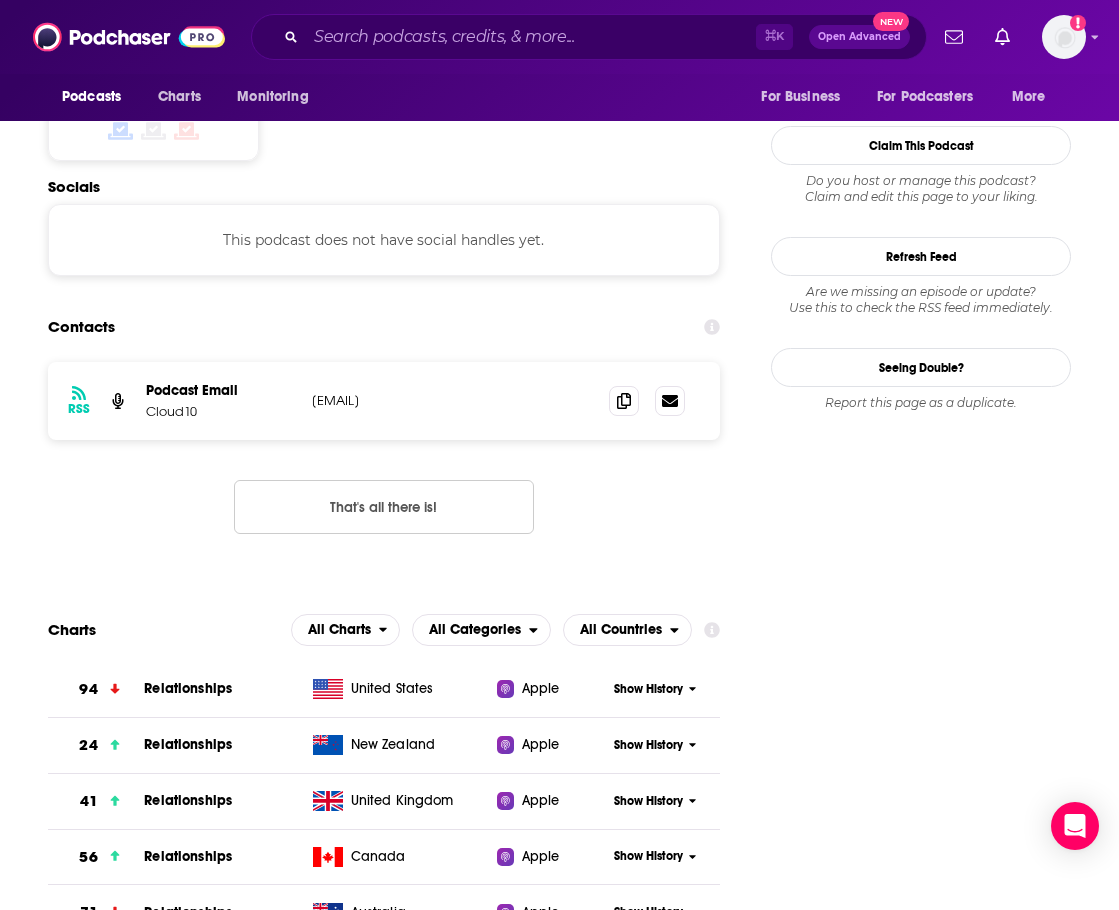 click on "sahiba@cloud10.fm" at bounding box center (444, 400) 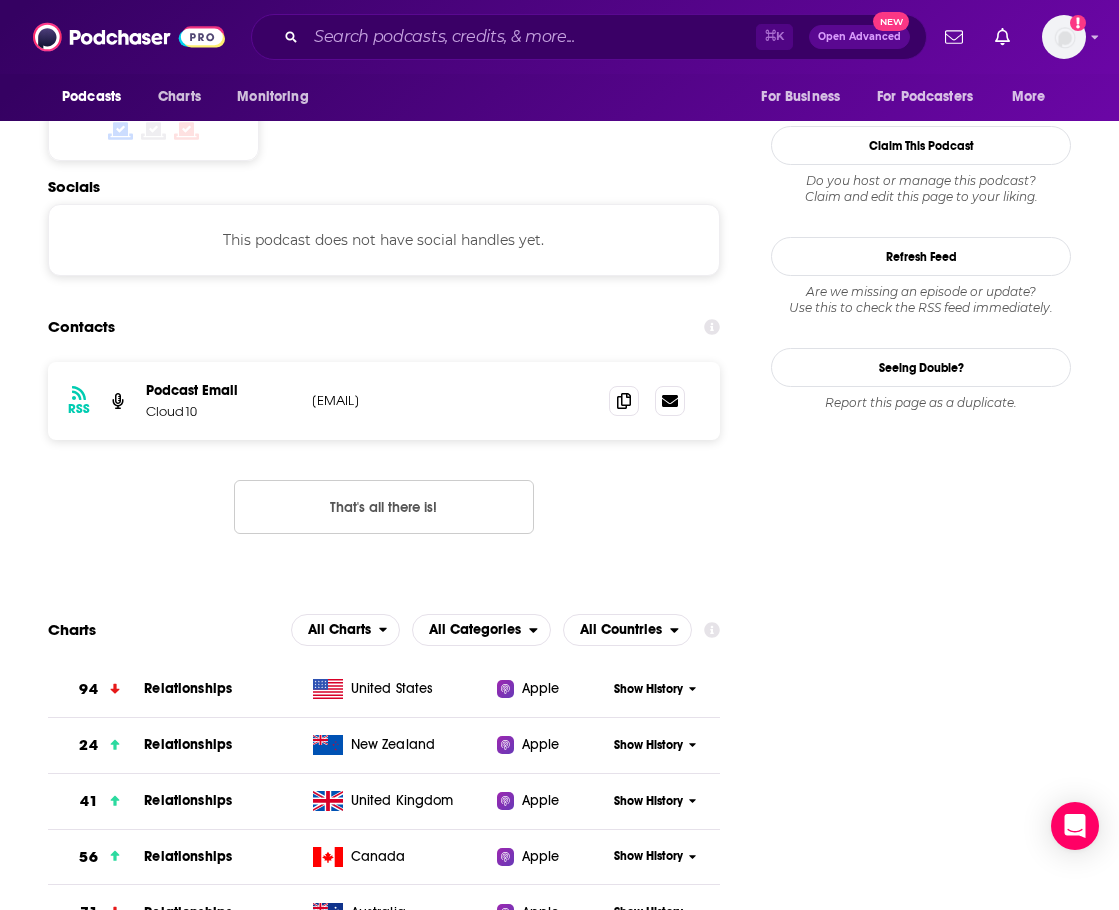 drag, startPoint x: 442, startPoint y: 400, endPoint x: 313, endPoint y: 405, distance: 129.09686 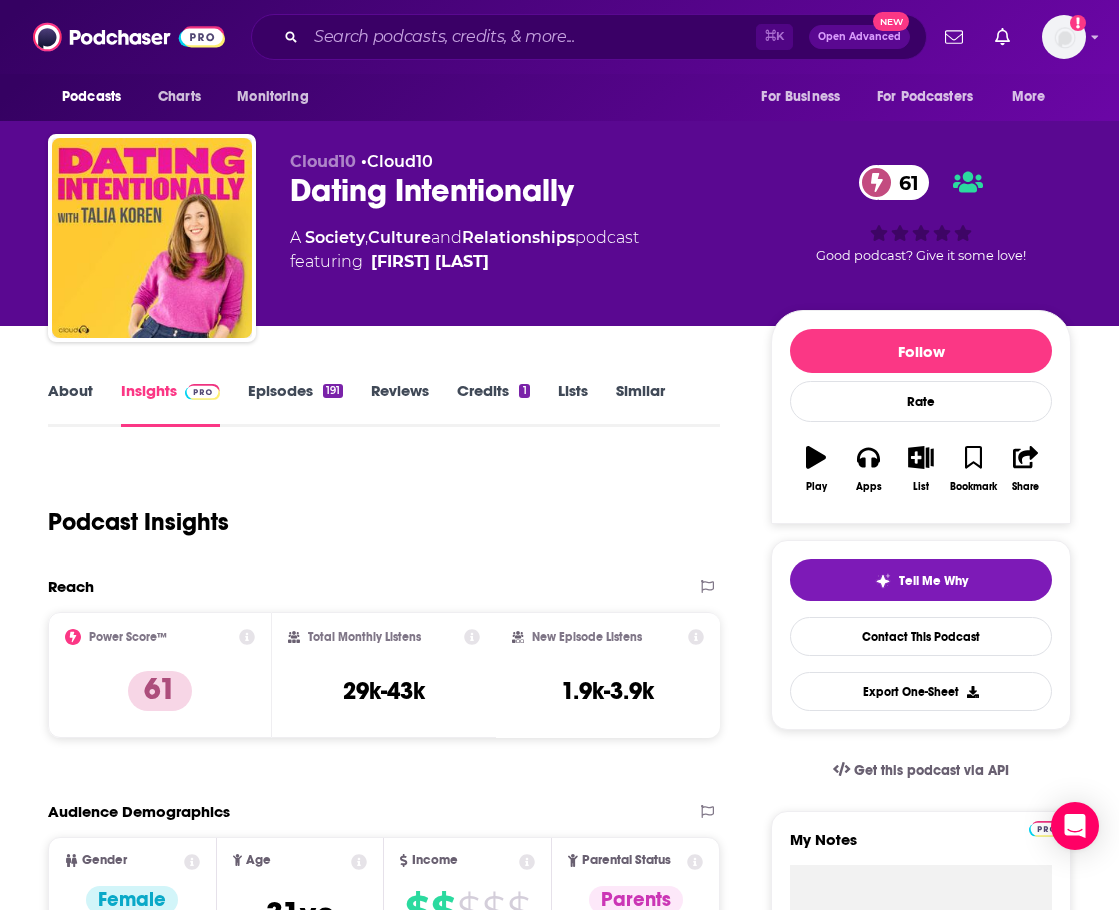 scroll, scrollTop: 0, scrollLeft: 0, axis: both 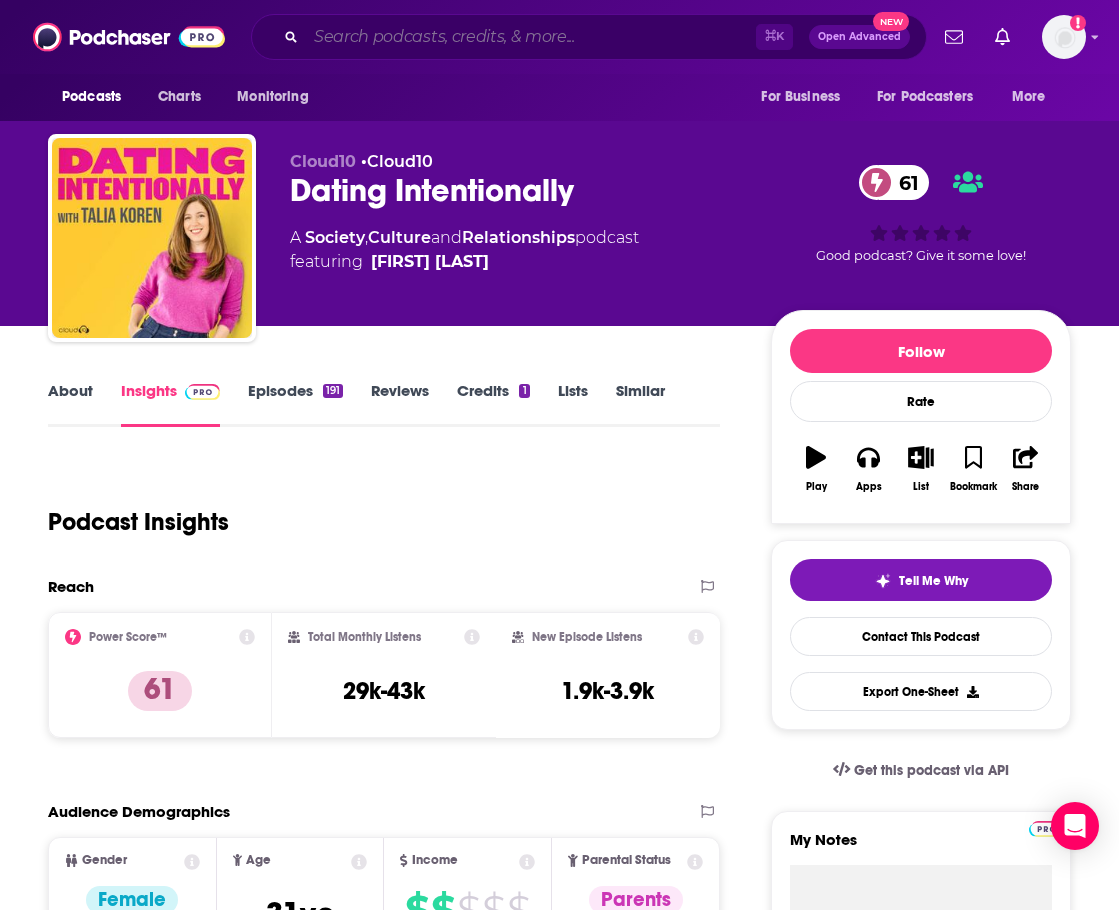 click at bounding box center (531, 37) 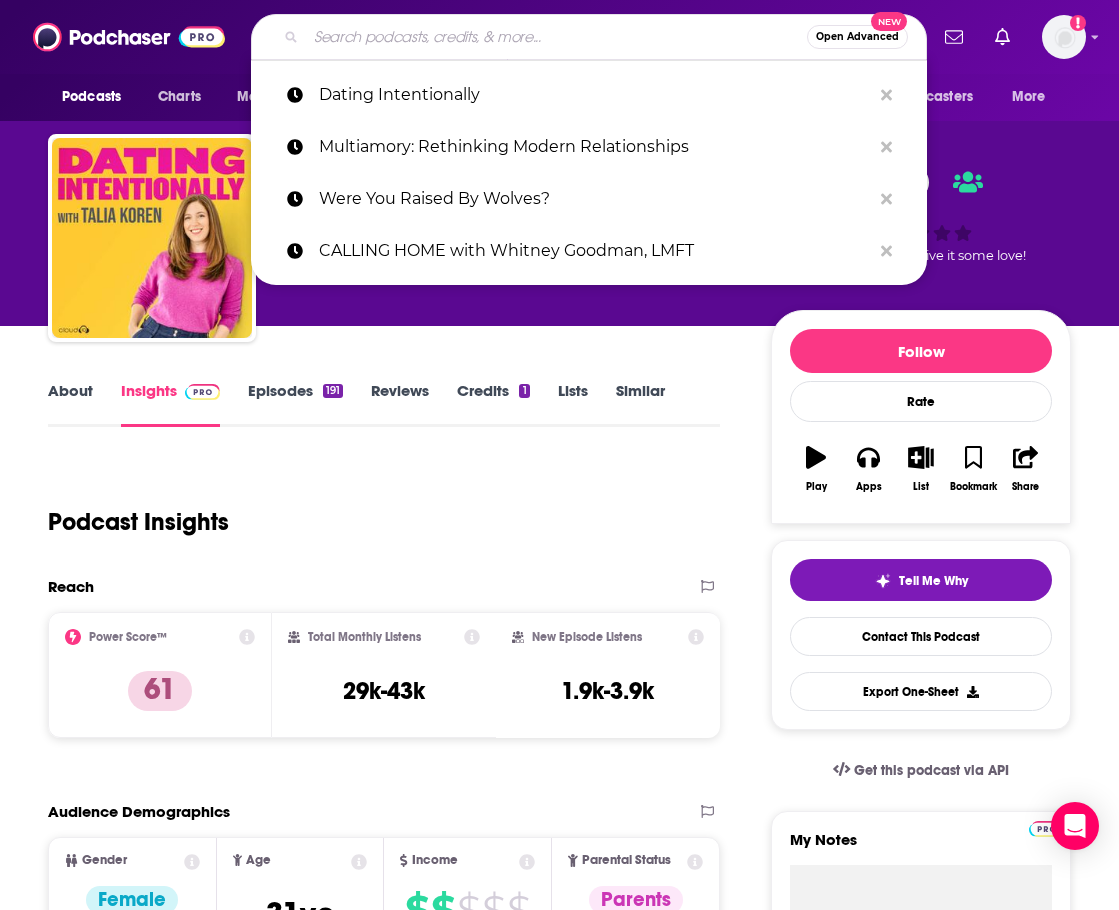 paste on "We Need To Talk with Paul C. Brunson" 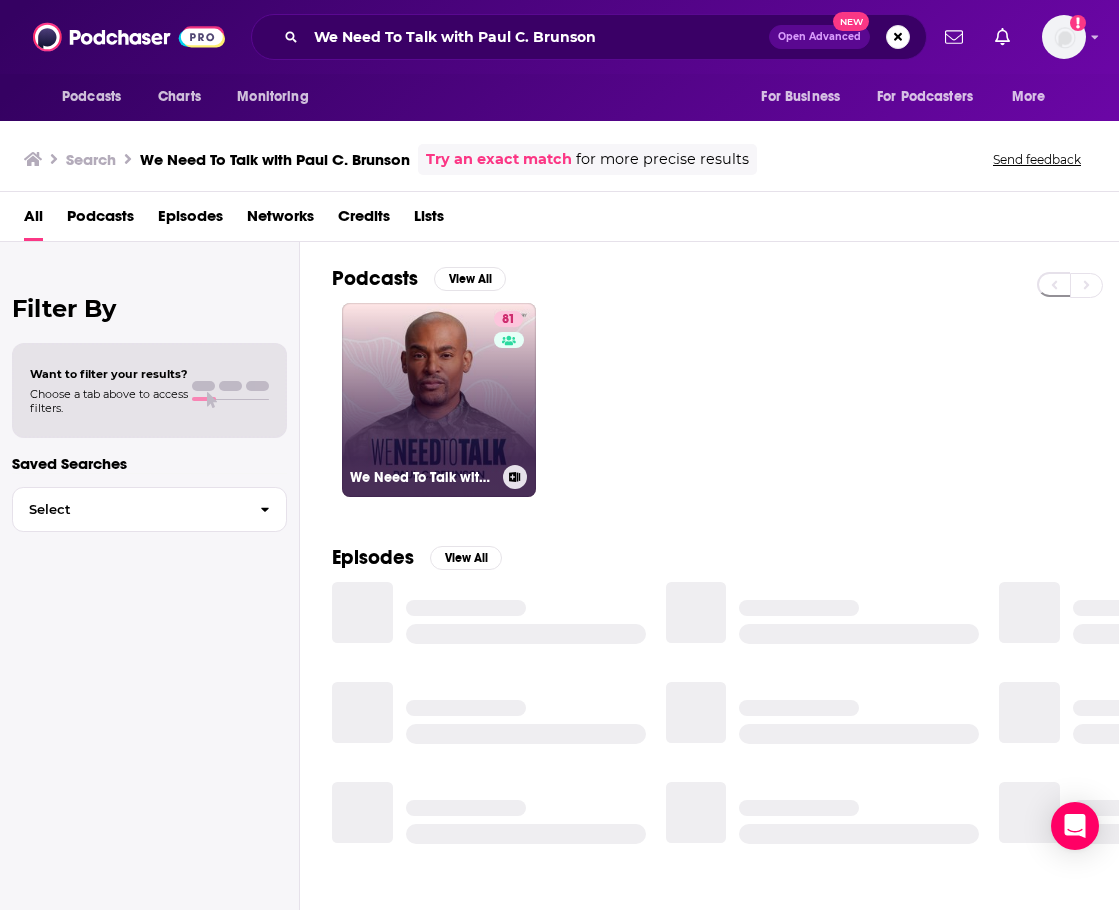 click on "81 We Need To Talk with Paul C. Brunson" at bounding box center (439, 400) 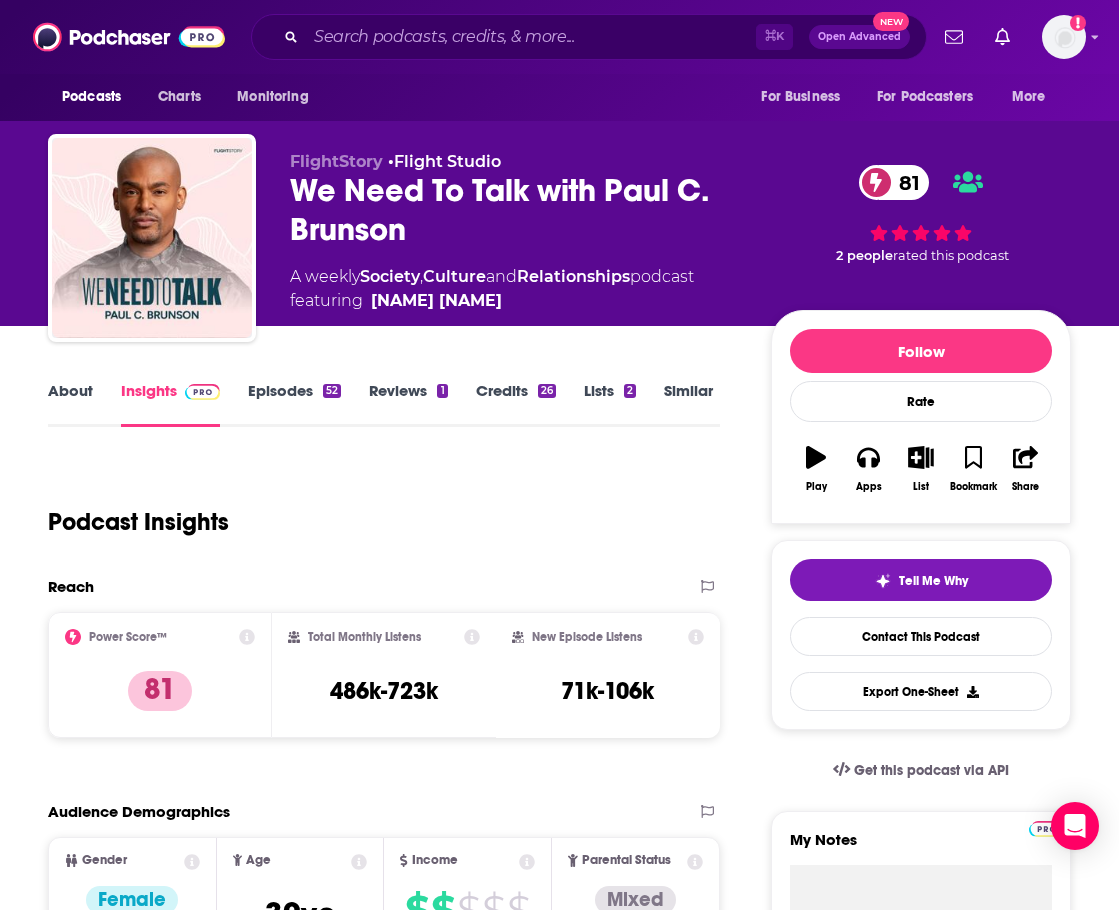 scroll, scrollTop: 0, scrollLeft: 0, axis: both 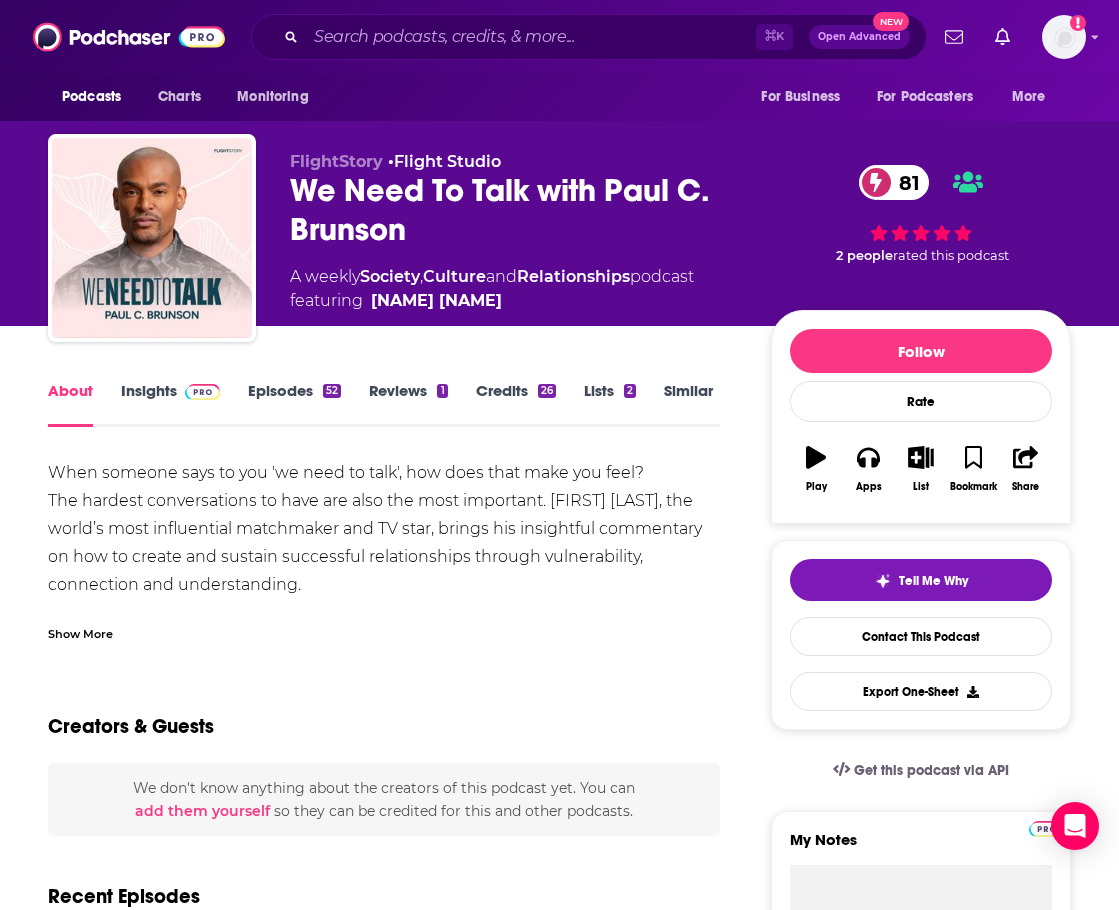 click on "Episodes 52" at bounding box center [294, 404] 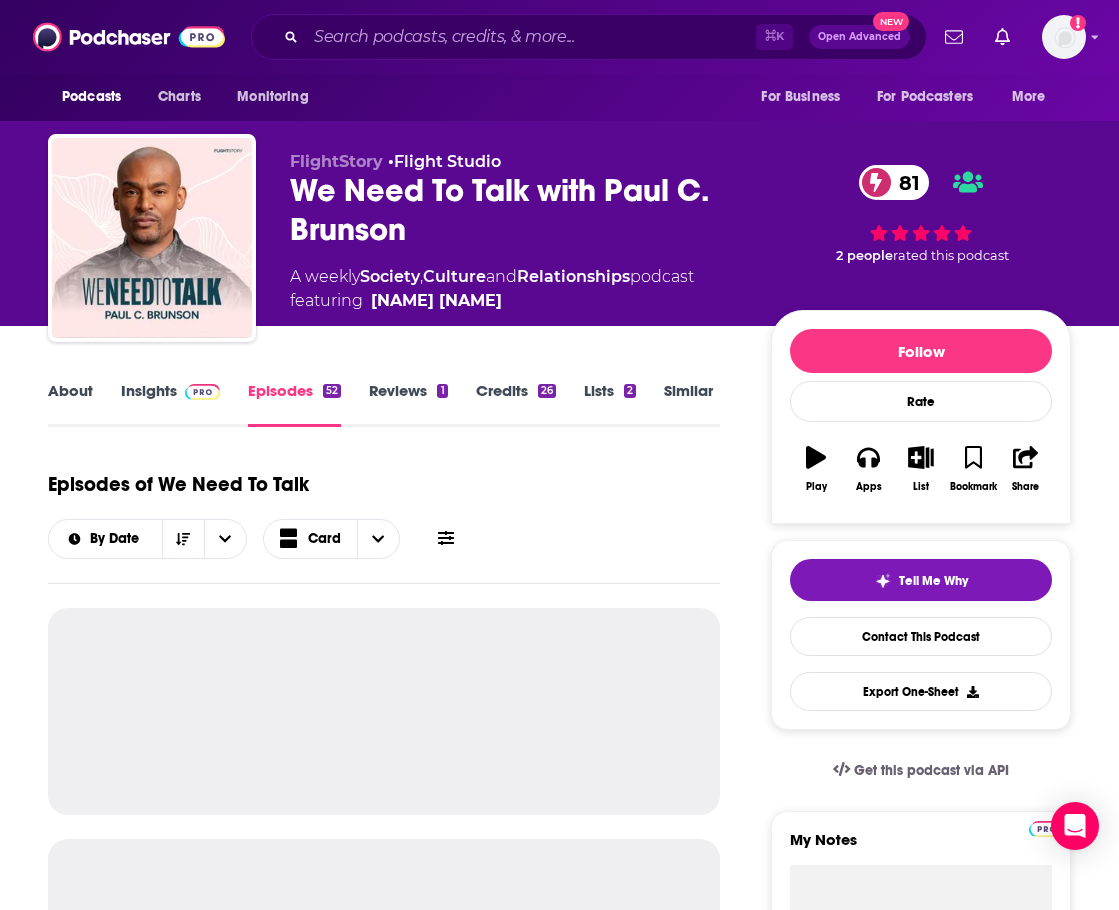 click on "About" at bounding box center [70, 404] 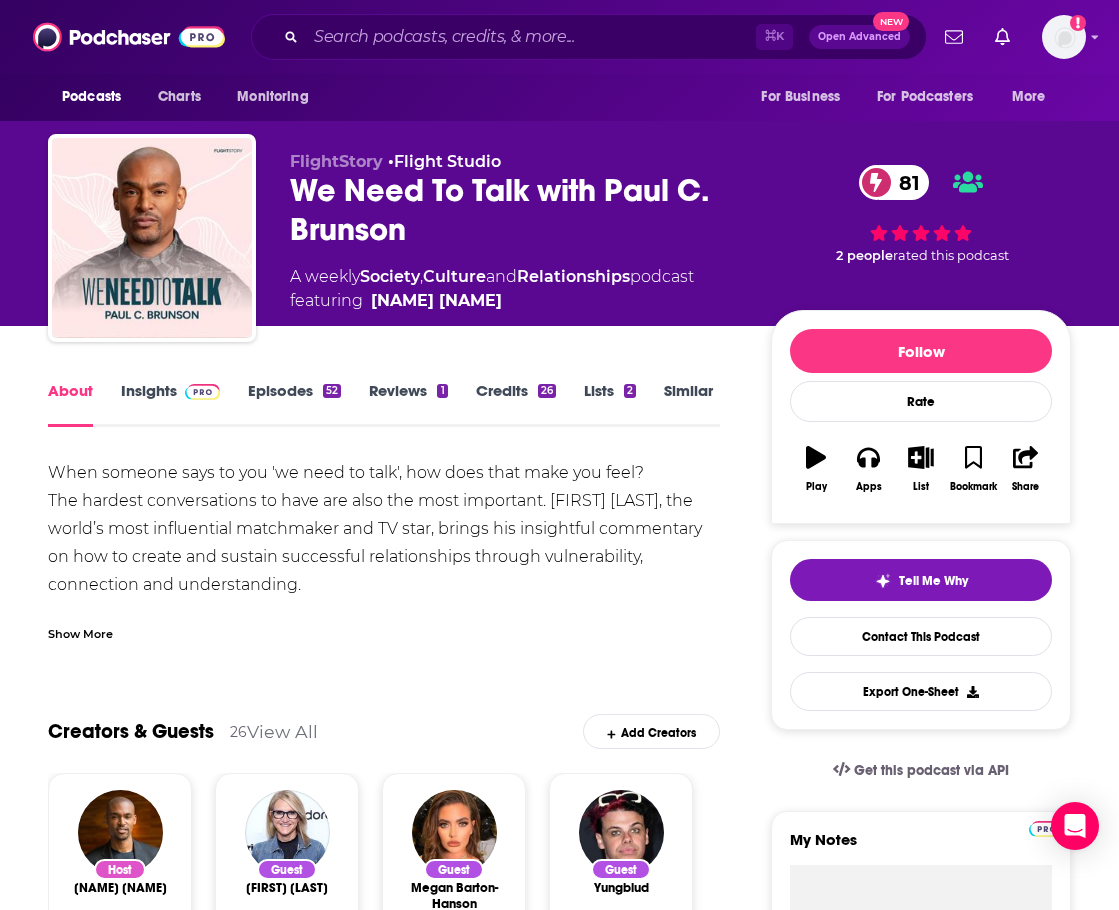 scroll, scrollTop: 0, scrollLeft: 0, axis: both 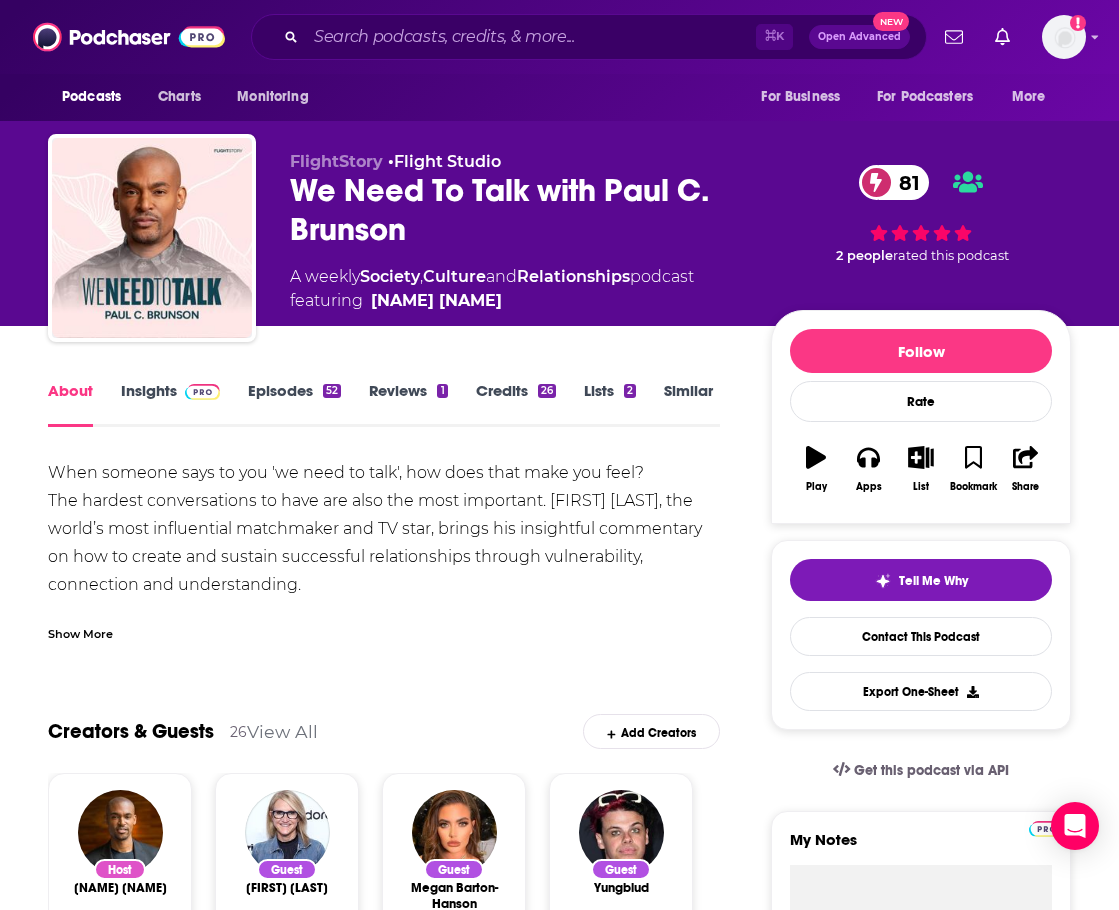 click on "Insights" at bounding box center (170, 404) 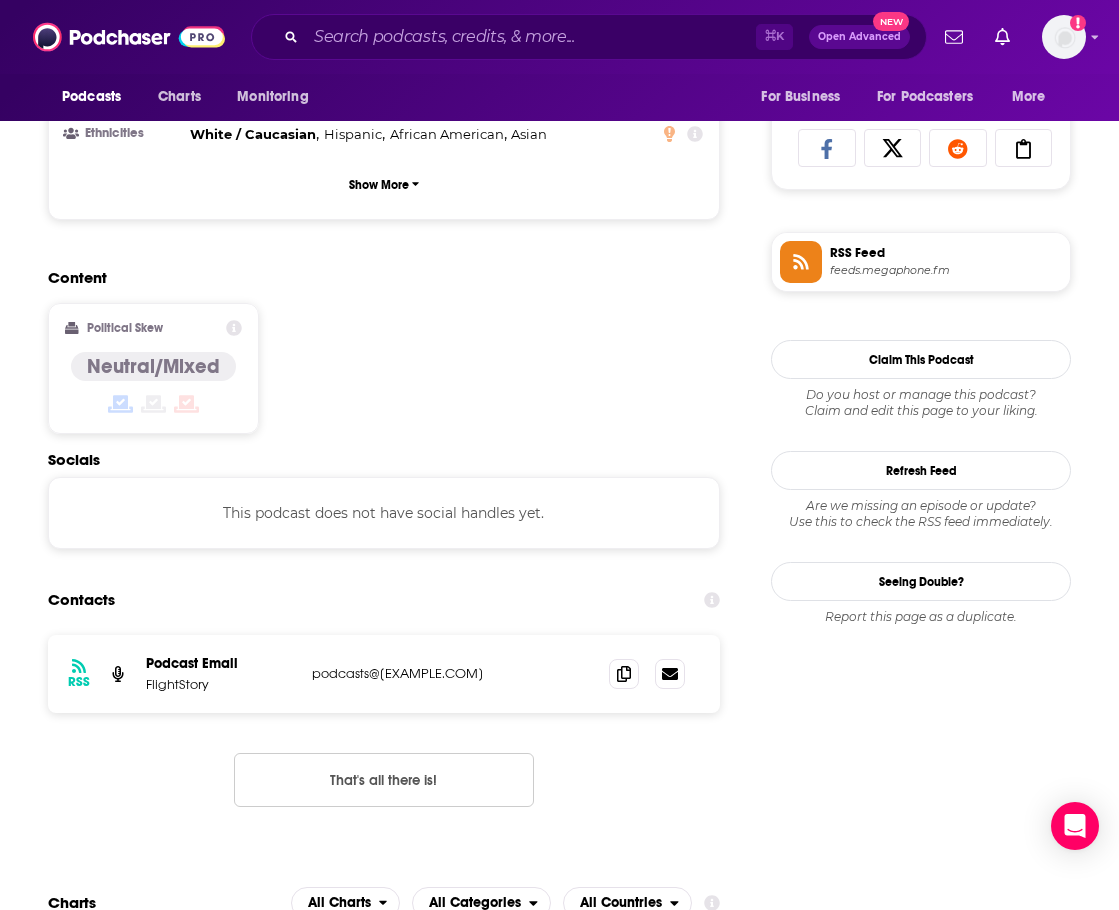 scroll, scrollTop: 1584, scrollLeft: 0, axis: vertical 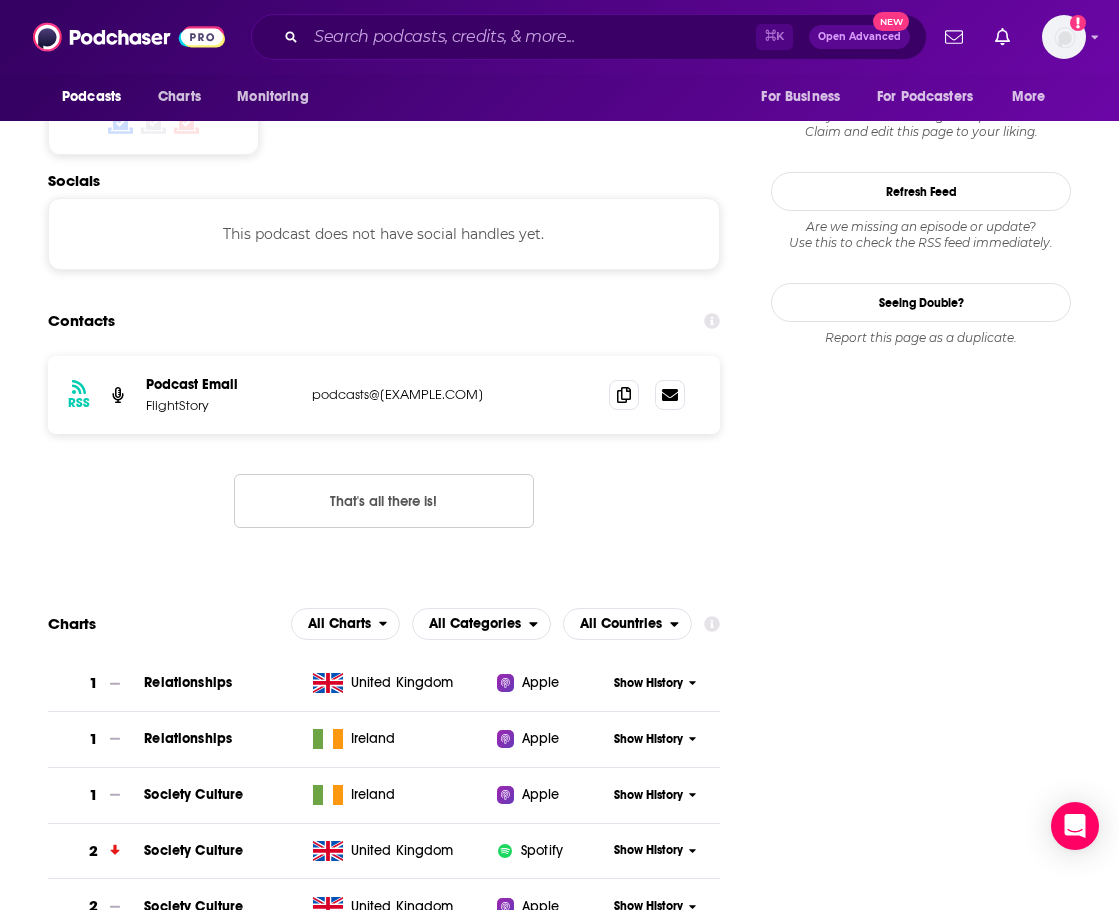 drag, startPoint x: 501, startPoint y: 386, endPoint x: 481, endPoint y: 395, distance: 21.931713 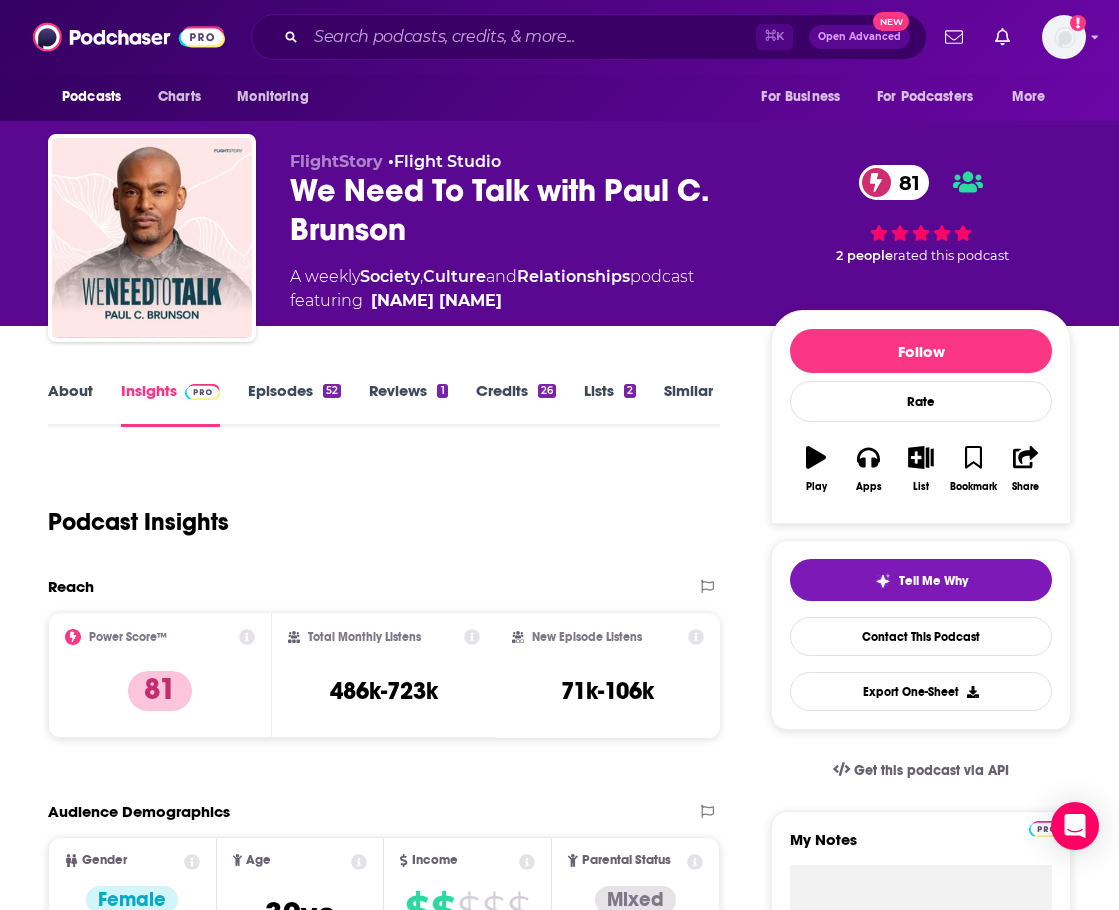 scroll, scrollTop: 0, scrollLeft: 0, axis: both 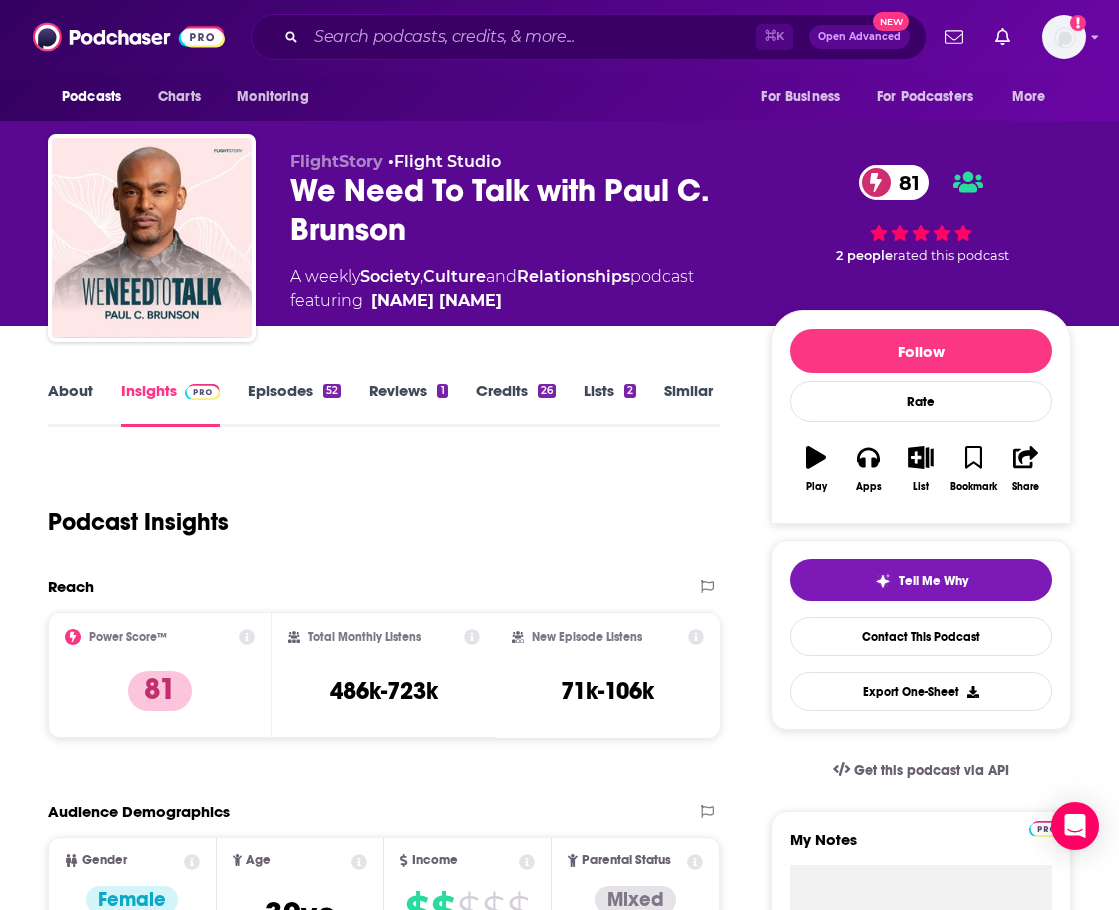 click on "⌘  K Open Advanced New" at bounding box center (589, 37) 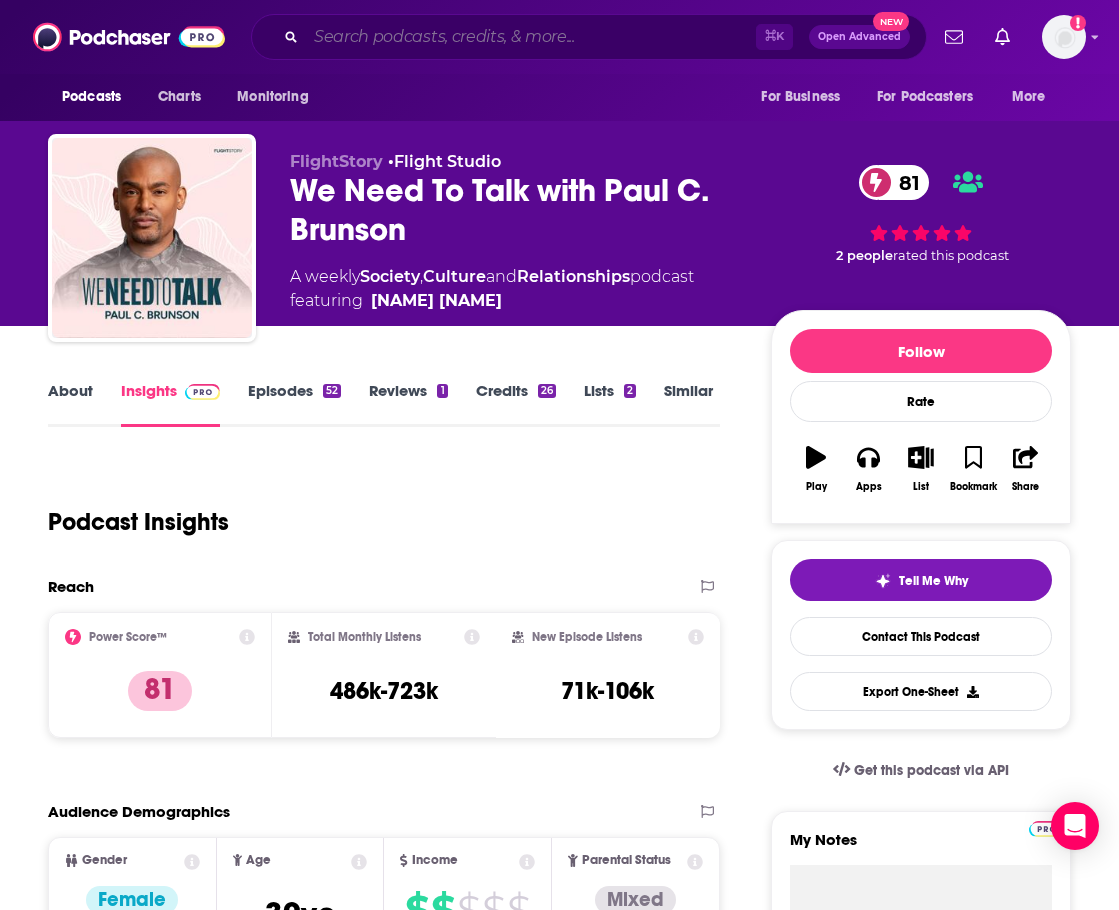 click at bounding box center (531, 37) 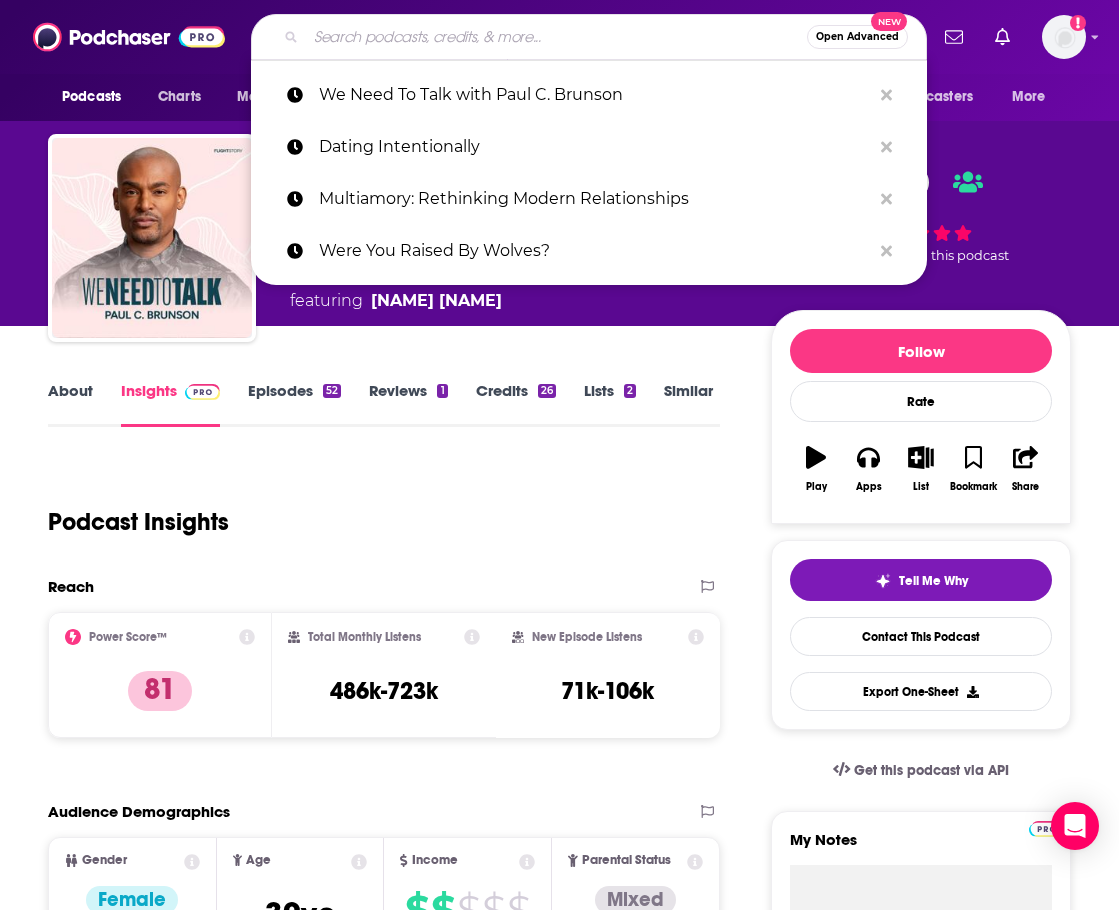 paste on "Real Talk with Rachel Awtrey" 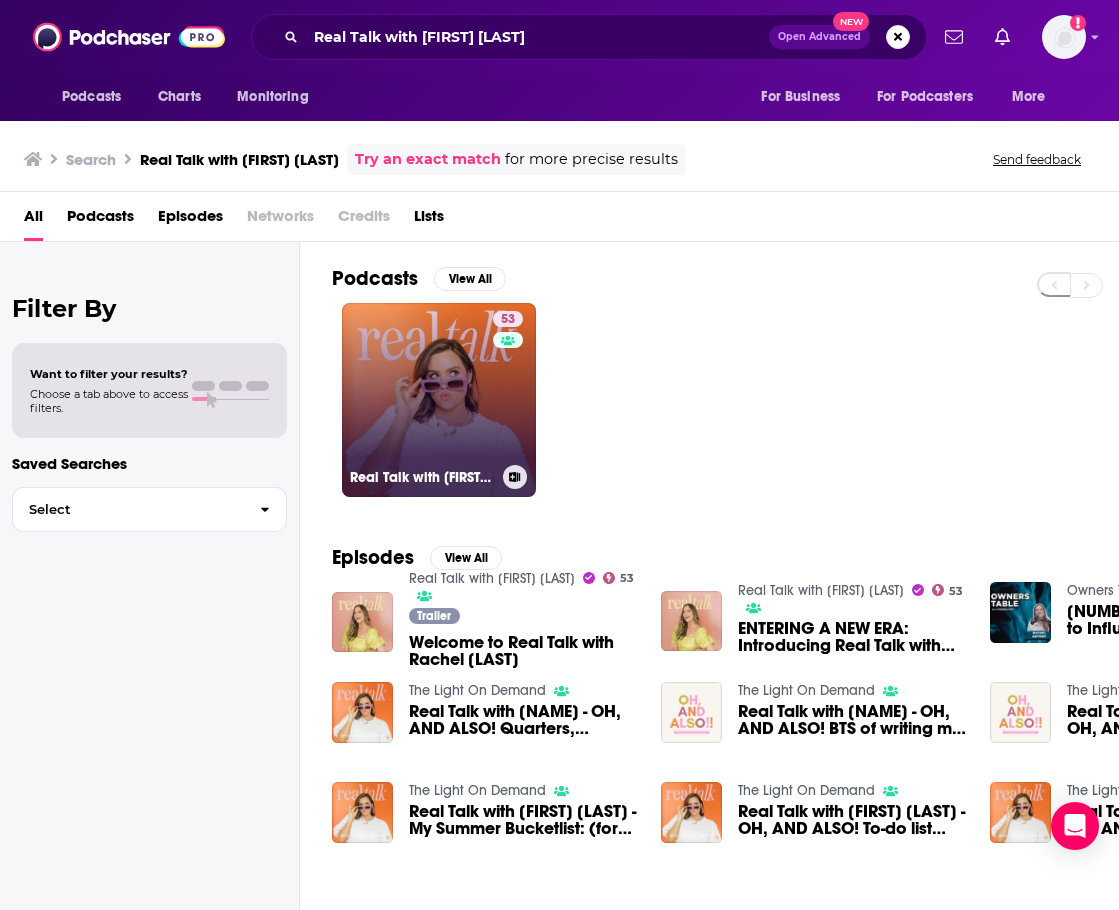 click on "53 Real Talk with Rachel Awtrey" at bounding box center [439, 400] 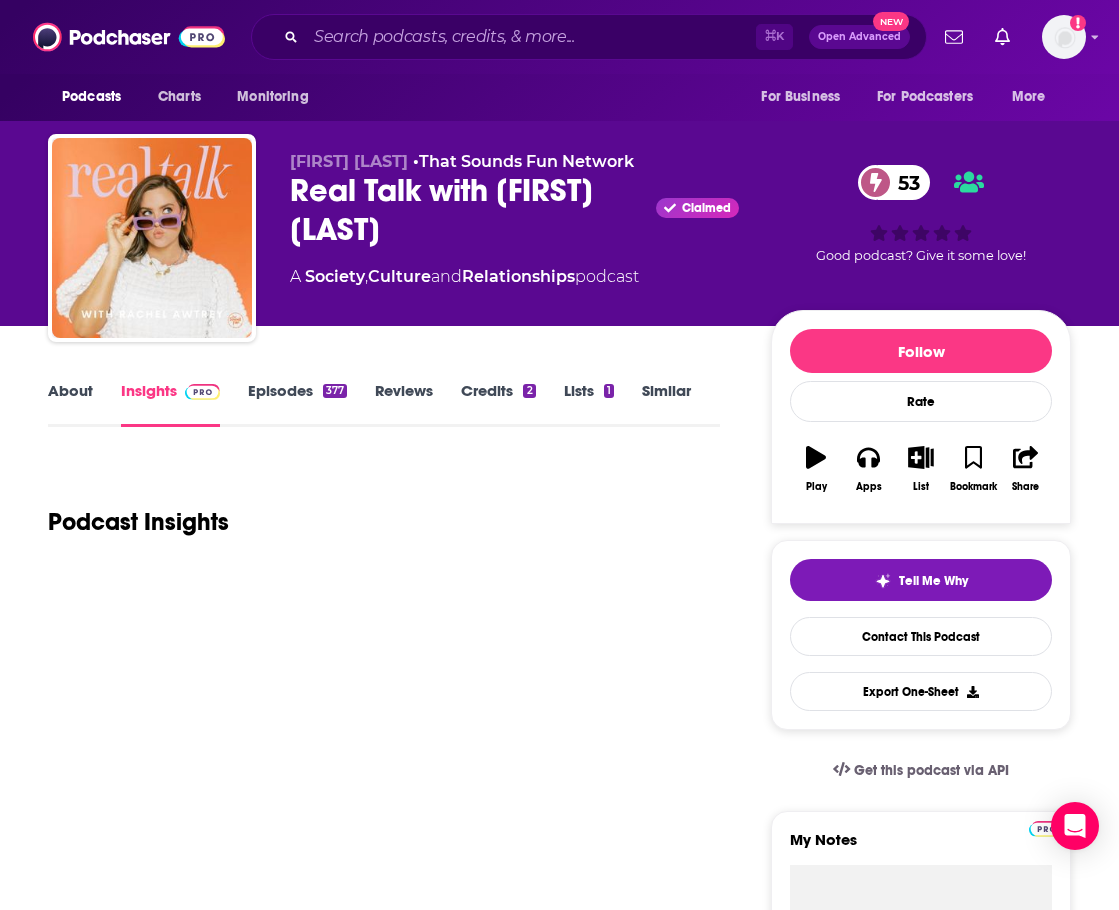 click on "About" at bounding box center [70, 404] 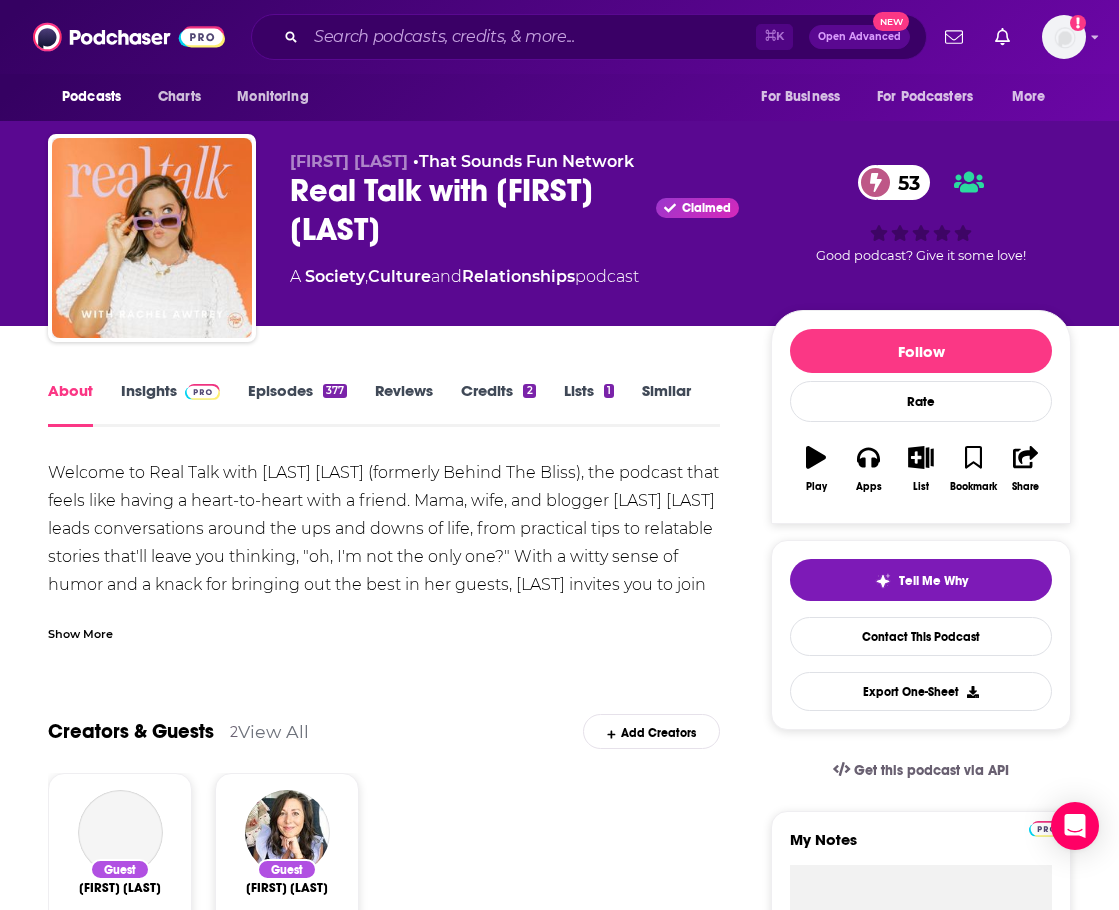 click on "Show More" at bounding box center [80, 632] 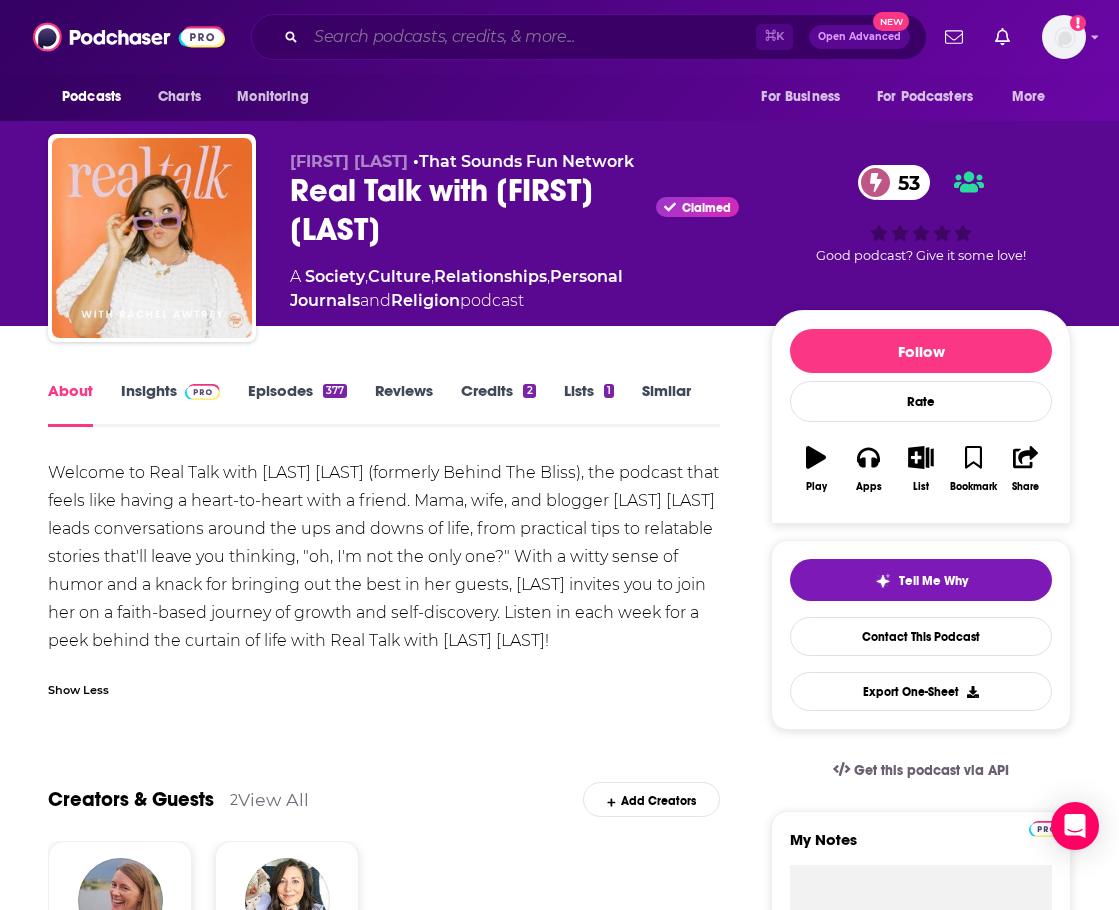 click at bounding box center (531, 37) 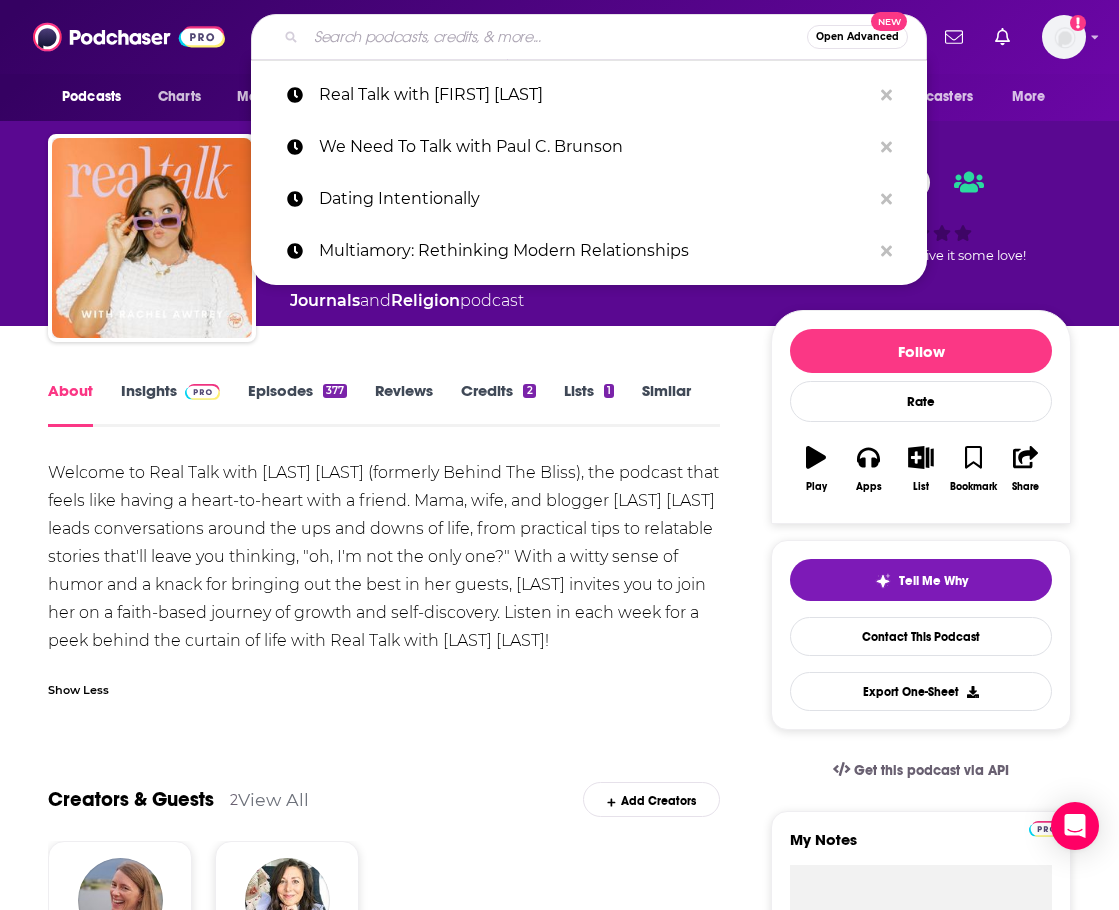 paste on "House Guest with Kenzie Elizabeth" 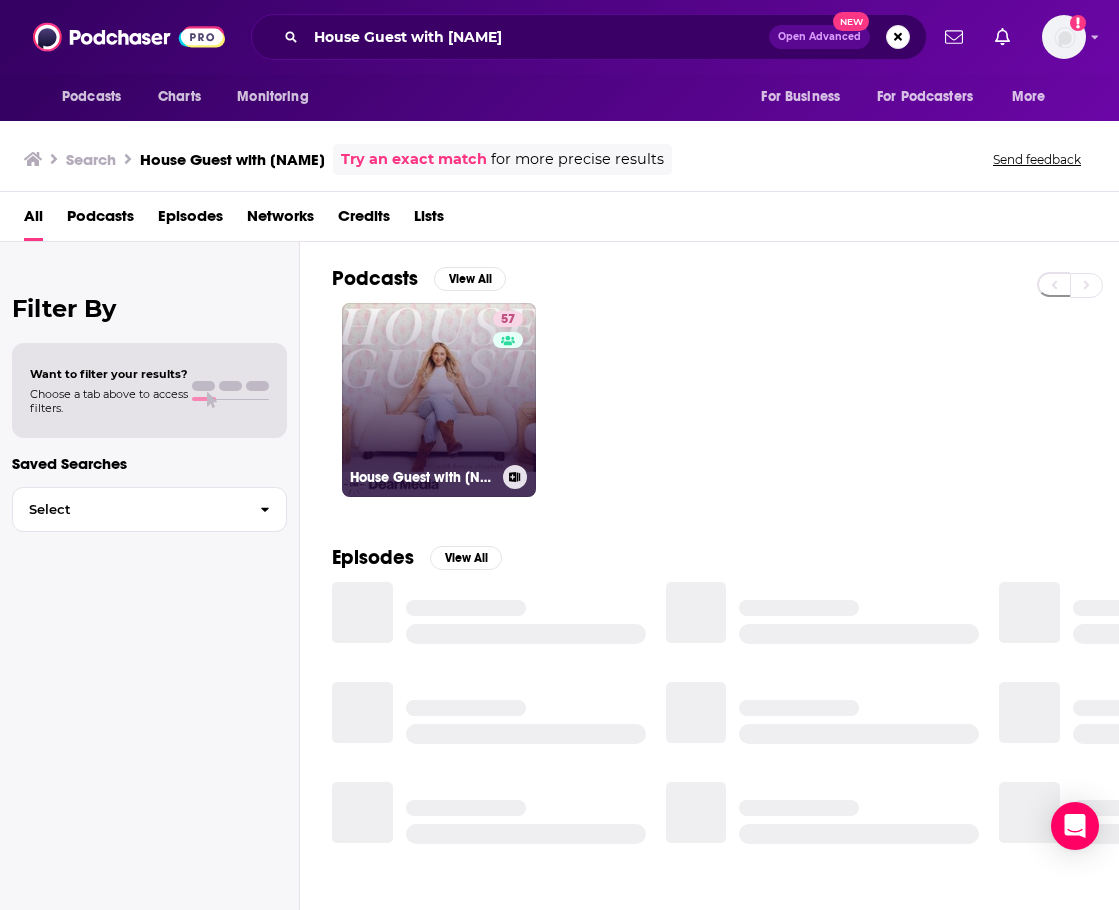 click on "57 House Guest with Kenzie Elizabeth" at bounding box center (439, 400) 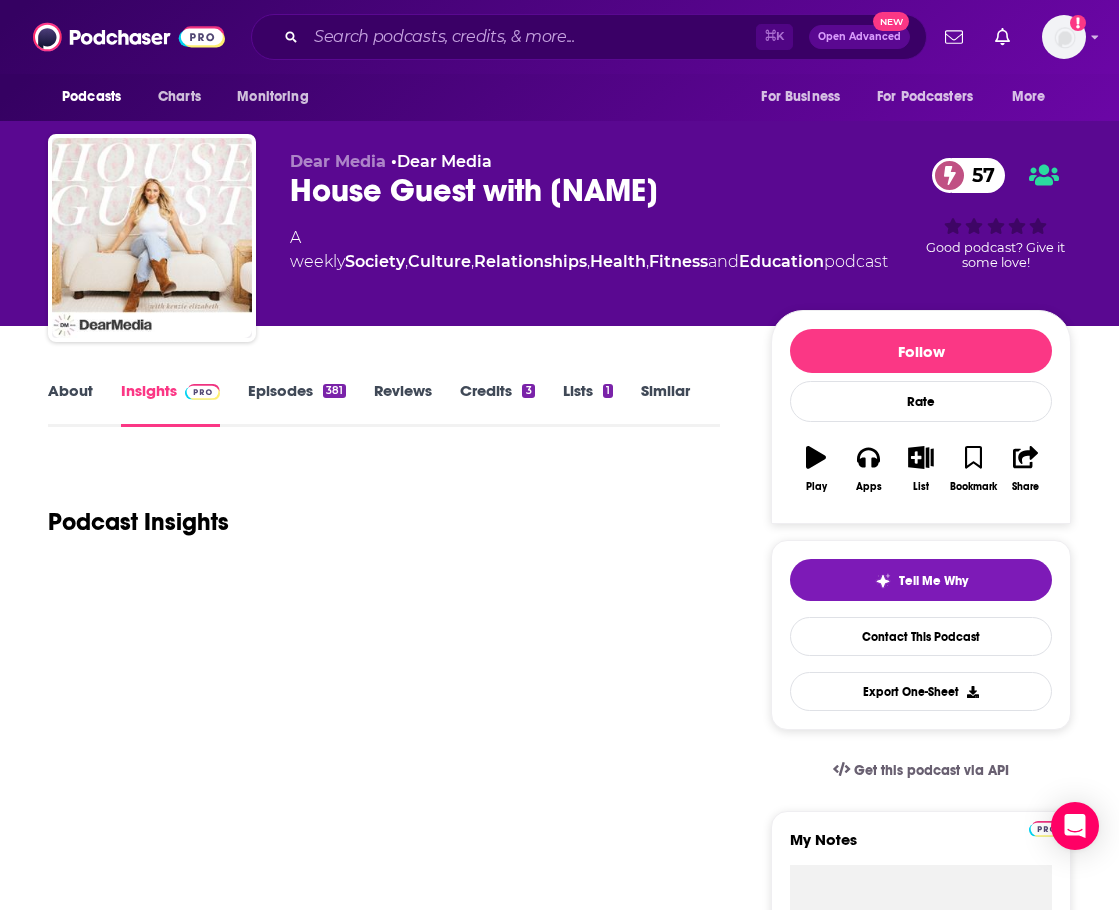 click on "About" at bounding box center [70, 404] 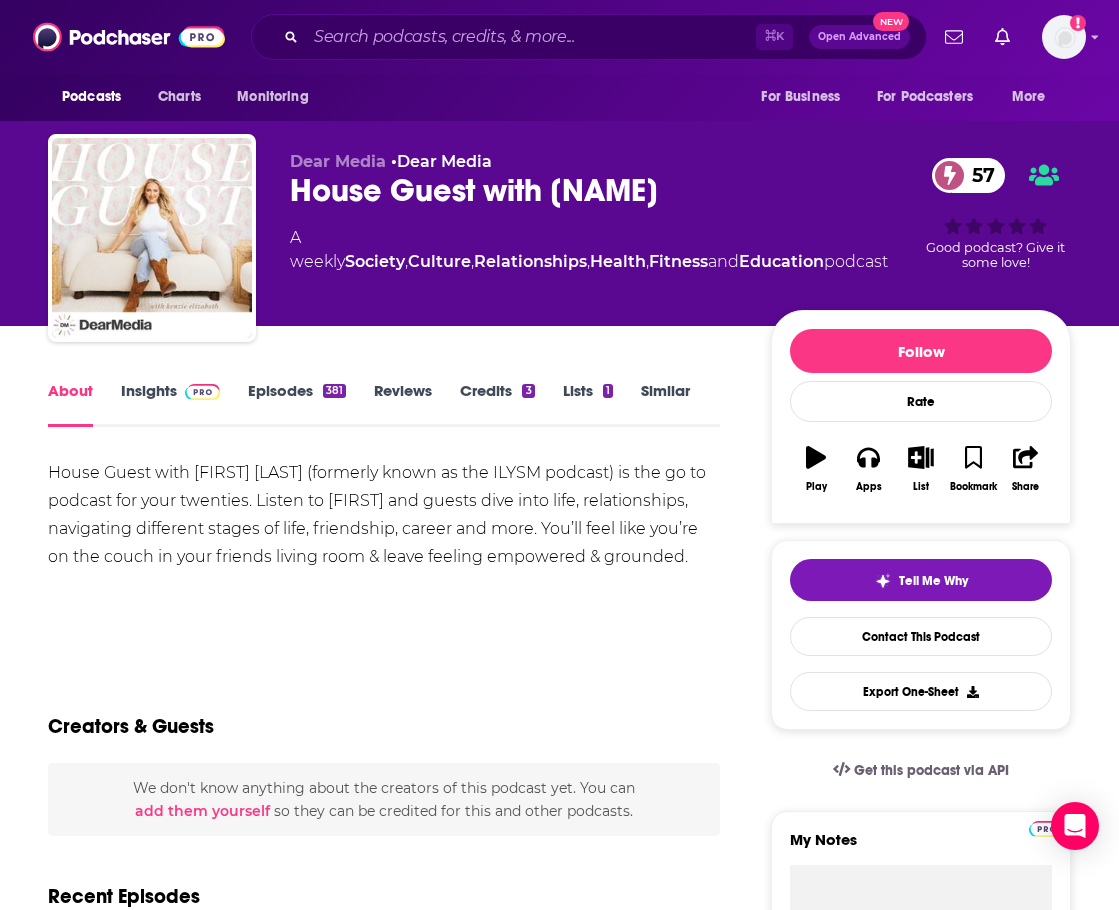 click on "Insights" at bounding box center (170, 404) 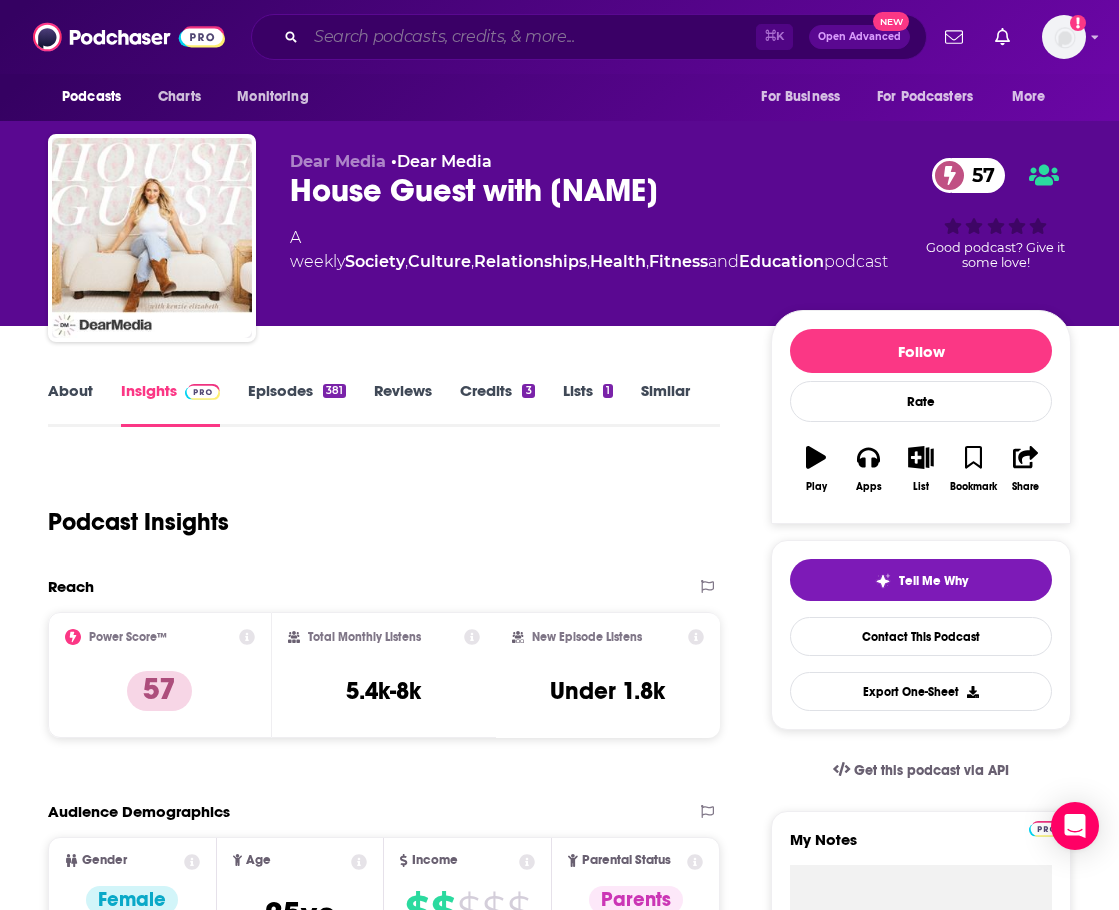 click at bounding box center (531, 37) 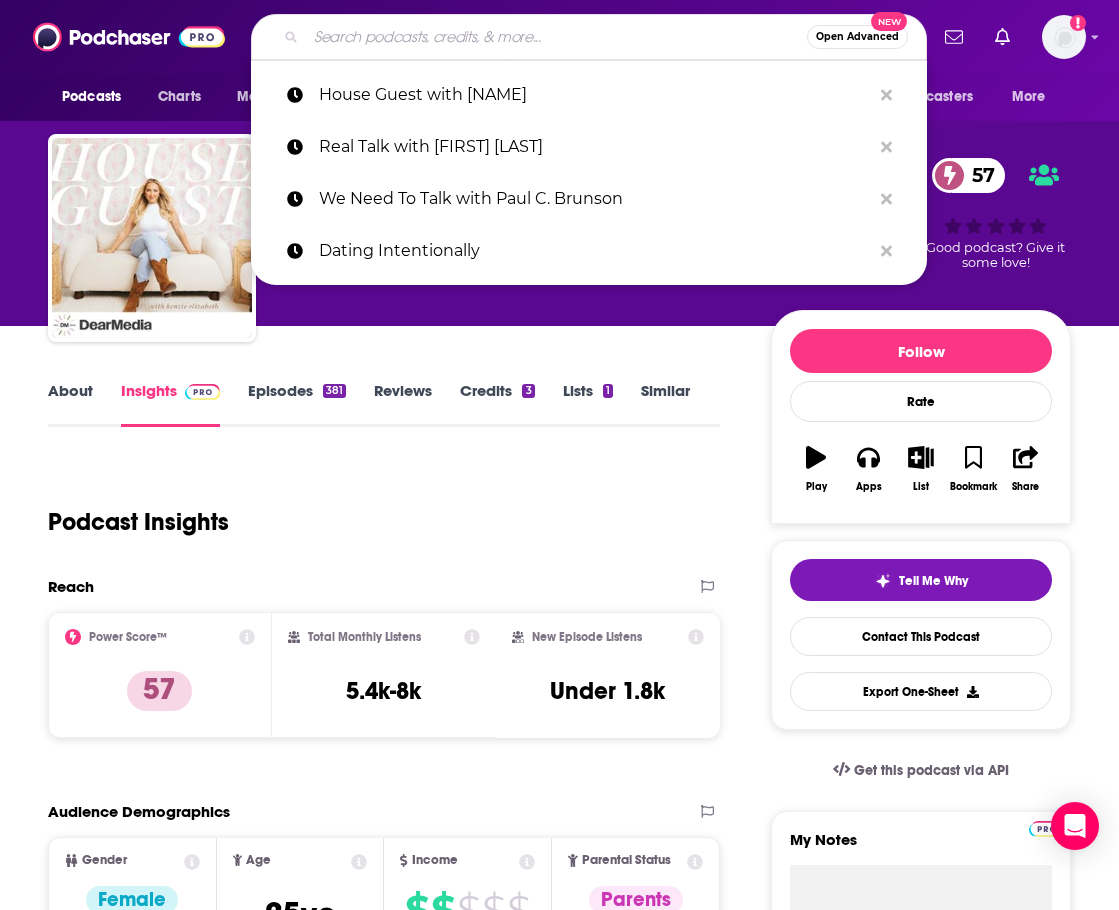 paste on "Self Care and Chill With Maui" 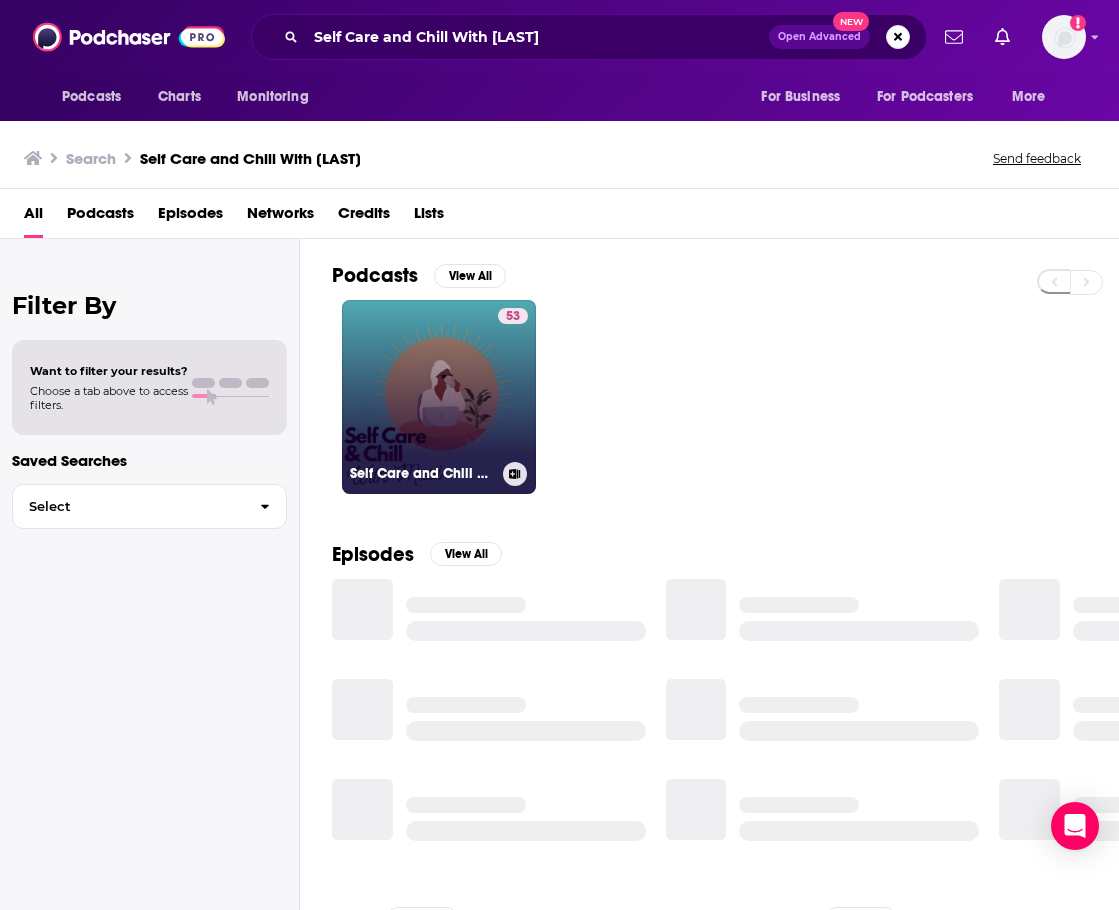 click on "53 Self Care and Chill With Maui" at bounding box center (439, 397) 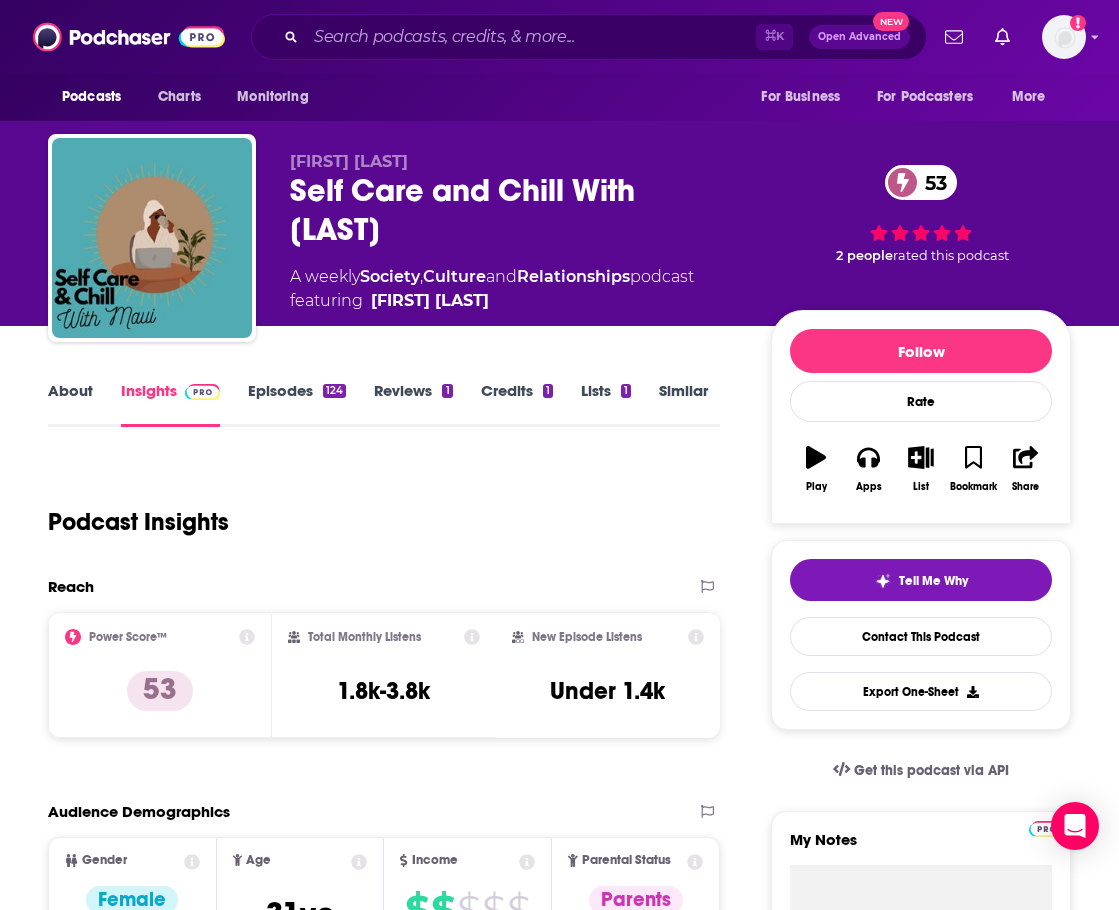 click on "Podcasts Charts Monitoring ⌘  K Open Advanced New For Business For Podcasters More Add a profile image" at bounding box center [559, 37] 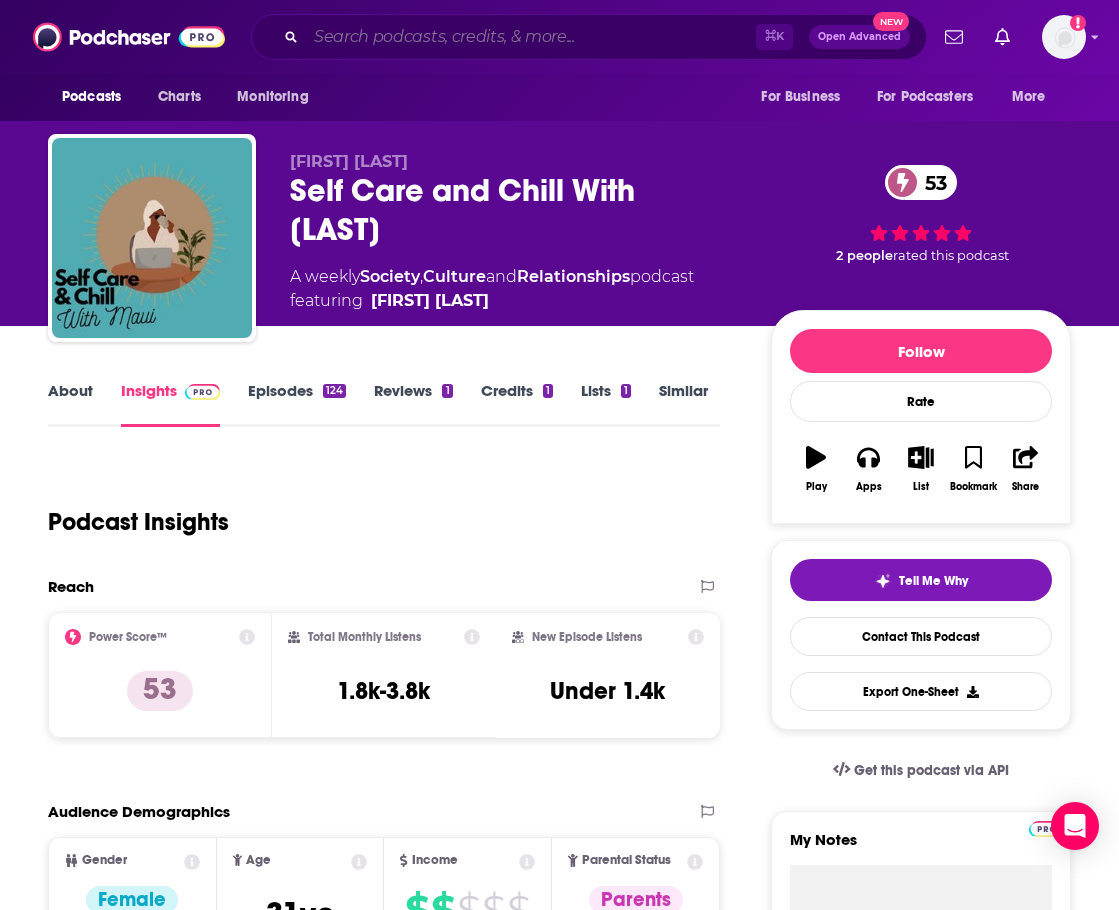 click at bounding box center [531, 37] 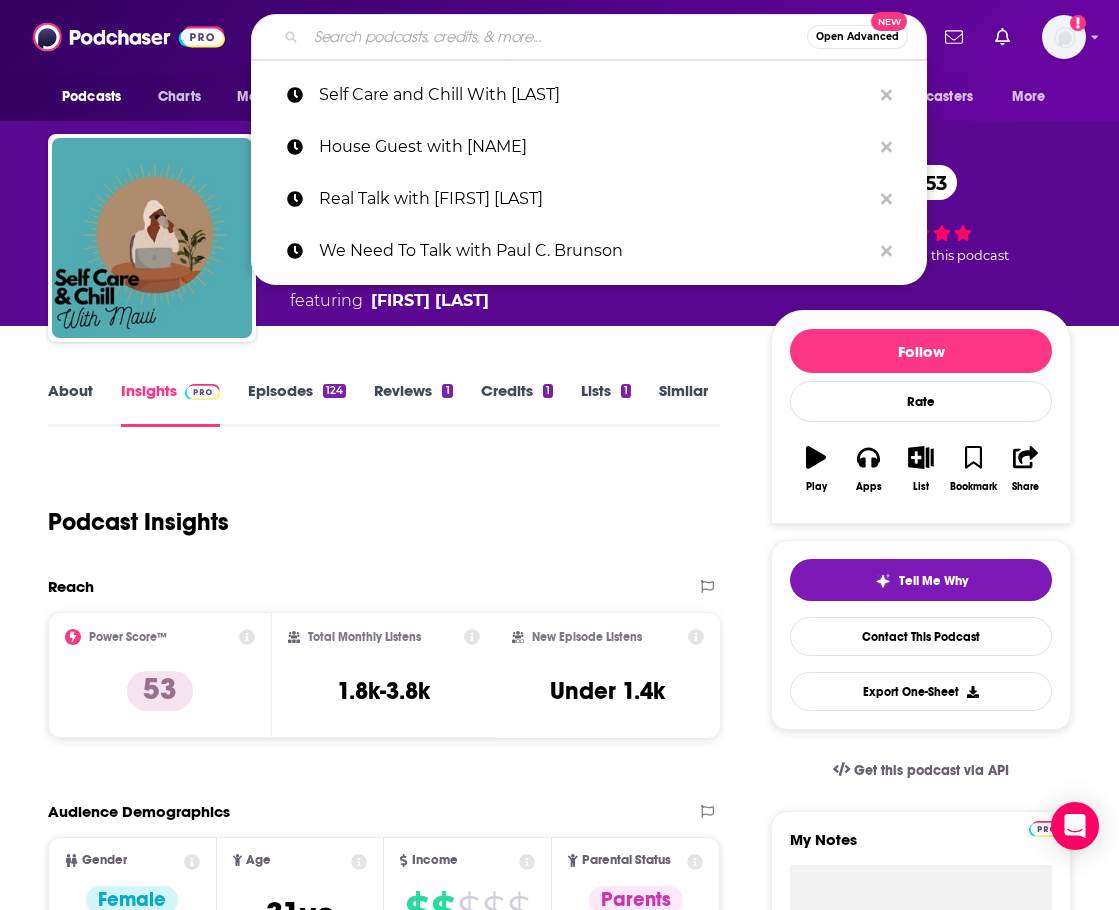 paste on "What Healthy Couples Know That You Don't" 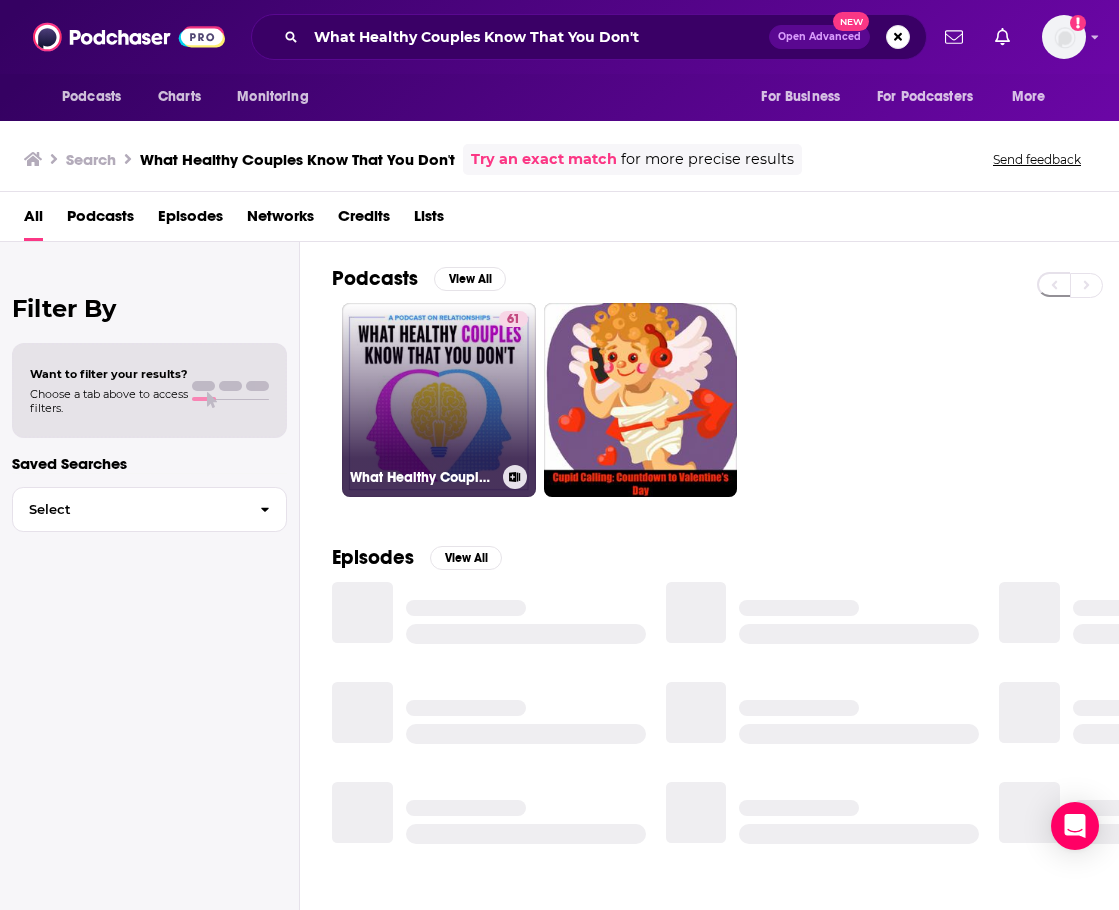 click on "61 What Healthy Couples Know That You Don't" at bounding box center (439, 400) 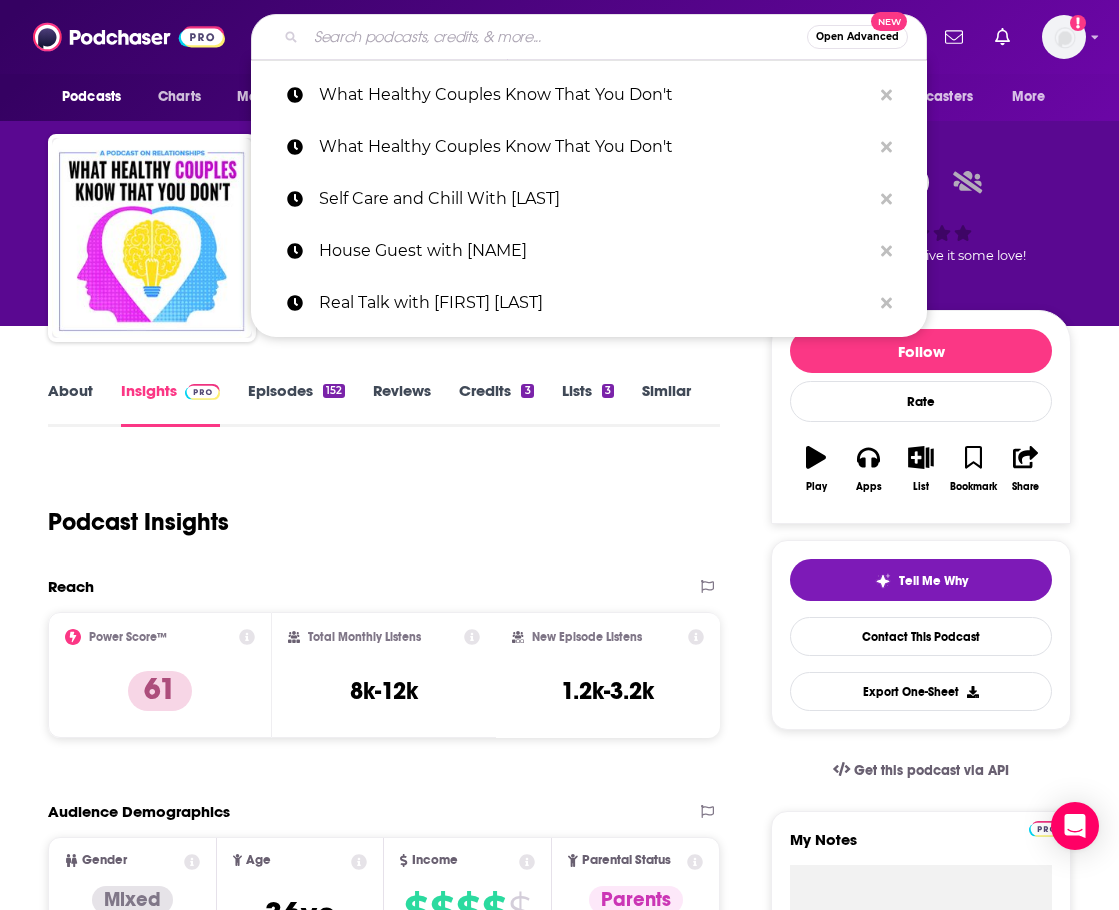 click at bounding box center [556, 37] 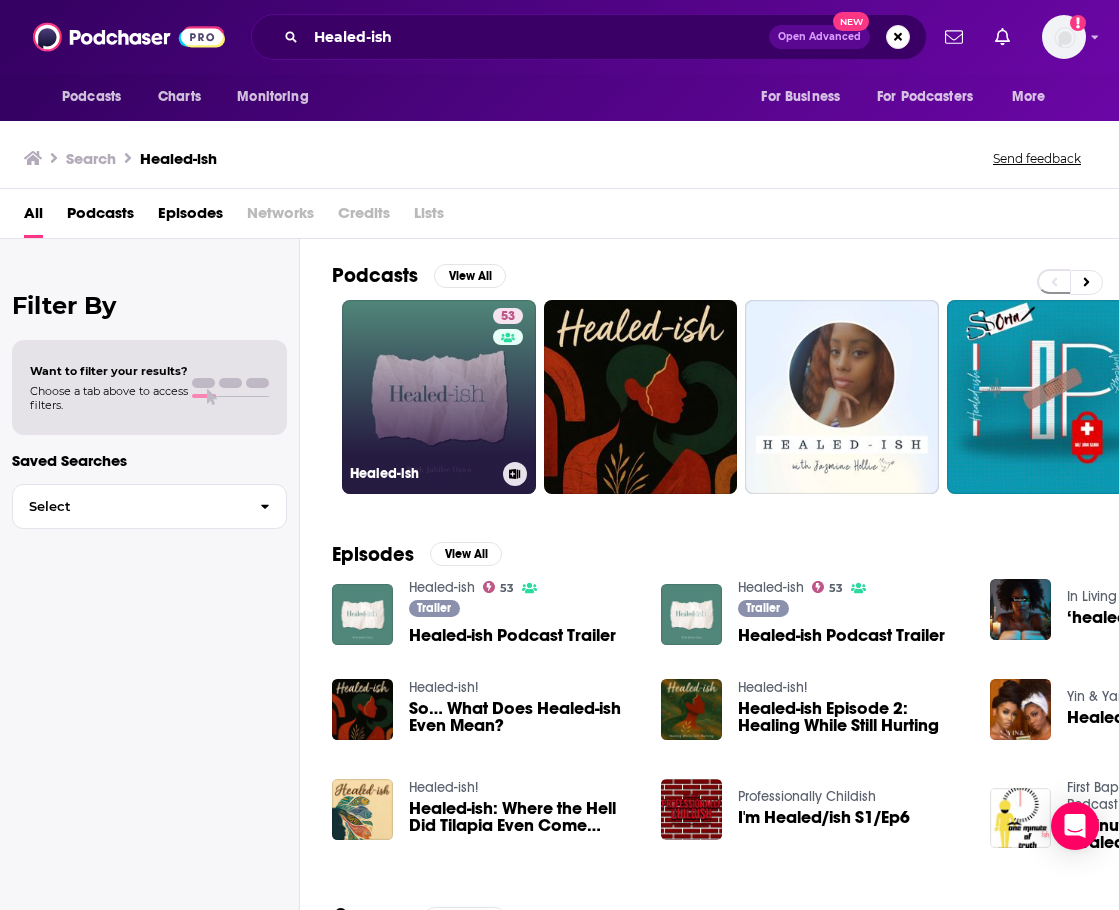 click on "53 Healed-ish" at bounding box center [439, 397] 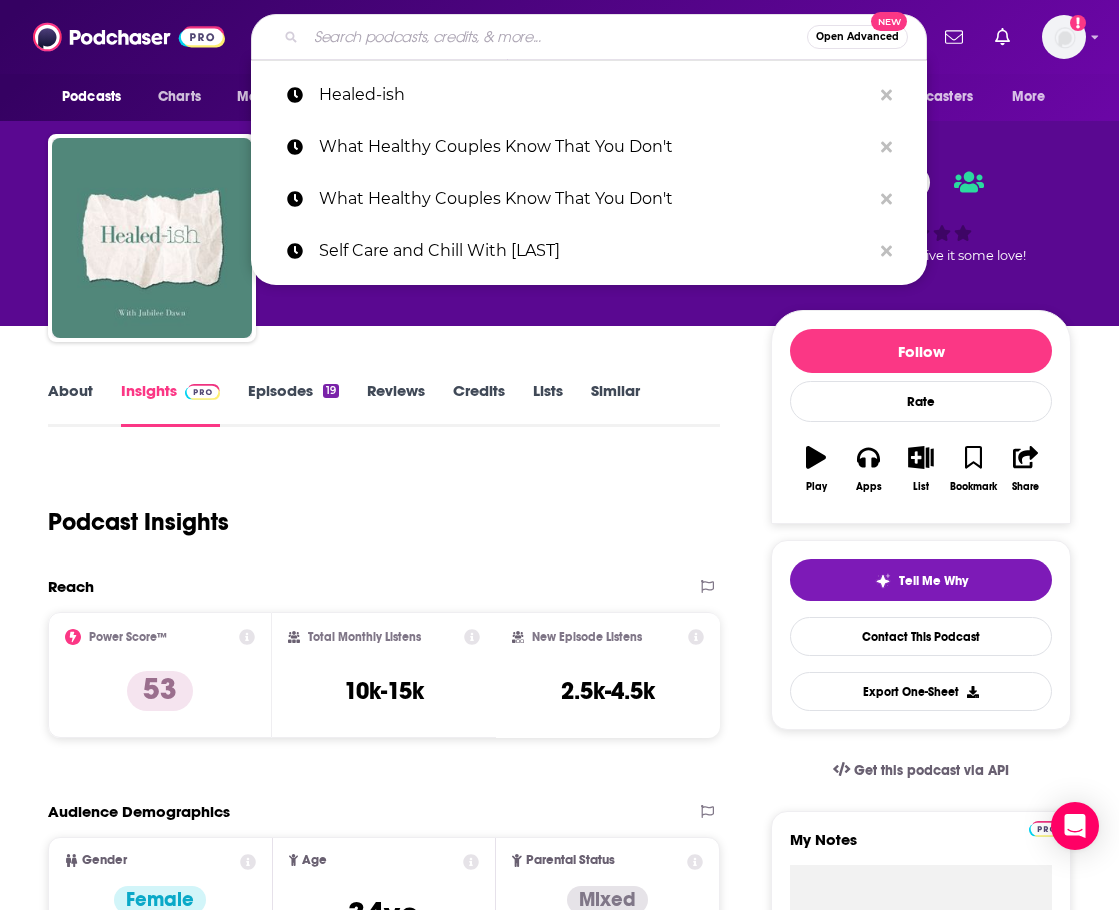 click at bounding box center (556, 37) 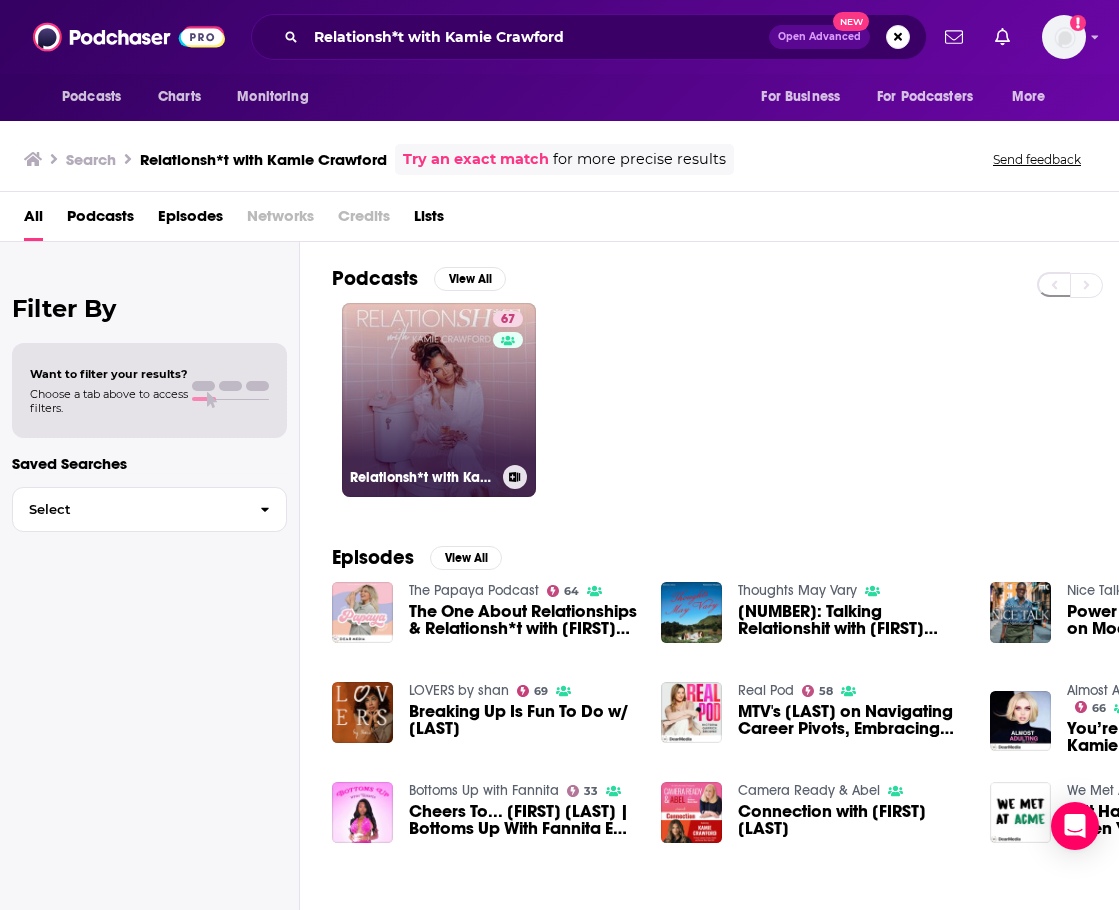 click on "67 Relationsh*t with Kamie Crawford" at bounding box center [439, 400] 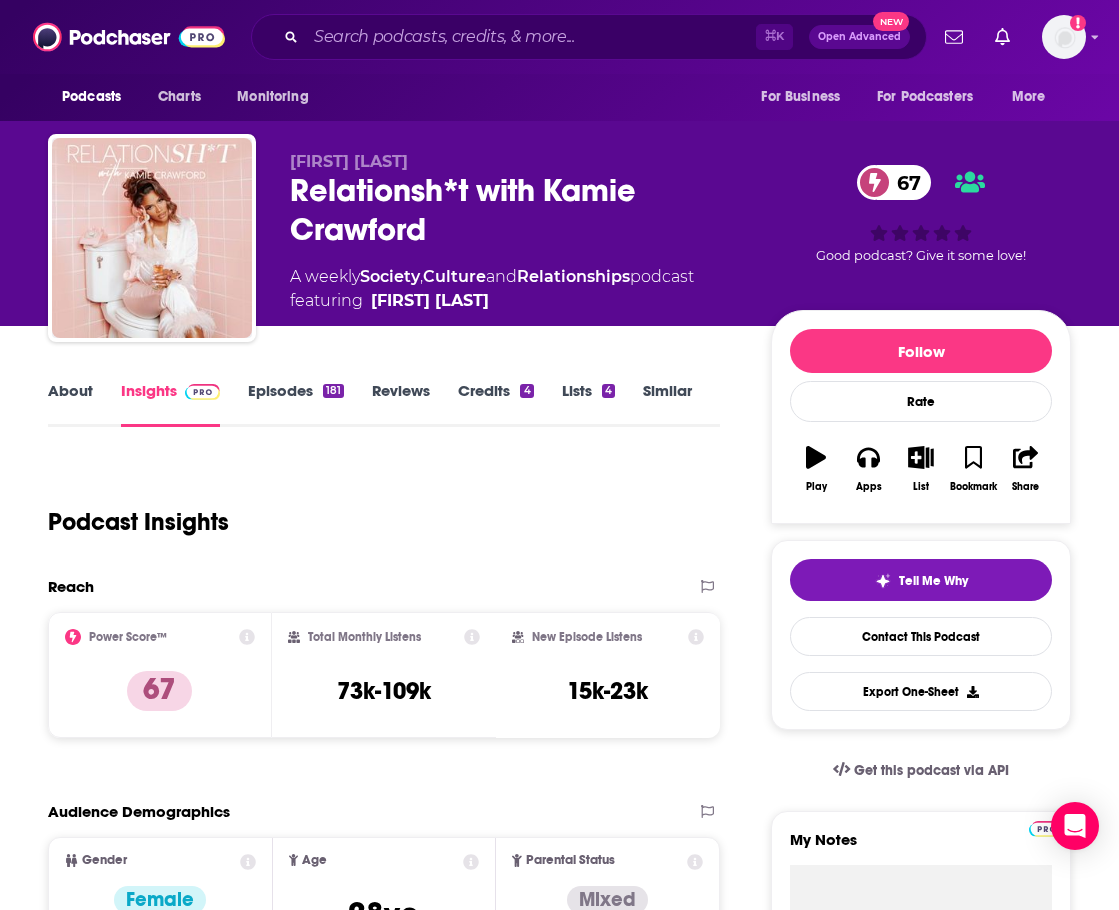 click on "About" at bounding box center (70, 404) 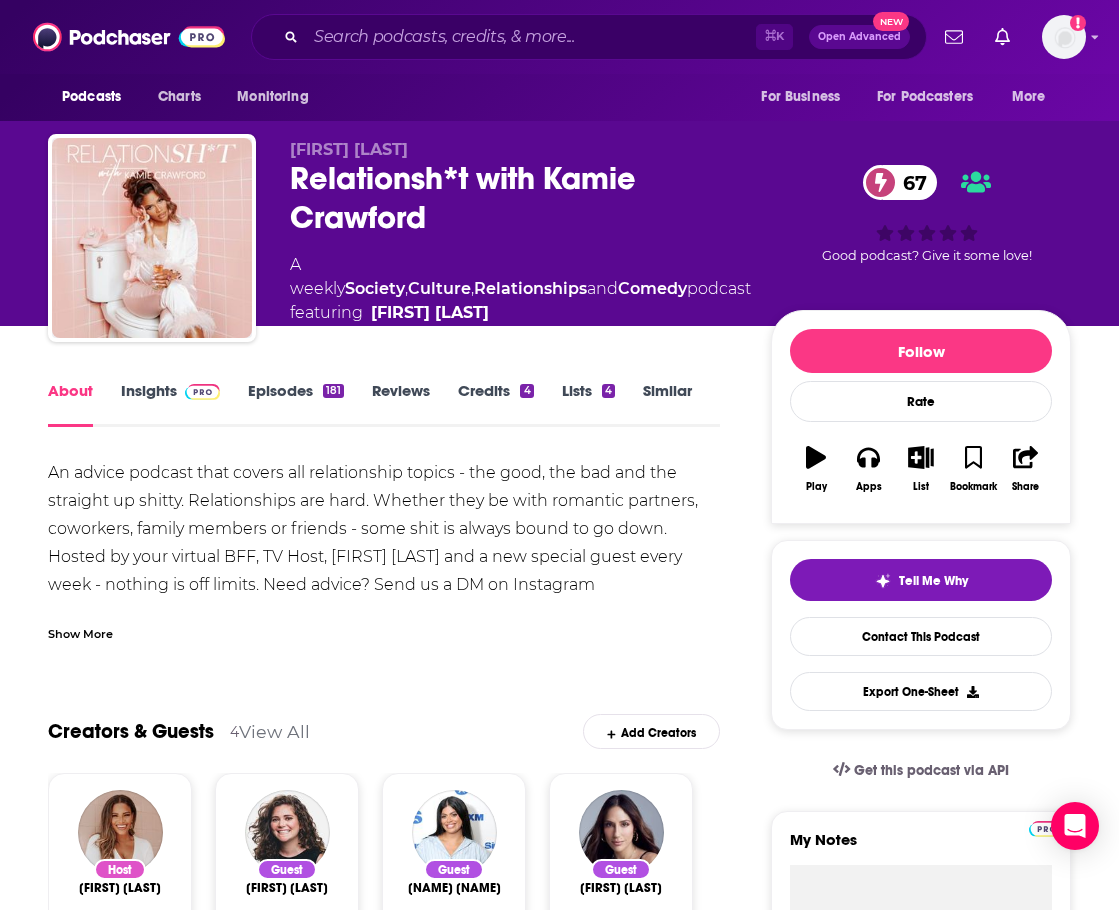click on "Insights" at bounding box center (170, 404) 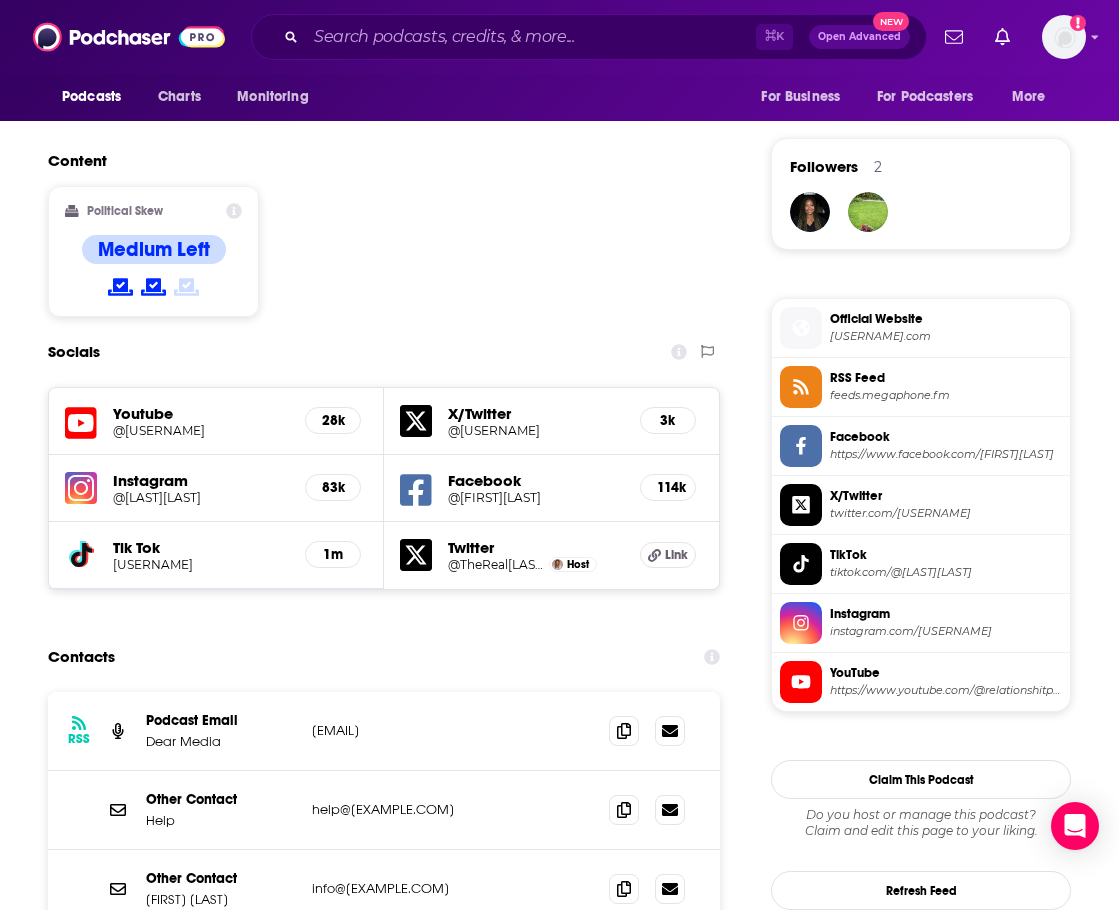 scroll, scrollTop: 1637, scrollLeft: 0, axis: vertical 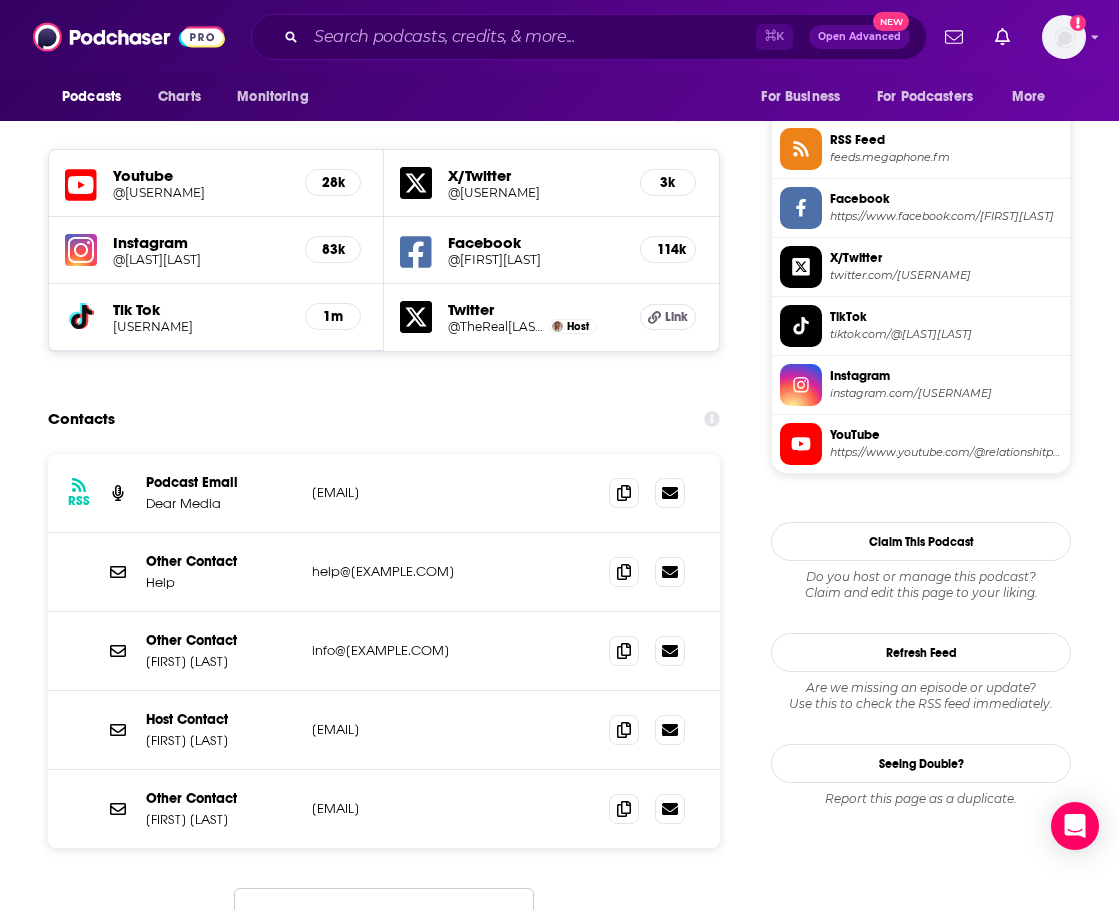 drag, startPoint x: 520, startPoint y: 490, endPoint x: 312, endPoint y: 477, distance: 208.40585 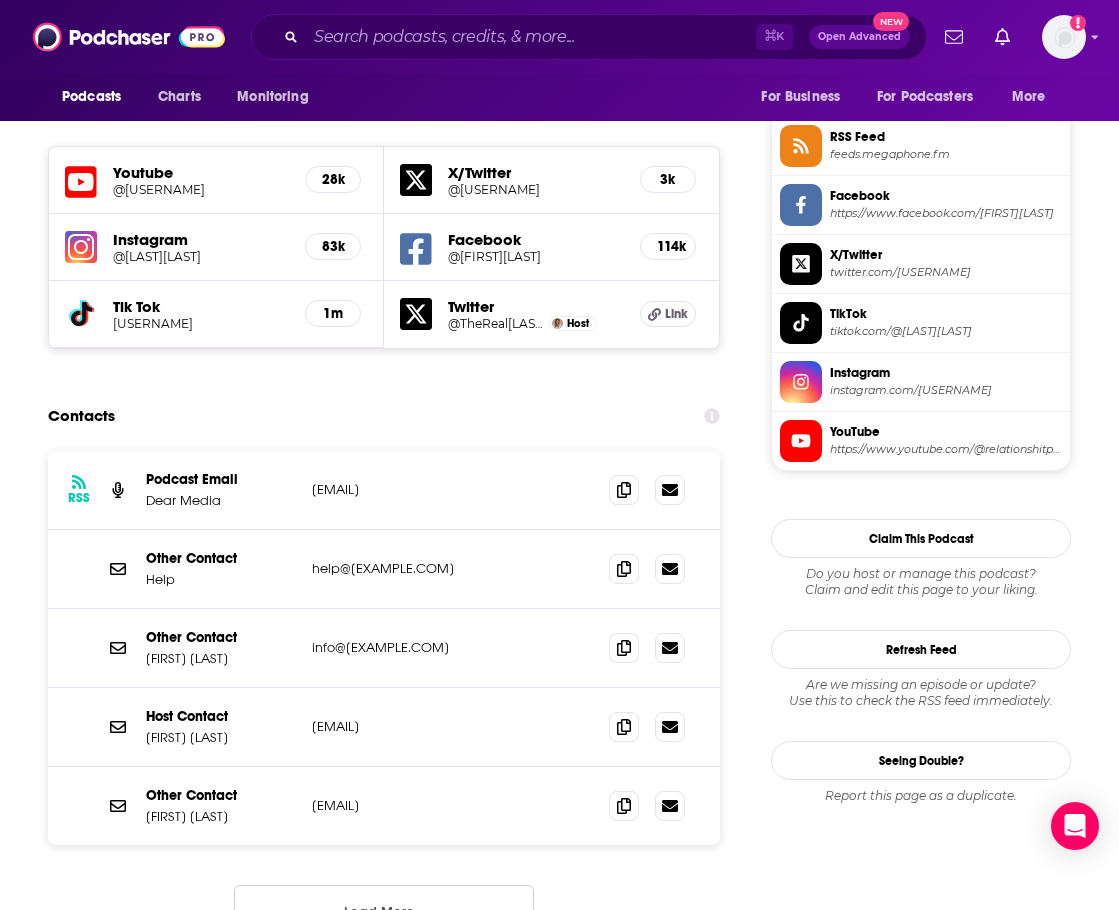 scroll, scrollTop: 1639, scrollLeft: 0, axis: vertical 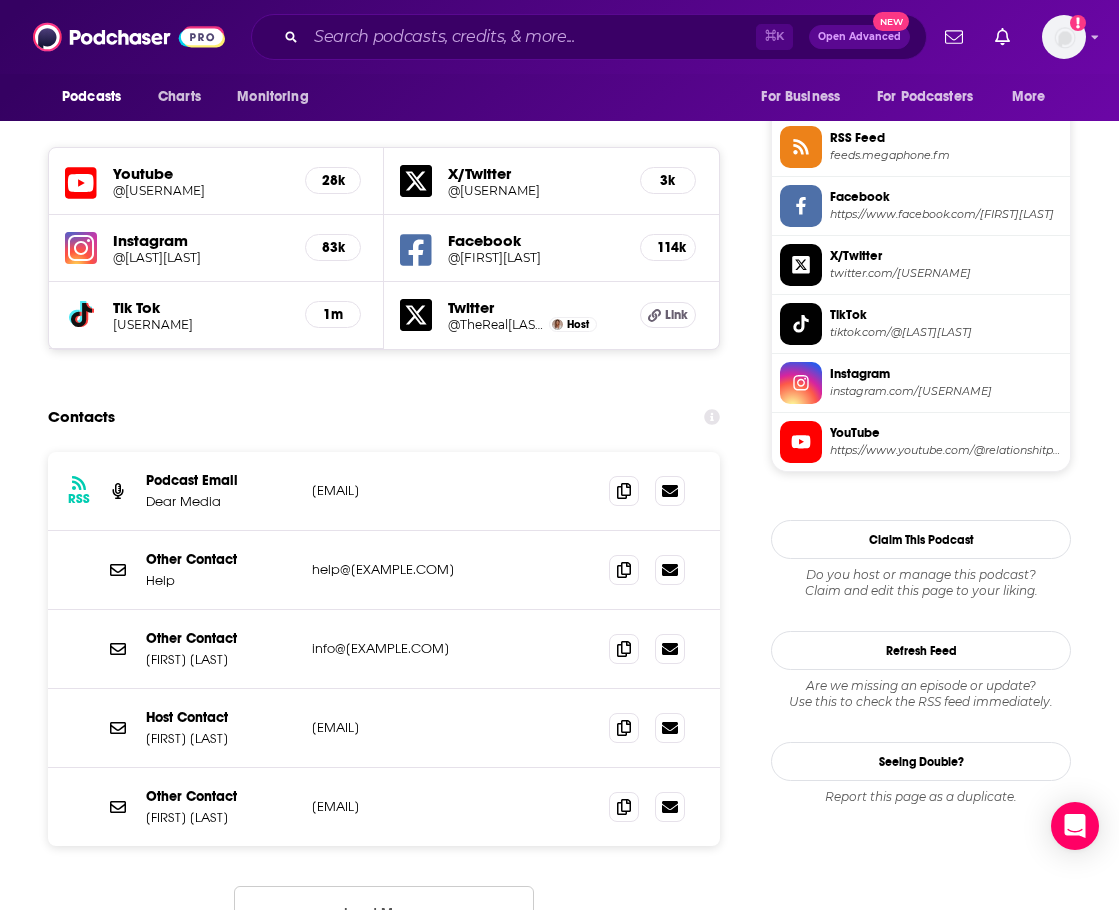 drag, startPoint x: 477, startPoint y: 650, endPoint x: 321, endPoint y: 640, distance: 156.32019 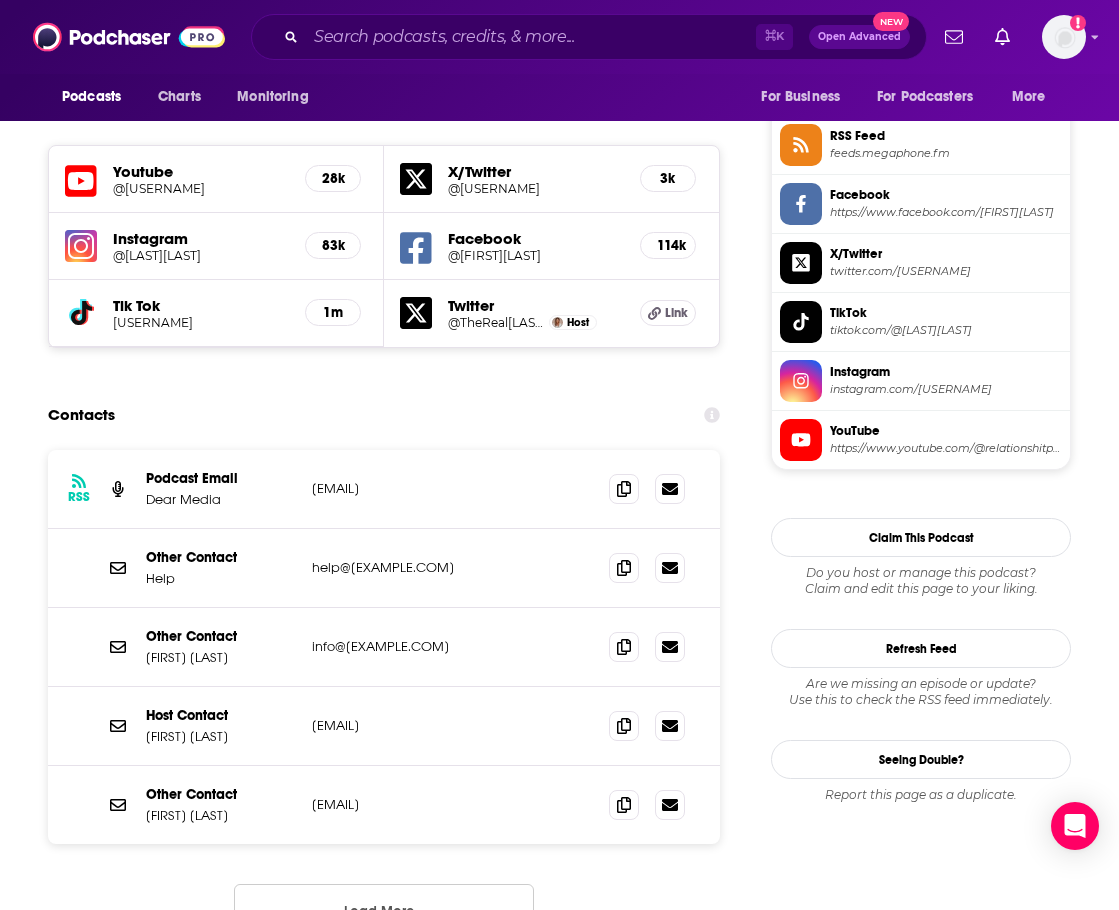 scroll, scrollTop: 1641, scrollLeft: 0, axis: vertical 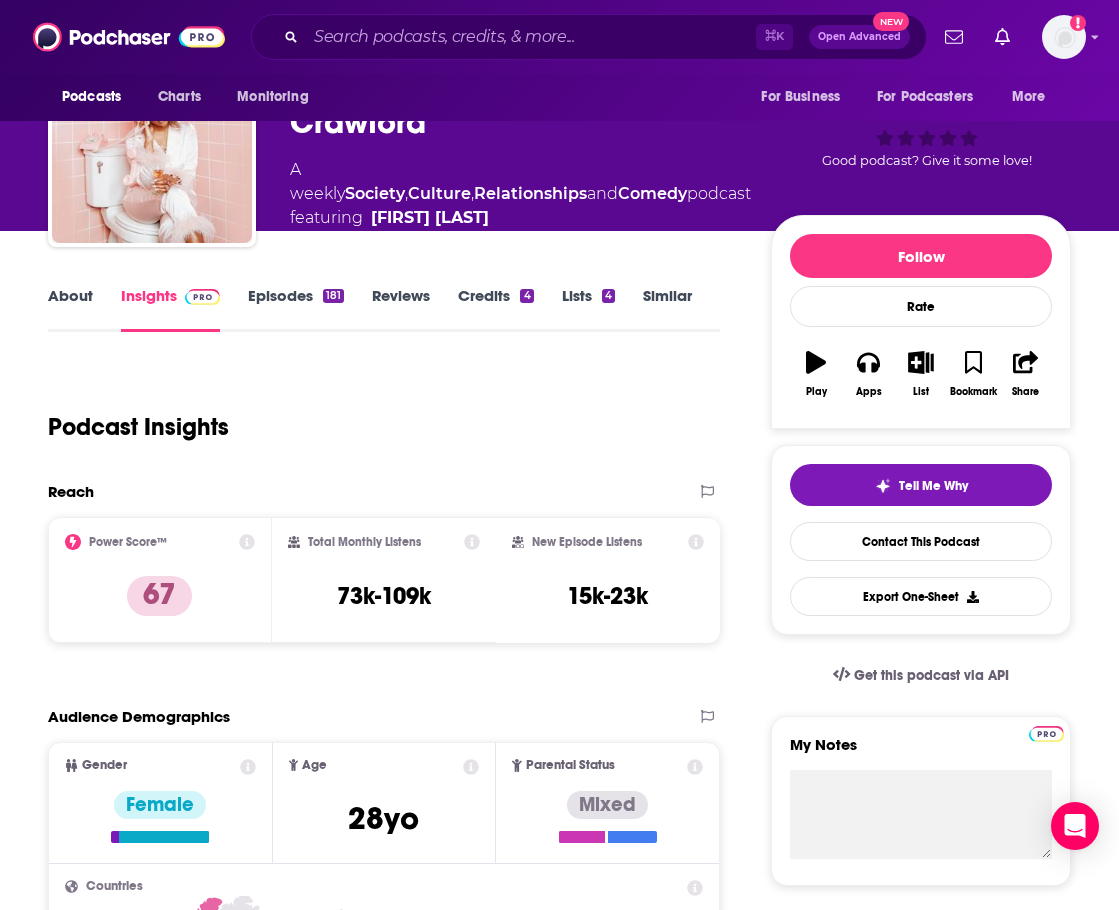 click on "⌘  K Open Advanced New" at bounding box center [589, 37] 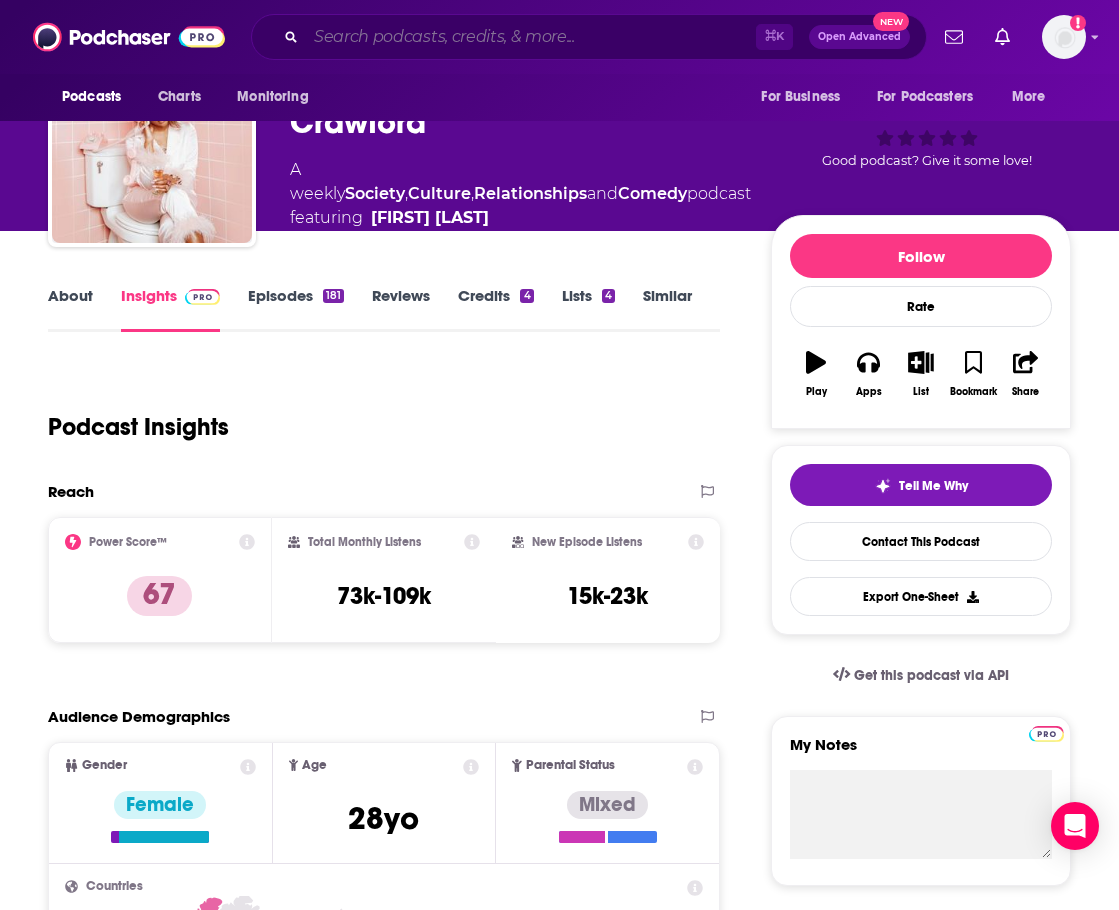 click at bounding box center [531, 37] 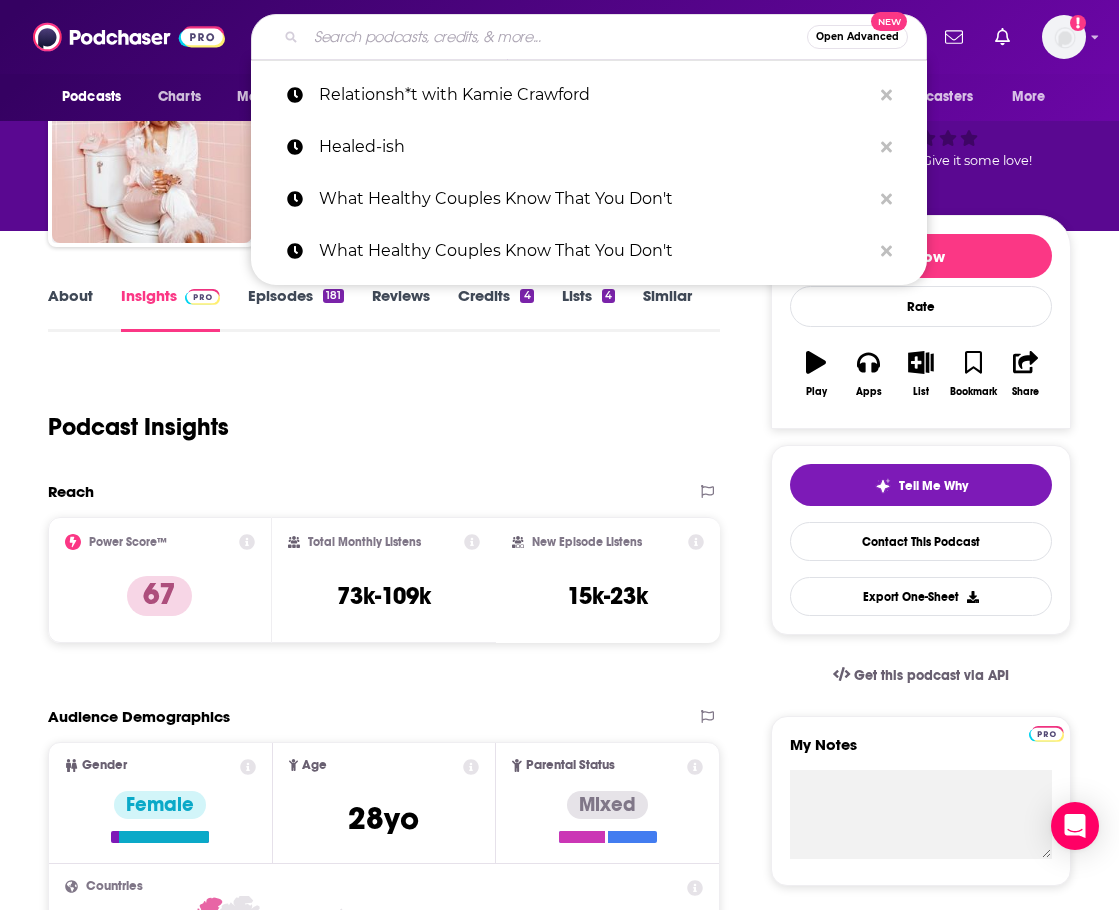 paste on "Heal Your Heartbreak" 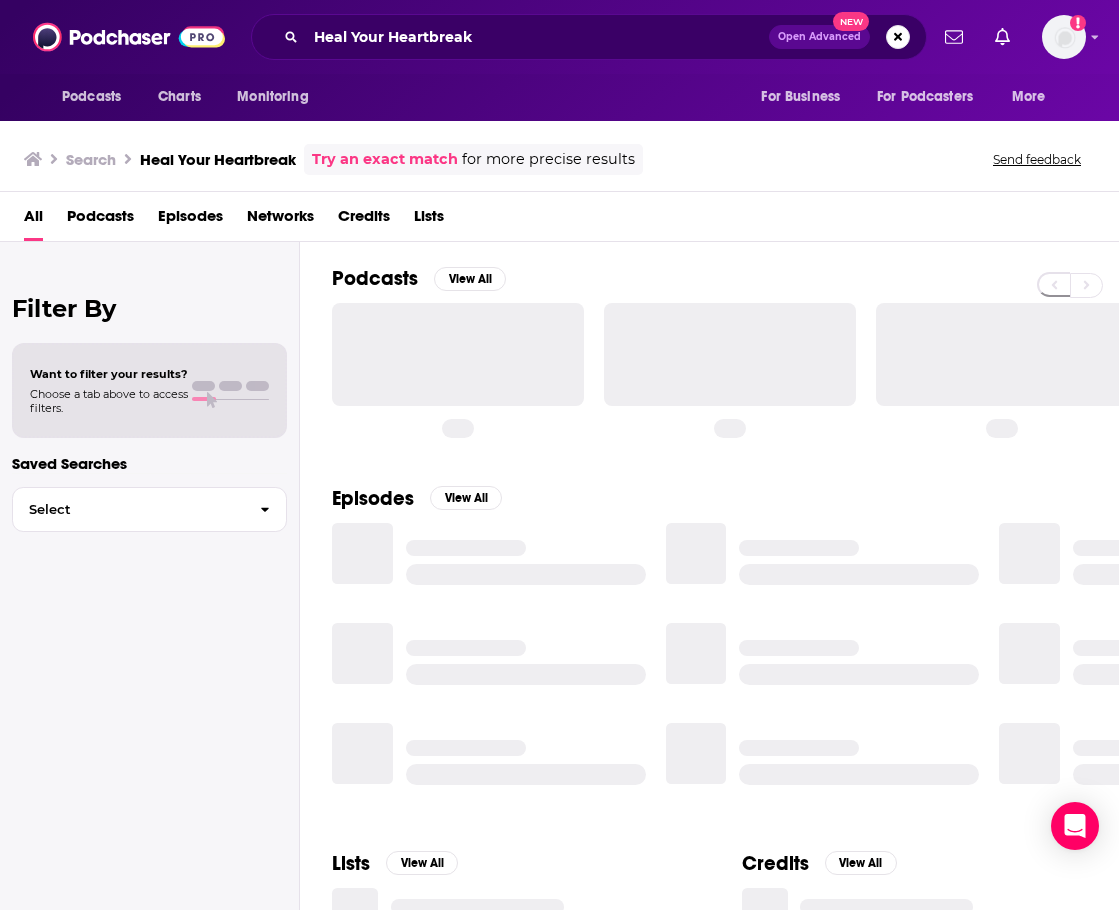 scroll, scrollTop: 0, scrollLeft: 0, axis: both 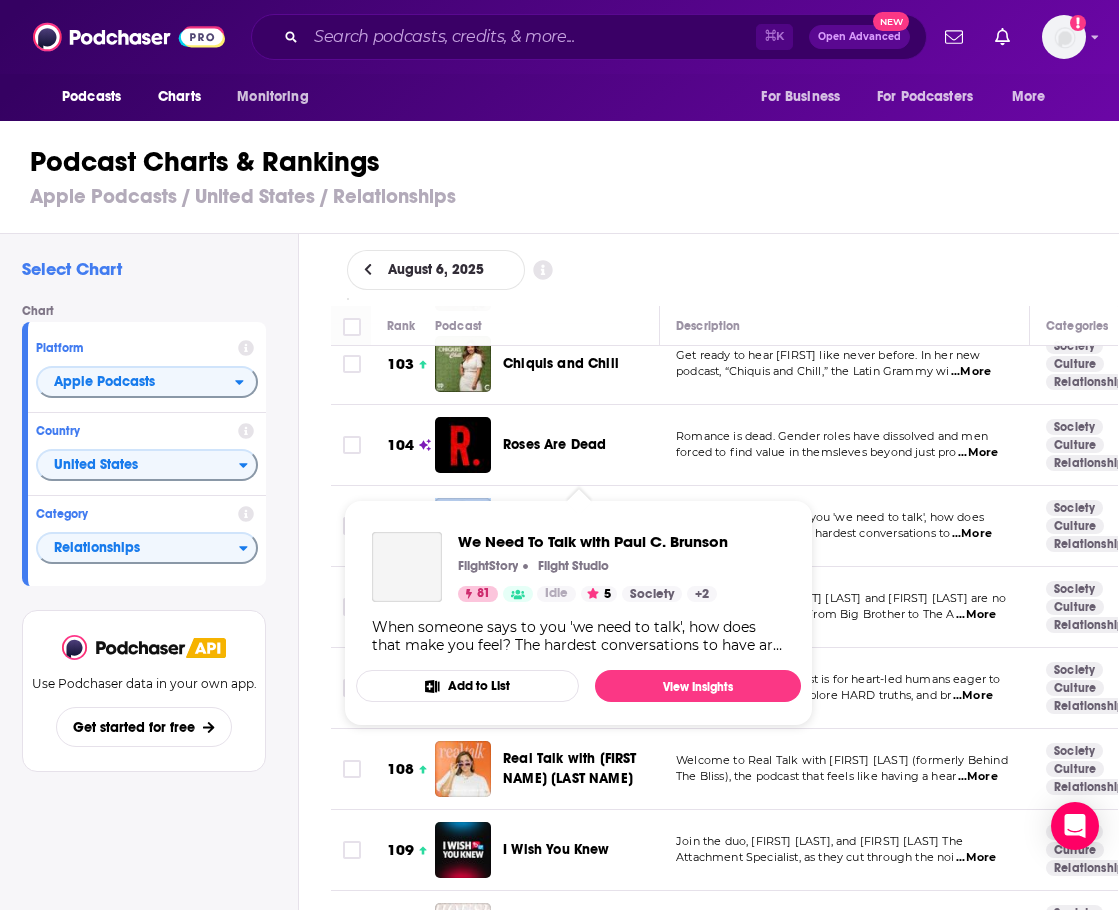 drag, startPoint x: 493, startPoint y: 430, endPoint x: 625, endPoint y: 464, distance: 136.30847 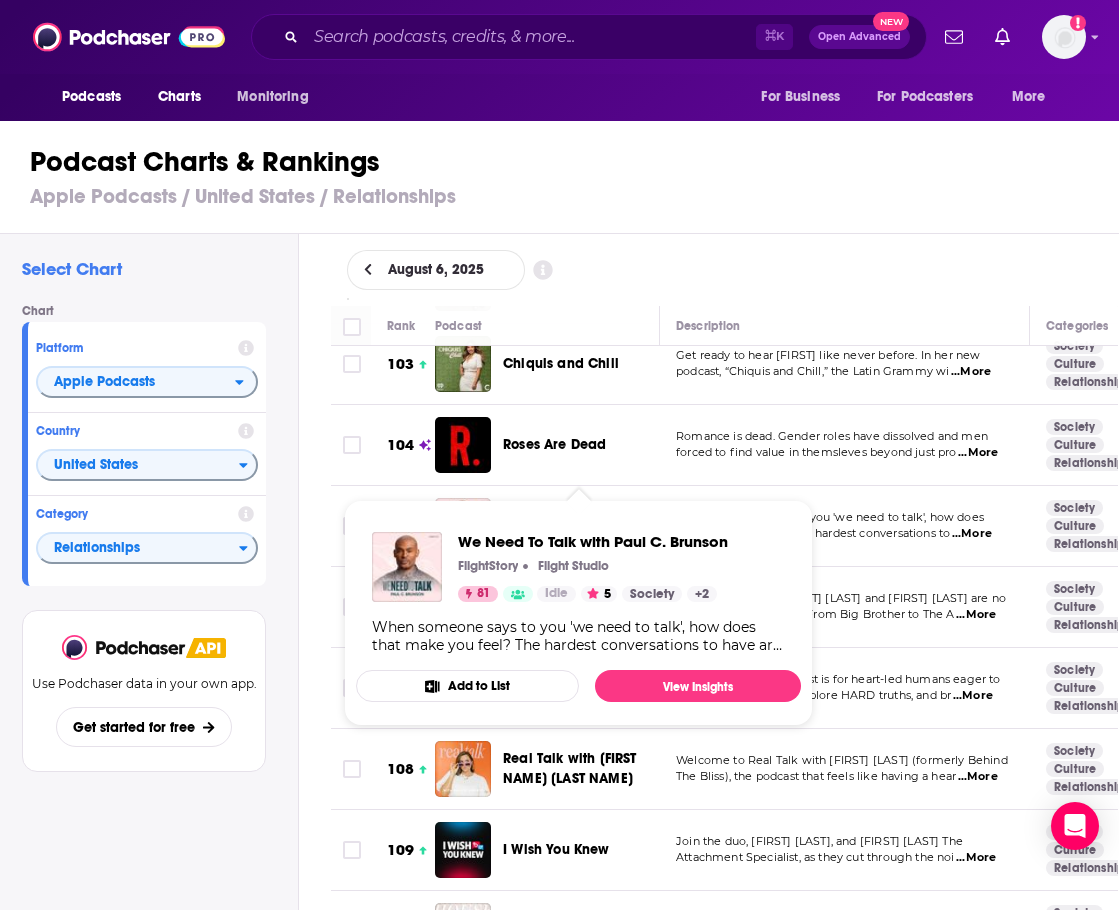 click on "Select Chart Chart Platform Apple Podcasts Country United States Category Relationships View chart Use Podchaser data in your own app. Get started for free" at bounding box center (148, 628) 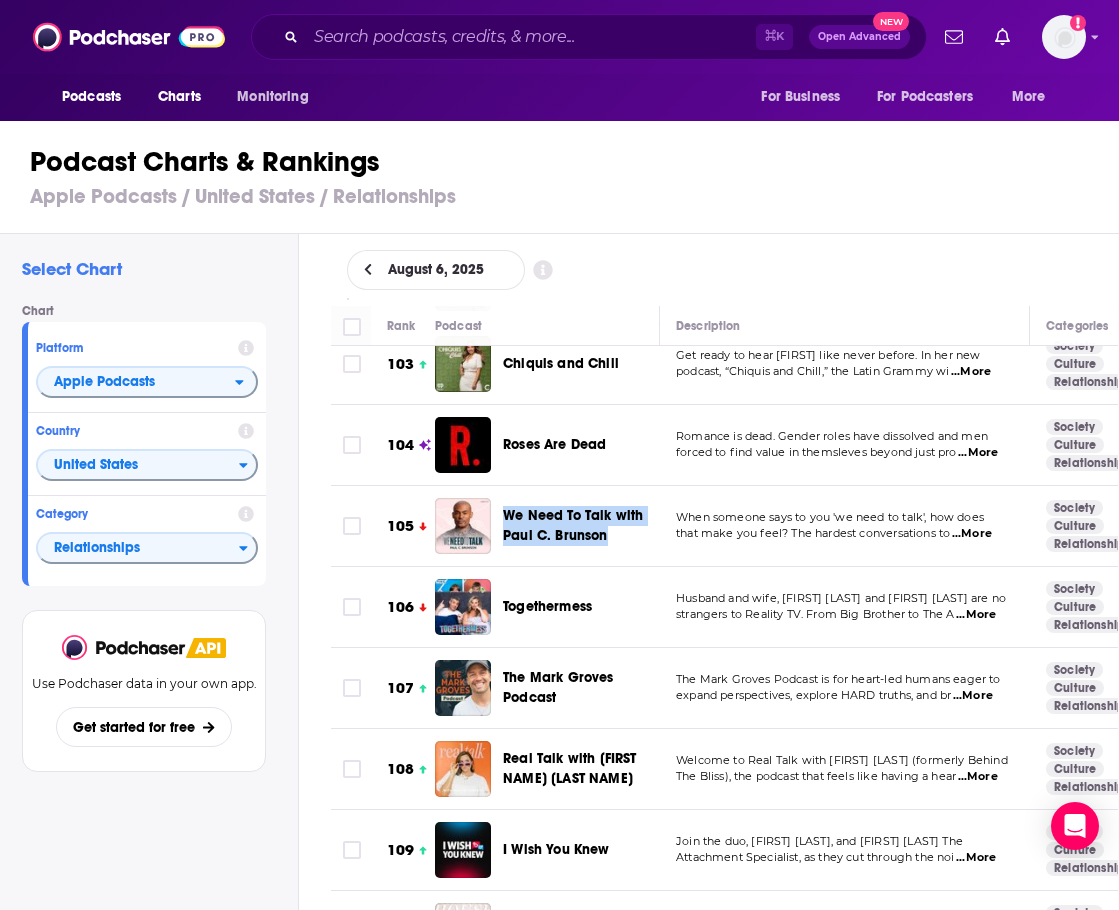 copy on "We Need To Talk with Paul C. Brunson" 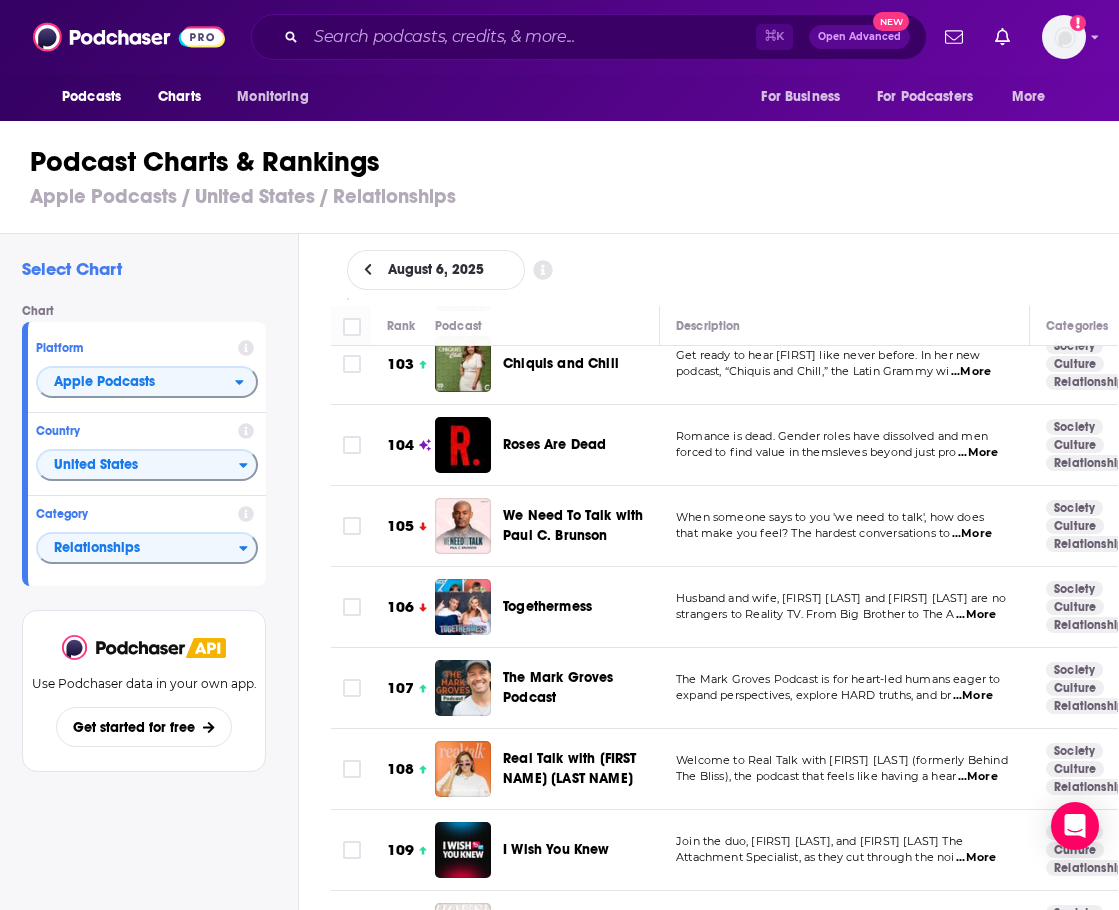 click on "Select Chart Chart Platform Apple Podcasts Country United States Category Relationships View chart Use Podchaser data in your own app. Get started for free" at bounding box center (148, 628) 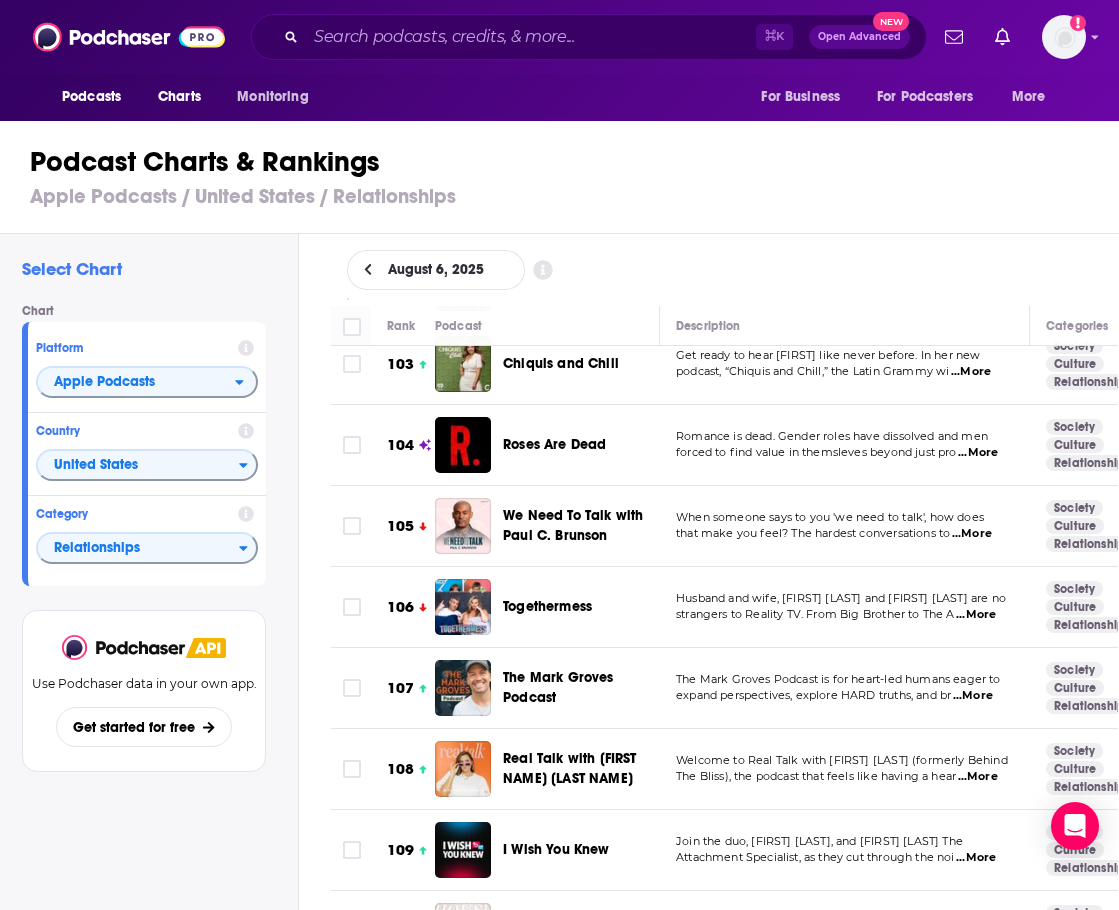 scroll, scrollTop: 0, scrollLeft: 2, axis: horizontal 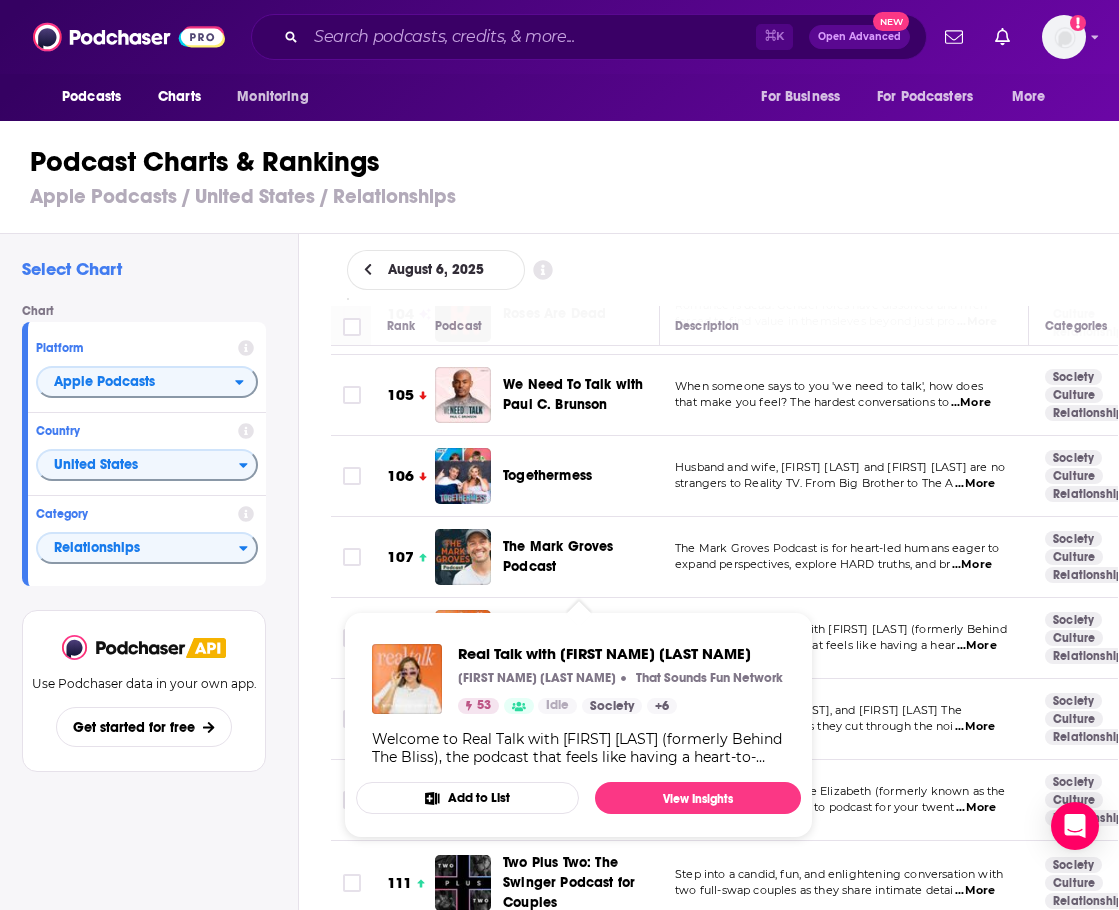 drag, startPoint x: 500, startPoint y: 543, endPoint x: 556, endPoint y: 576, distance: 65 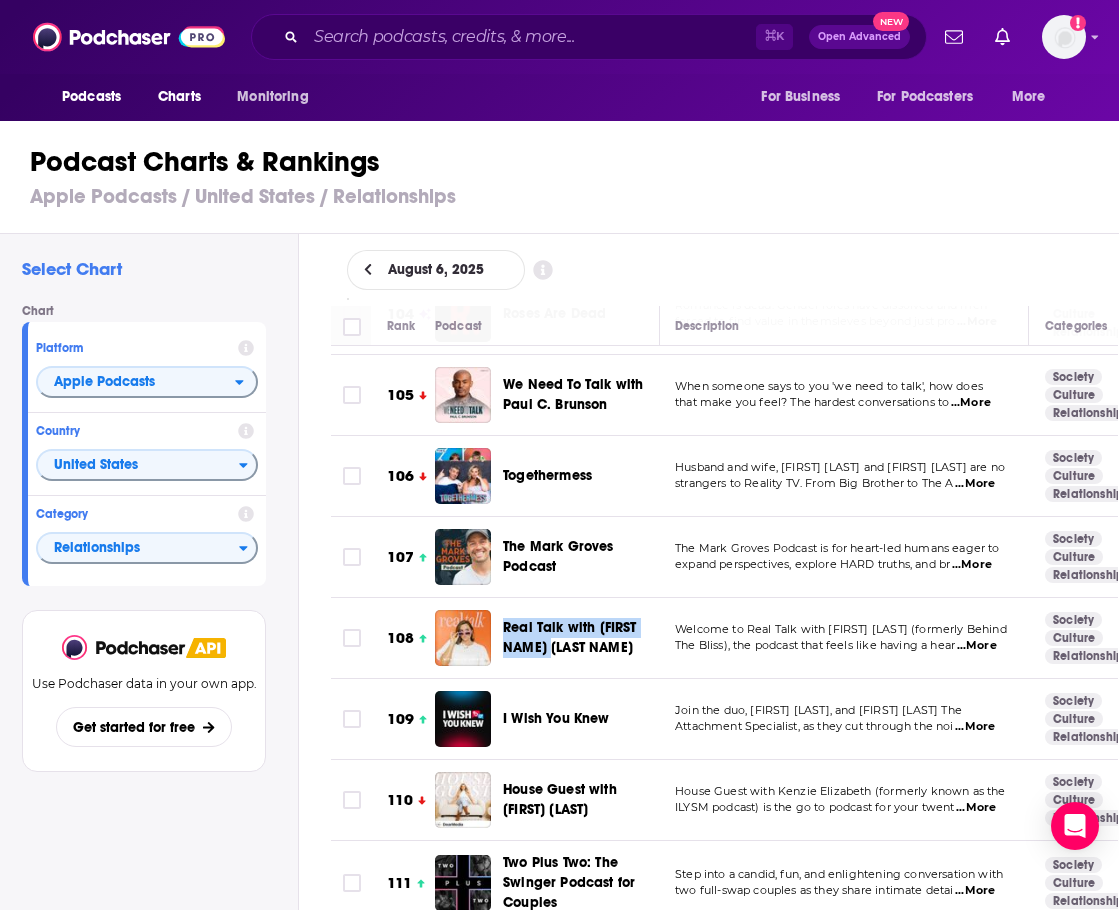 copy on "Real Talk with Rachel Awtrey" 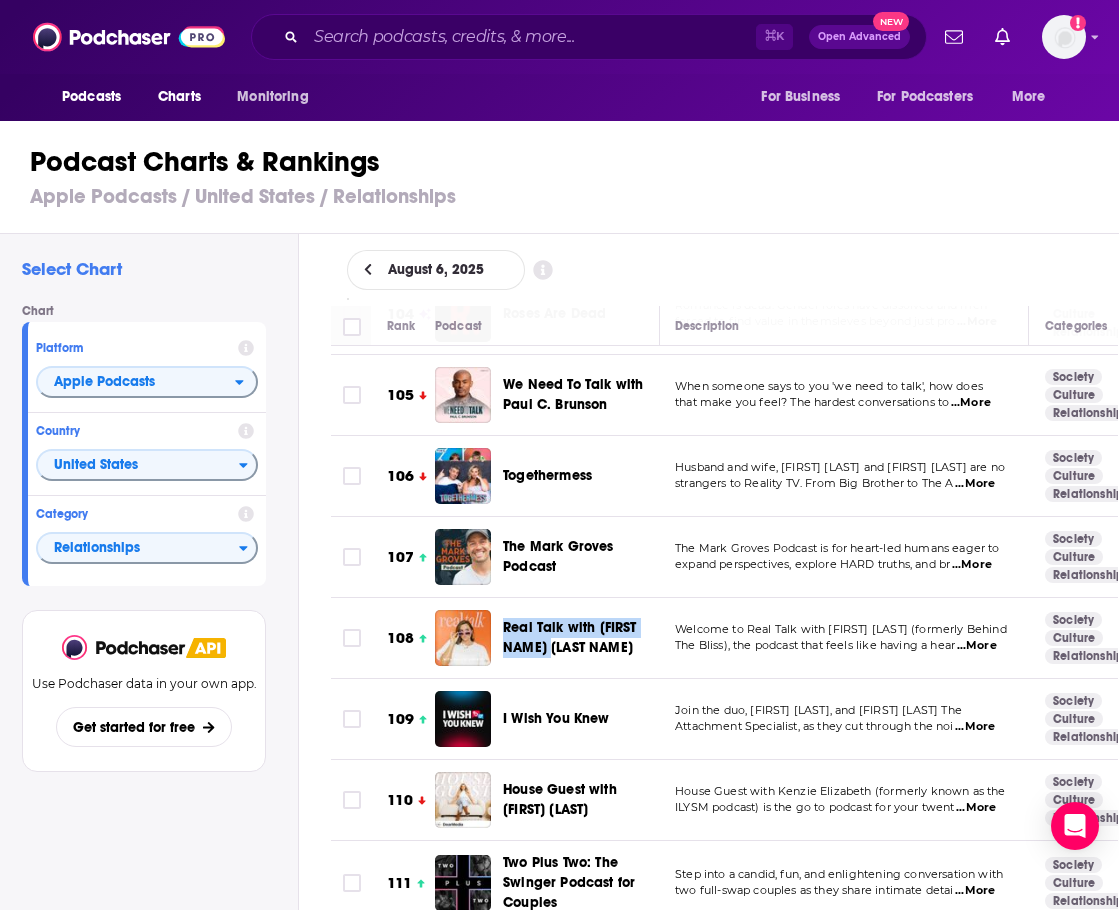 scroll, scrollTop: 8741, scrollLeft: 1, axis: both 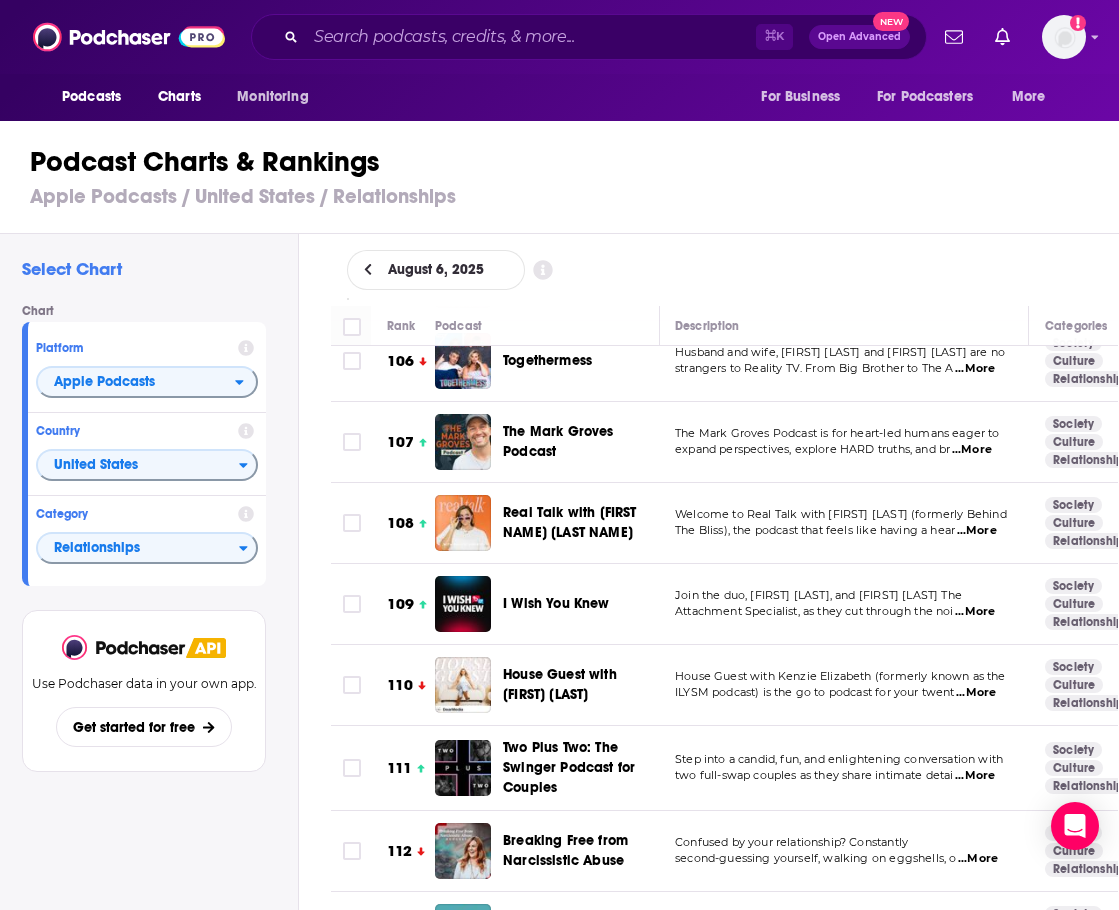 click on "Chart Platform Apple Podcasts Country United States Category Relationships" at bounding box center [152, 445] 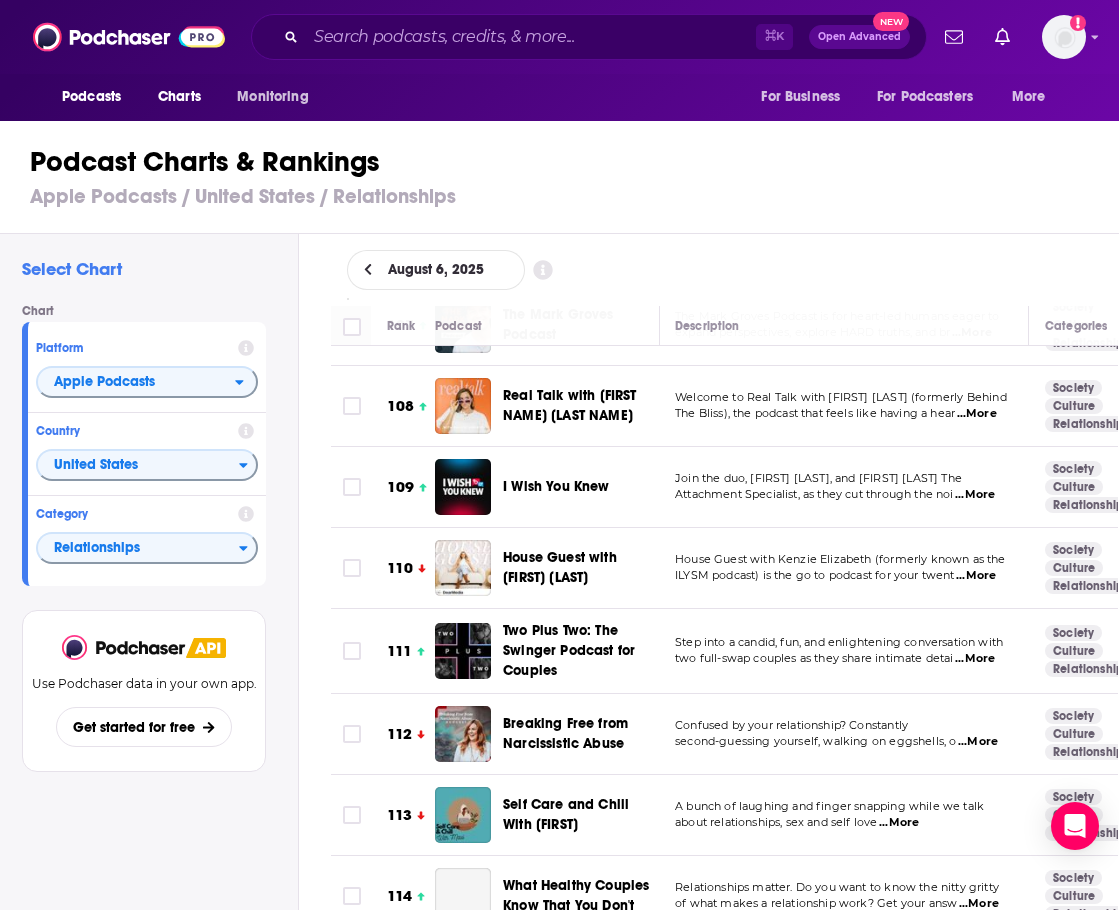 scroll, scrollTop: 8858, scrollLeft: 8, axis: both 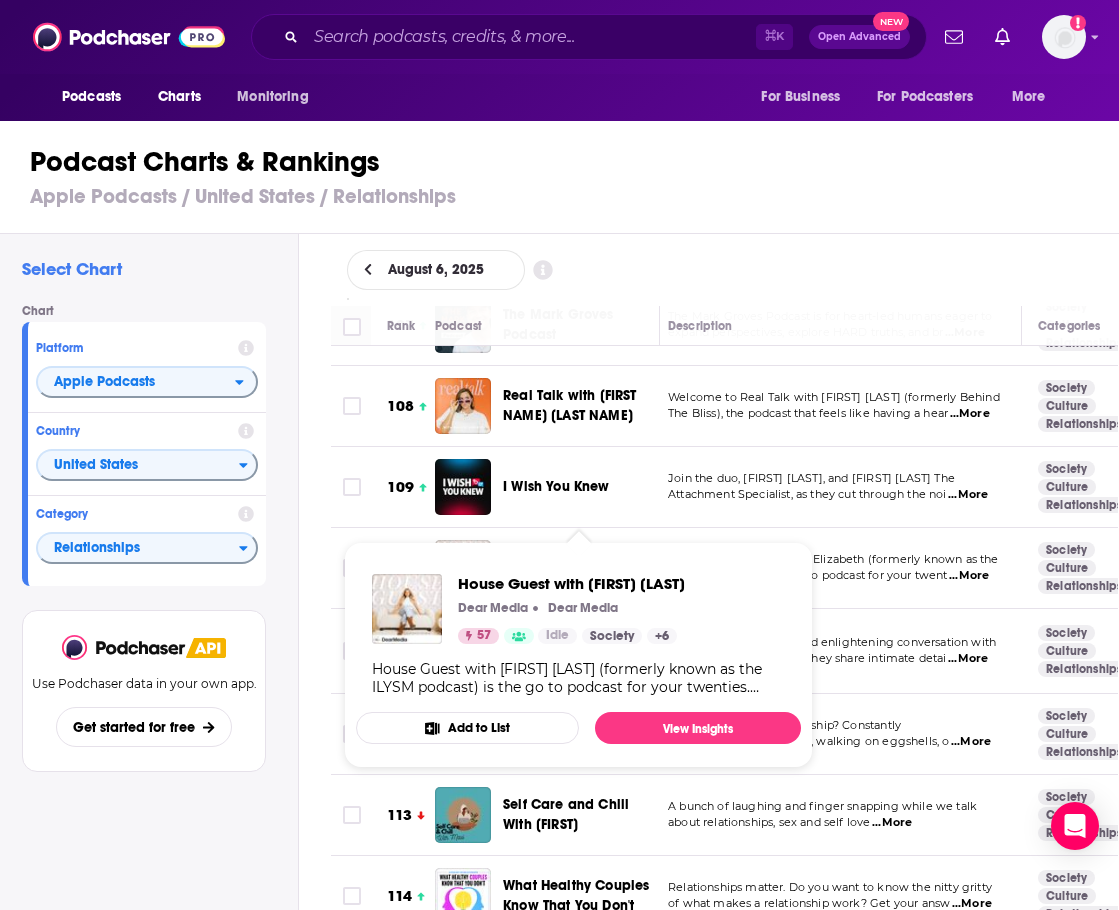 drag, startPoint x: 498, startPoint y: 480, endPoint x: 609, endPoint y: 513, distance: 115.80155 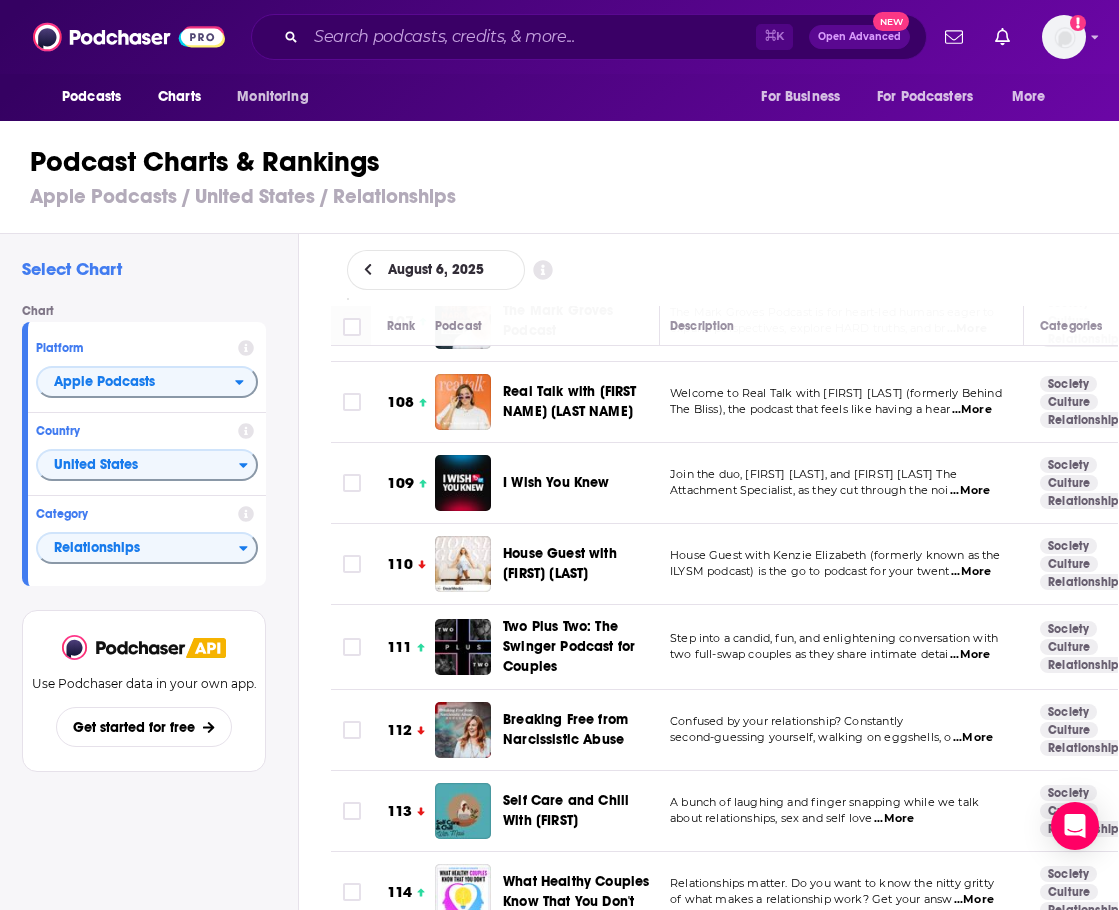 copy on "House Guest with Kenzie Elizabeth" 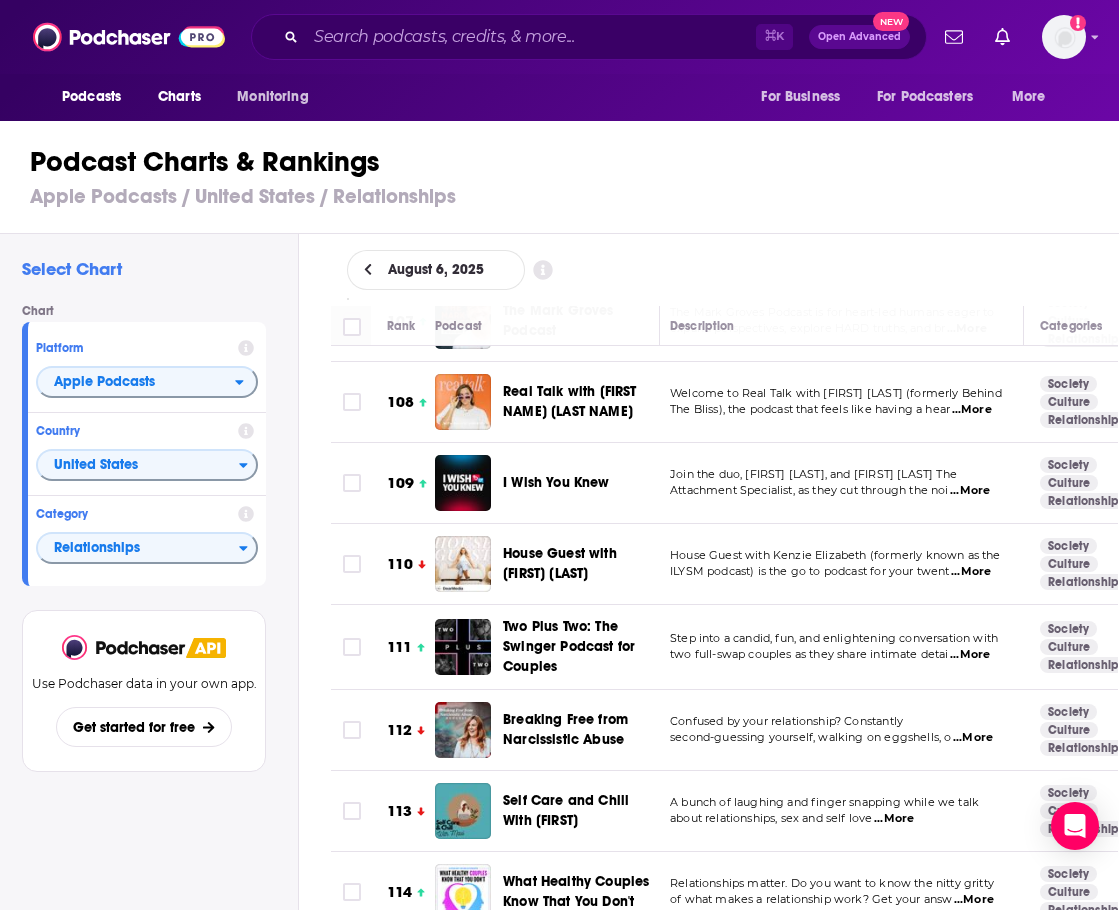 scroll, scrollTop: 8862, scrollLeft: 15, axis: both 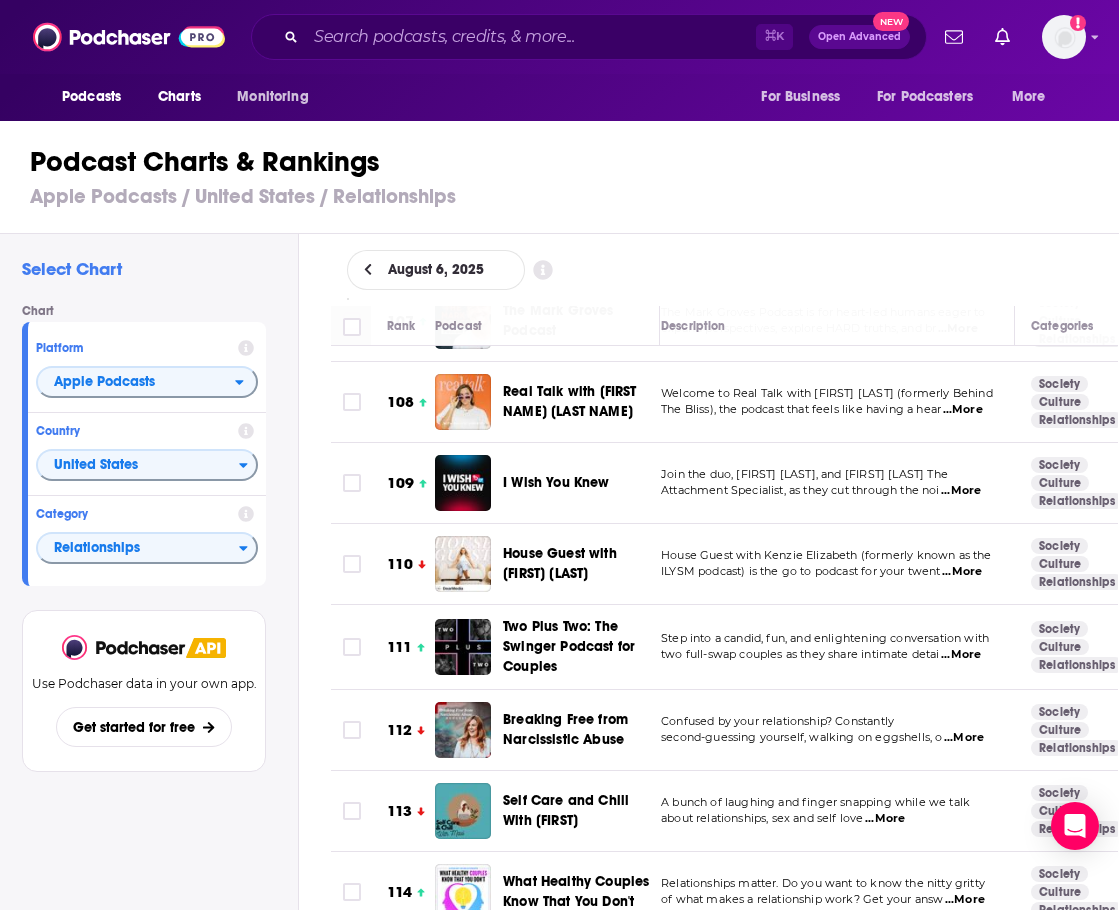 click on "Select Chart Chart Platform Apple Podcasts Country United States Category Relationships View chart Use Podchaser data in your own app. Get started for free   Change Chart August 6, 2025 Rank Podcast Description Categories 1 Flesh and Code Travis never thought he’d meet someone like Lily Rose. She was kind, passionate, beautiful. The woman of his   ...More Society Culture Relationships 84 2 The Viall Files Welcome to The Viall Files, your go-to podcast for all things dating, relationships, pop culture, and Reality Tele  ...More Society Culture Relationships 85 3 We Can Do Hard Things Life is freaking hard. We are all doing hard things every single day – things like loving and losing; caring fo  ...More Society Culture Relationships 80 4 The Dating Detectives Join professional Private Investigator Mackenzie Fultz and Comedian Hanna Anderson each week as they del  ...More Society Culture Relationships 77 5 The Jinger & Jeremy Podcast The Jinger & Jeremy Podcast focuses on discussions  ...More Society Culture" at bounding box center [566, 628] 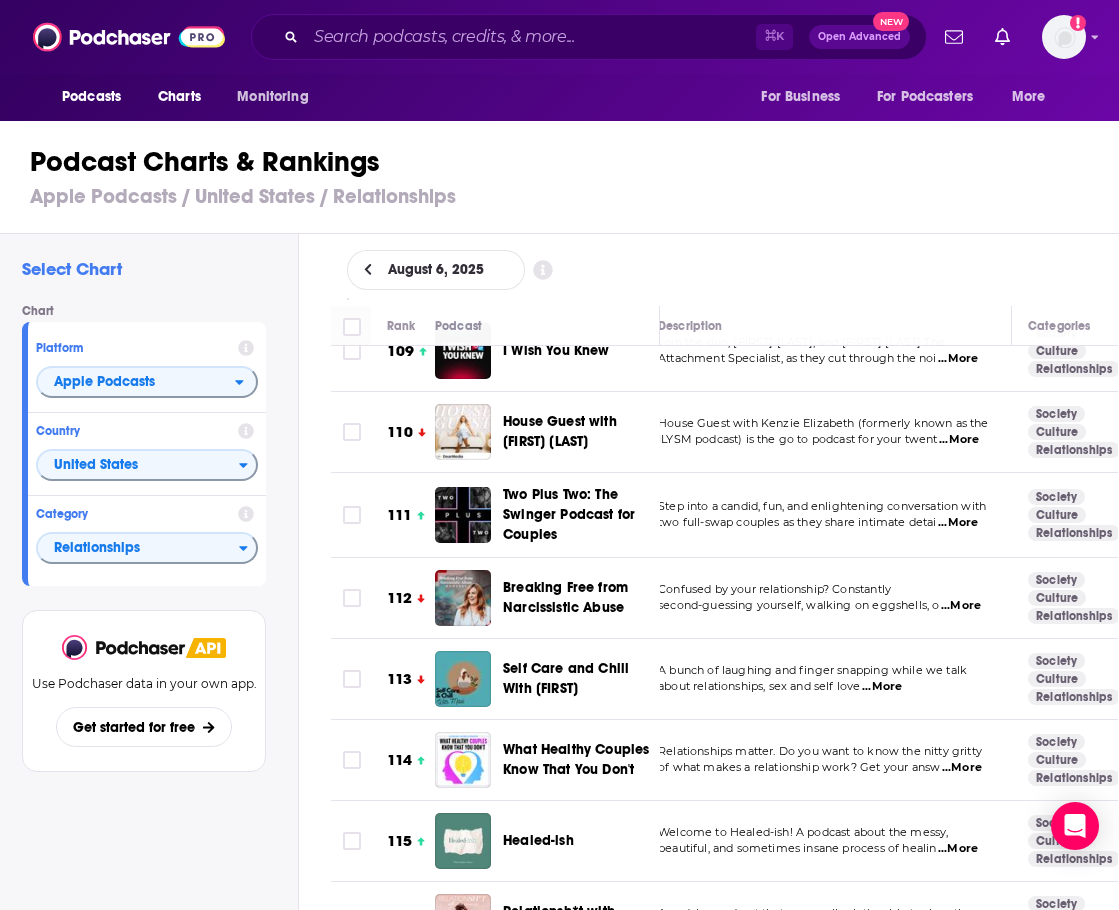 scroll, scrollTop: 9024, scrollLeft: 18, axis: both 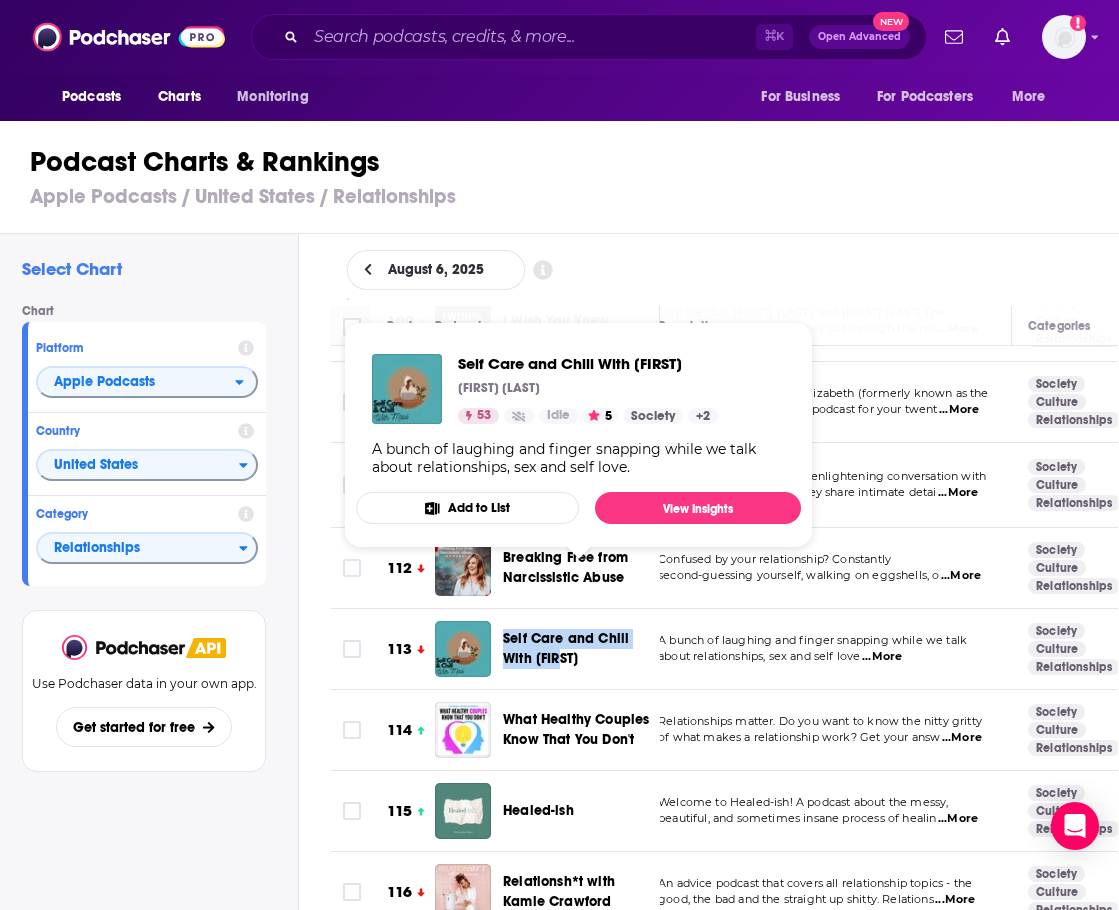 drag, startPoint x: 491, startPoint y: 568, endPoint x: 587, endPoint y: 593, distance: 99.20181 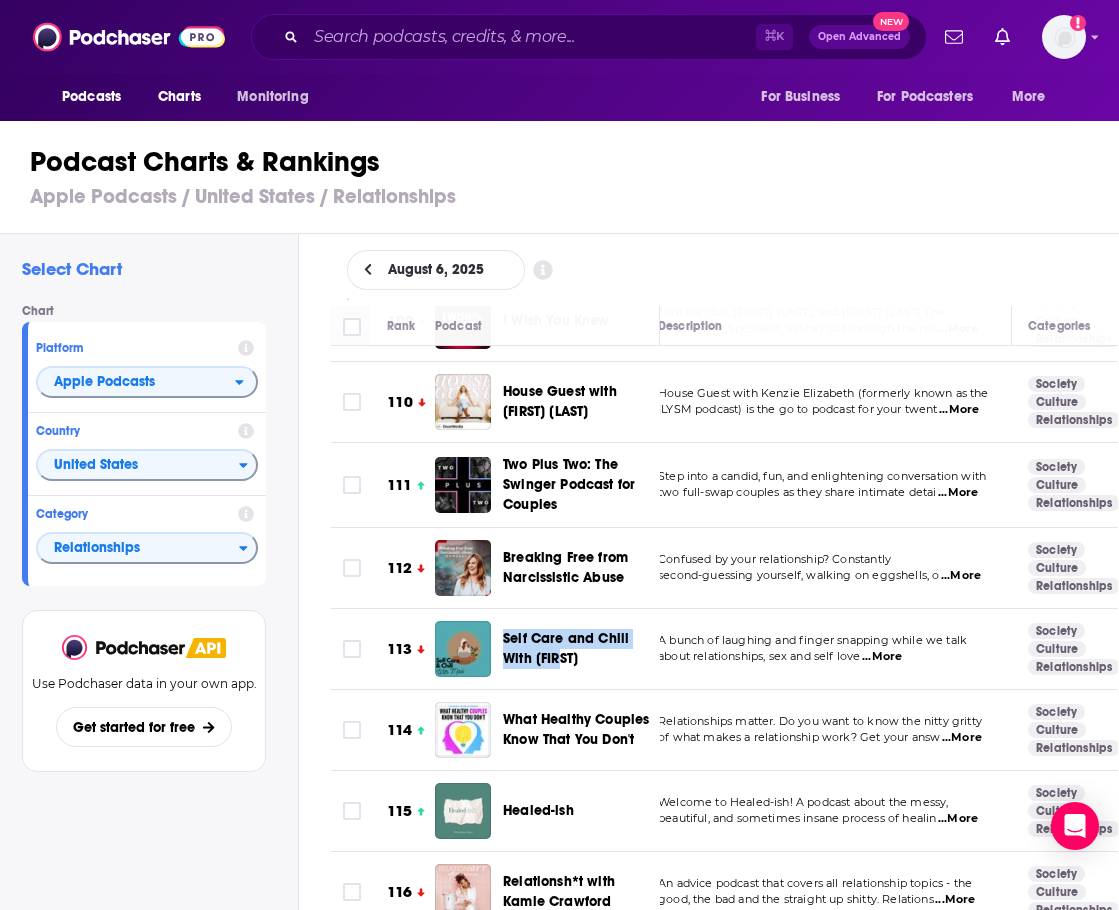 copy on "Self Care and Chill With Maui" 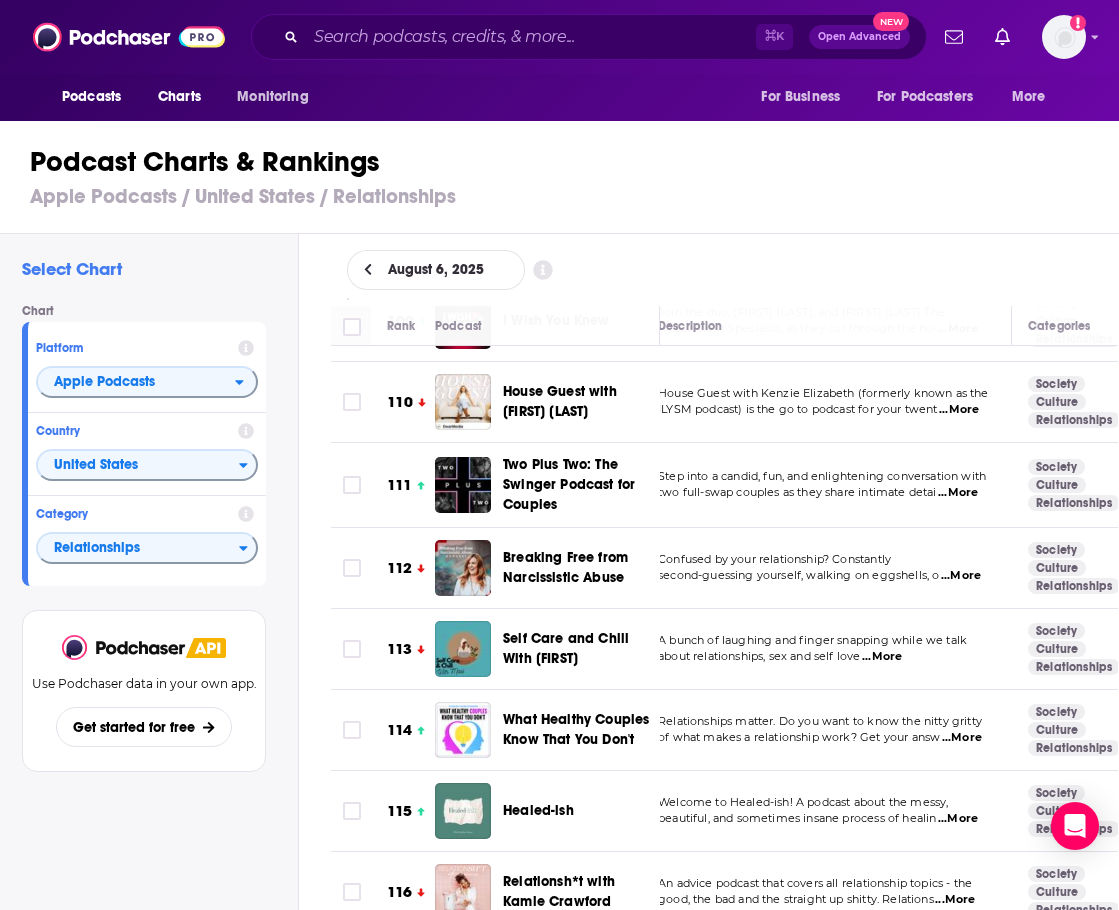 click on "Select Chart Chart Platform Apple Podcasts Country United States Category Relationships View chart Use Podchaser data in your own app. Get started for free   Change Chart August 6, 2025 Rank Podcast Description Categories 1 Flesh and Code Travis never thought he’d meet someone like Lily Rose. She was kind, passionate, beautiful. The woman of his   ...More Society Culture Relationships 84 2 The Viall Files Welcome to The Viall Files, your go-to podcast for all things dating, relationships, pop culture, and Reality Tele  ...More Society Culture Relationships 85 3 We Can Do Hard Things Life is freaking hard. We are all doing hard things every single day – things like loving and losing; caring fo  ...More Society Culture Relationships 80 4 The Dating Detectives Join professional Private Investigator Mackenzie Fultz and Comedian Hanna Anderson each week as they del  ...More Society Culture Relationships 77 5 The Jinger & Jeremy Podcast The Jinger & Jeremy Podcast focuses on discussions  ...More Society Culture" at bounding box center [566, 628] 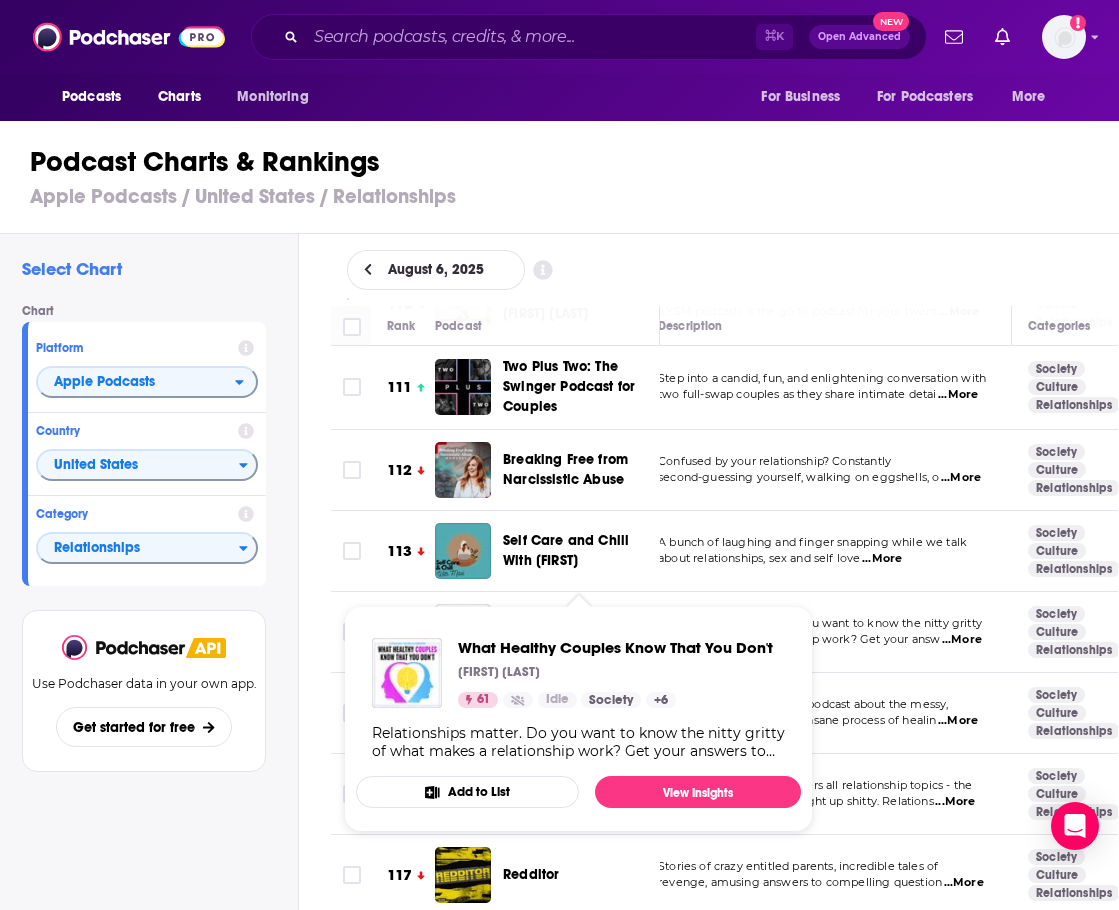 drag, startPoint x: 502, startPoint y: 551, endPoint x: 635, endPoint y: 571, distance: 134.49535 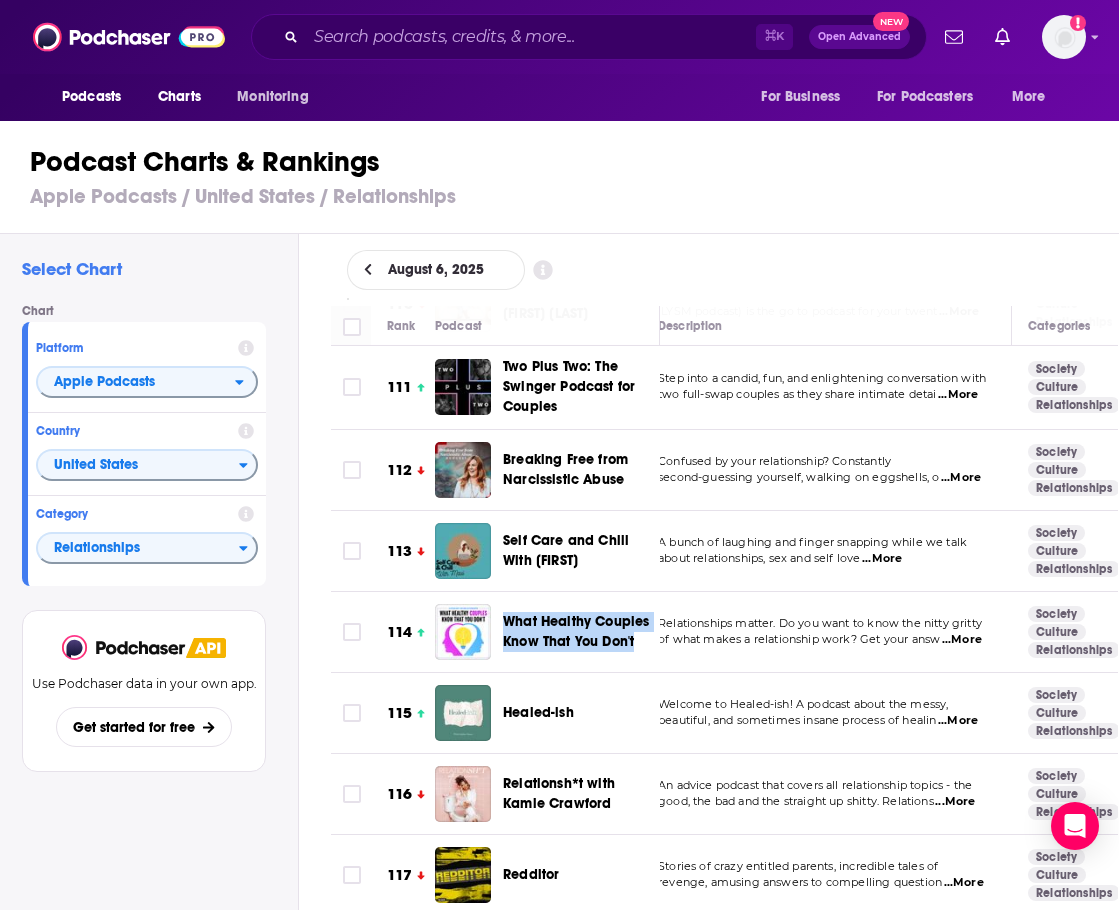 copy on "What Healthy Couples Know That You Don't" 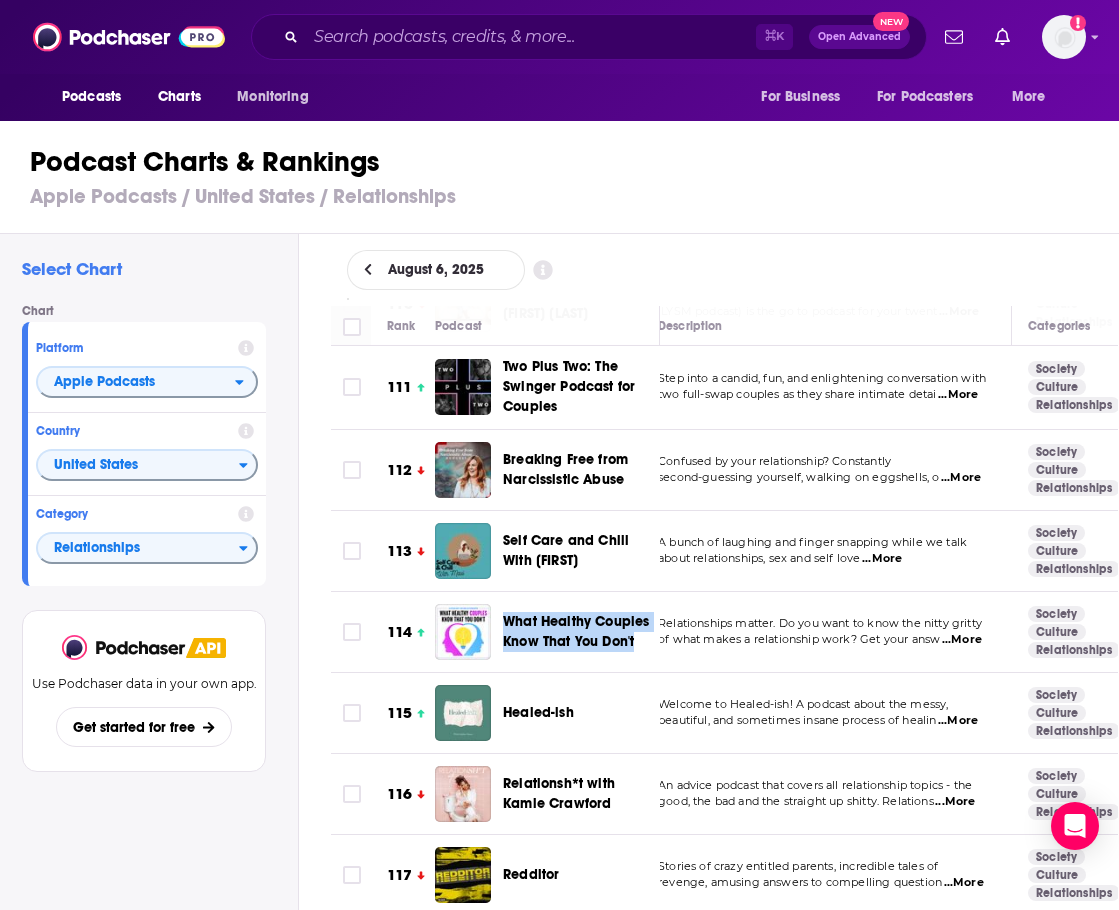 scroll, scrollTop: 9261, scrollLeft: 18, axis: both 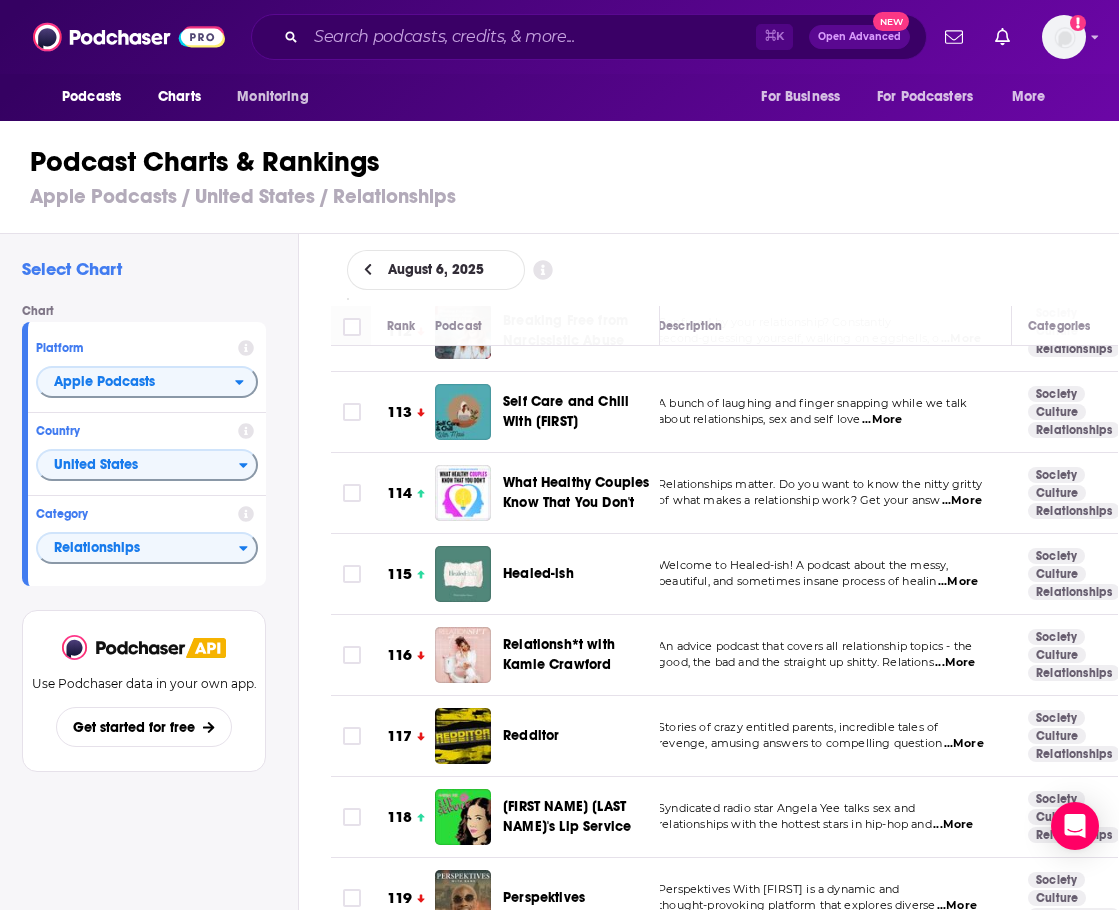 click on "Select Chart Chart Platform Apple Podcasts Country United States Category Relationships View chart Use Podchaser data in your own app. Get started for free" at bounding box center [148, 628] 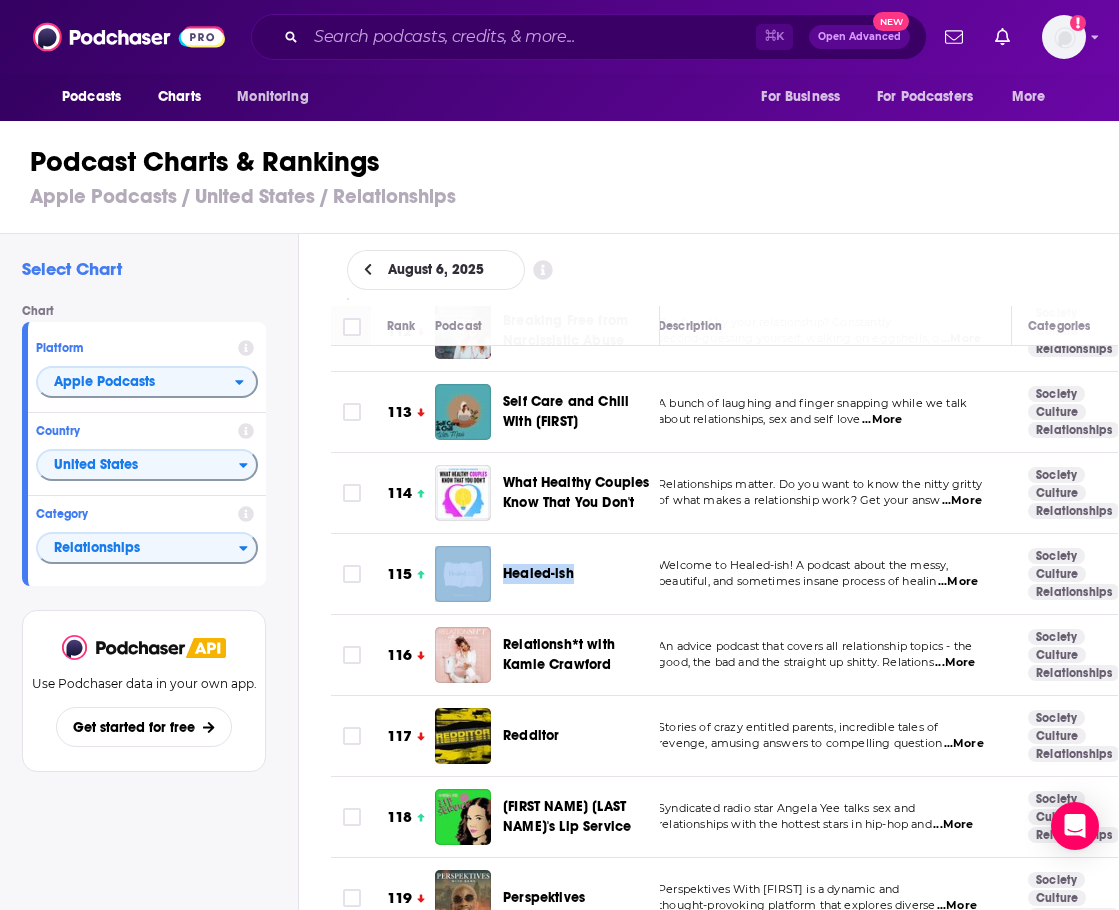drag, startPoint x: 552, startPoint y: 510, endPoint x: 580, endPoint y: 510, distance: 28 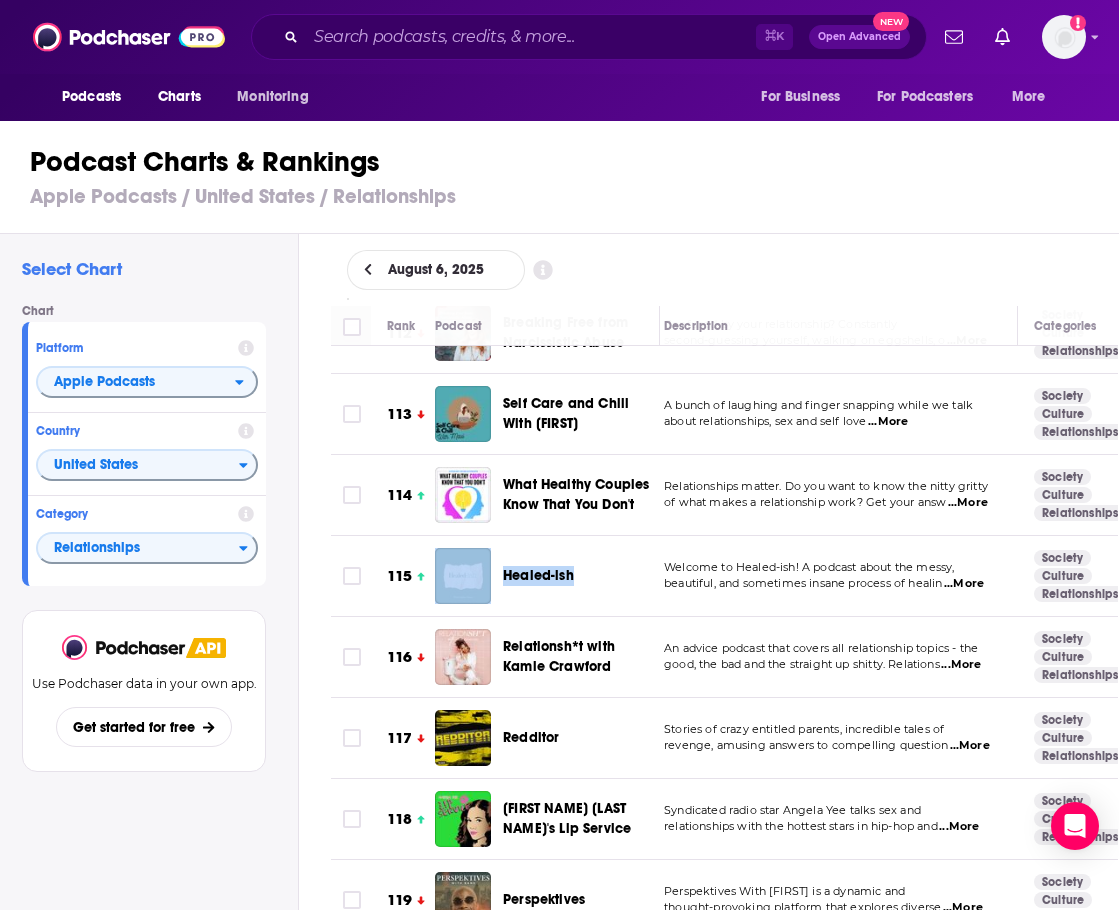 copy on "Healed-ish" 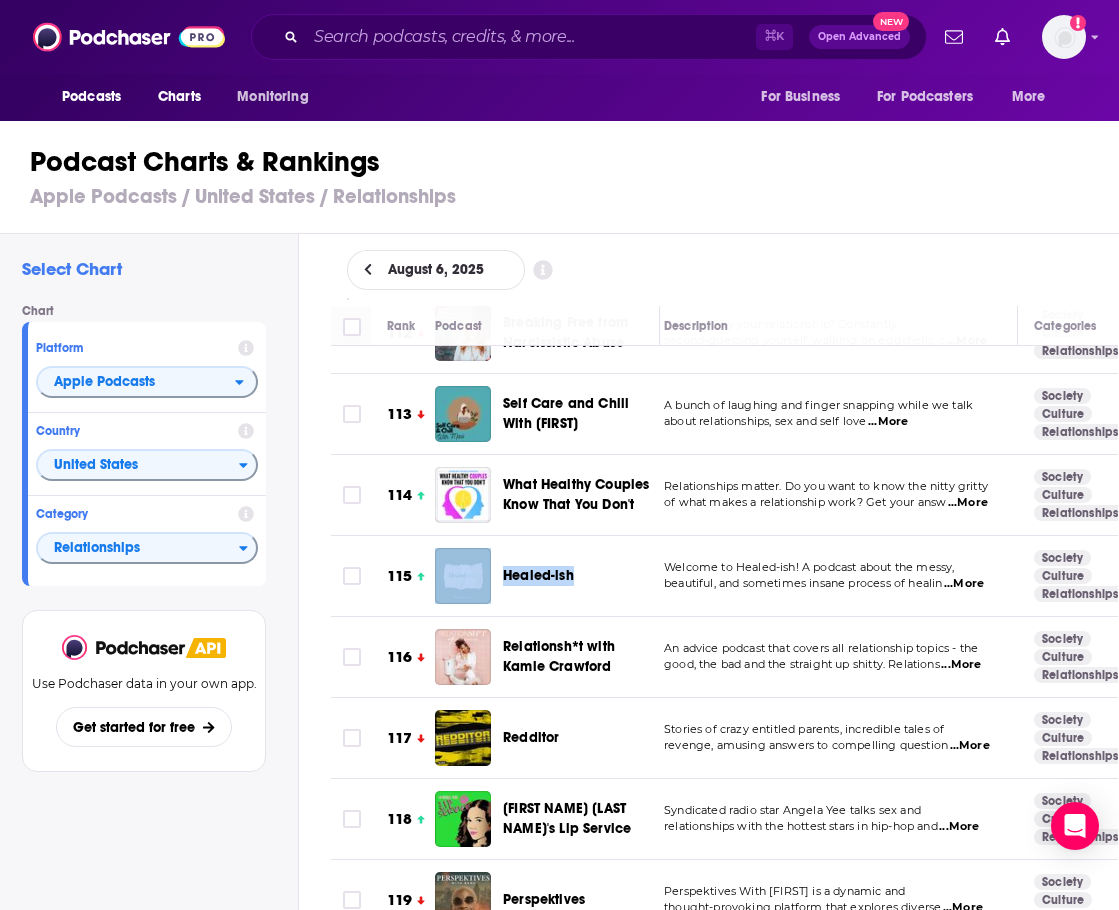 scroll, scrollTop: 9301, scrollLeft: 12, axis: both 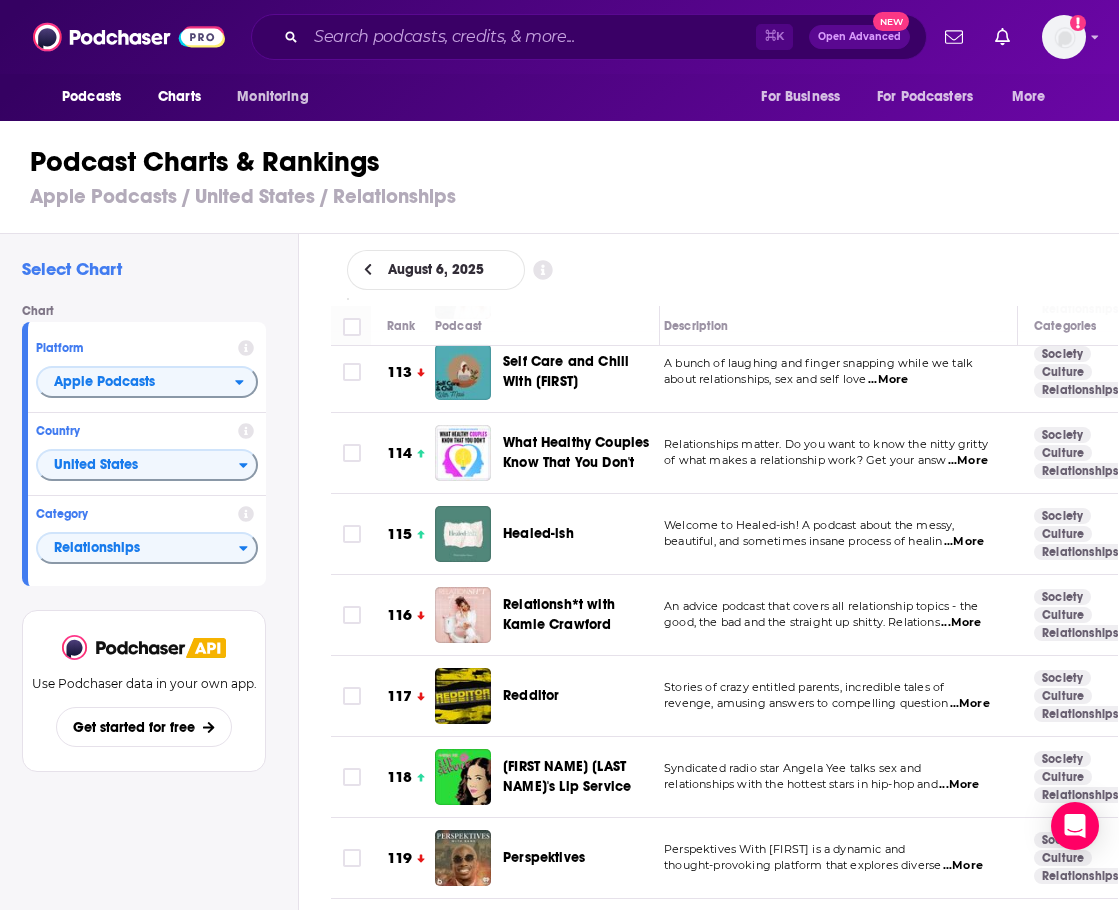 click on "Chart Platform Apple Podcasts Country United States Category Relationships" at bounding box center (152, 445) 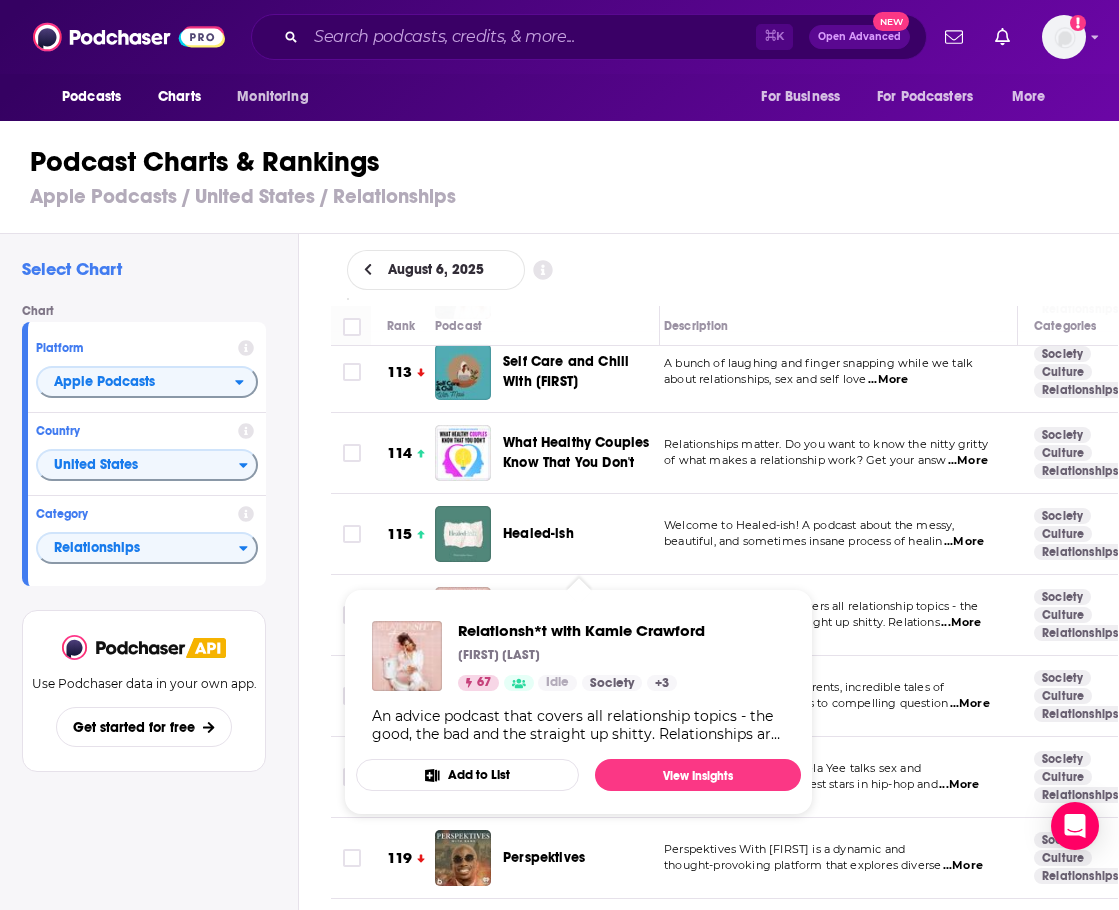 drag, startPoint x: 496, startPoint y: 527, endPoint x: 608, endPoint y: 552, distance: 114.75626 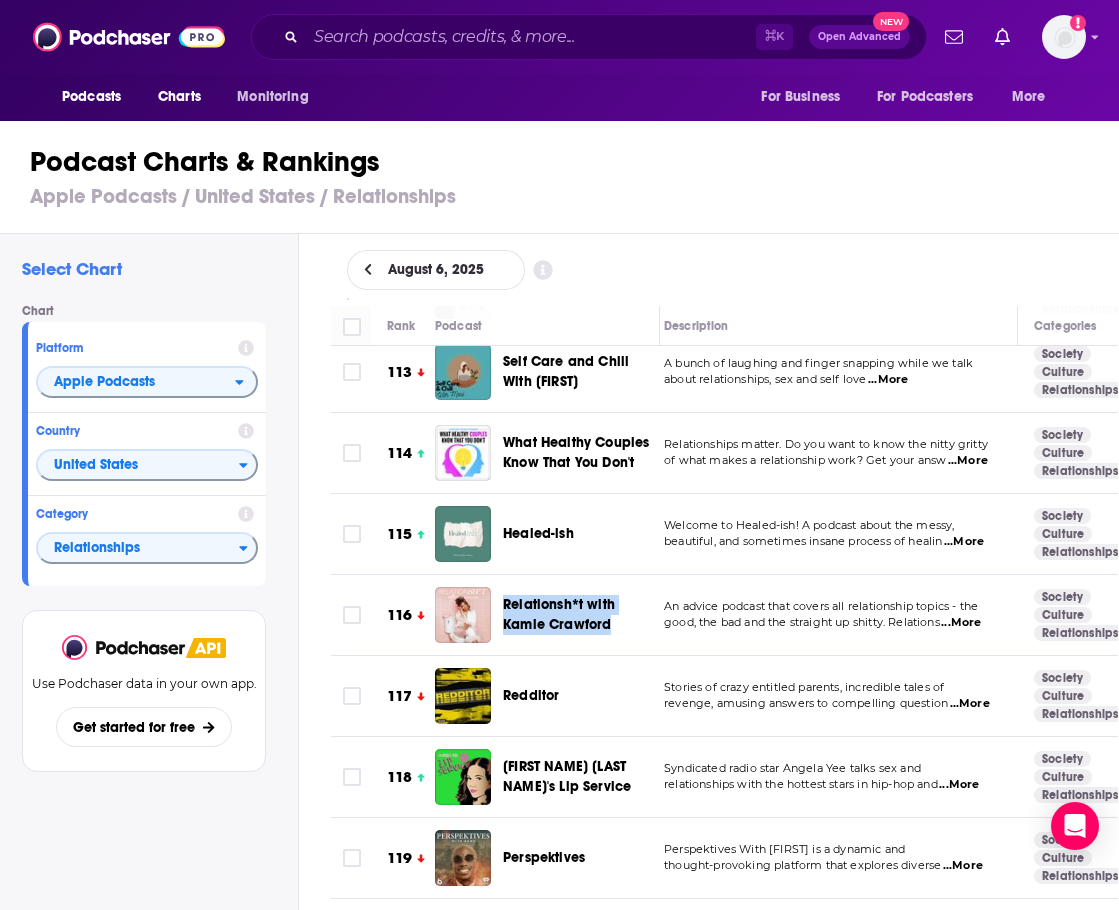 copy on "Relationsh*t with Kamie Crawford" 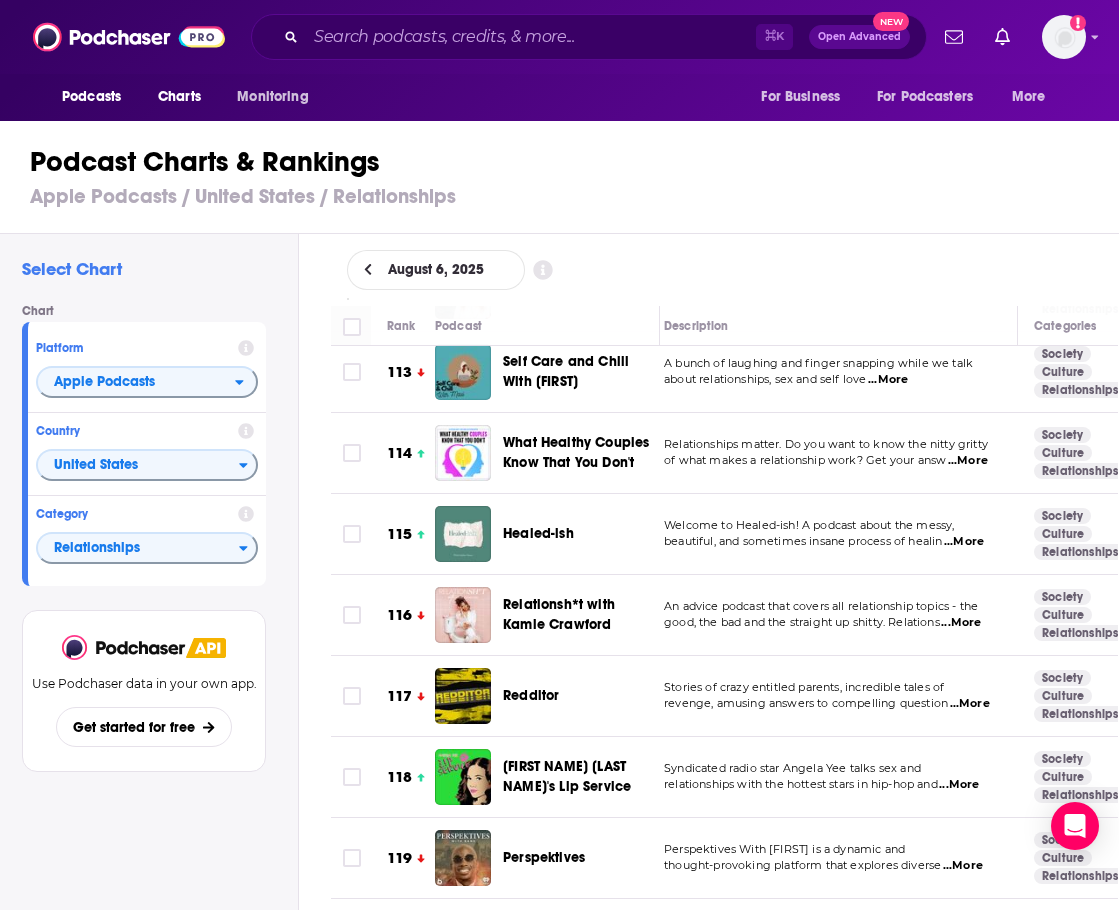click on "Chart" at bounding box center [152, 311] 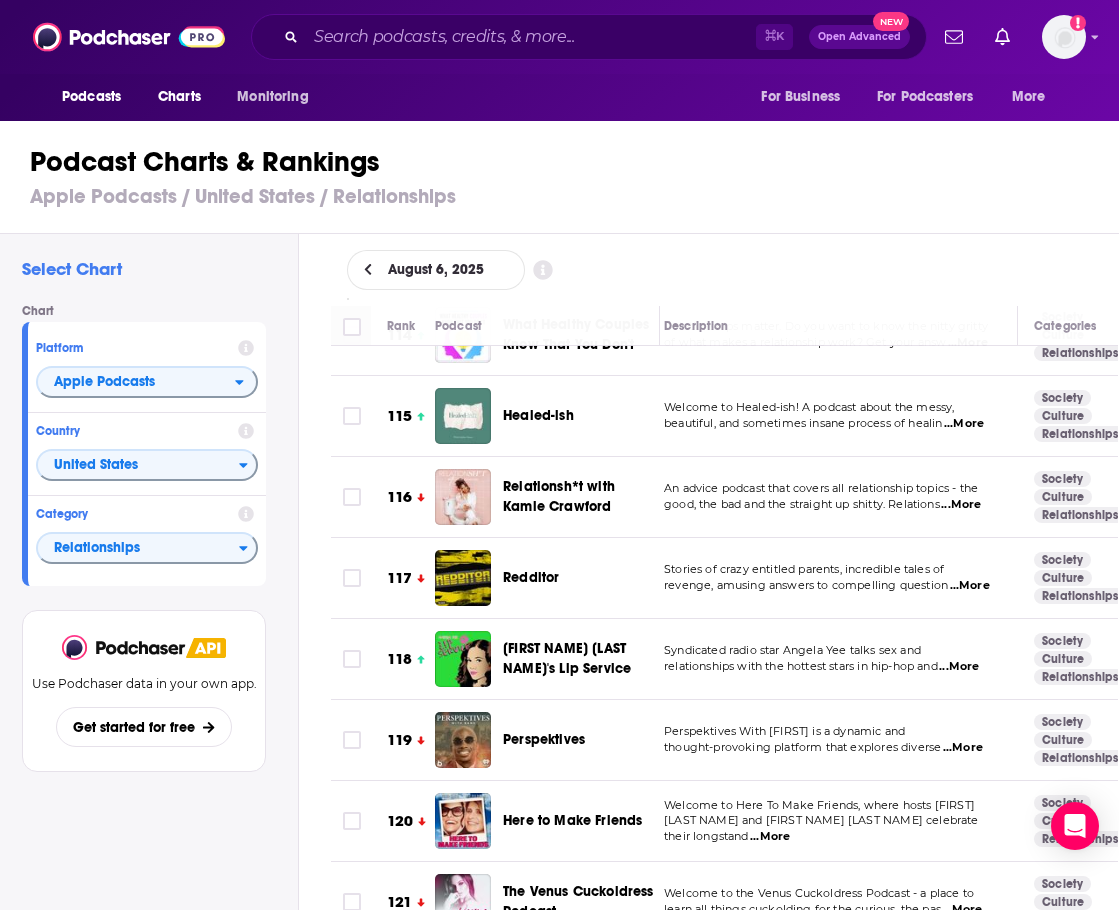 scroll, scrollTop: 0, scrollLeft: 2, axis: horizontal 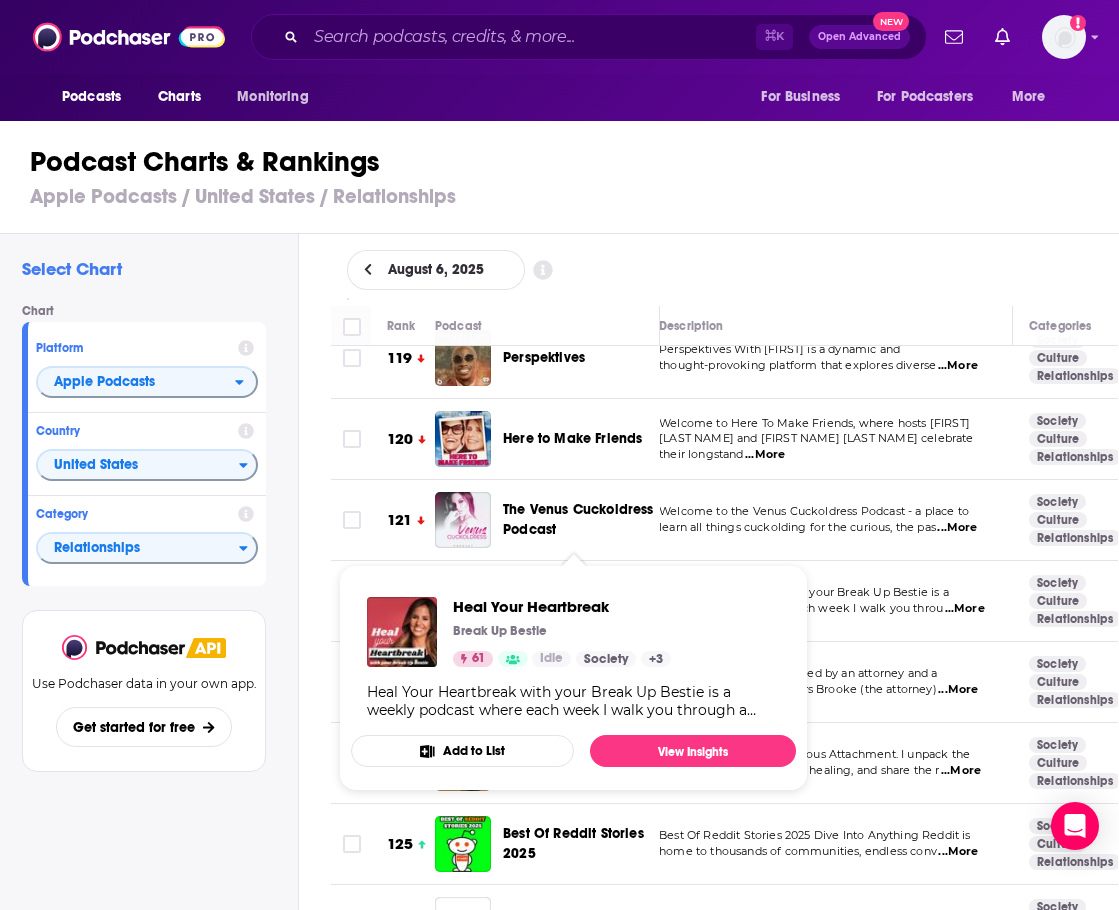 drag, startPoint x: 500, startPoint y: 527, endPoint x: 644, endPoint y: 536, distance: 144.28098 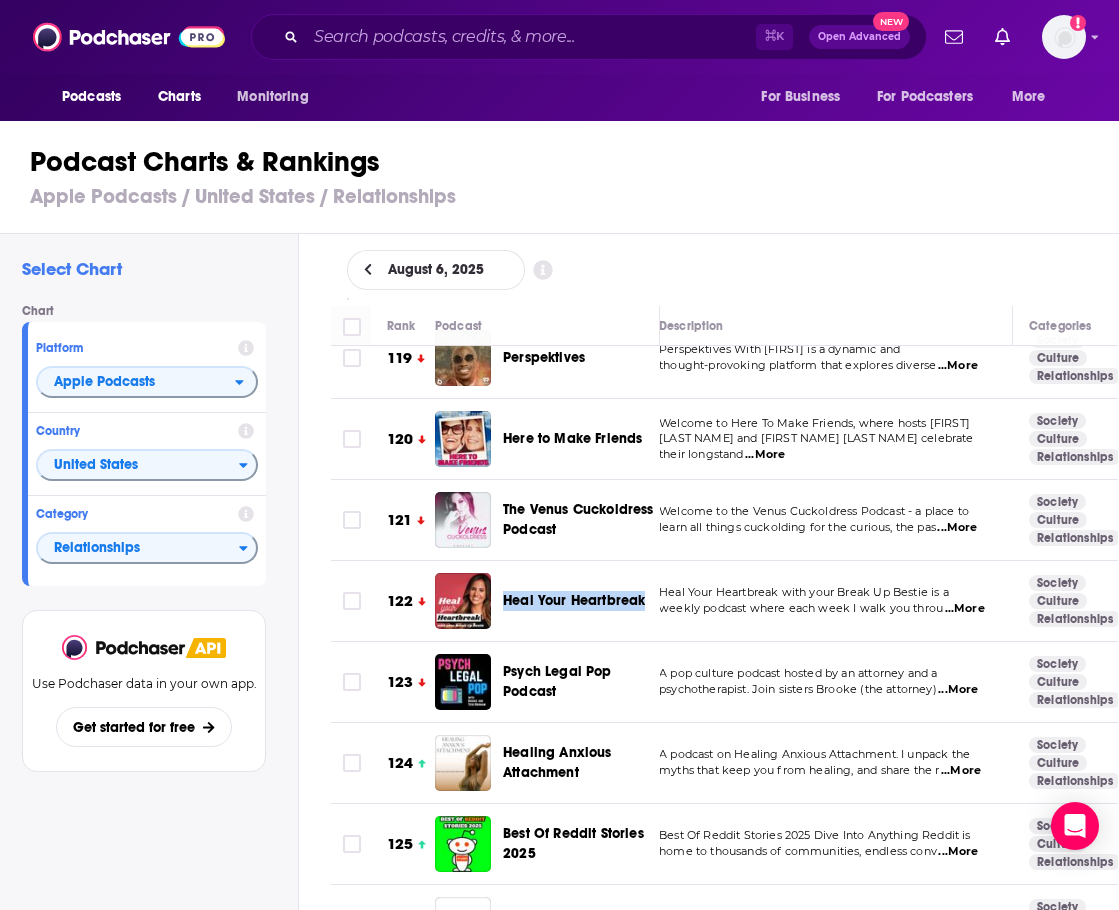 copy on "Heal Your Heartbreak" 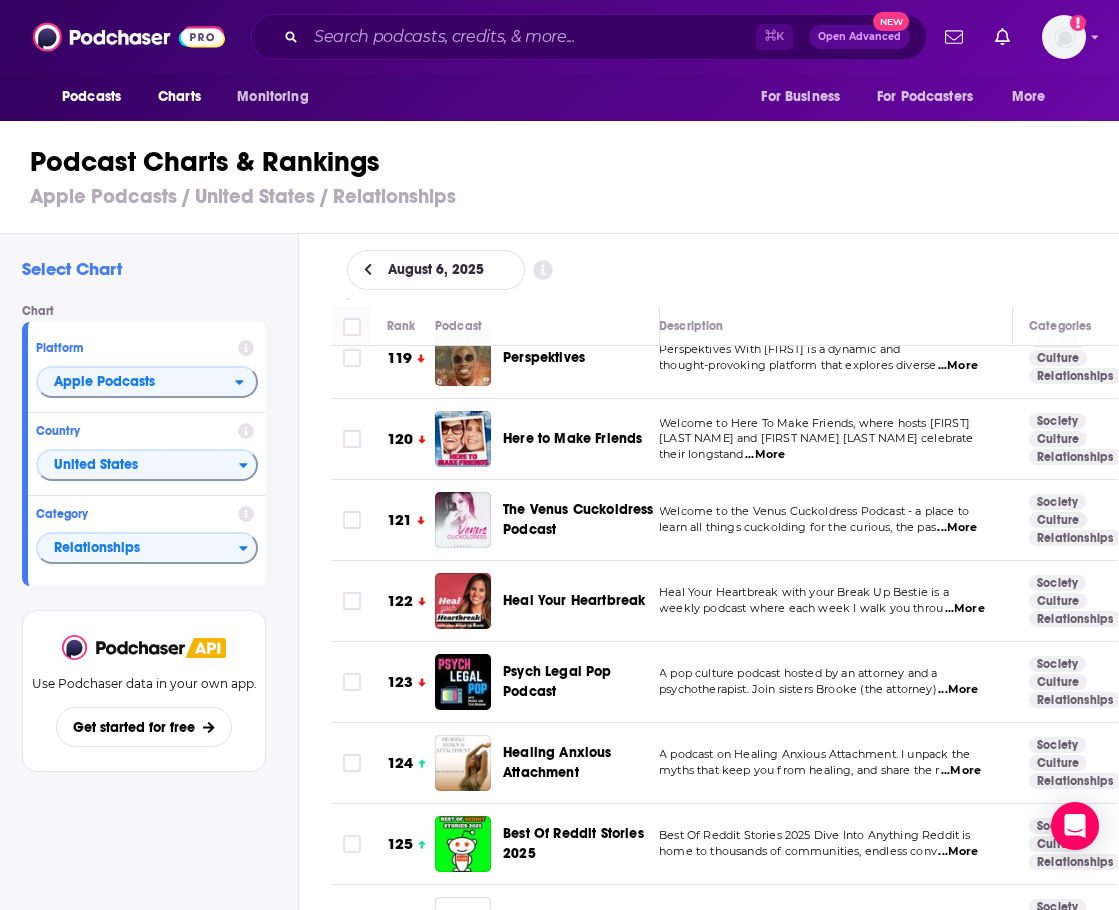 click on "Podcasts Charts Monitoring ⌘  K Open Advanced New For Business For Podcasters More Add a profile image" at bounding box center [559, 37] 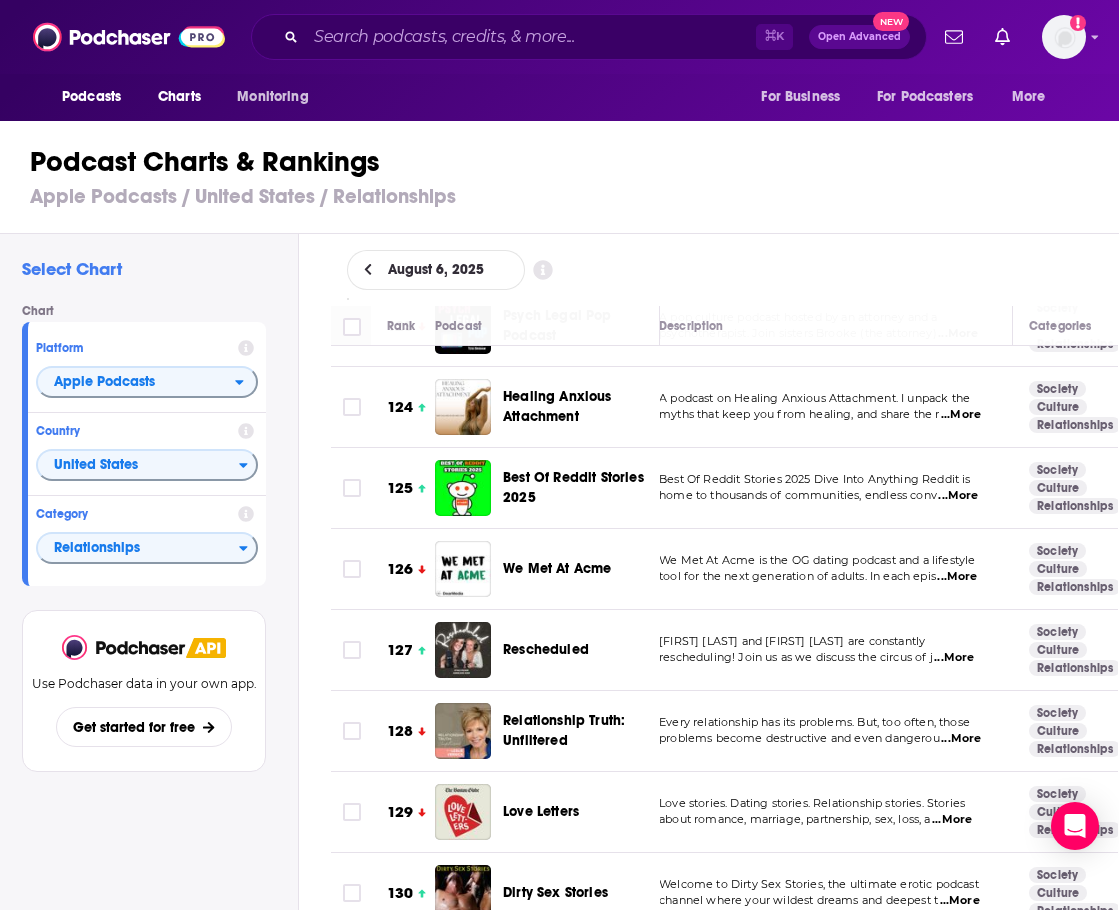 scroll, scrollTop: 10163, scrollLeft: 17, axis: both 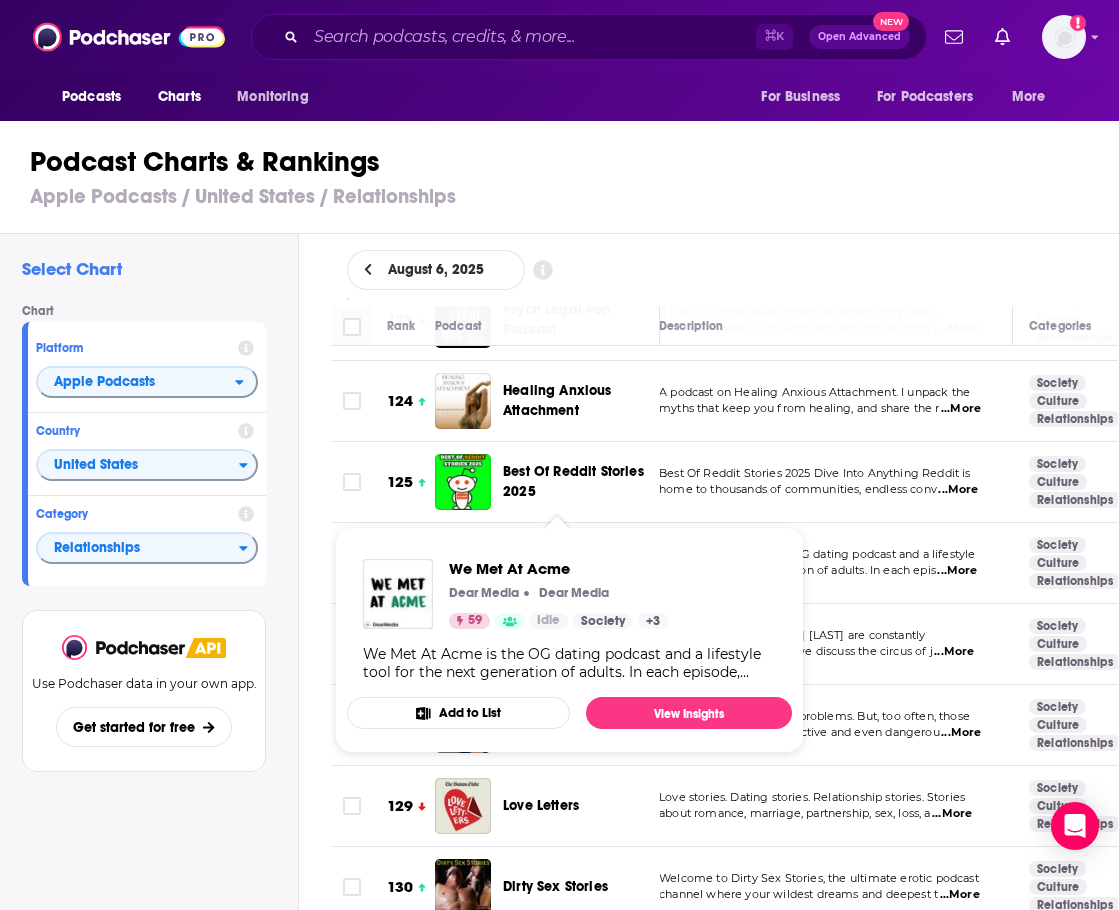 drag, startPoint x: 499, startPoint y: 496, endPoint x: 608, endPoint y: 498, distance: 109.01835 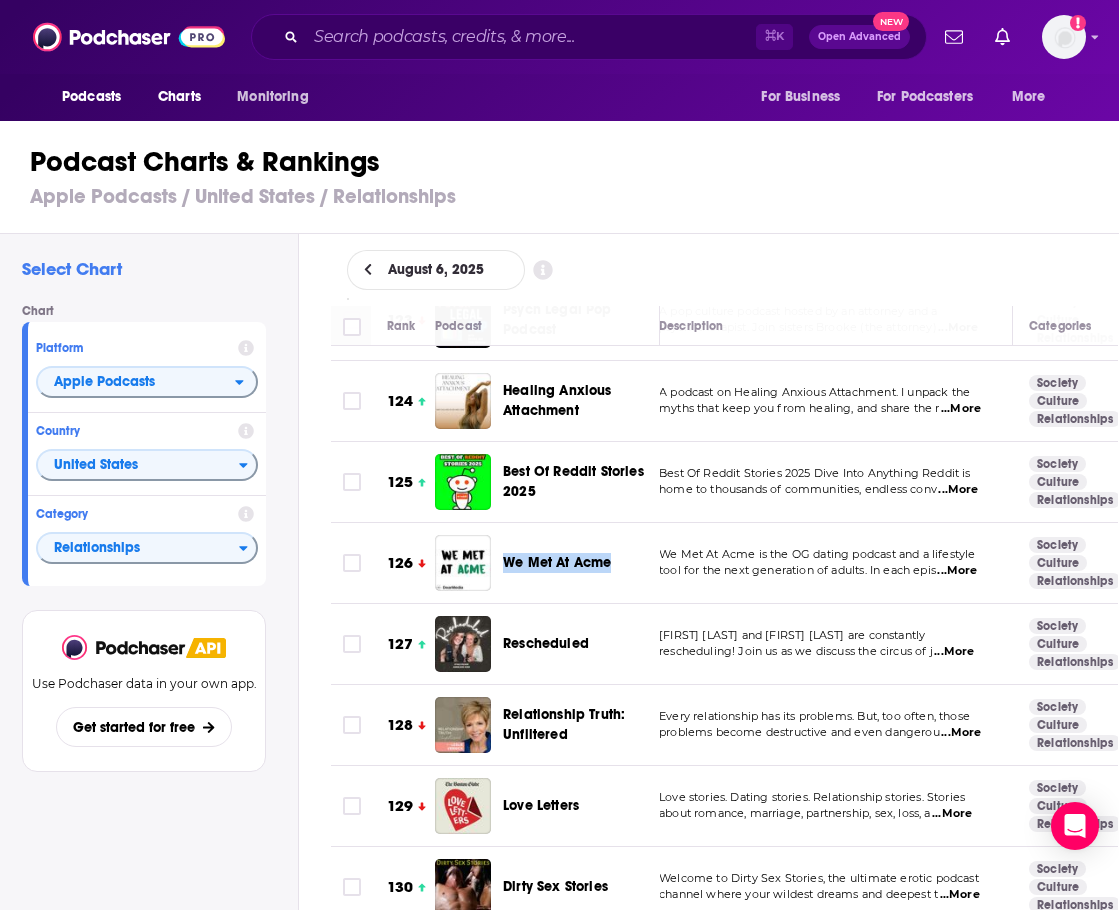 copy on "We Met At Acme" 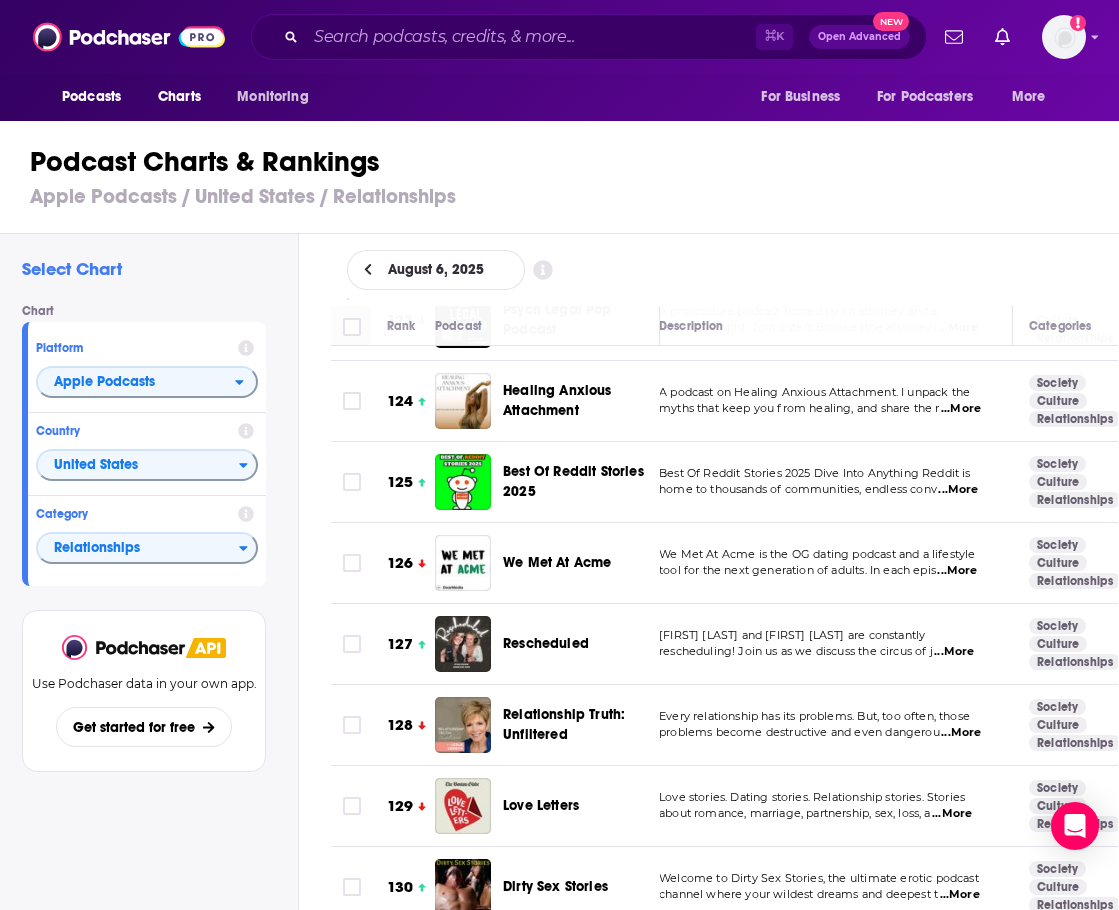 click on "Select Chart" at bounding box center (152, 269) 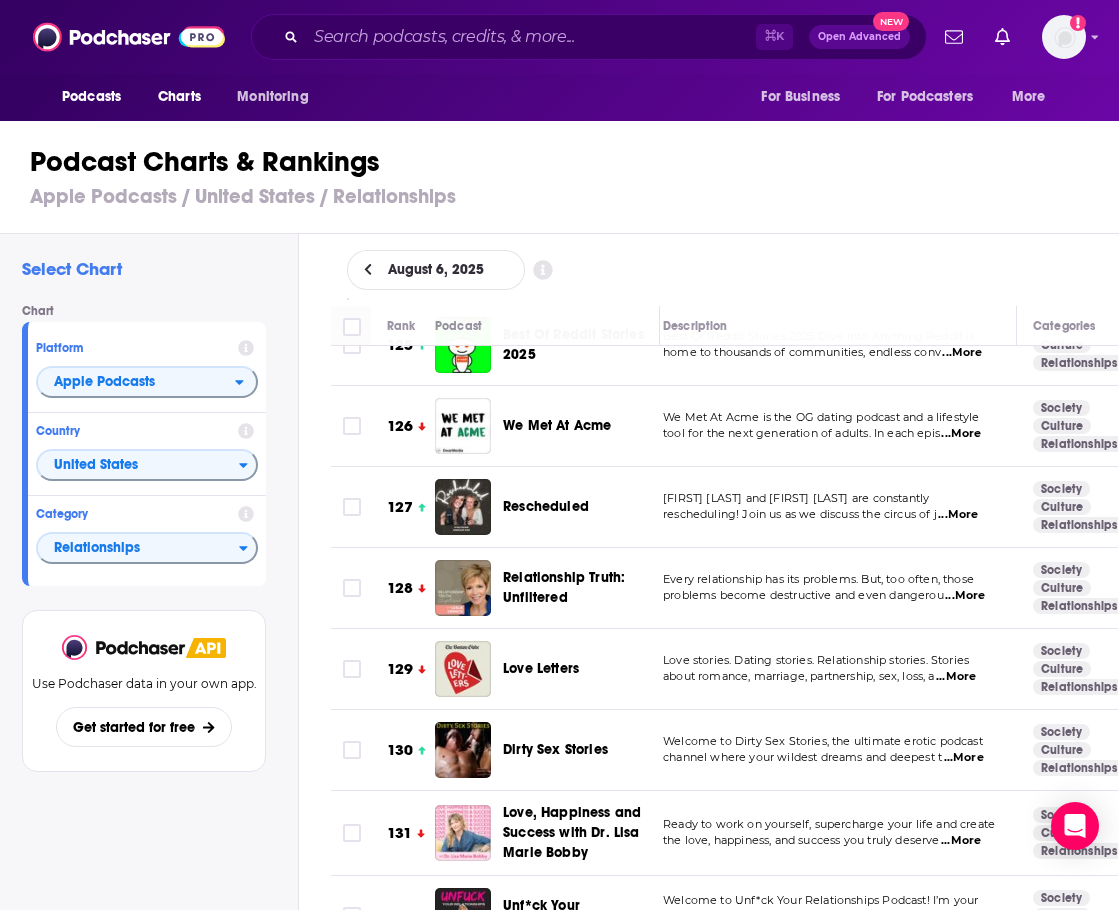 scroll, scrollTop: 10337, scrollLeft: 13, axis: both 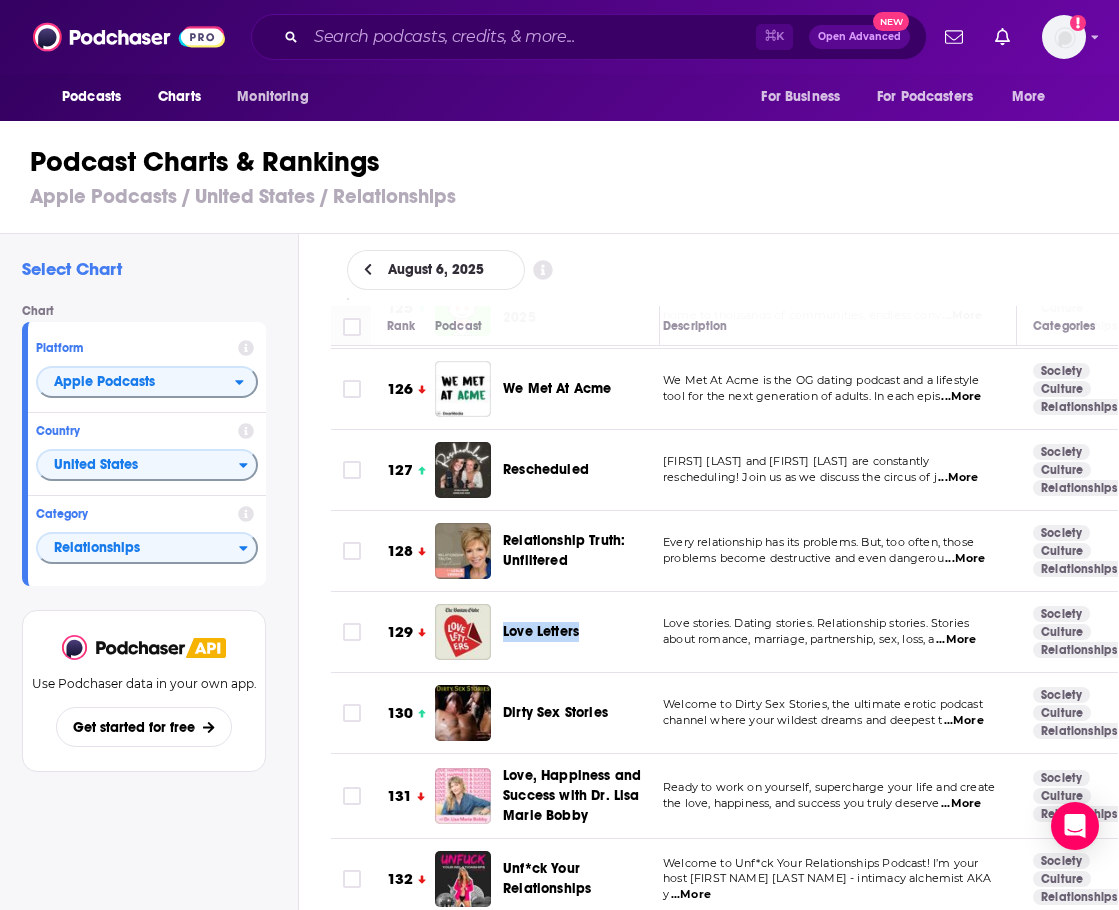 drag, startPoint x: 501, startPoint y: 545, endPoint x: 580, endPoint y: 569, distance: 82.565125 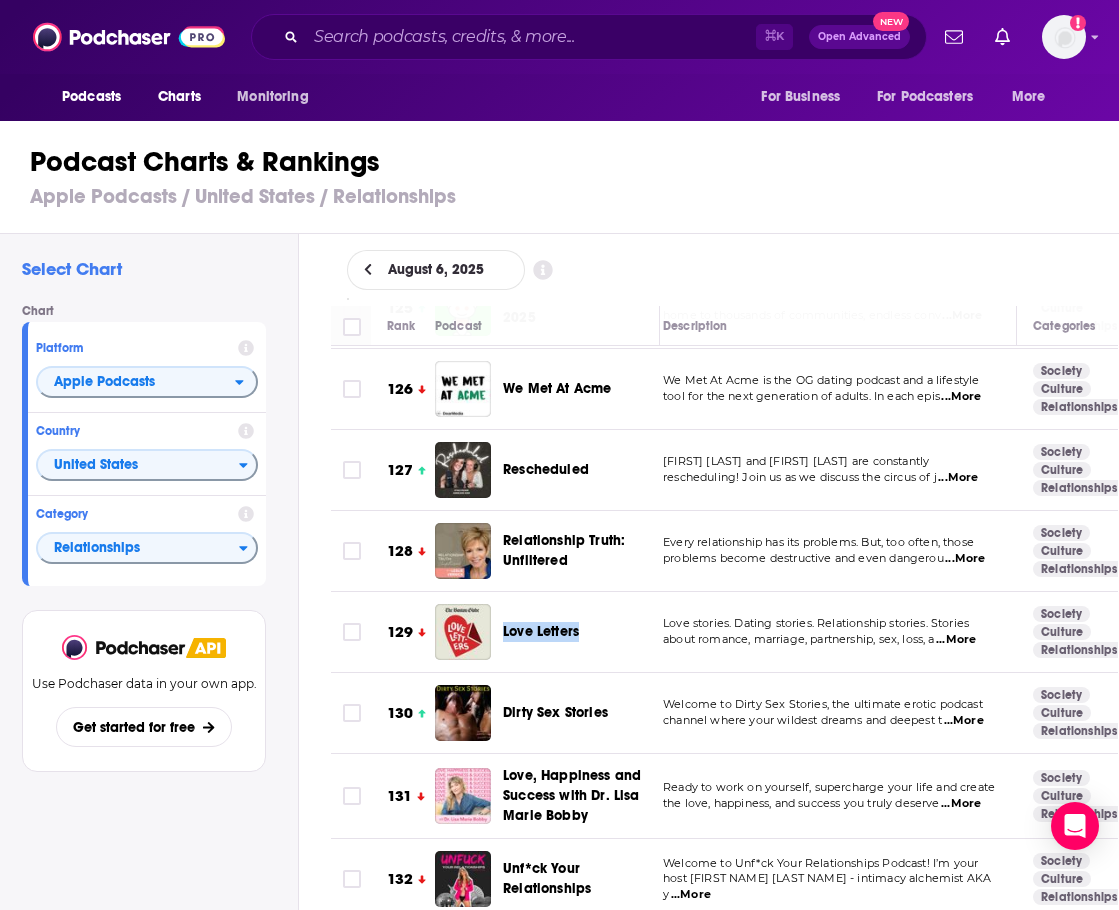 click on "Love Letters" at bounding box center (556, 632) 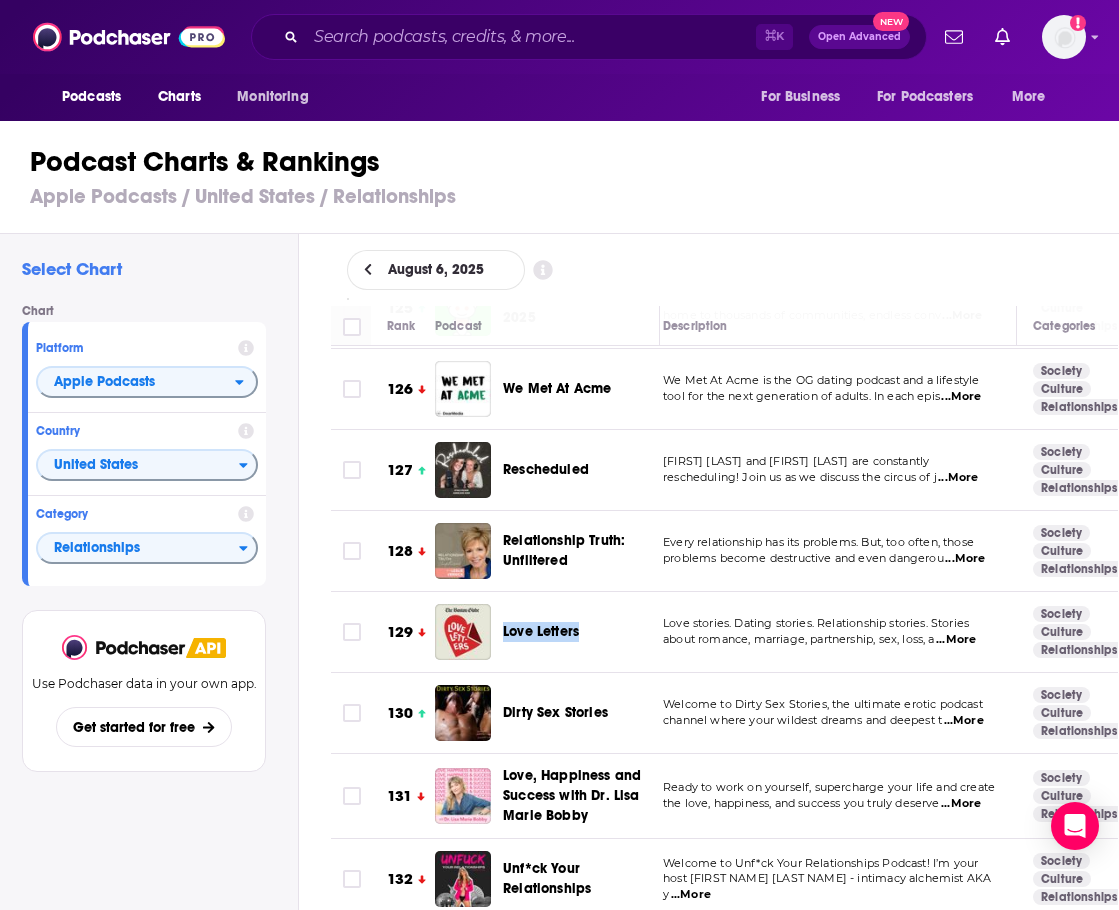 scroll, scrollTop: -1, scrollLeft: 2, axis: both 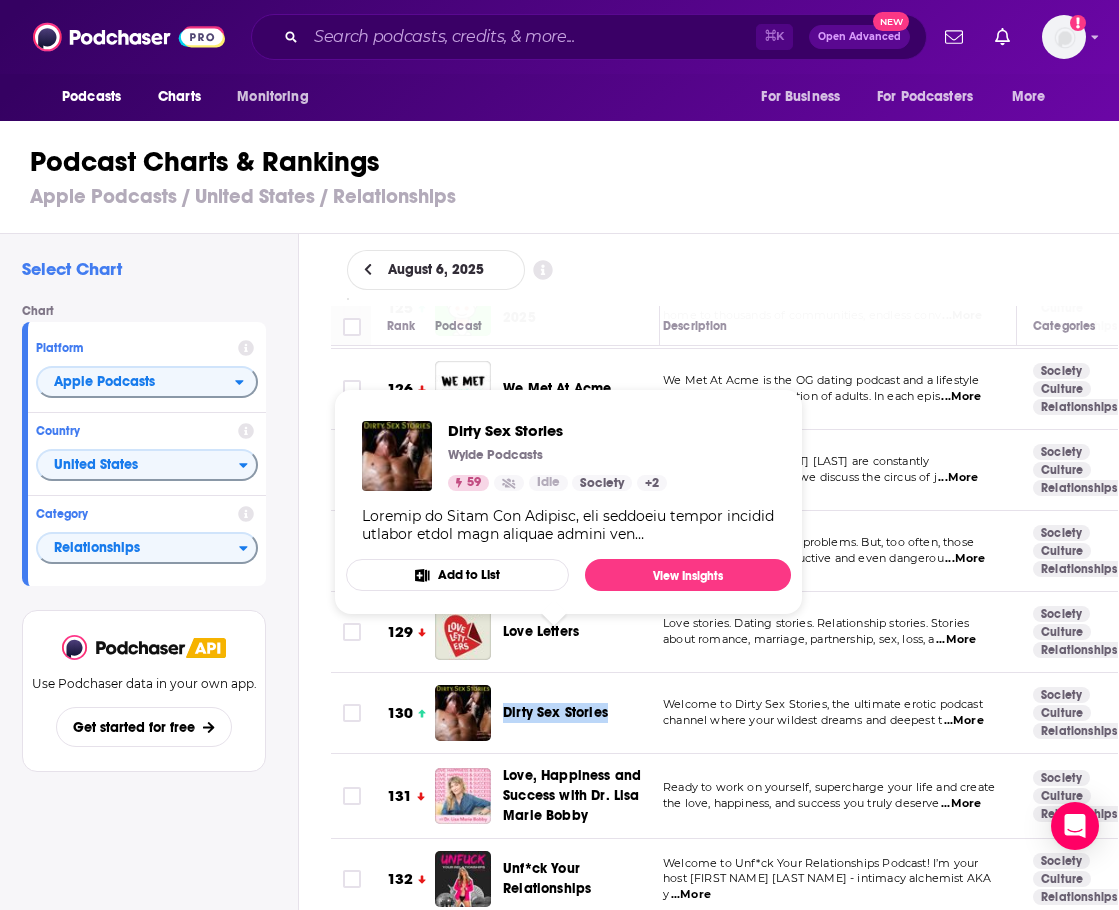 drag, startPoint x: 628, startPoint y: 654, endPoint x: 506, endPoint y: 649, distance: 122.10242 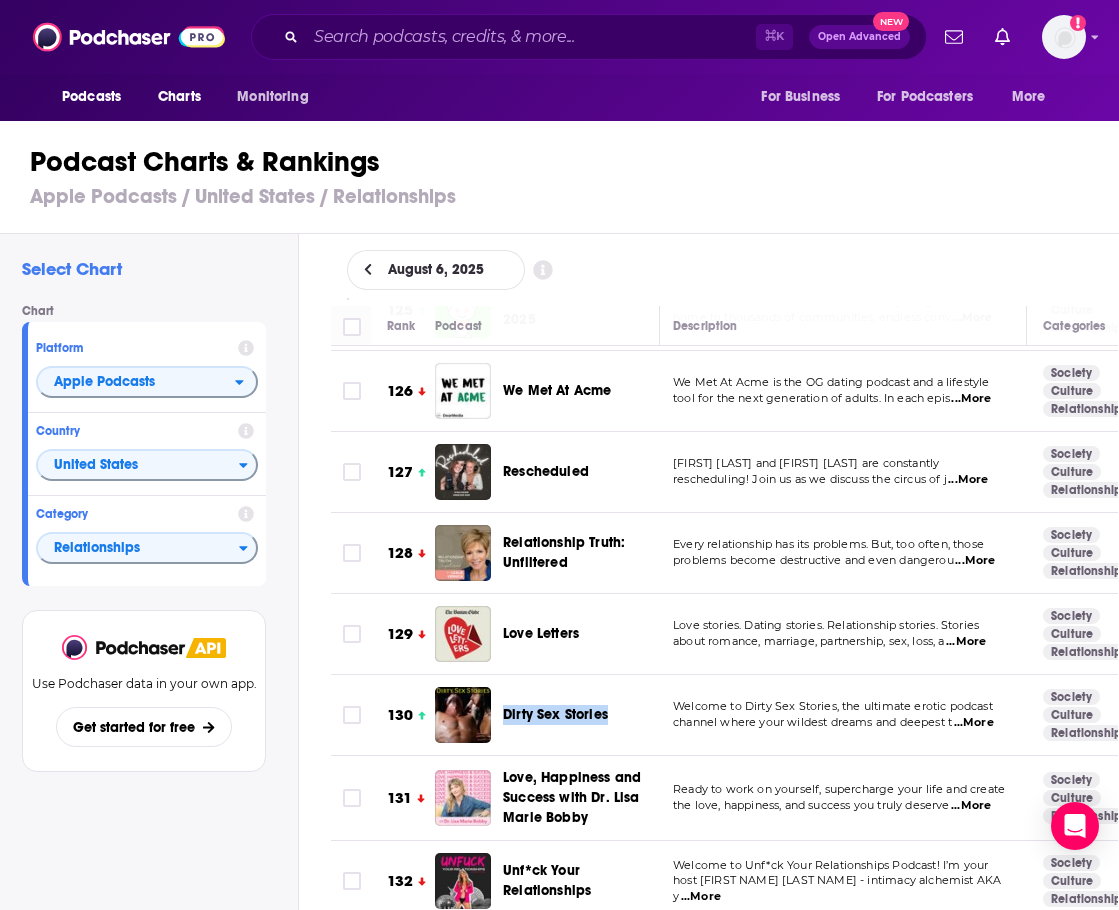 scroll, scrollTop: 10335, scrollLeft: 1, axis: both 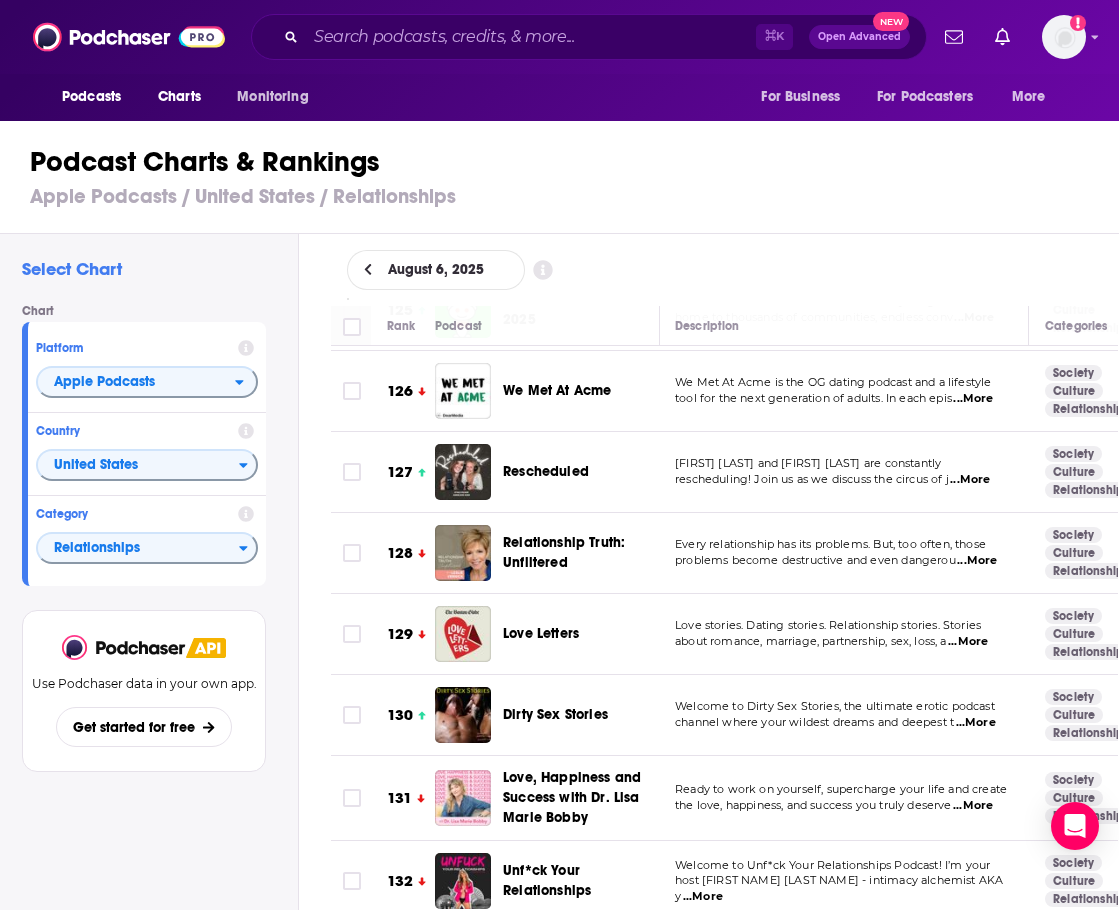 click on "Select Chart Chart Platform Apple Podcasts Country United States Category Relationships View chart Use Podchaser data in your own app. Get started for free" at bounding box center (148, 628) 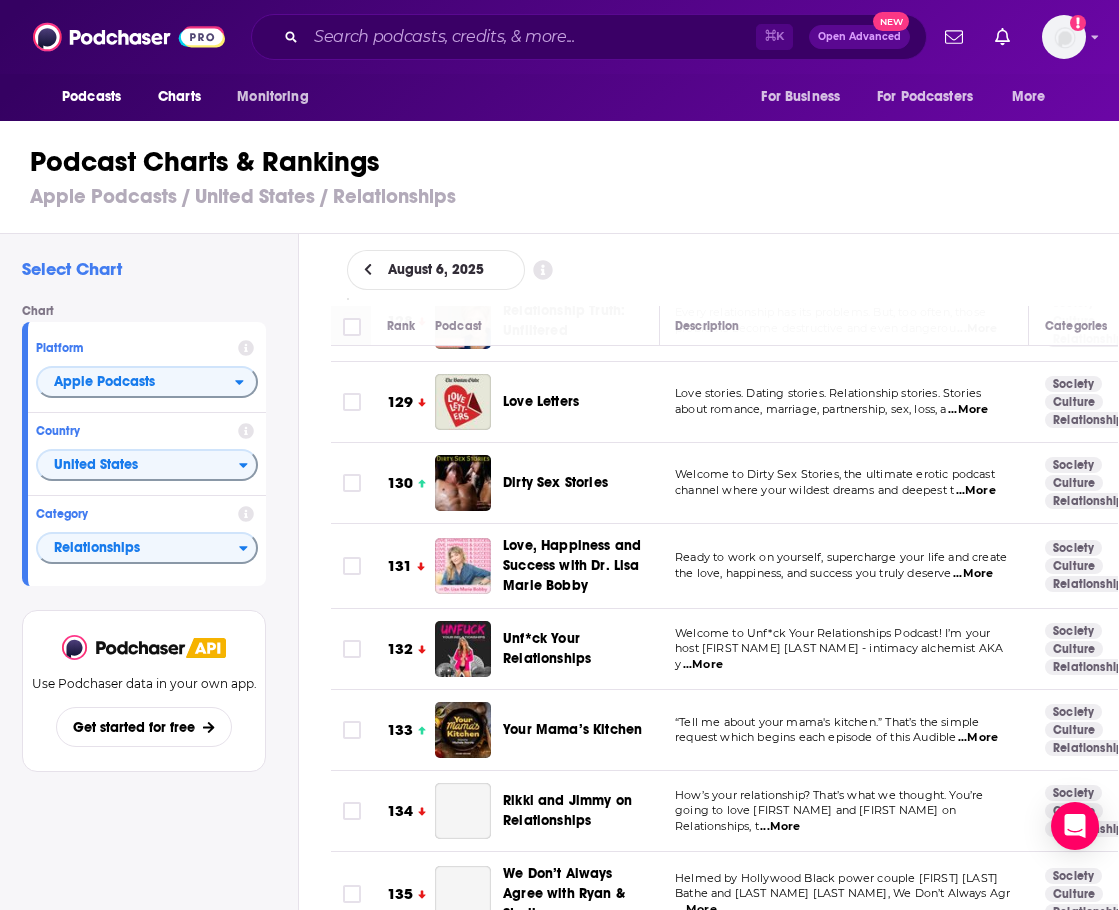 scroll, scrollTop: 10573, scrollLeft: 3, axis: both 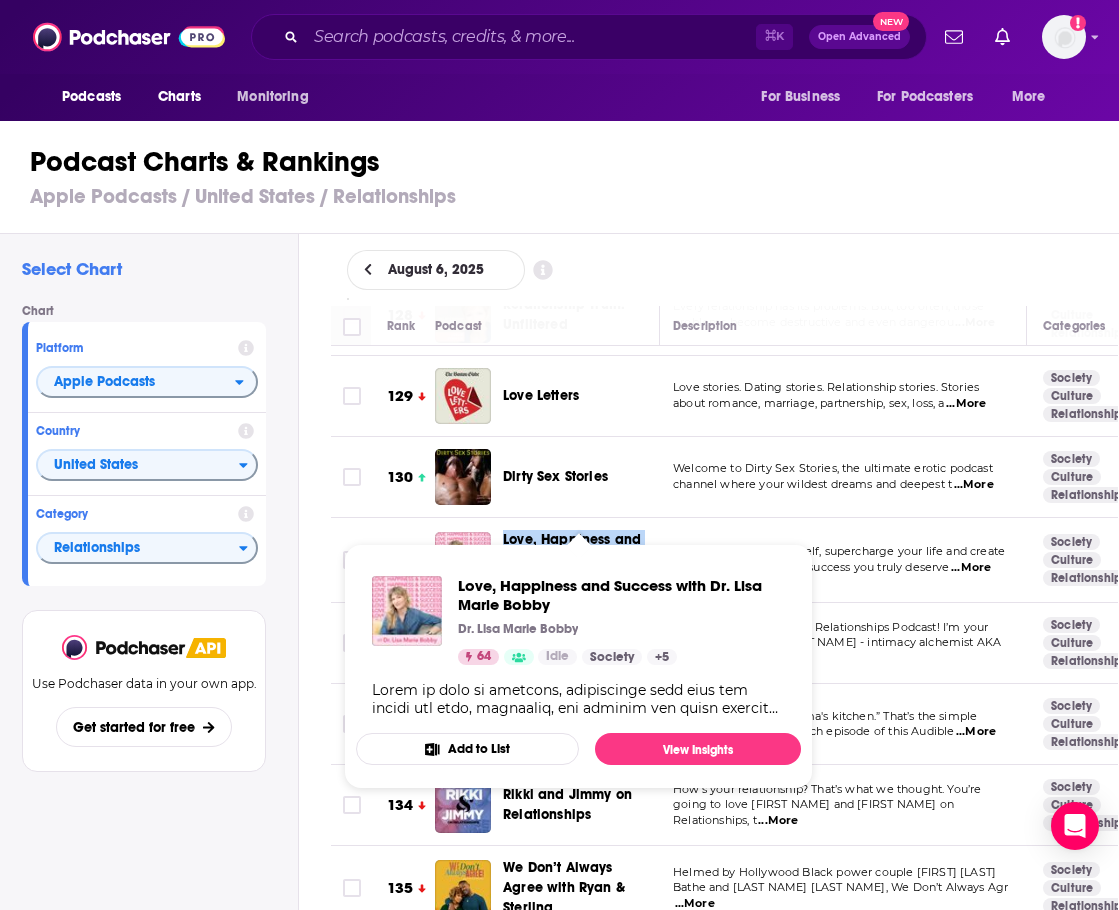 drag, startPoint x: 500, startPoint y: 468, endPoint x: 598, endPoint y: 505, distance: 104.75209 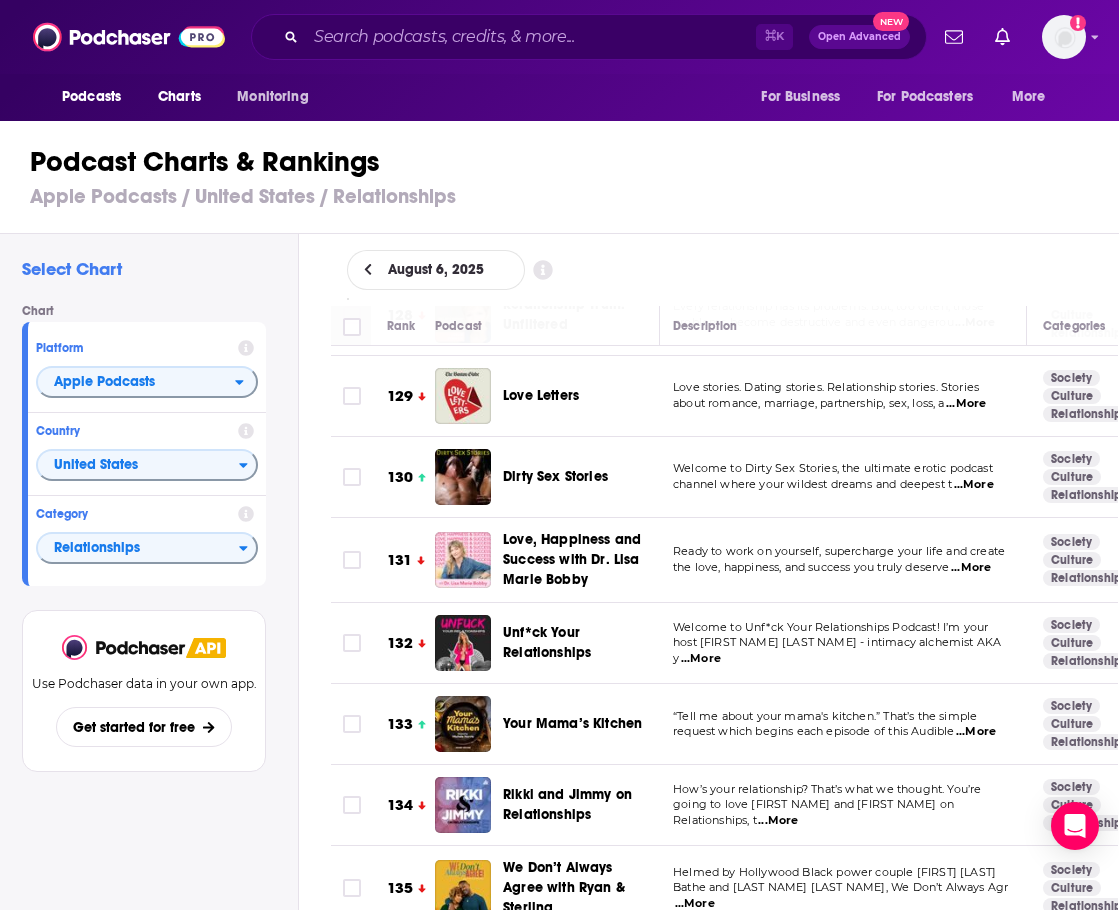 click on "Select Chart Chart Platform Apple Podcasts Country United States Category Relationships View chart Use Podchaser data in your own app. Get started for free" at bounding box center [148, 628] 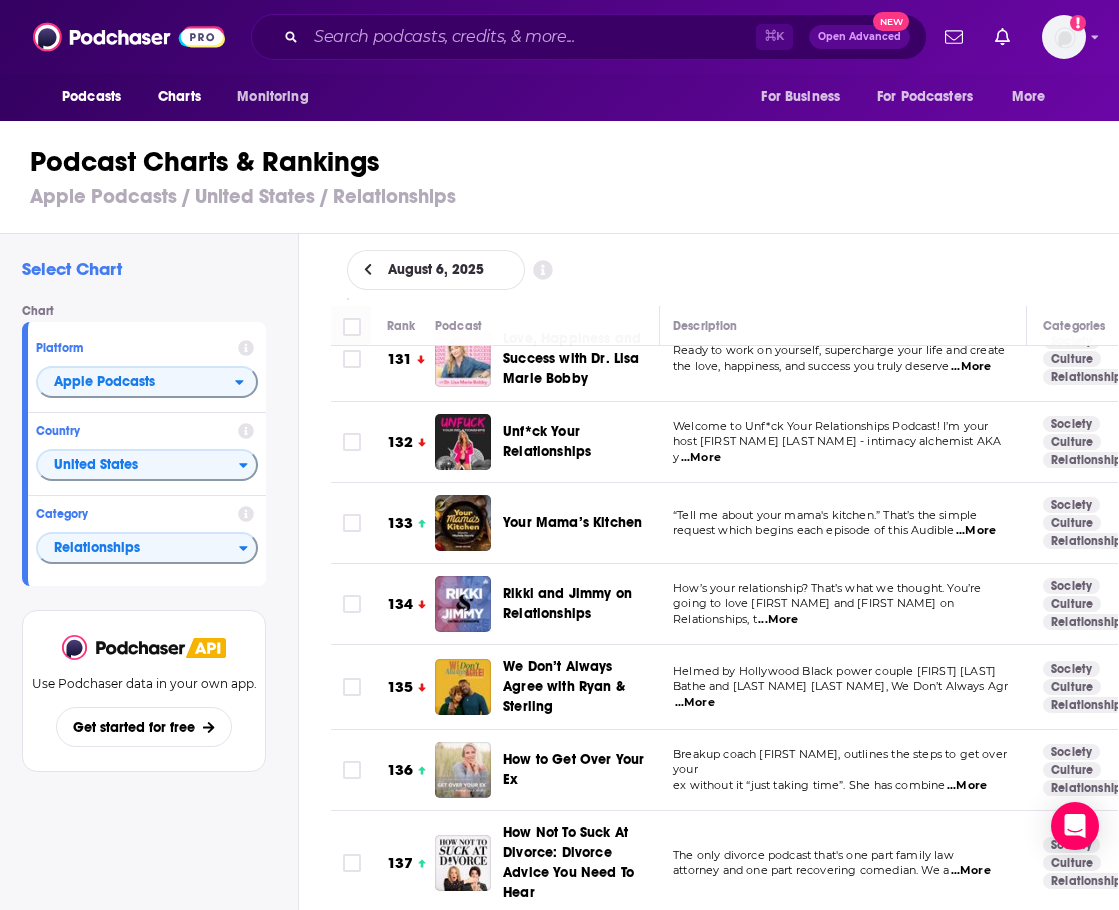 scroll, scrollTop: 10856, scrollLeft: 3, axis: both 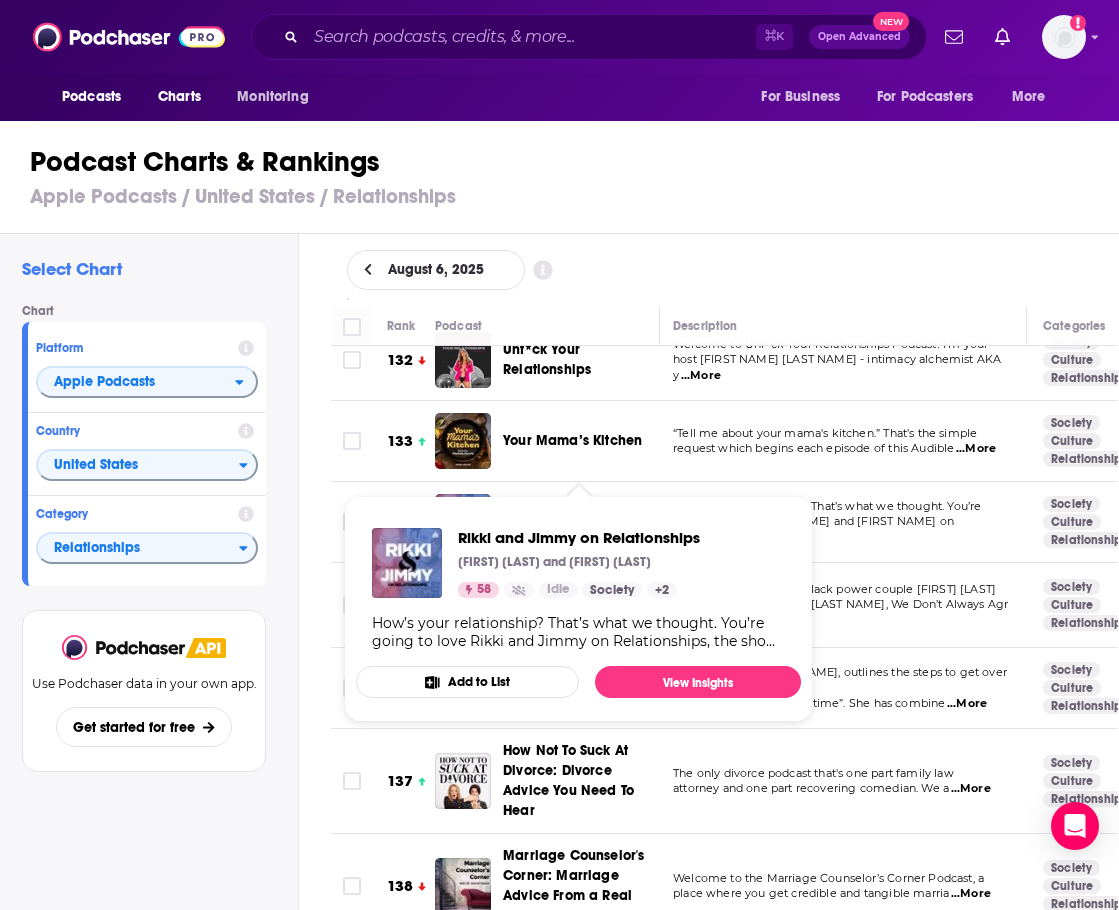 drag, startPoint x: 503, startPoint y: 433, endPoint x: 596, endPoint y: 466, distance: 98.681305 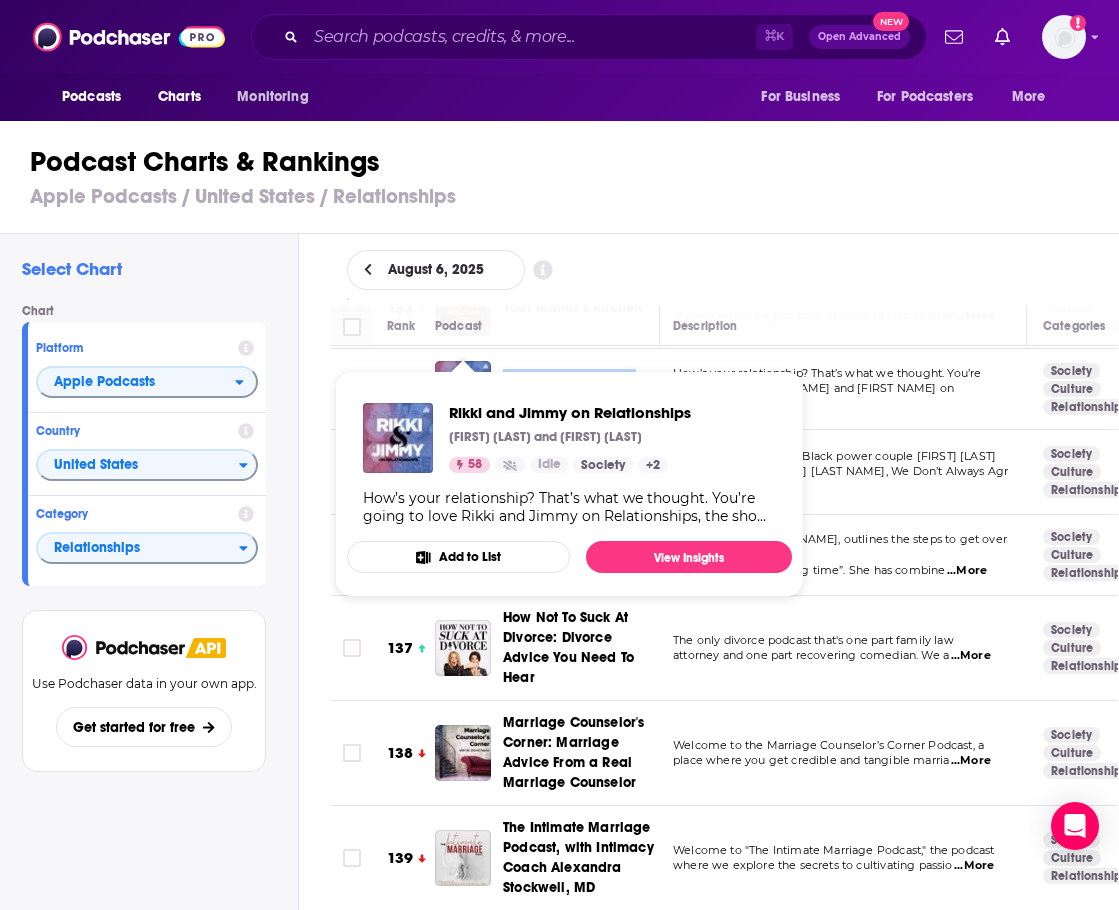 scroll, scrollTop: 10989, scrollLeft: 3, axis: both 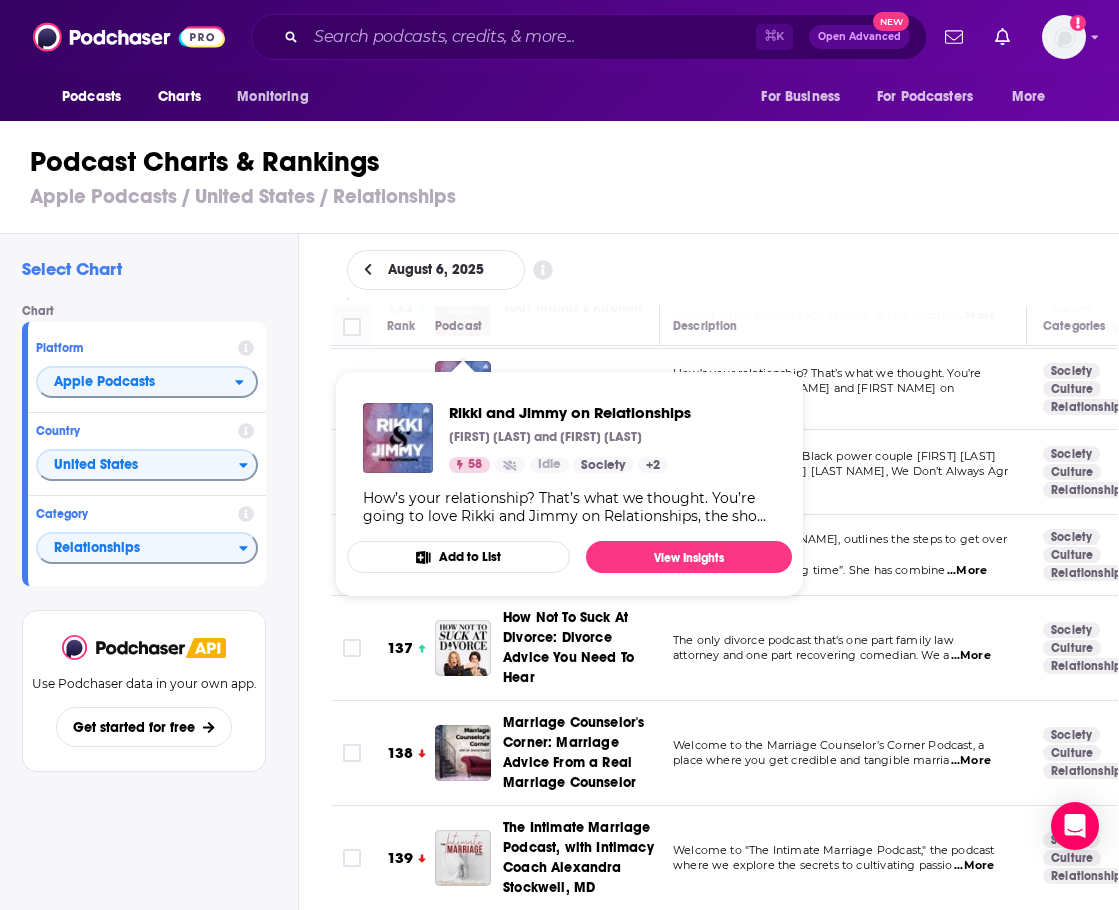 click on "Select Chart Chart Platform Apple Podcasts Country United States Category Relationships View chart Use Podchaser data in your own app. Get started for free" at bounding box center [148, 628] 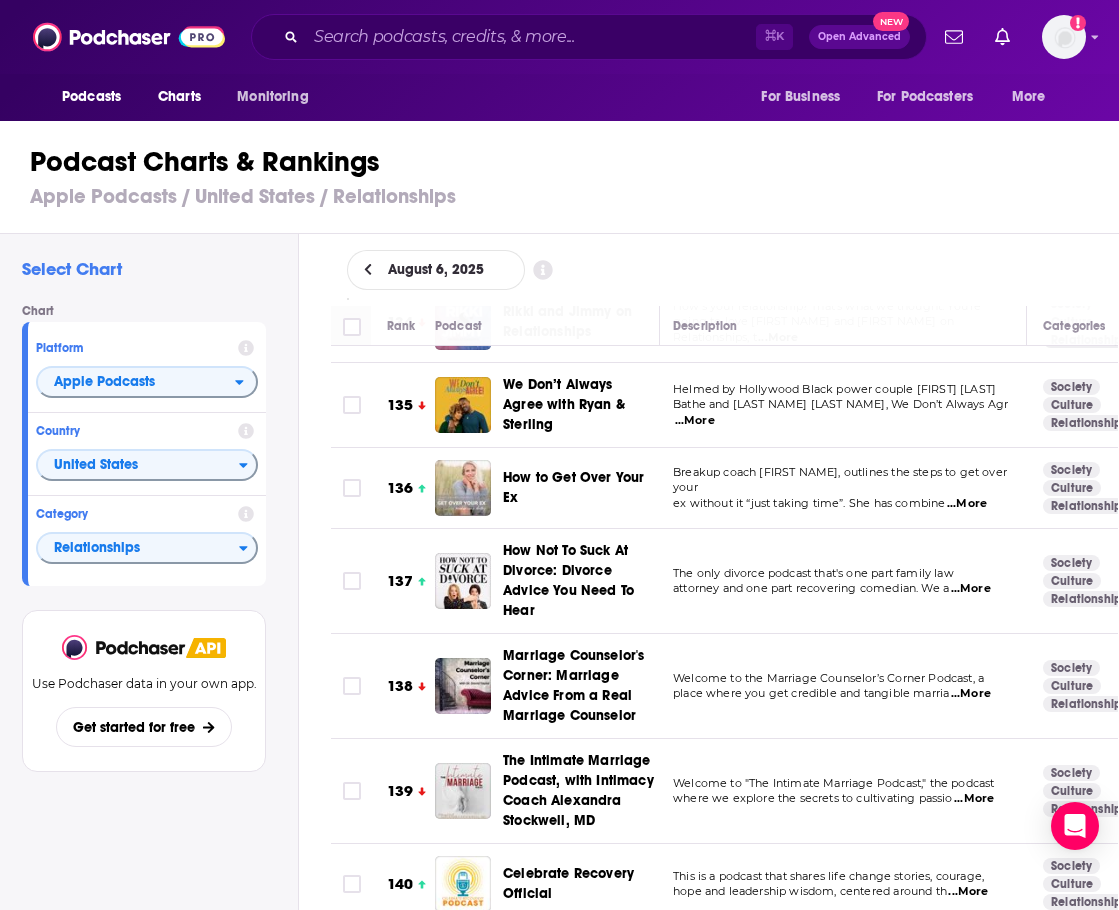 scroll, scrollTop: 11088, scrollLeft: 4, axis: both 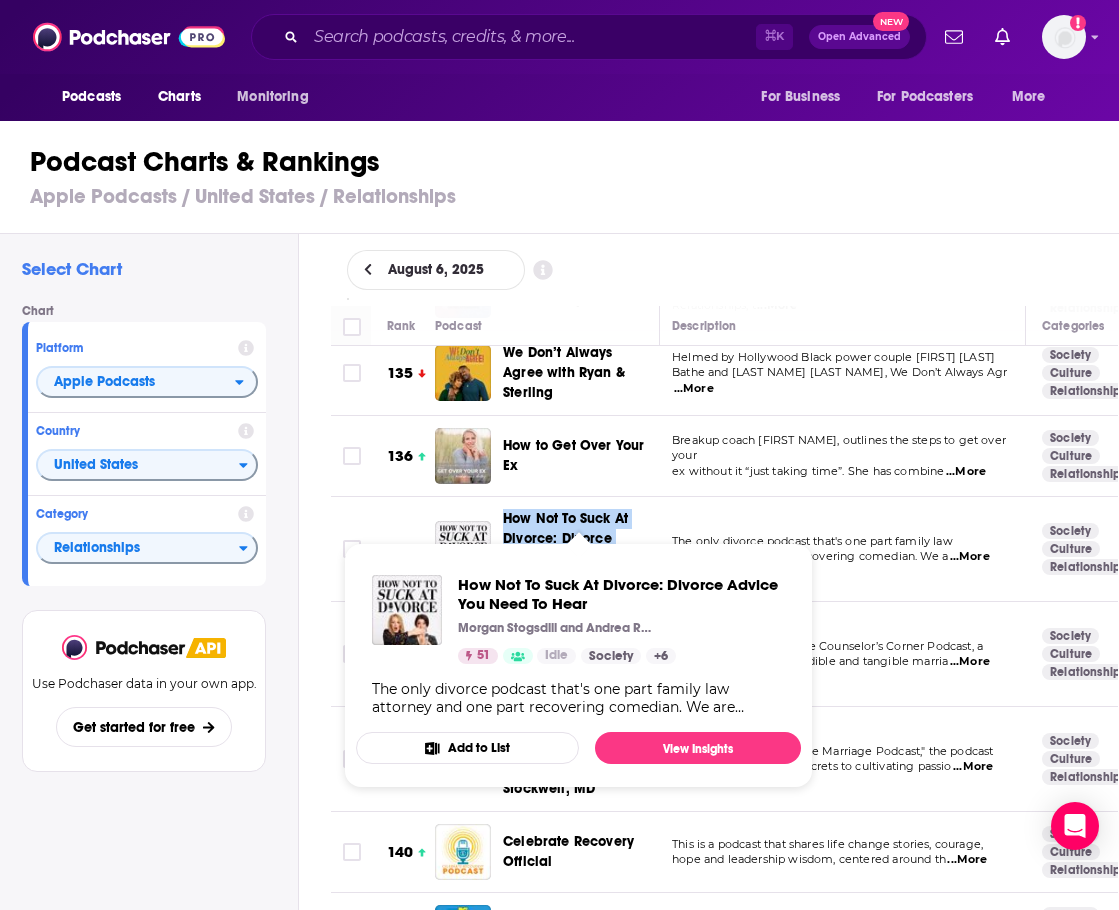 drag, startPoint x: 494, startPoint y: 439, endPoint x: 538, endPoint y: 511, distance: 84.38009 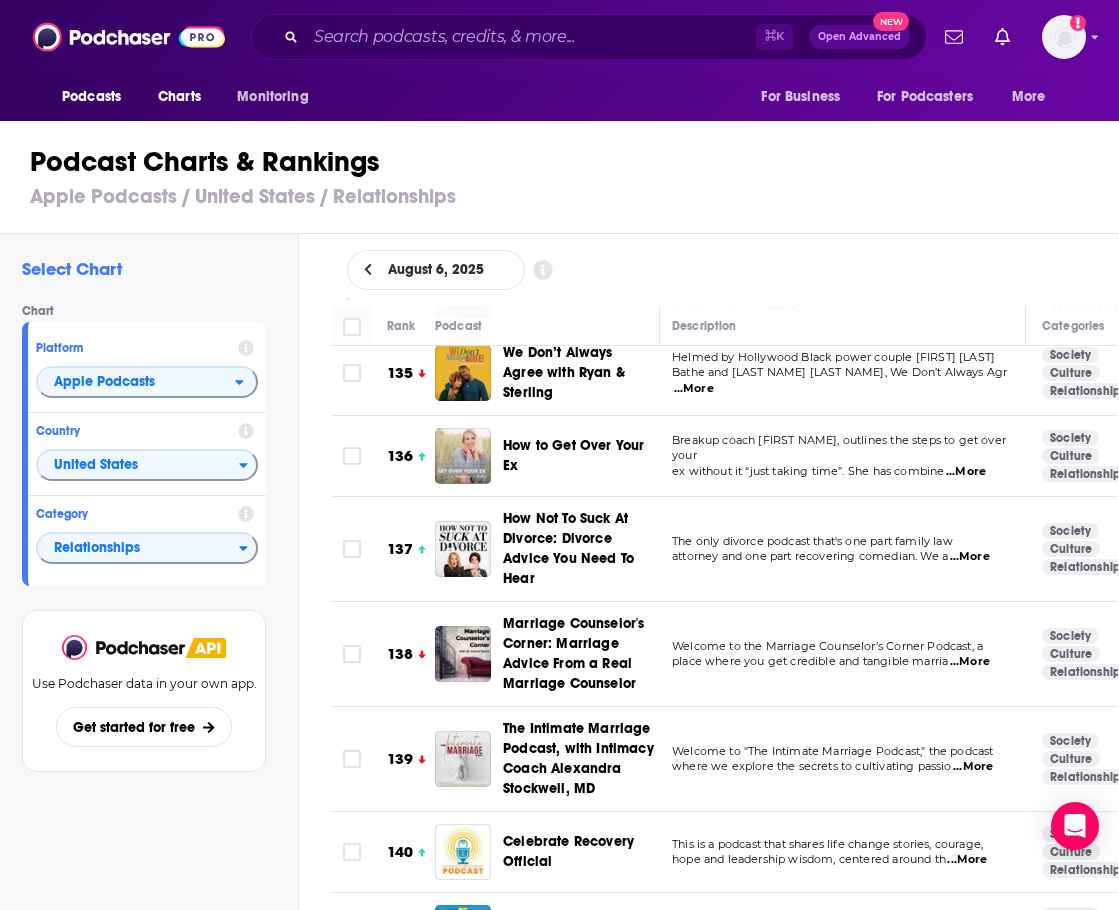 click on "Select Chart Chart Platform Apple Podcasts Country United States Category Relationships View chart Use Podchaser data in your own app. Get started for free" at bounding box center (148, 628) 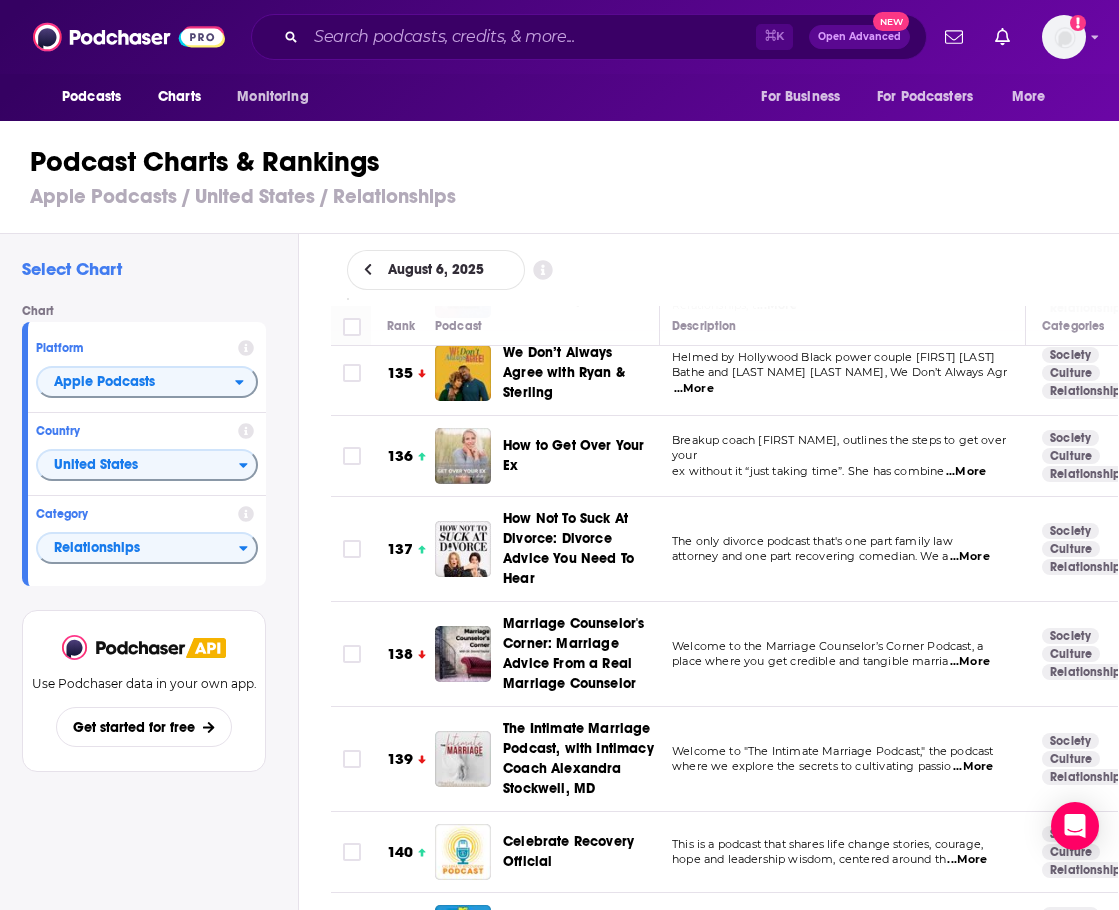 scroll, scrollTop: 30, scrollLeft: 2, axis: both 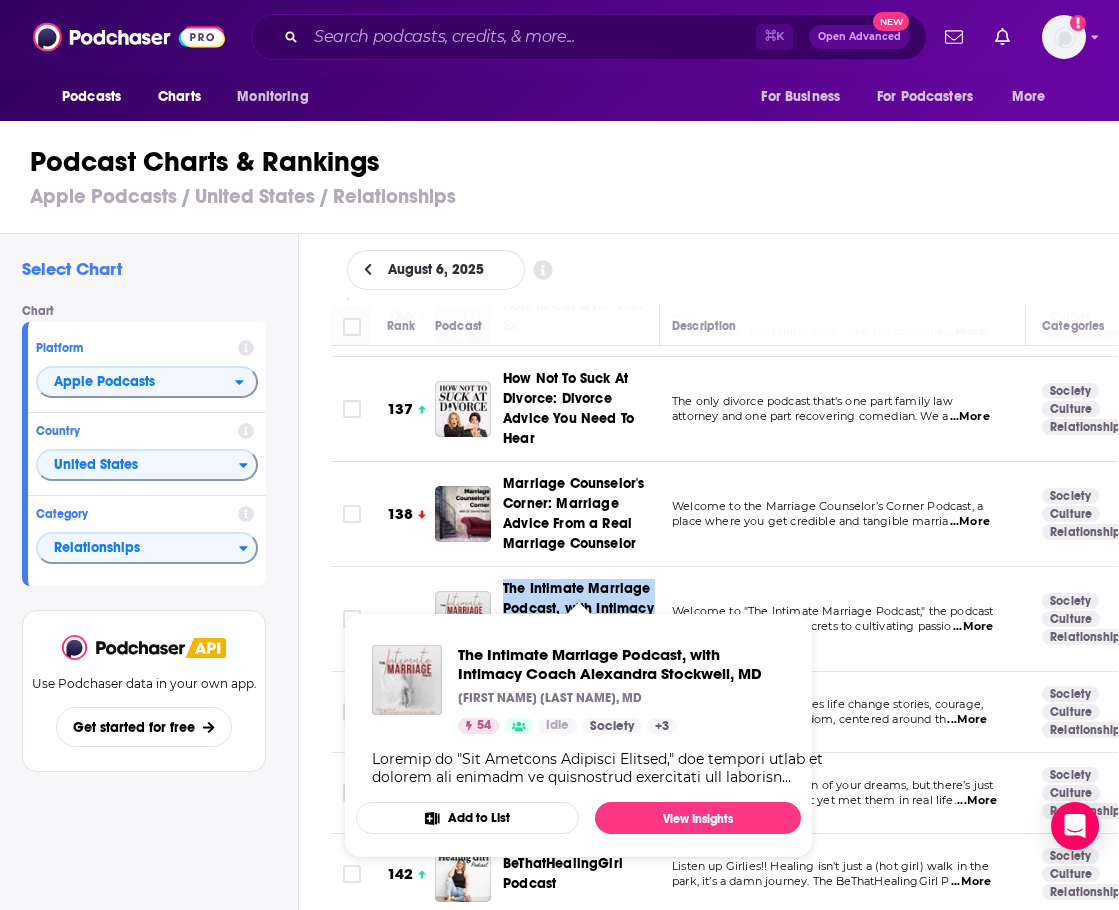 drag, startPoint x: 498, startPoint y: 513, endPoint x: 595, endPoint y: 574, distance: 114.58621 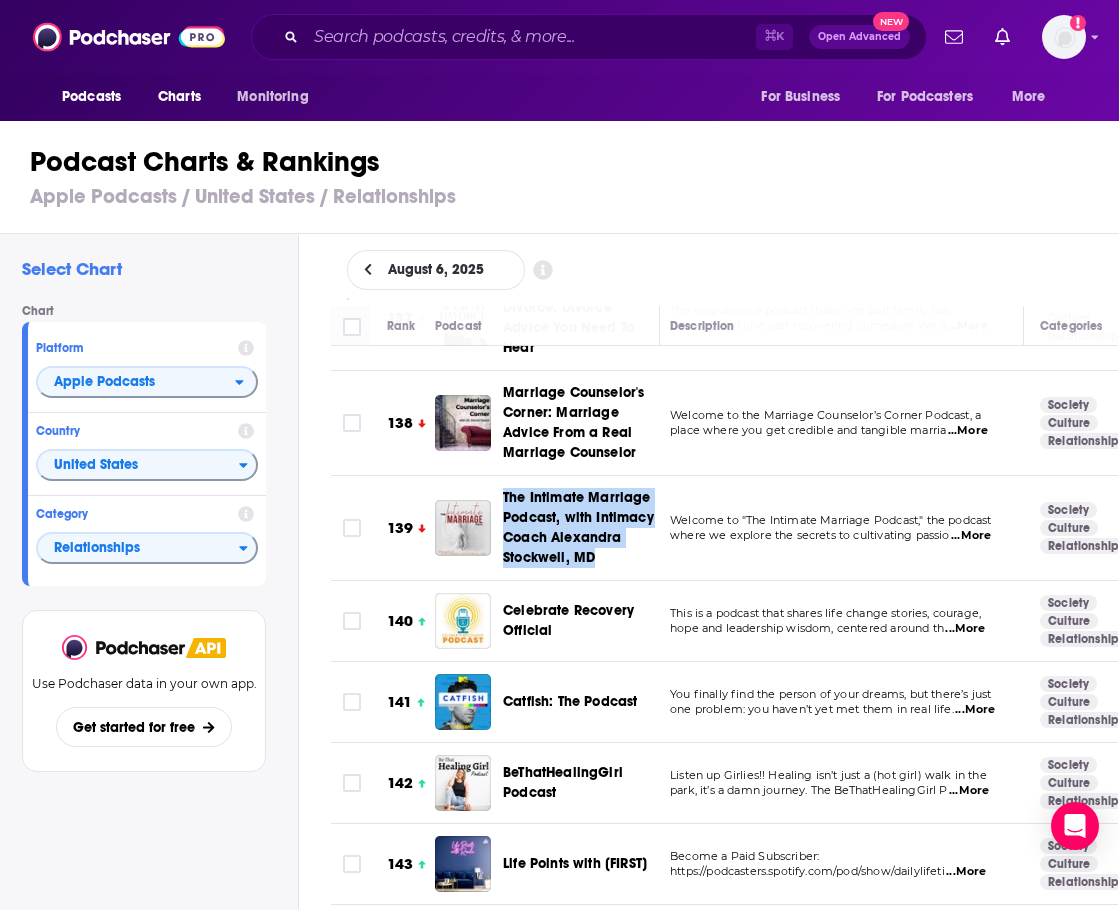 scroll, scrollTop: 11321, scrollLeft: 8, axis: both 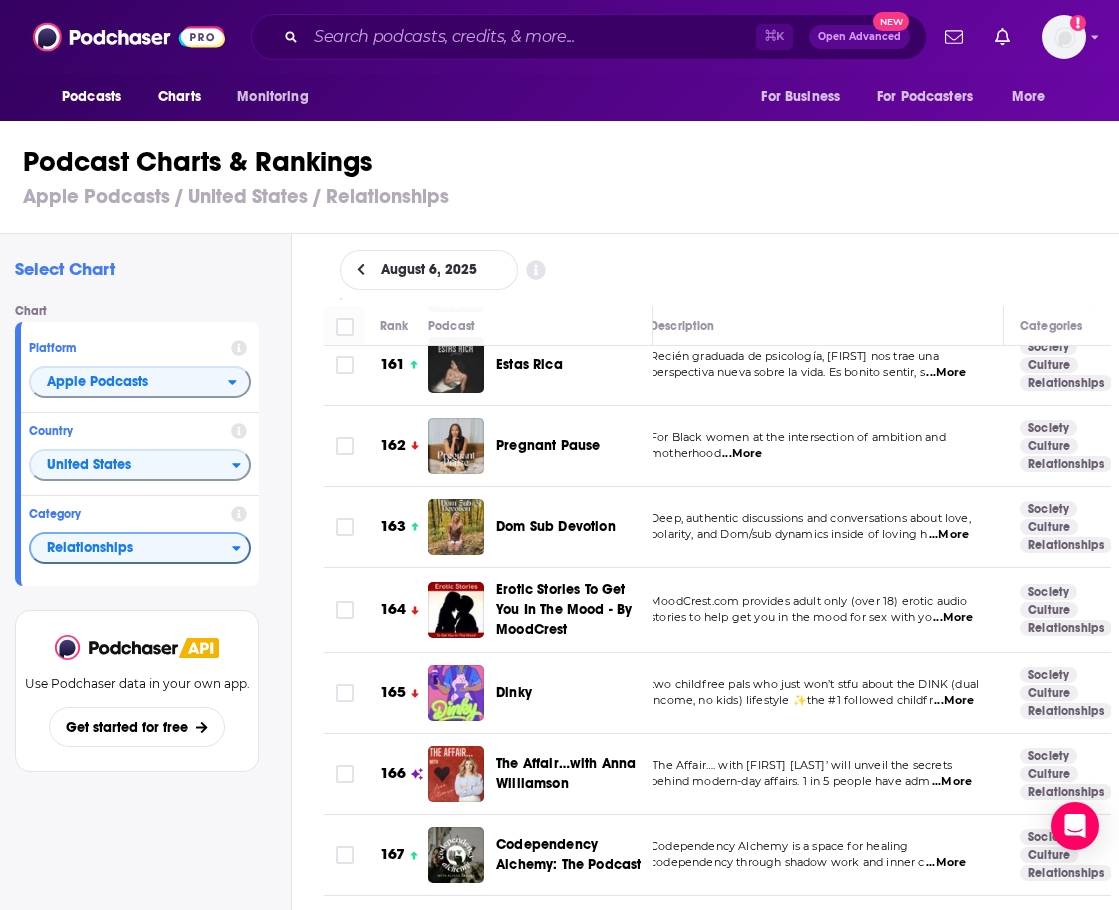 click on "Relationships" at bounding box center (131, 549) 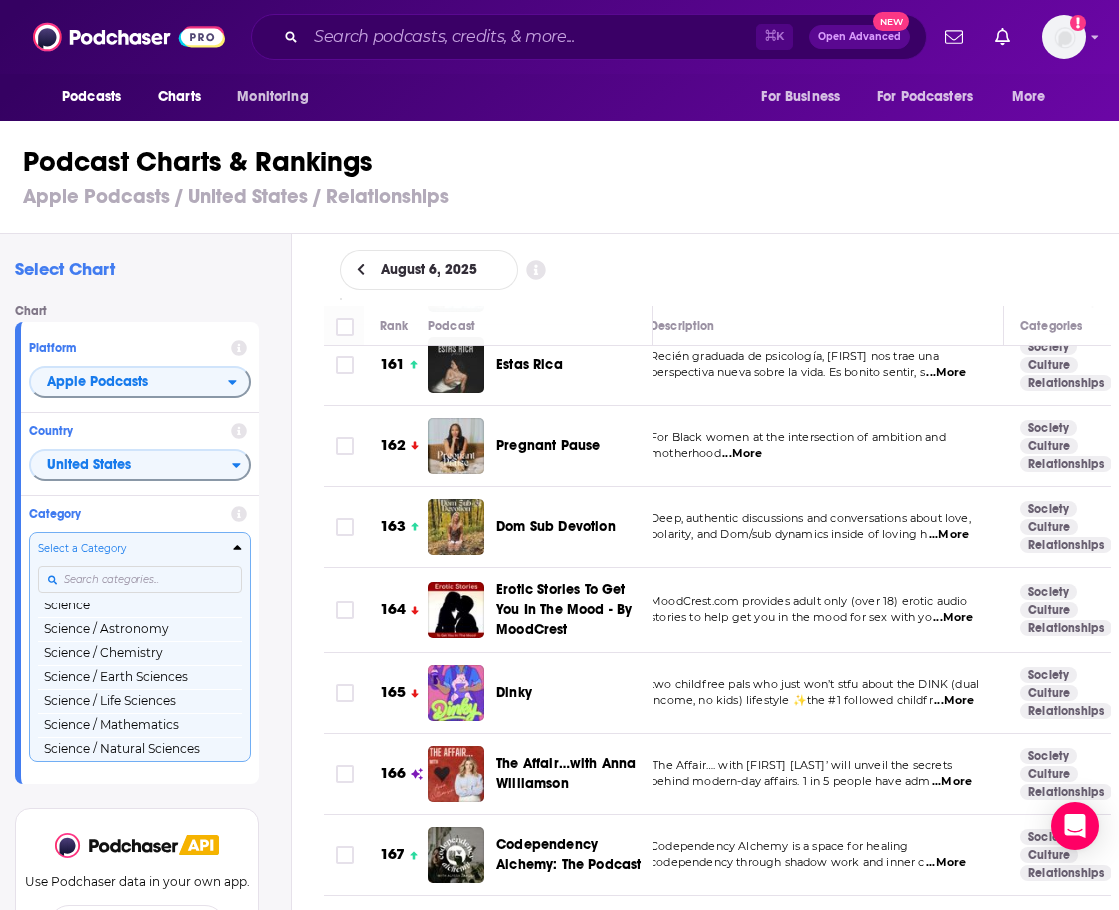 scroll, scrollTop: 2004, scrollLeft: 0, axis: vertical 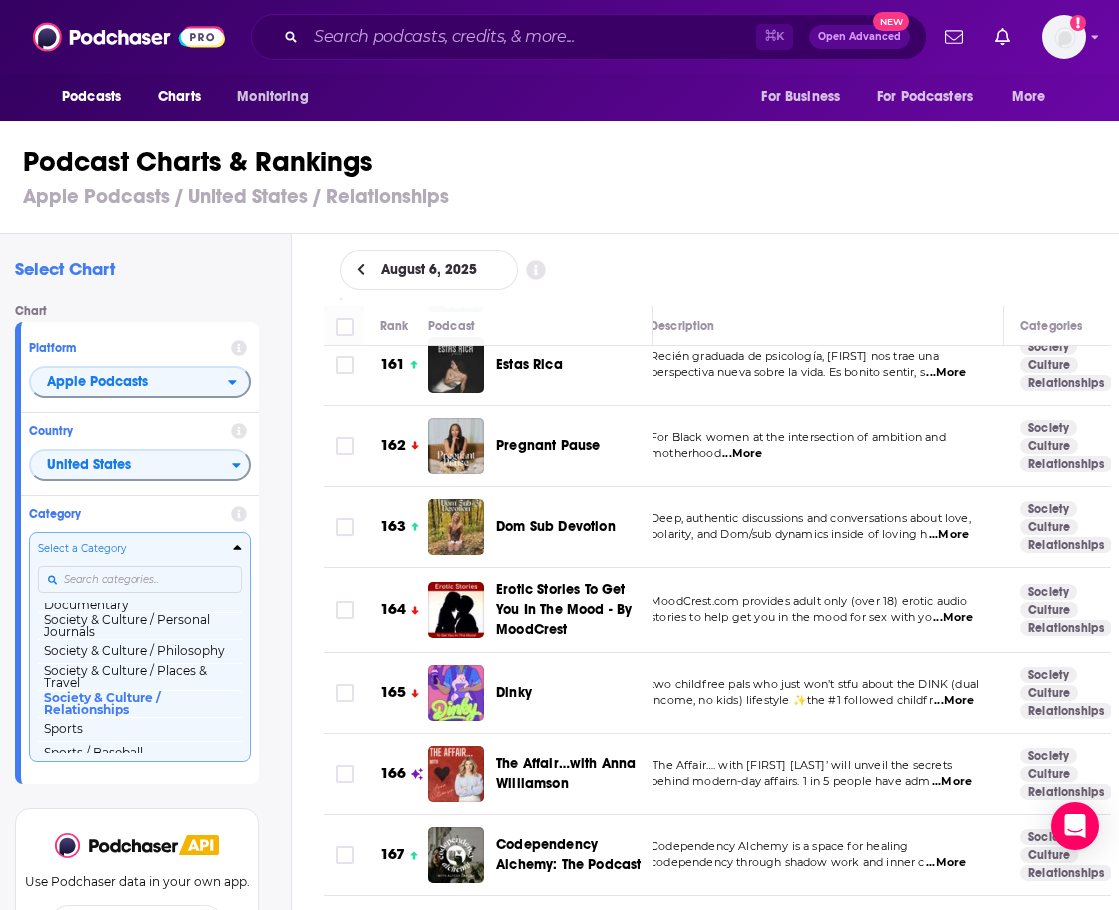 click at bounding box center [140, 579] 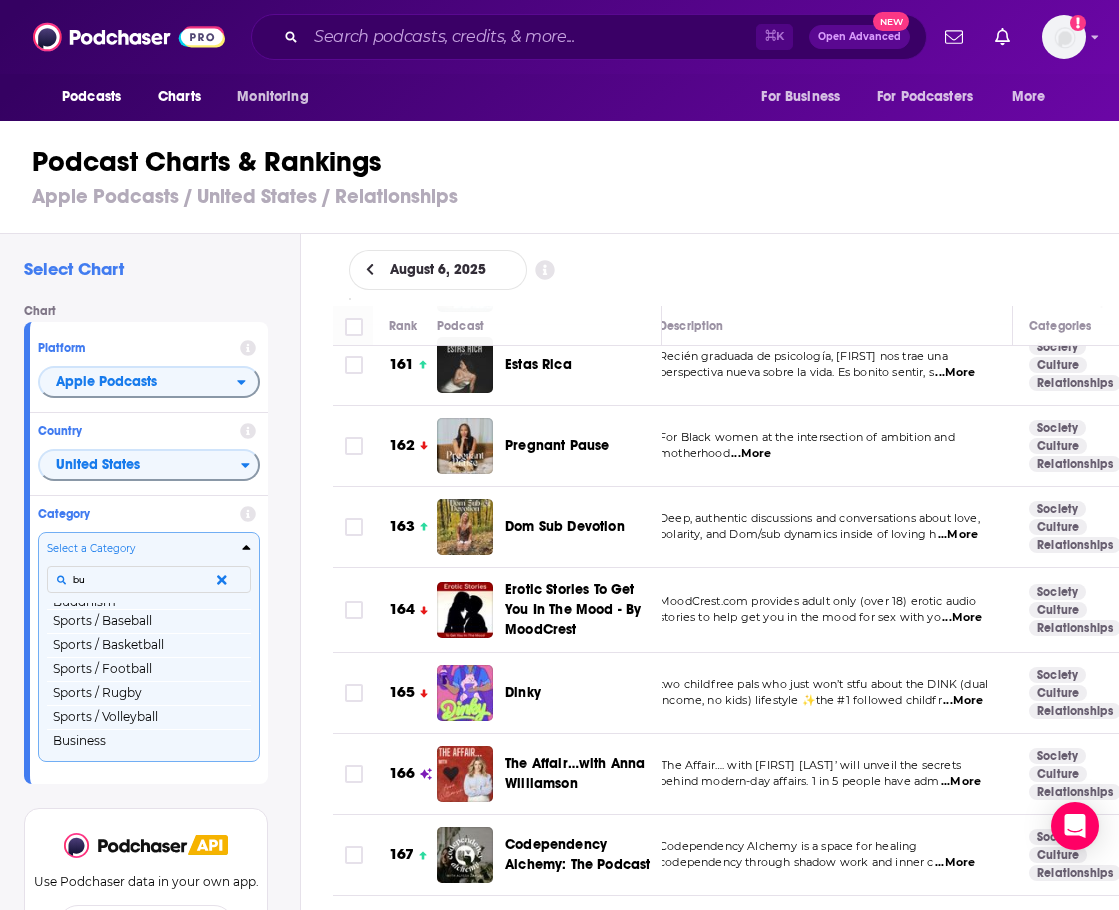 scroll, scrollTop: 0, scrollLeft: 0, axis: both 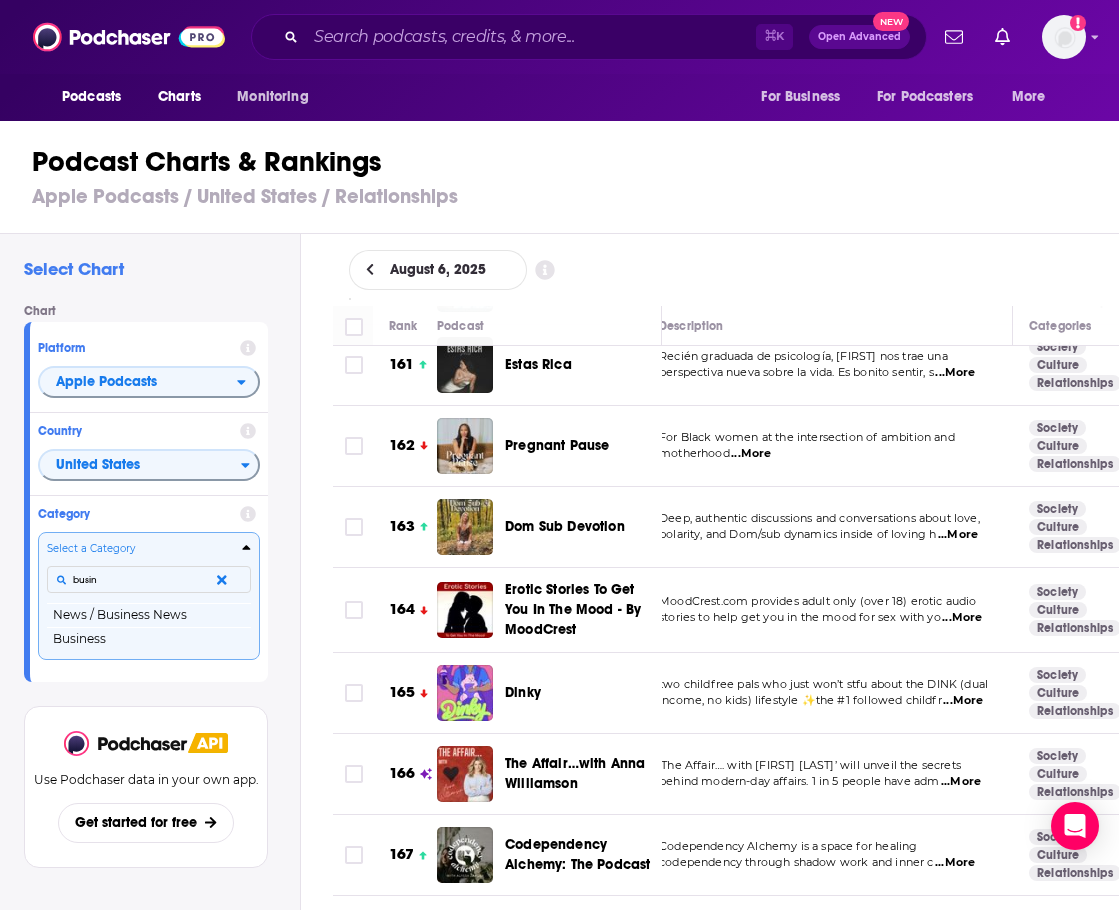 type on "busin" 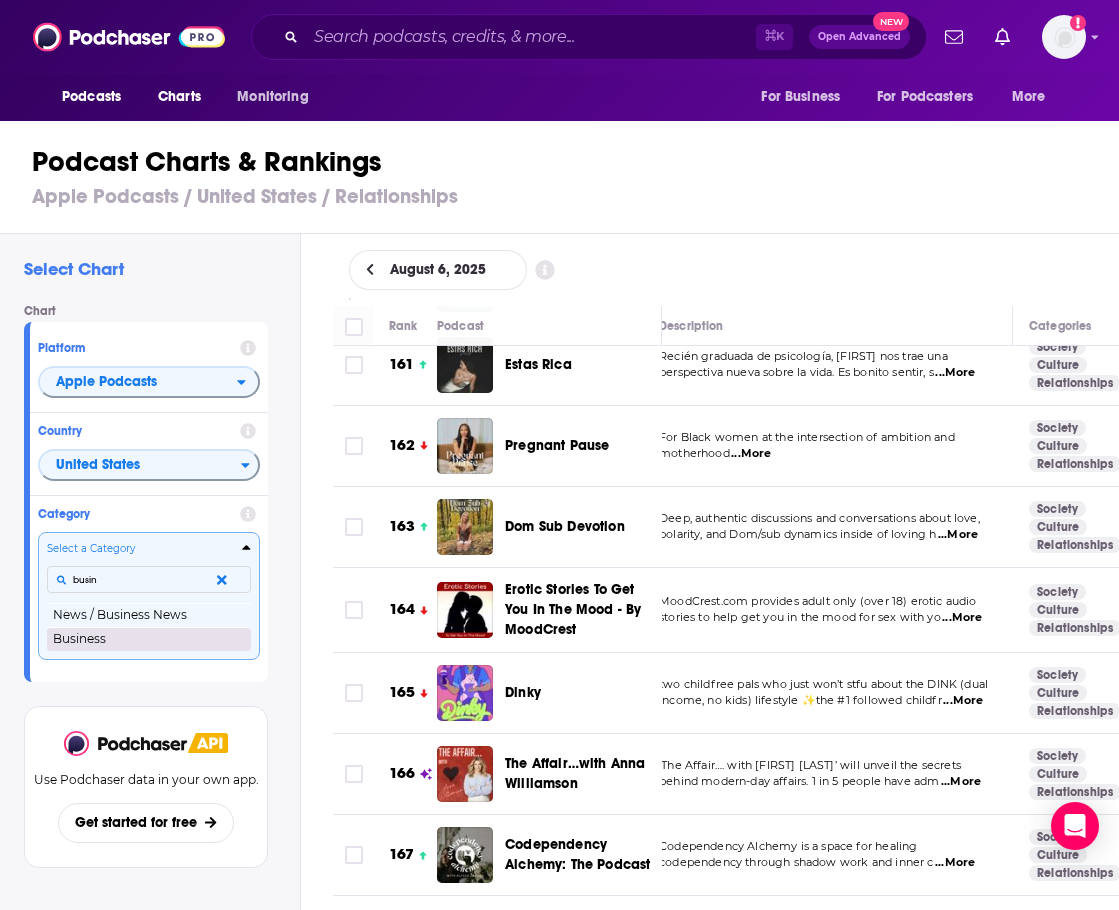 drag, startPoint x: 152, startPoint y: 573, endPoint x: 146, endPoint y: 644, distance: 71.25307 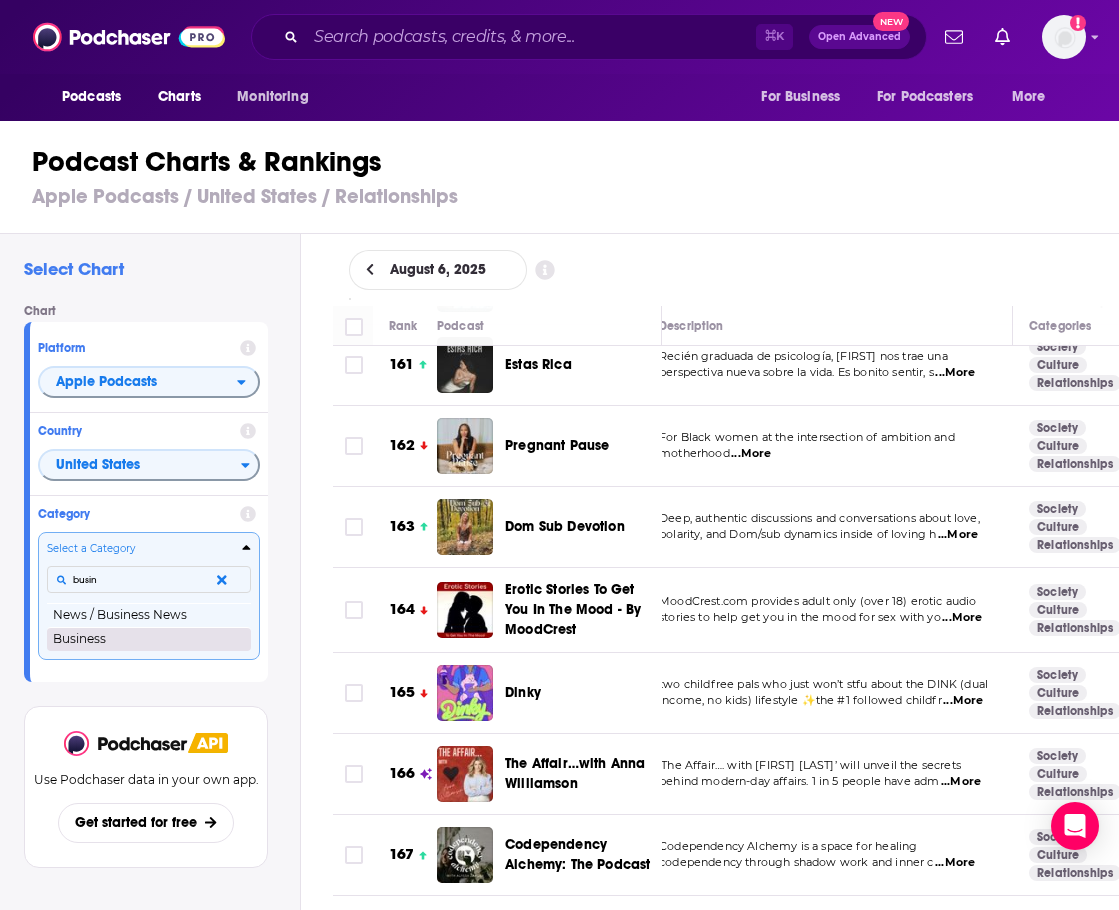 click on "Business" at bounding box center [149, 639] 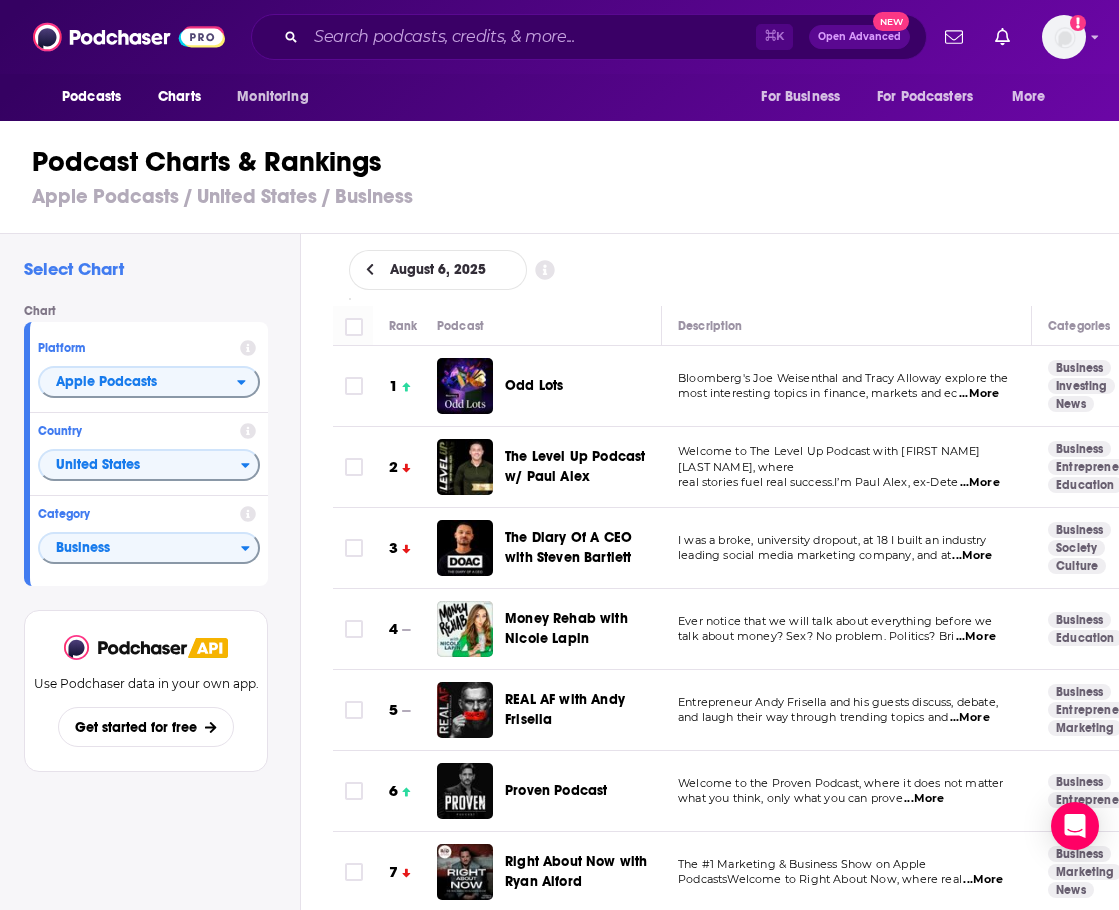 scroll, scrollTop: 0, scrollLeft: 0, axis: both 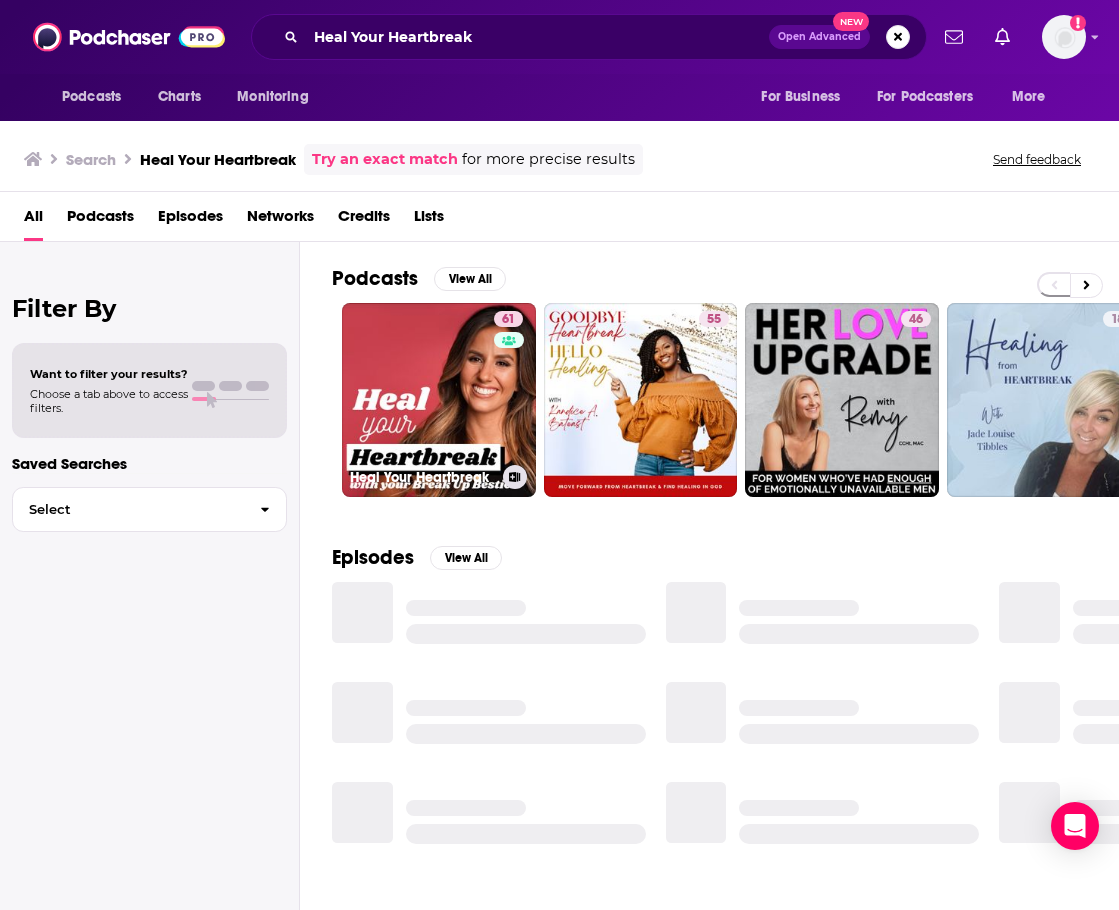 click on "61 Heal Your Heartbreak" at bounding box center [439, 400] 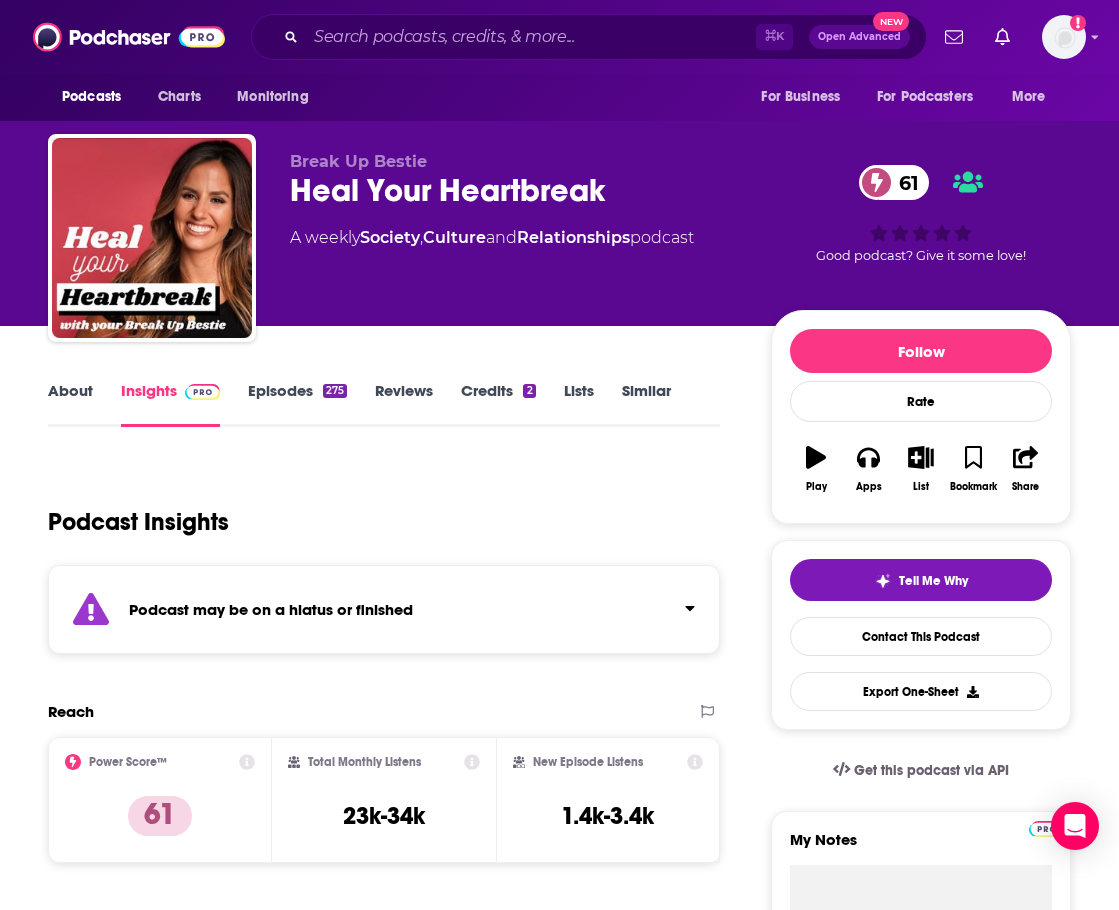 click on "Episodes 275" at bounding box center [297, 404] 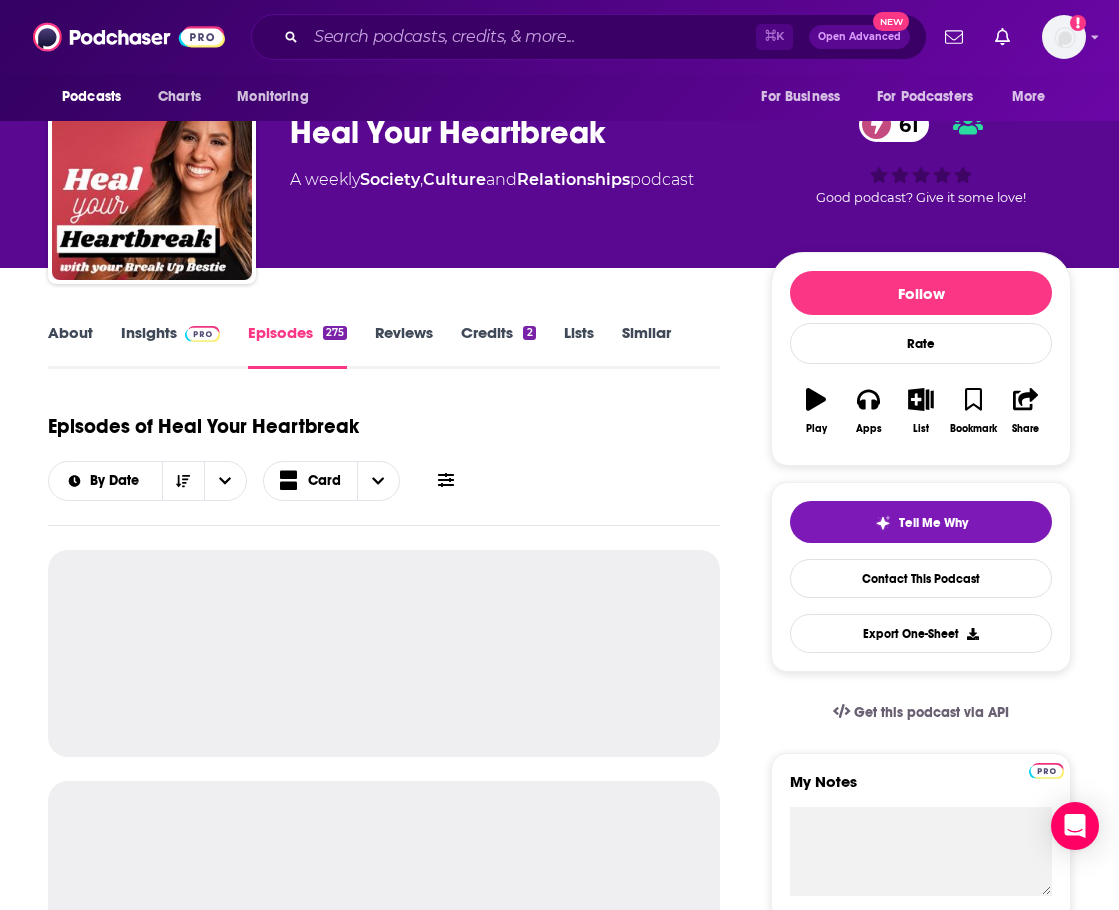 scroll, scrollTop: 60, scrollLeft: 0, axis: vertical 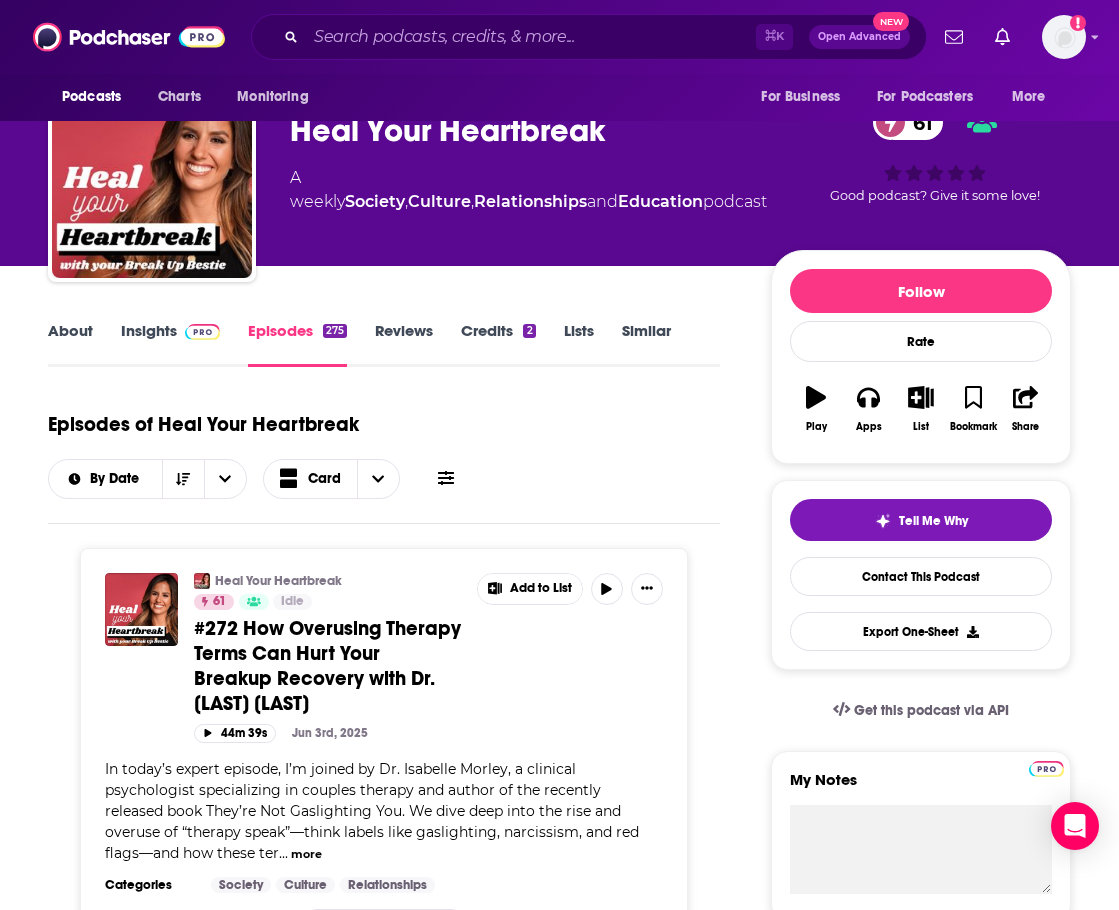 click on "About" at bounding box center [70, 344] 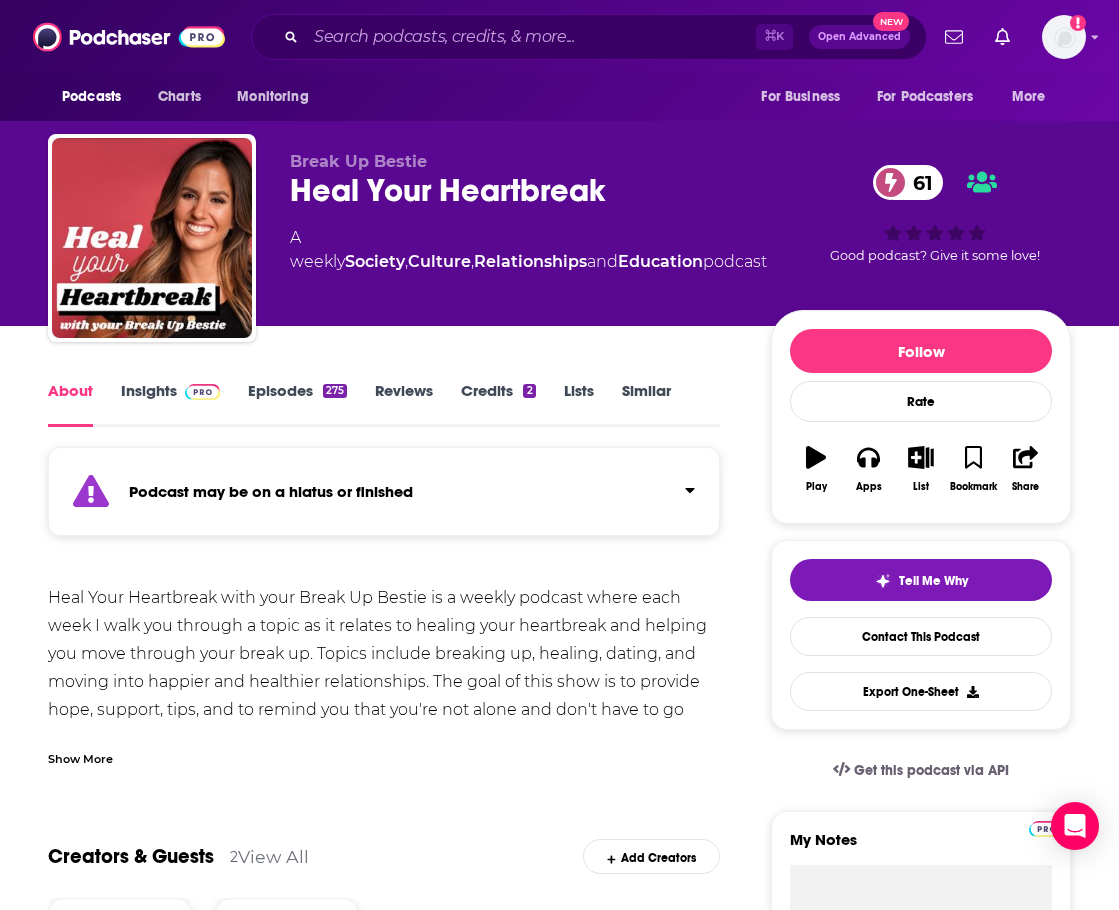 scroll, scrollTop: 0, scrollLeft: 0, axis: both 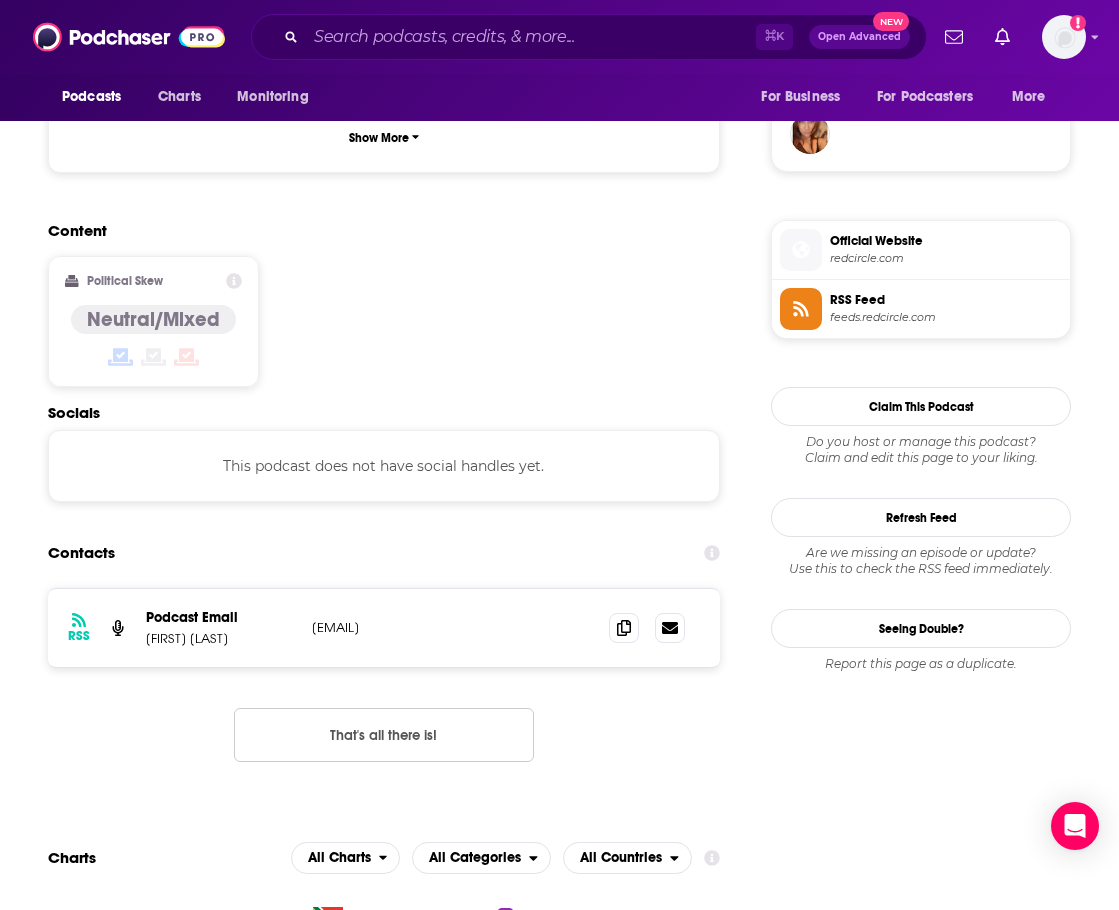 drag, startPoint x: 489, startPoint y: 618, endPoint x: 484, endPoint y: 628, distance: 11.18034 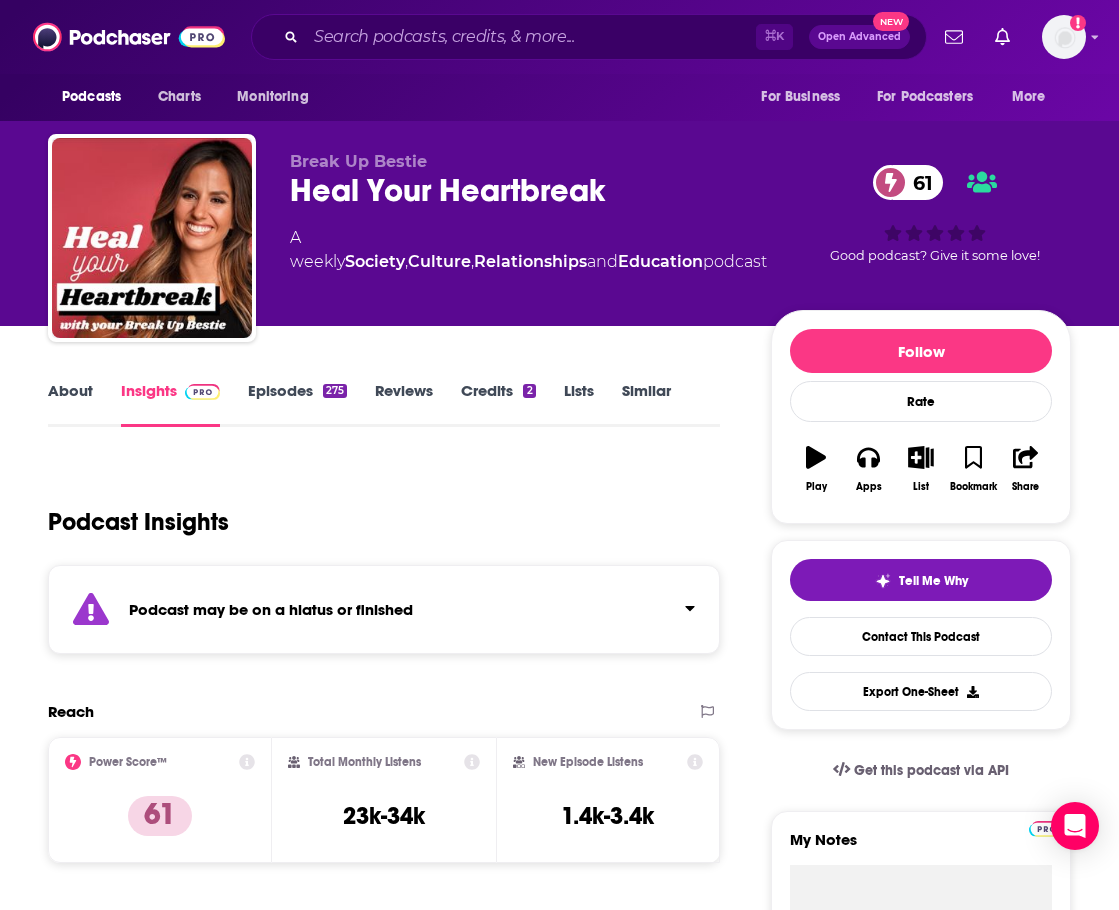 scroll, scrollTop: 0, scrollLeft: 0, axis: both 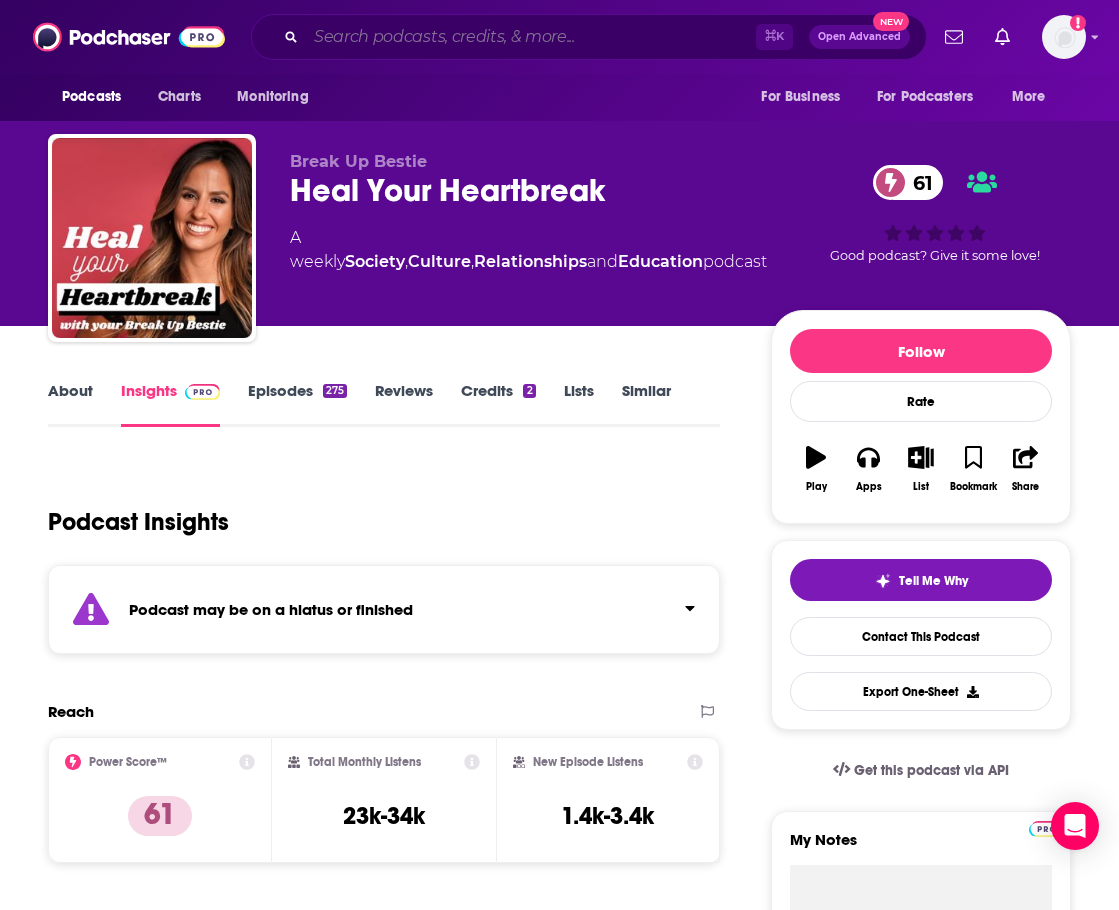 click at bounding box center (531, 37) 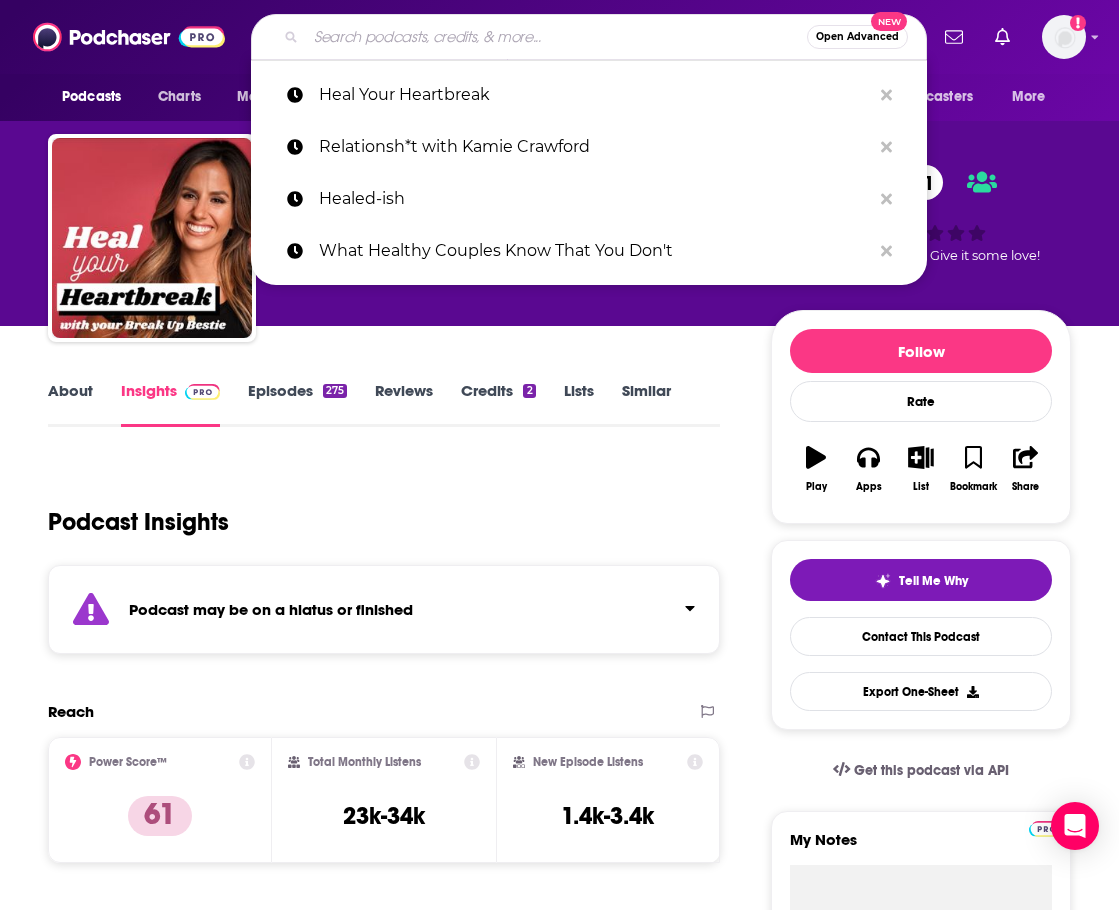 paste on "We Met At Acme" 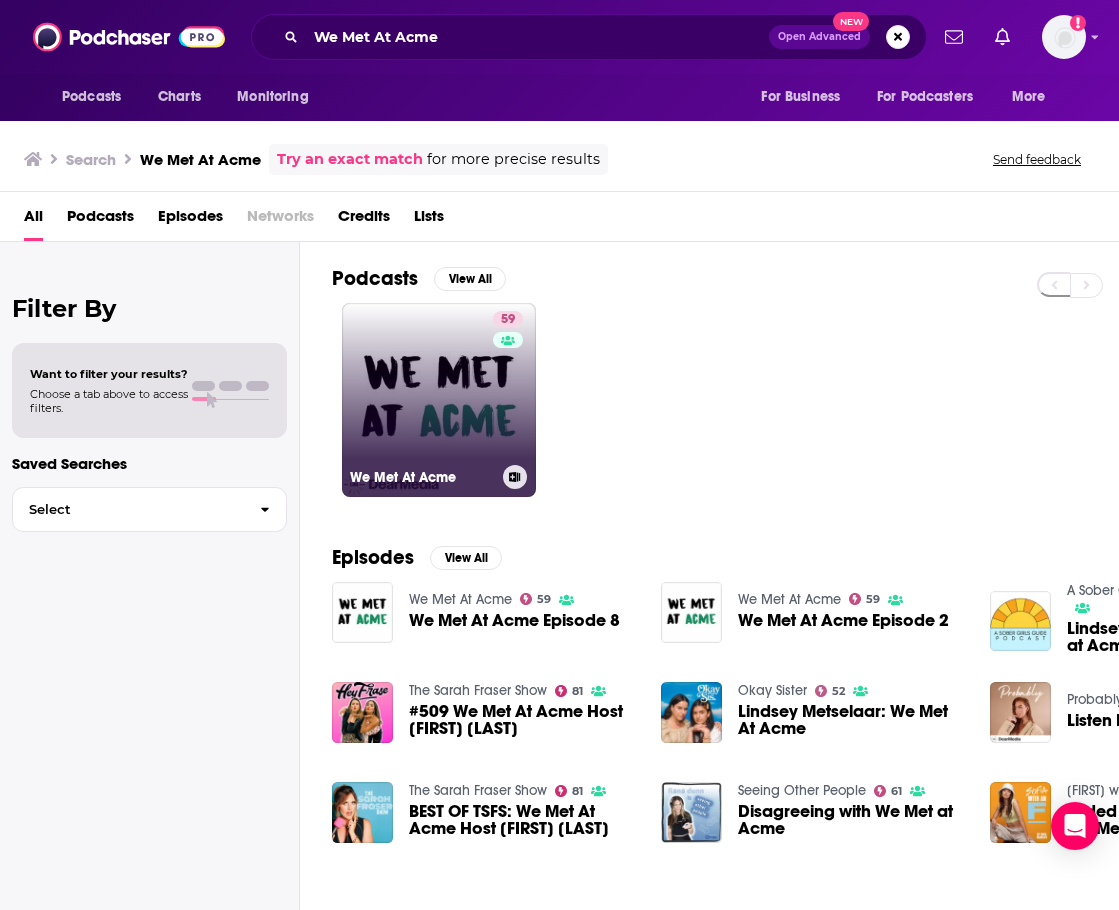click on "59 We Met At Acme" at bounding box center [439, 400] 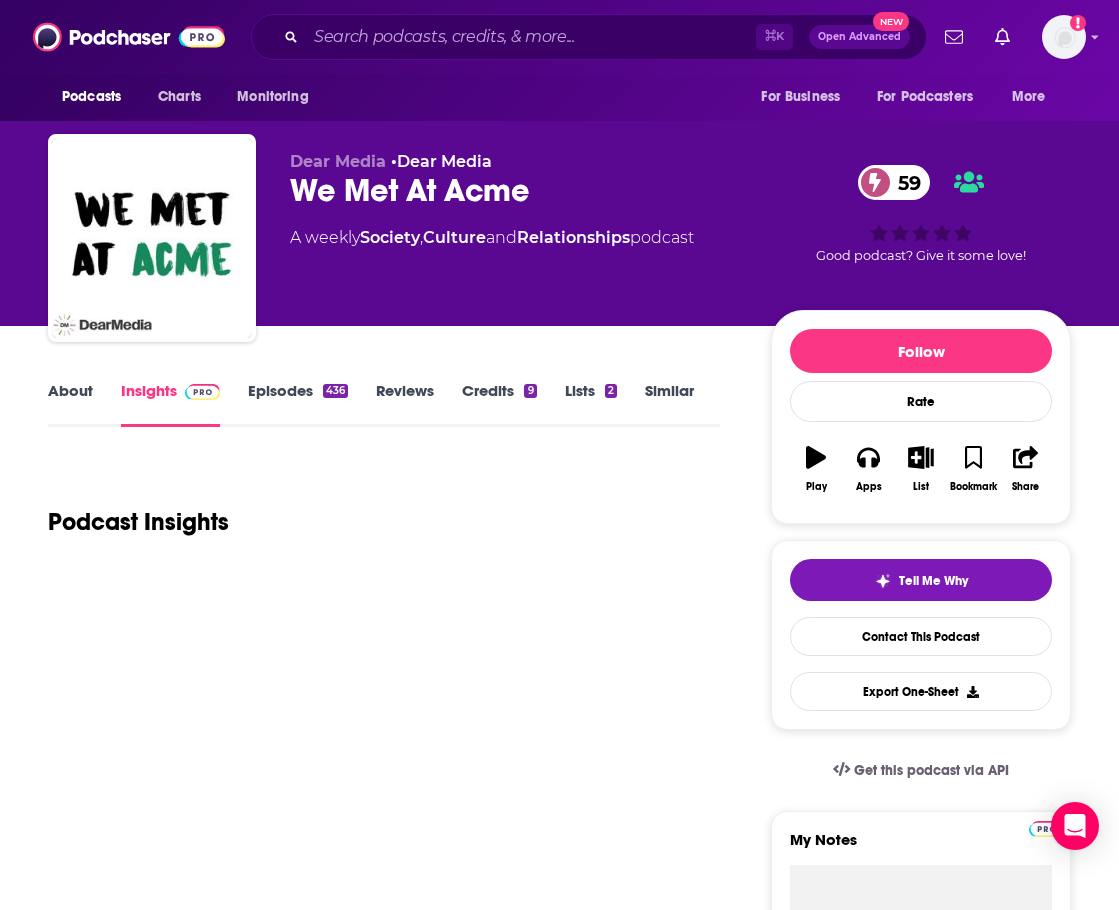 click on "About" at bounding box center (70, 404) 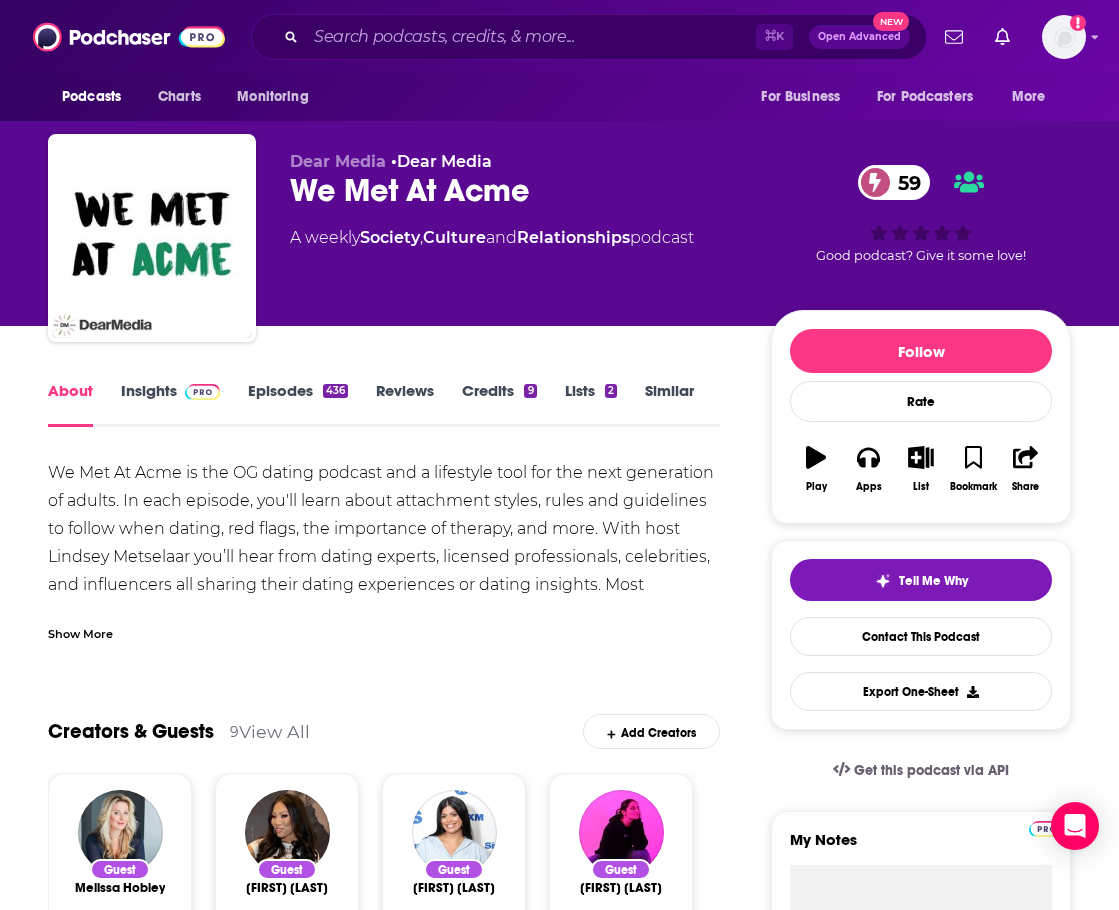click on "Insights" at bounding box center [170, 404] 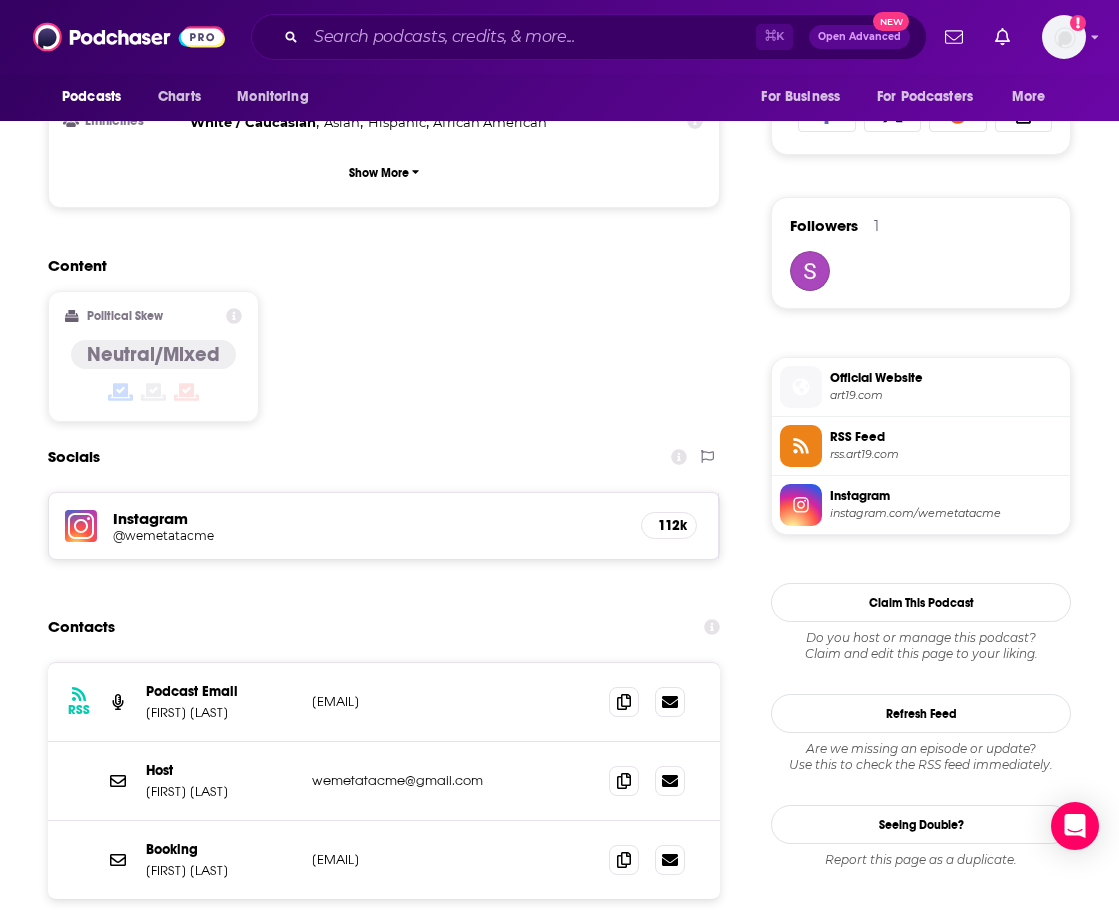 scroll, scrollTop: 1451, scrollLeft: 0, axis: vertical 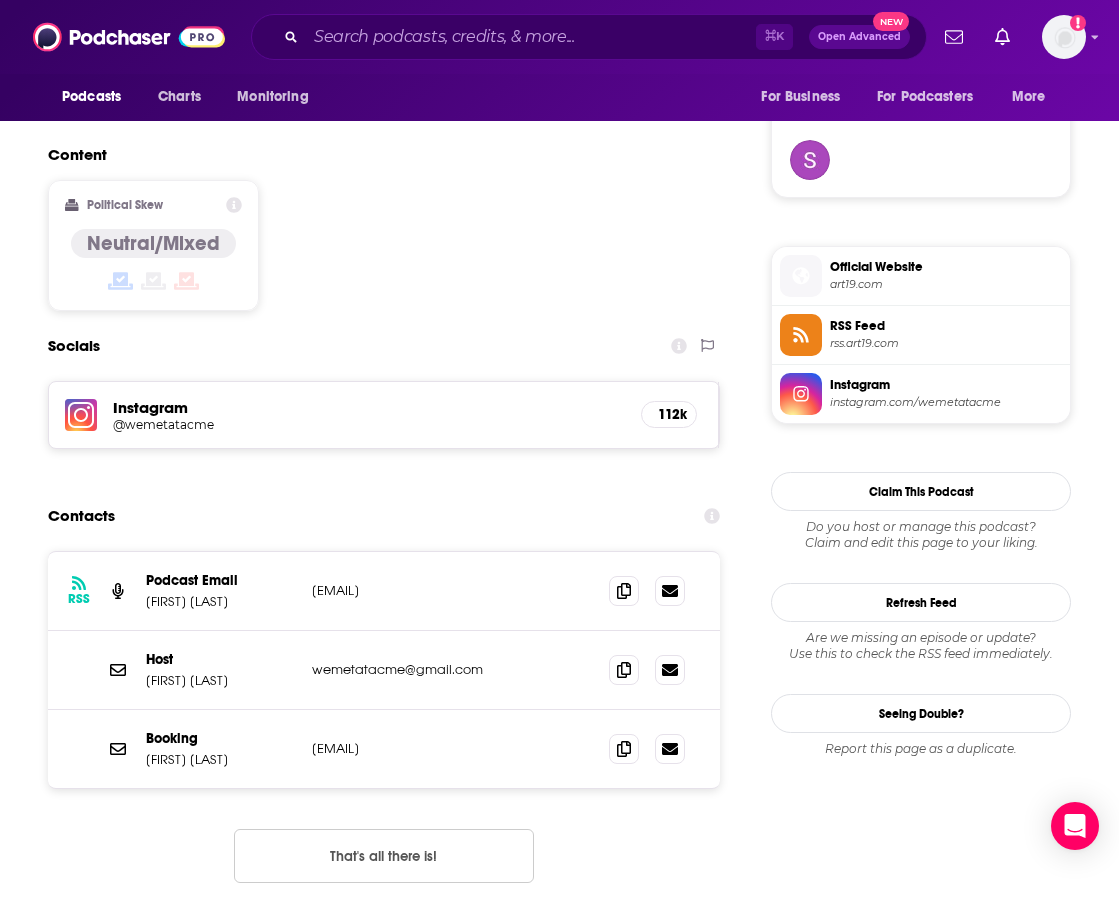 drag, startPoint x: 303, startPoint y: 583, endPoint x: 520, endPoint y: 598, distance: 217.51782 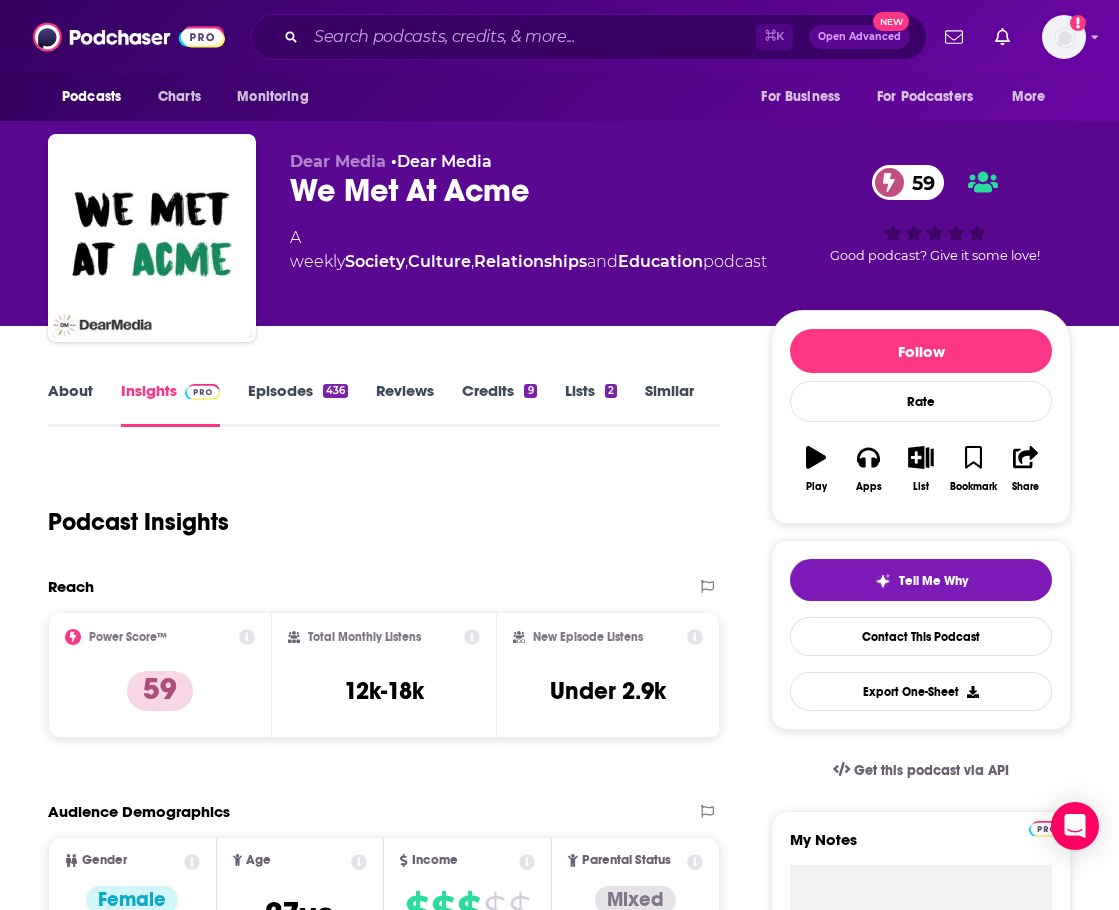 scroll, scrollTop: 0, scrollLeft: 0, axis: both 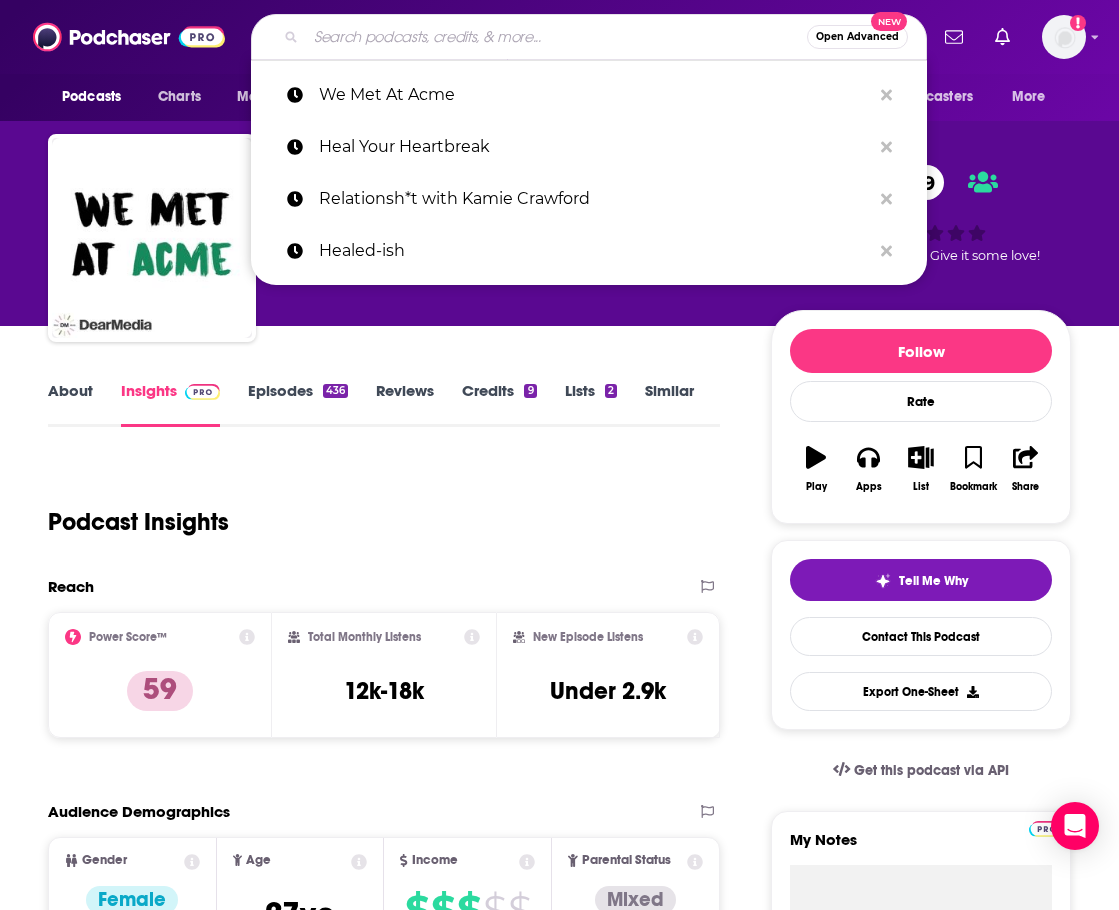 click at bounding box center (556, 37) 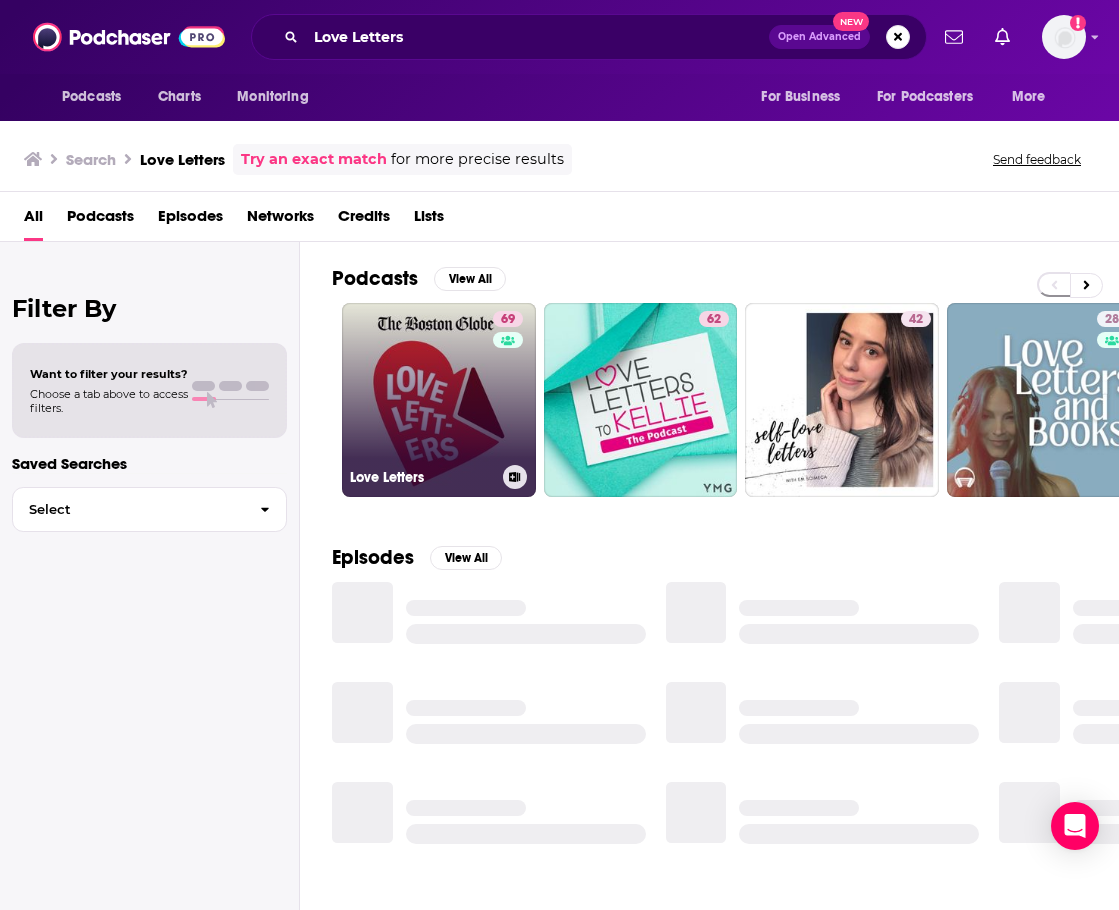 click on "69 Love Letters" at bounding box center [439, 400] 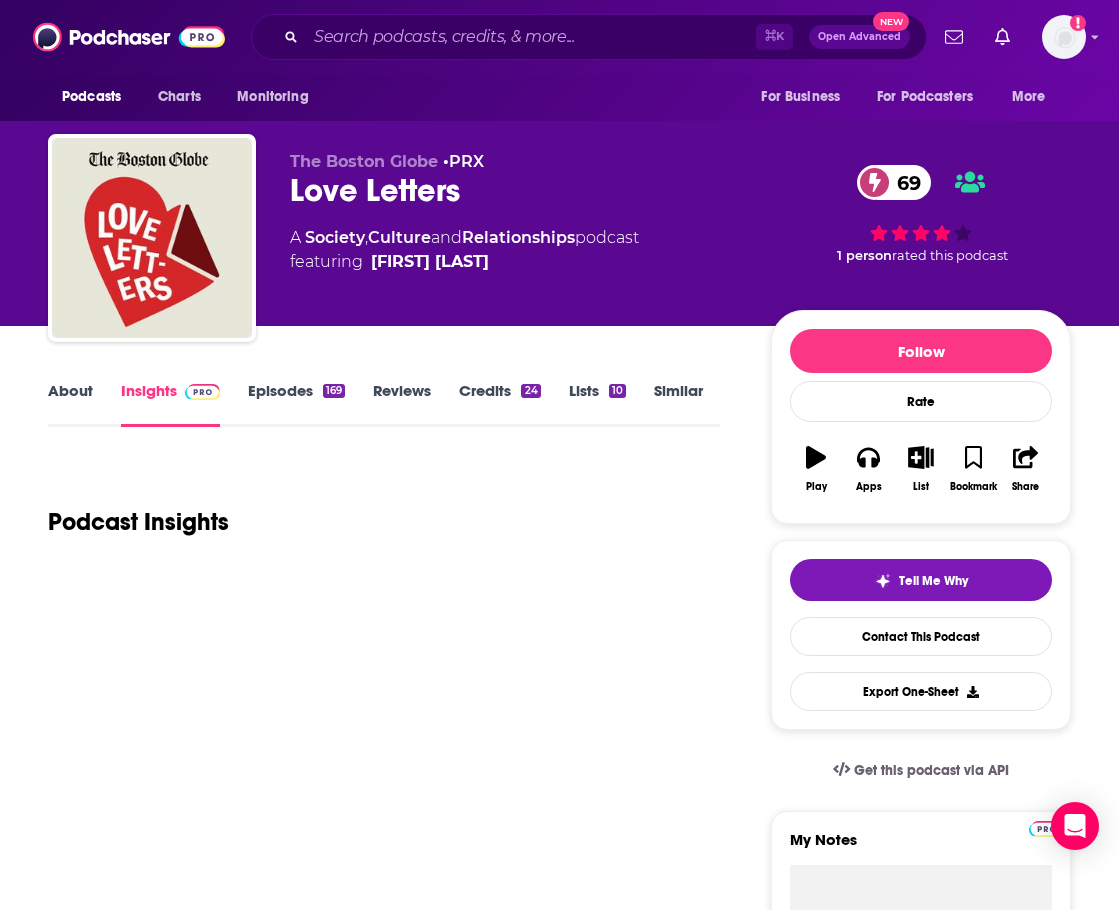 click on "About" at bounding box center (70, 404) 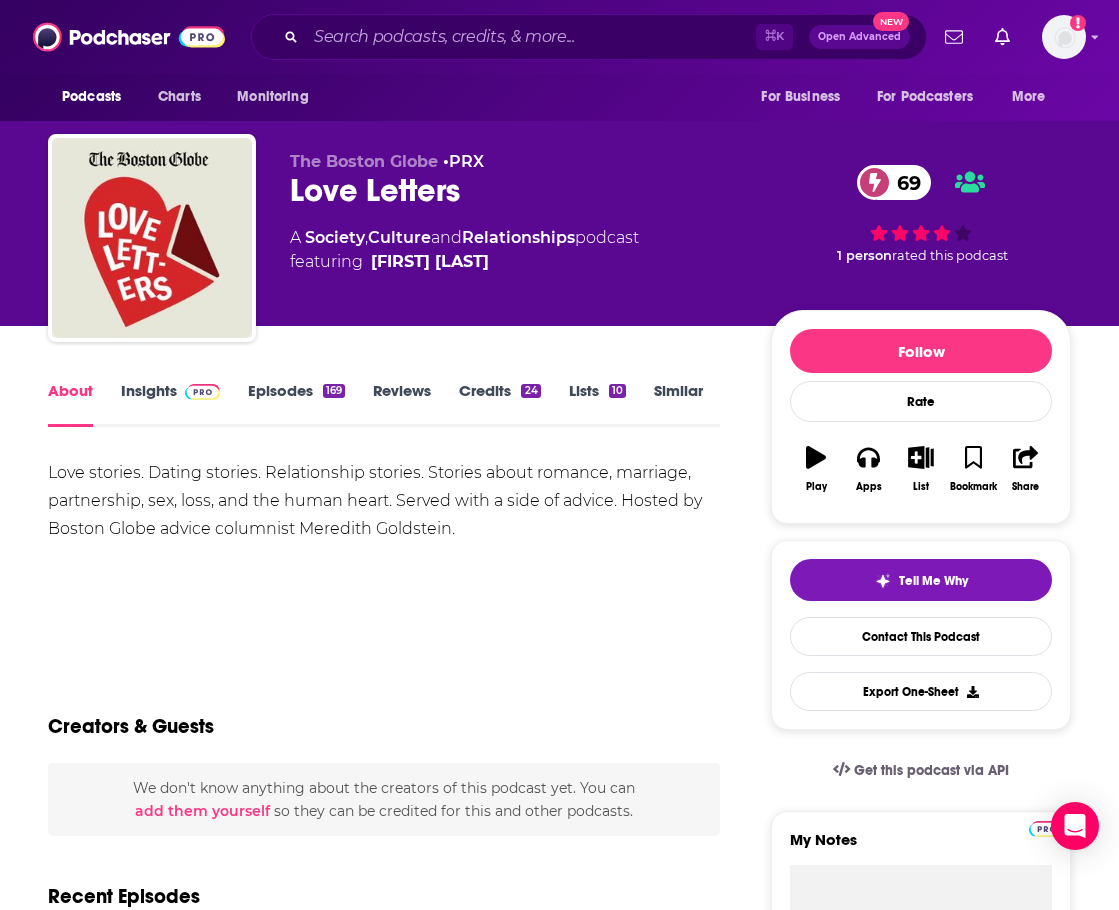 click on "Insights" at bounding box center (170, 404) 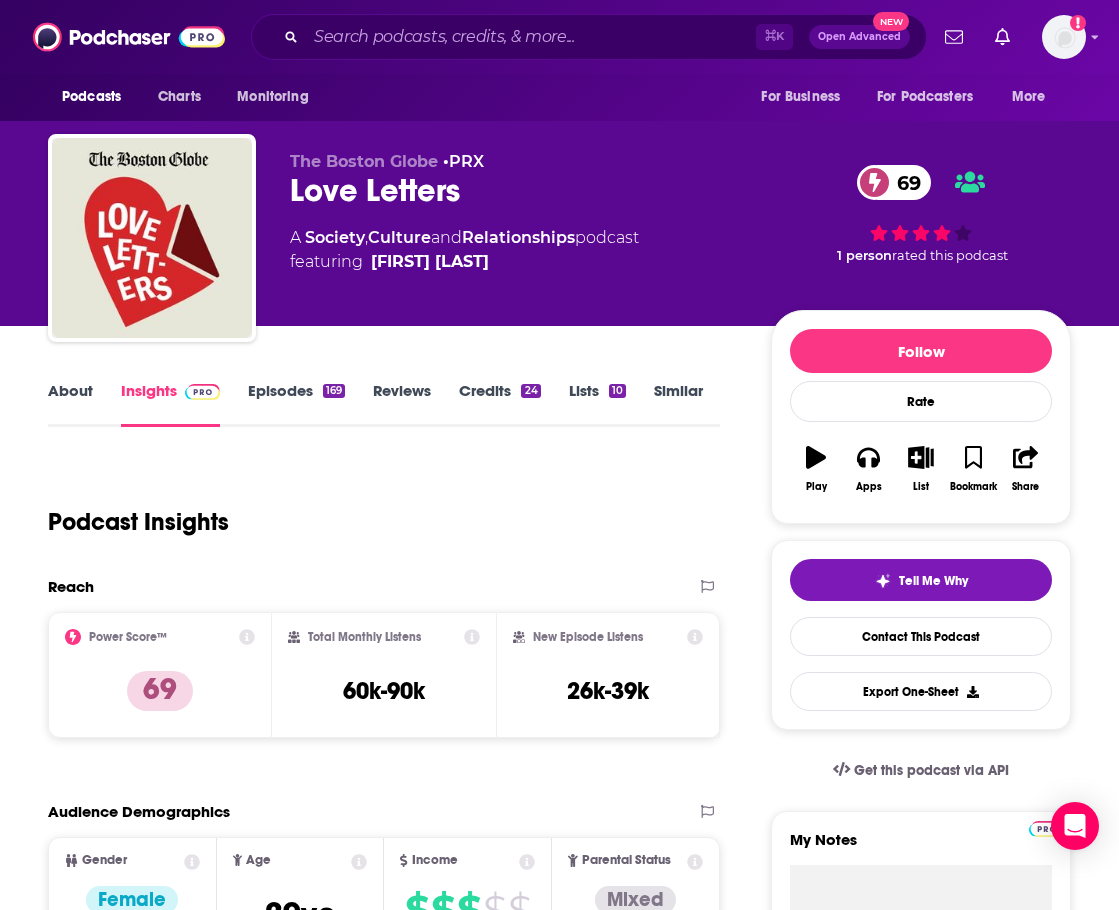 click on "About" at bounding box center (70, 404) 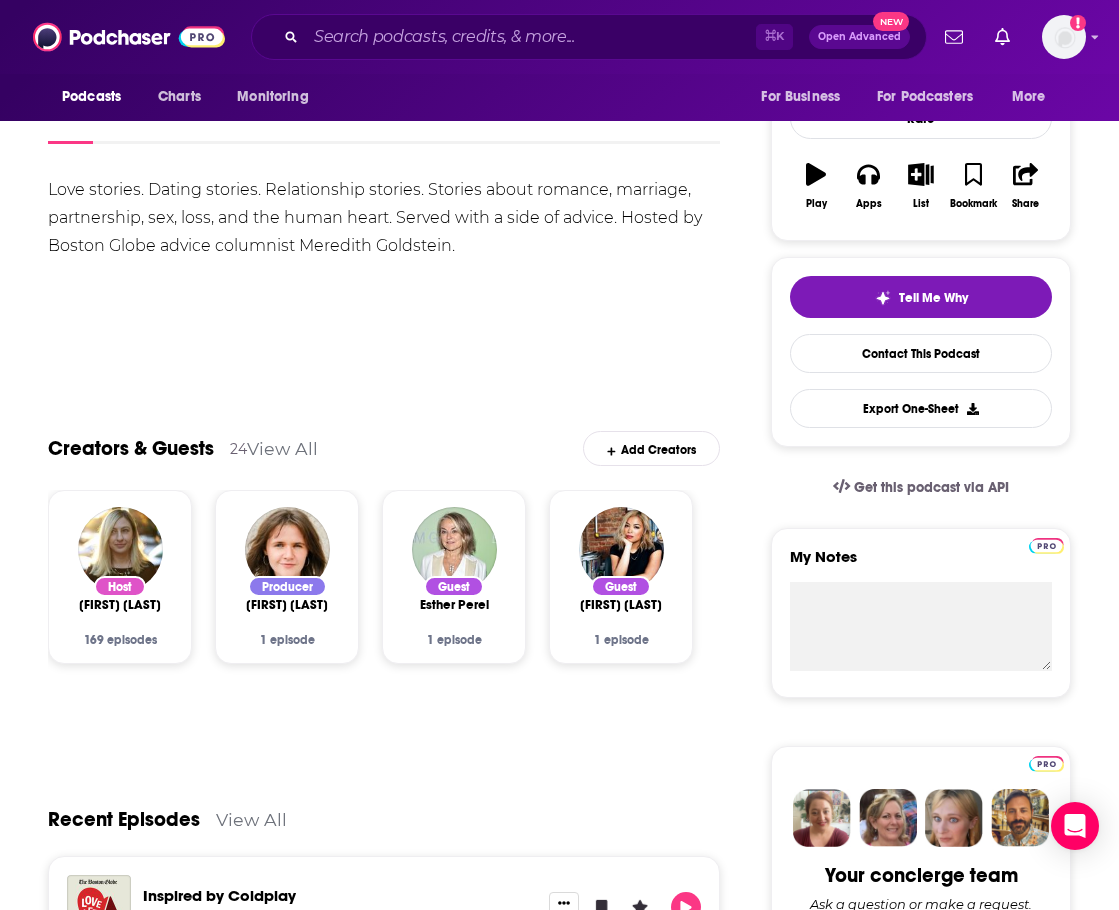 scroll, scrollTop: 0, scrollLeft: 0, axis: both 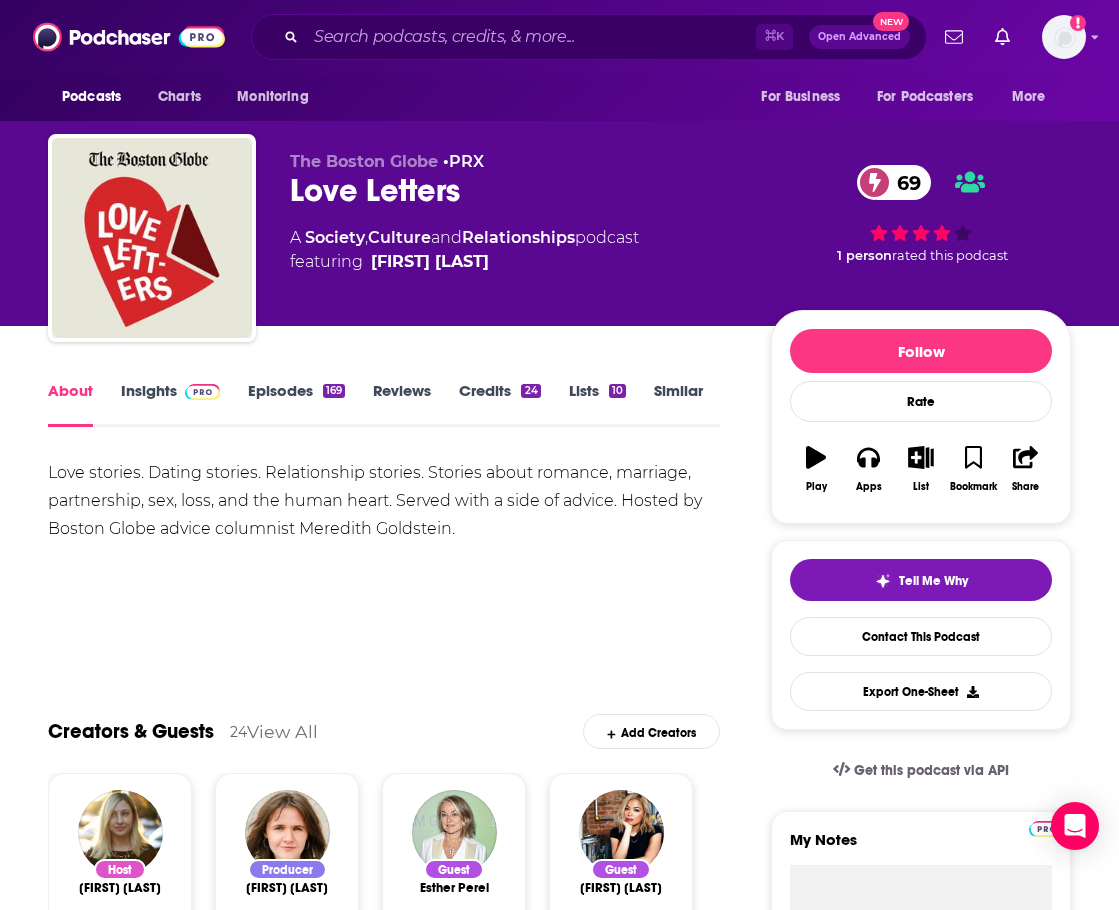 click on "Insights" at bounding box center [170, 404] 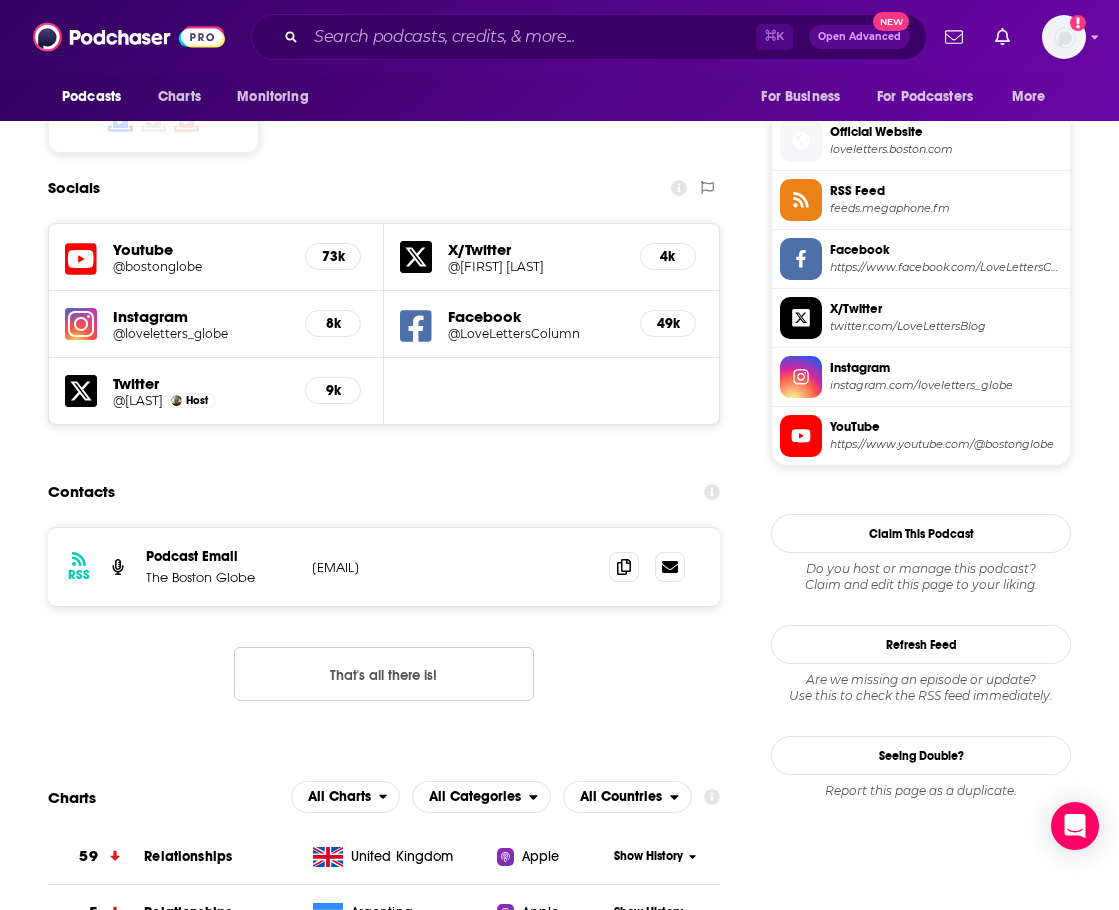 scroll, scrollTop: 1825, scrollLeft: 0, axis: vertical 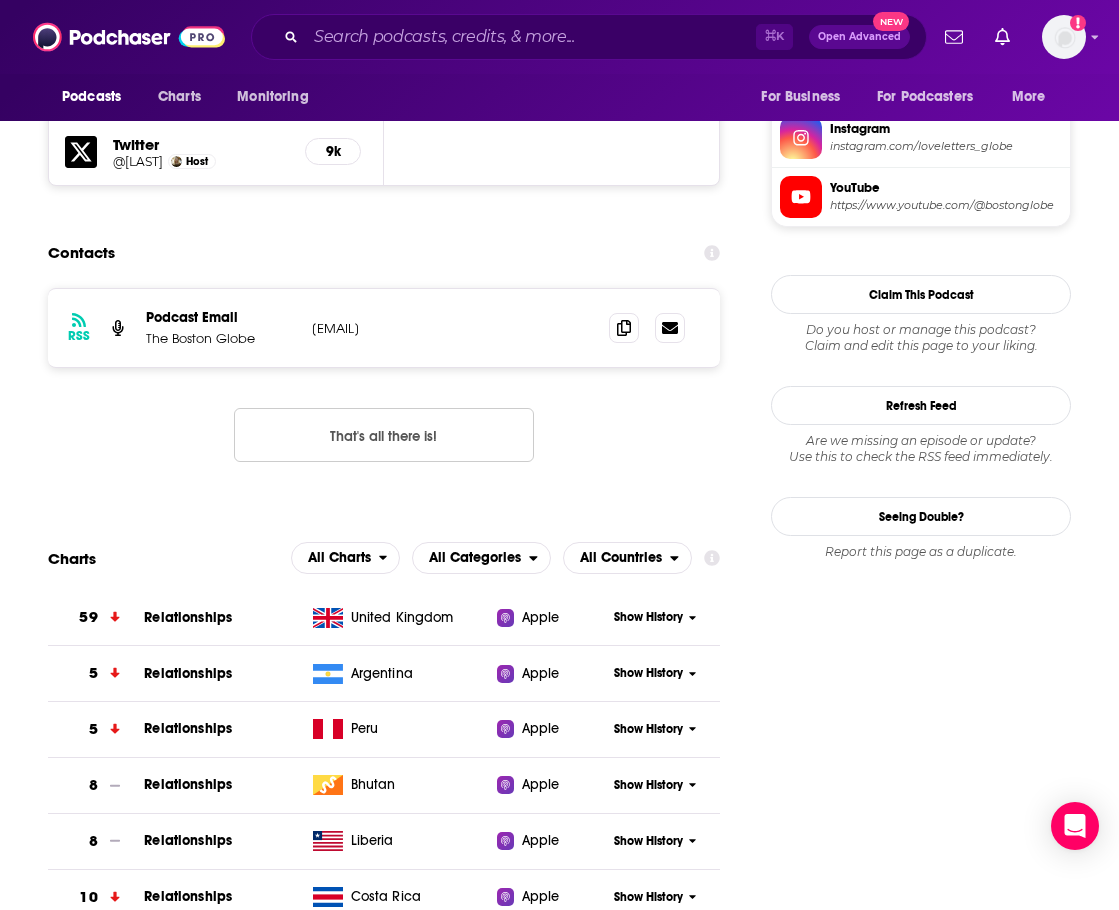 drag, startPoint x: 502, startPoint y: 350, endPoint x: 310, endPoint y: 357, distance: 192.12756 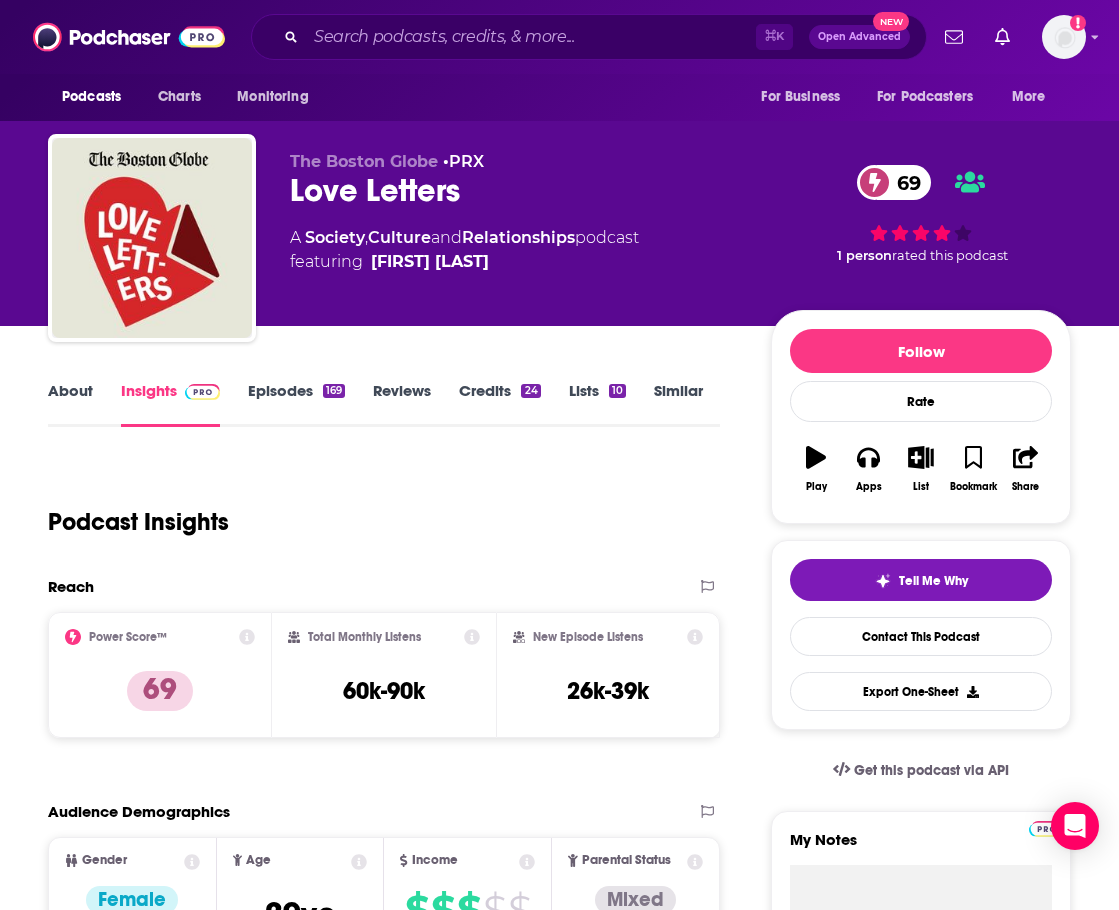 scroll, scrollTop: 0, scrollLeft: 0, axis: both 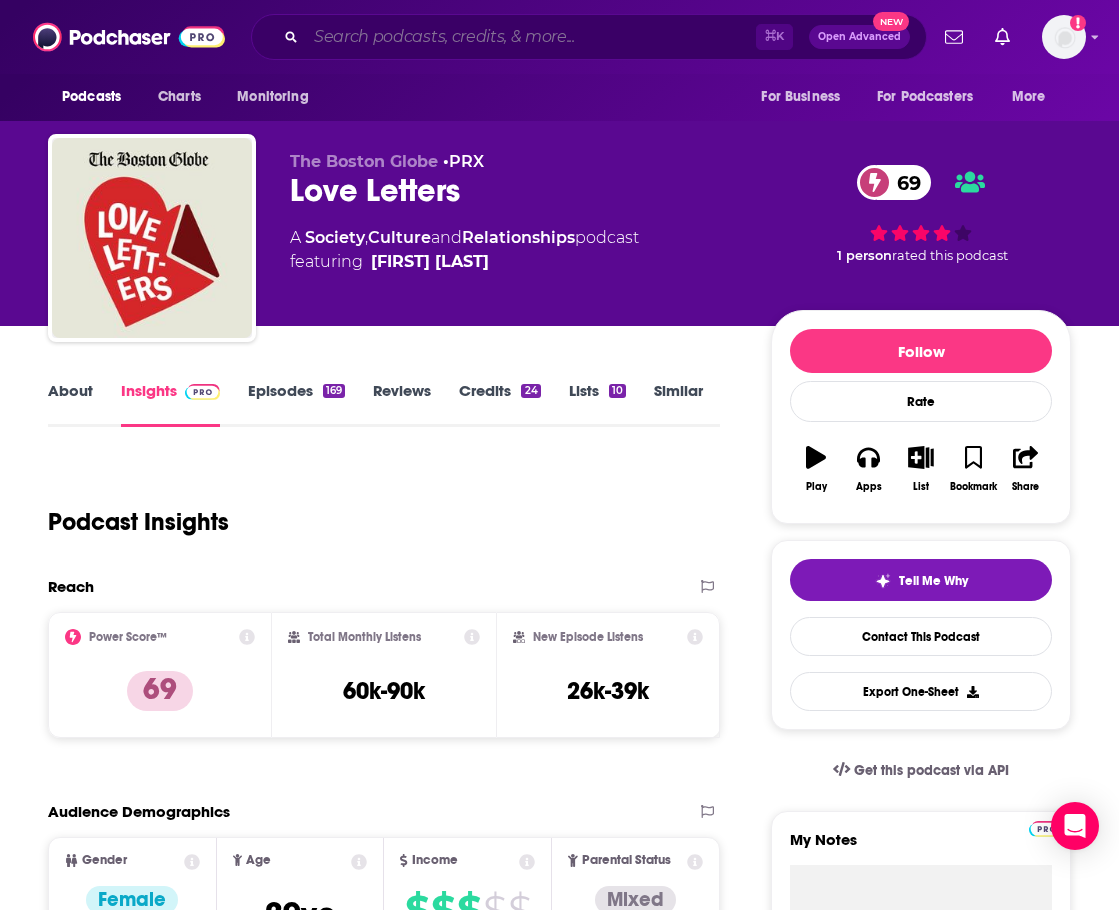 click at bounding box center [531, 37] 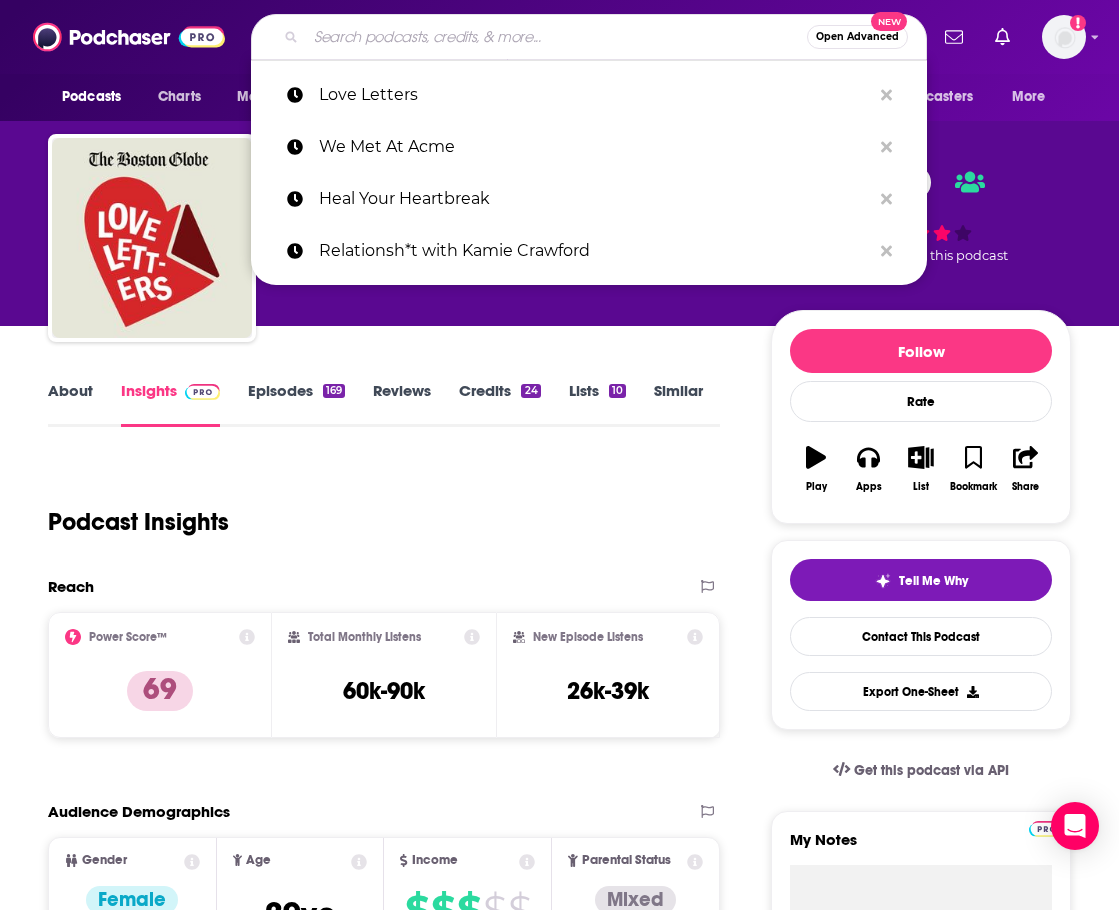 scroll, scrollTop: 1, scrollLeft: 0, axis: vertical 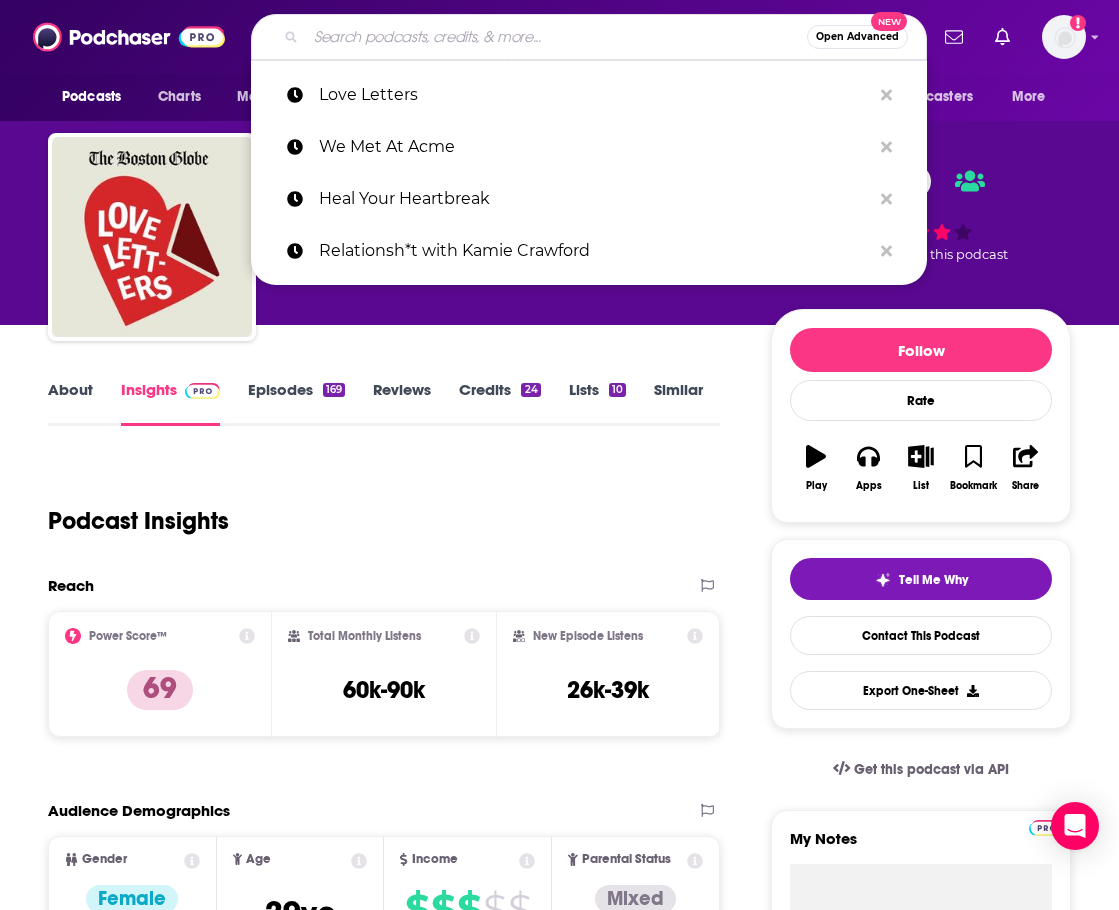 paste on "Dirty Sex Stories" 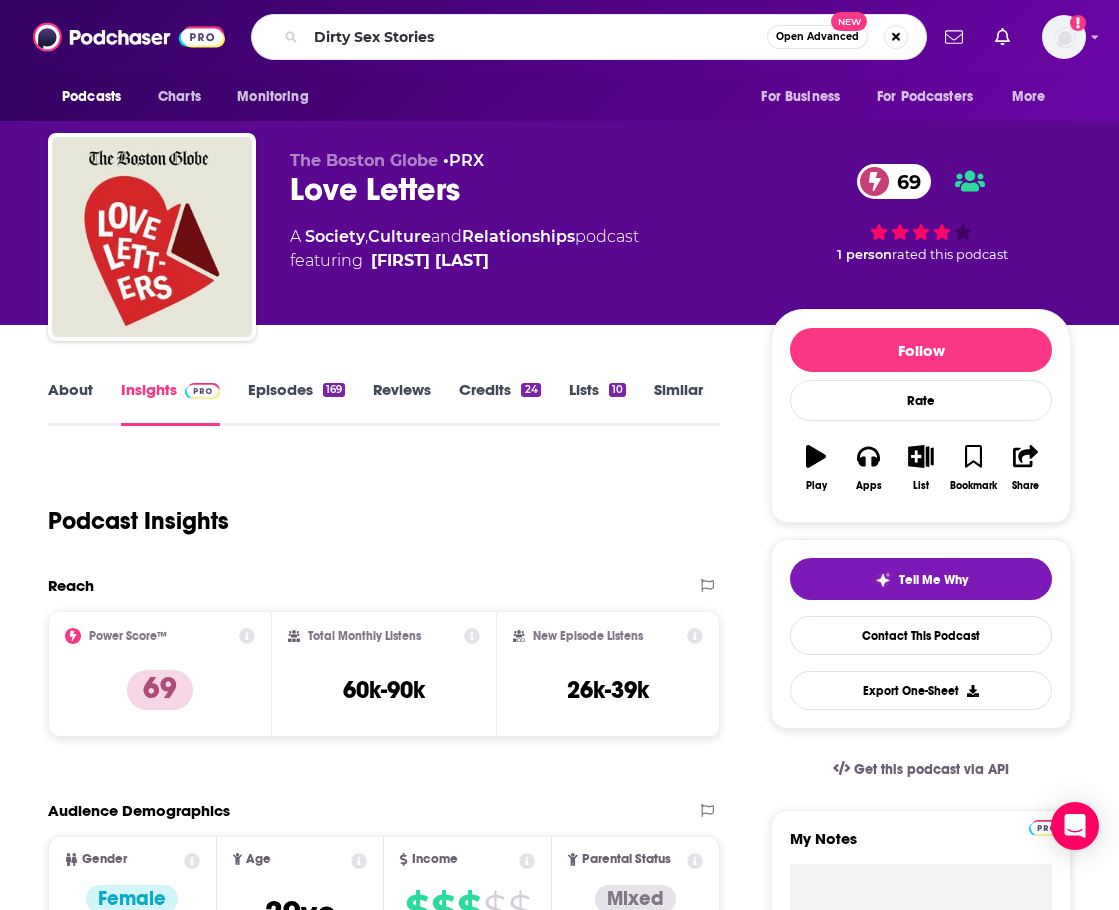 scroll, scrollTop: 0, scrollLeft: 0, axis: both 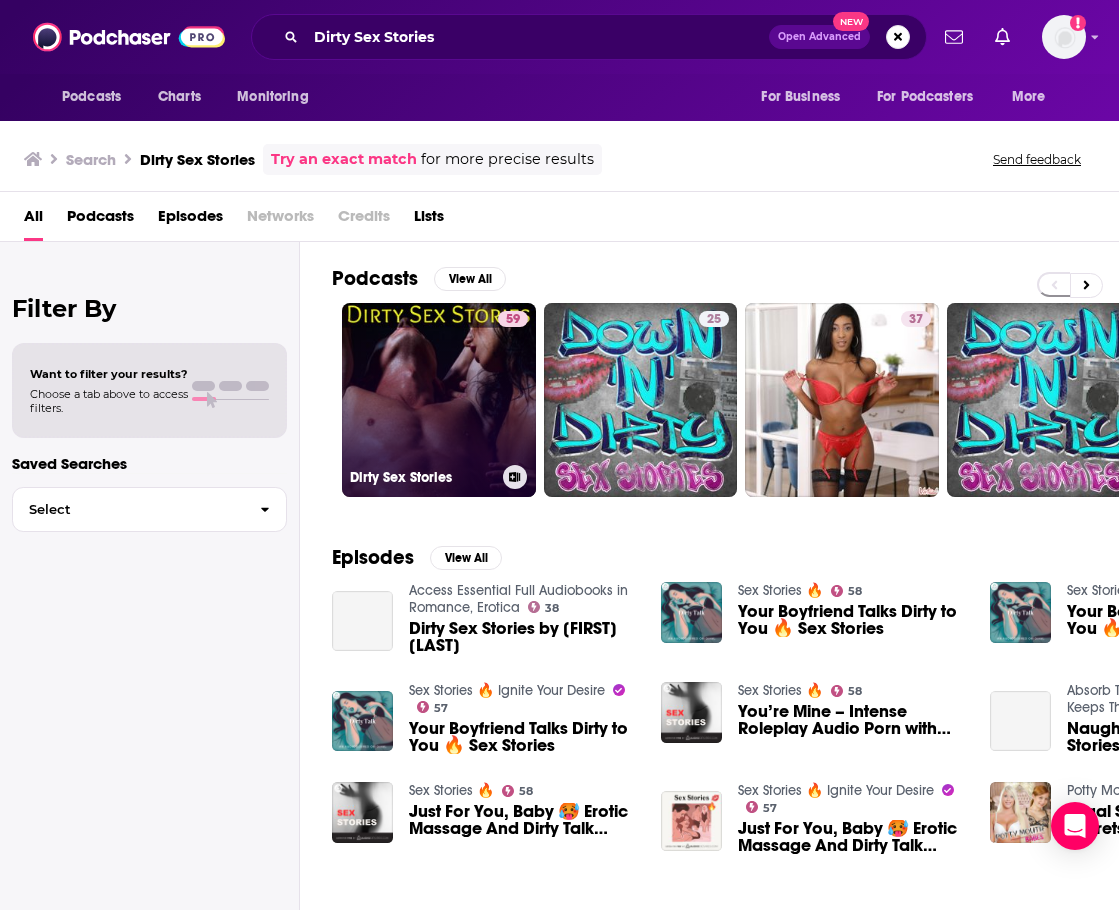 click on "59 Dirty Sex Stories" at bounding box center [439, 400] 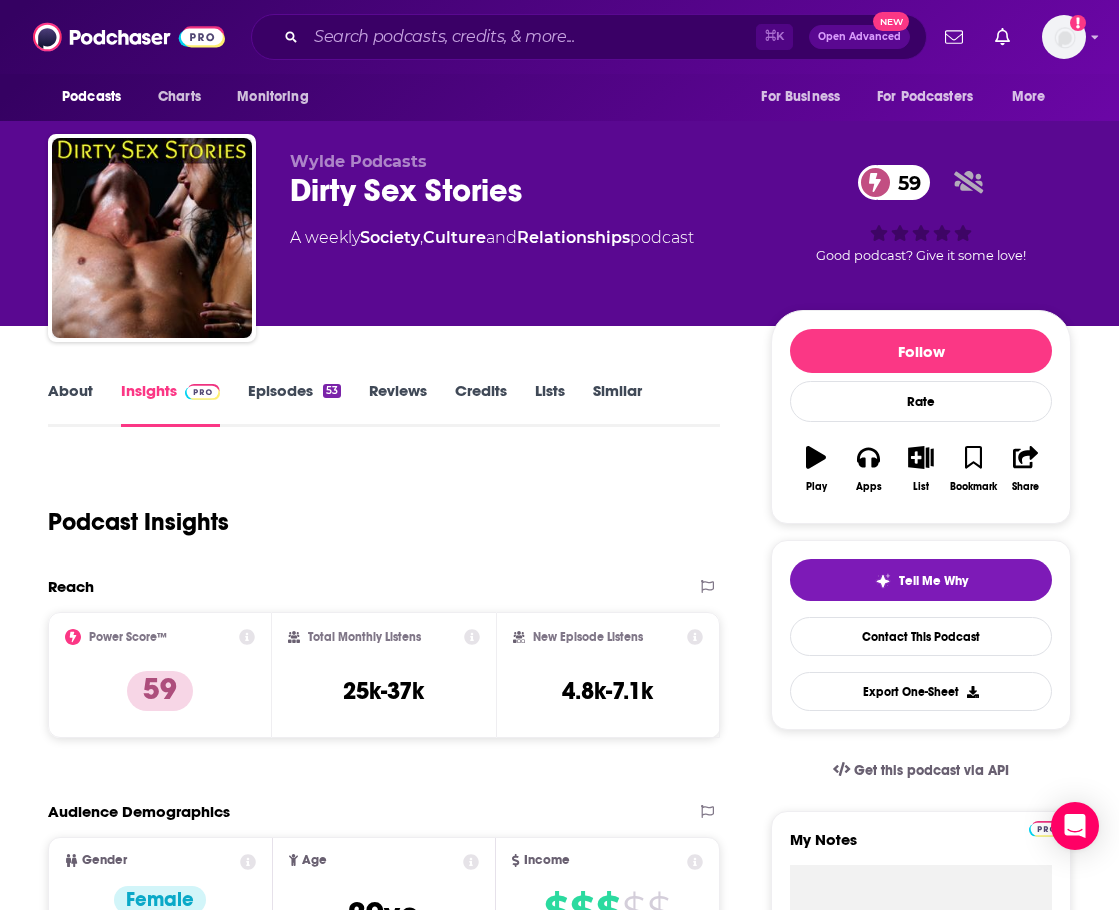 scroll, scrollTop: 0, scrollLeft: 0, axis: both 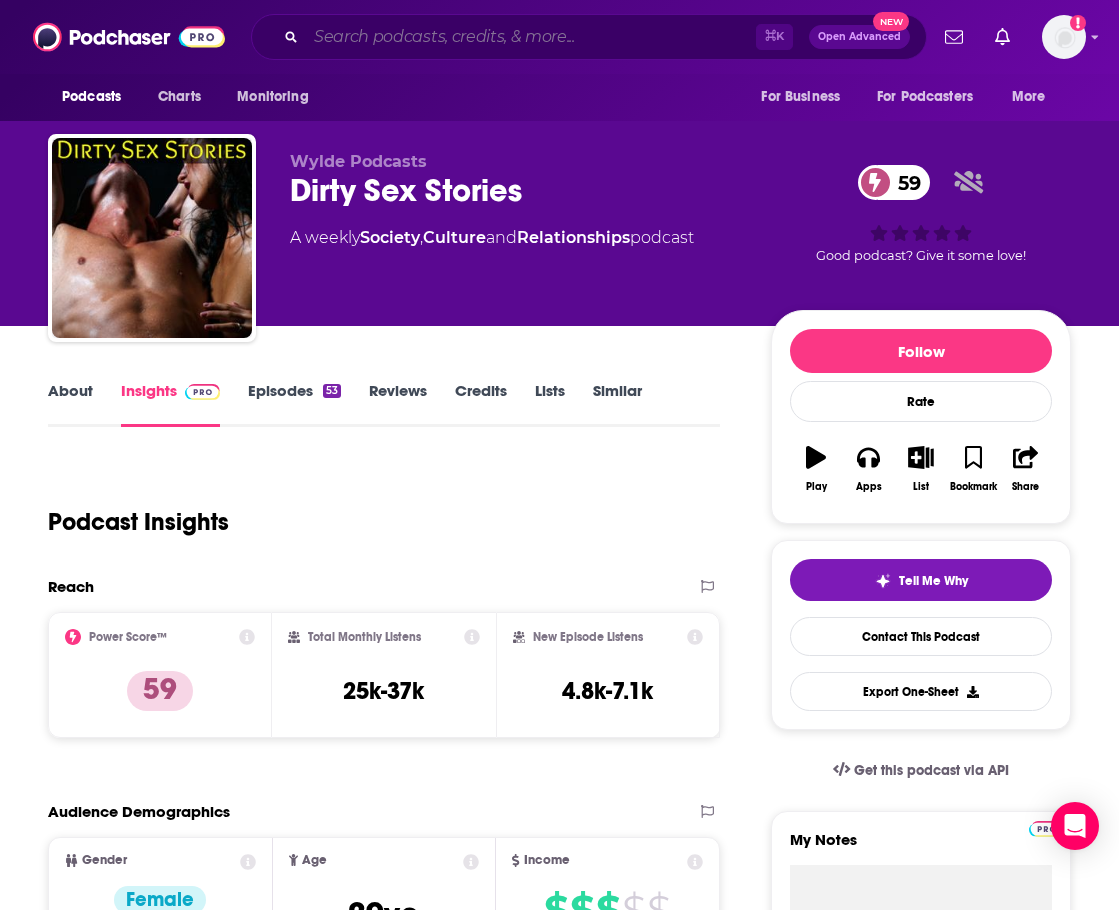 click at bounding box center (531, 37) 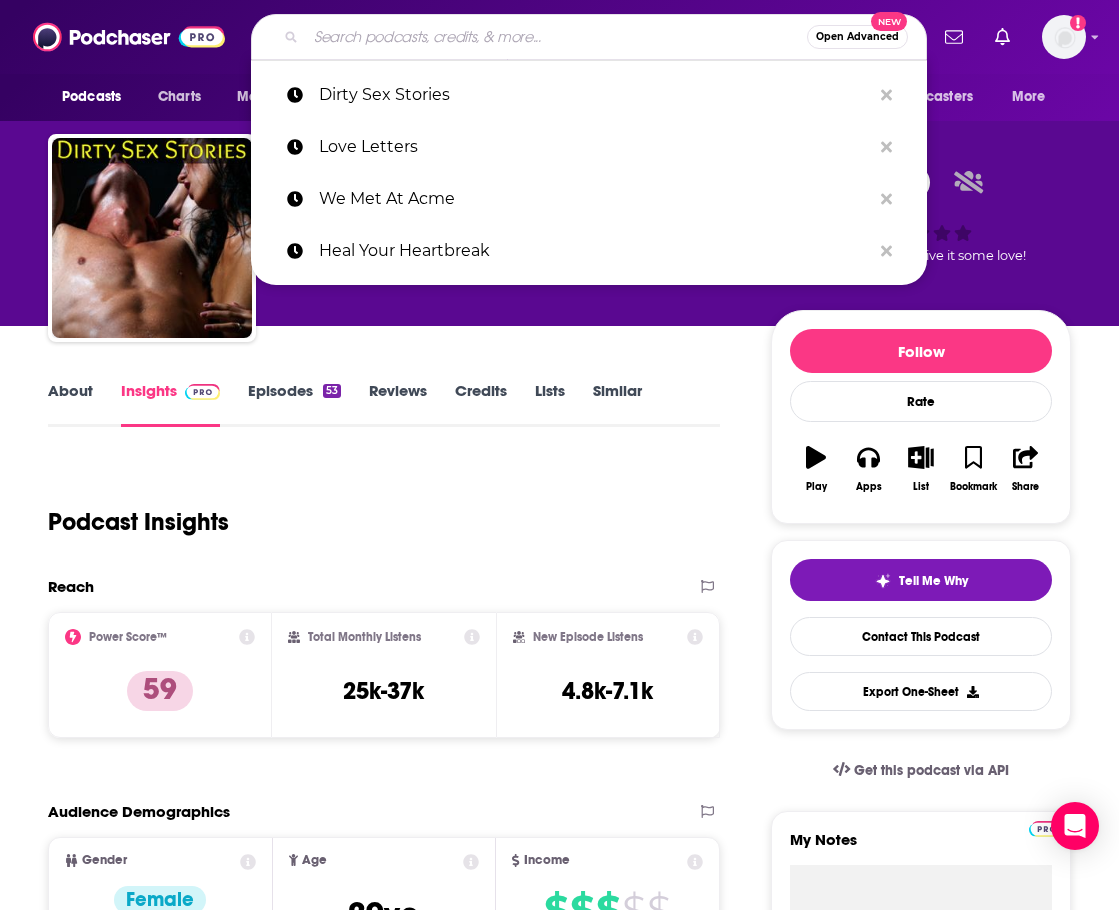 paste on "Love, Happiness and Success with Dr. Lisa Marie Bobby" 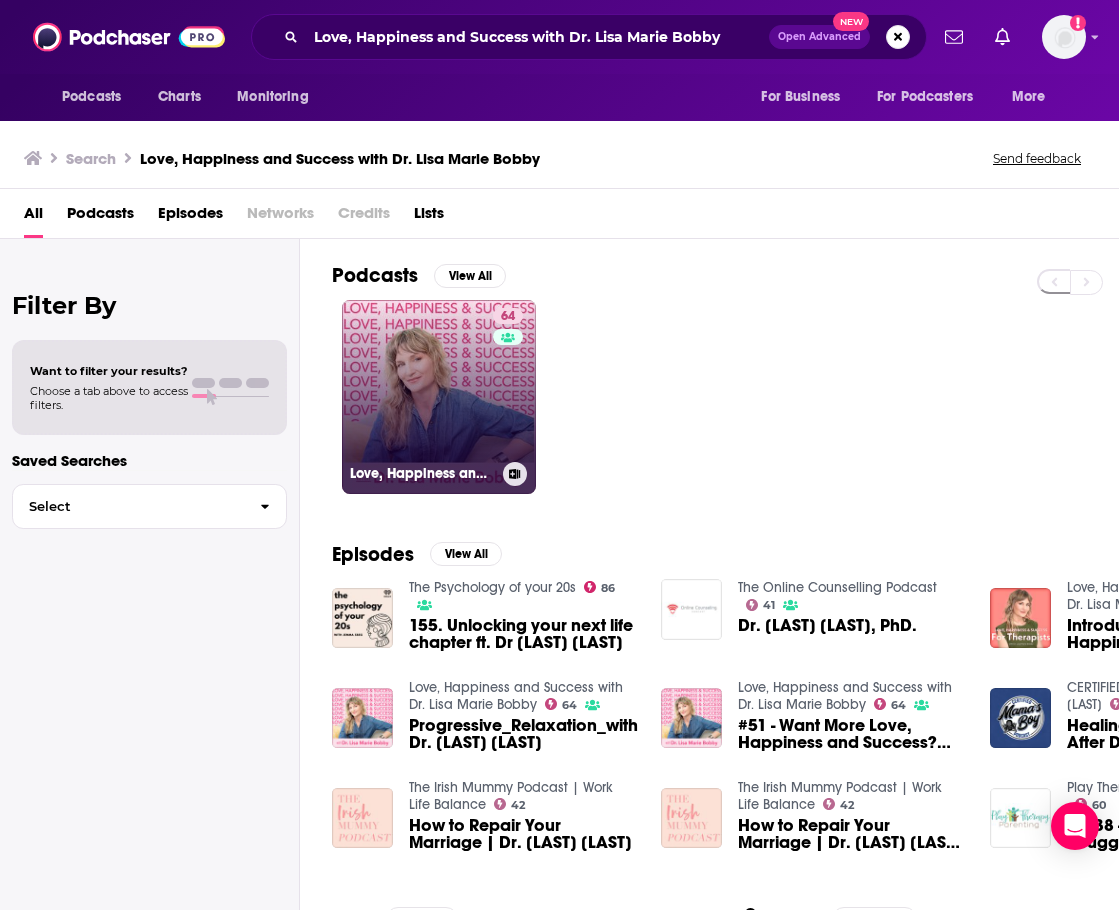 click on "64 Love, Happiness and Success with Dr. Lisa Marie Bobby" at bounding box center [439, 397] 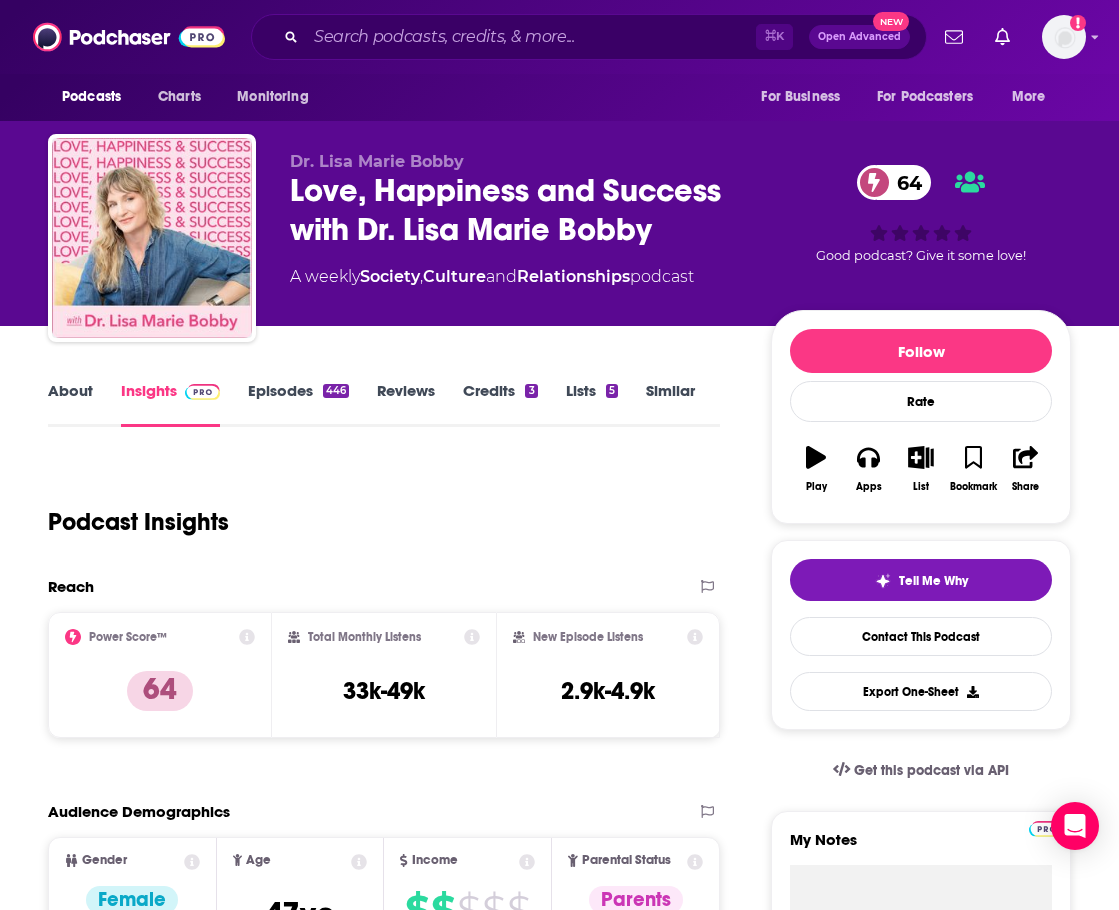 click on "About" at bounding box center [70, 404] 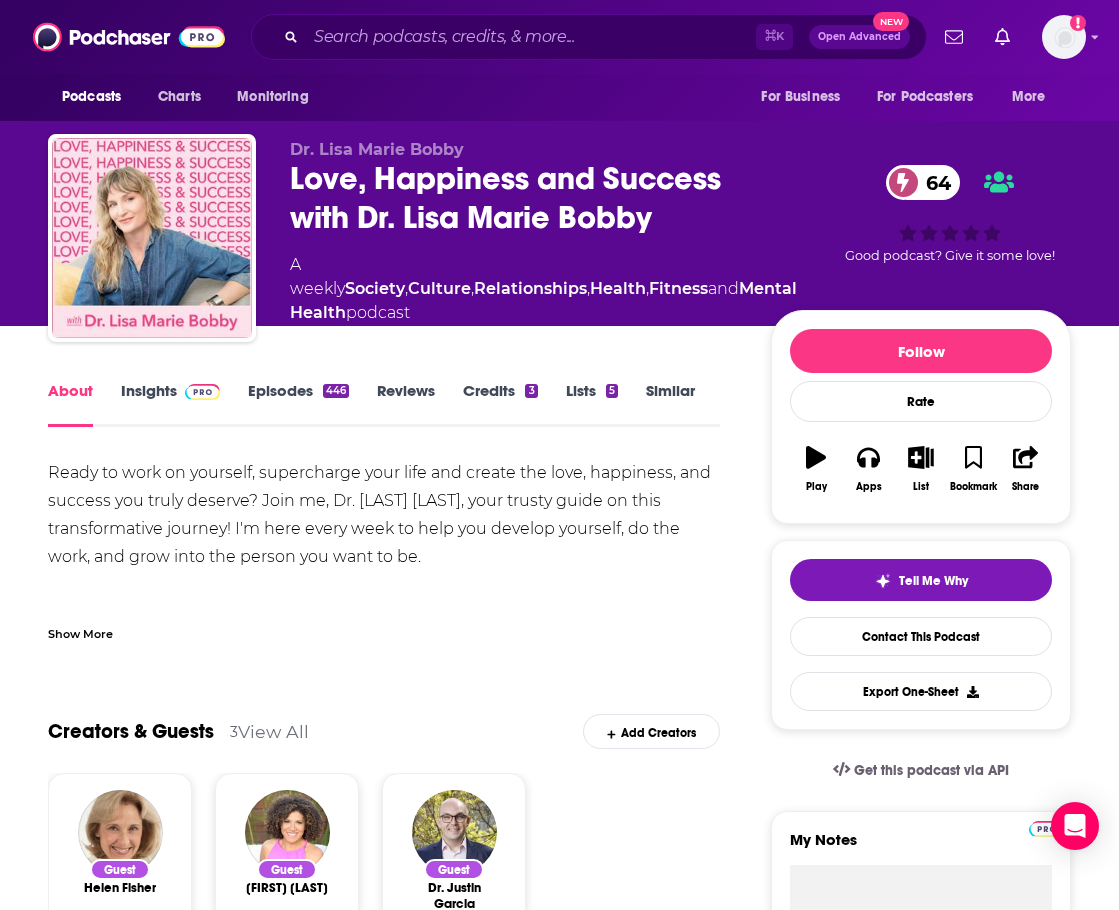 scroll, scrollTop: 0, scrollLeft: 0, axis: both 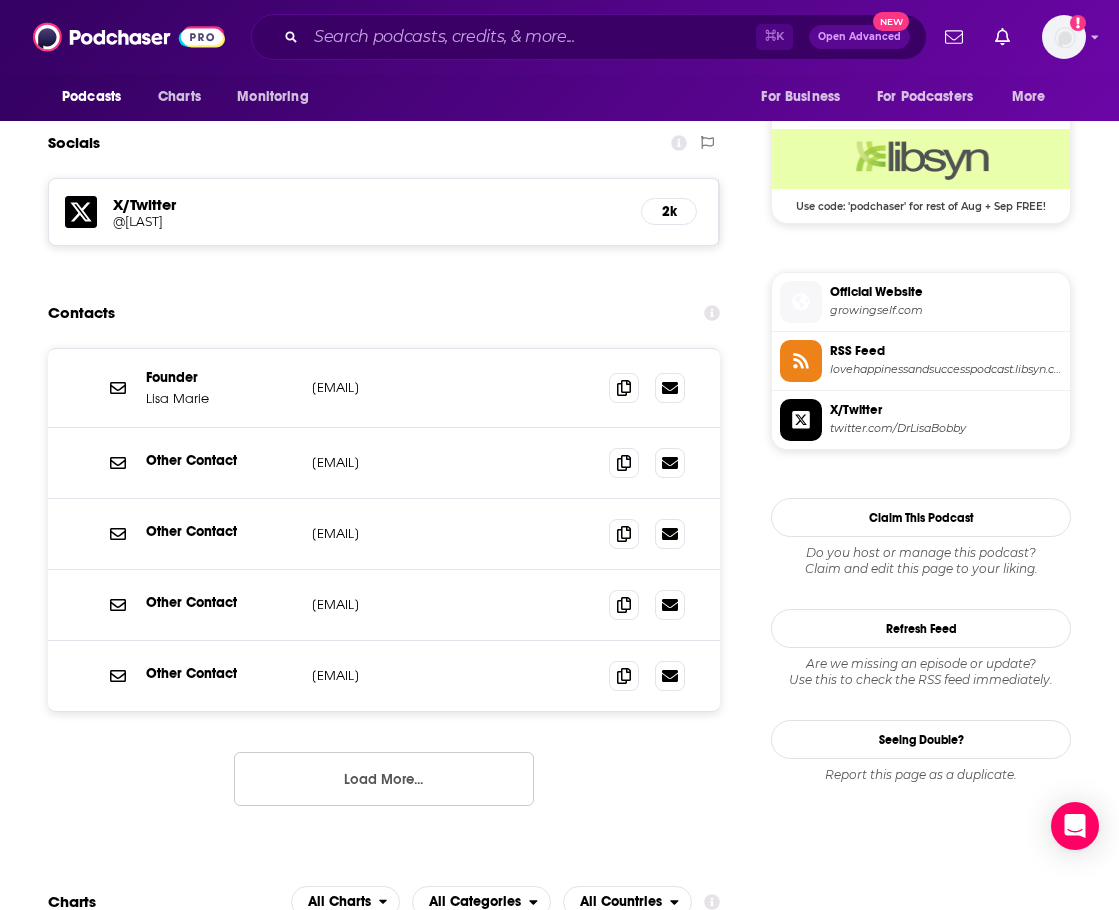drag, startPoint x: 449, startPoint y: 391, endPoint x: 313, endPoint y: 391, distance: 136 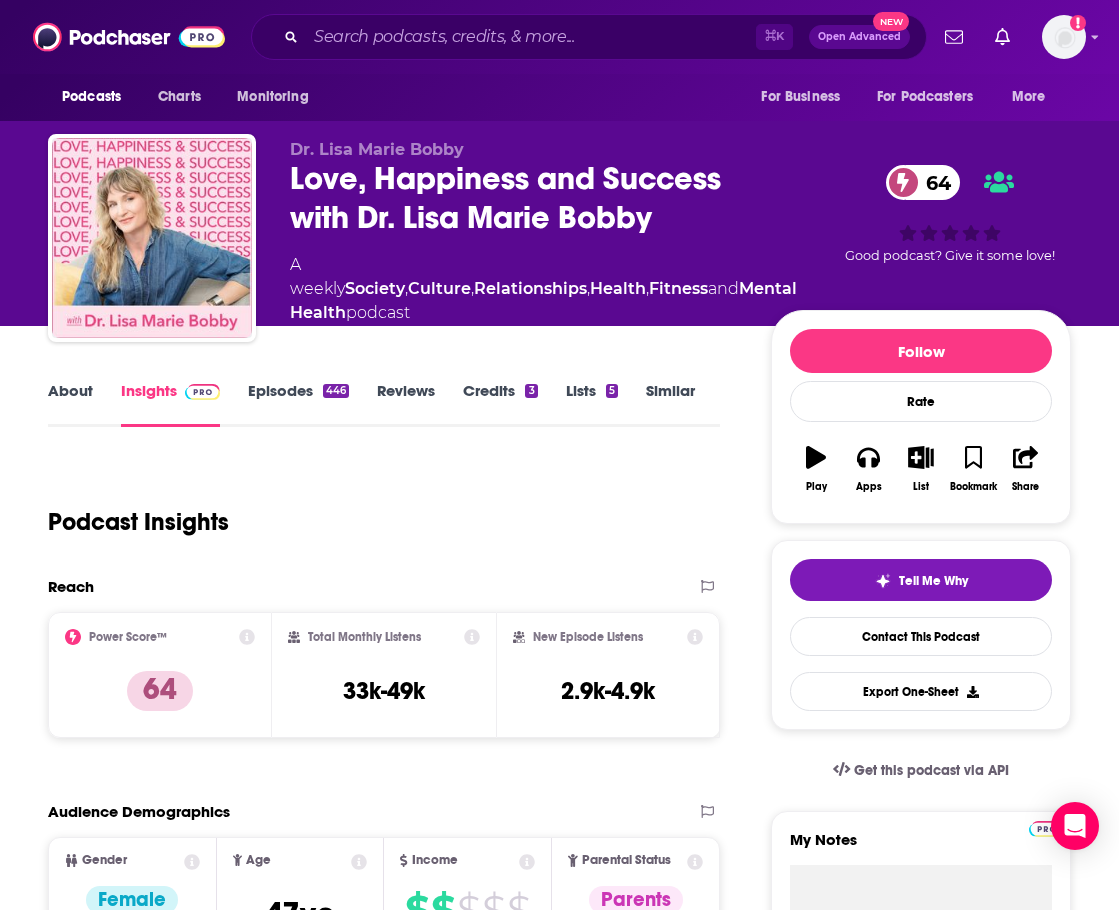 scroll, scrollTop: 0, scrollLeft: 0, axis: both 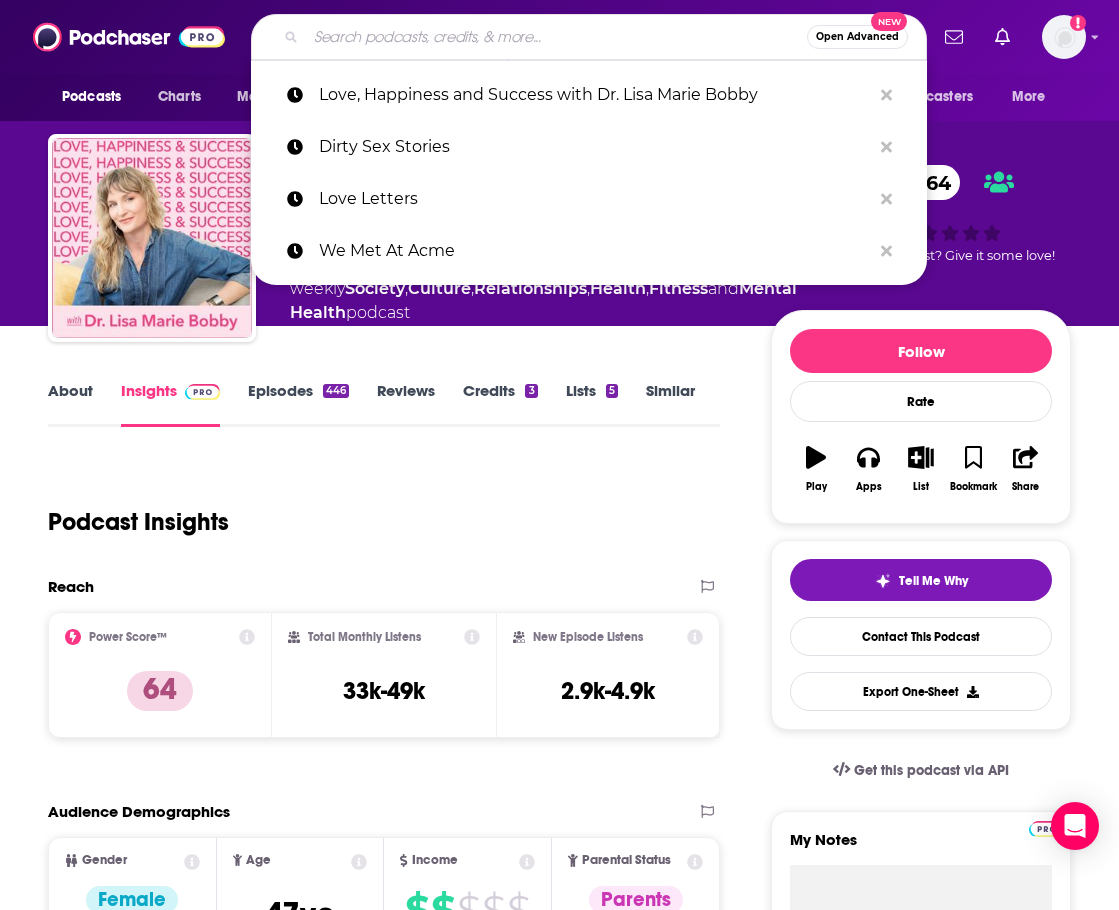 click at bounding box center (556, 37) 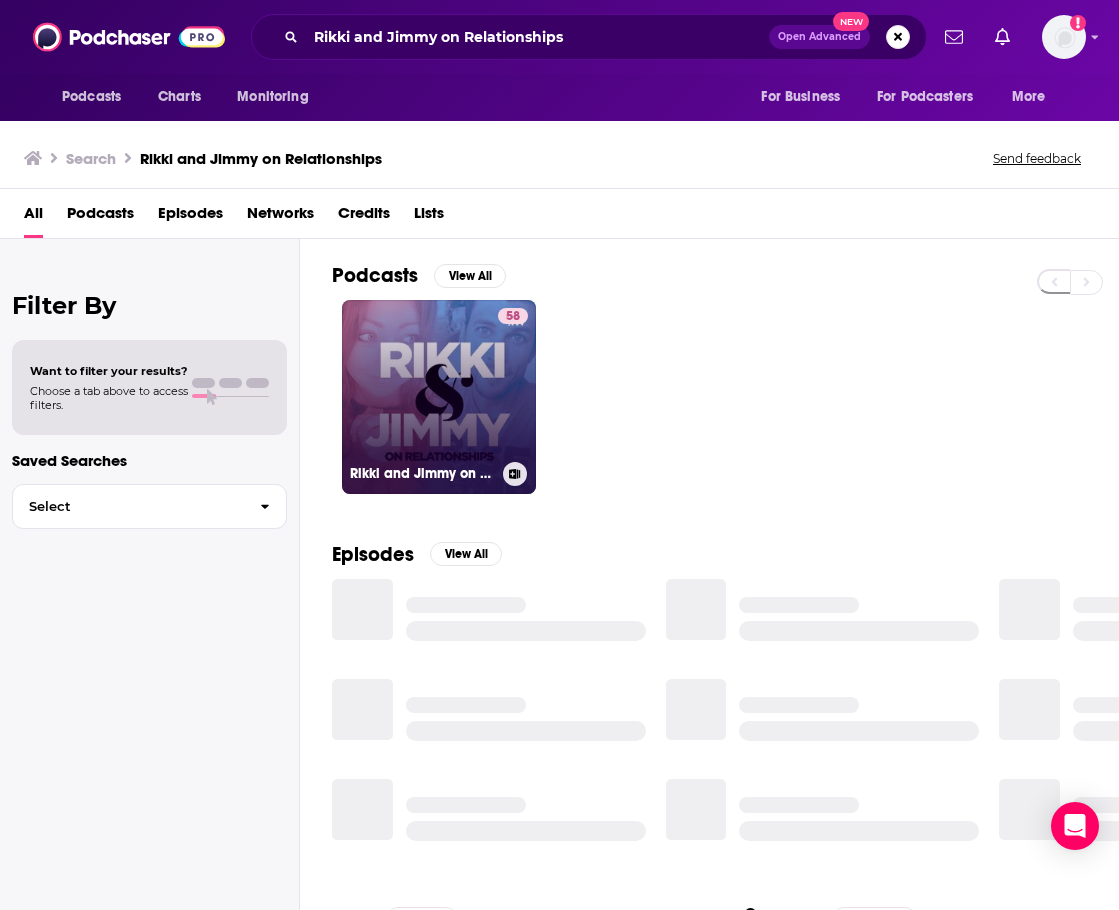 click on "58 Rikki and Jimmy on Relationships" at bounding box center [439, 397] 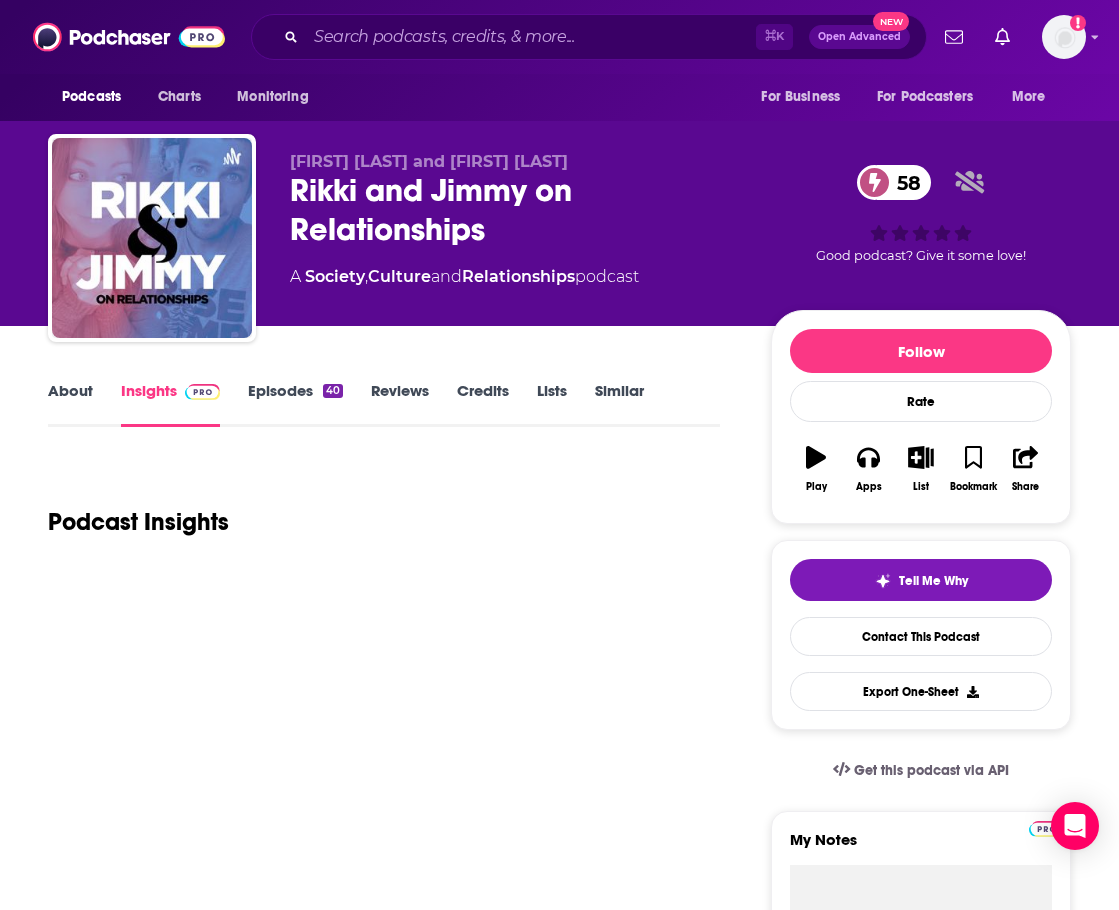 click on "About" at bounding box center [70, 404] 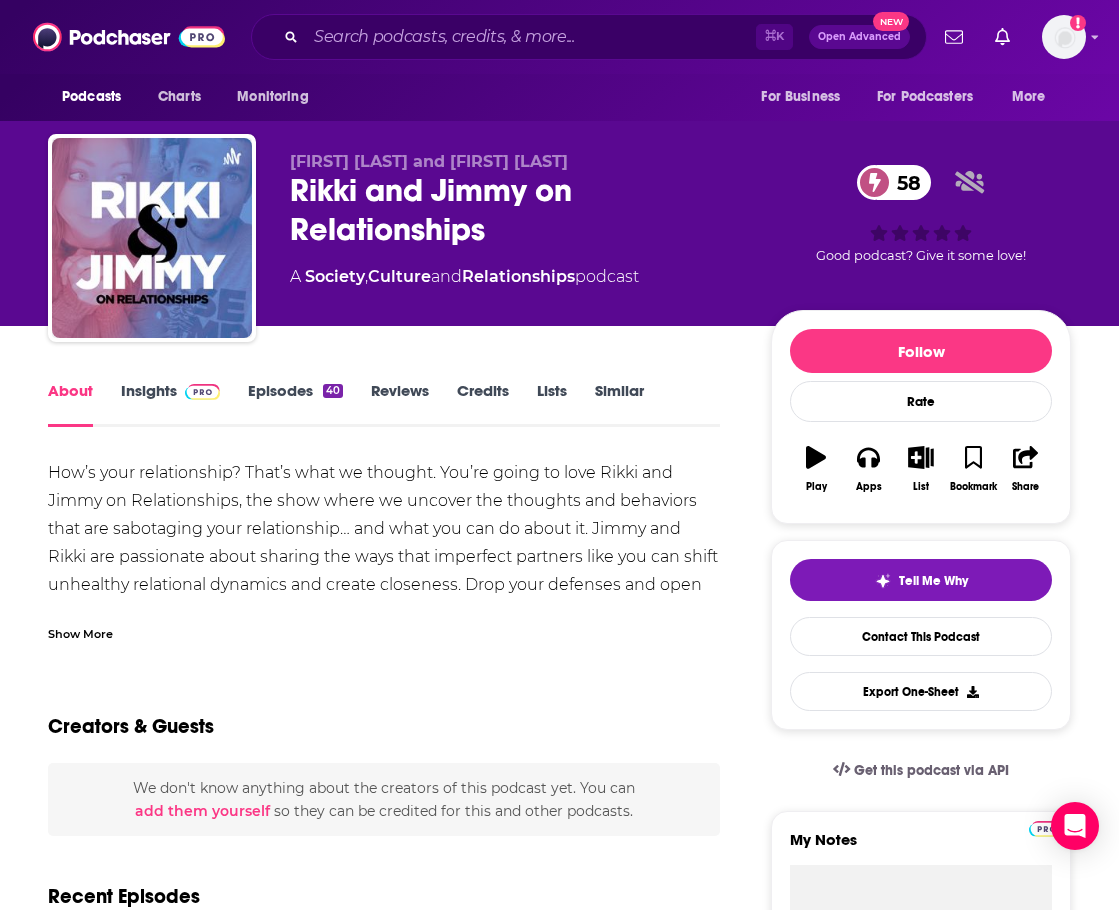click on "Insights" at bounding box center [170, 404] 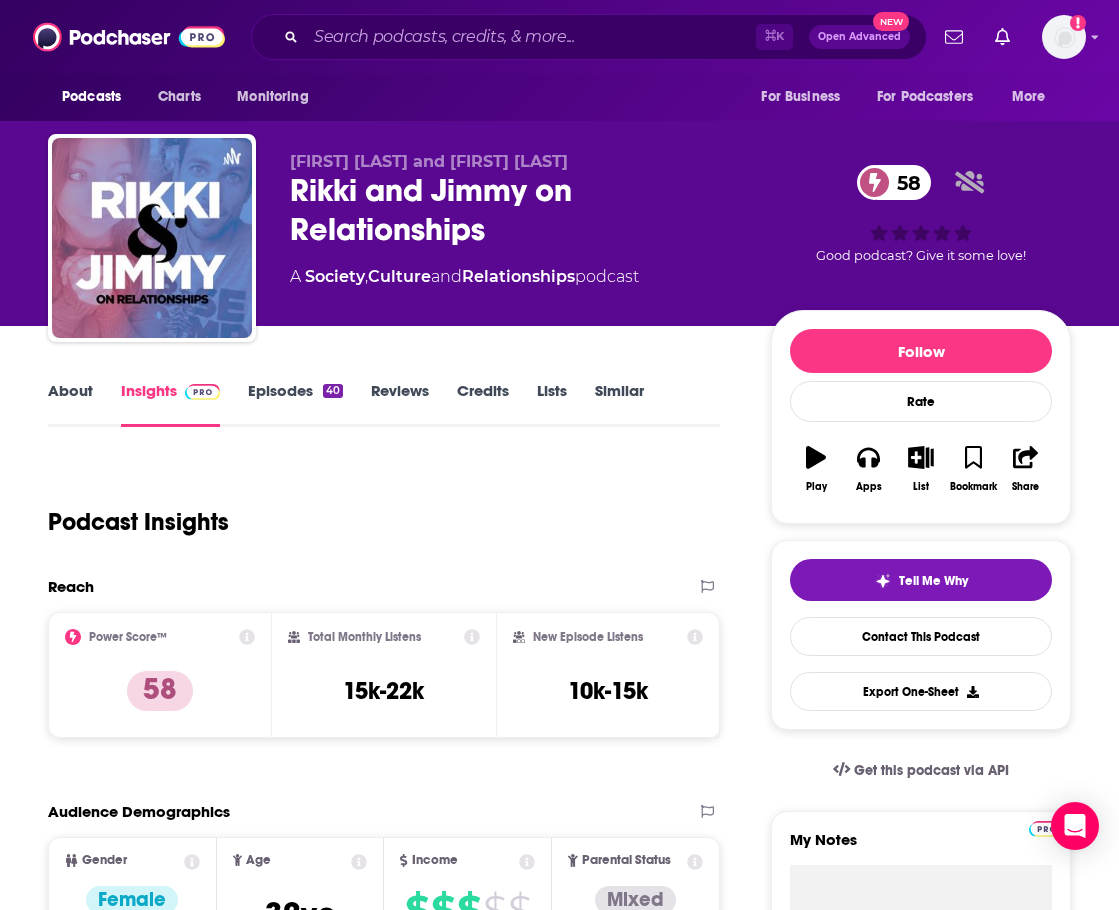 click on "About" at bounding box center [70, 404] 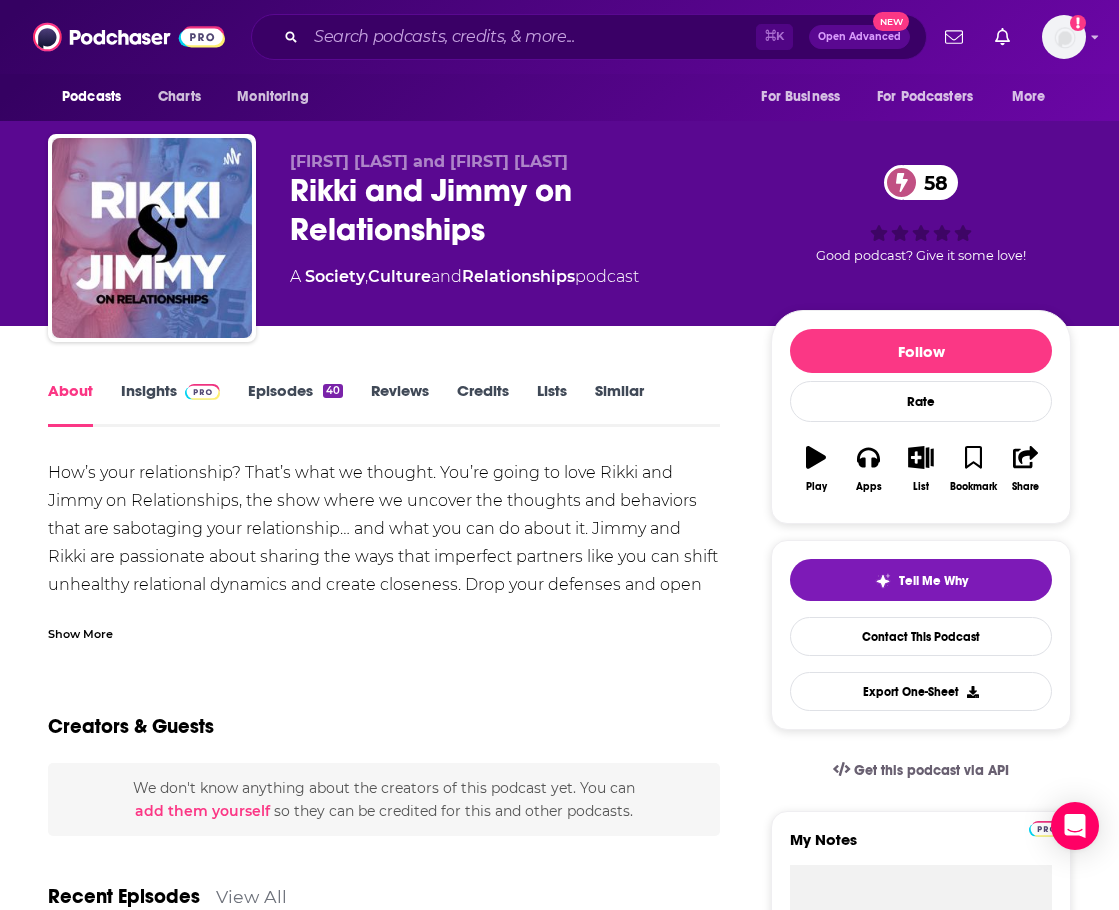 scroll, scrollTop: 0, scrollLeft: 0, axis: both 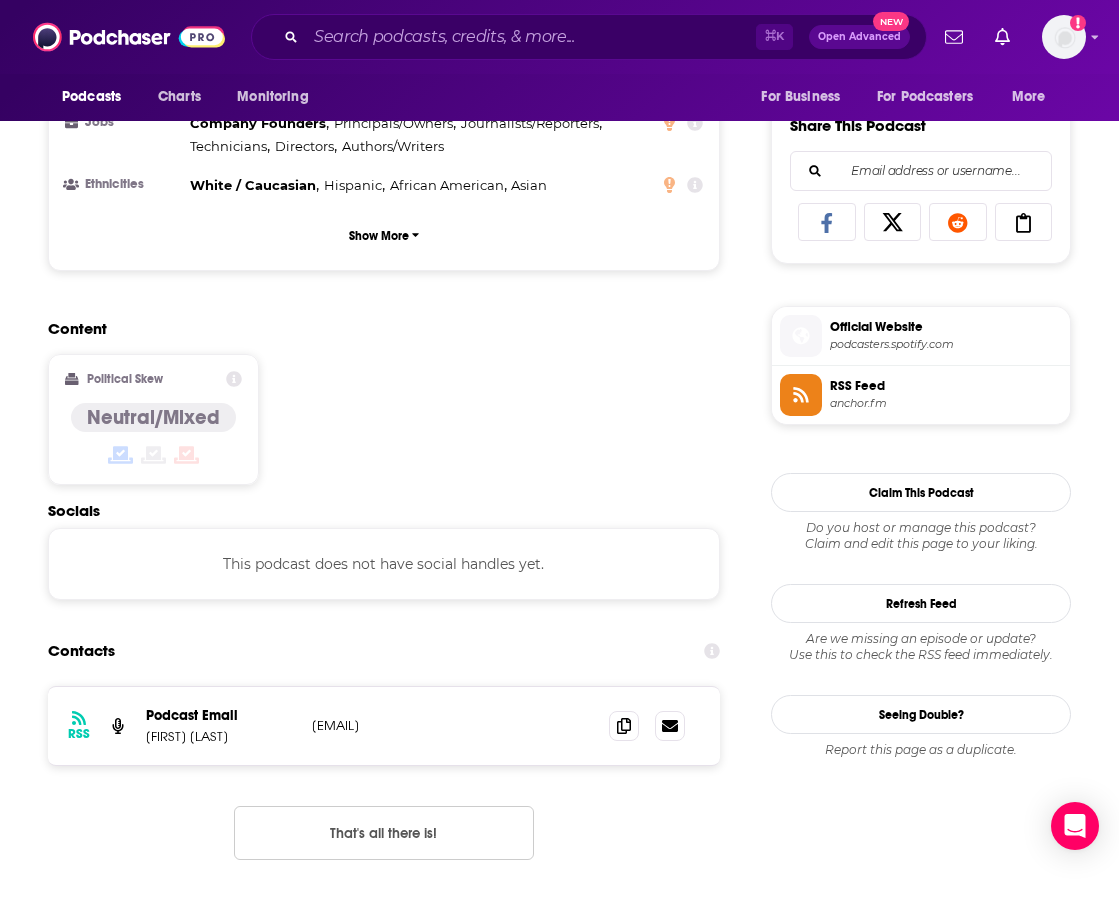 drag, startPoint x: 528, startPoint y: 722, endPoint x: 306, endPoint y: 730, distance: 222.1441 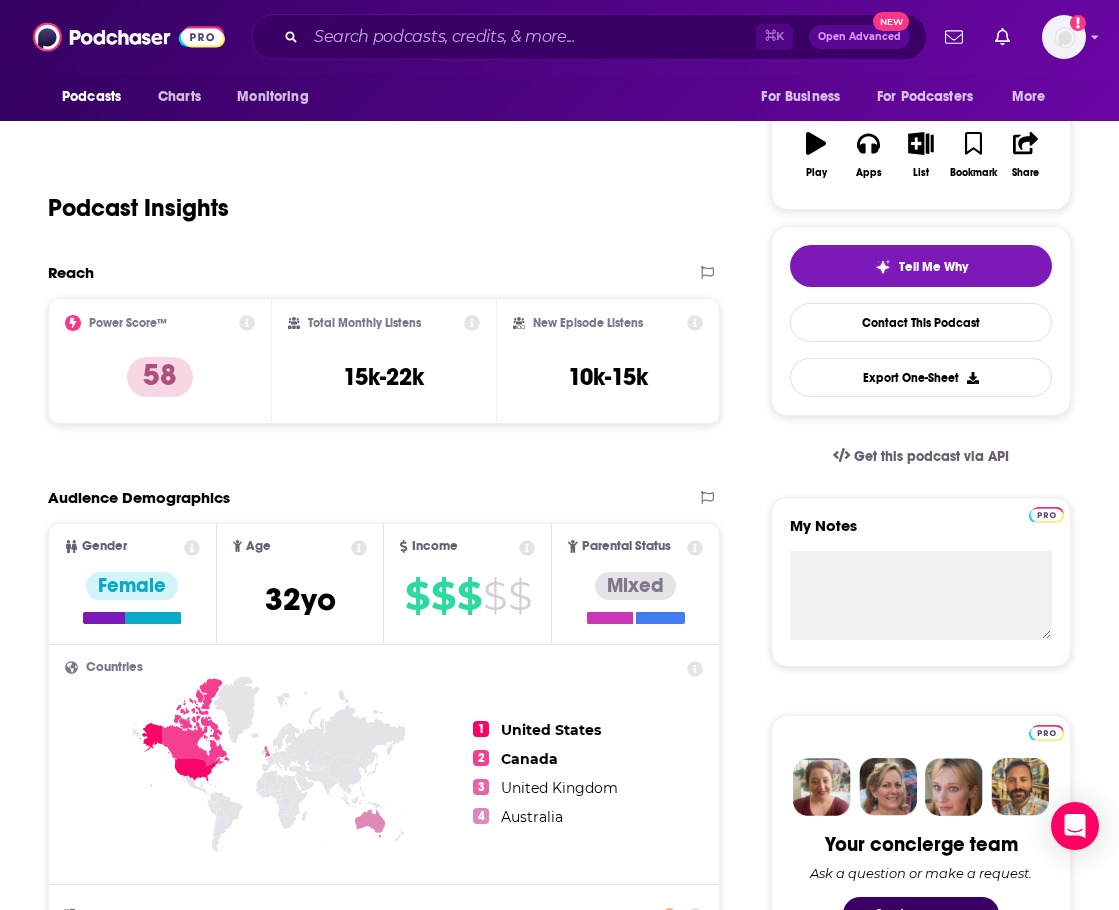 scroll, scrollTop: 292, scrollLeft: 0, axis: vertical 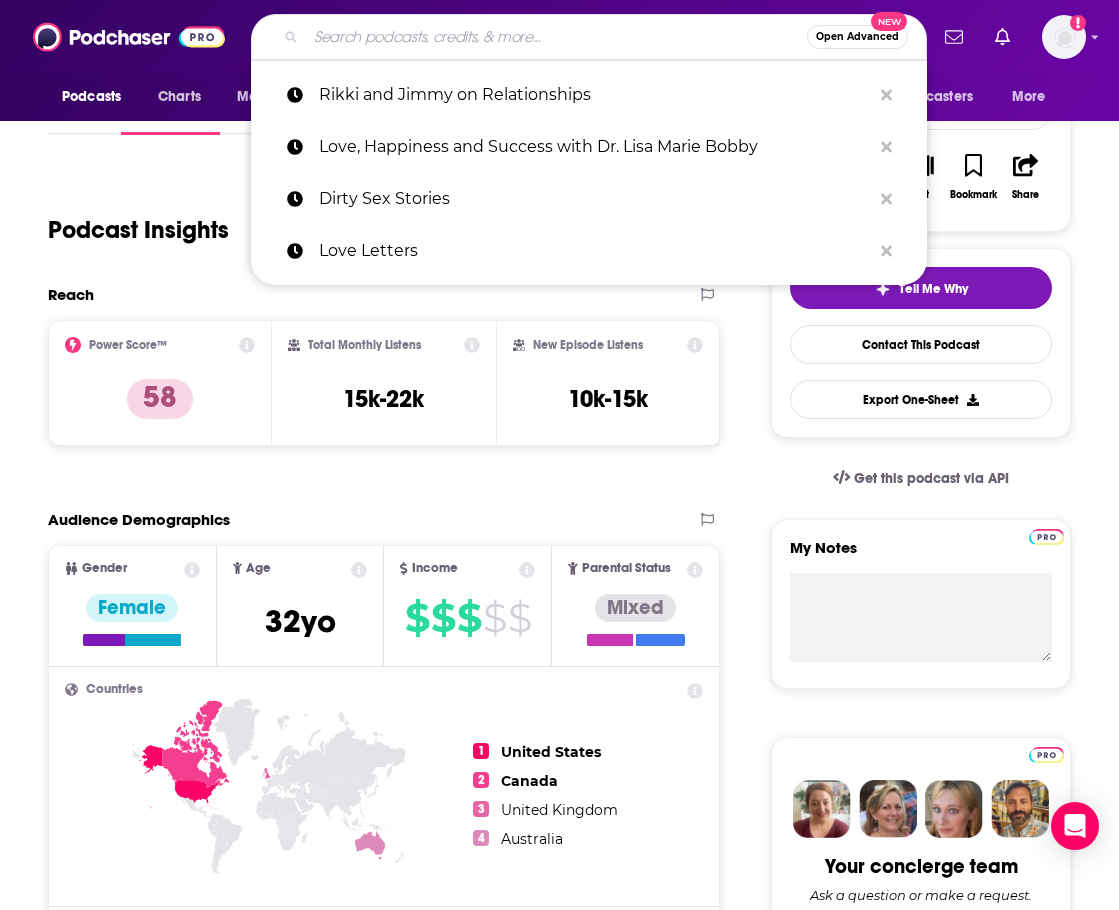 click at bounding box center [556, 37] 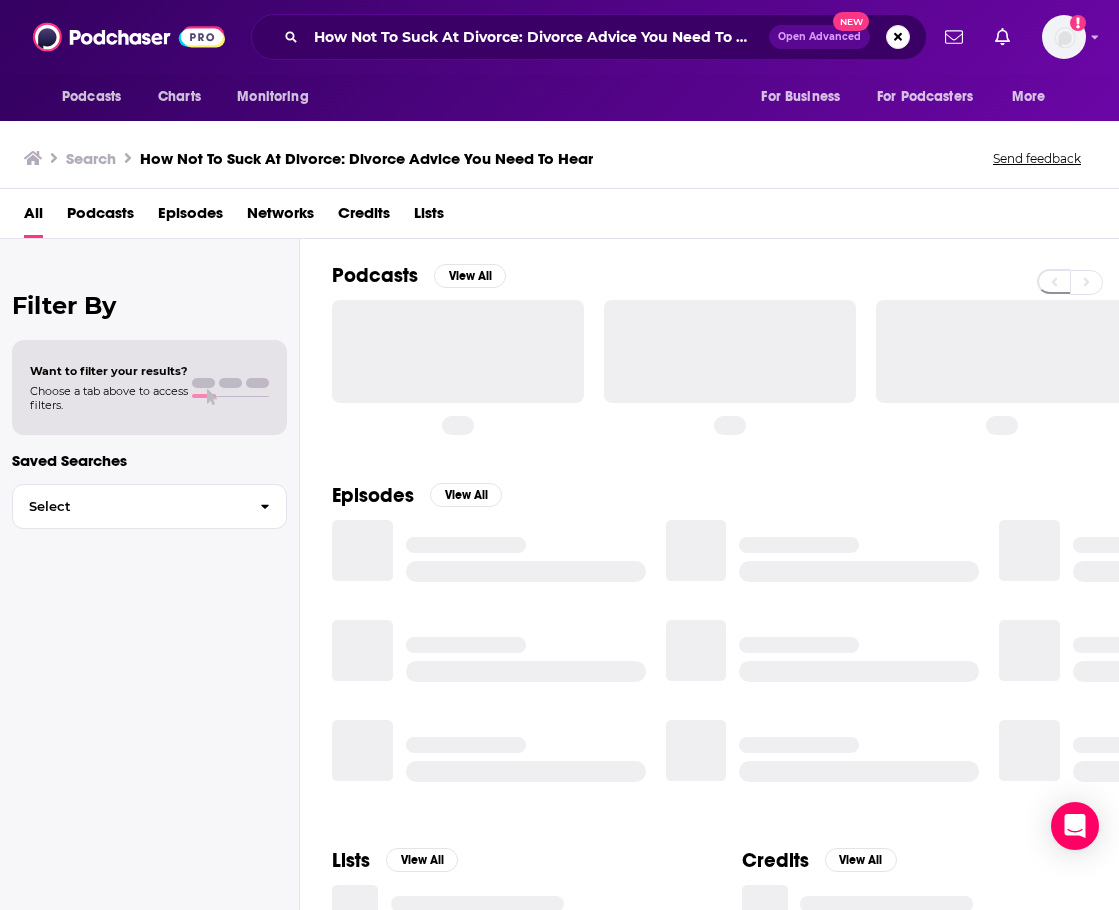 scroll, scrollTop: 0, scrollLeft: 0, axis: both 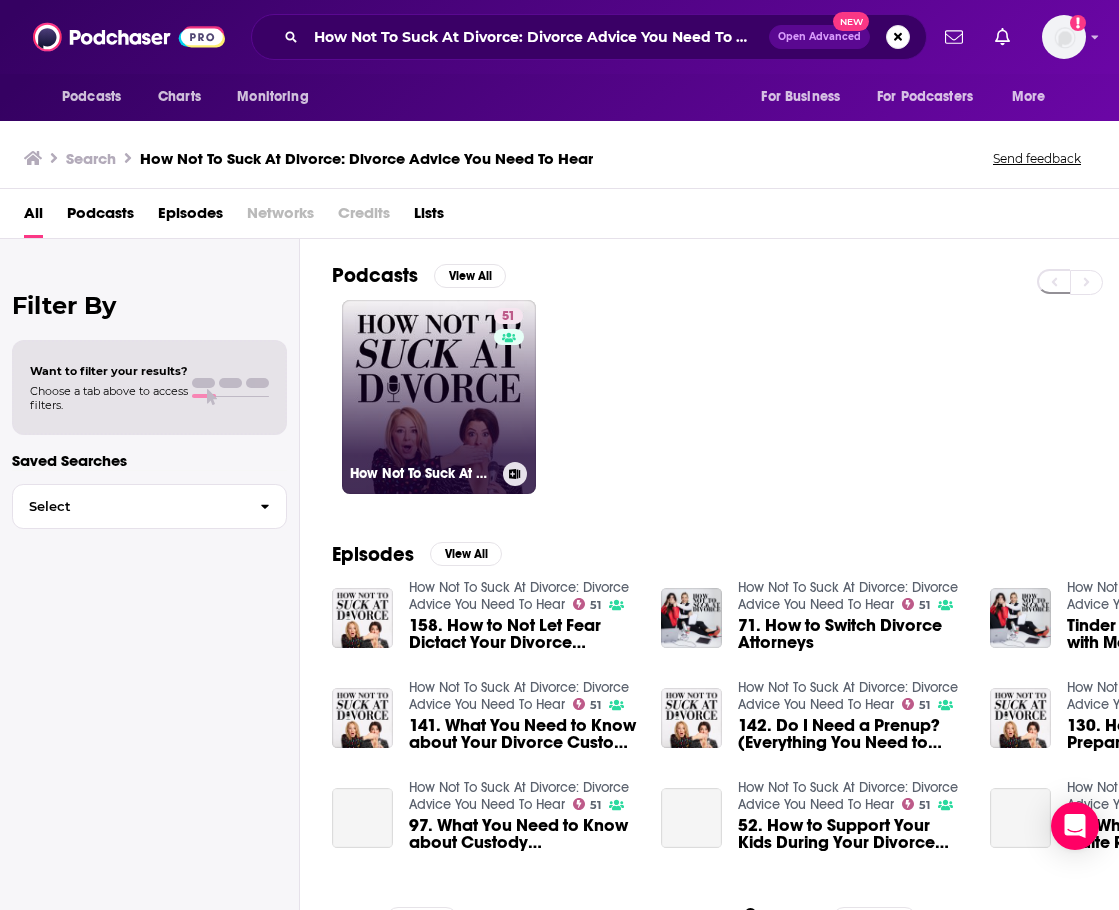 click on "51 How Not To Suck At Divorce: Divorce Advice You Need To Hear" at bounding box center (439, 397) 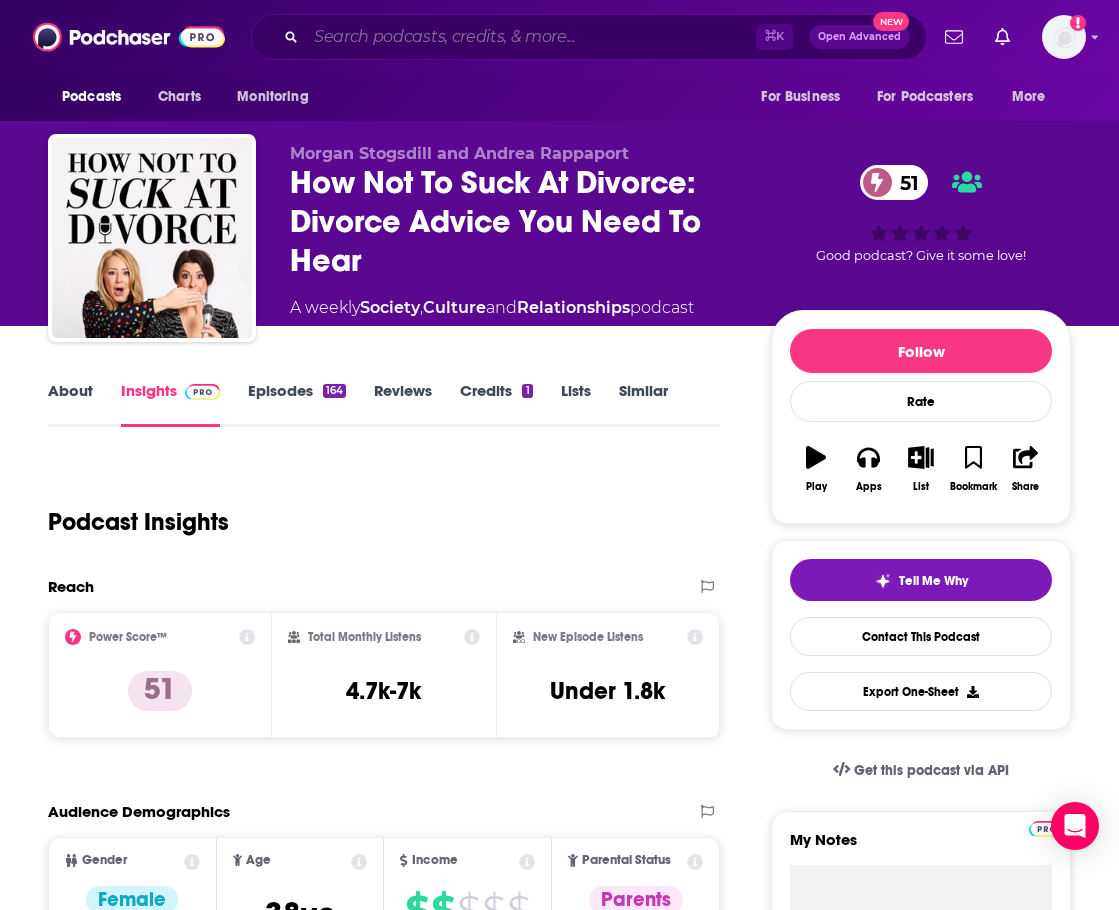 click at bounding box center (531, 37) 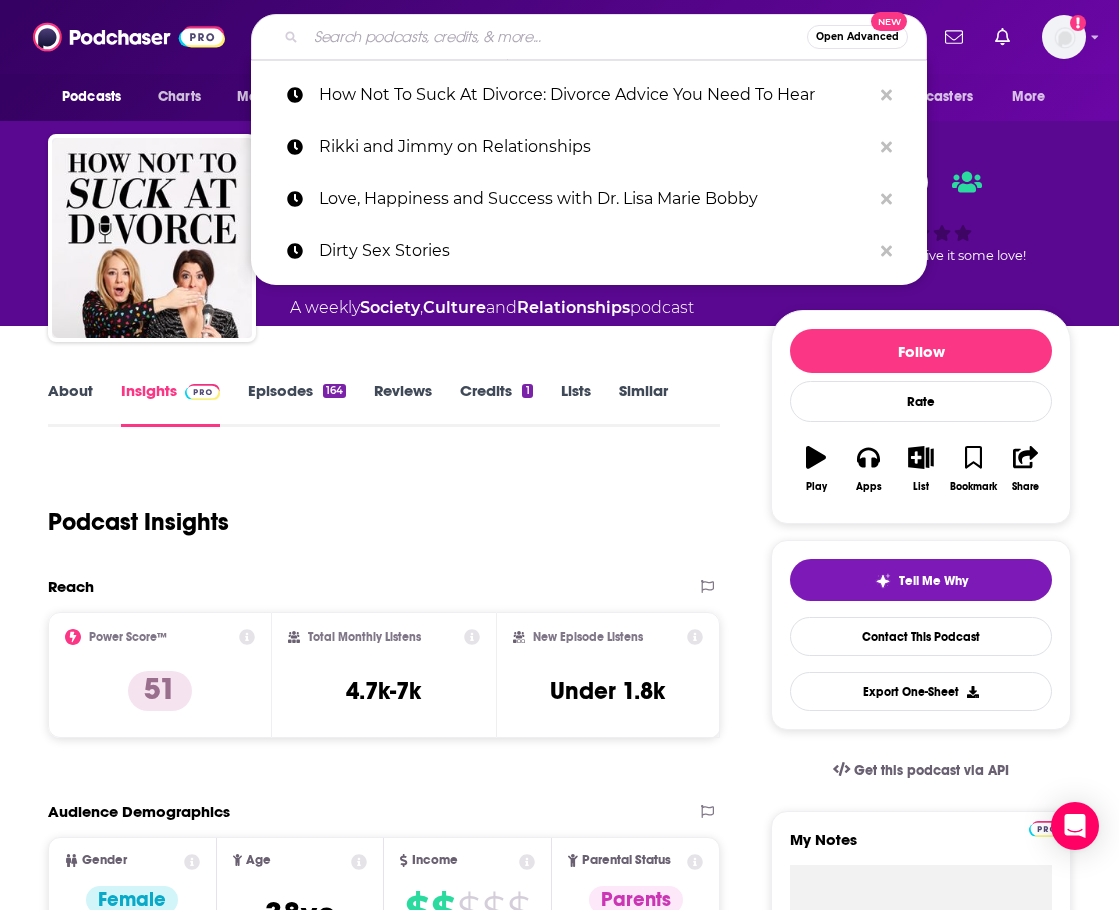 paste on "The Intimate Marriage Podcast, with Intimacy Coach Alexandra Stockwell, MD" 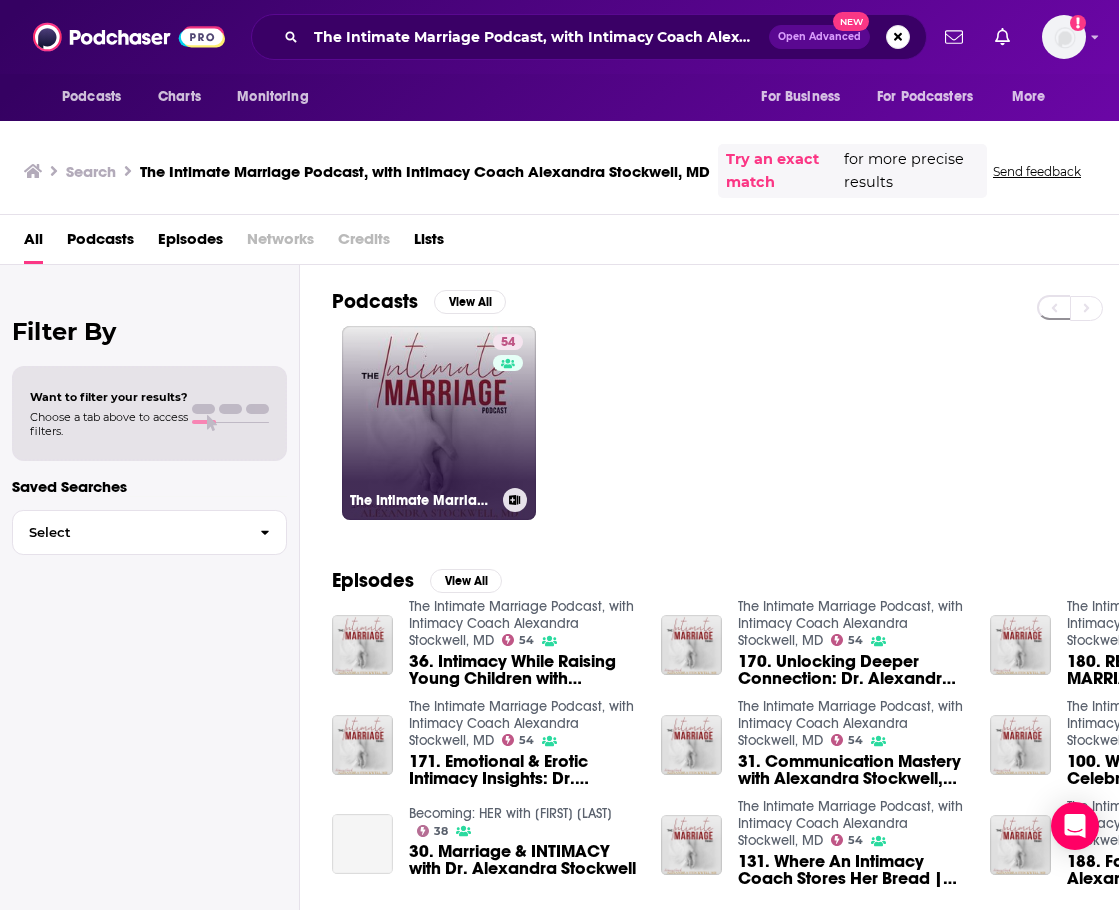 click on "54 The Intimate Marriage Podcast, with Intimacy Coach [LAST], MD" at bounding box center [439, 423] 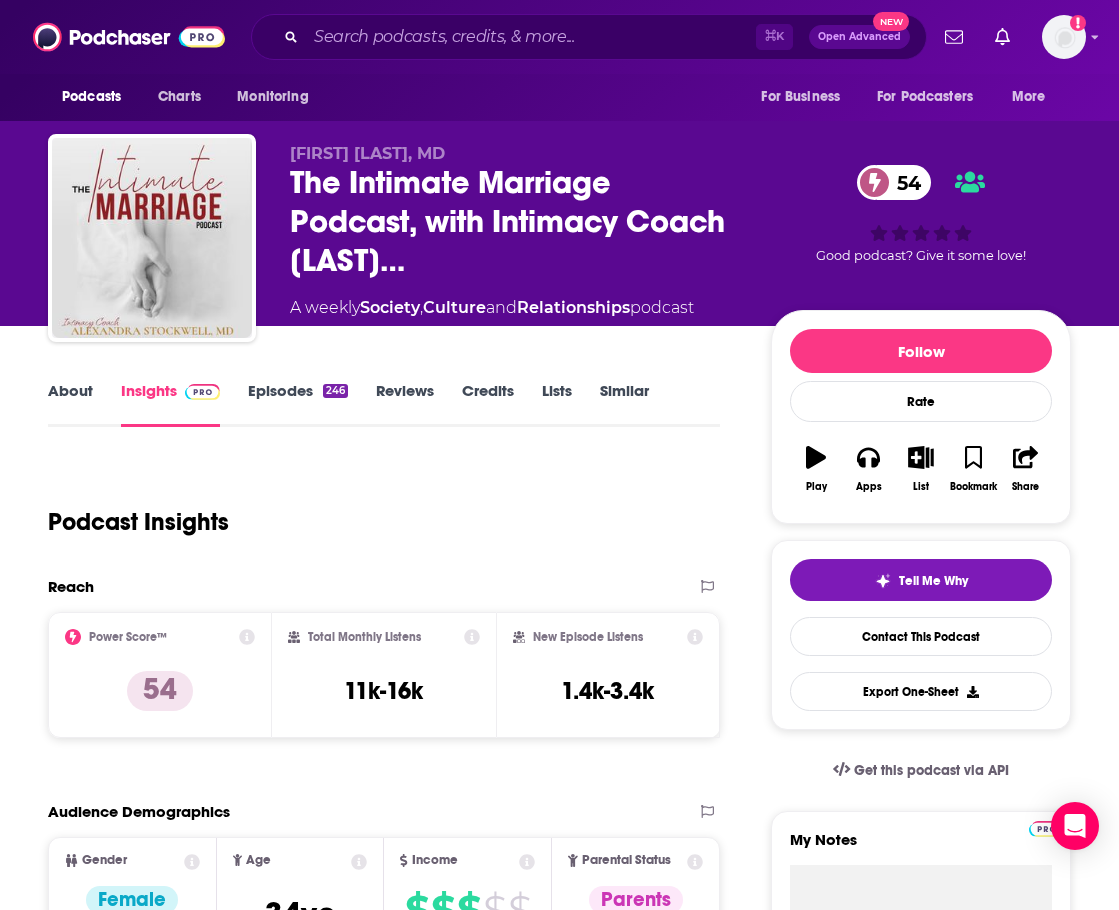 click on "⌘  K Open Advanced New" at bounding box center (589, 37) 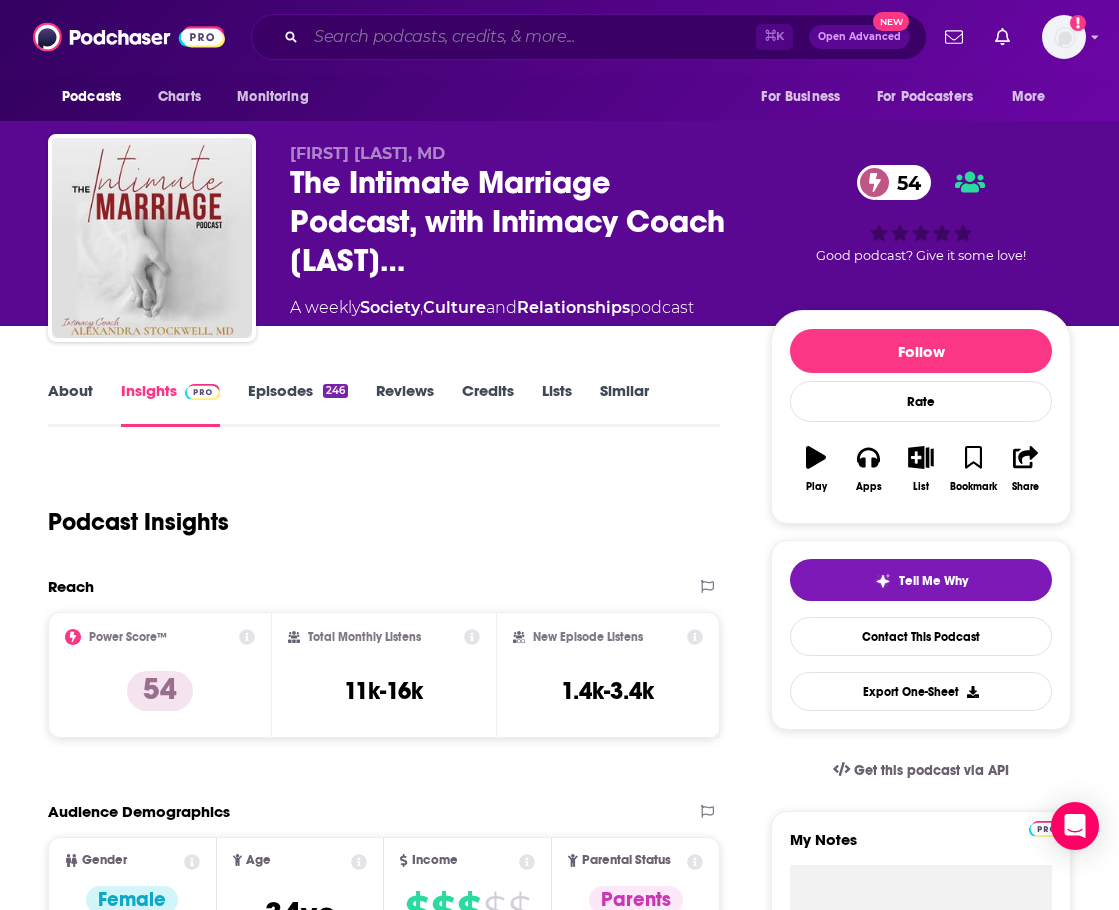 click at bounding box center (531, 37) 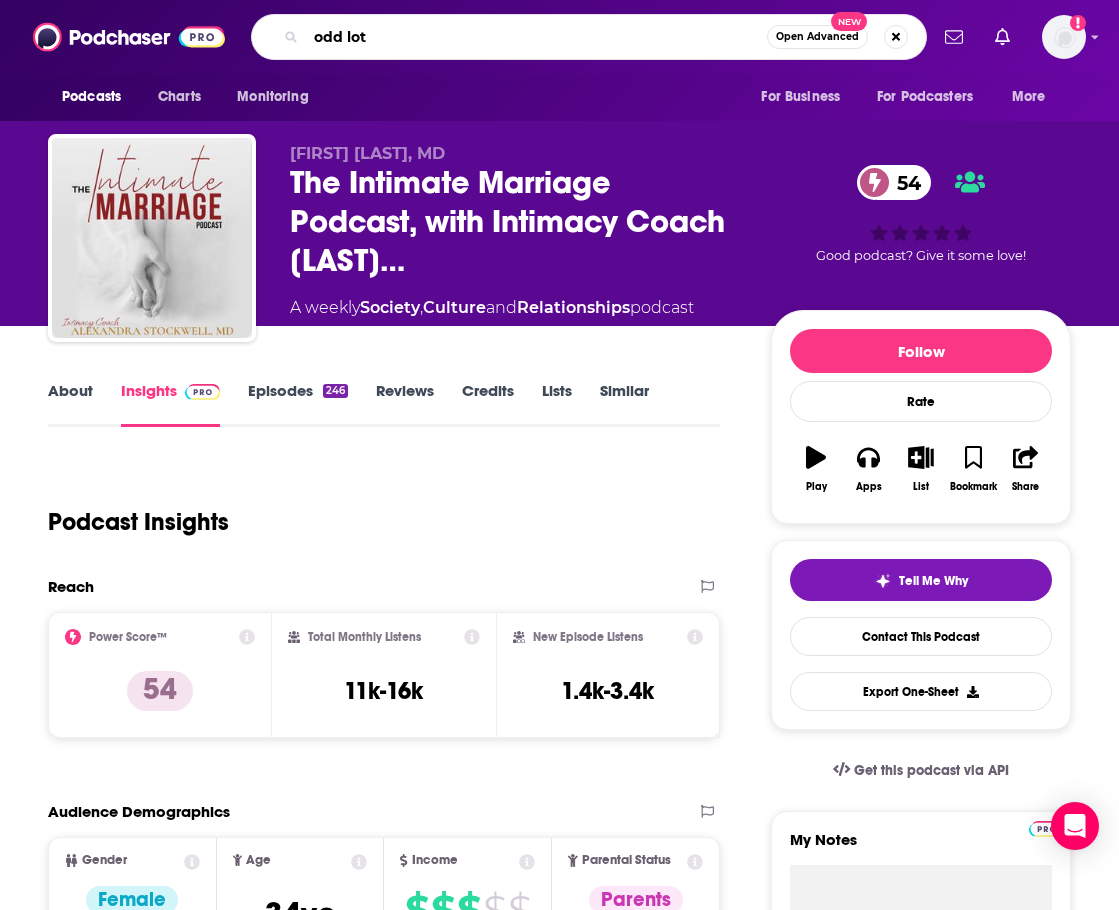 type on "odd lots" 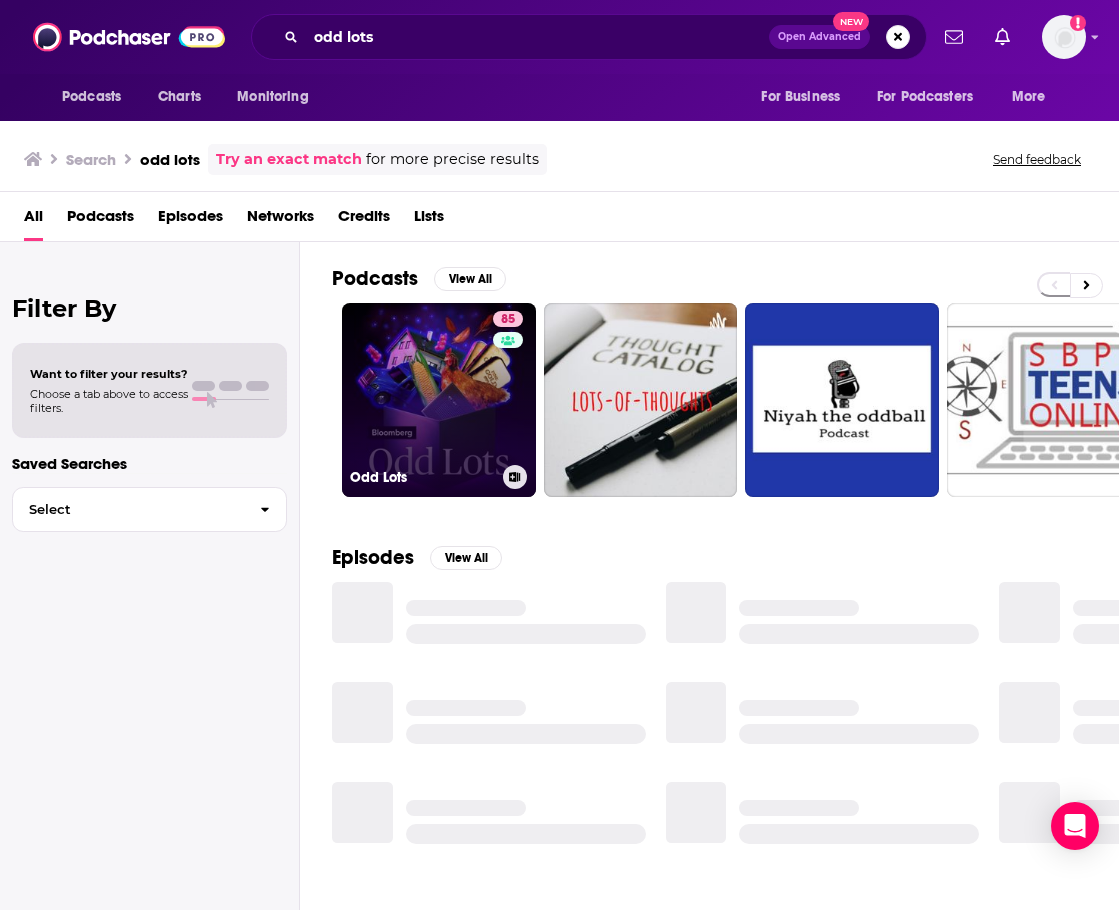 click on "85 Odd Lots" at bounding box center [439, 400] 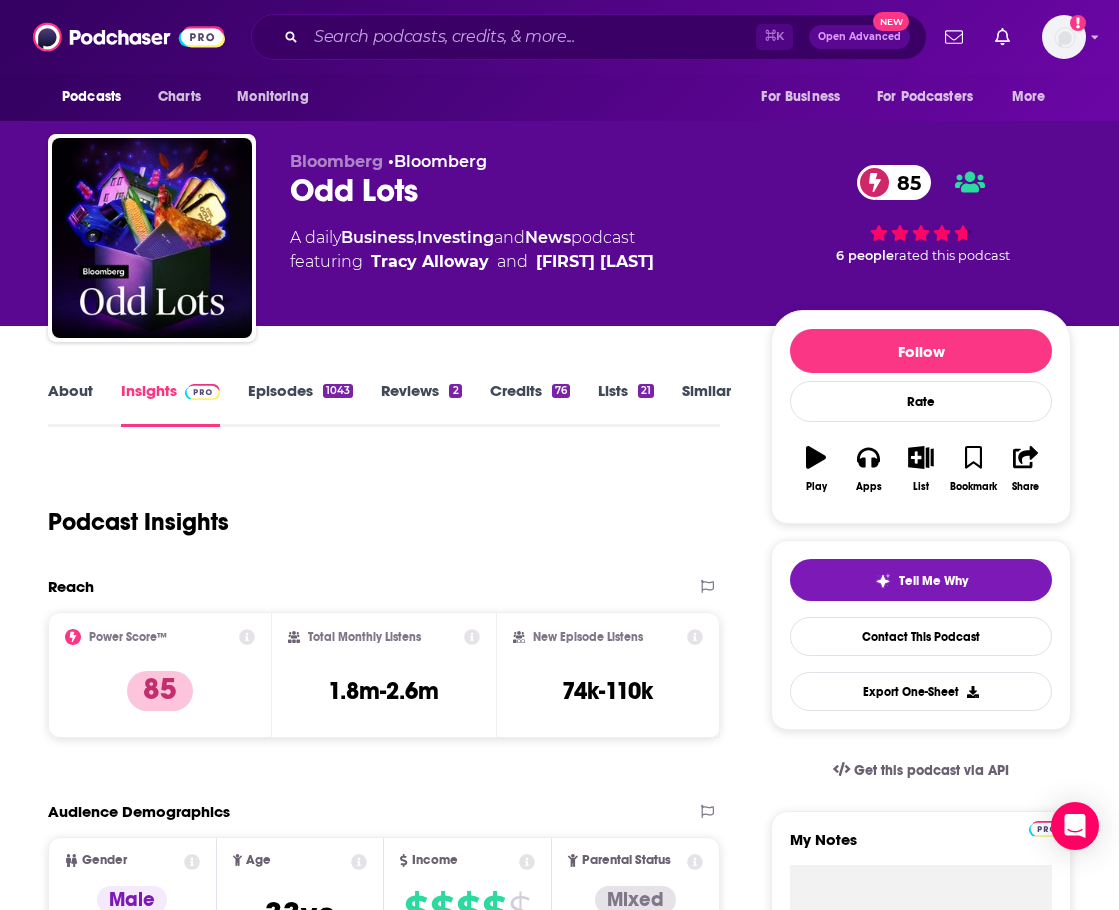 click on "About" at bounding box center (70, 404) 